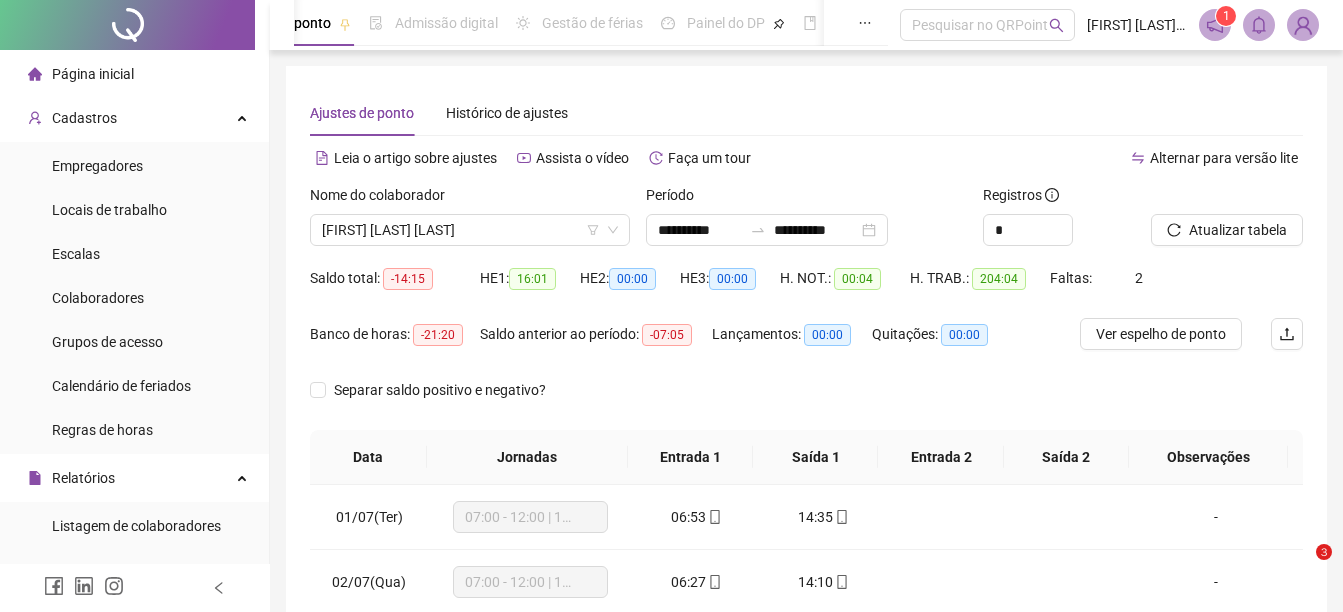 scroll, scrollTop: 100, scrollLeft: 0, axis: vertical 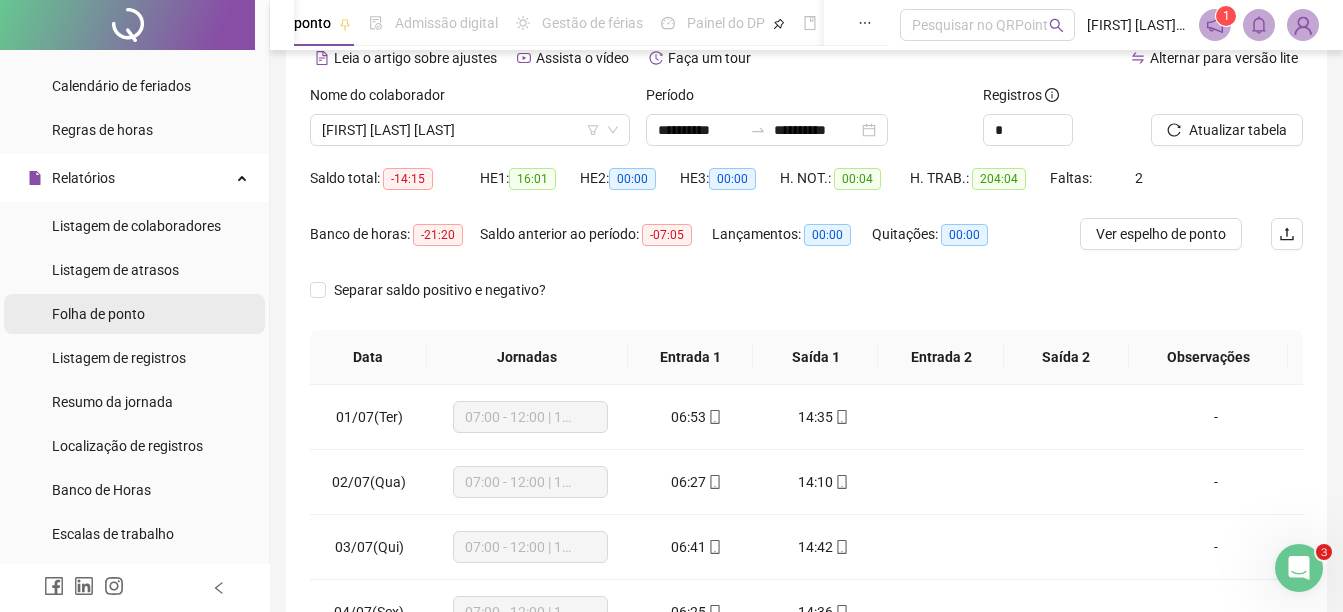click on "Folha de ponto" at bounding box center (98, 314) 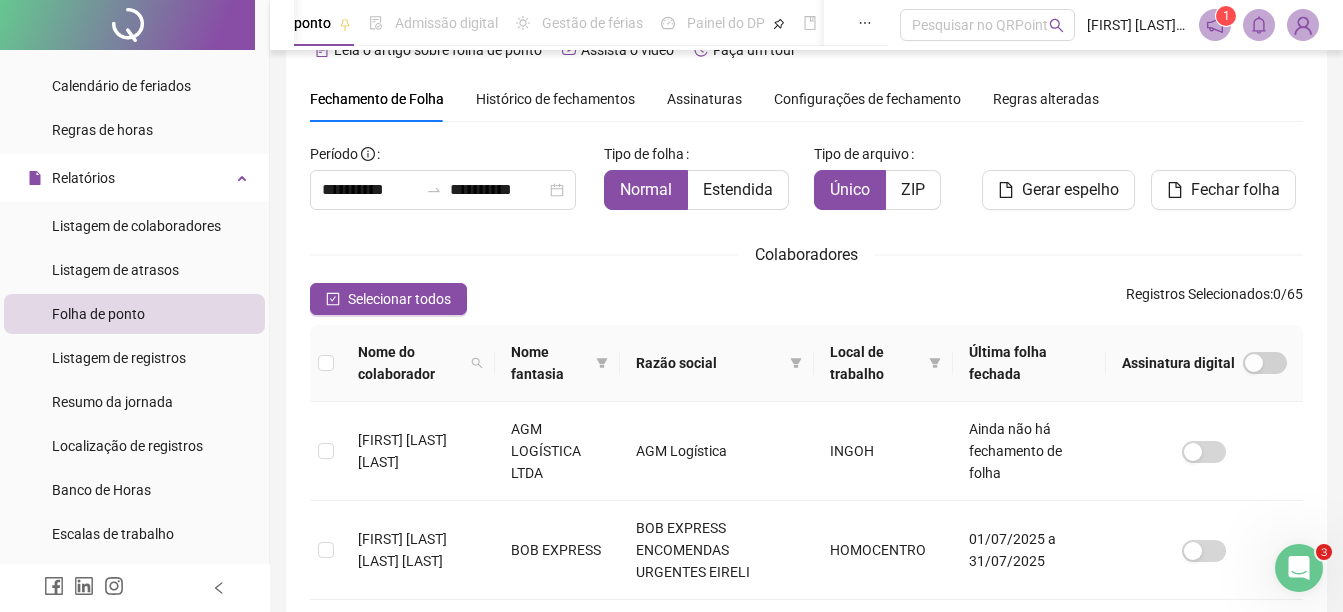scroll, scrollTop: 0, scrollLeft: 0, axis: both 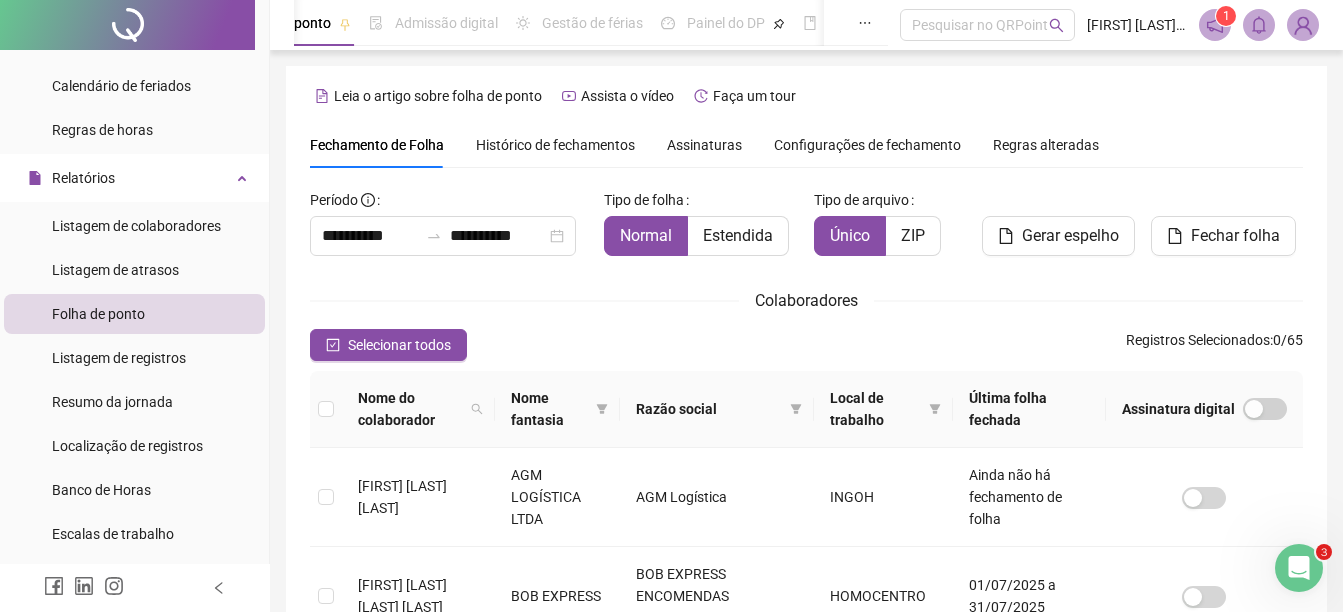 click on "Histórico de fechamentos" at bounding box center (555, 145) 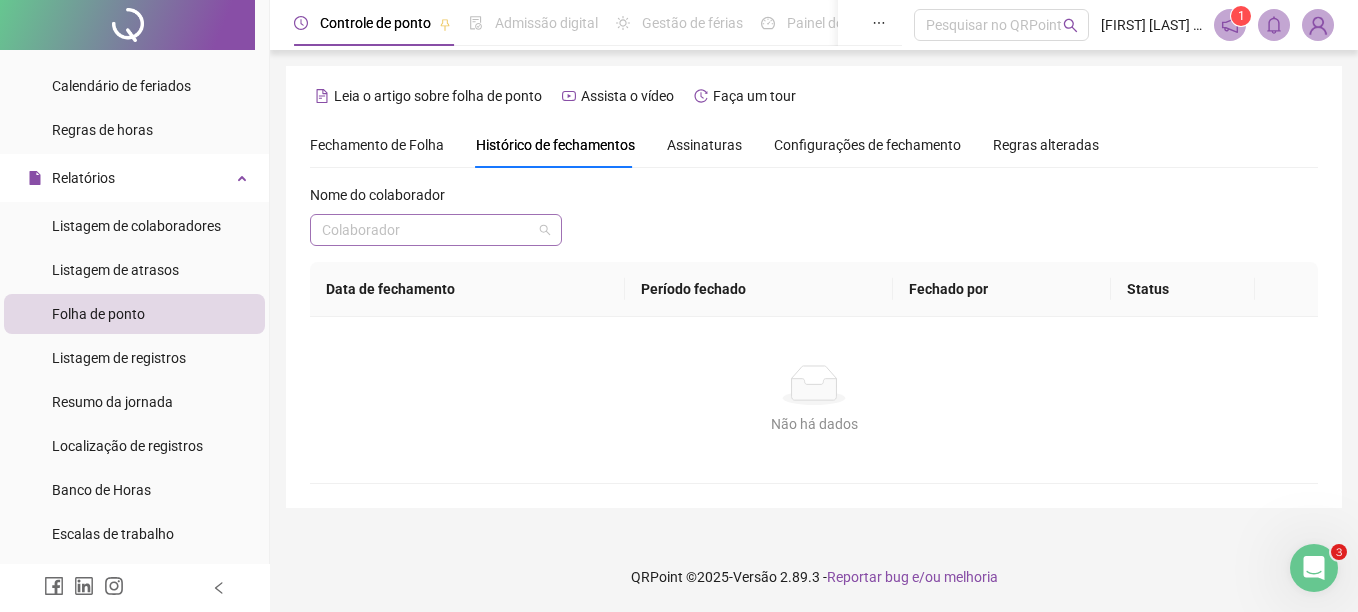 click on "Colaborador" at bounding box center [436, 230] 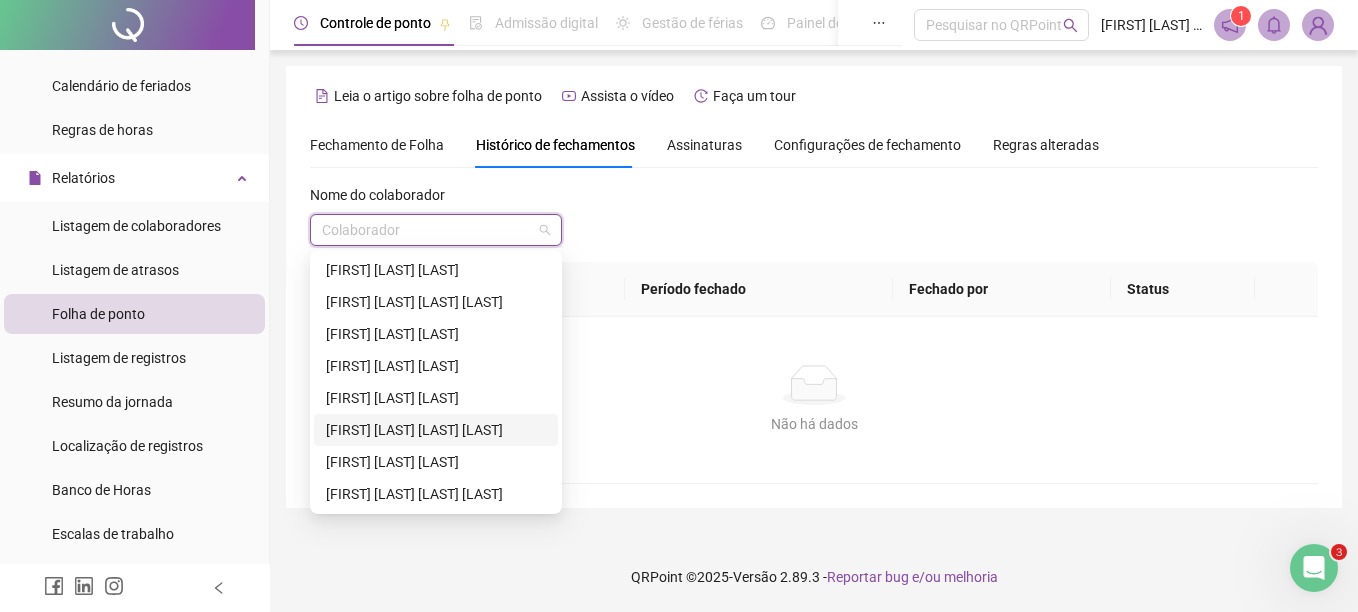 click on "[FIRST] [LAST] [LAST] [LAST]" at bounding box center (436, 430) 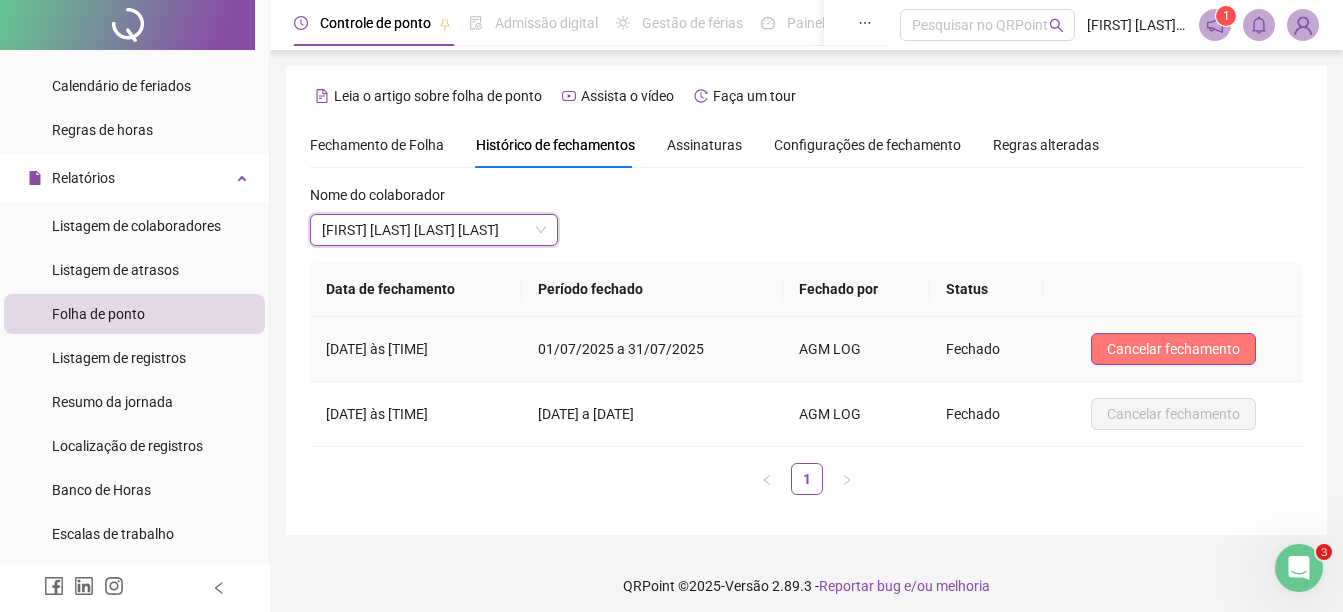 click on "Cancelar fechamento" at bounding box center [1173, 349] 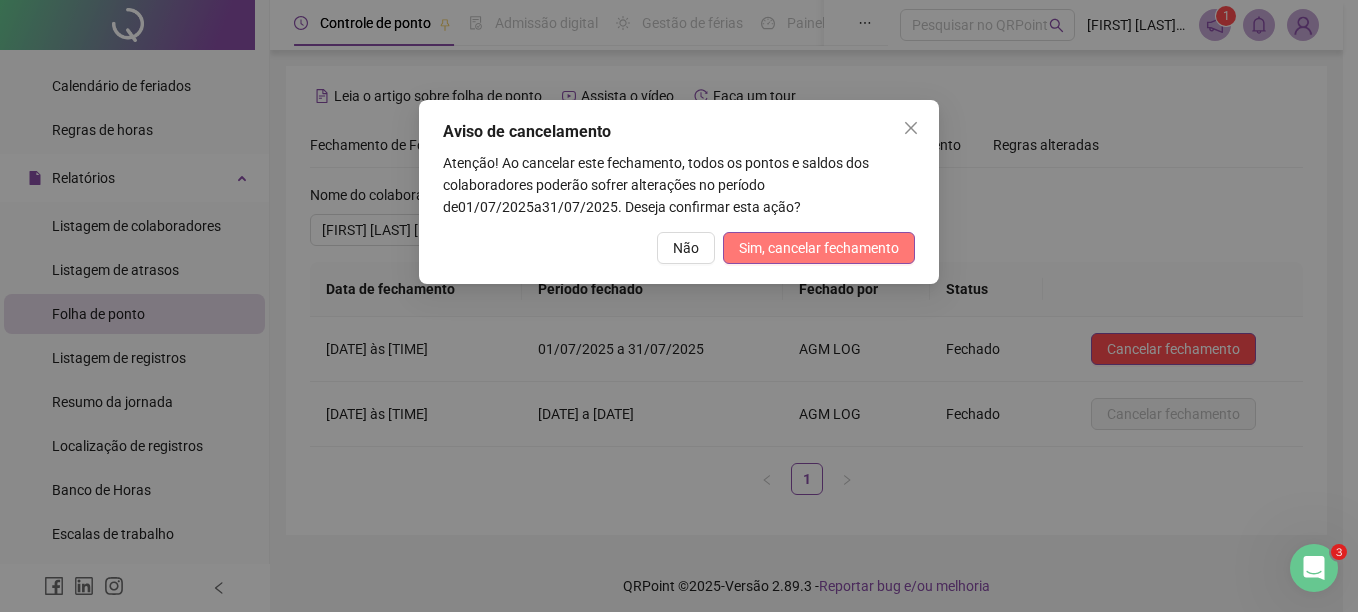click on "Sim, cancelar fechamento" at bounding box center (819, 248) 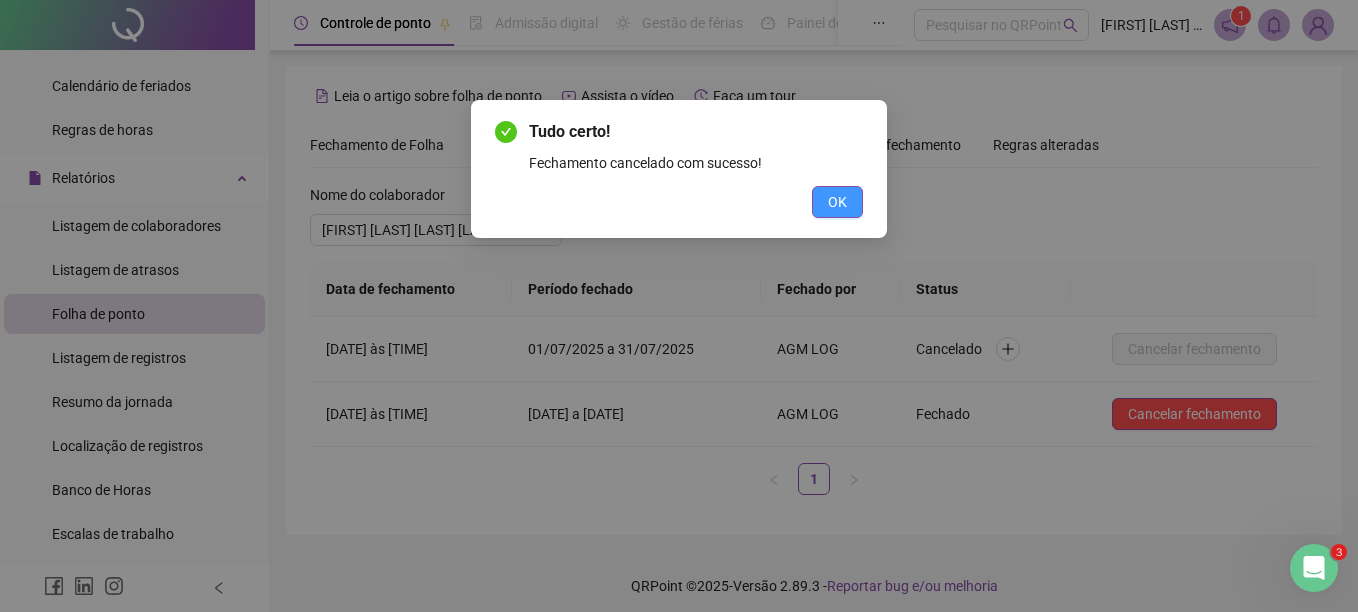 click on "OK" at bounding box center (837, 202) 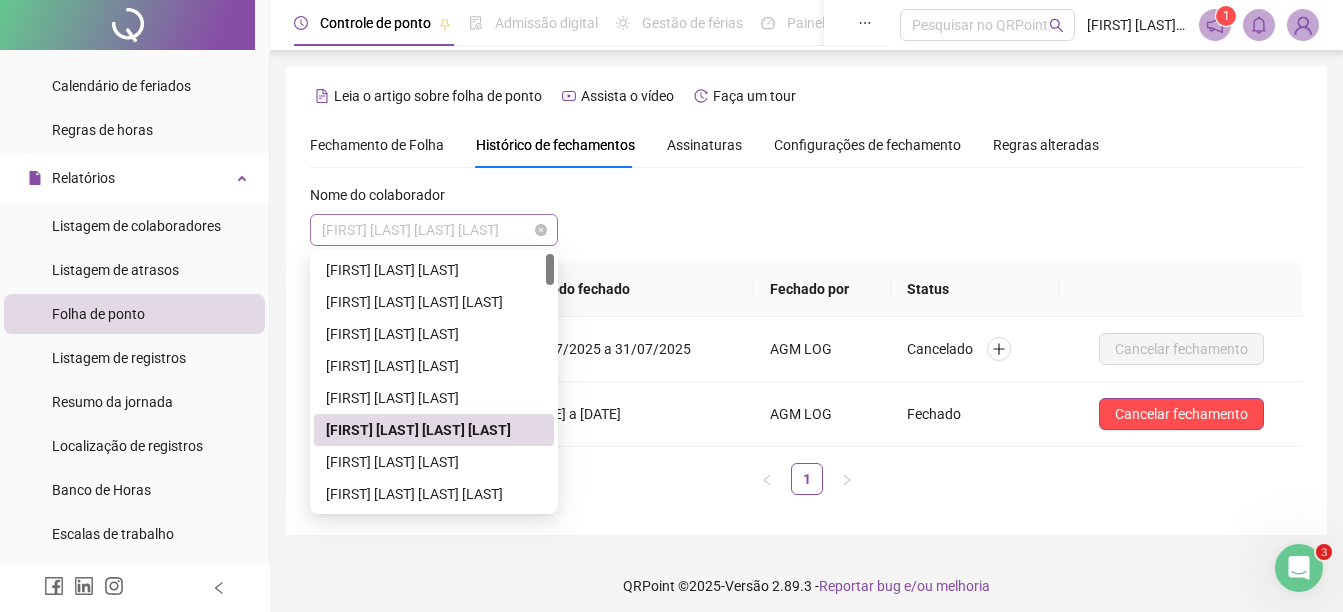 click on "[FIRST] [LAST] [LAST] [LAST]" at bounding box center [434, 230] 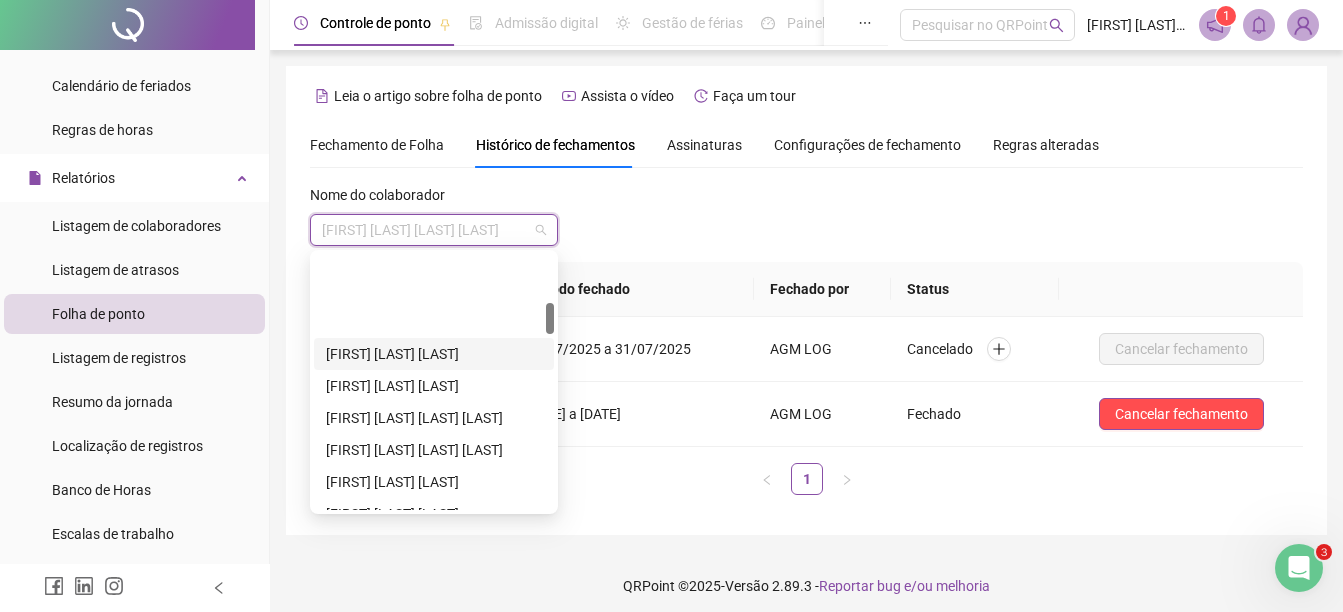 scroll, scrollTop: 400, scrollLeft: 0, axis: vertical 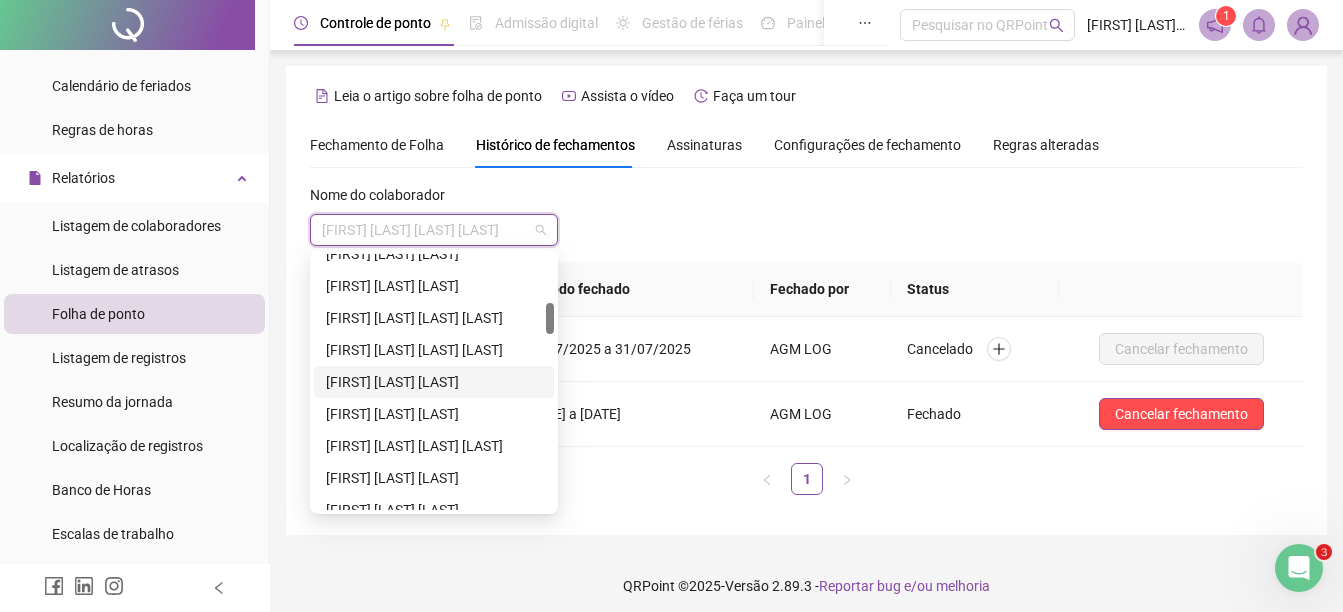 click on "[FIRST] [LAST] [LAST]" at bounding box center [434, 382] 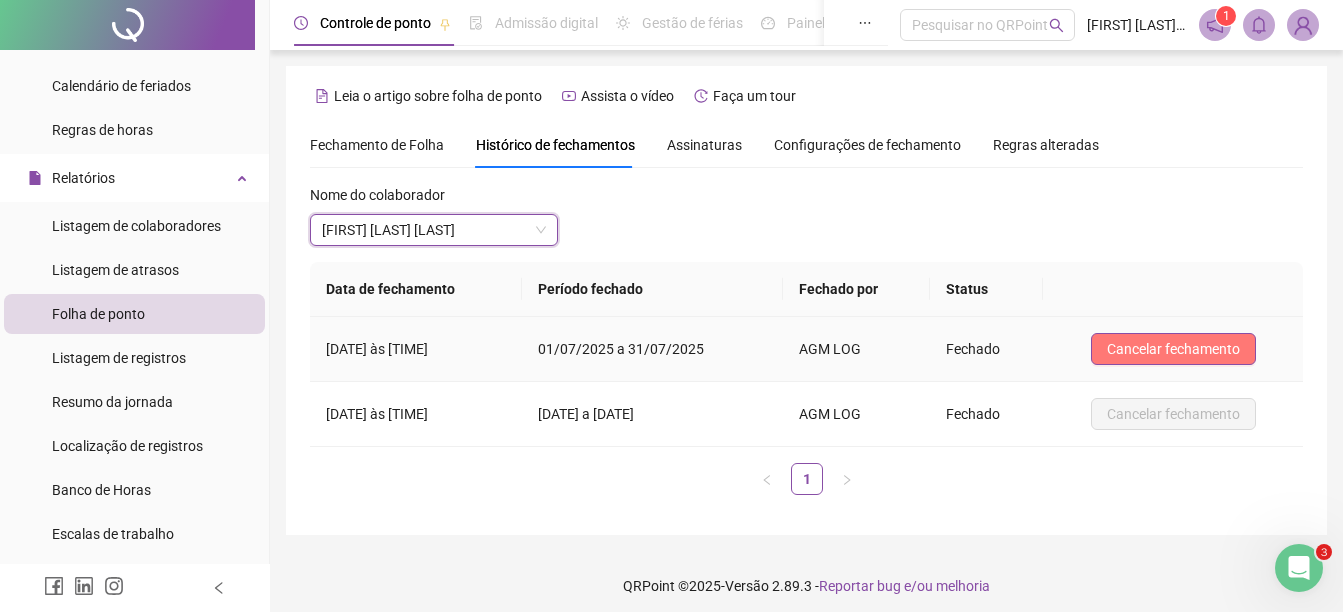 click on "Cancelar fechamento" at bounding box center [1173, 349] 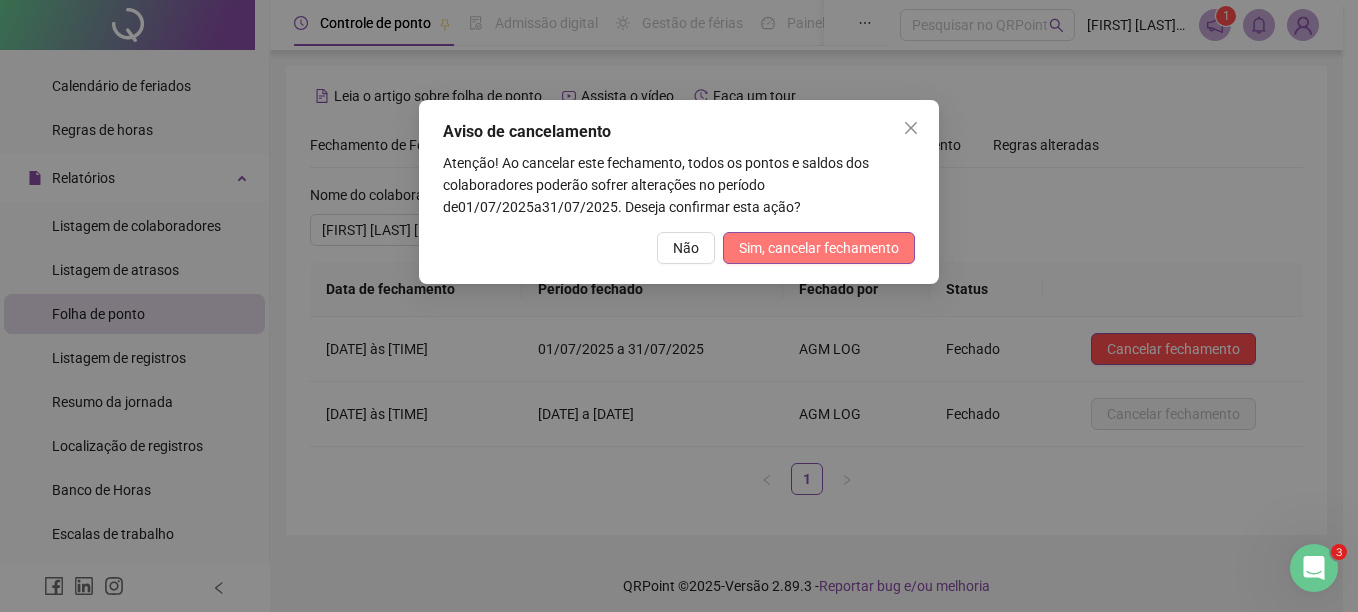 click on "Sim, cancelar fechamento" at bounding box center (819, 248) 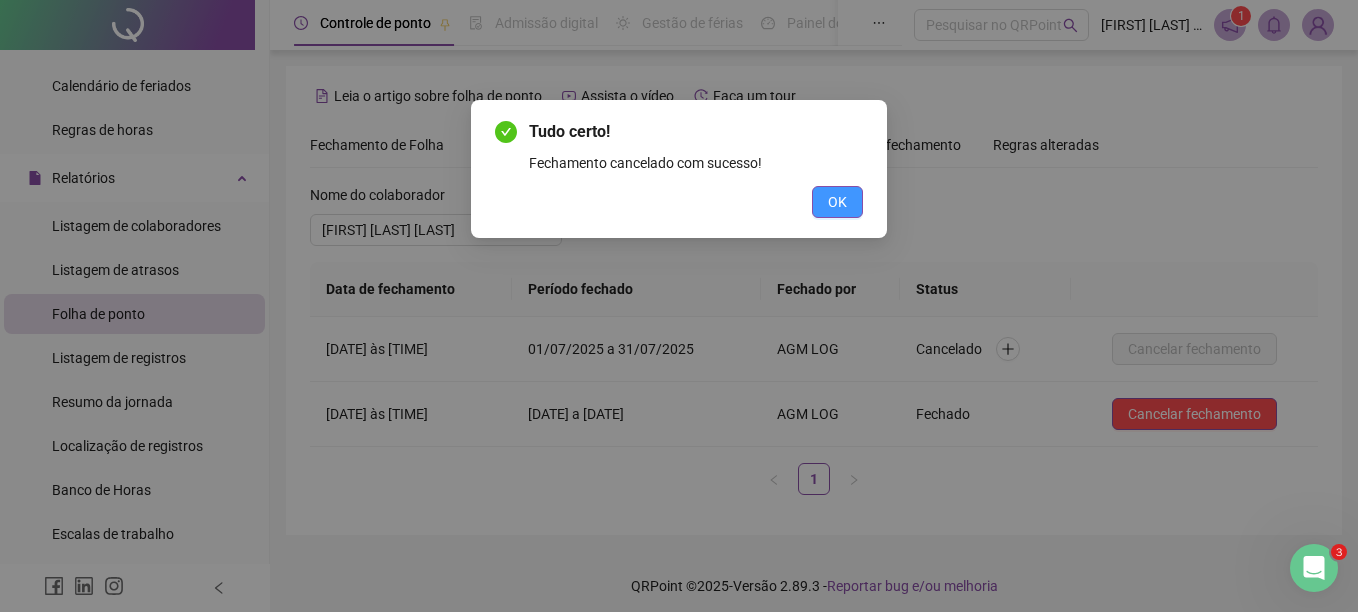 click on "OK" at bounding box center (837, 202) 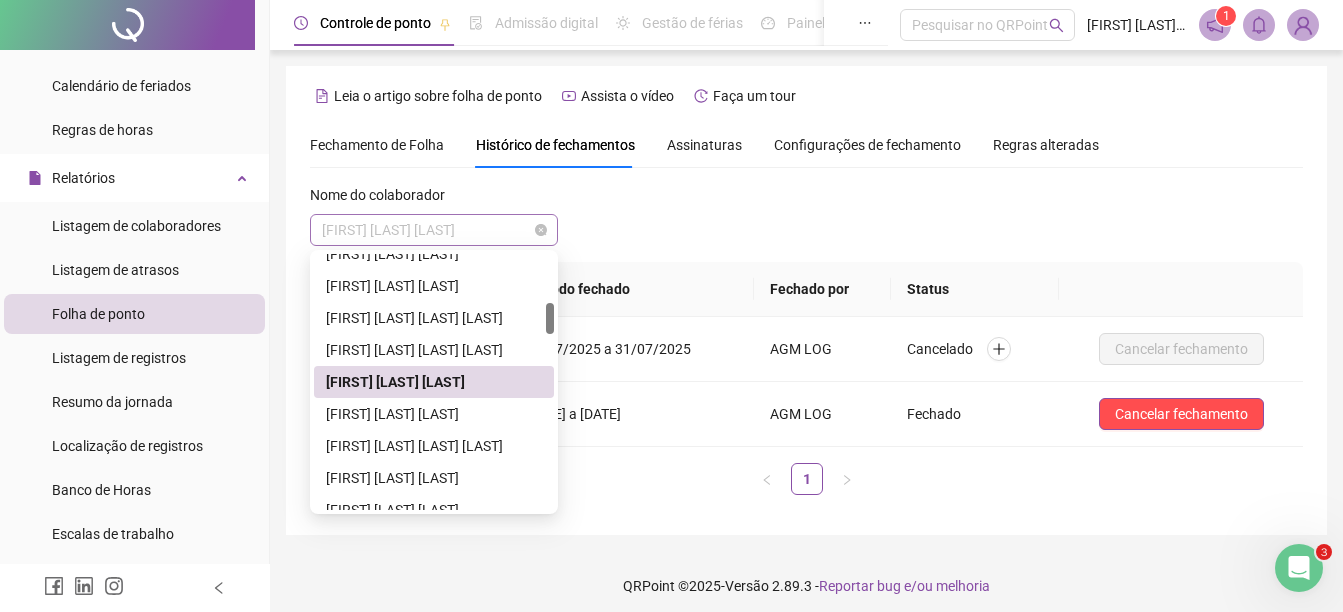 click on "[FIRST] [LAST] [LAST]" at bounding box center [434, 230] 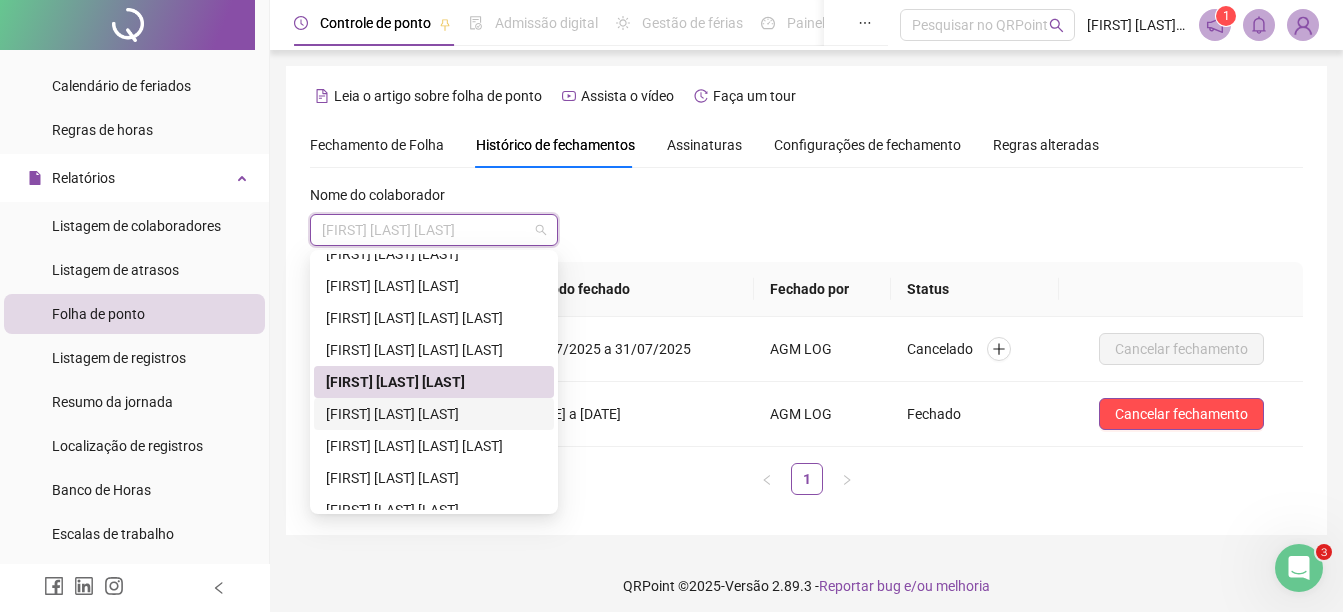 click on "[FIRST] [LAST] [LAST]" at bounding box center [434, 414] 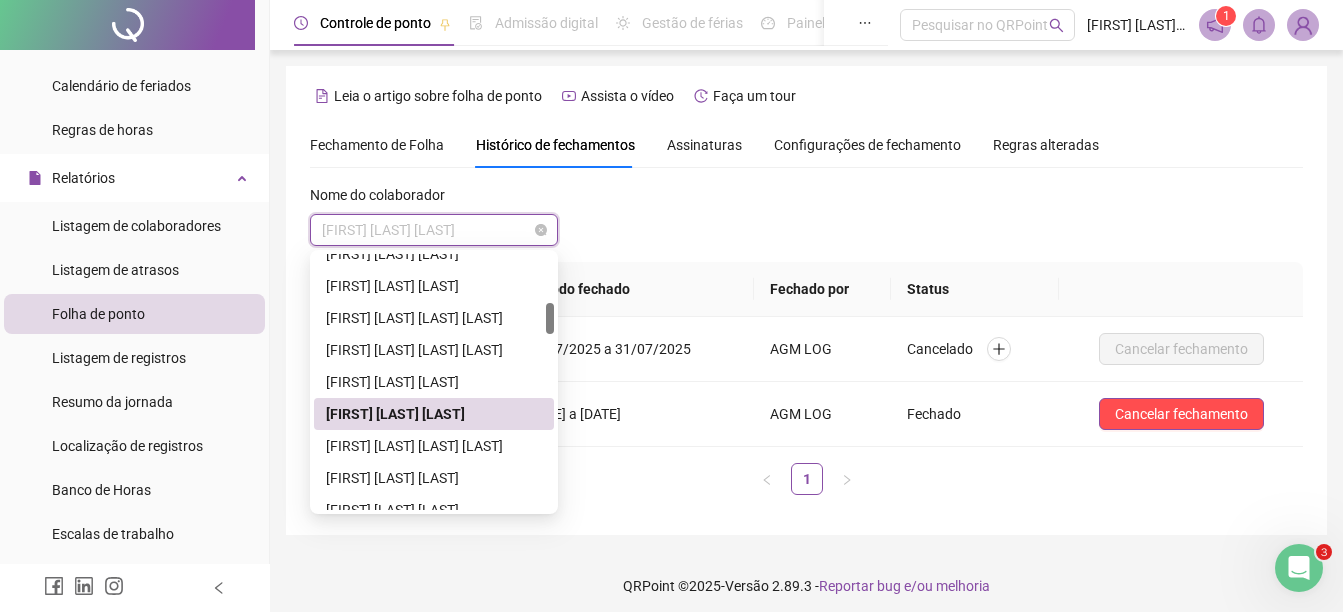 click on "[FIRST] [LAST] [LAST]" at bounding box center (434, 230) 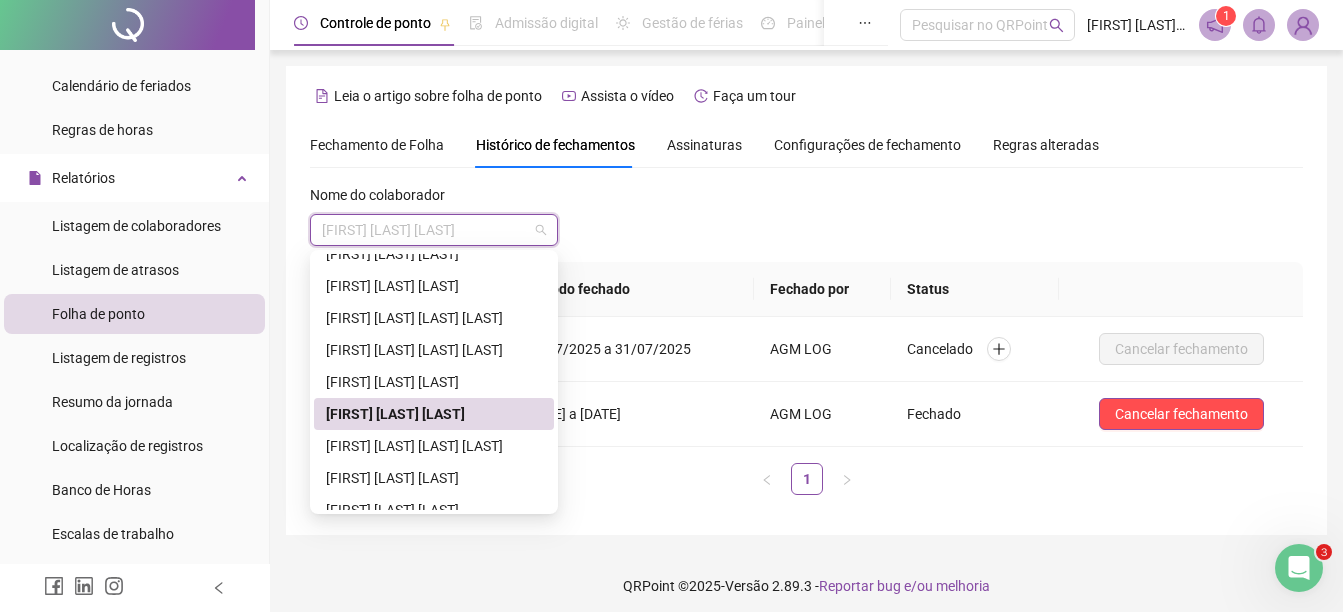 click on "Nome do colaborador [FIRST] [LAST] [LAST]" at bounding box center (806, 223) 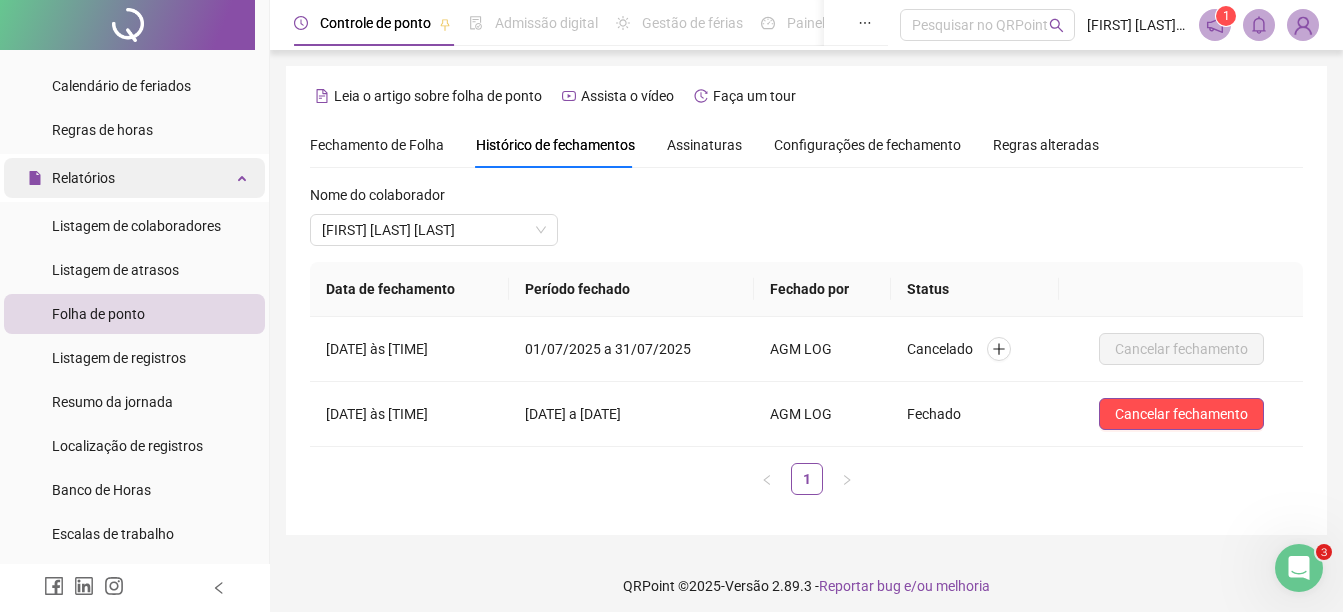 scroll, scrollTop: 0, scrollLeft: 0, axis: both 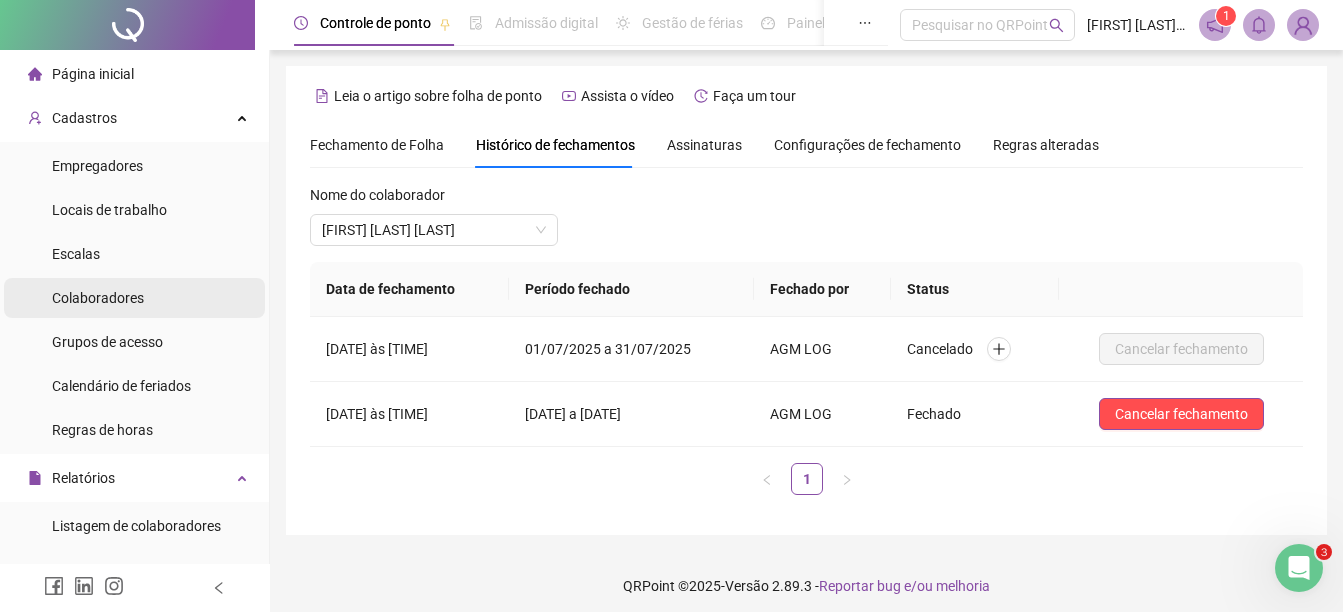 click on "Colaboradores" at bounding box center (98, 298) 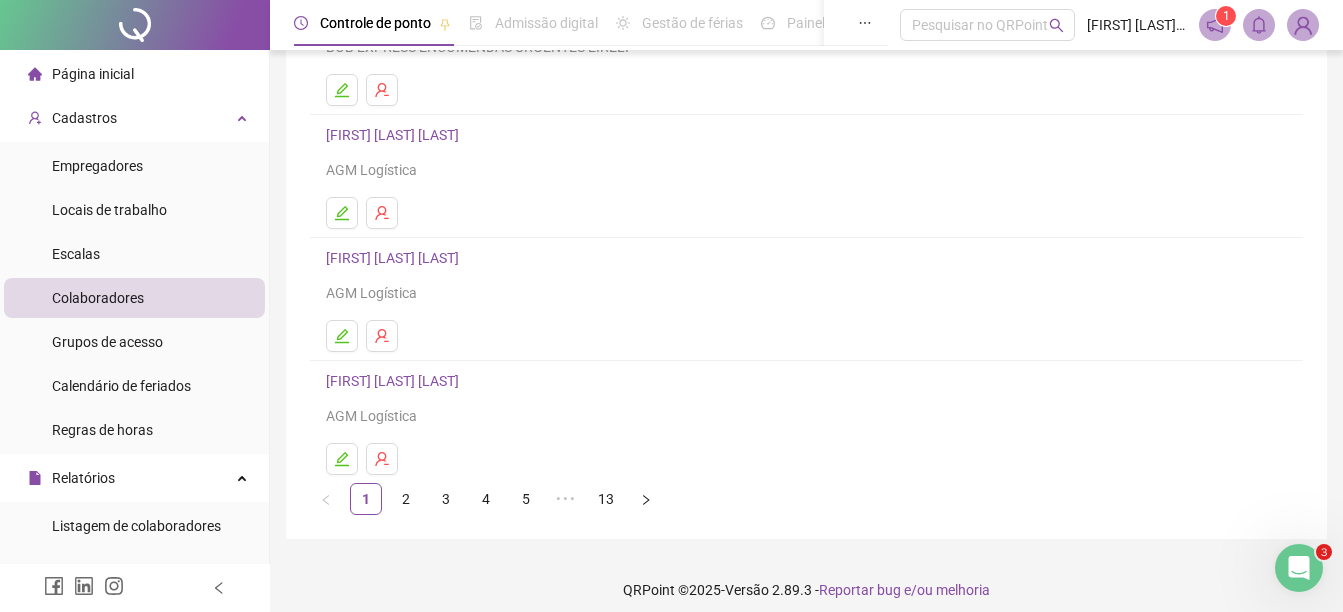 scroll, scrollTop: 355, scrollLeft: 0, axis: vertical 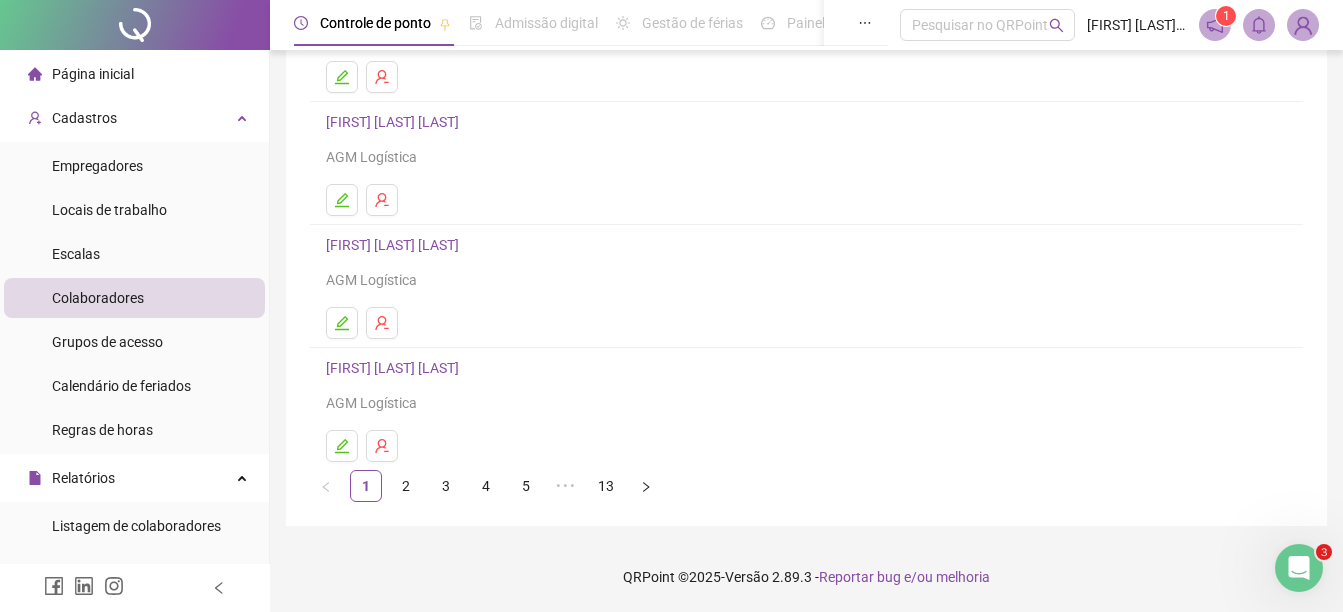 click on "2" at bounding box center [406, 486] 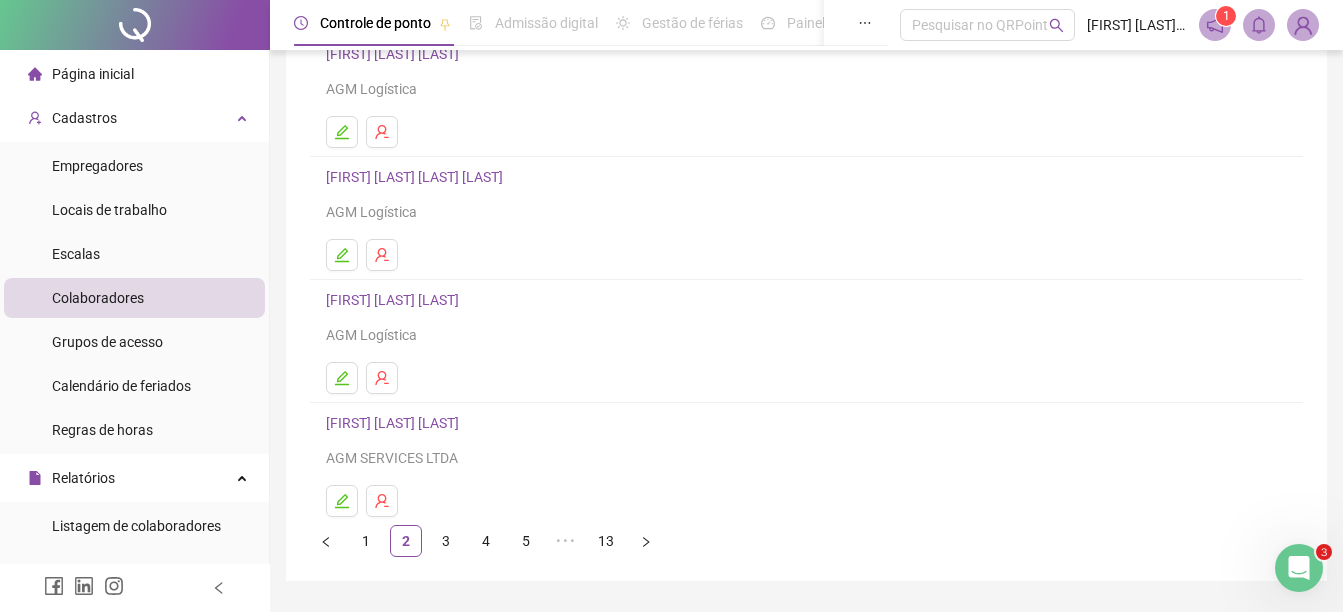 scroll, scrollTop: 355, scrollLeft: 0, axis: vertical 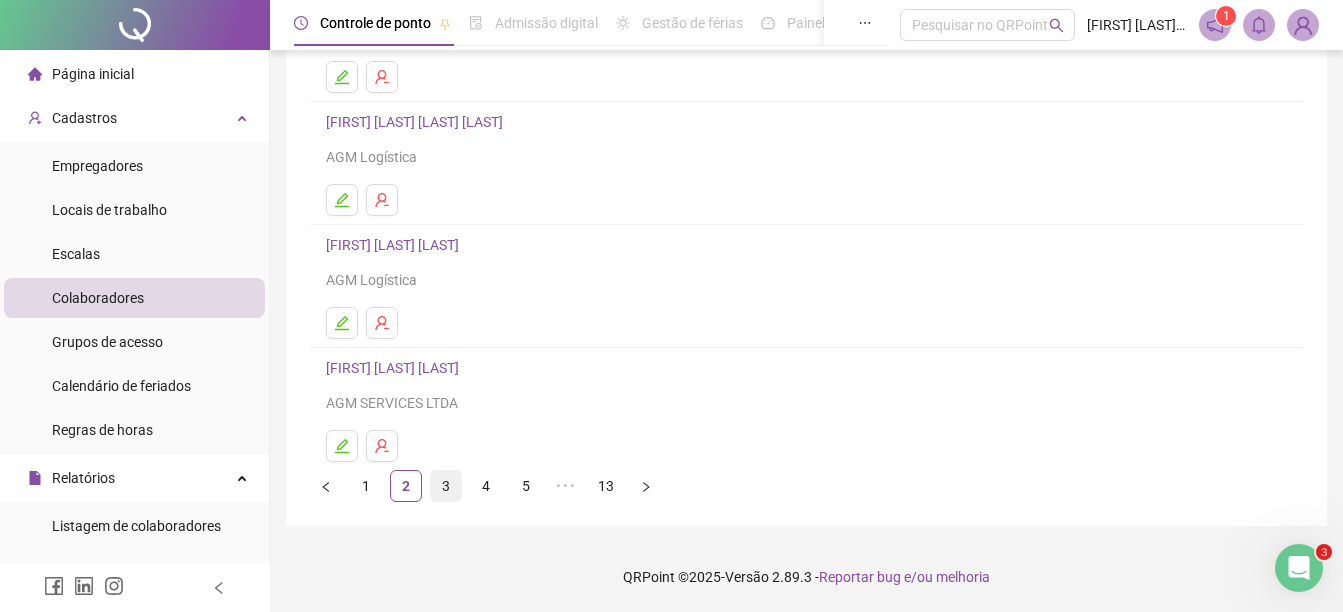 click on "3" at bounding box center [446, 486] 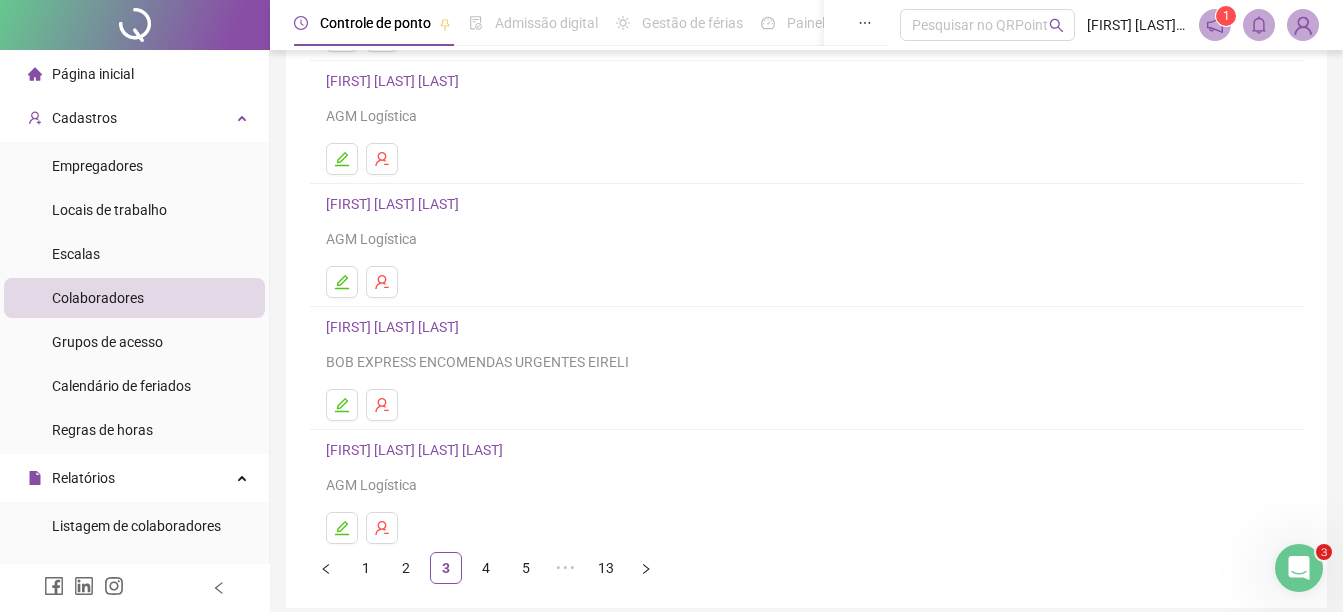 scroll, scrollTop: 355, scrollLeft: 0, axis: vertical 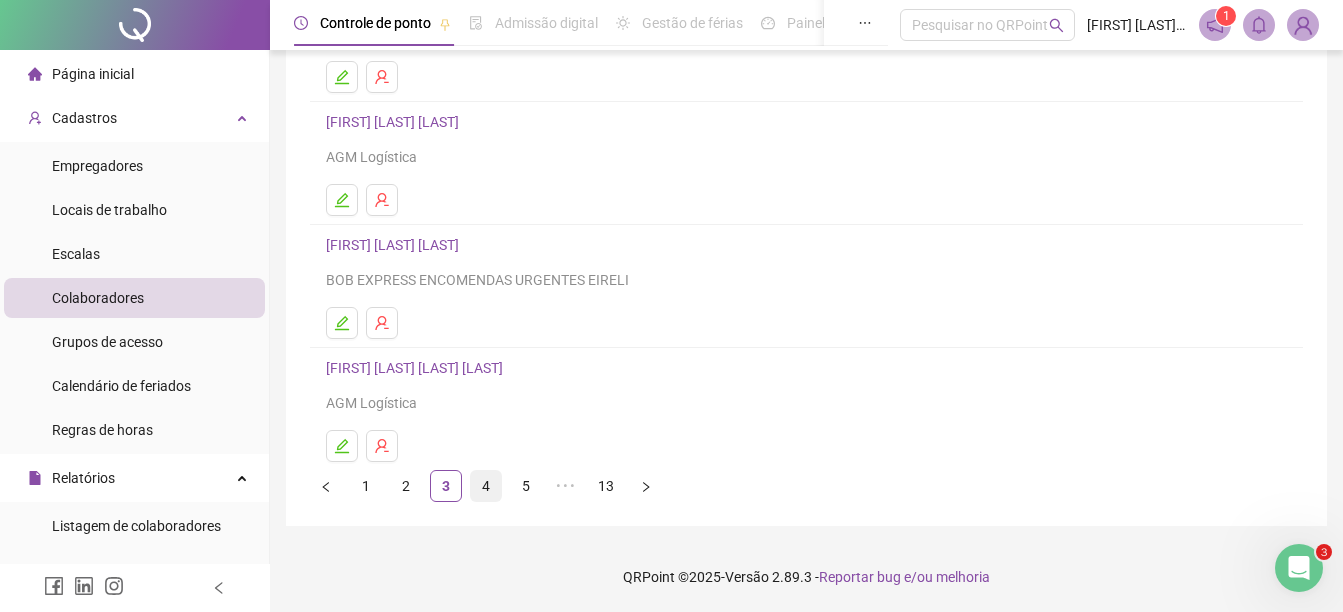 click on "4" at bounding box center [486, 486] 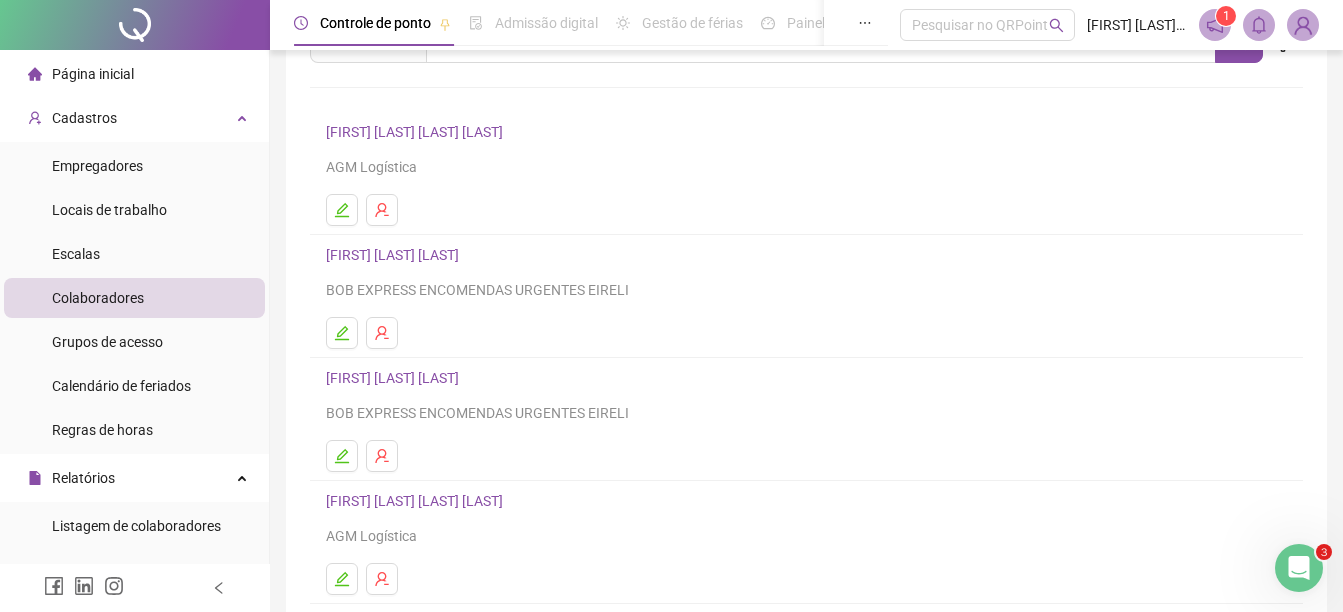 scroll, scrollTop: 100, scrollLeft: 0, axis: vertical 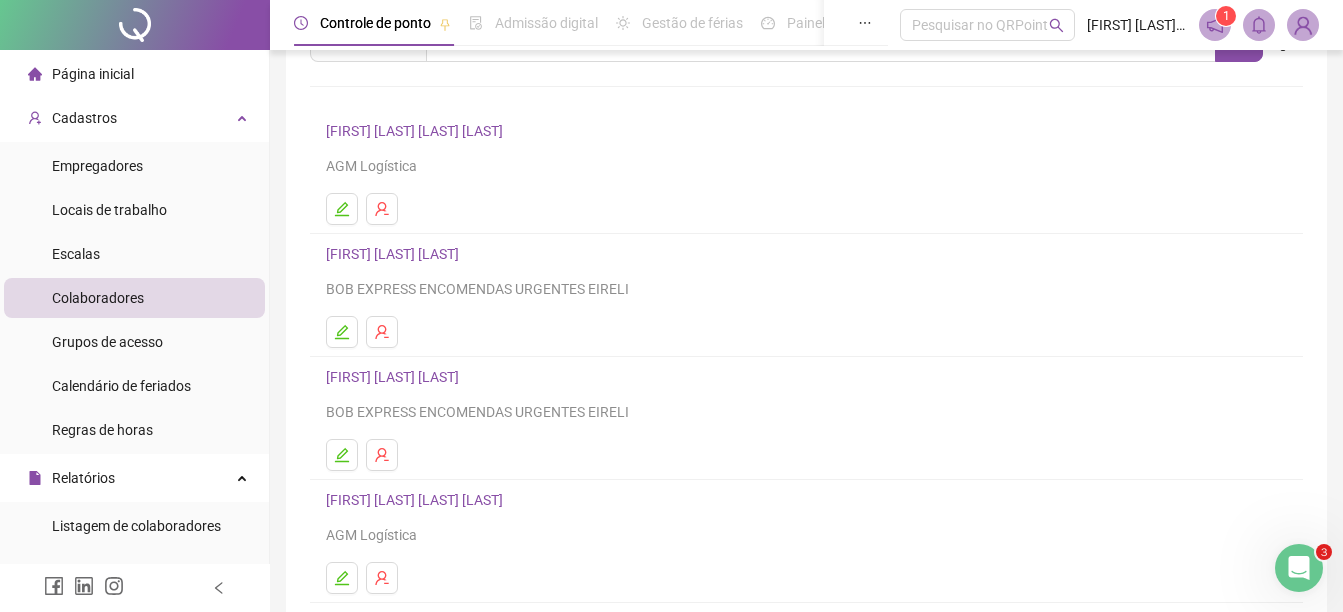click on "[FIRST] [LAST] [LAST]" at bounding box center (395, 377) 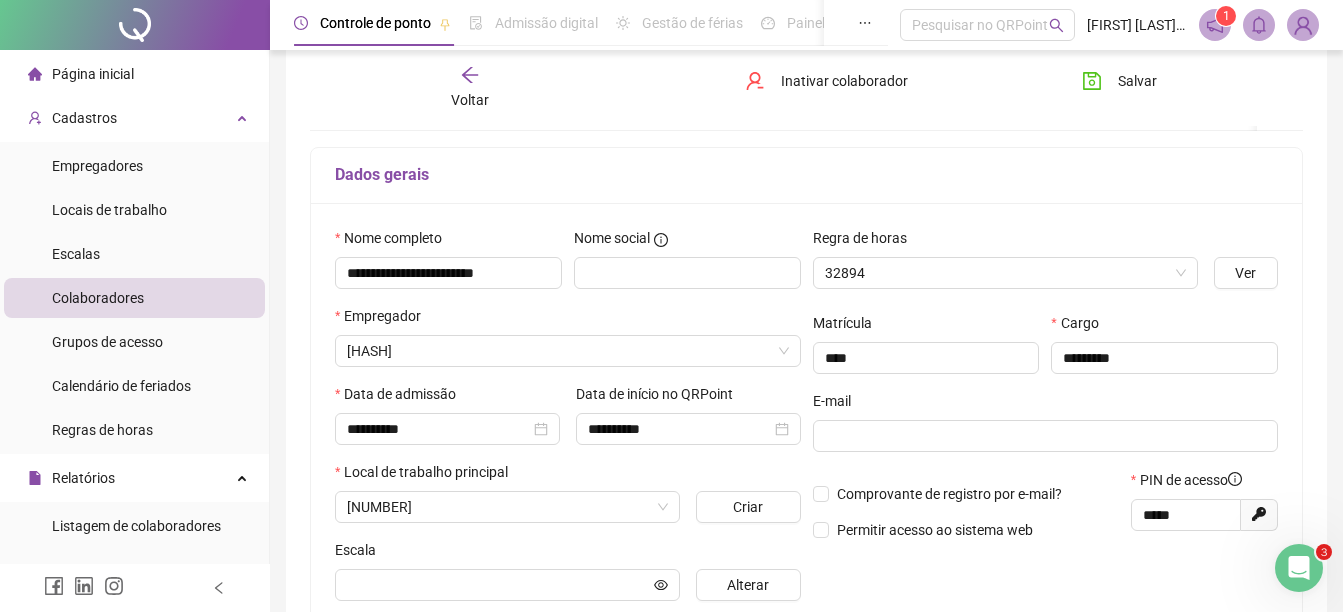 scroll, scrollTop: 110, scrollLeft: 0, axis: vertical 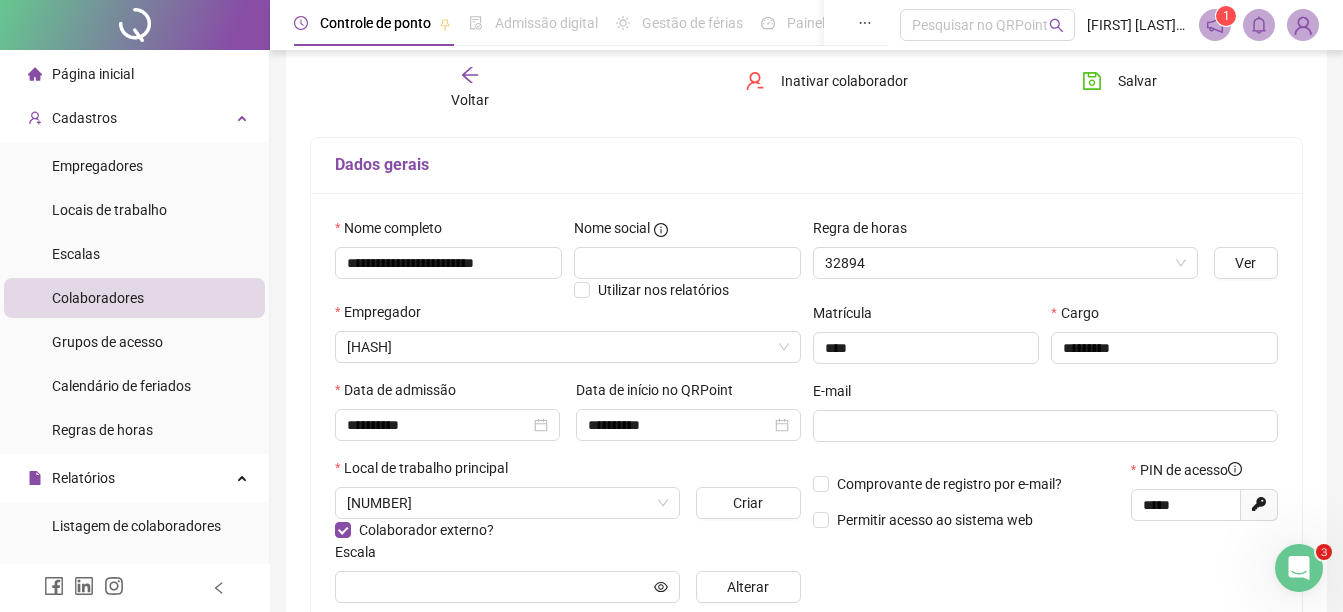type on "**********" 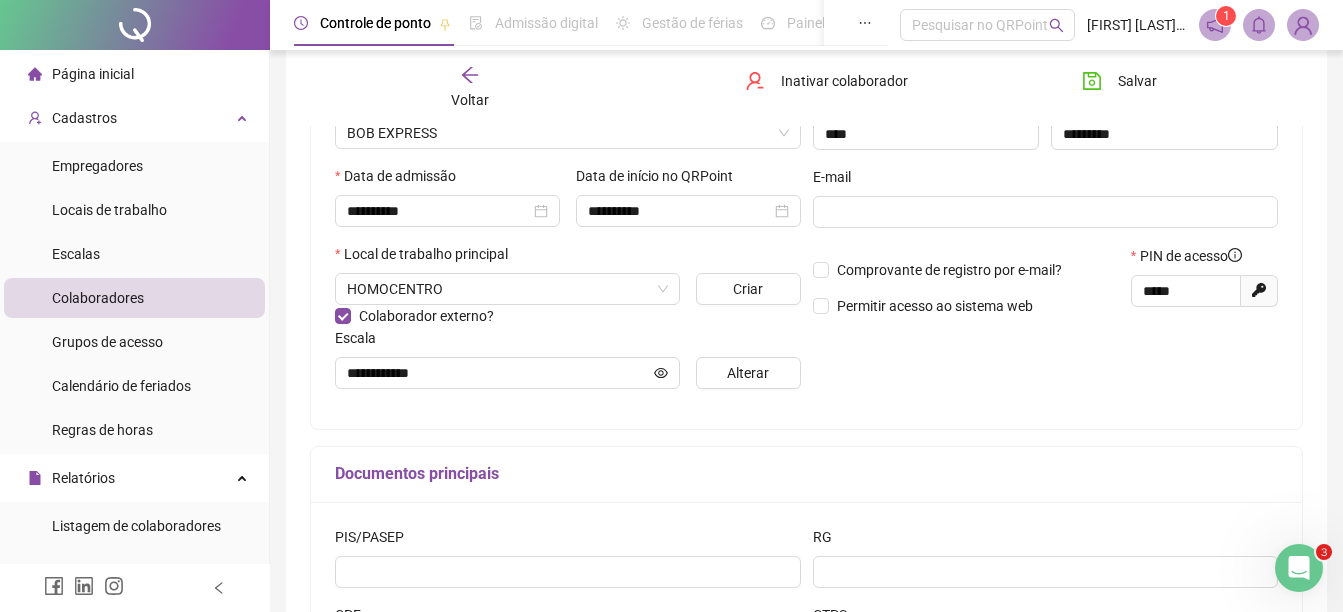 scroll, scrollTop: 210, scrollLeft: 0, axis: vertical 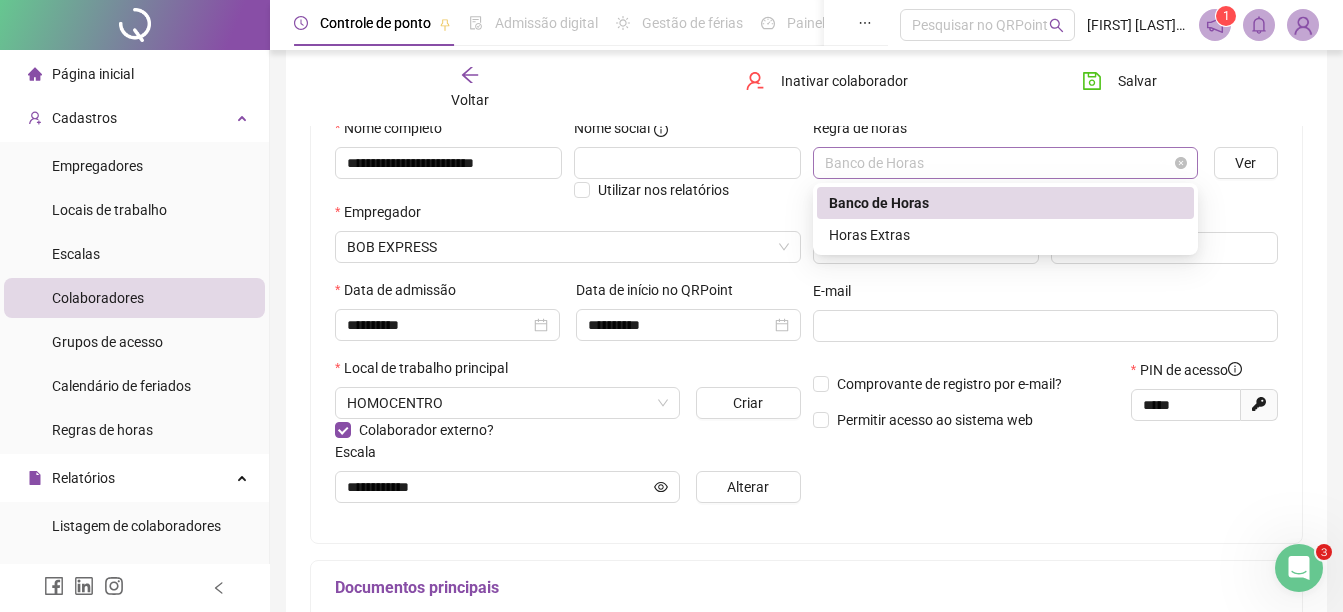 click on "Banco de Horas" at bounding box center (1005, 163) 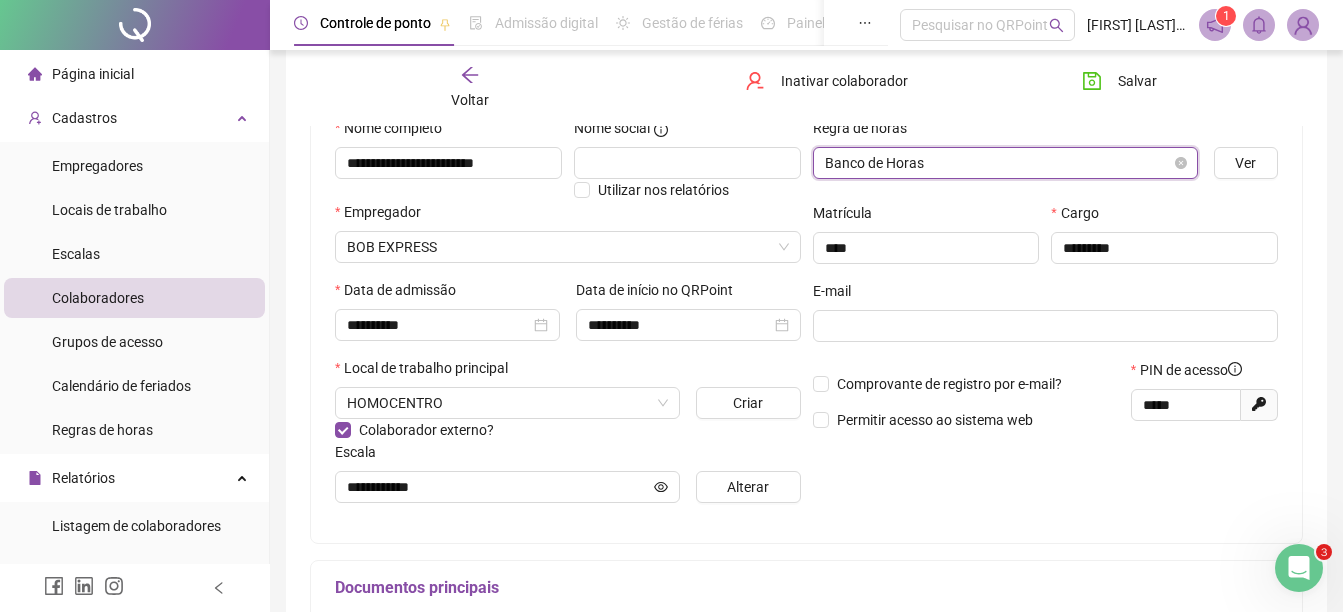 click on "Banco de Horas" at bounding box center [1005, 163] 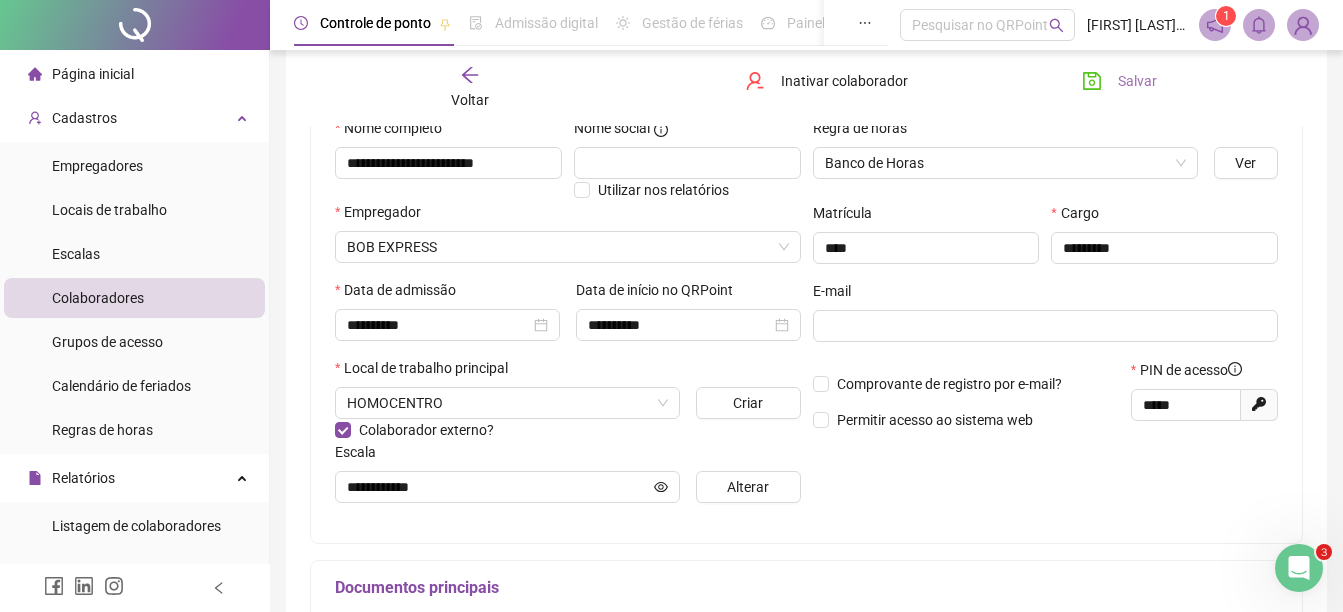 click on "Salvar" at bounding box center (1137, 81) 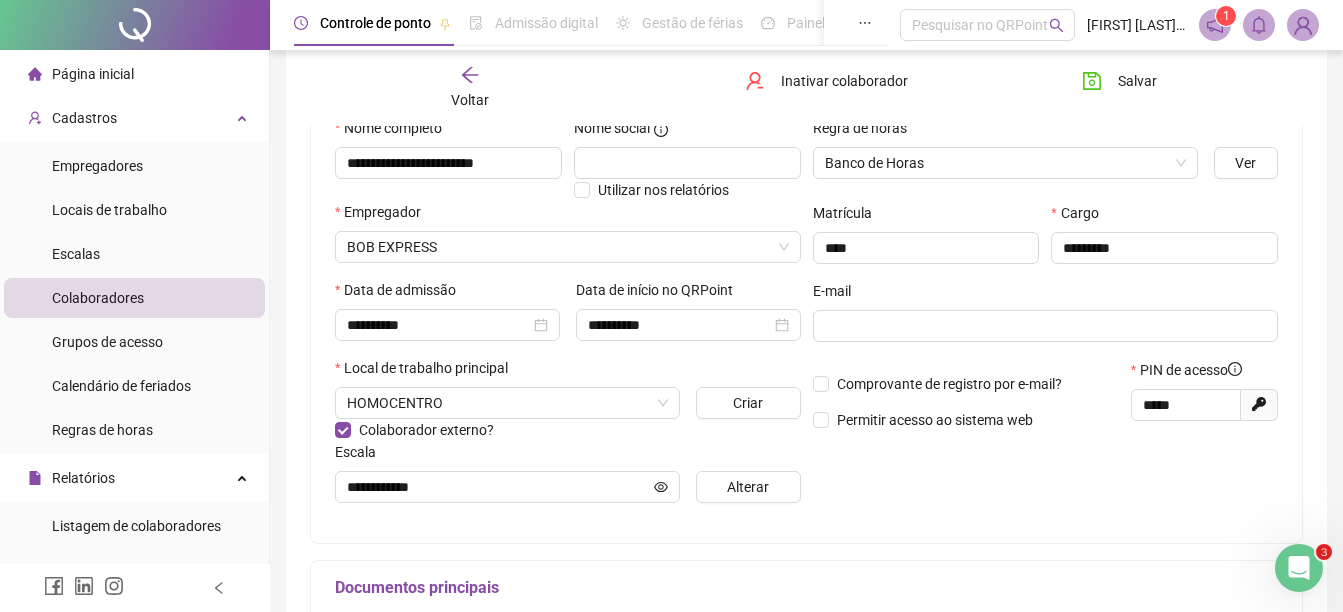 click 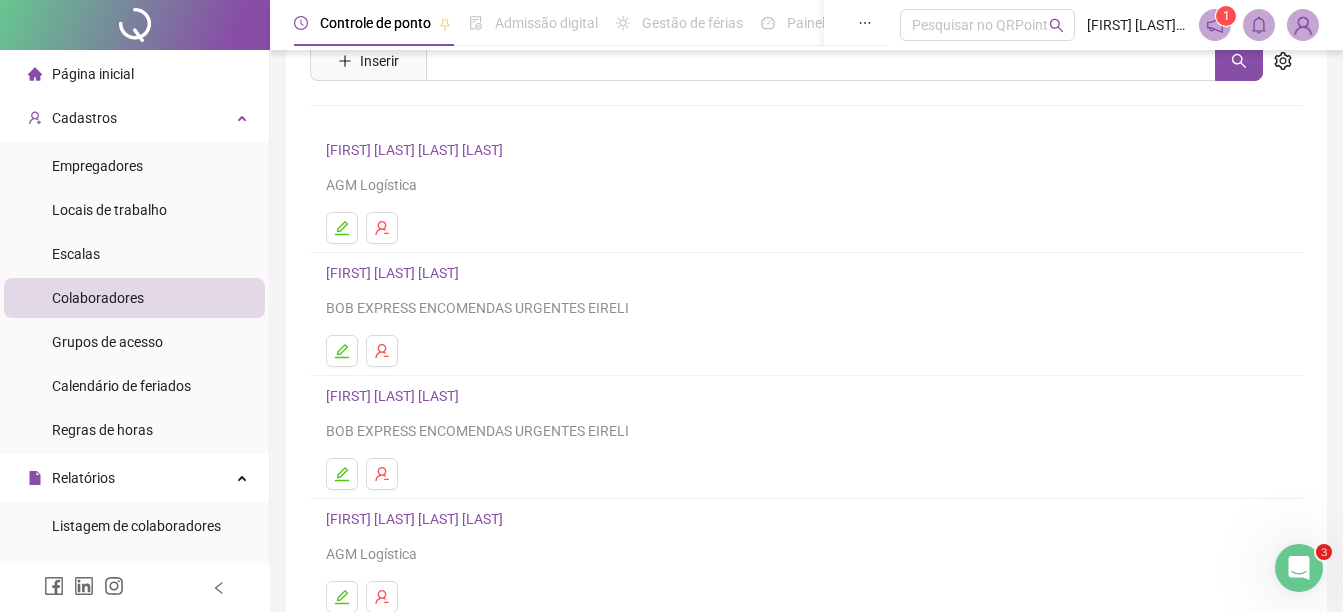 scroll, scrollTop: 0, scrollLeft: 0, axis: both 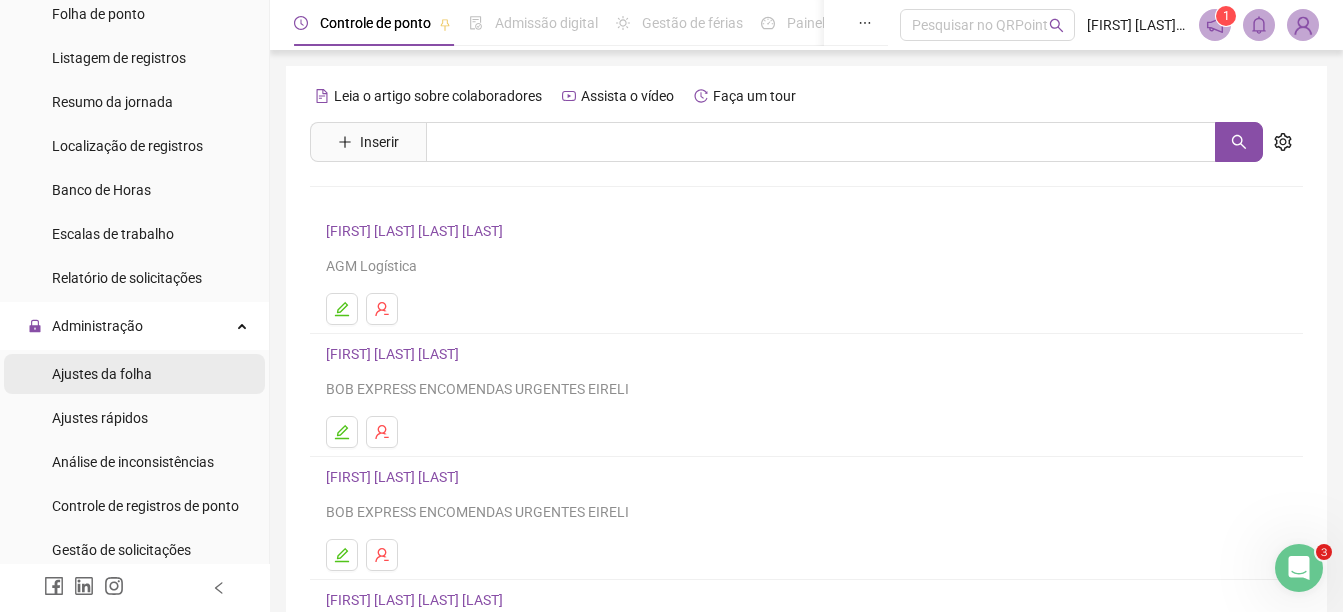 click on "Ajustes da folha" at bounding box center [102, 374] 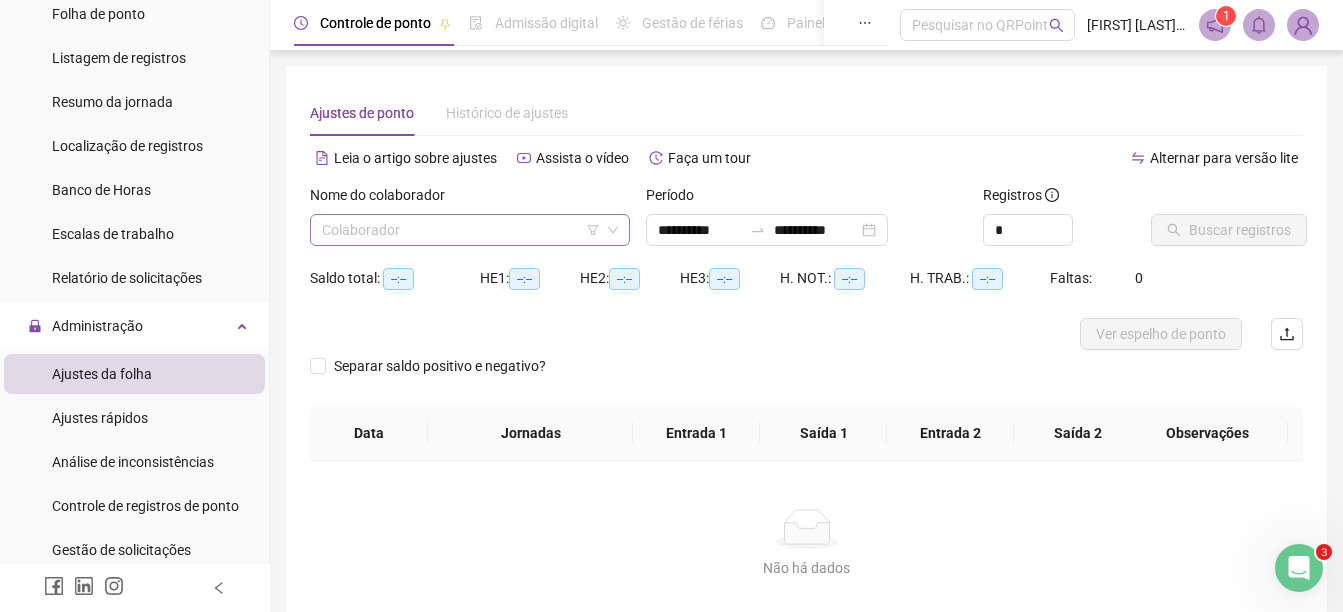click at bounding box center (461, 230) 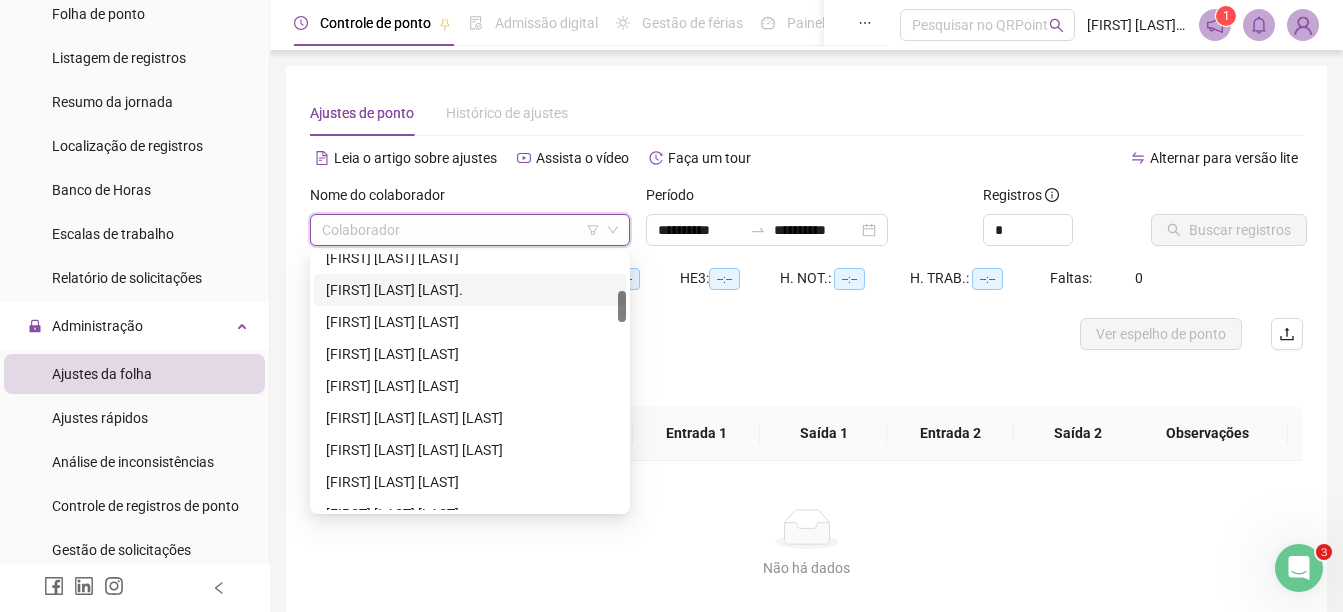 scroll, scrollTop: 400, scrollLeft: 0, axis: vertical 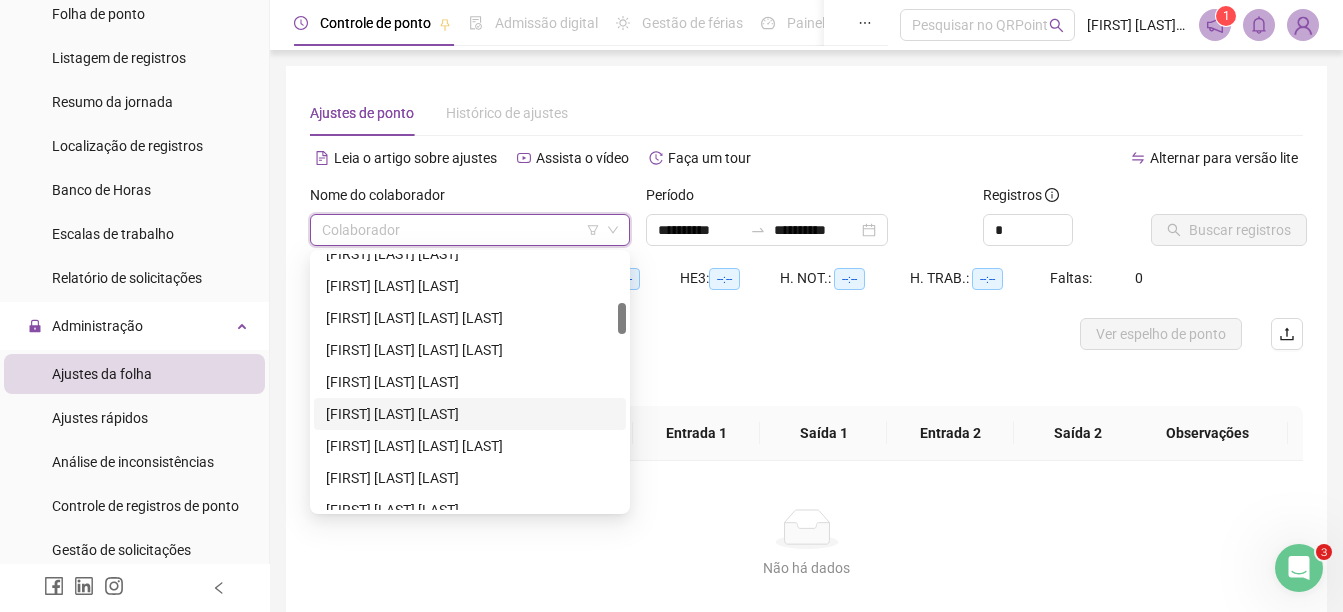click on "[FIRST] [LAST] [LAST]" at bounding box center (470, 414) 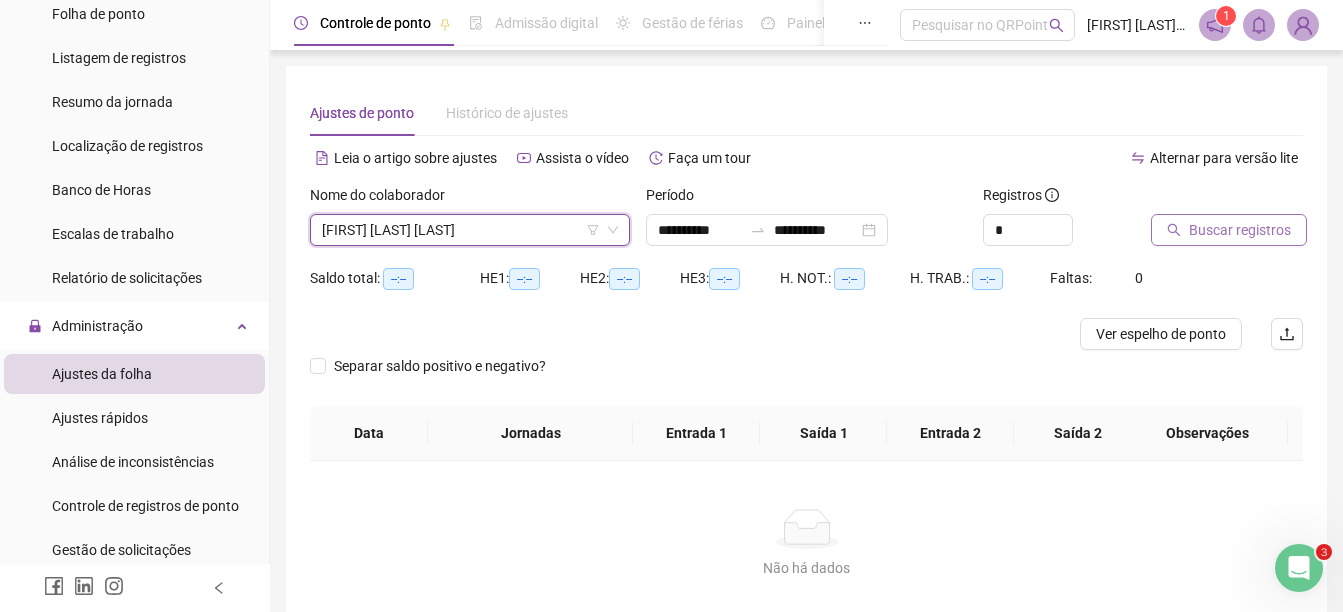 click on "Buscar registros" at bounding box center (1240, 230) 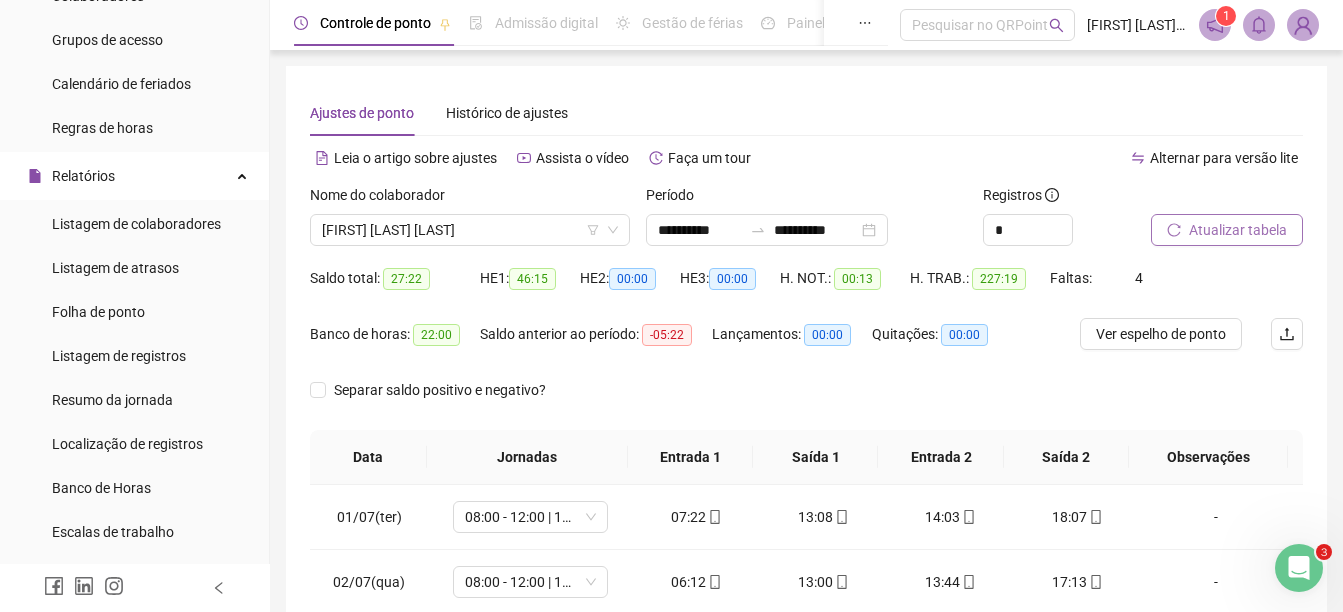 scroll, scrollTop: 300, scrollLeft: 0, axis: vertical 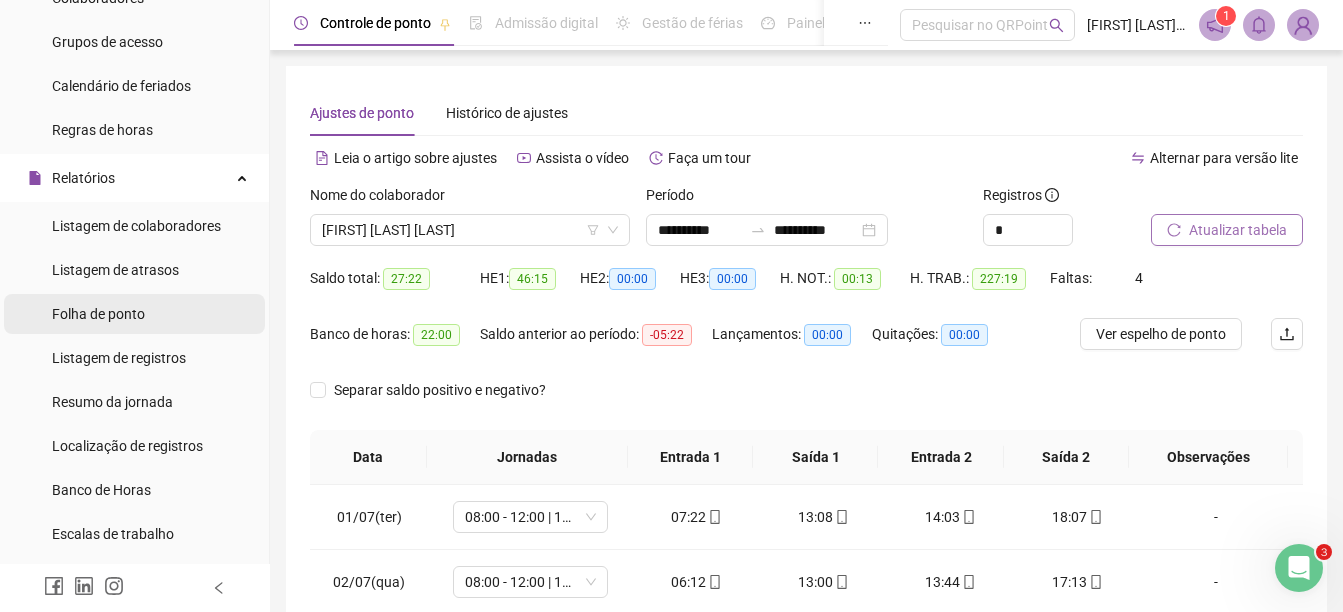 click on "Folha de ponto" at bounding box center (98, 314) 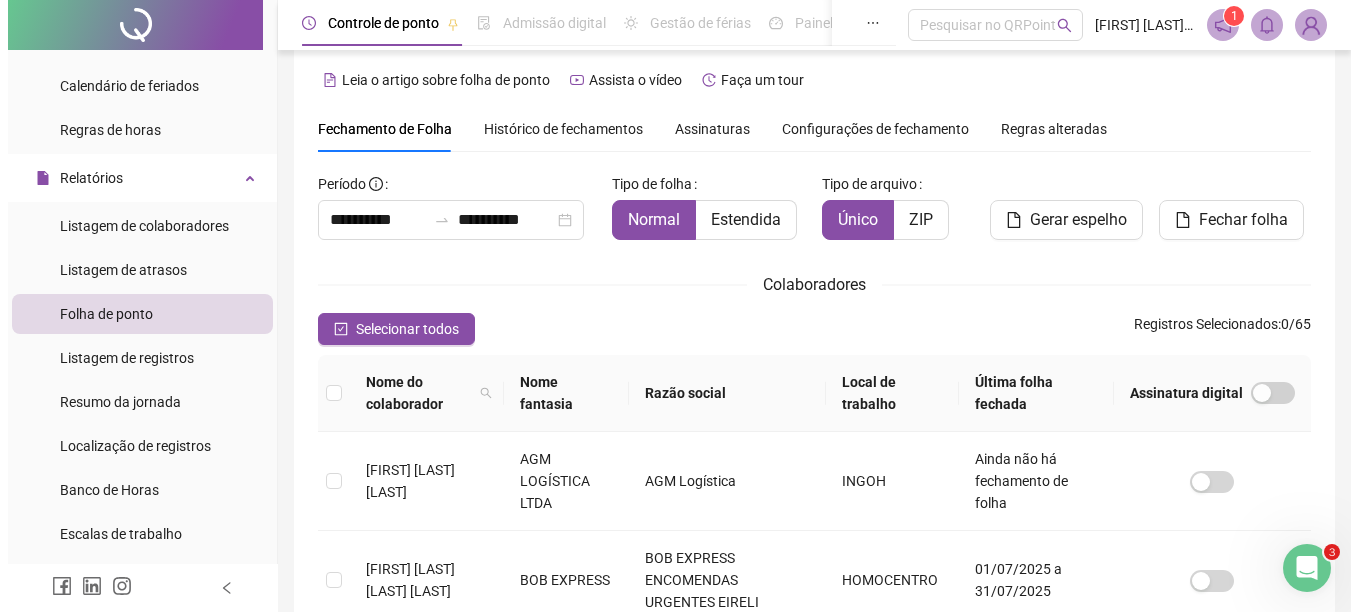 scroll, scrollTop: 0, scrollLeft: 0, axis: both 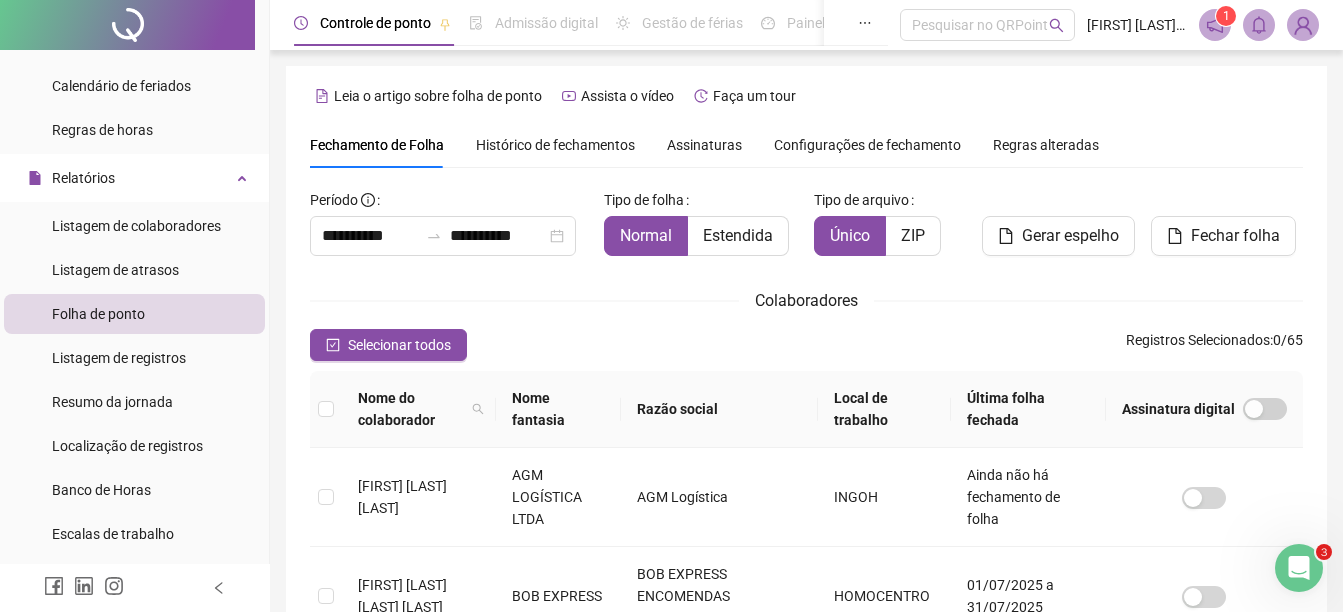 click on "Histórico de fechamentos" at bounding box center (555, 145) 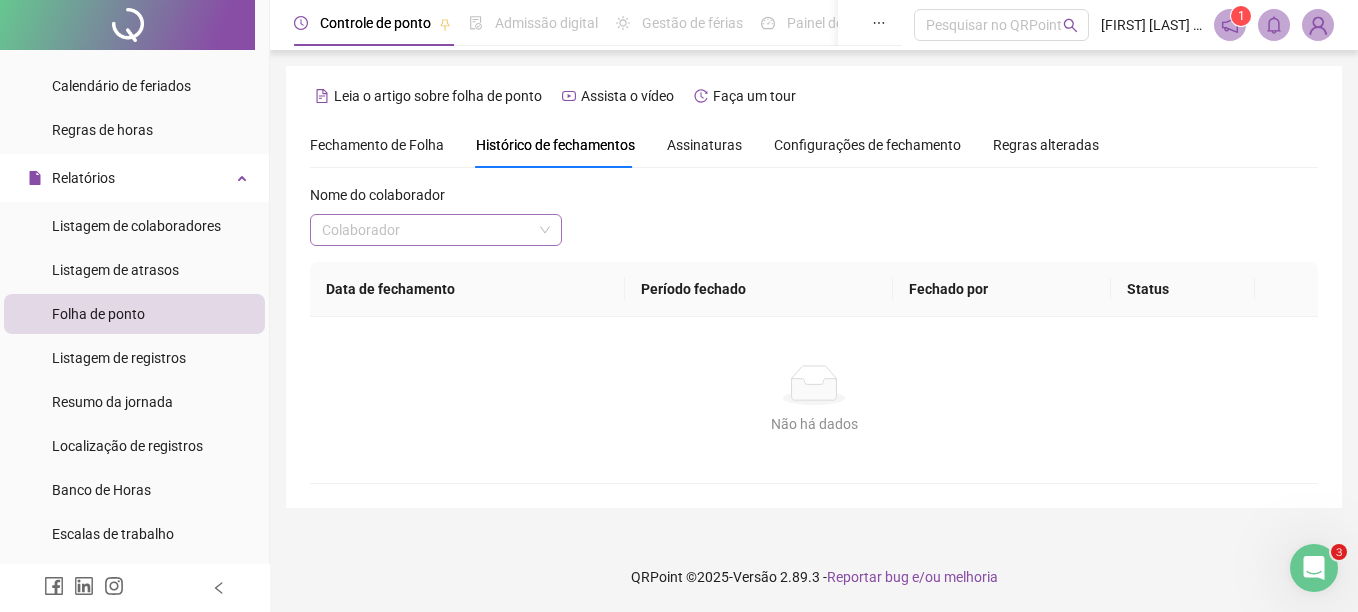 click at bounding box center [427, 230] 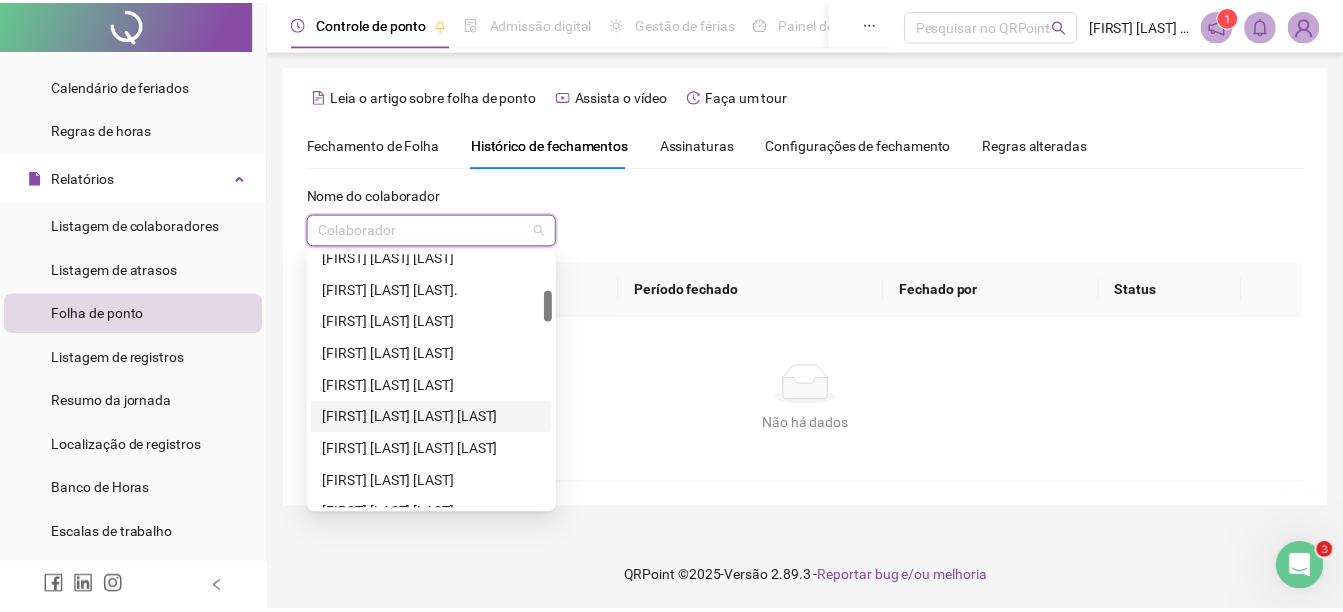 scroll, scrollTop: 400, scrollLeft: 0, axis: vertical 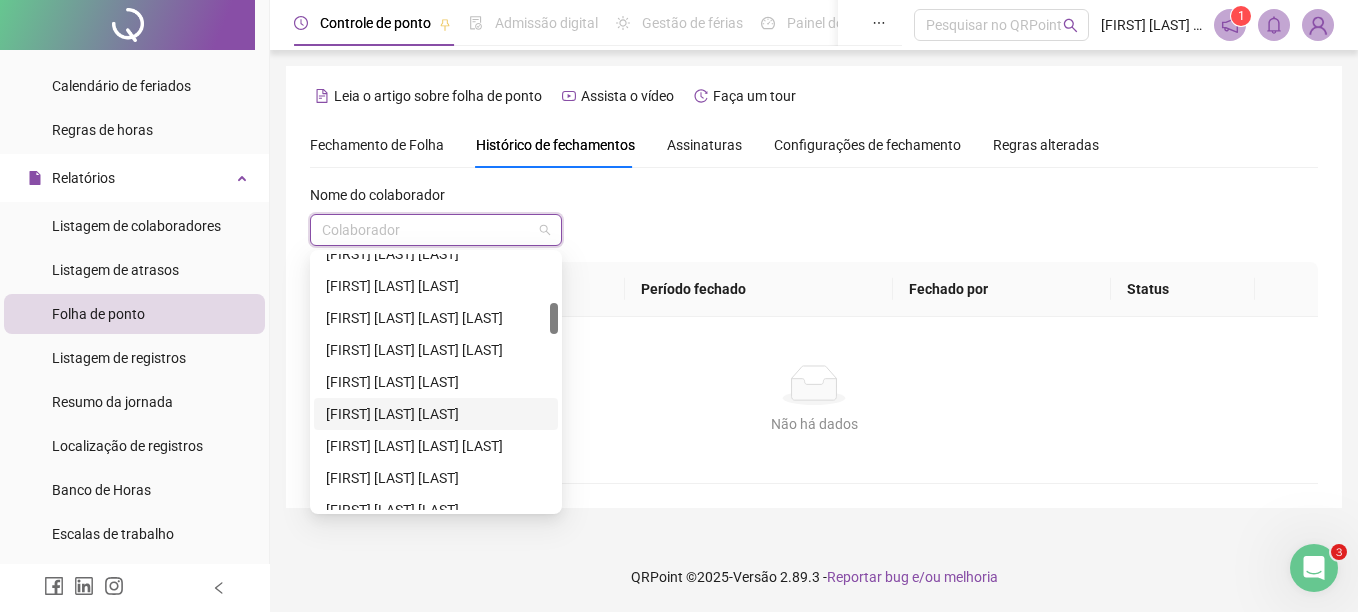 click on "[FIRST] [LAST] [LAST]" at bounding box center (436, 414) 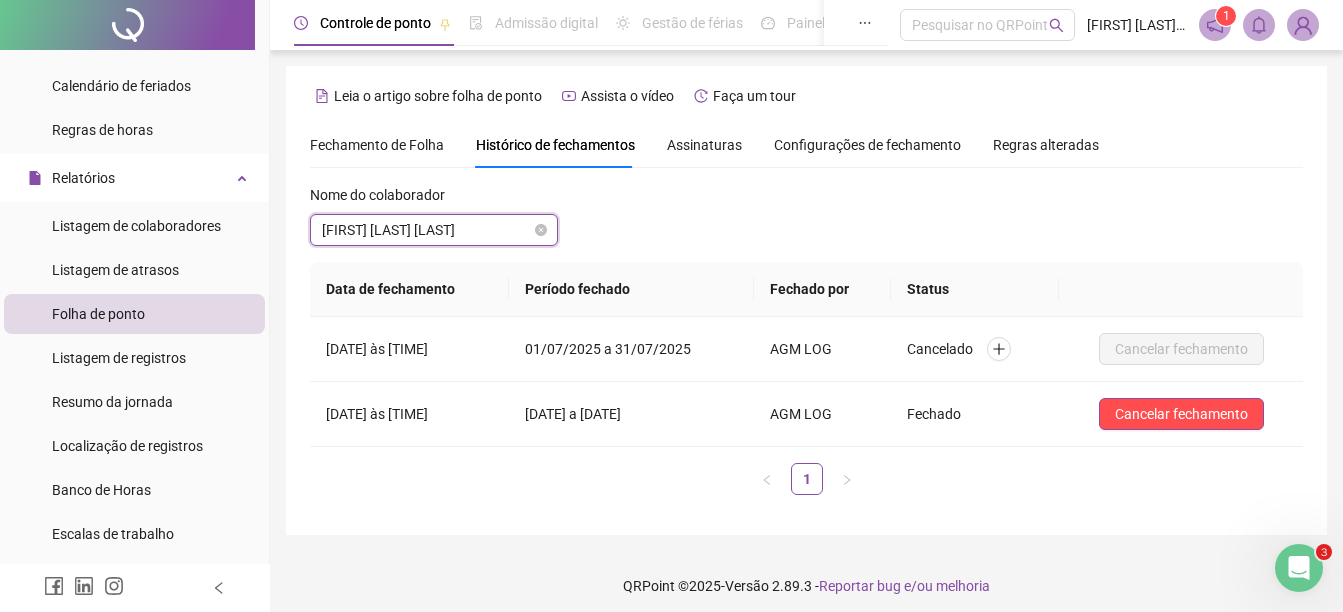 click on "[FIRST] [LAST] [LAST]" at bounding box center [434, 230] 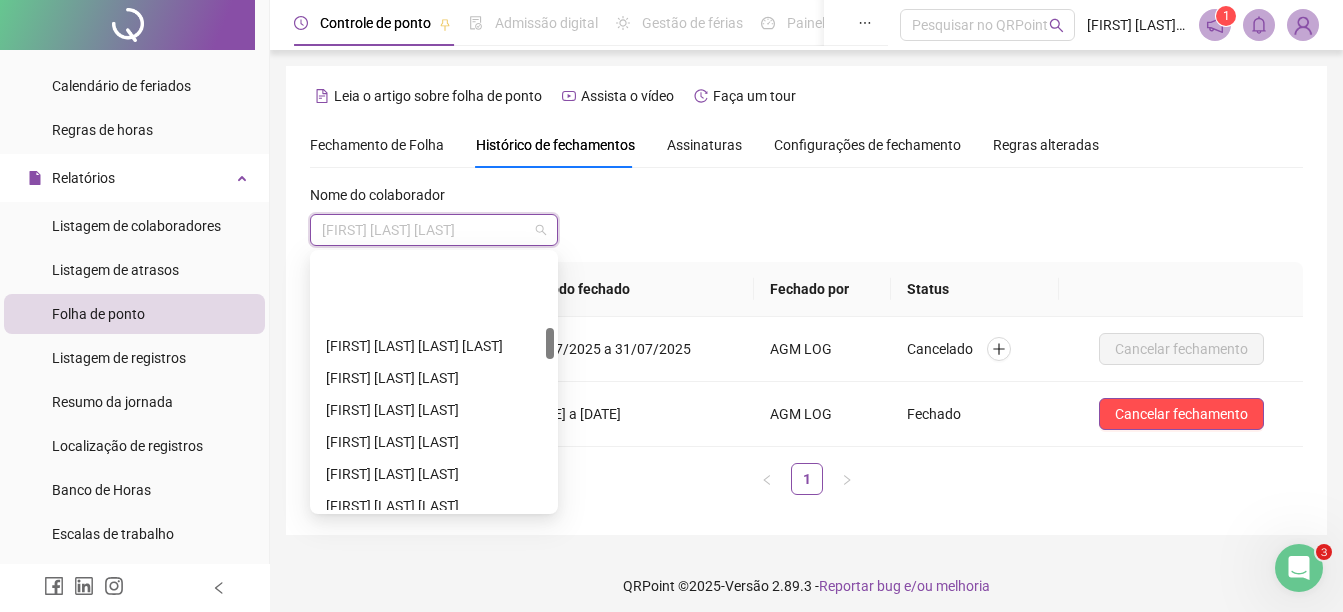 scroll, scrollTop: 600, scrollLeft: 0, axis: vertical 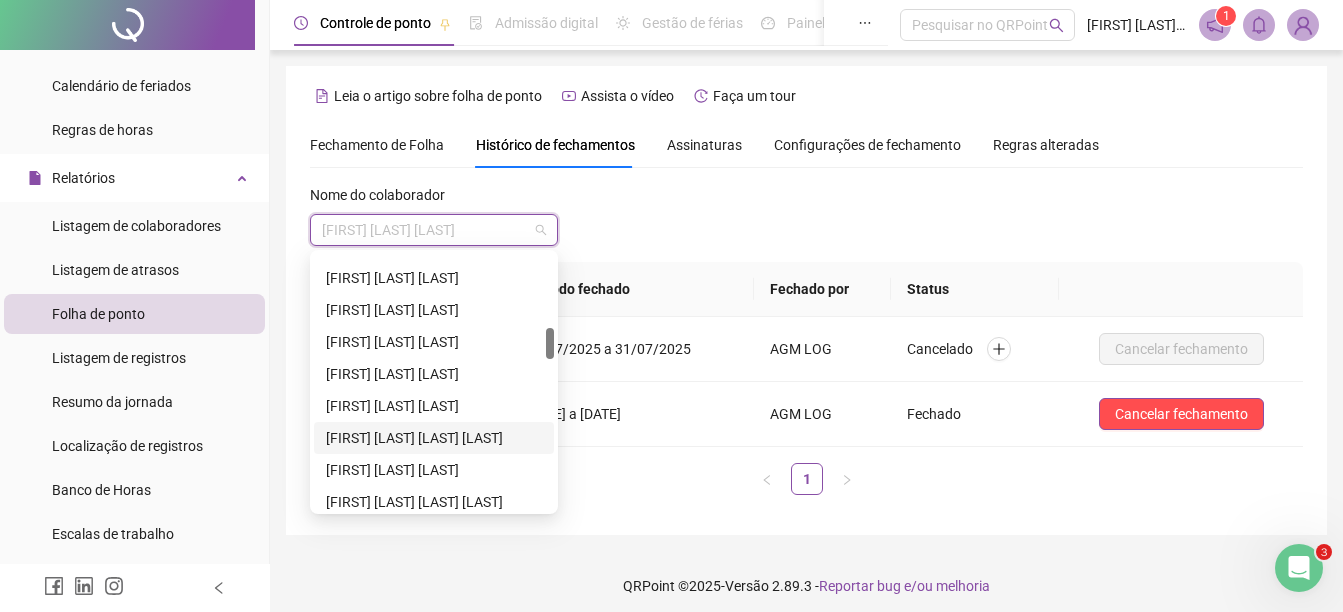click on "[FIRST] [LAST] [LAST] [LAST]" at bounding box center (434, 438) 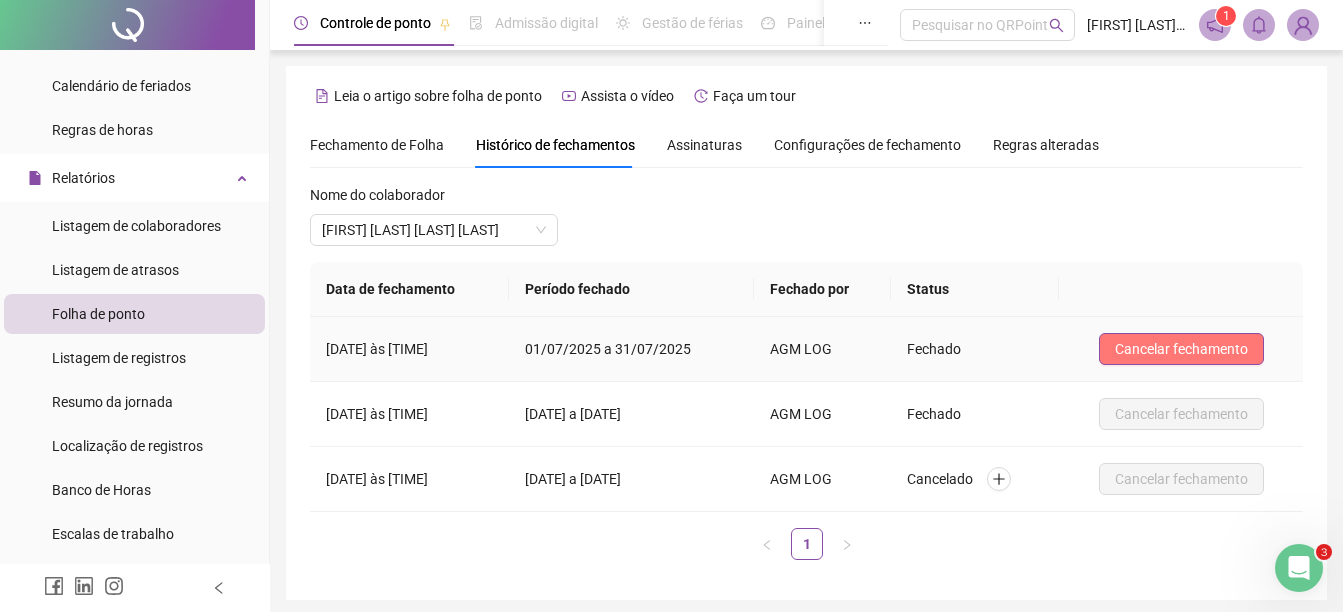 click on "Cancelar fechamento" at bounding box center [1181, 349] 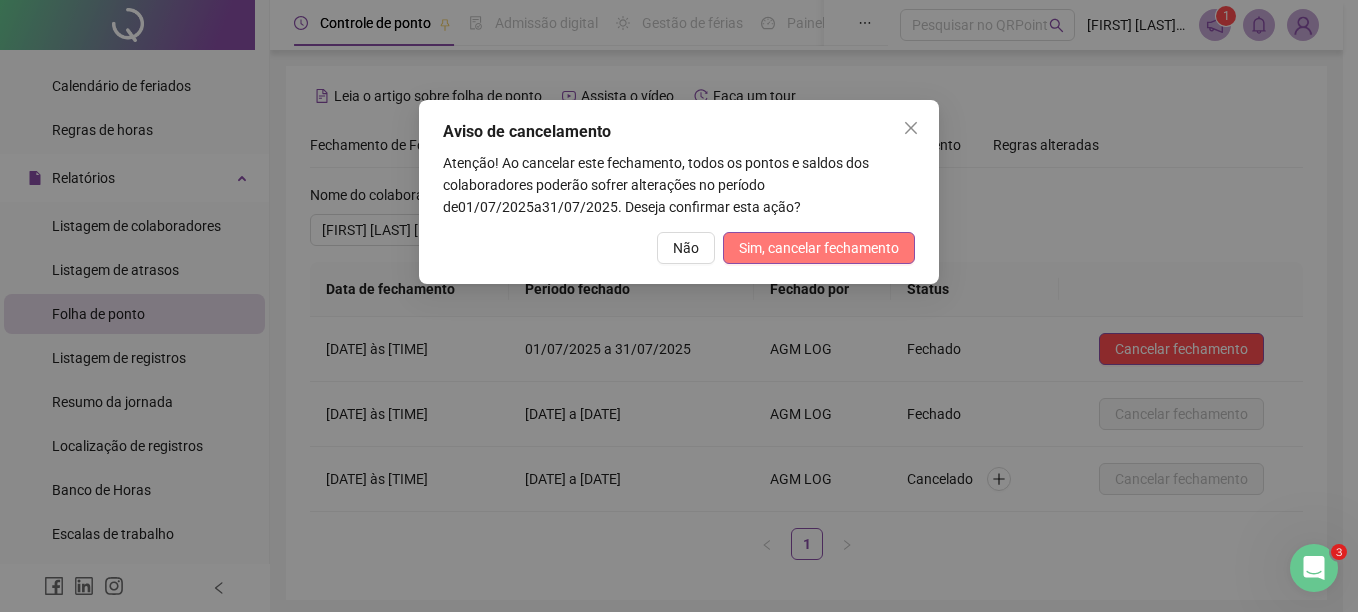 click on "Sim, cancelar fechamento" at bounding box center [819, 248] 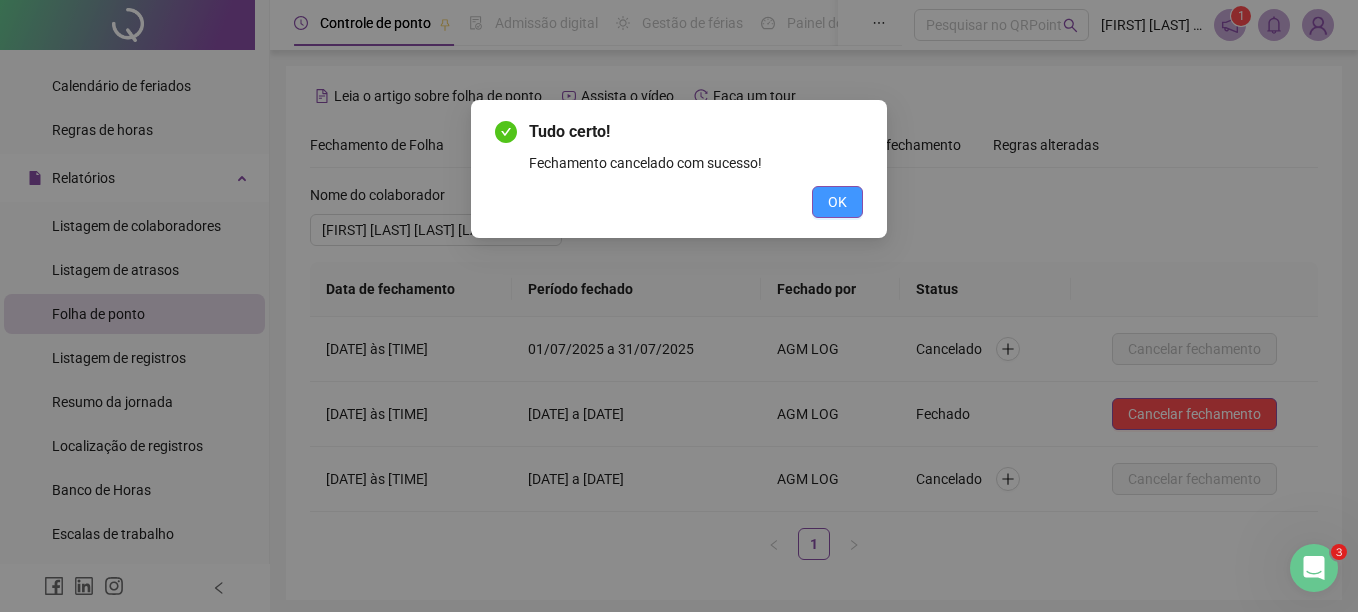 click on "OK" at bounding box center (837, 202) 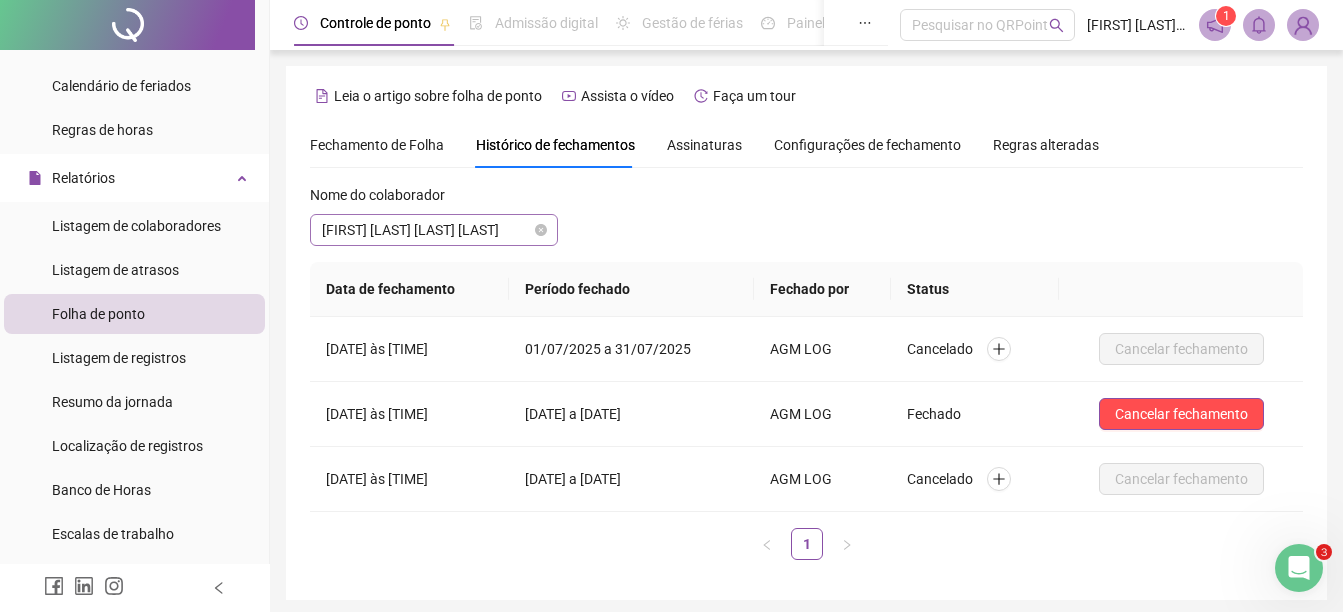 click on "[FIRST] [LAST] [LAST] [LAST]" at bounding box center (434, 230) 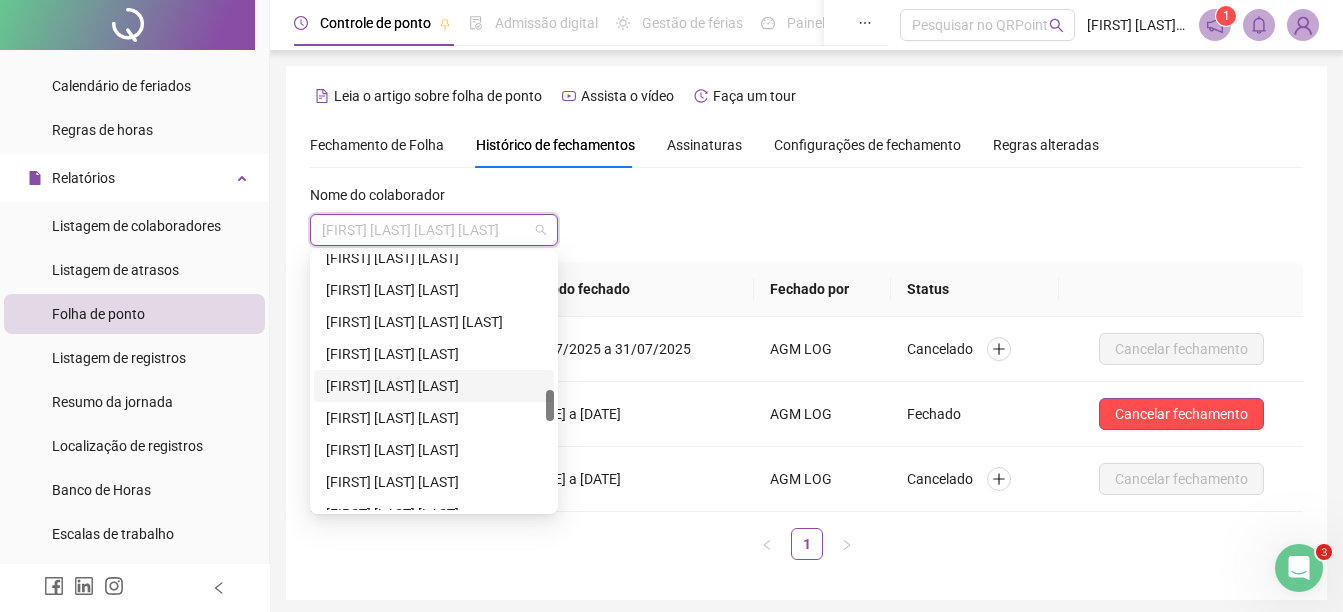 scroll, scrollTop: 1300, scrollLeft: 0, axis: vertical 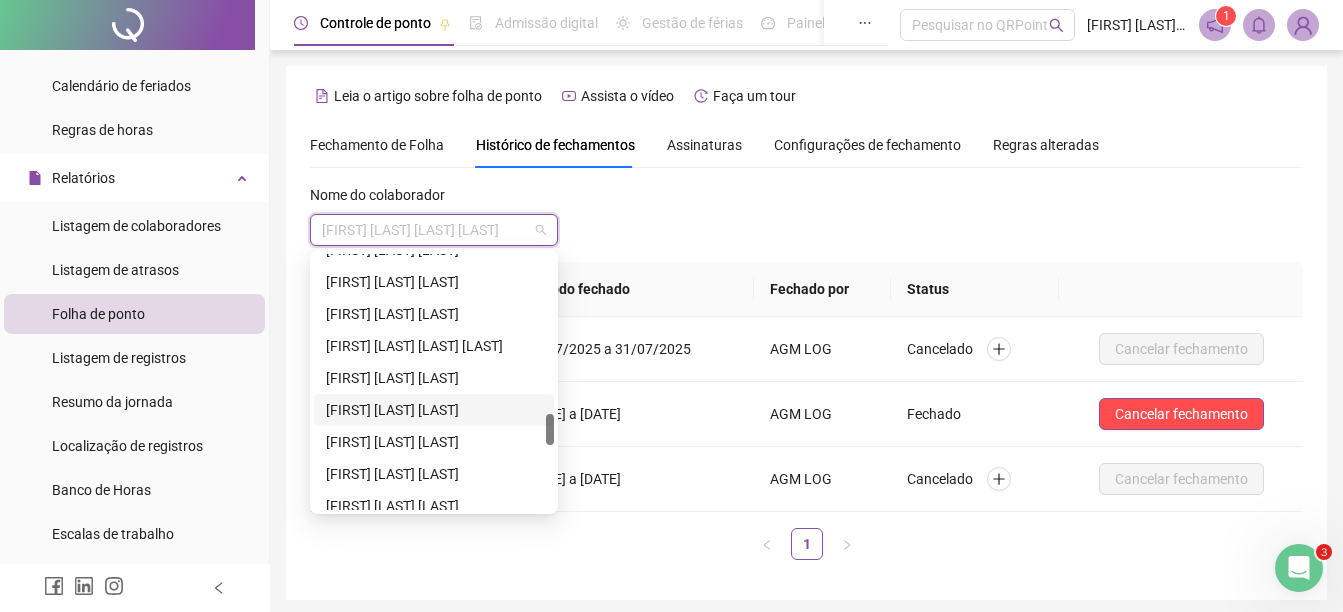 click on "[FIRST] [LAST] [LAST]" at bounding box center [434, 410] 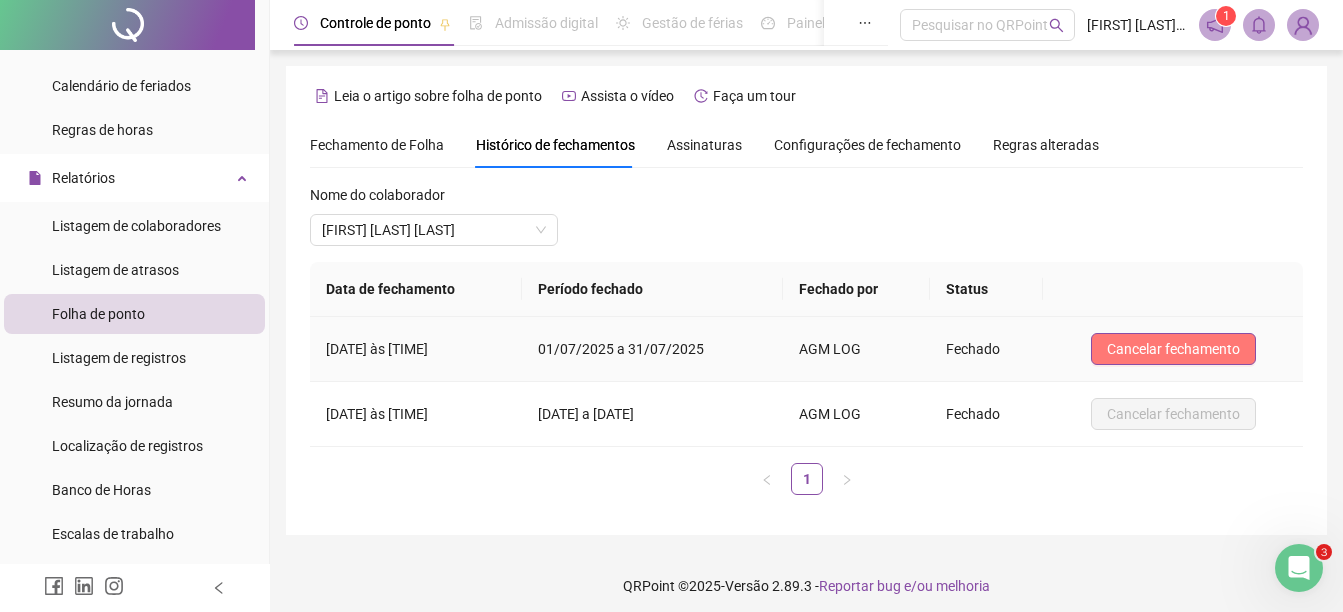 click on "Cancelar fechamento" at bounding box center [1173, 349] 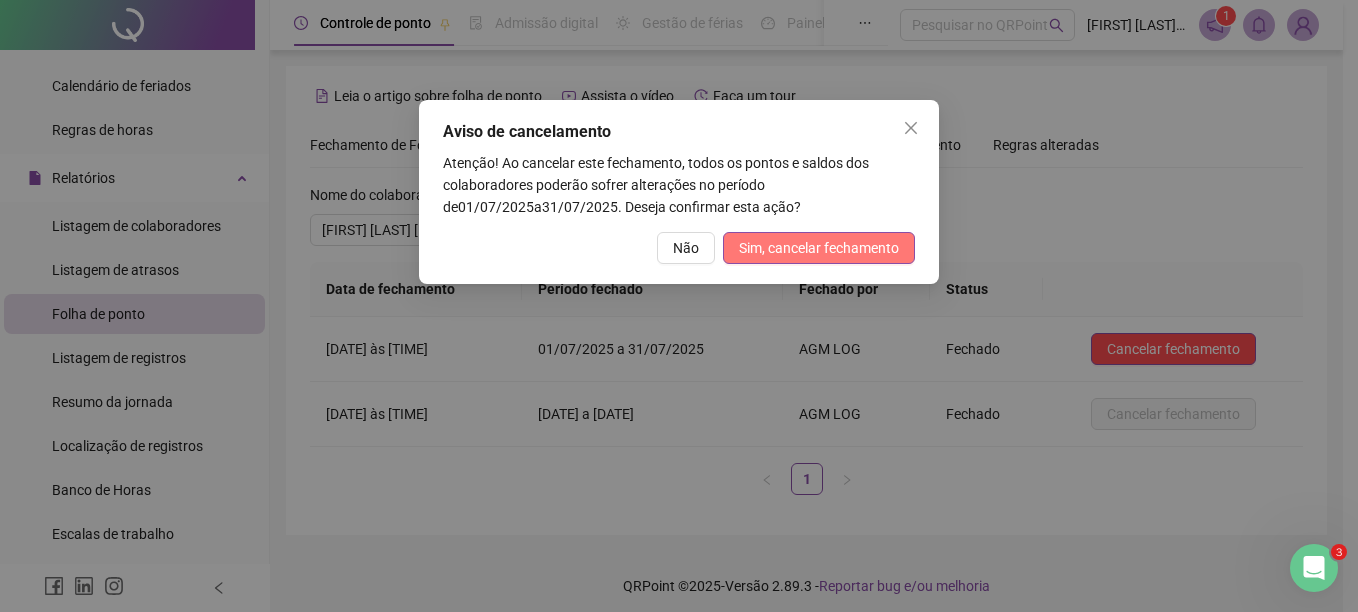 click on "Sim, cancelar fechamento" at bounding box center (819, 248) 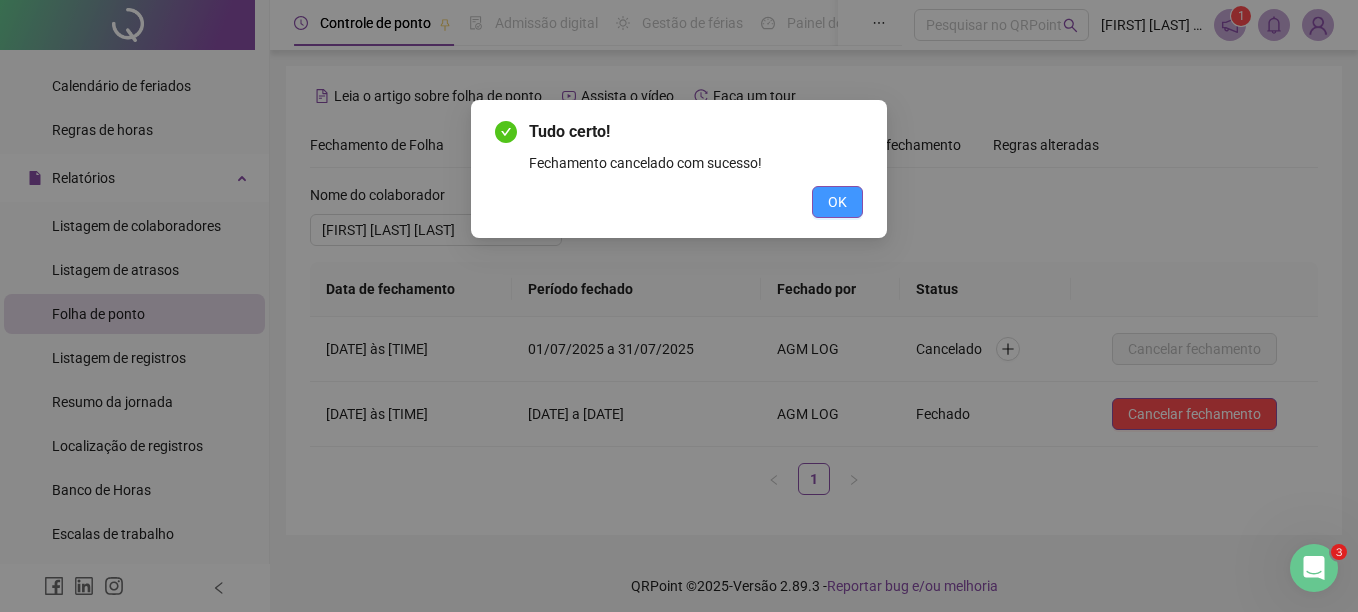 click on "OK" at bounding box center [837, 202] 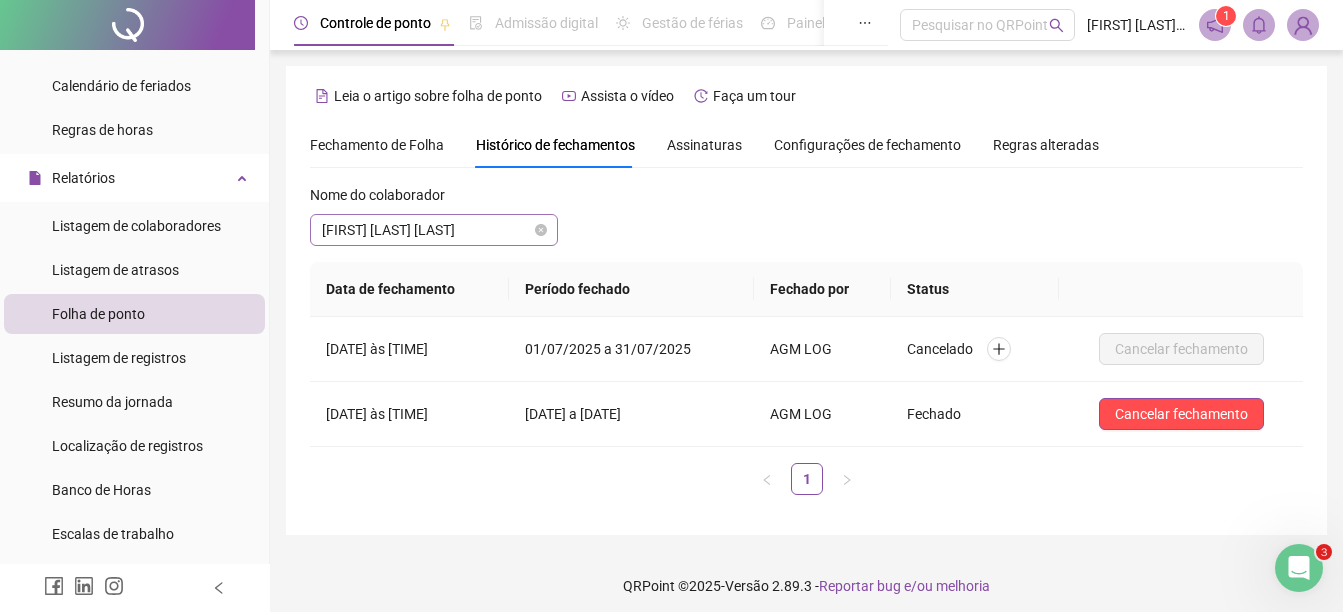 click on "[FIRST] [LAST] [LAST]" at bounding box center [434, 230] 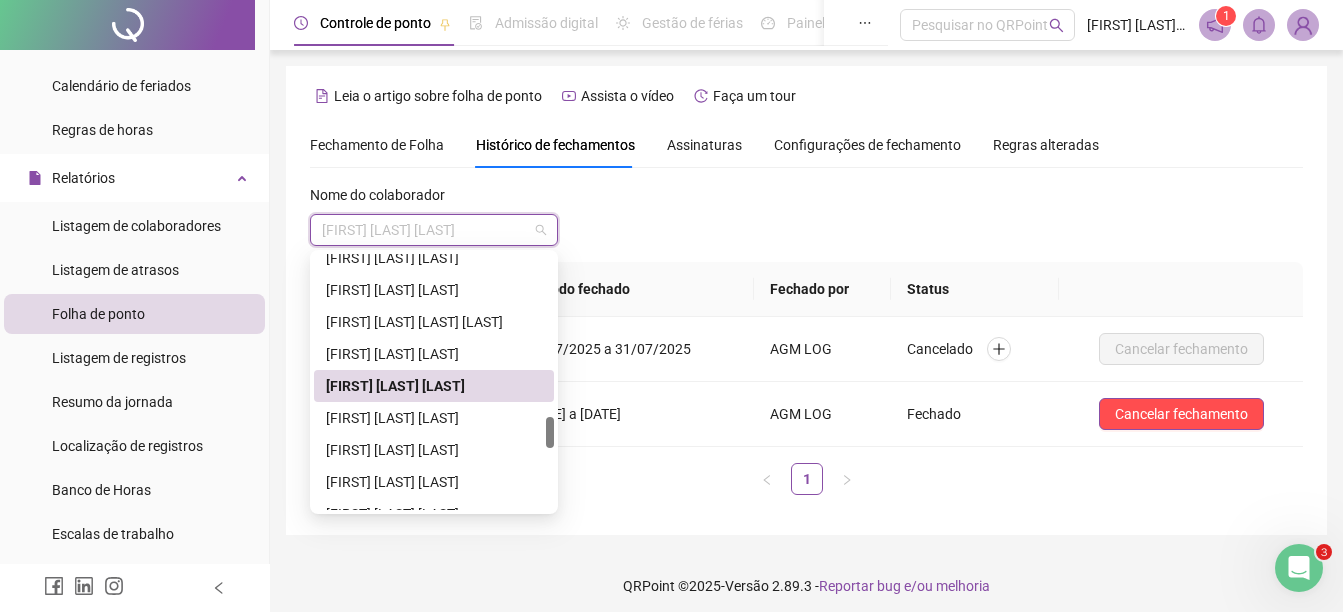 scroll, scrollTop: 1224, scrollLeft: 0, axis: vertical 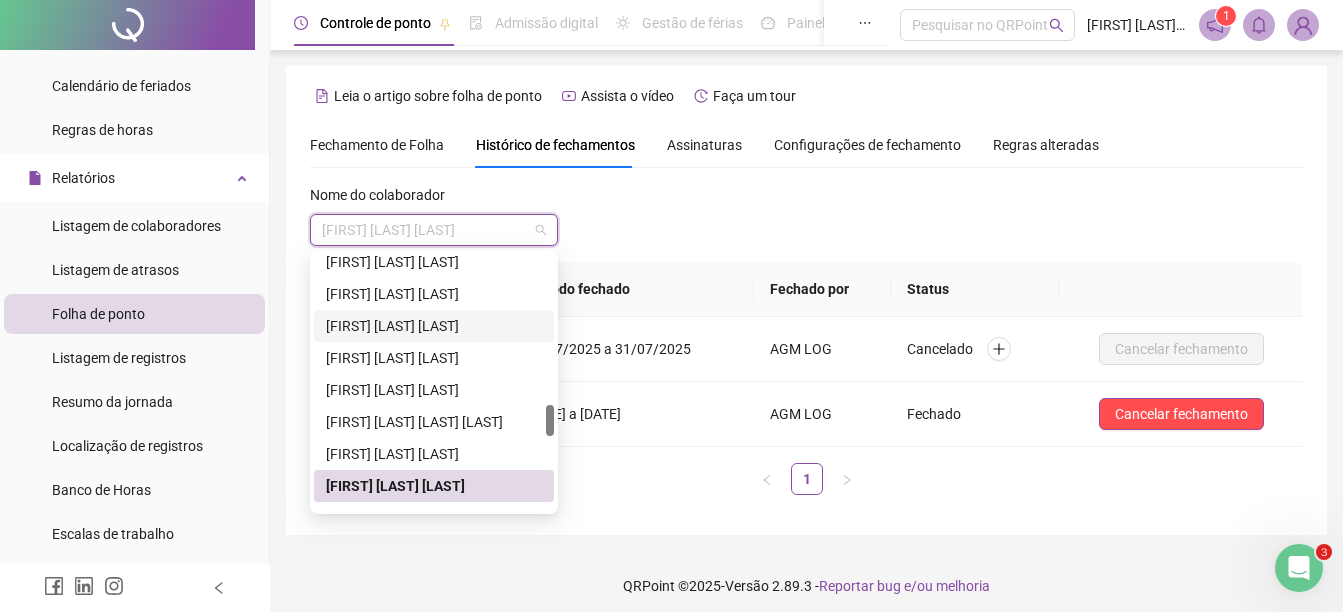 click on "[FIRST] [LAST] [LAST]" at bounding box center [434, 326] 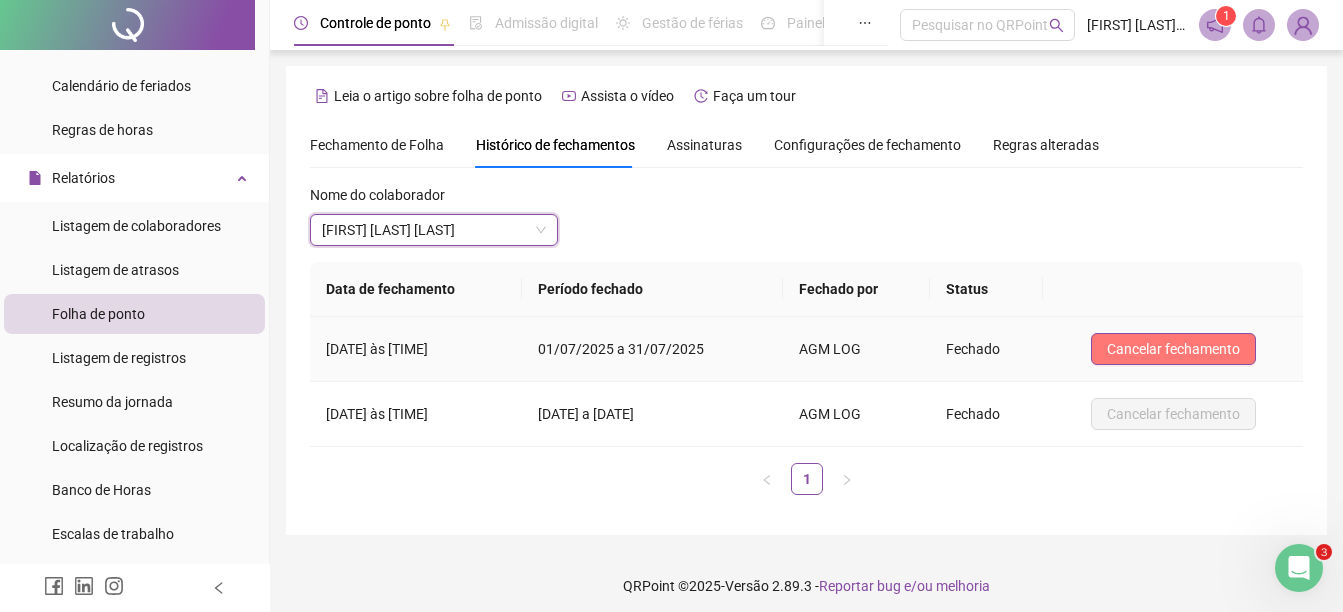 click on "Cancelar fechamento" at bounding box center (1173, 349) 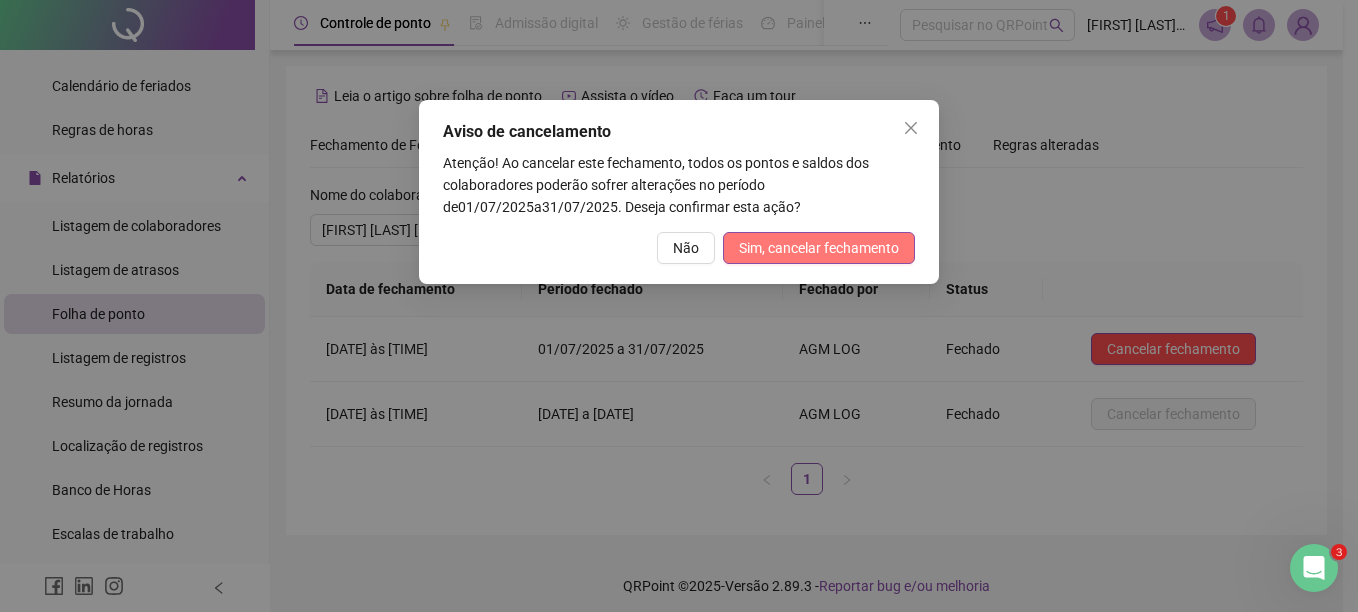 click on "Sim, cancelar fechamento" at bounding box center [819, 248] 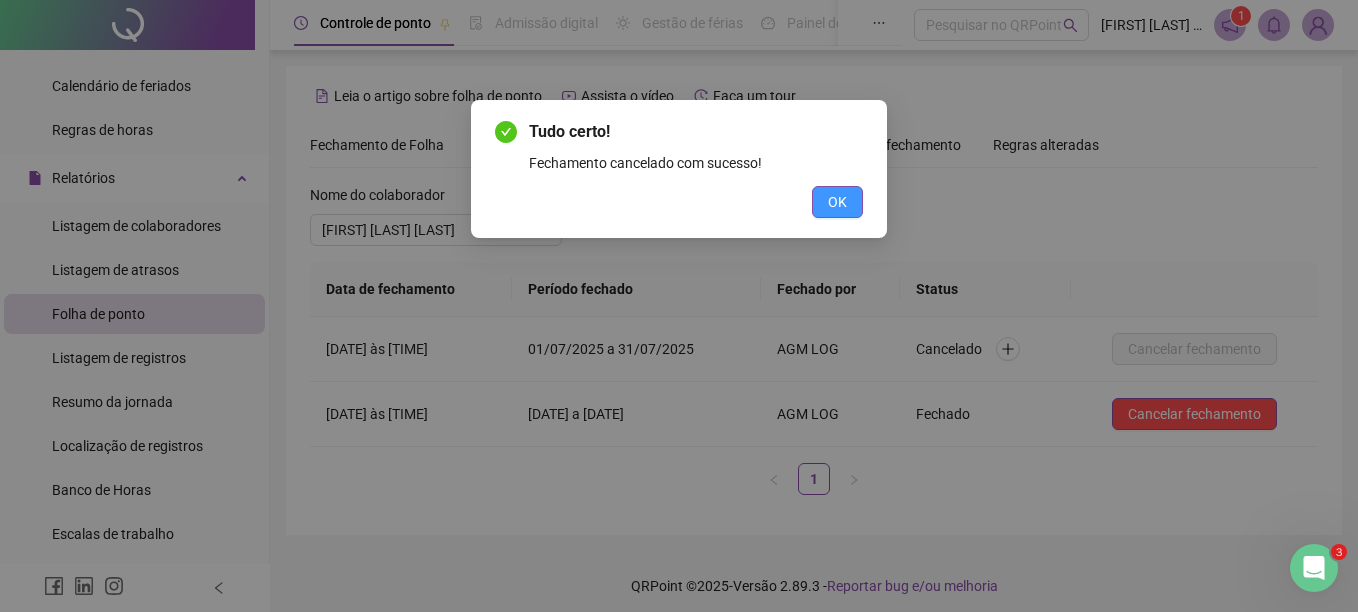 click on "OK" at bounding box center (837, 202) 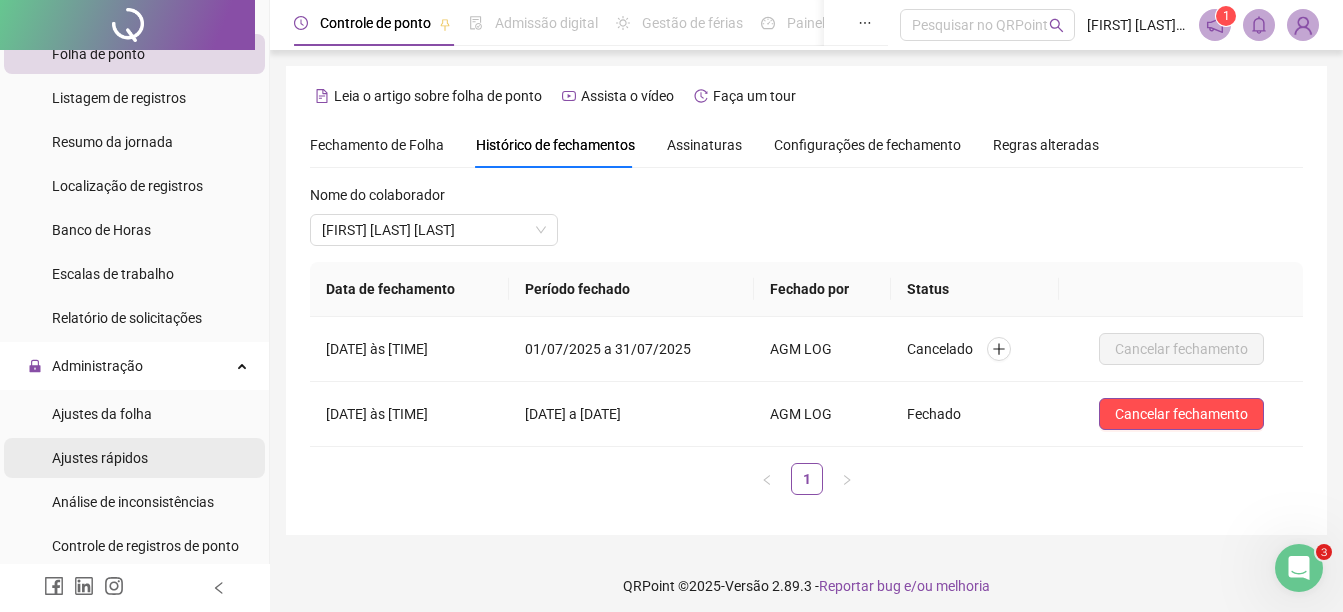 scroll, scrollTop: 550, scrollLeft: 0, axis: vertical 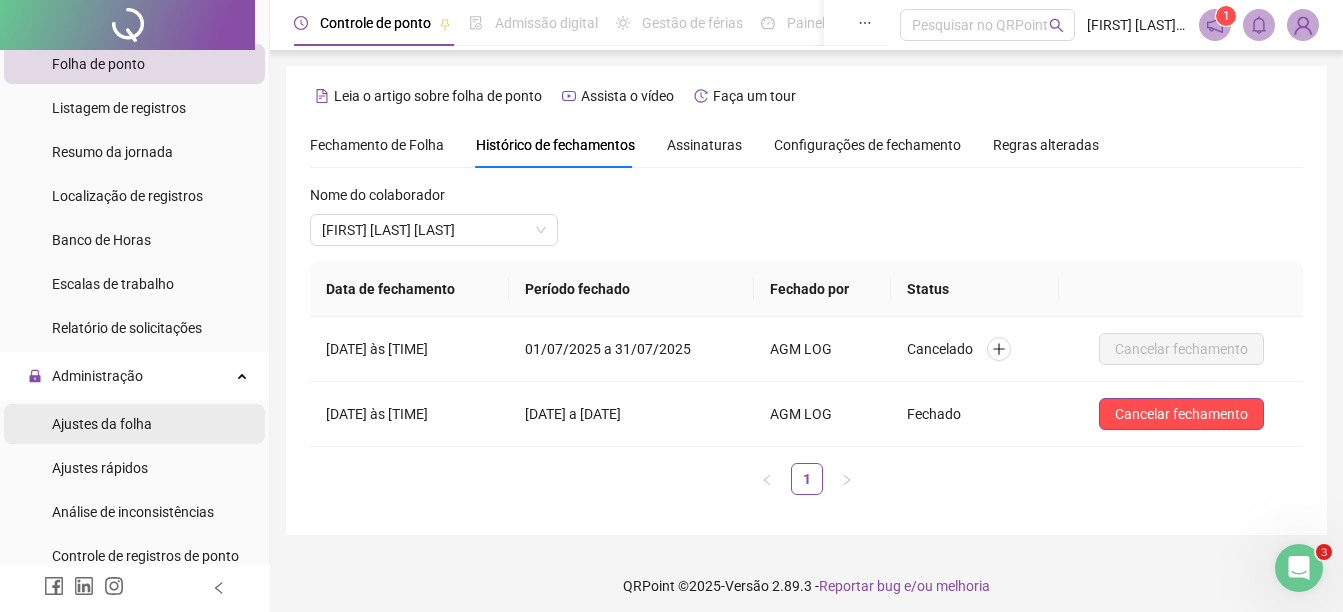 click on "Ajustes da folha" at bounding box center [102, 424] 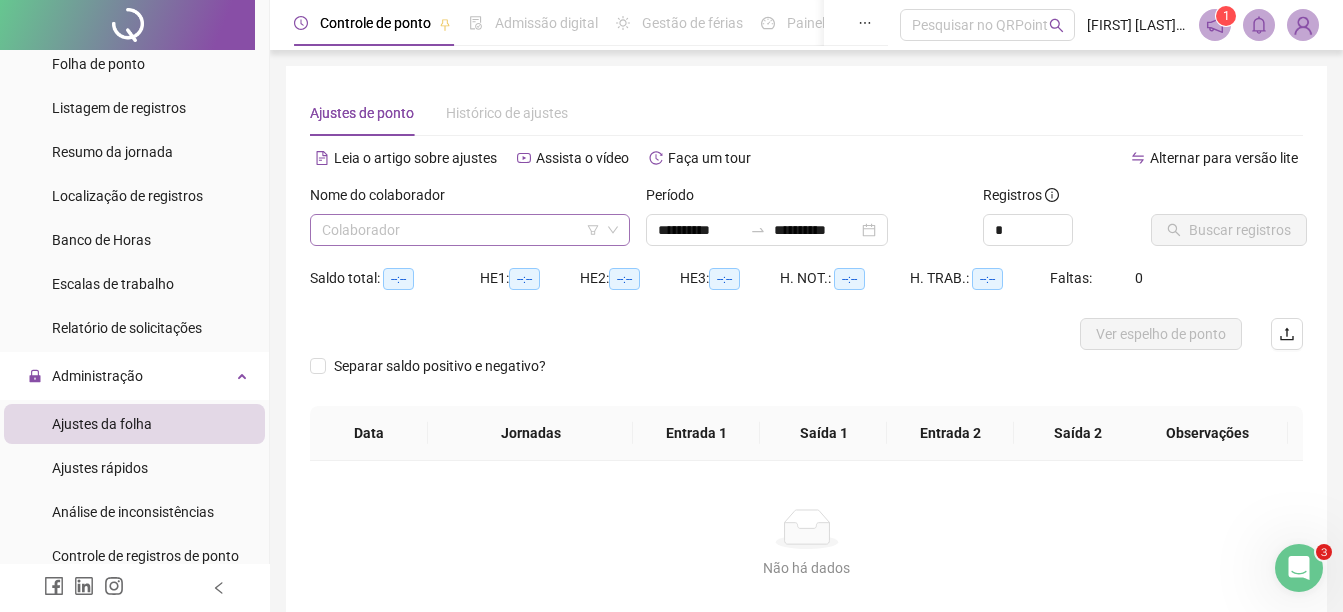 click at bounding box center (461, 230) 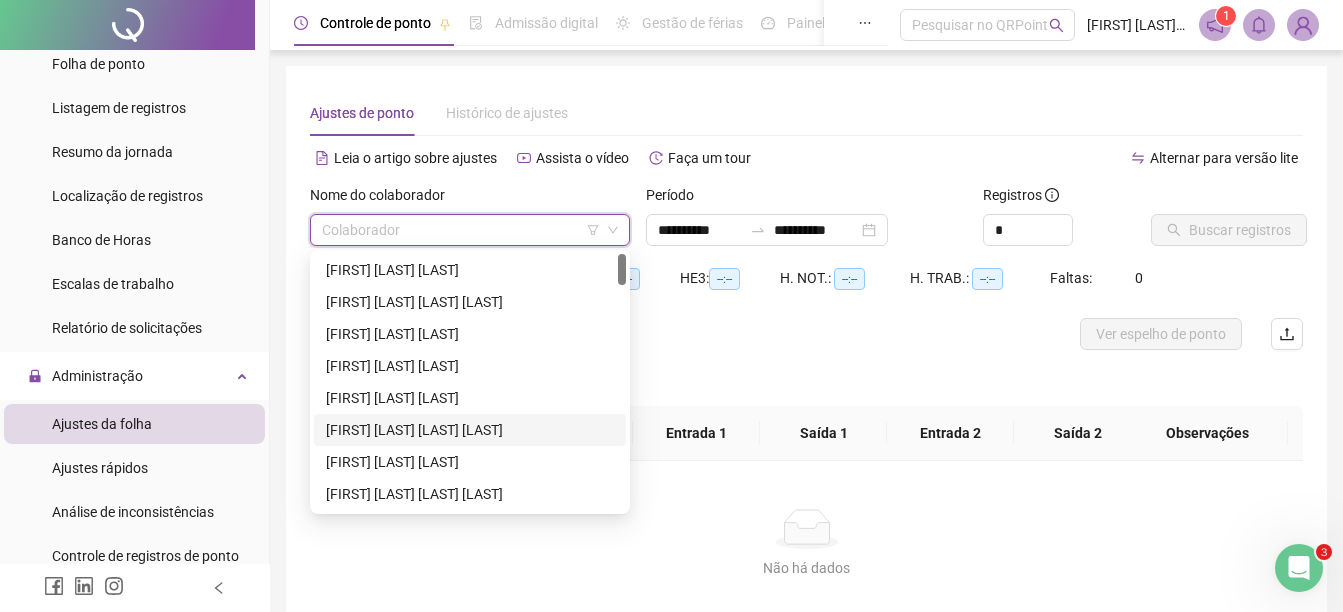 click on "[FIRST] [LAST] [LAST] [LAST]" at bounding box center (470, 430) 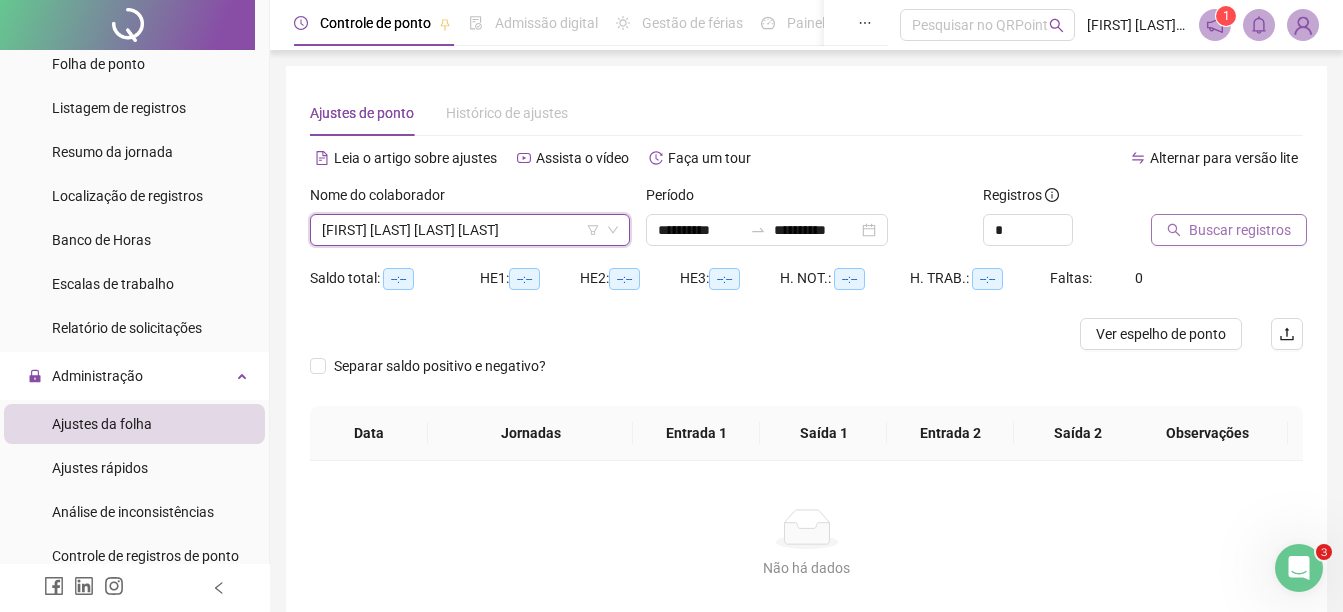 click on "Buscar registros" at bounding box center [1240, 230] 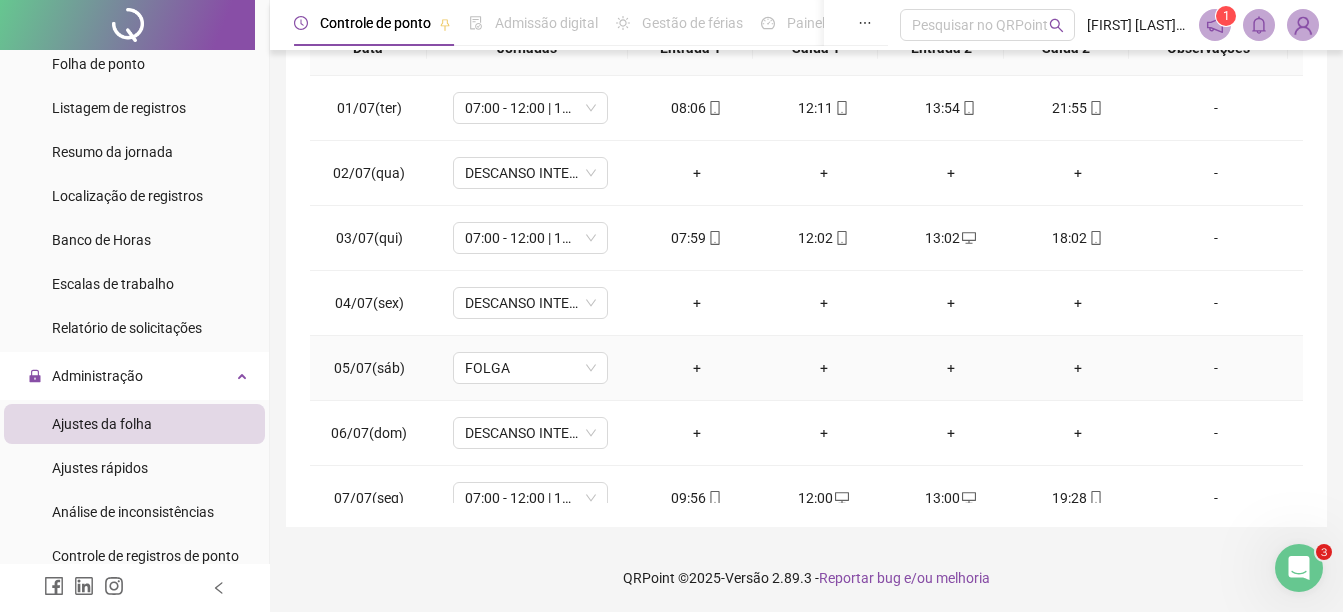 scroll, scrollTop: 410, scrollLeft: 0, axis: vertical 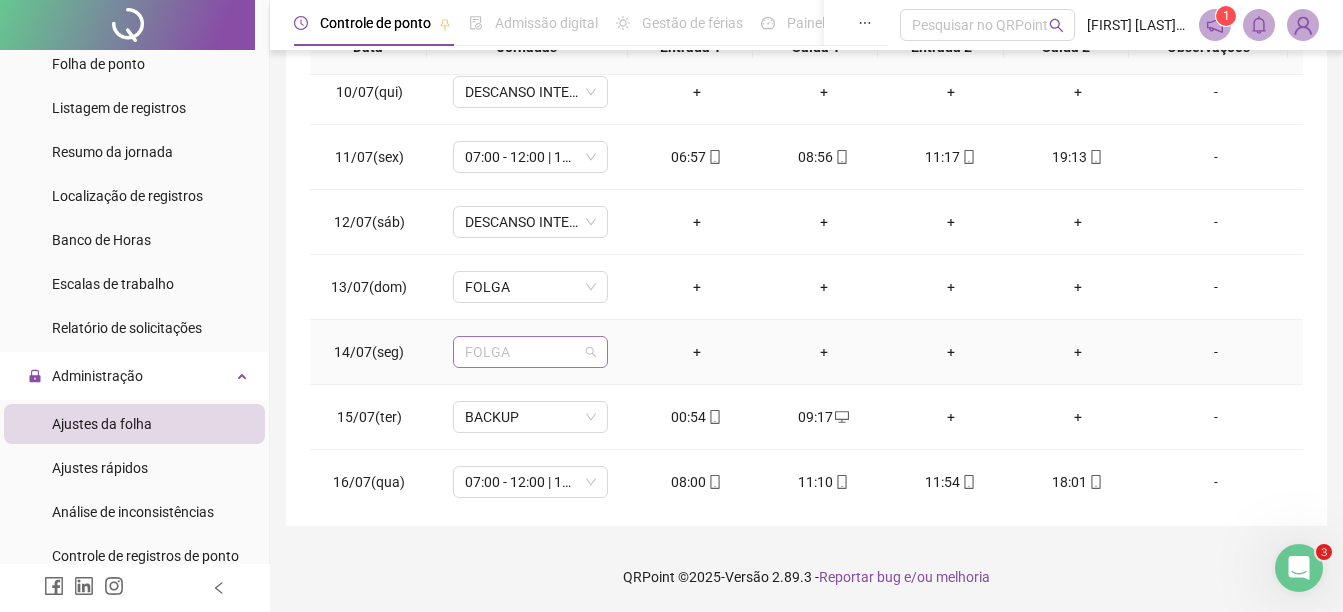 click on "FOLGA" at bounding box center [530, 352] 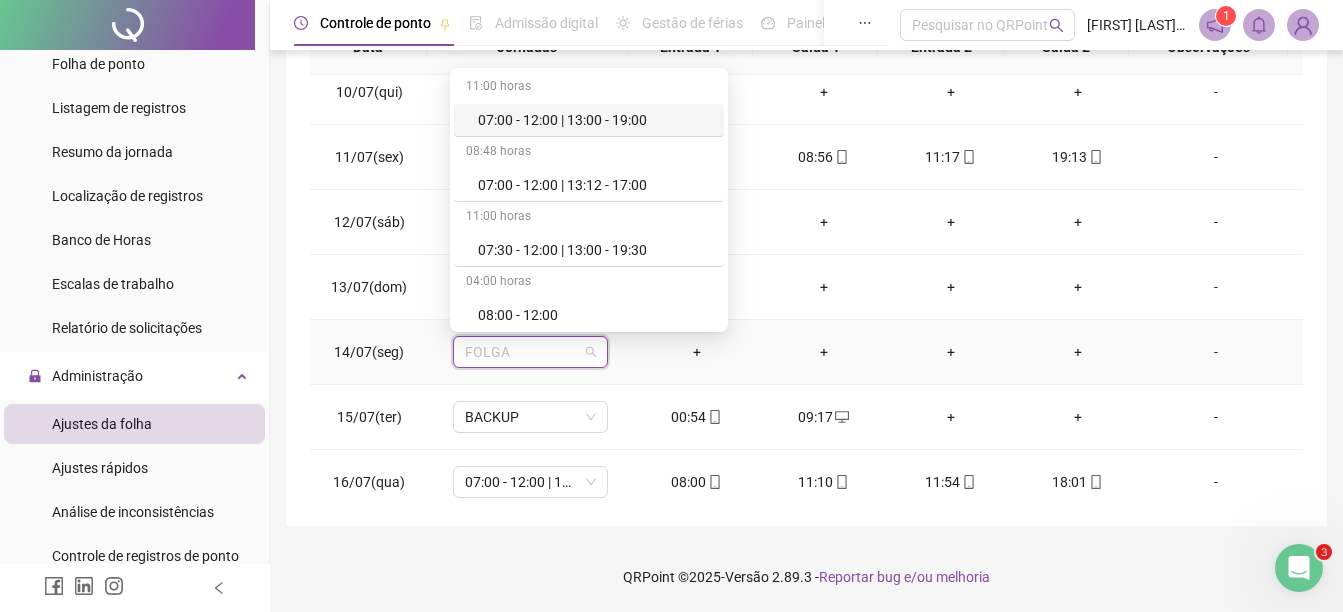 click on "07:00 - 12:00 | 13:00 - 19:00" at bounding box center [595, 120] 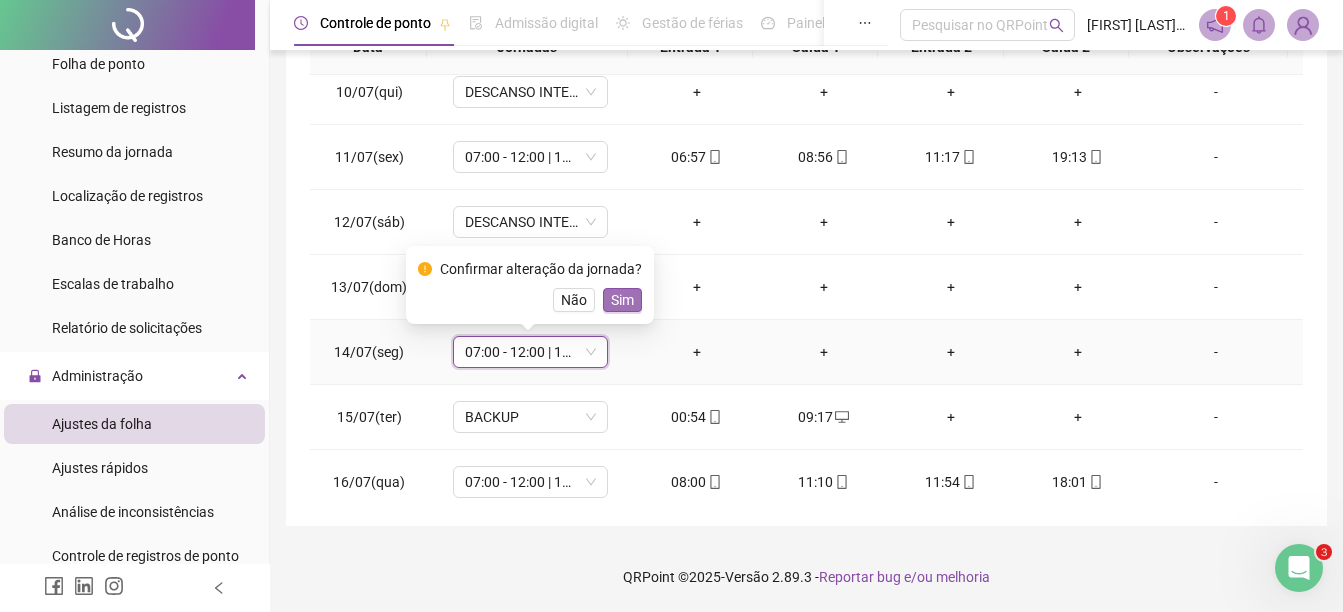 click on "Sim" at bounding box center (622, 300) 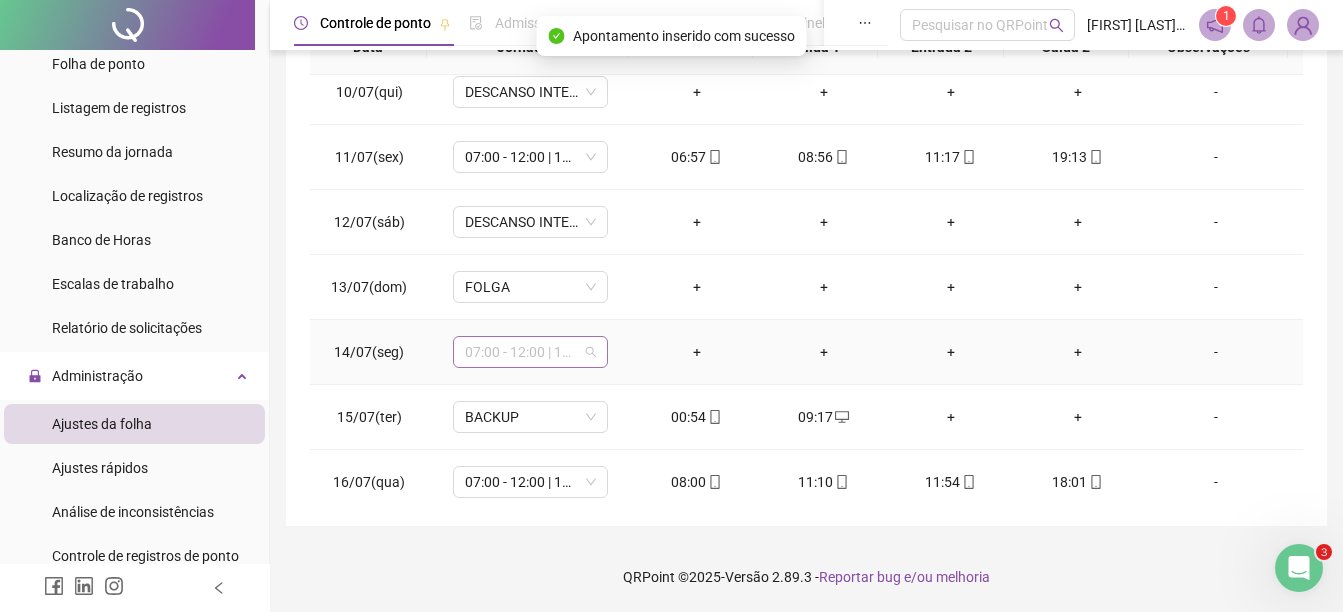 click on "07:00 - 12:00 | 13:00 - 19:00" at bounding box center [530, 352] 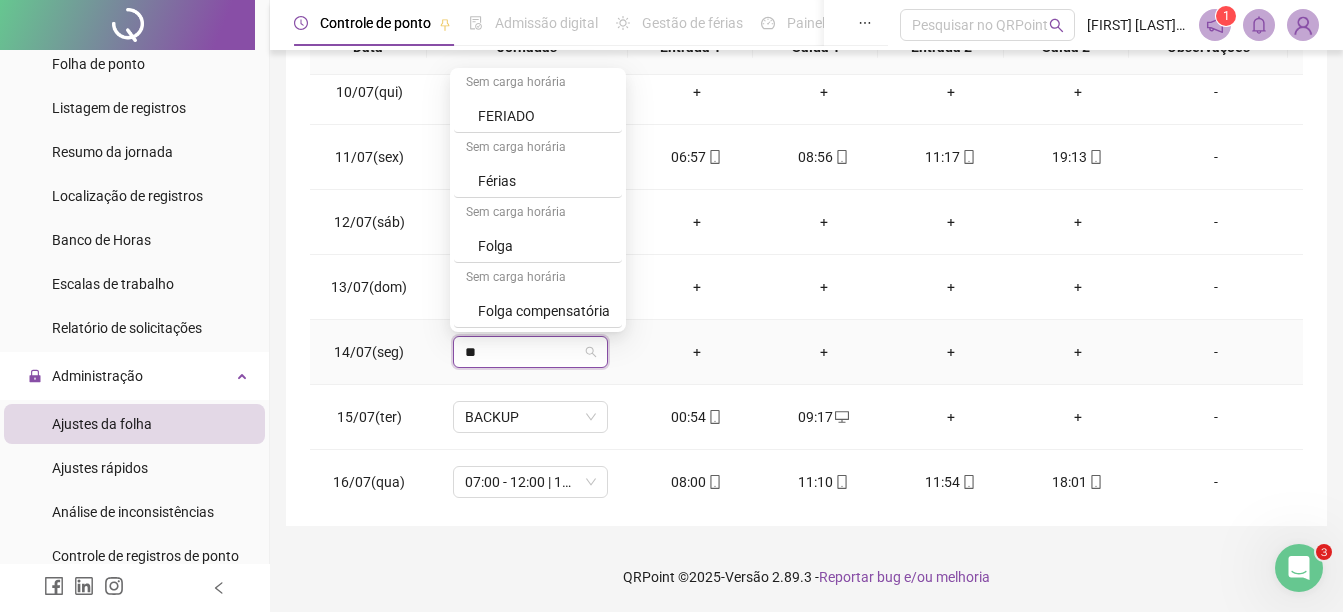 scroll, scrollTop: 0, scrollLeft: 0, axis: both 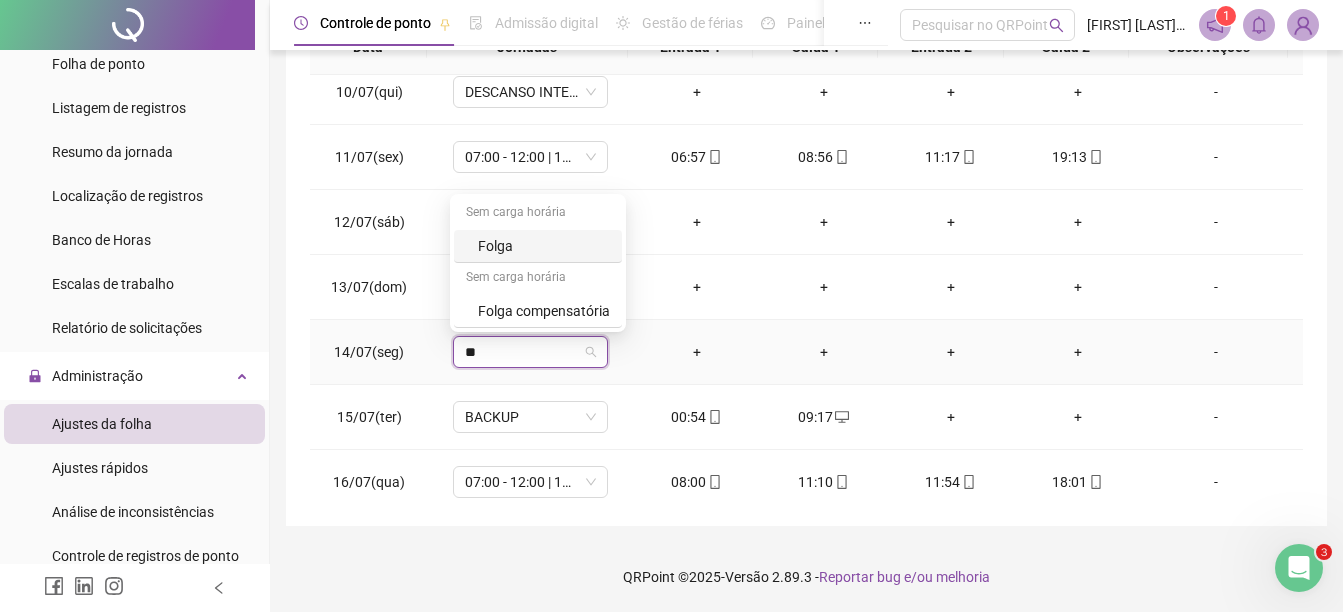 type on "***" 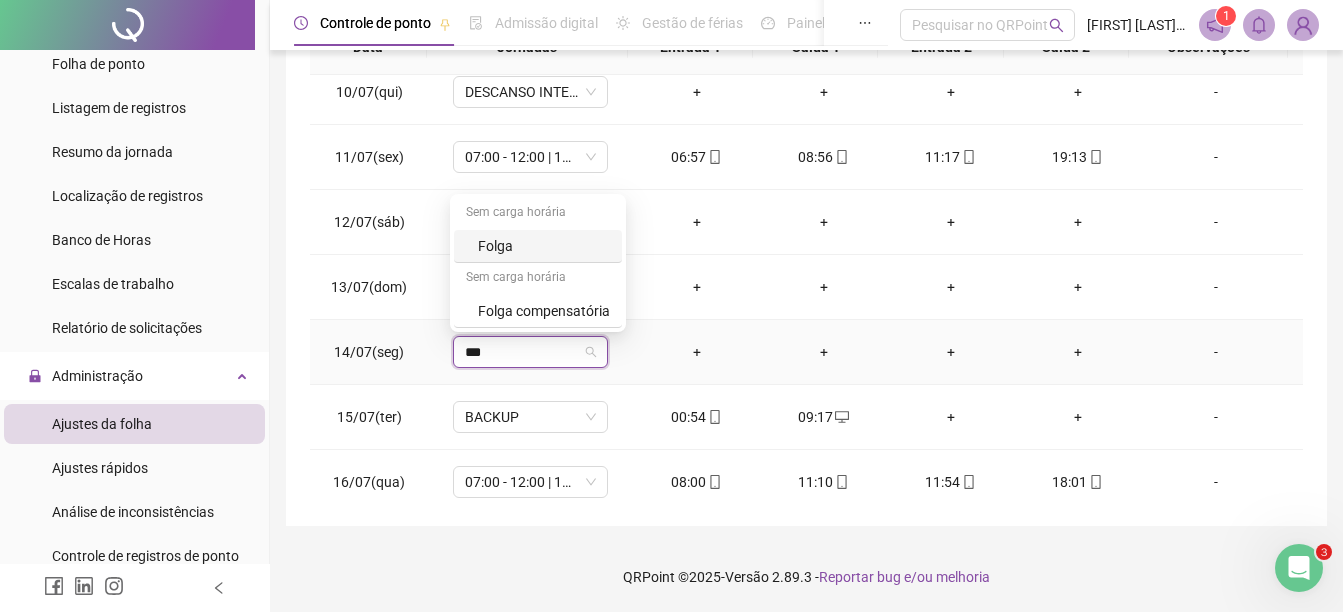 click on "Folga" at bounding box center [544, 246] 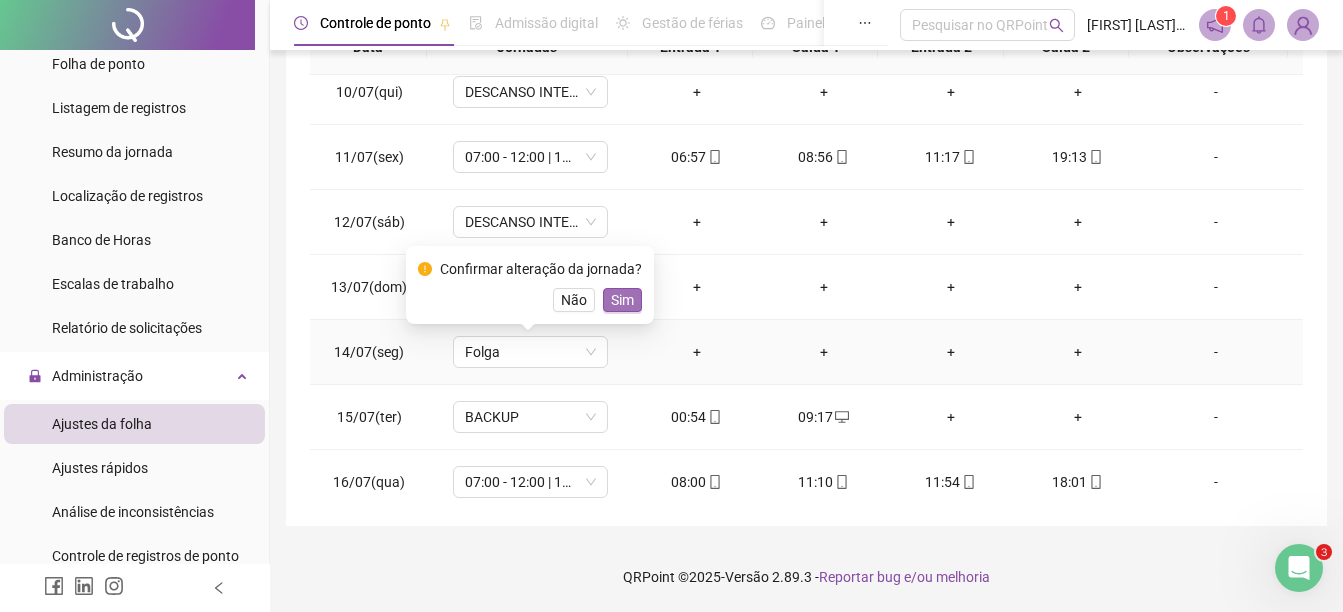 click on "Sim" at bounding box center (622, 300) 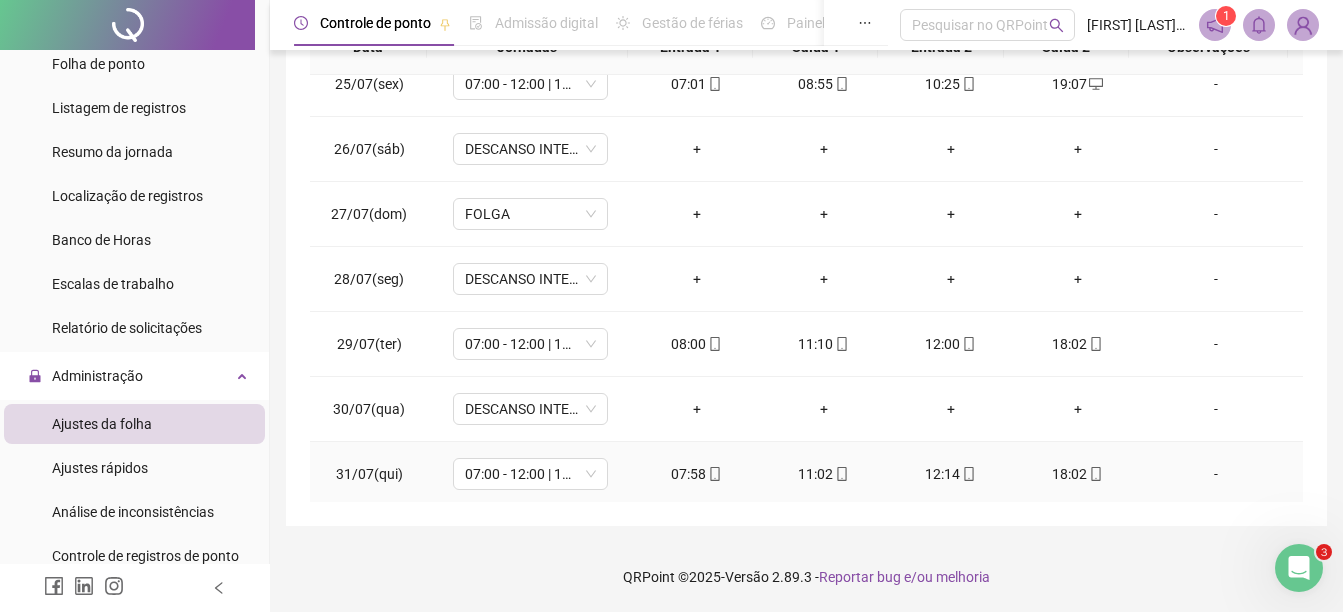 scroll, scrollTop: 1588, scrollLeft: 0, axis: vertical 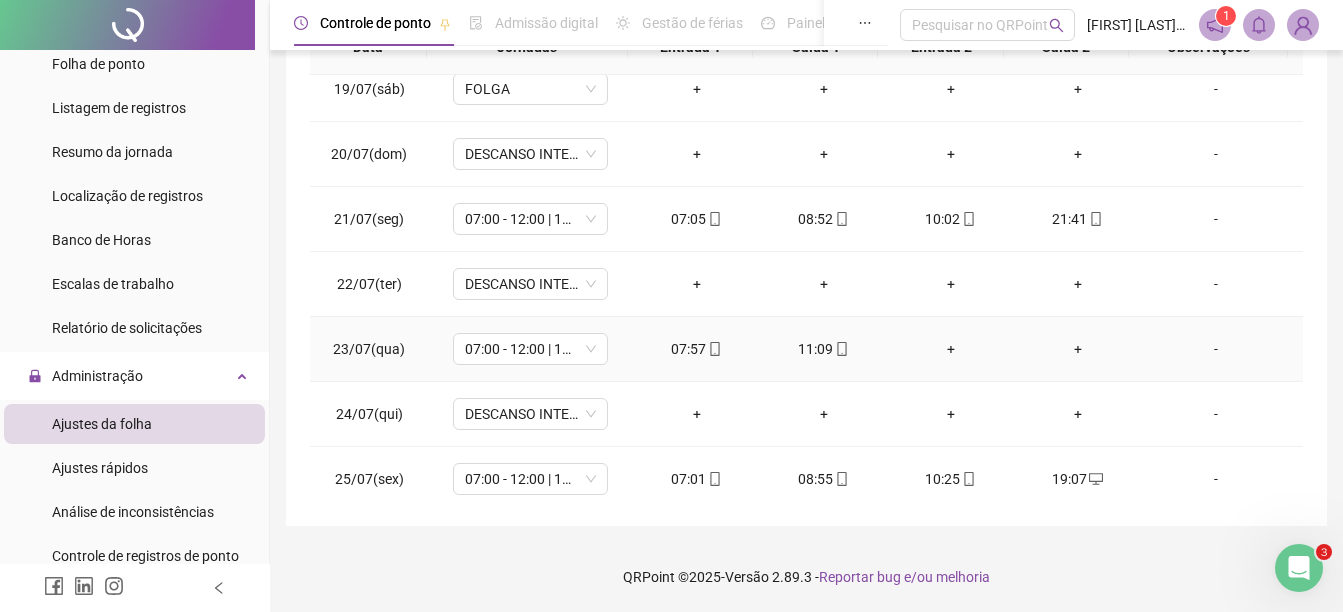 click on "+" at bounding box center [950, 349] 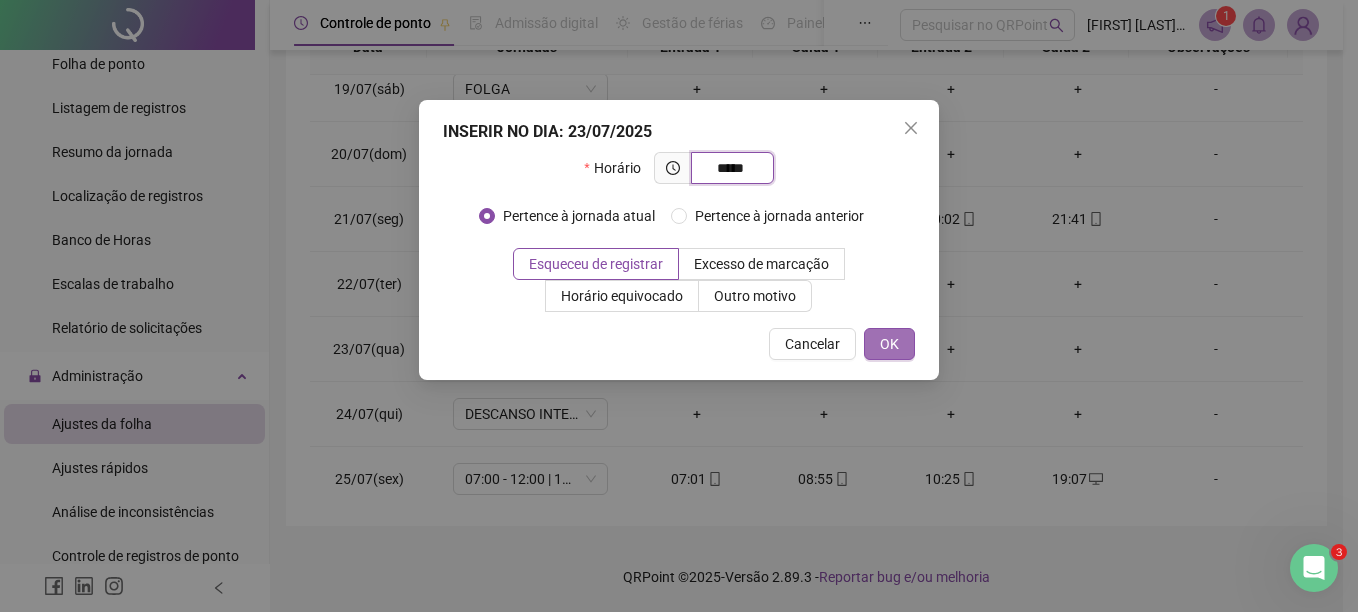 type on "*****" 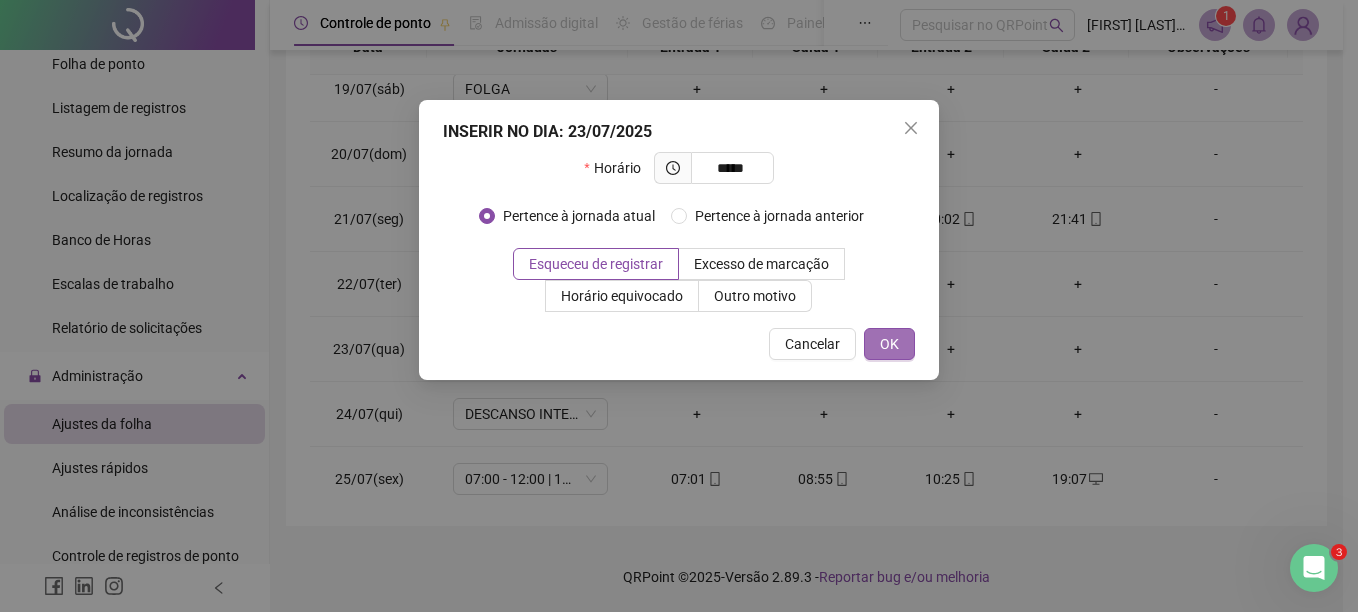 click on "OK" at bounding box center (889, 344) 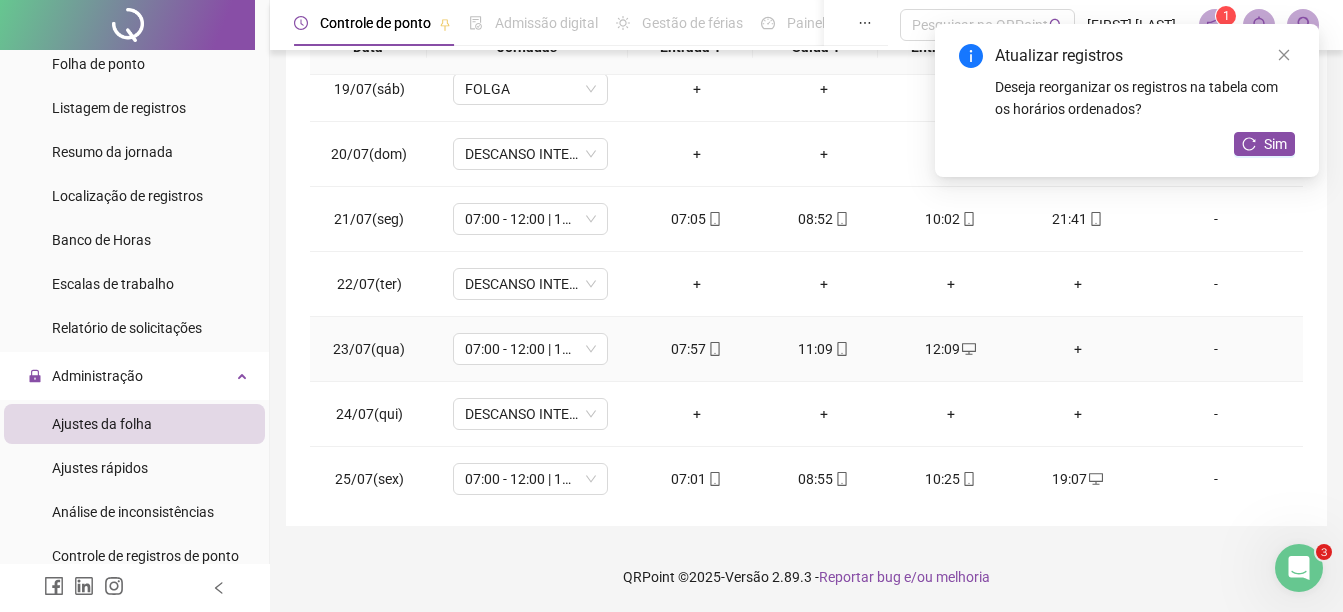 click on "+" at bounding box center (1077, 349) 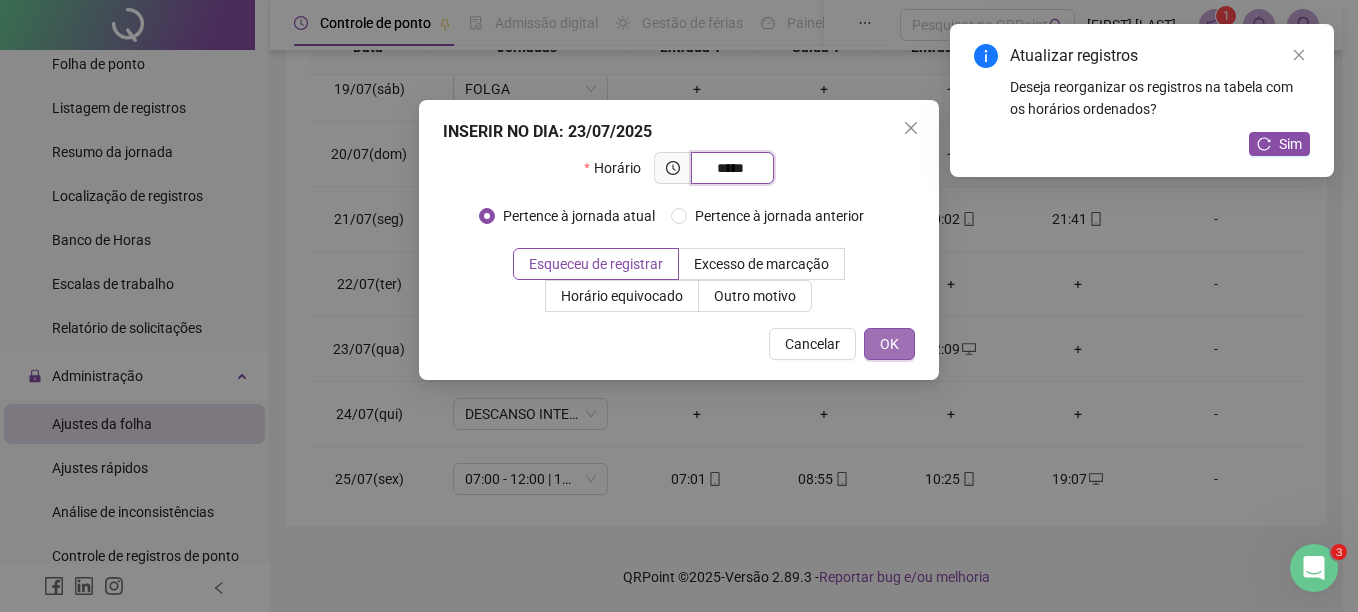 type on "*****" 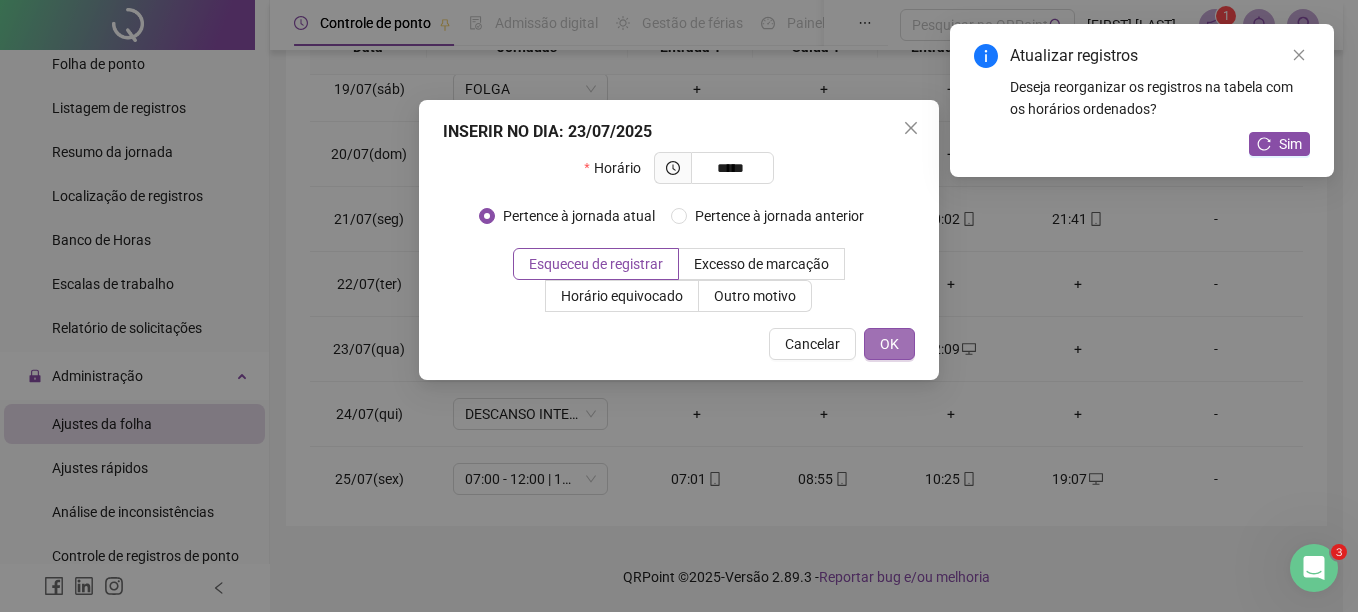 click on "OK" at bounding box center (889, 344) 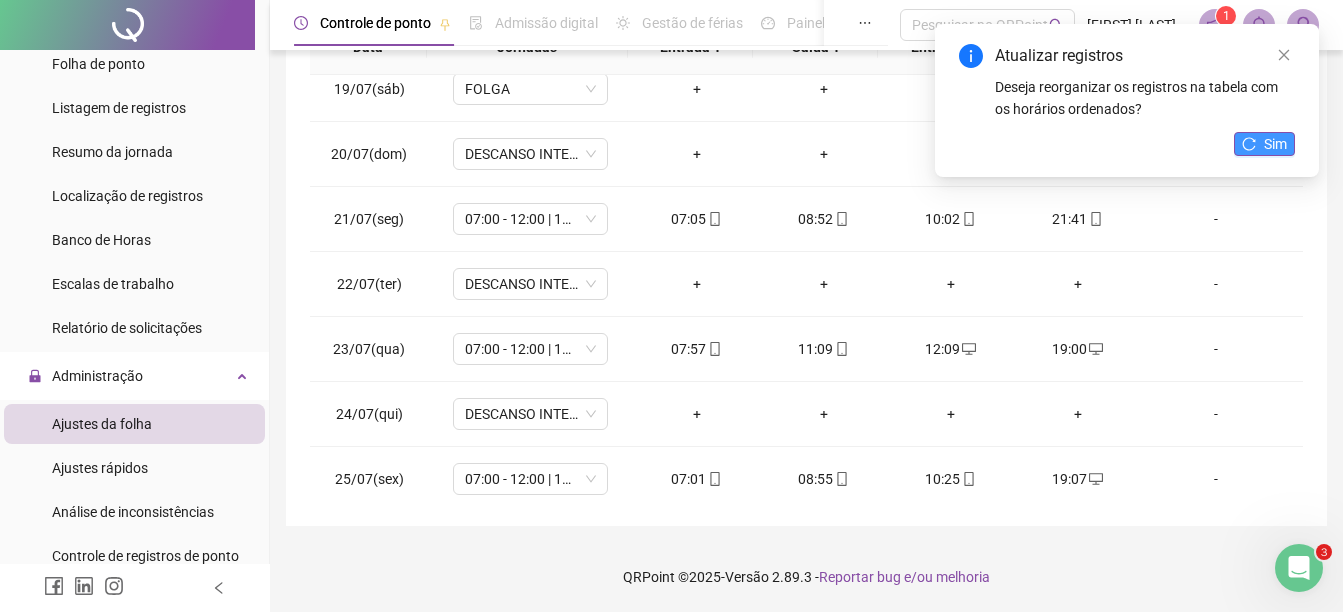 click on "Sim" at bounding box center [1264, 144] 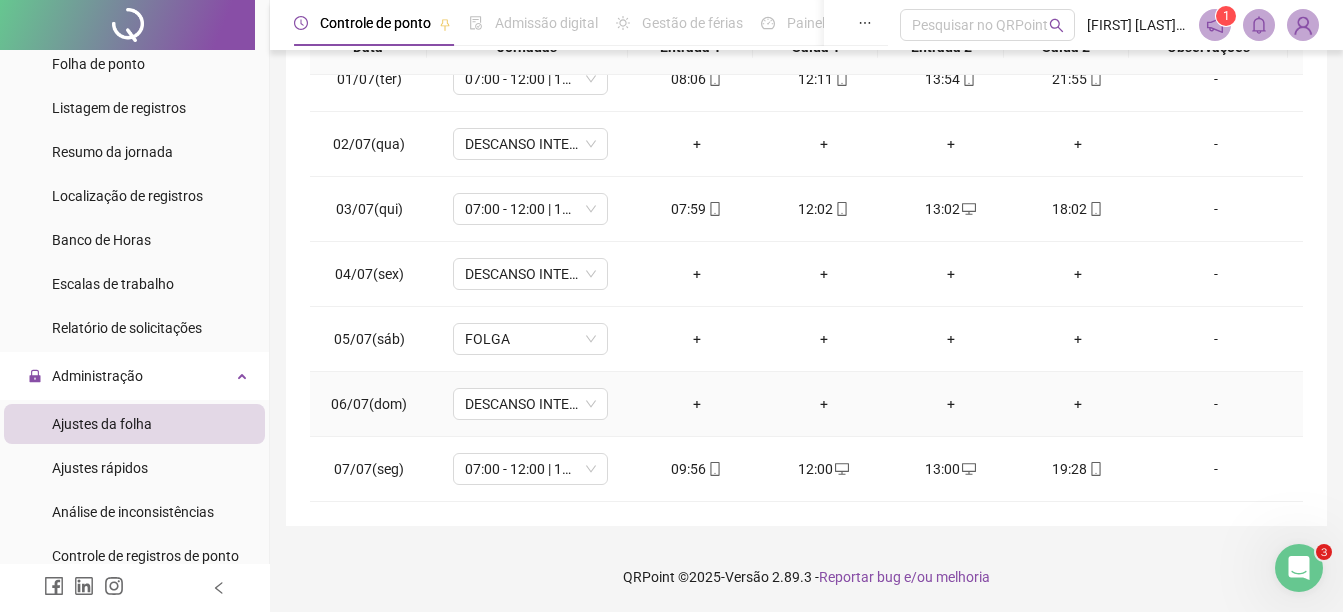 scroll, scrollTop: 0, scrollLeft: 0, axis: both 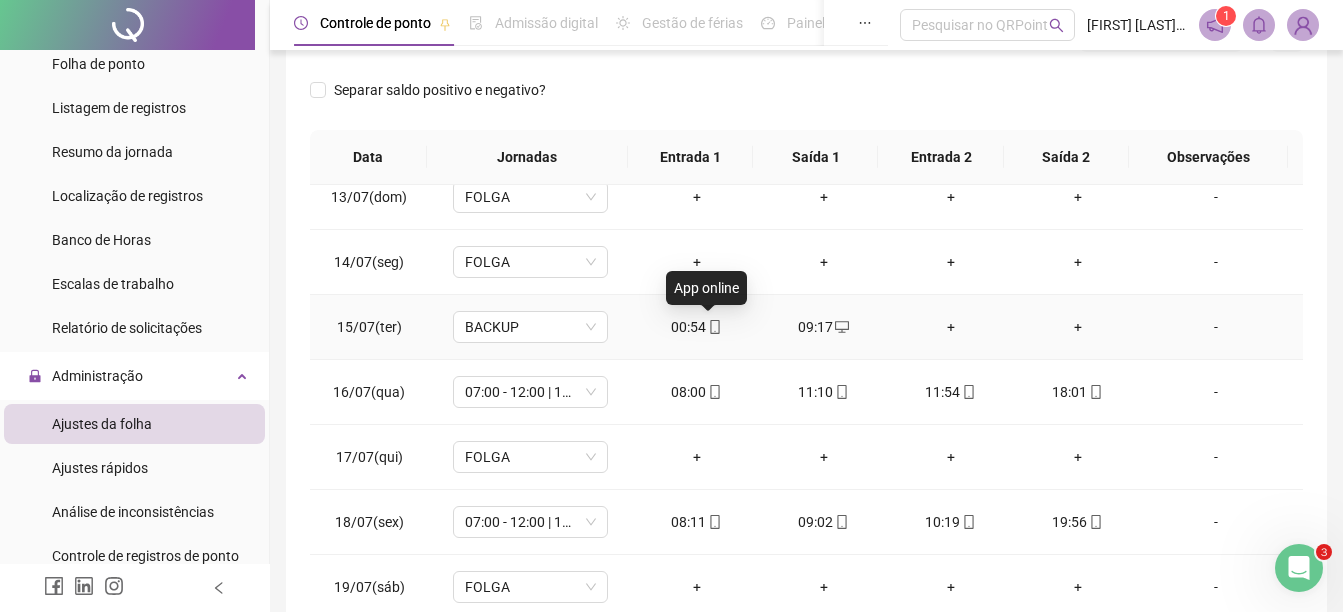 click 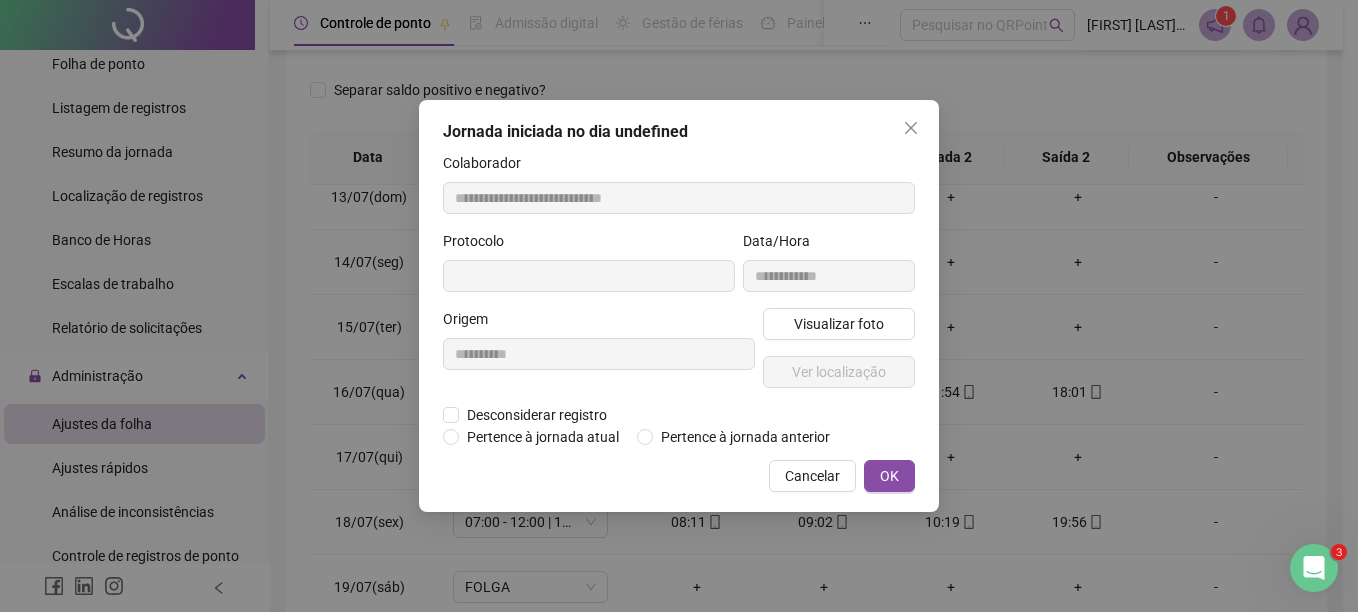 type on "**********" 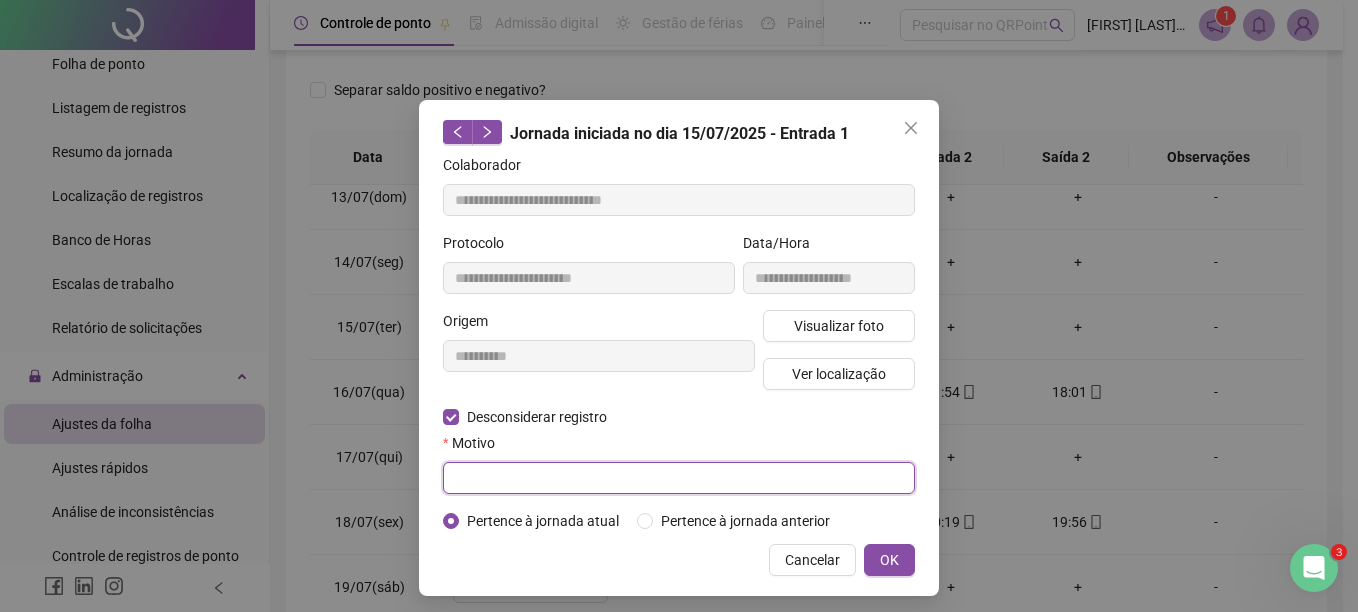 click at bounding box center [679, 478] 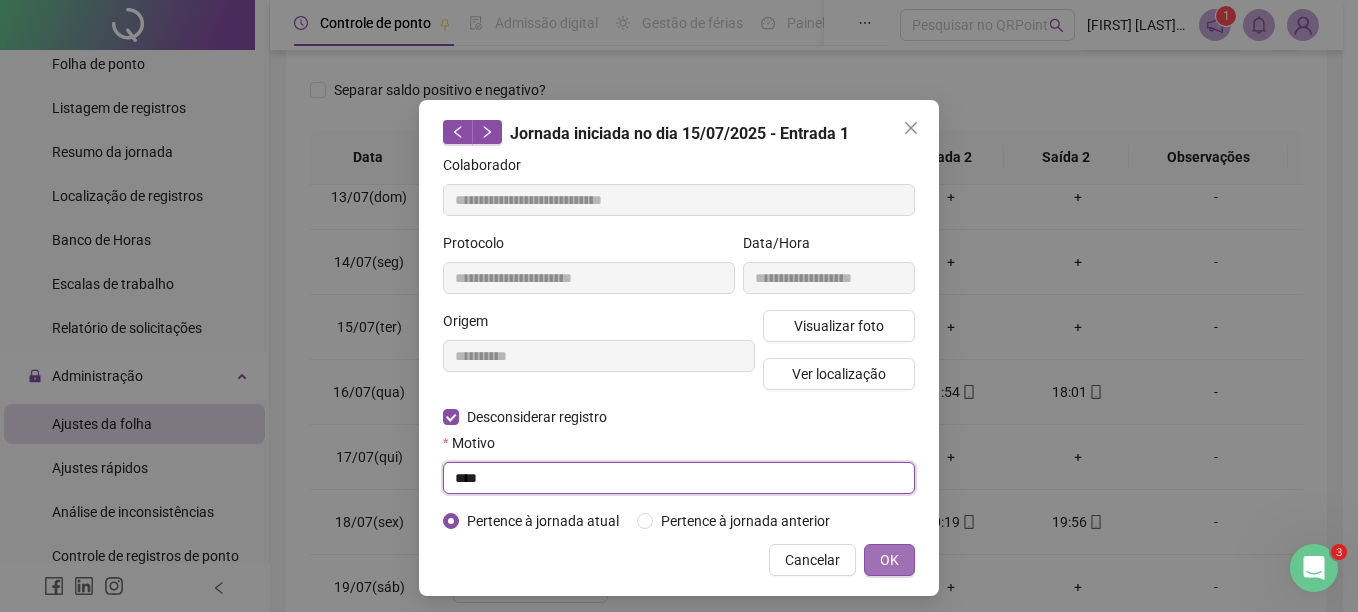 type on "****" 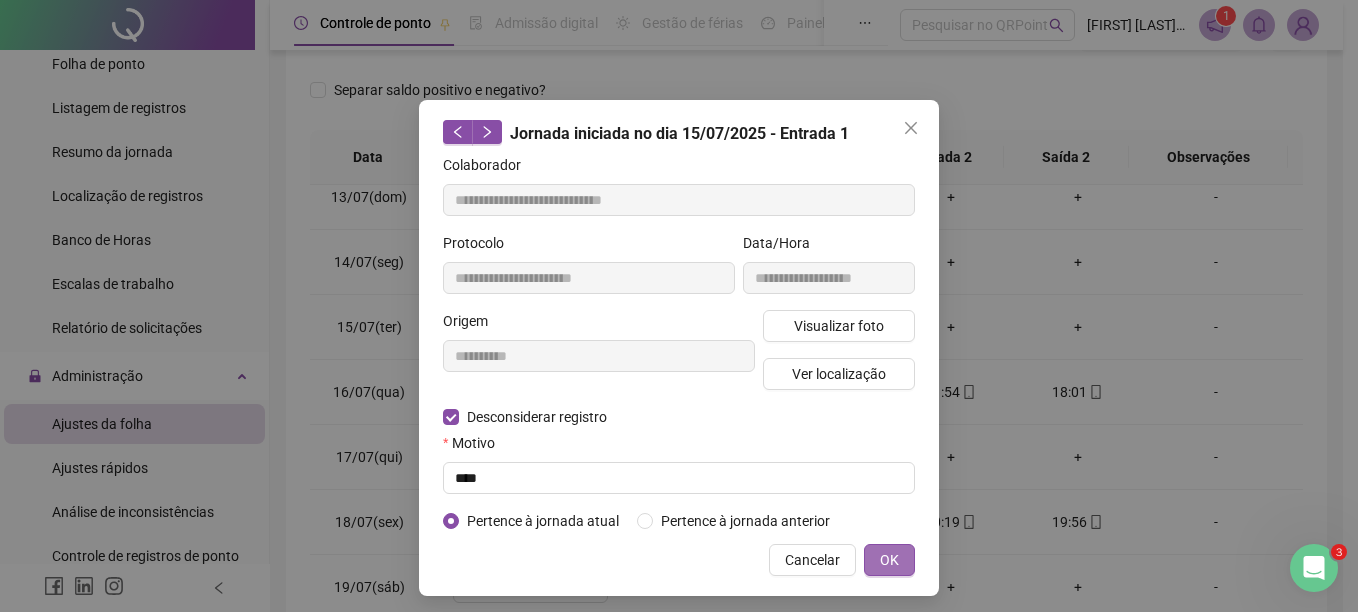 click on "OK" at bounding box center (889, 560) 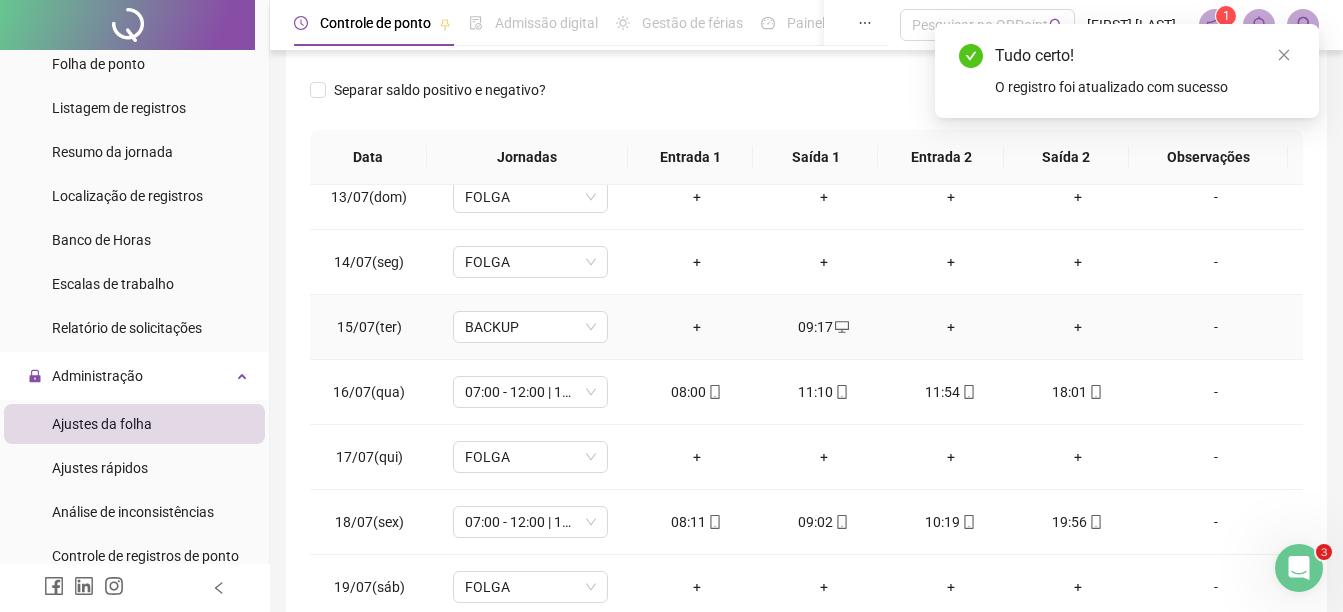 click 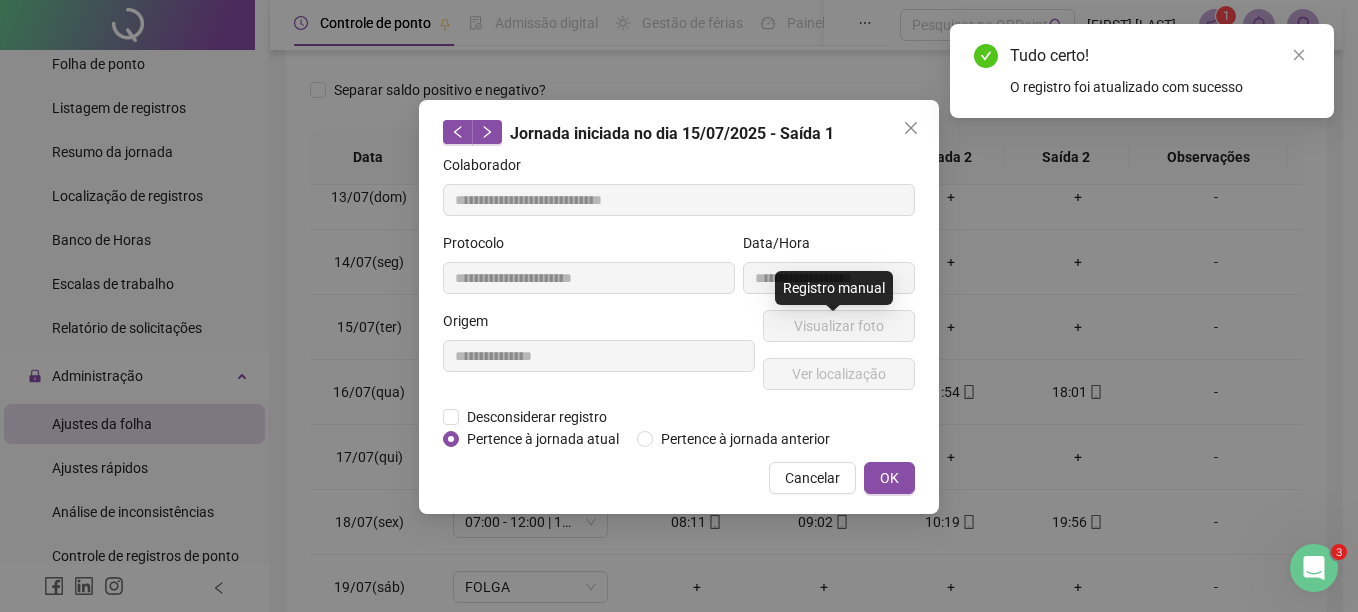 type on "**********" 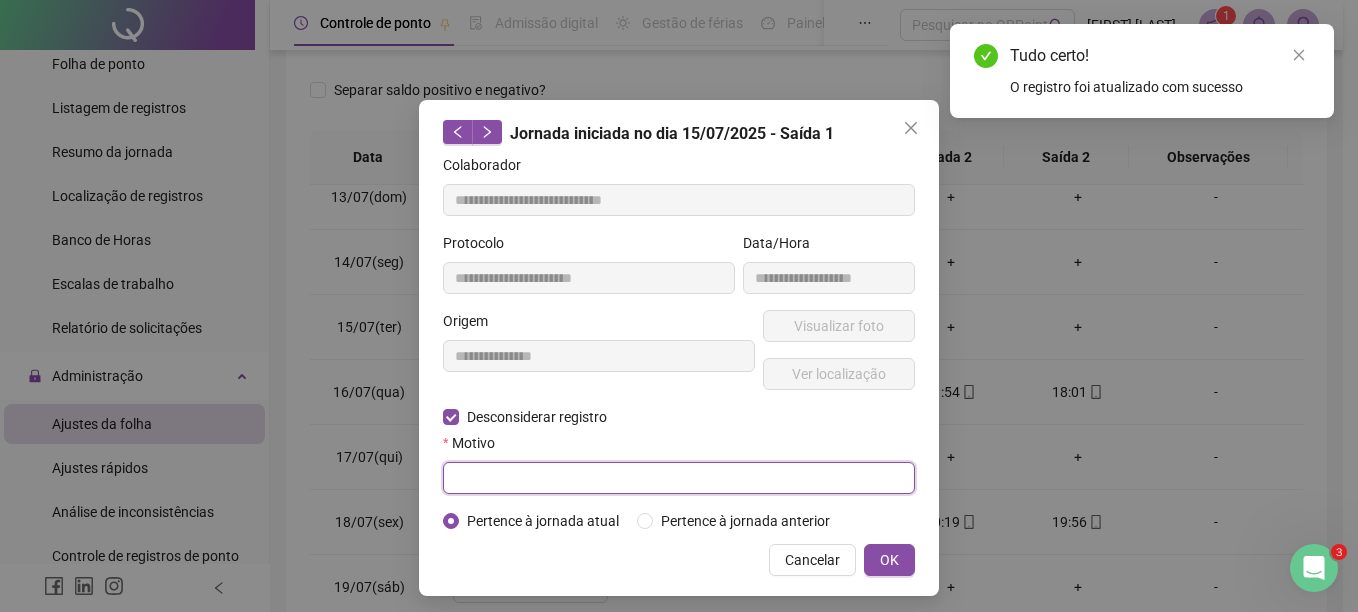 drag, startPoint x: 426, startPoint y: 446, endPoint x: 394, endPoint y: 414, distance: 45.254833 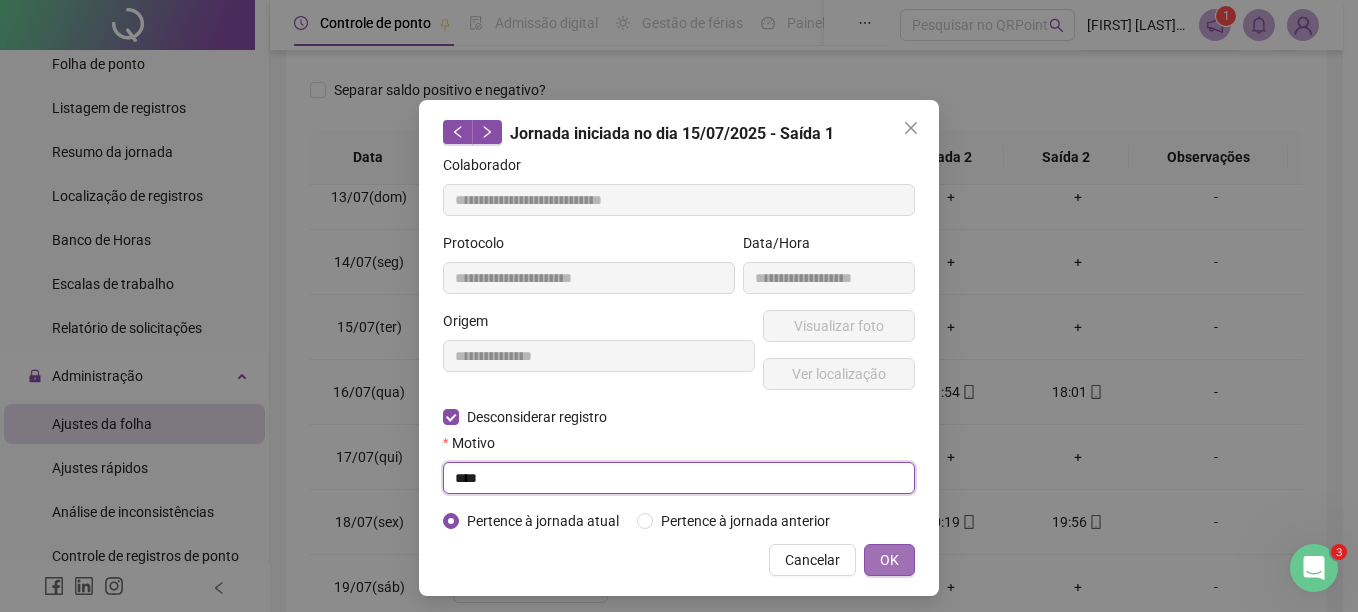 type on "****" 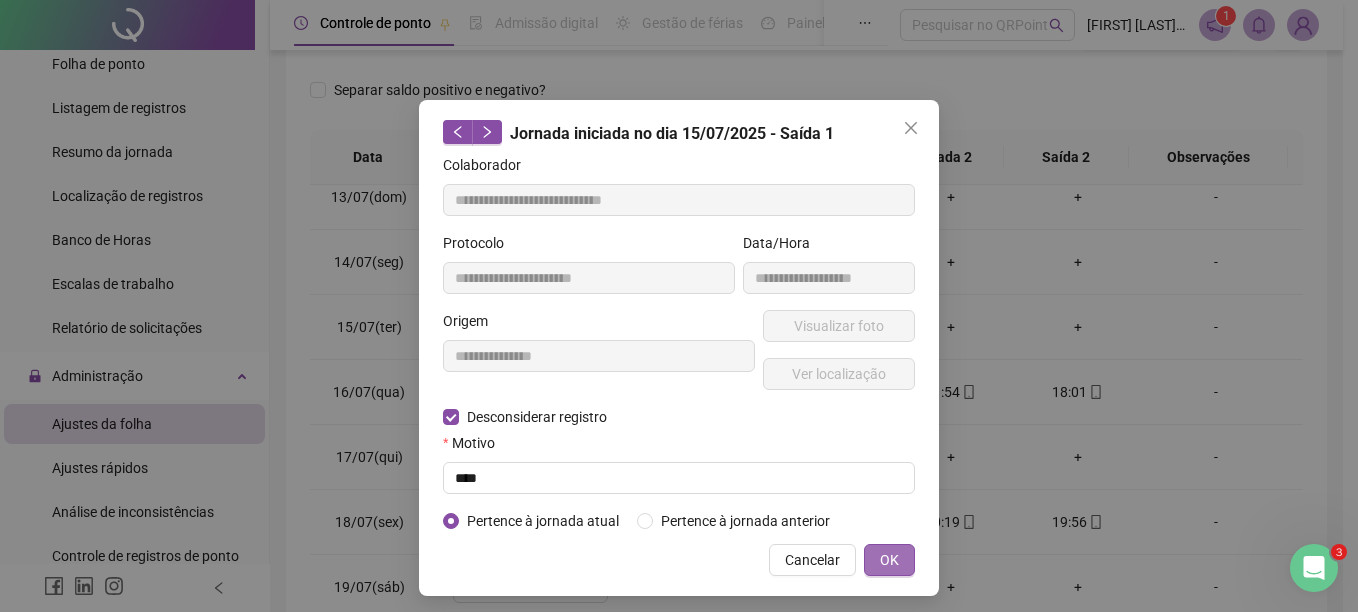 click on "OK" at bounding box center [889, 560] 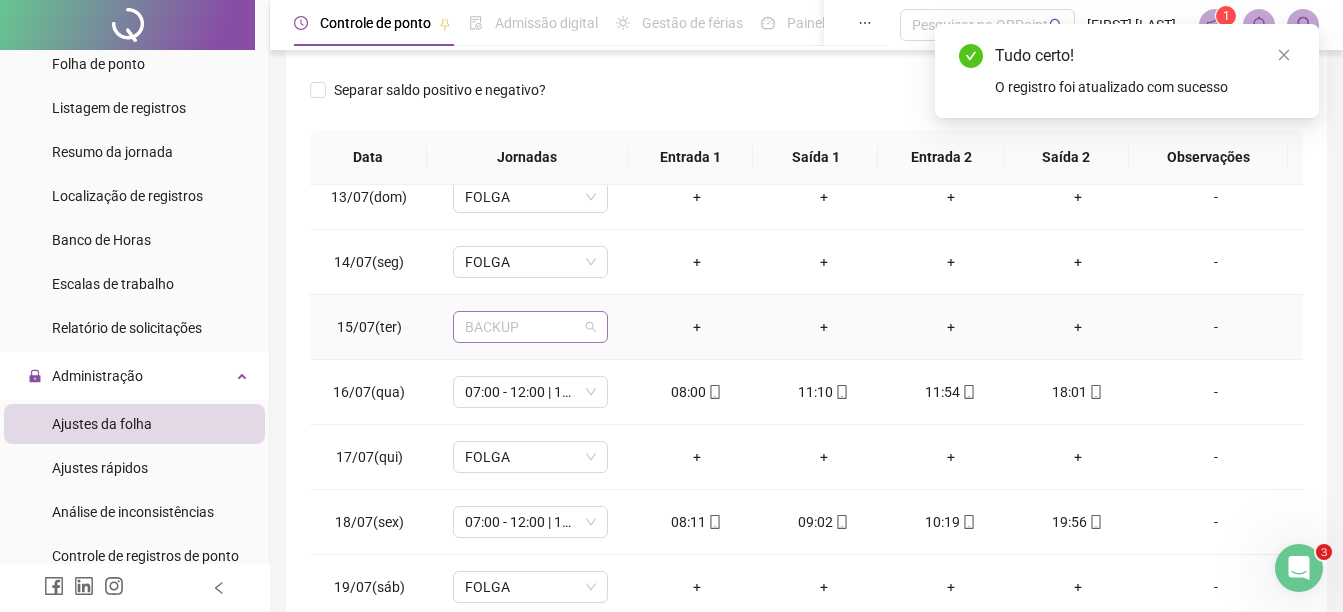 click on "BACKUP" at bounding box center (530, 327) 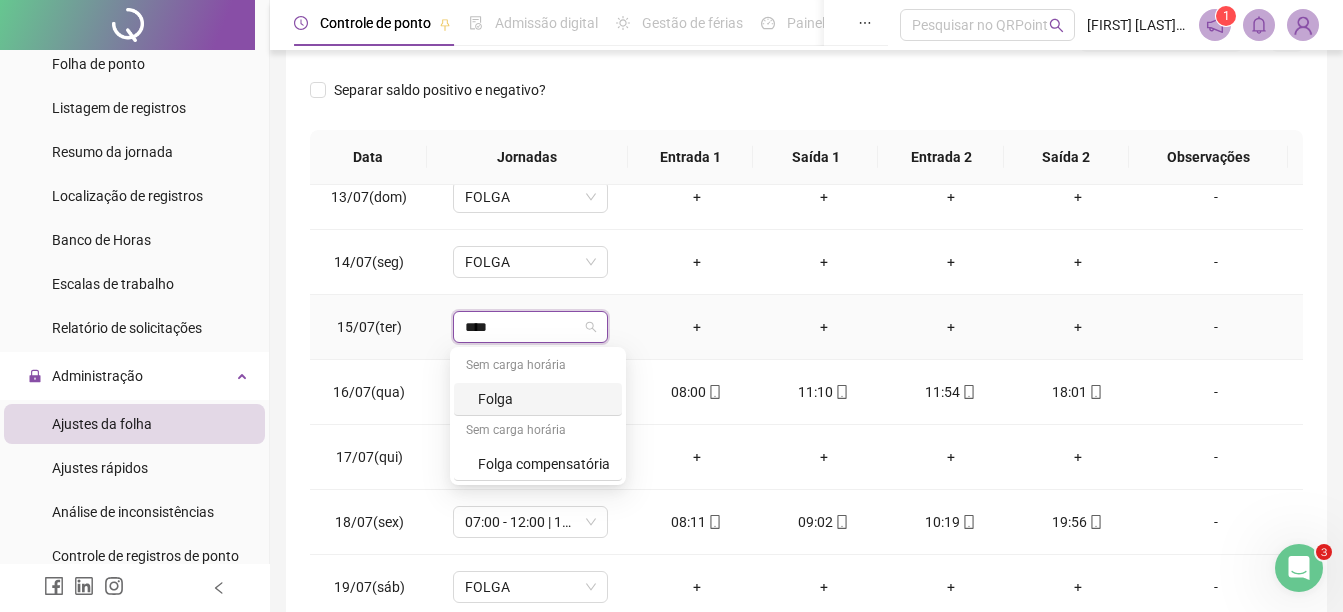 type on "*****" 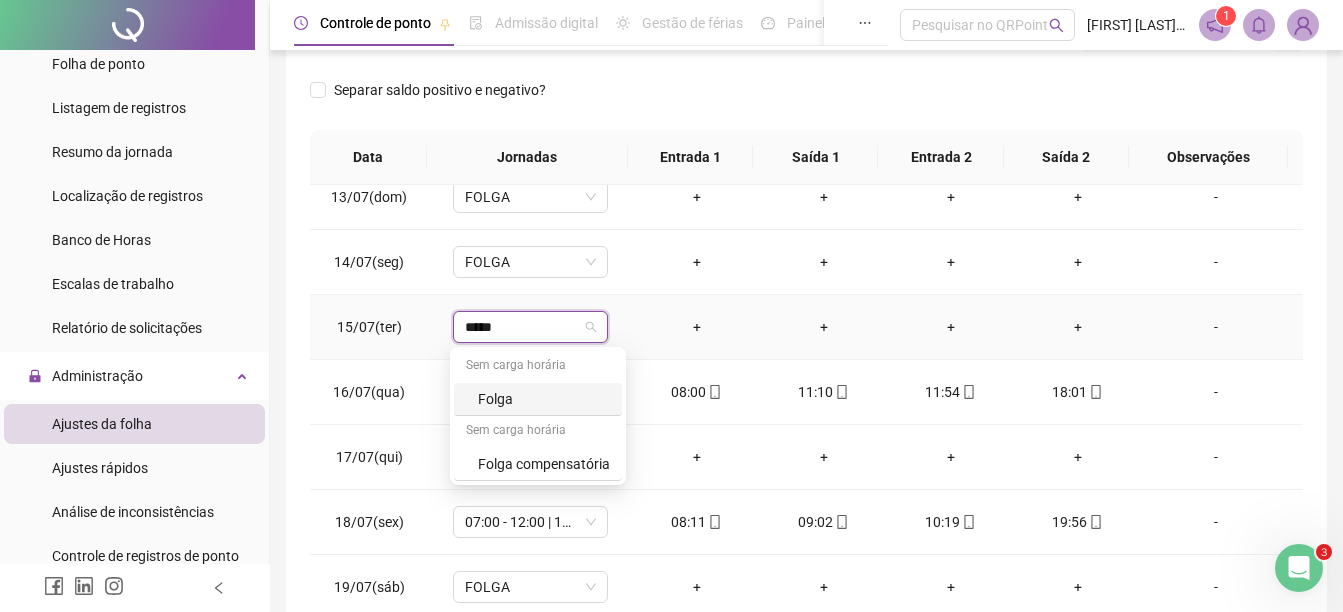 click on "Folga" at bounding box center (544, 399) 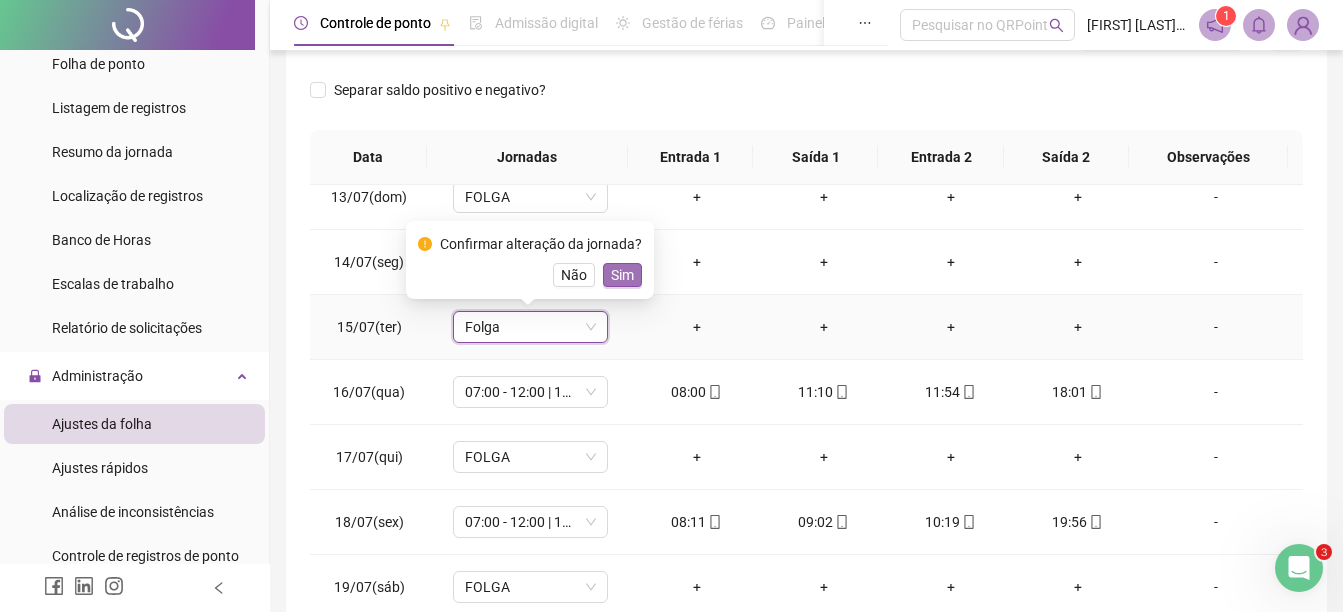click on "Sim" at bounding box center (622, 275) 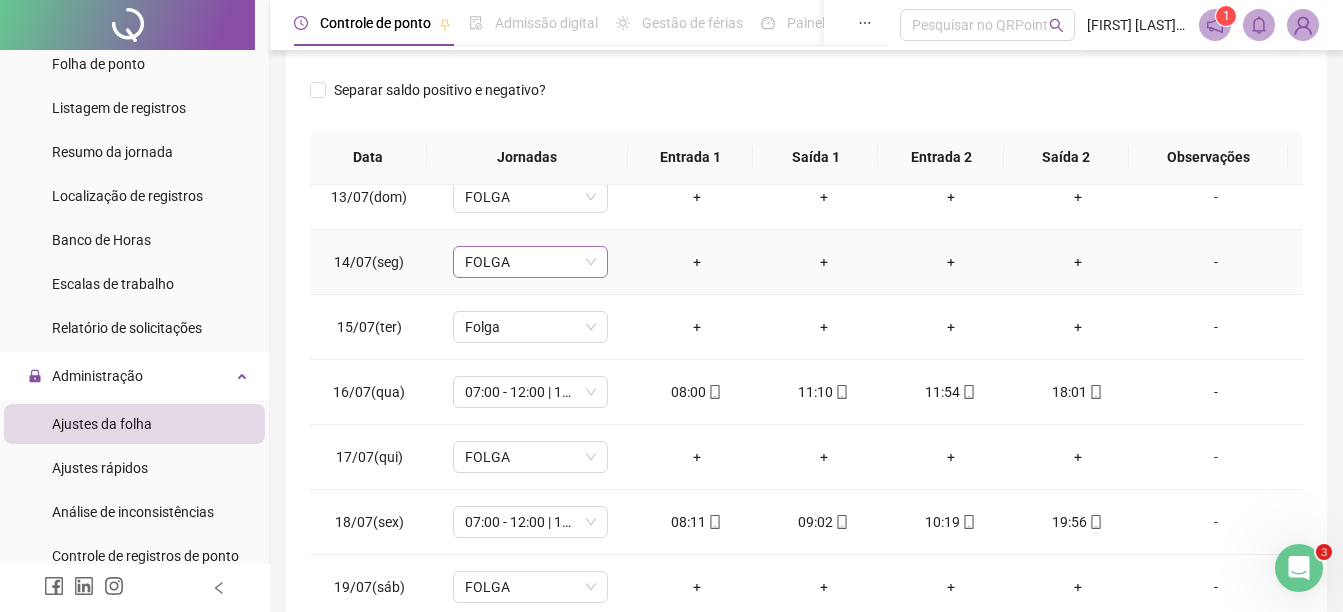 click on "FOLGA" at bounding box center [530, 262] 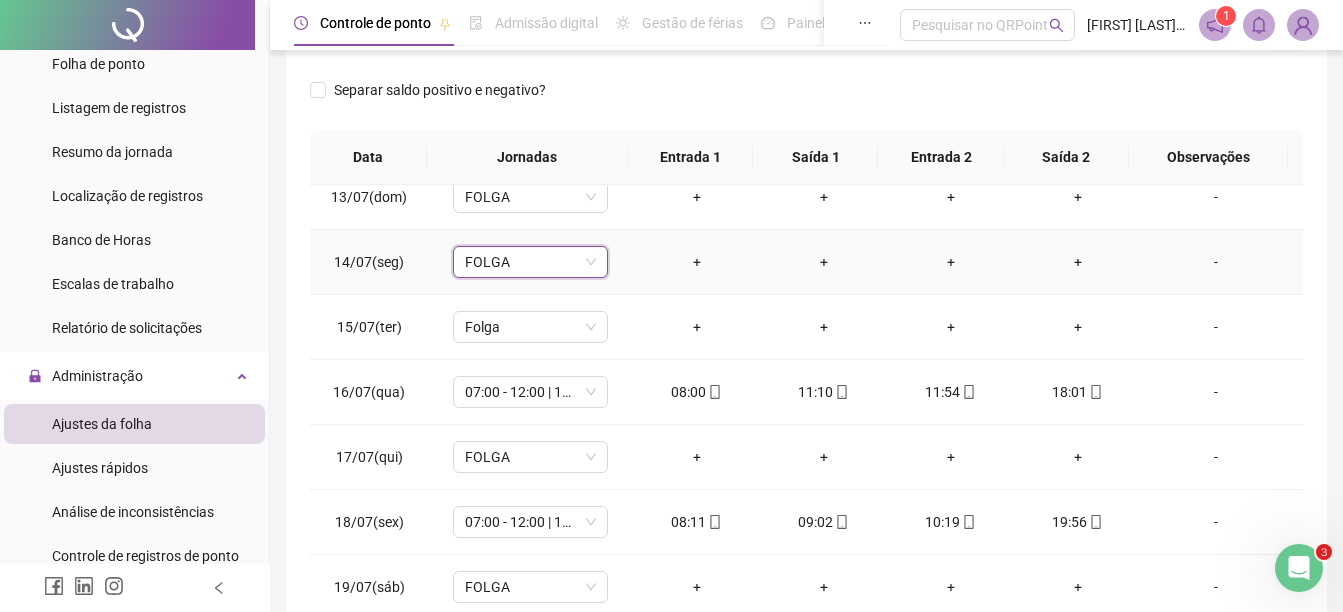 click on "FOLGA" at bounding box center [530, 262] 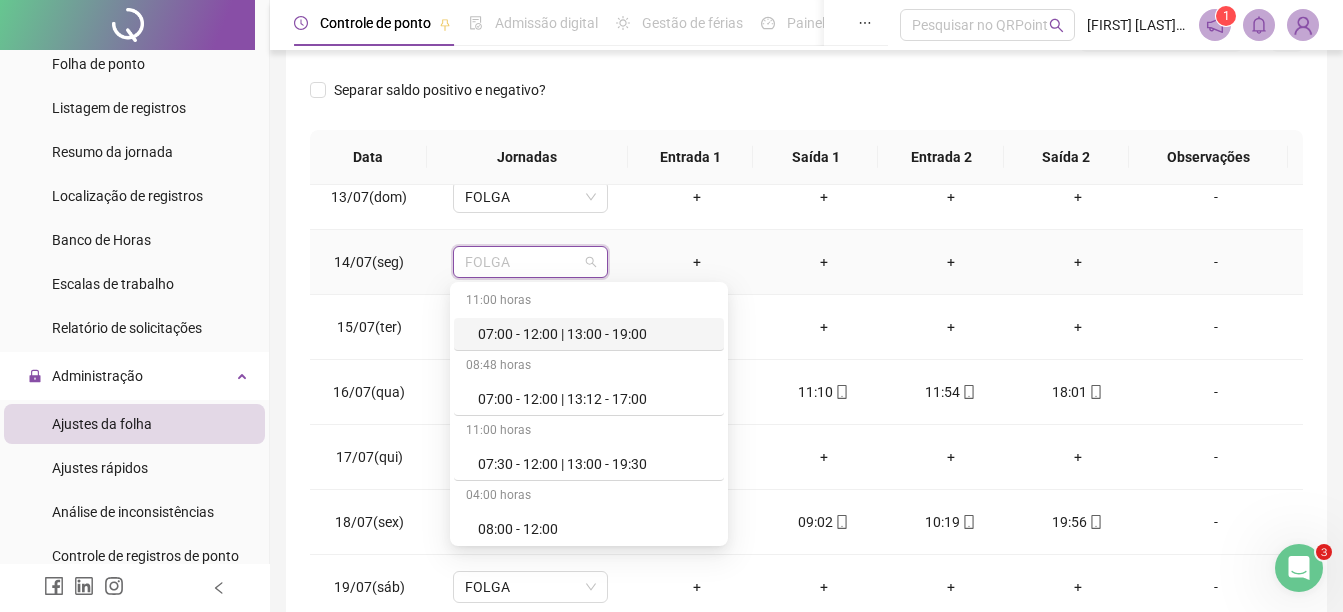 click on "07:00 - 12:00 | 13:00 - 19:00" at bounding box center [595, 334] 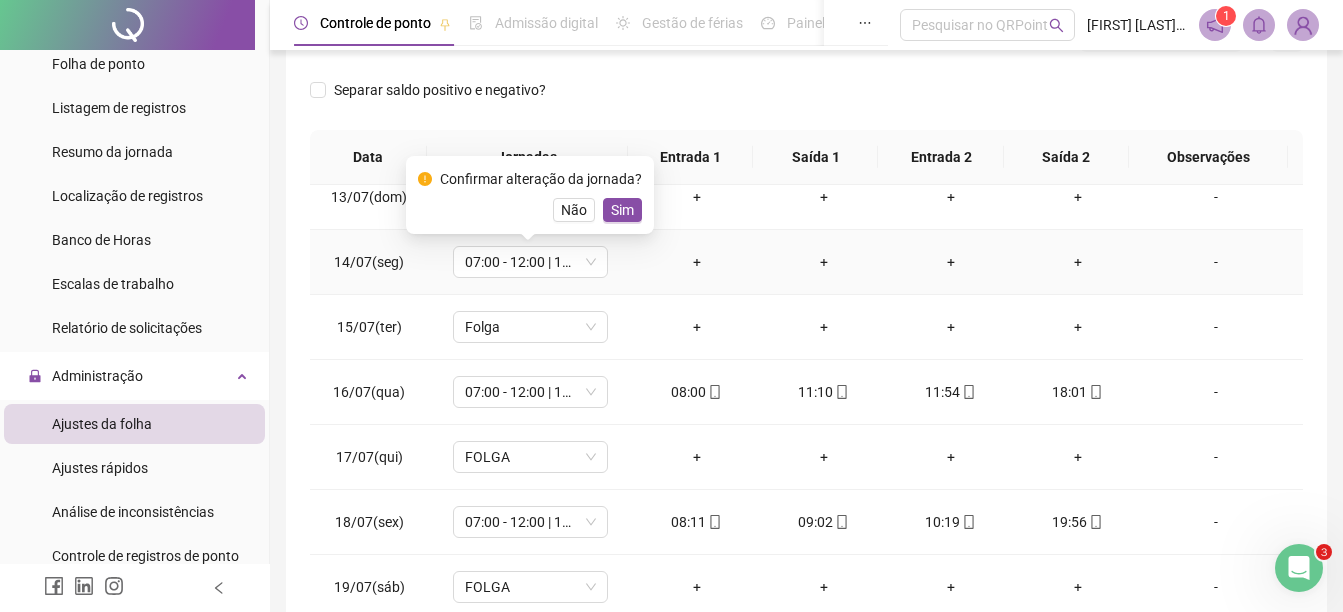 click on "+" at bounding box center (696, 262) 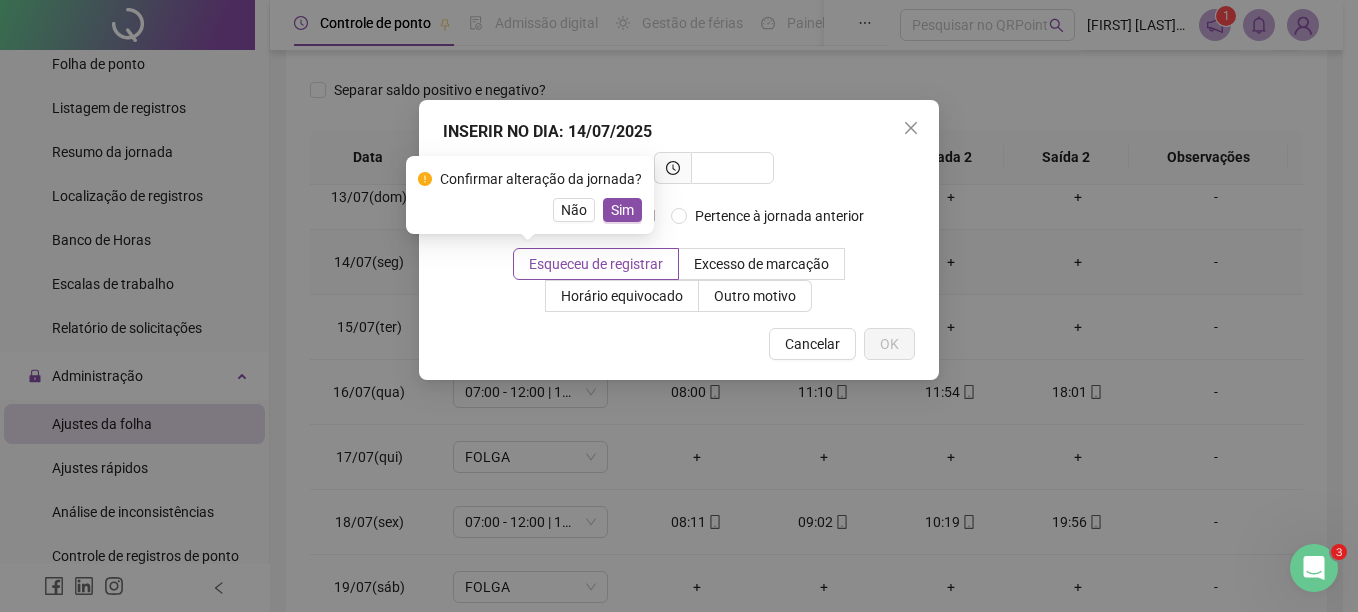 click on "Sim" at bounding box center (622, 210) 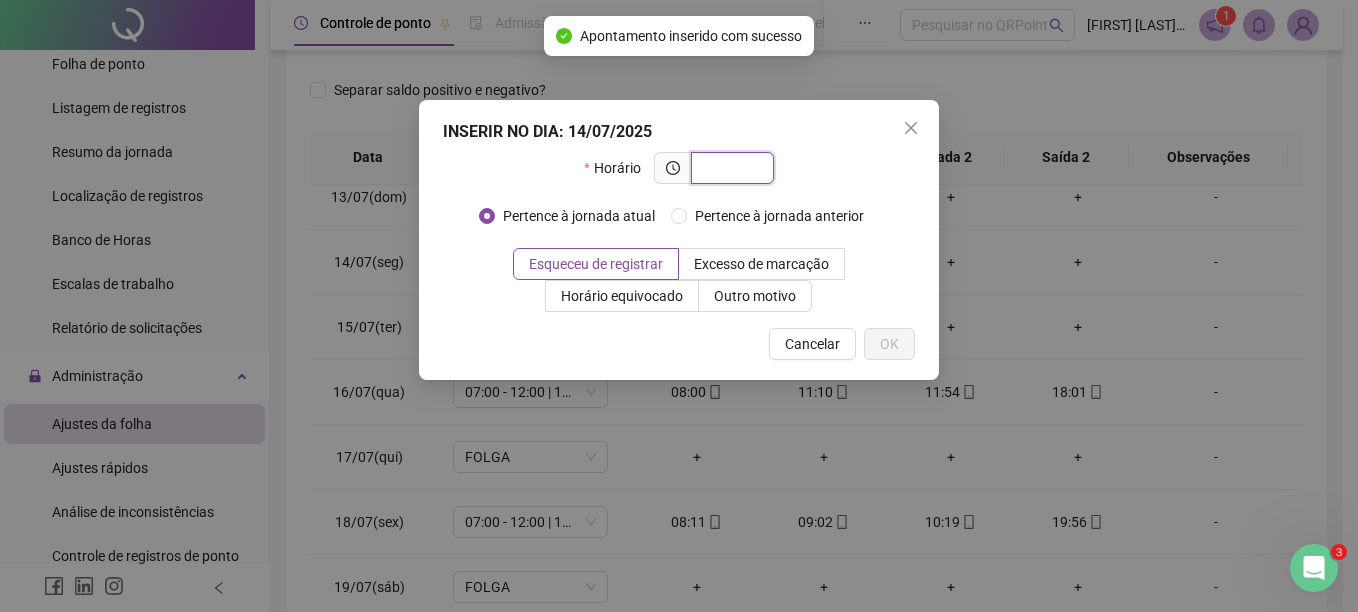 click at bounding box center (730, 168) 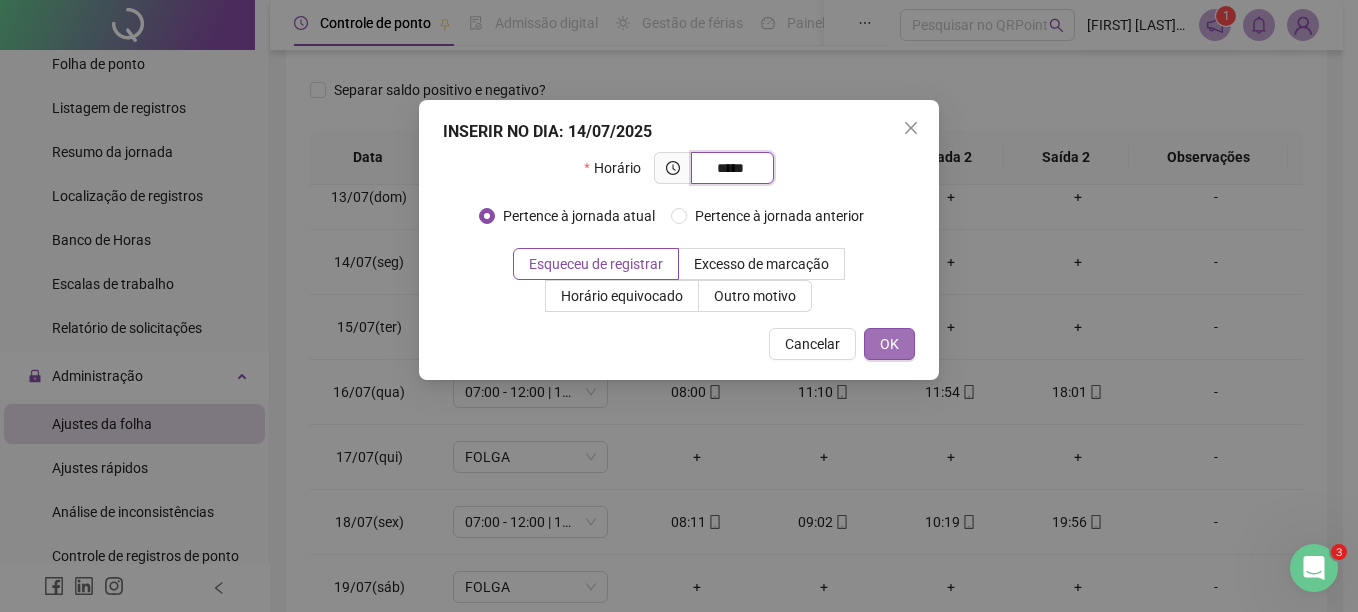 type on "*****" 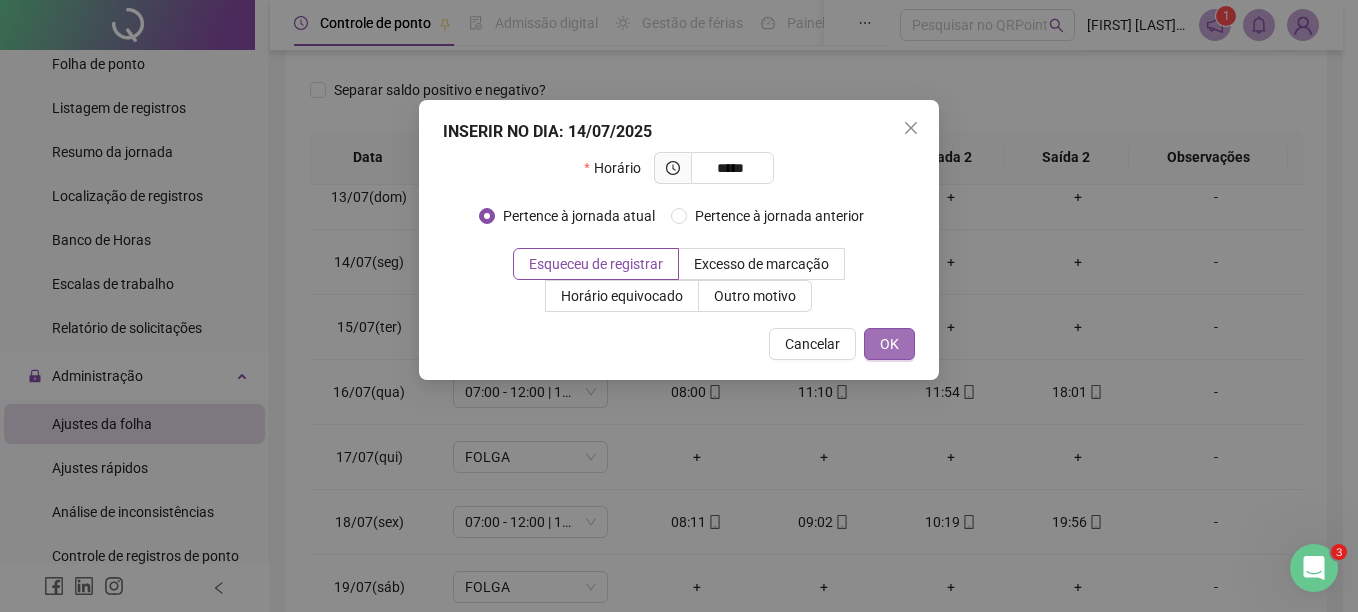 click on "OK" at bounding box center [889, 344] 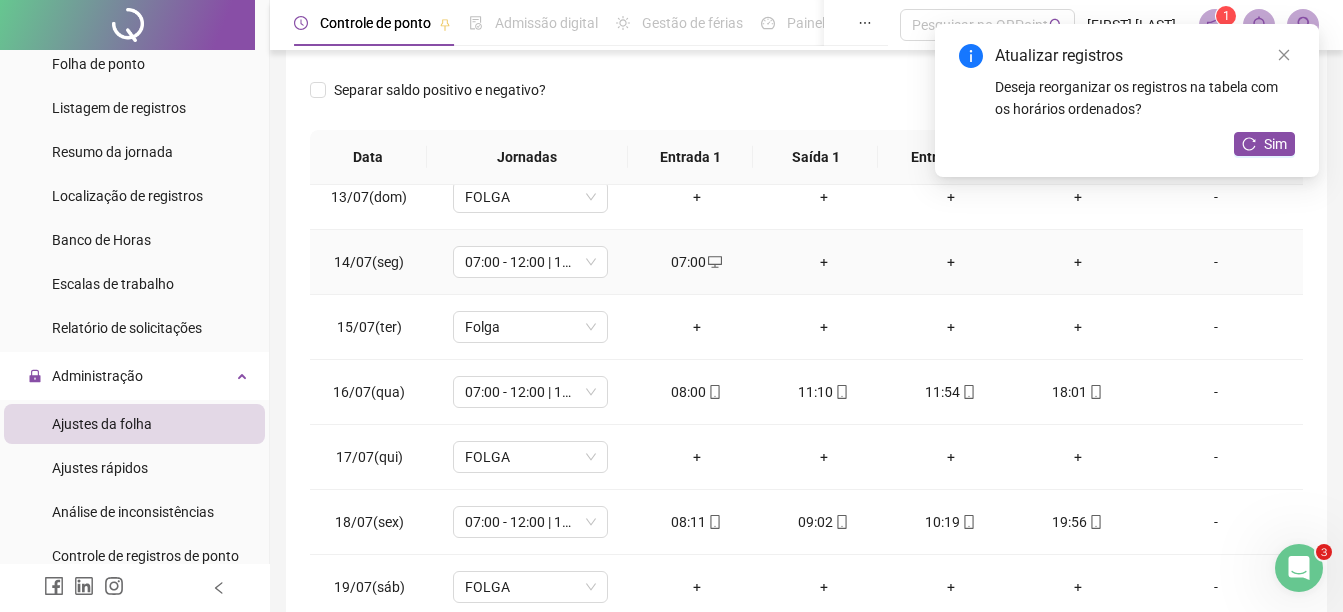 click on "+" at bounding box center [823, 262] 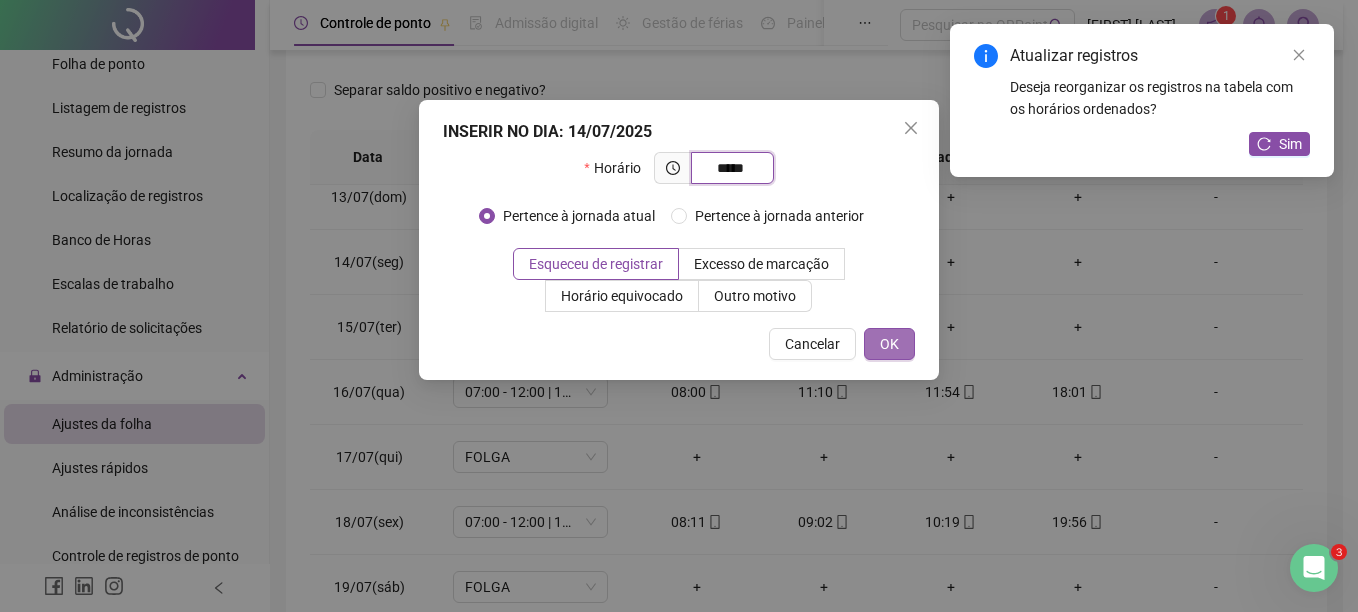 type on "*****" 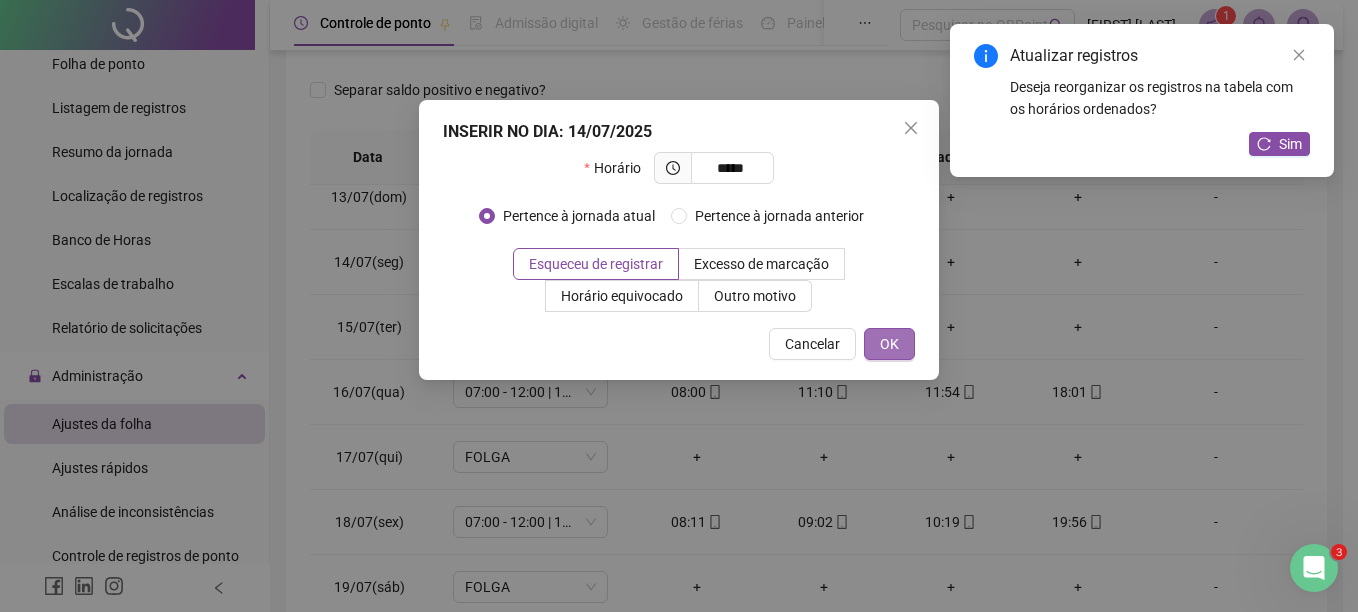 click on "OK" at bounding box center (889, 344) 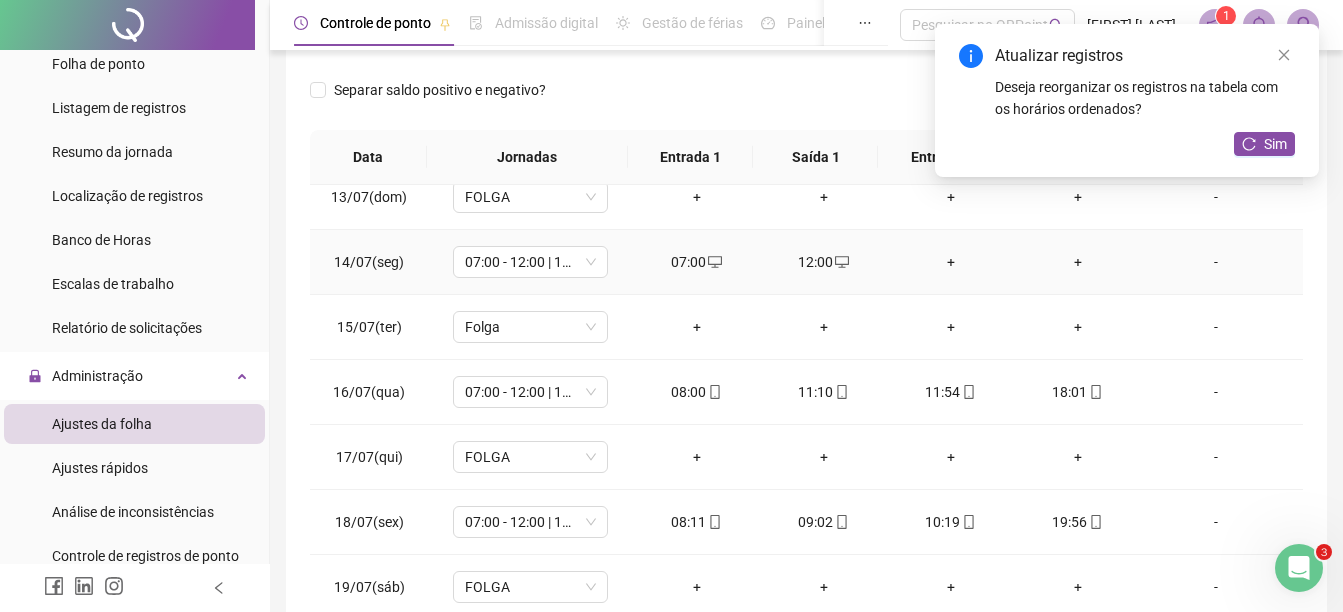 click on "+" at bounding box center [950, 262] 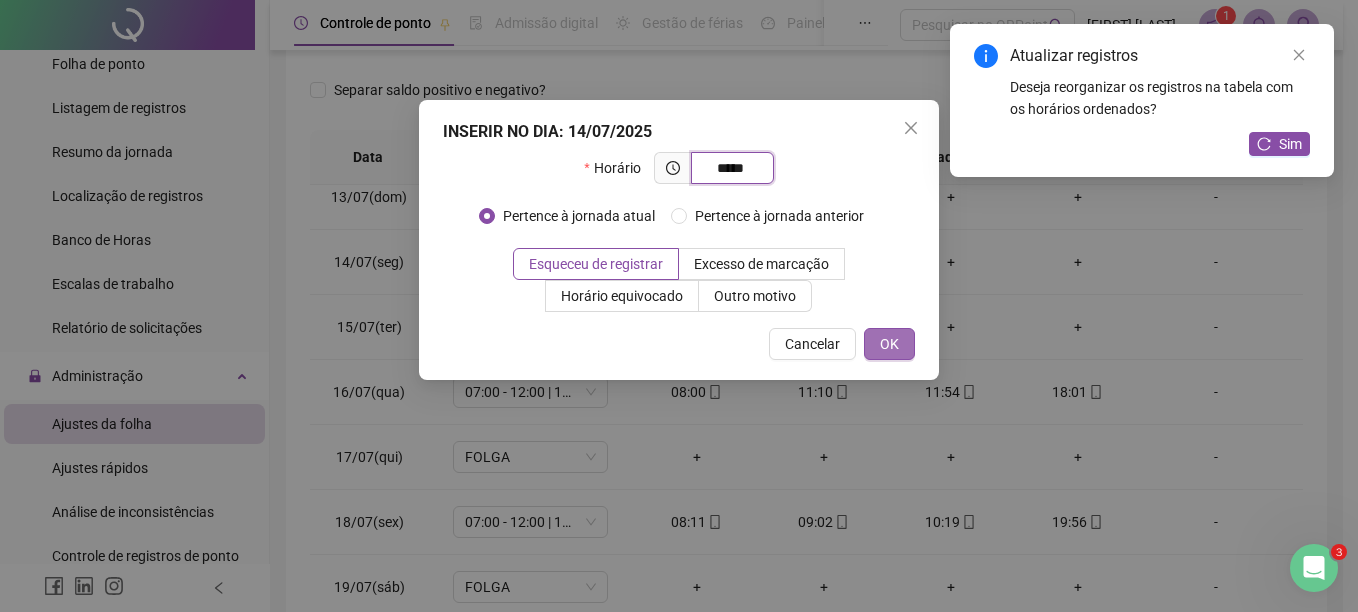 type on "*****" 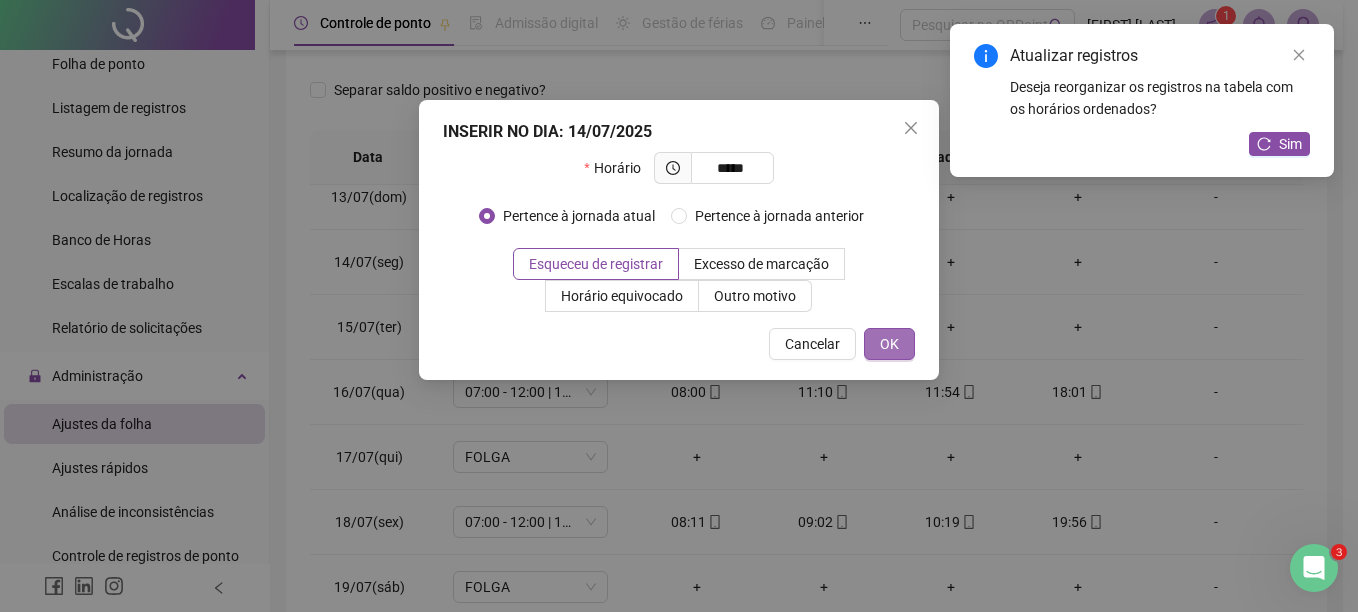 click on "OK" at bounding box center (889, 344) 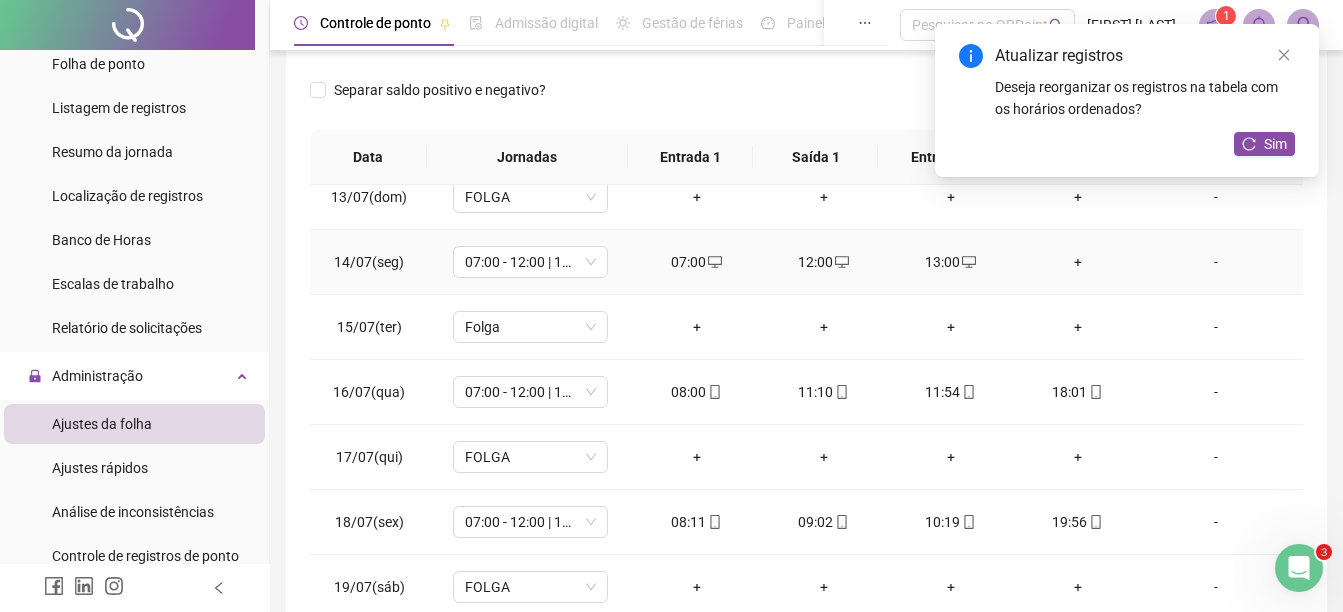 click on "+" at bounding box center [1077, 262] 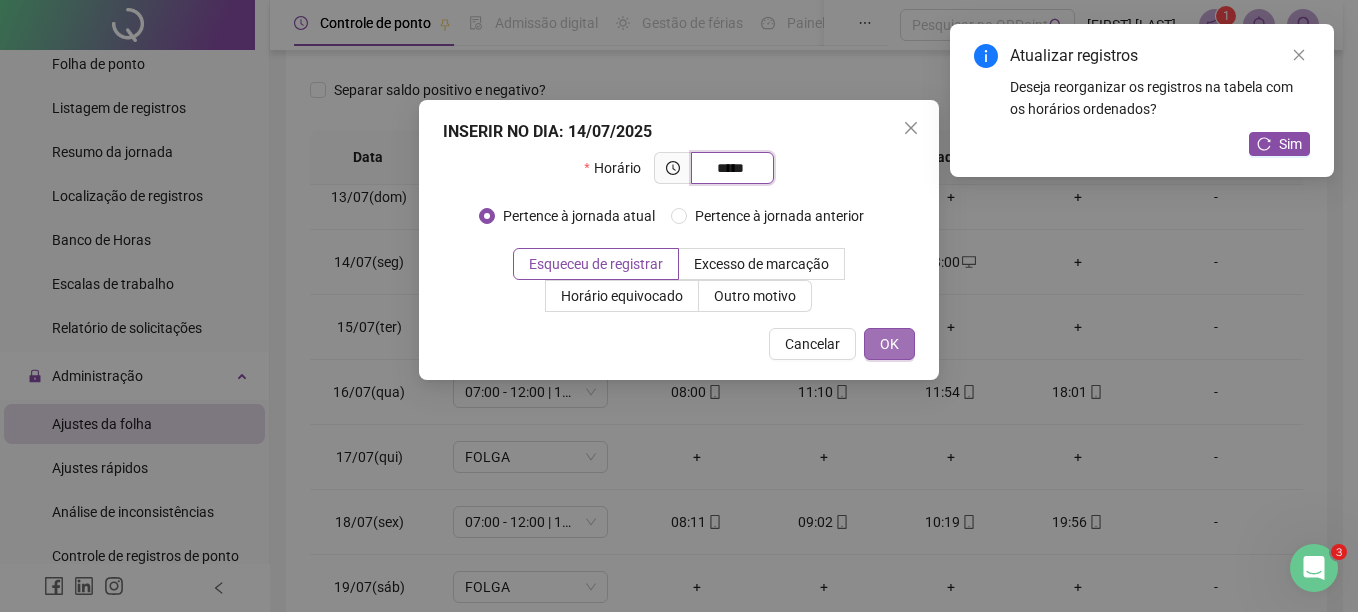 type on "*****" 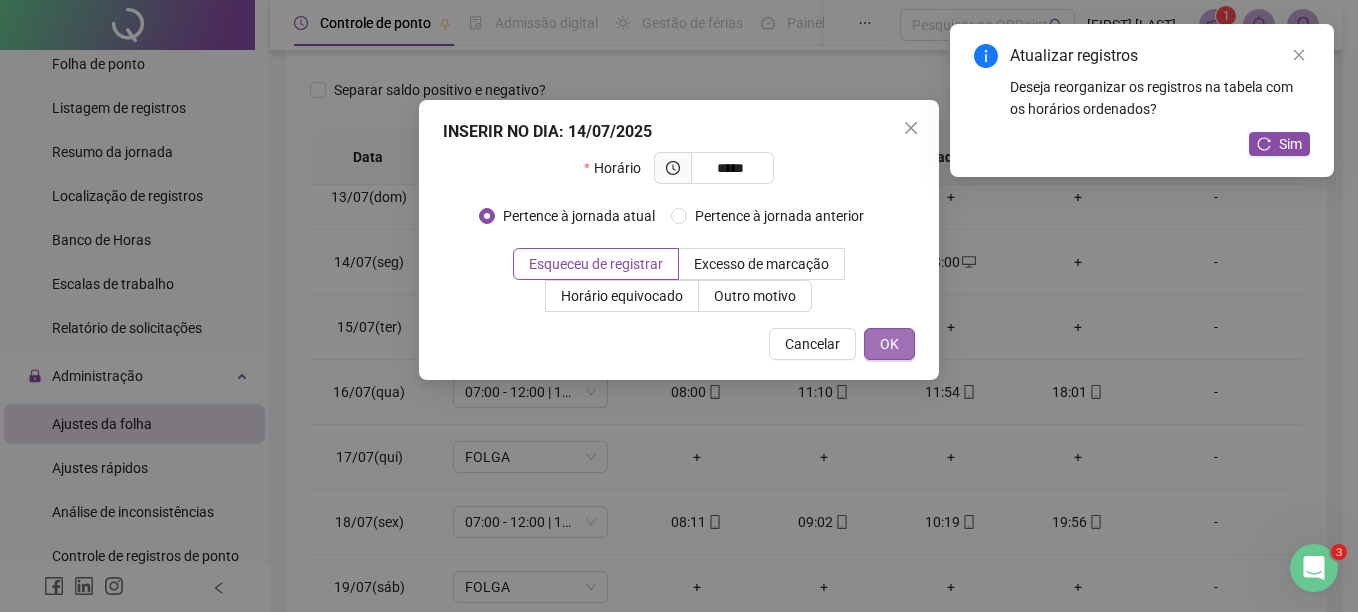 click on "OK" at bounding box center (889, 344) 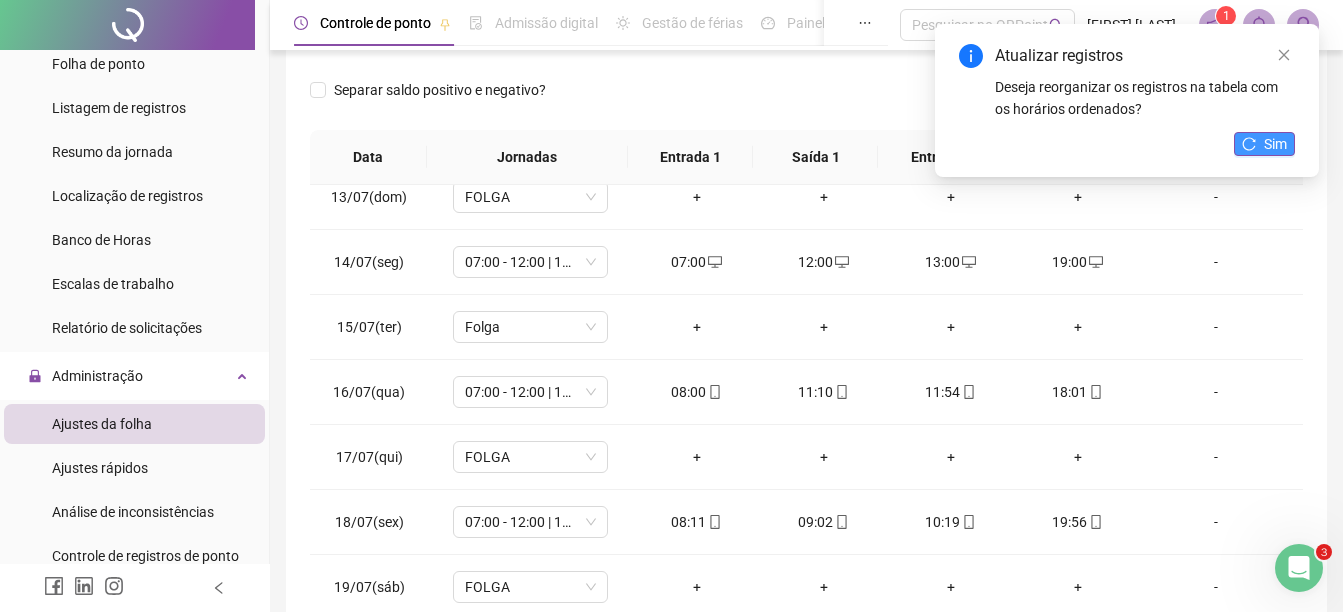 click on "Sim" at bounding box center (1275, 144) 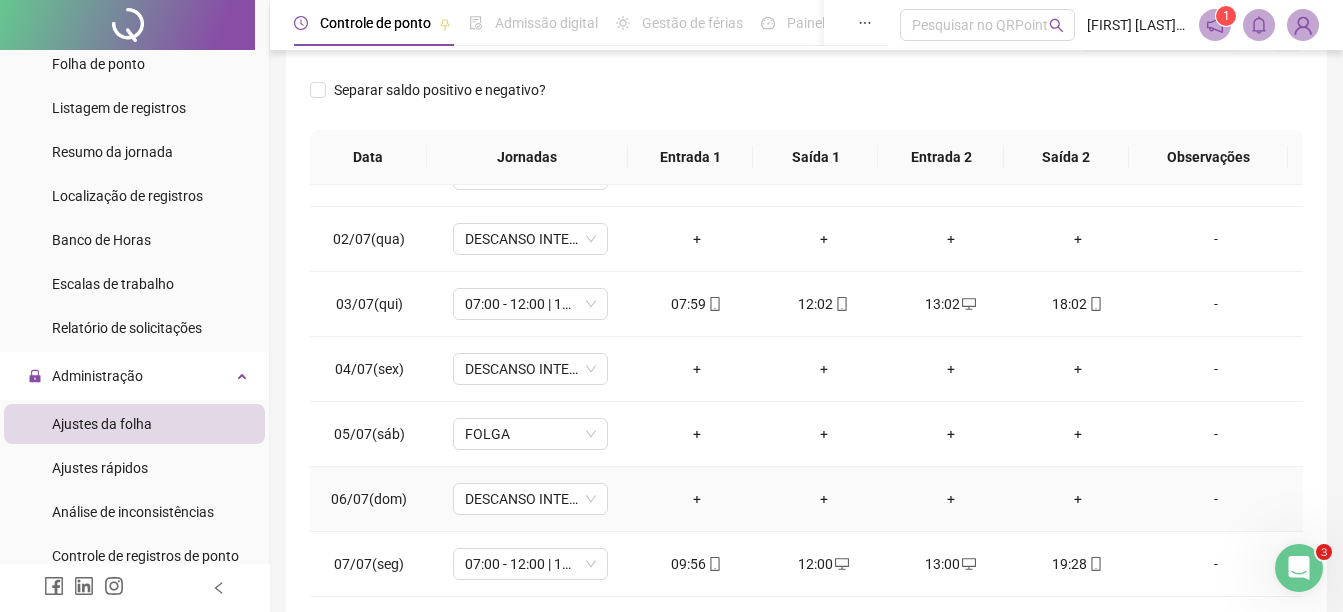 scroll, scrollTop: 0, scrollLeft: 0, axis: both 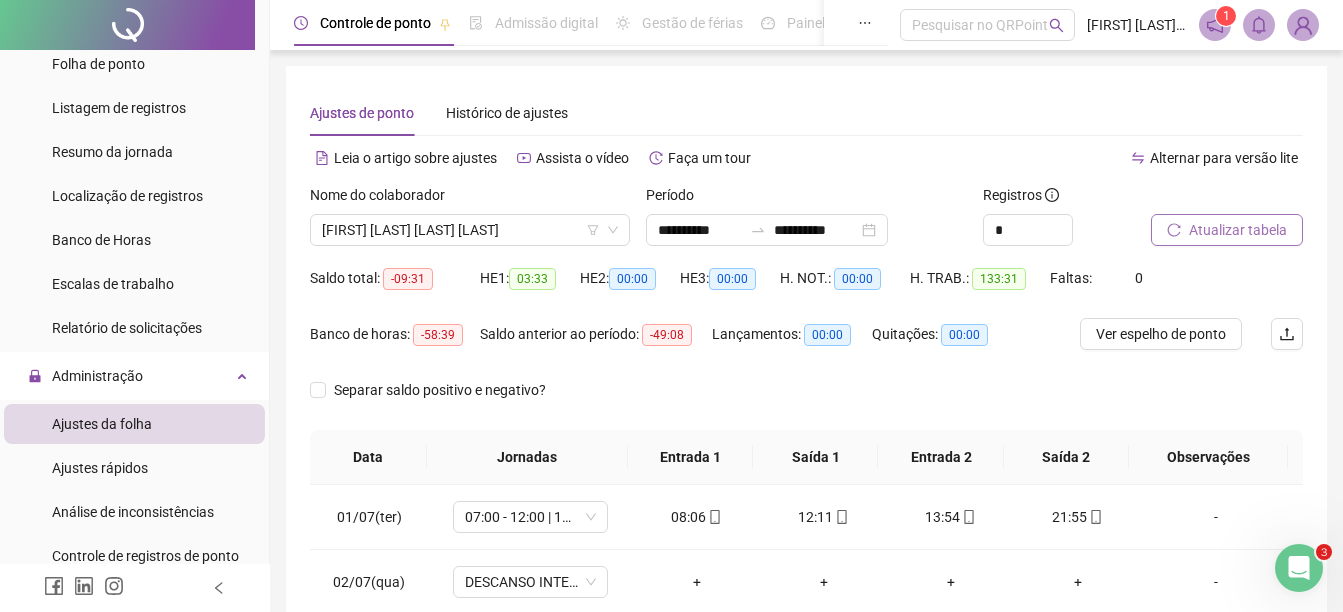 click on "Atualizar tabela" at bounding box center (1238, 230) 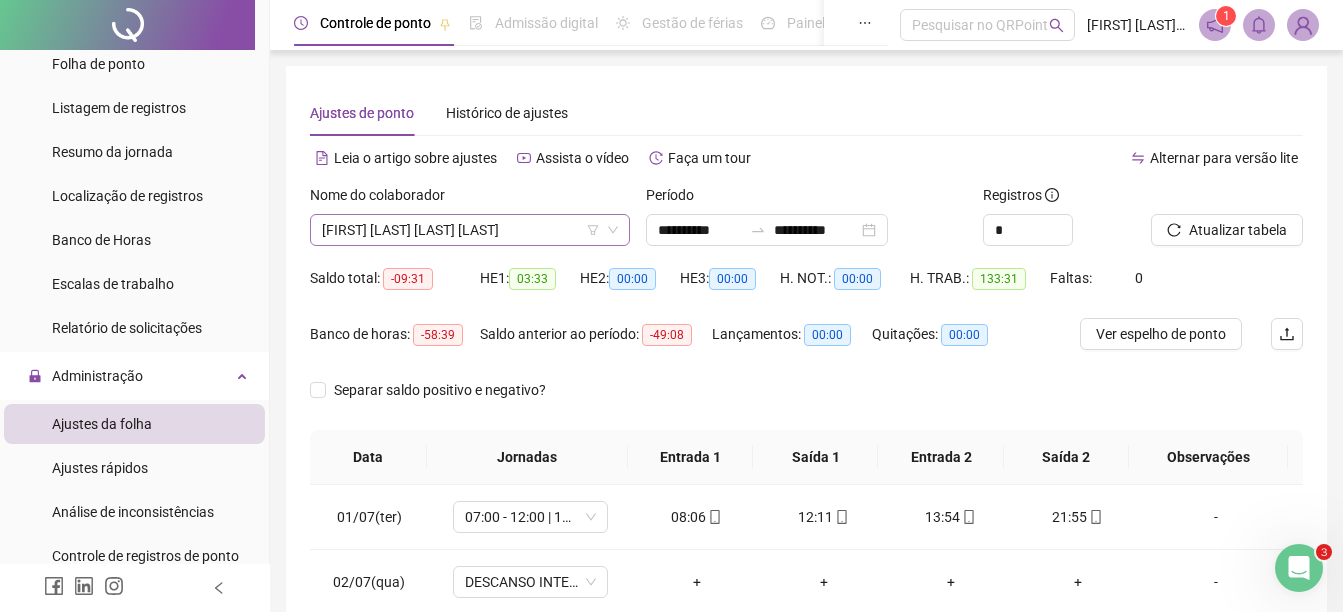 click on "[FIRST] [LAST] [LAST] [LAST]" at bounding box center (470, 230) 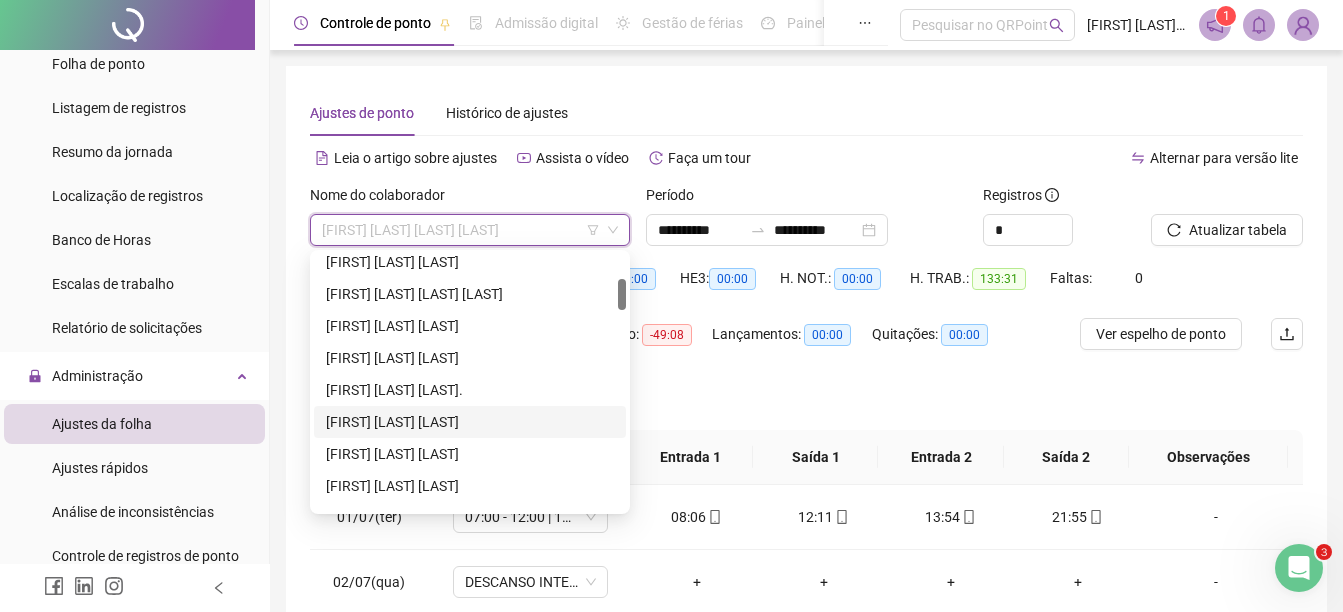 scroll, scrollTop: 300, scrollLeft: 0, axis: vertical 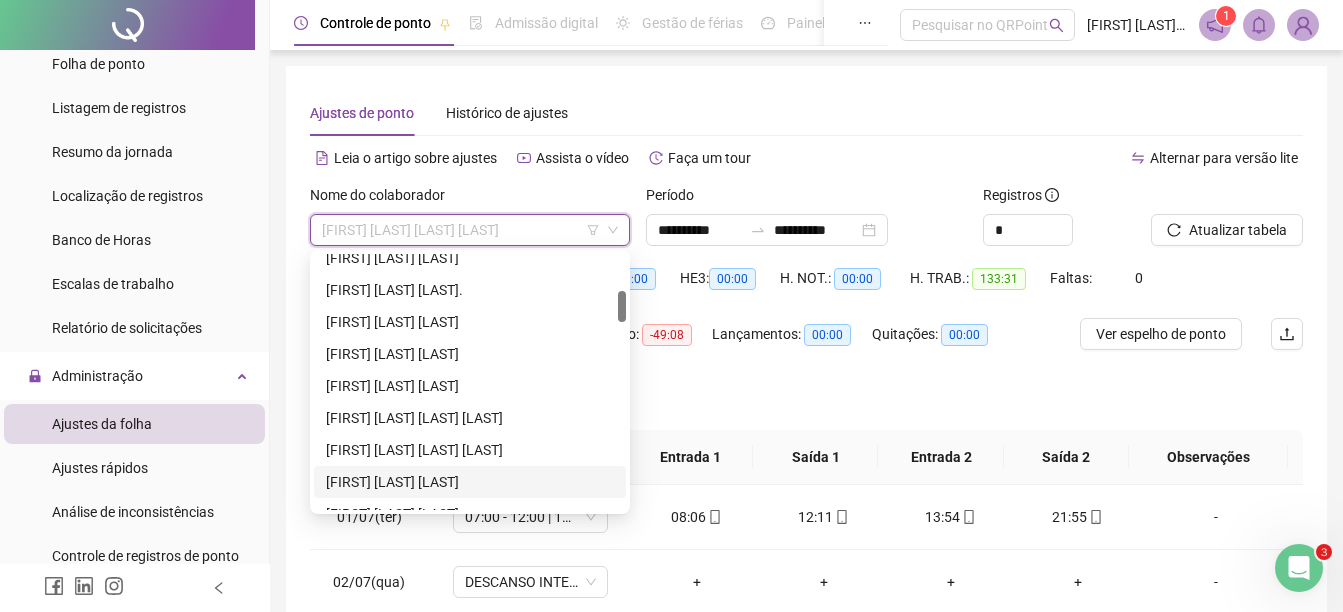 click on "[FIRST] [LAST] [LAST]" at bounding box center (470, 482) 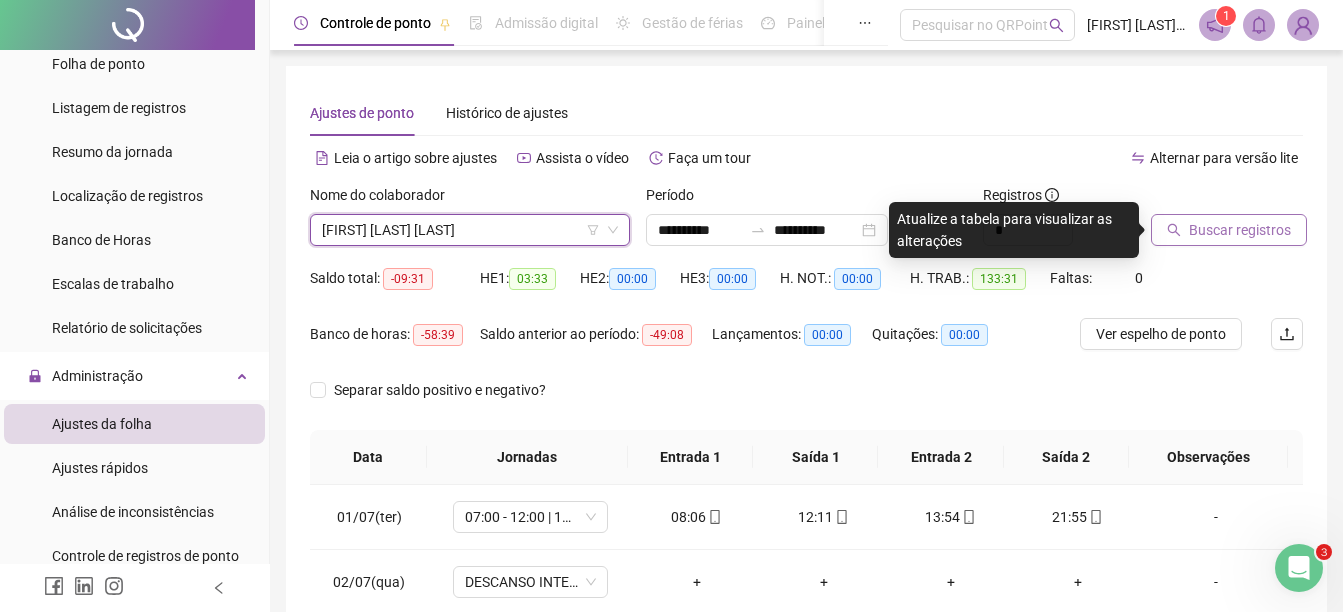 click on "Buscar registros" at bounding box center (1240, 230) 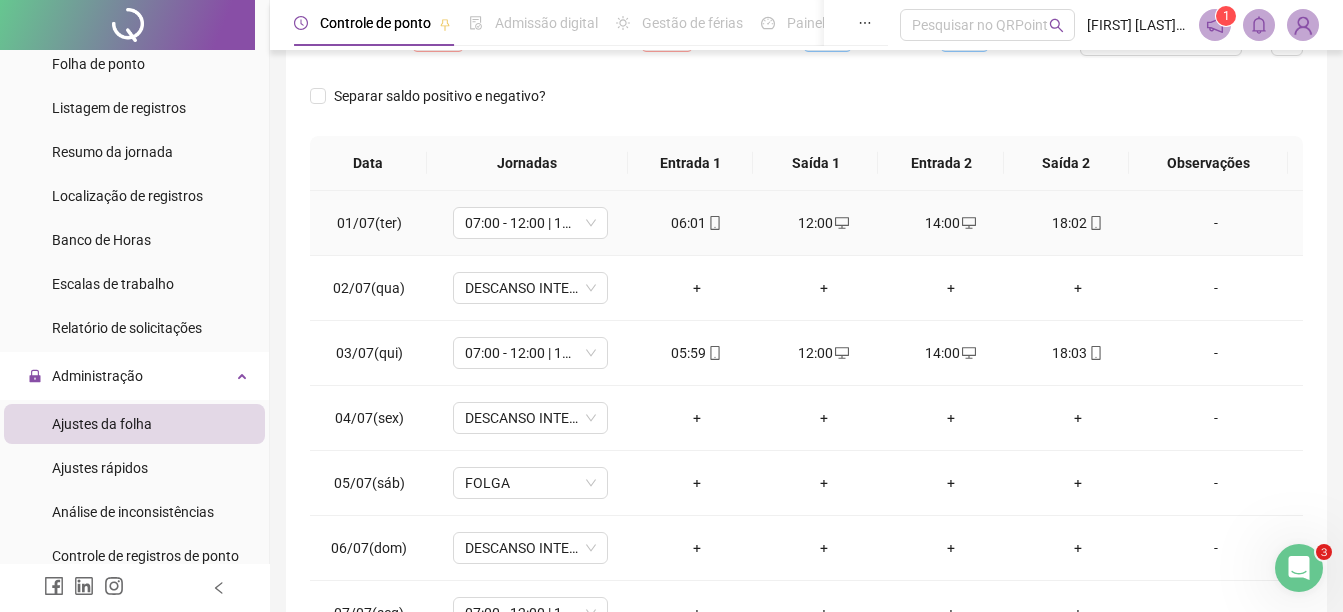 scroll, scrollTop: 300, scrollLeft: 0, axis: vertical 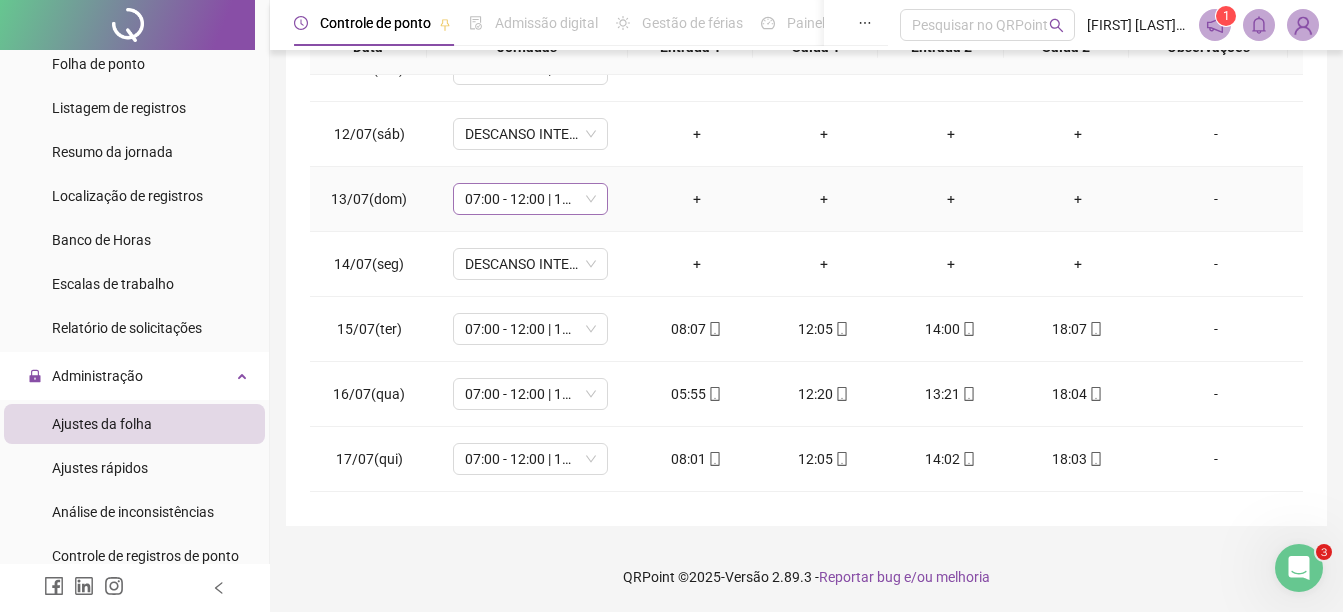 click on "07:00 - 12:00 | 13:00 - 19:00" at bounding box center (530, 199) 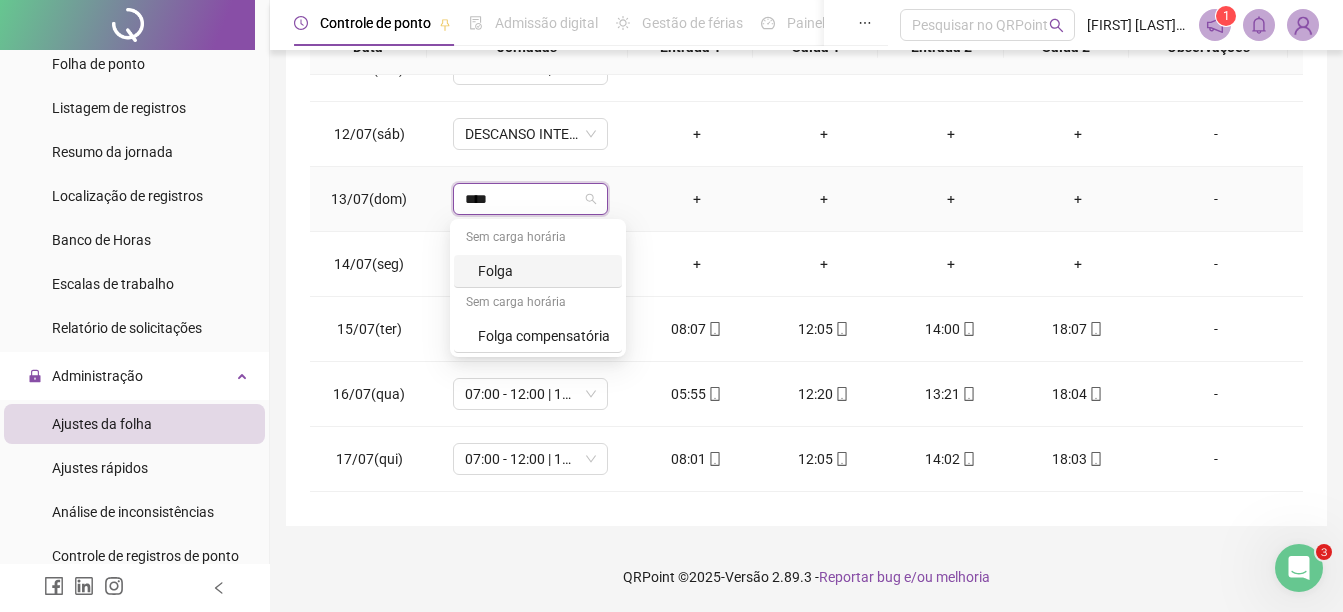 type on "*****" 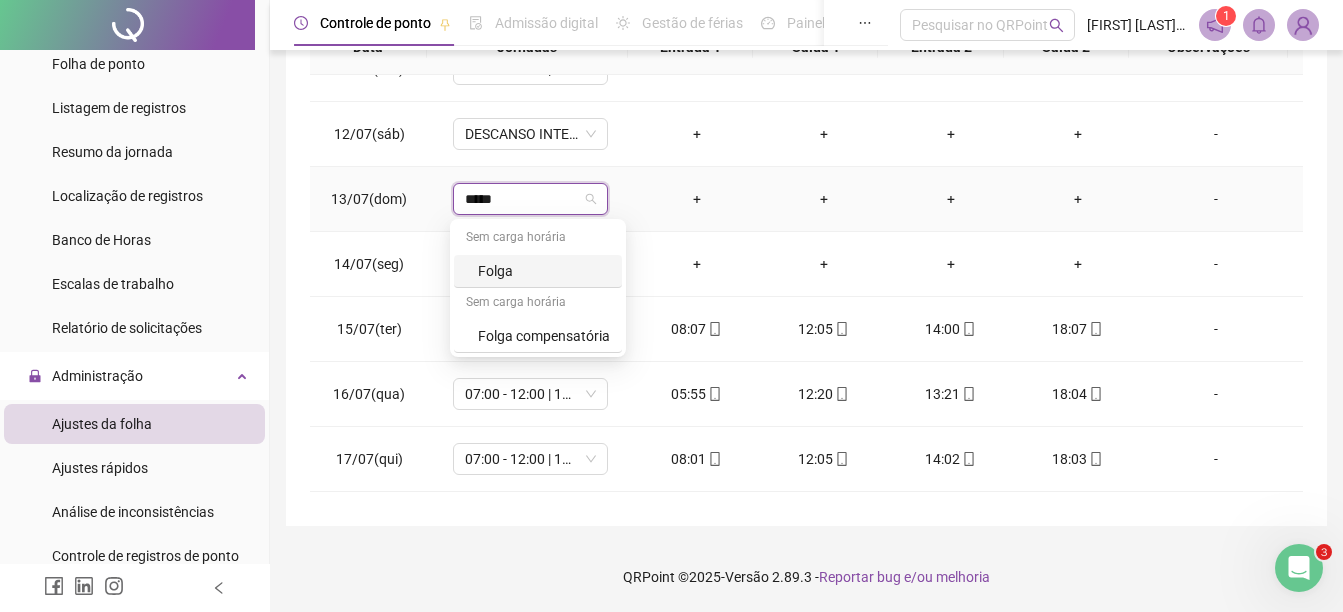 click on "Folga" at bounding box center [544, 271] 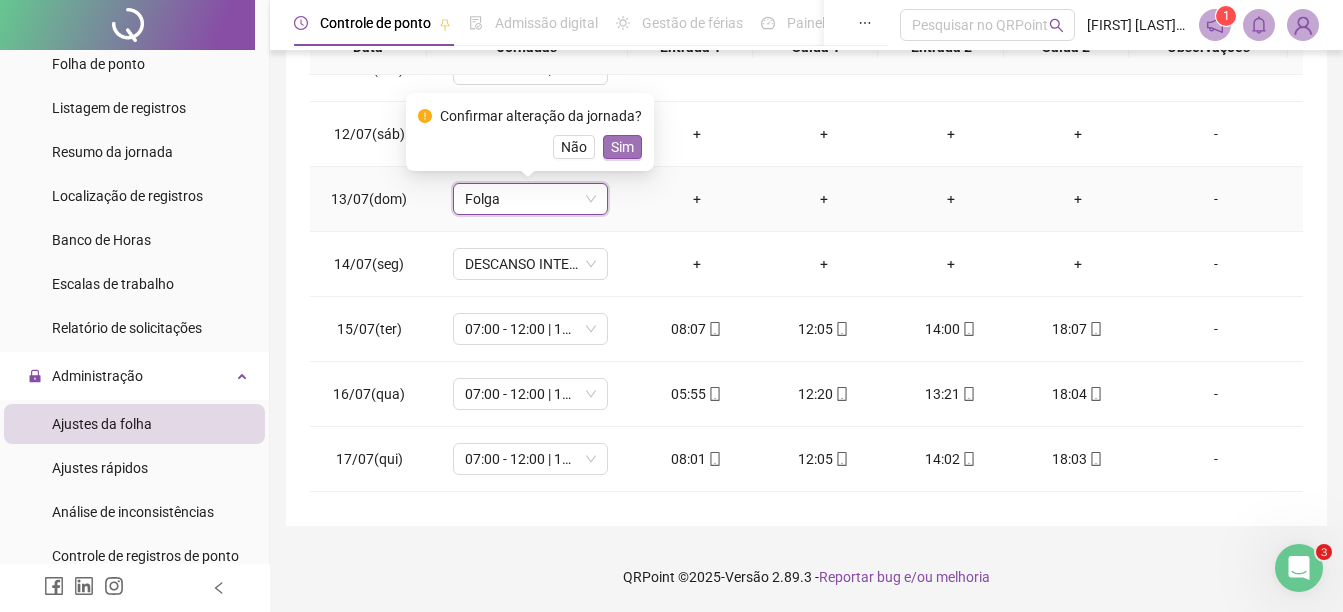 click on "Sim" at bounding box center [622, 147] 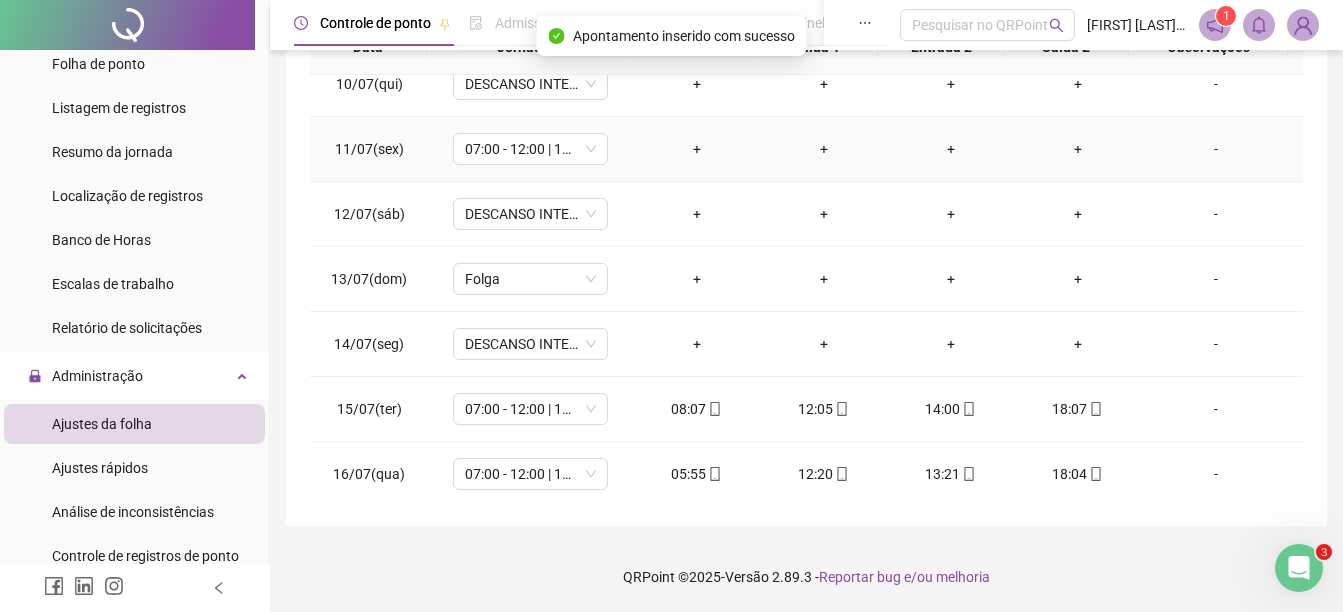 scroll, scrollTop: 488, scrollLeft: 0, axis: vertical 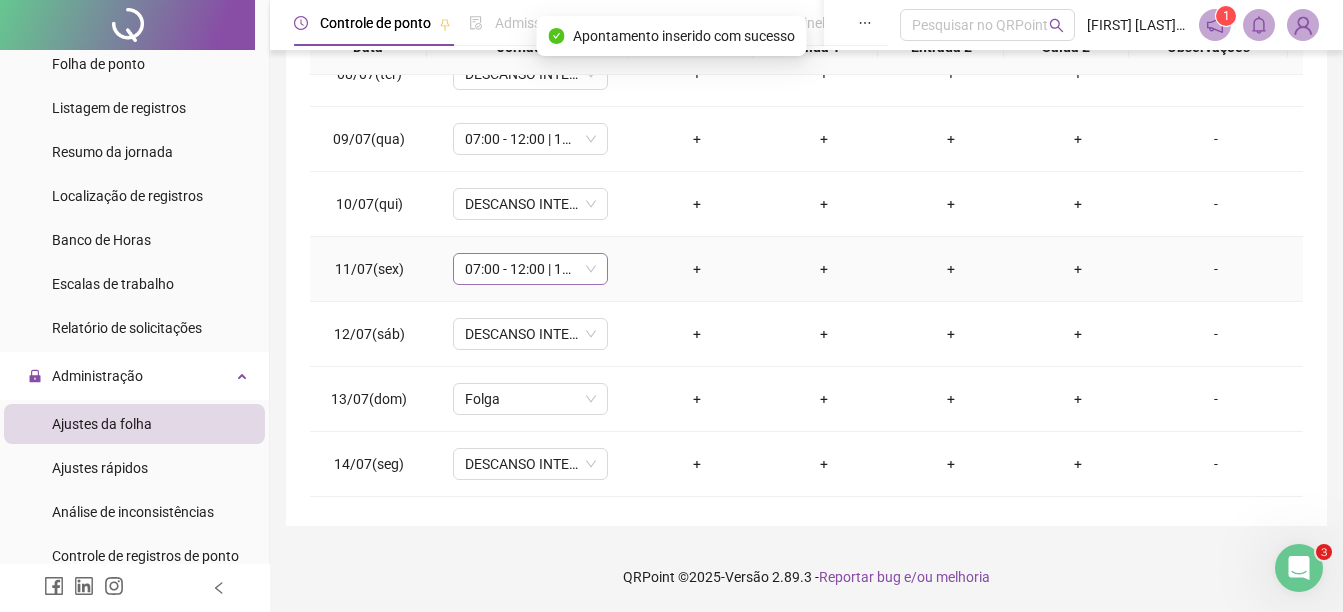 click on "07:00 - 12:00 | 13:00 - 19:00" at bounding box center [530, 269] 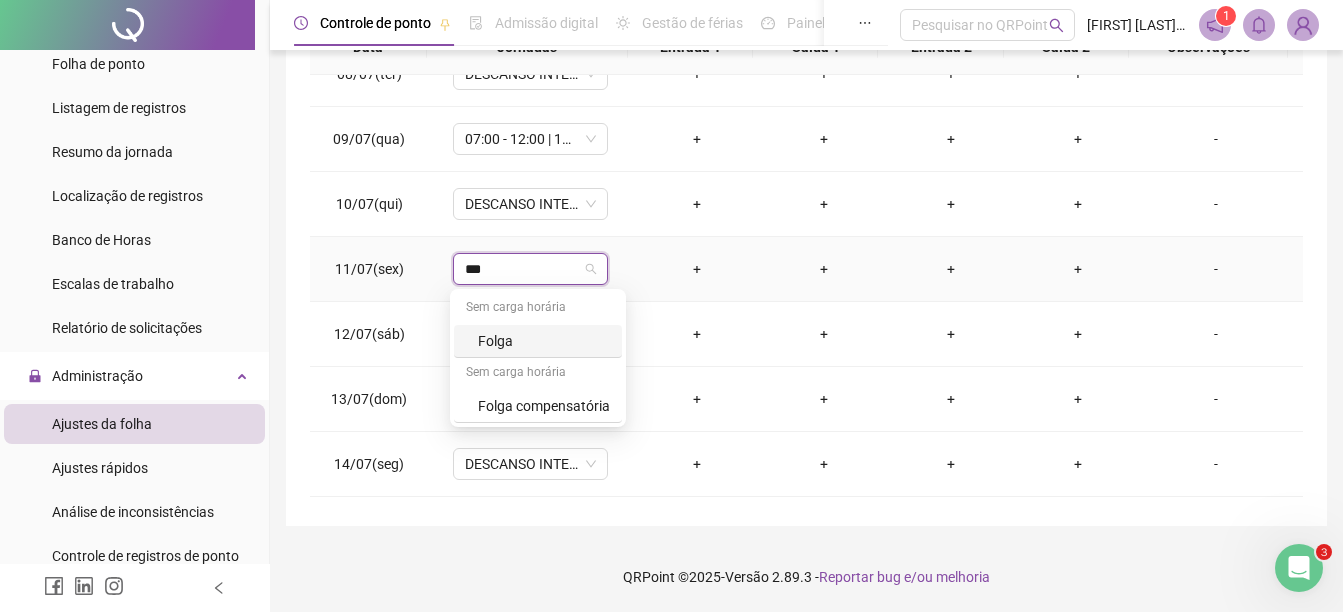 type on "****" 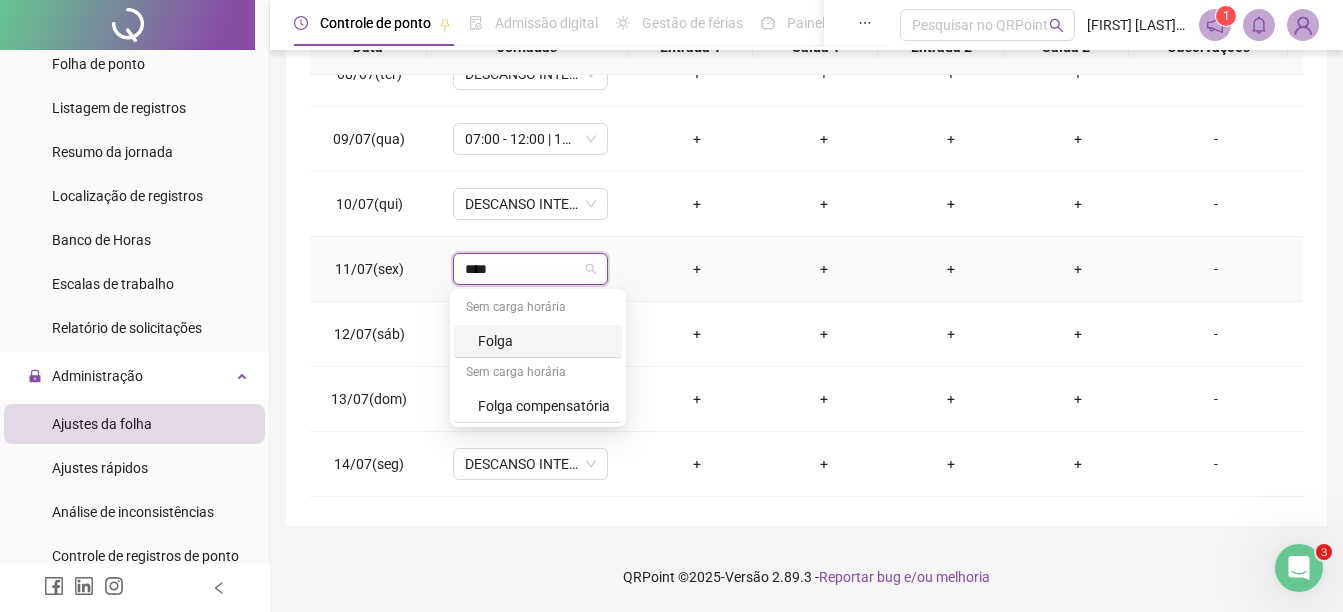 click on "Folga" at bounding box center [544, 341] 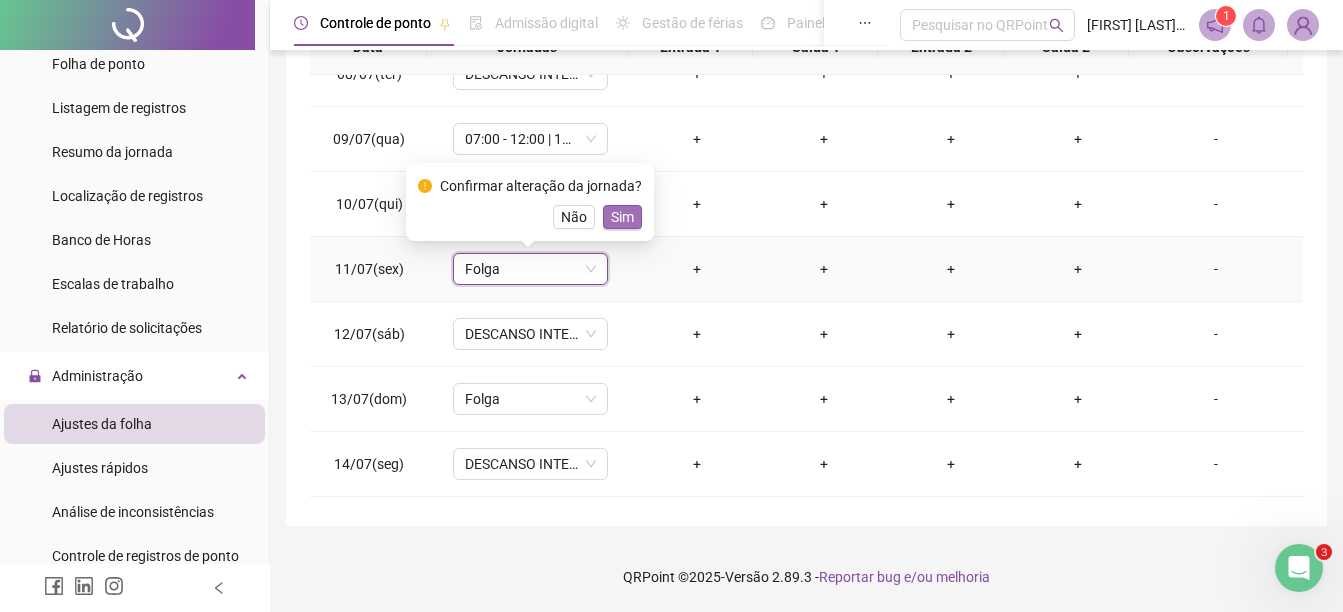 click on "Sim" at bounding box center [622, 217] 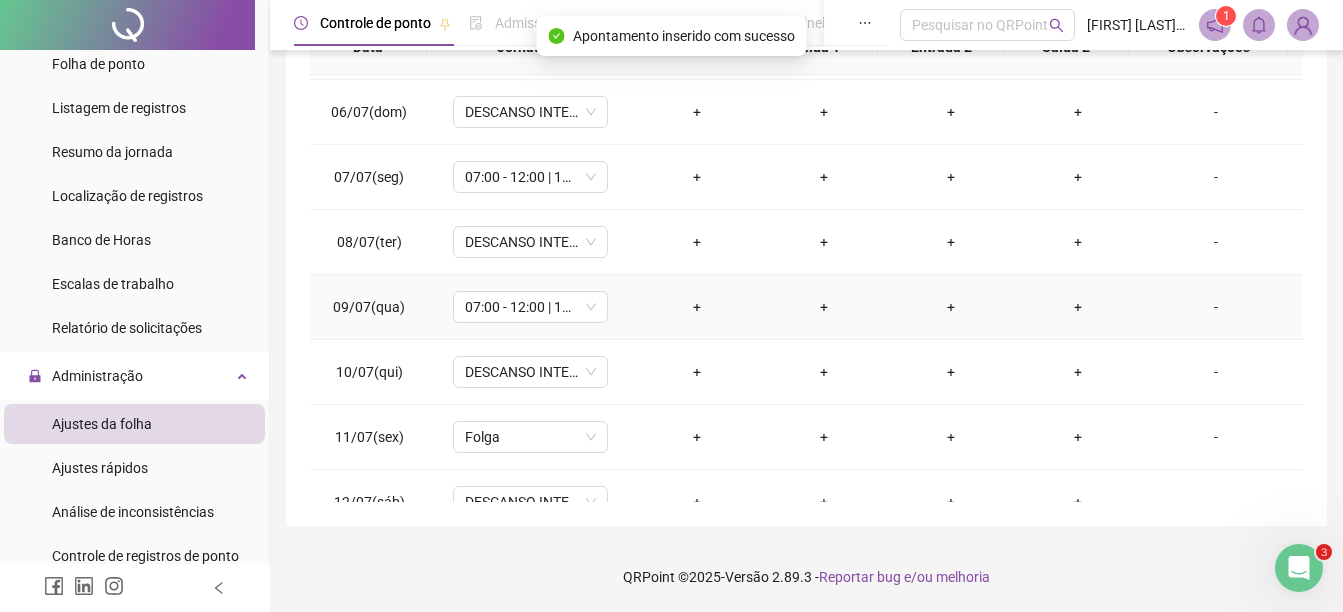 scroll, scrollTop: 288, scrollLeft: 0, axis: vertical 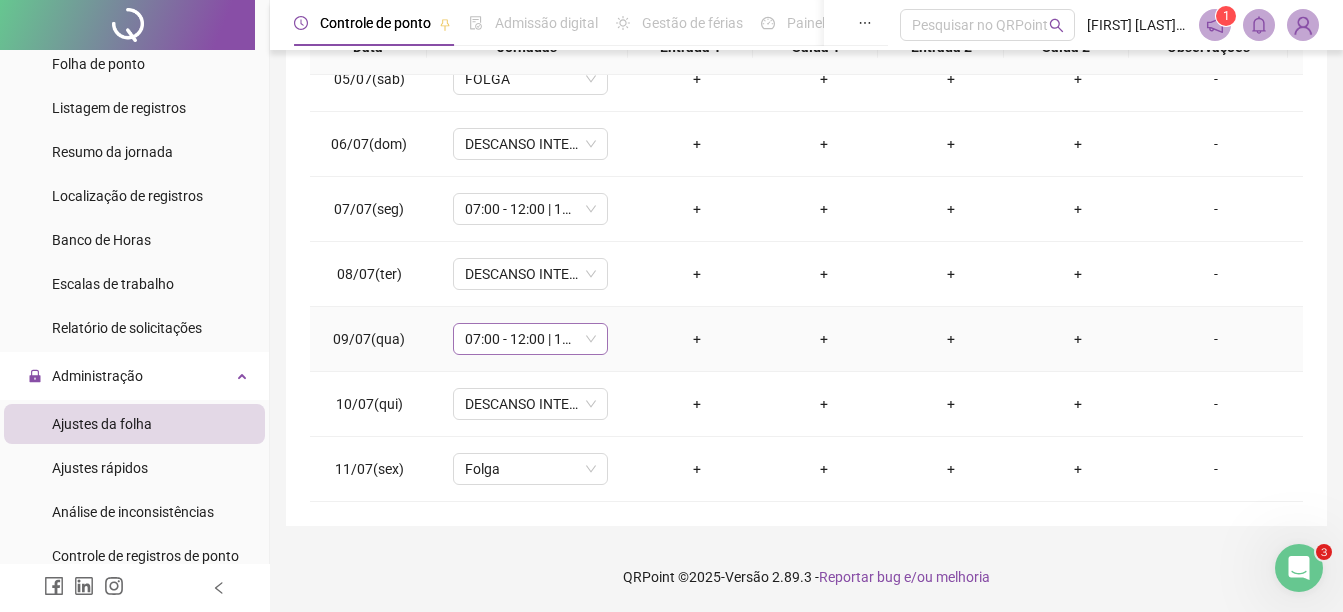 click on "07:00 - 12:00 | 13:00 - 19:00" at bounding box center (530, 339) 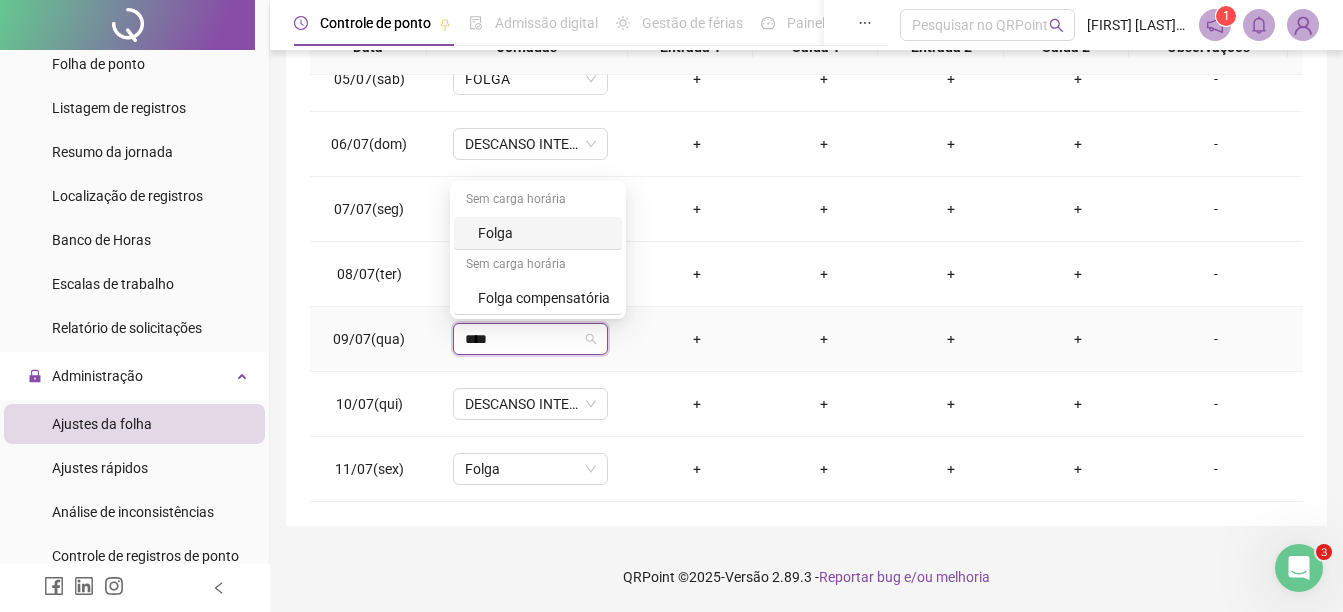 type on "*****" 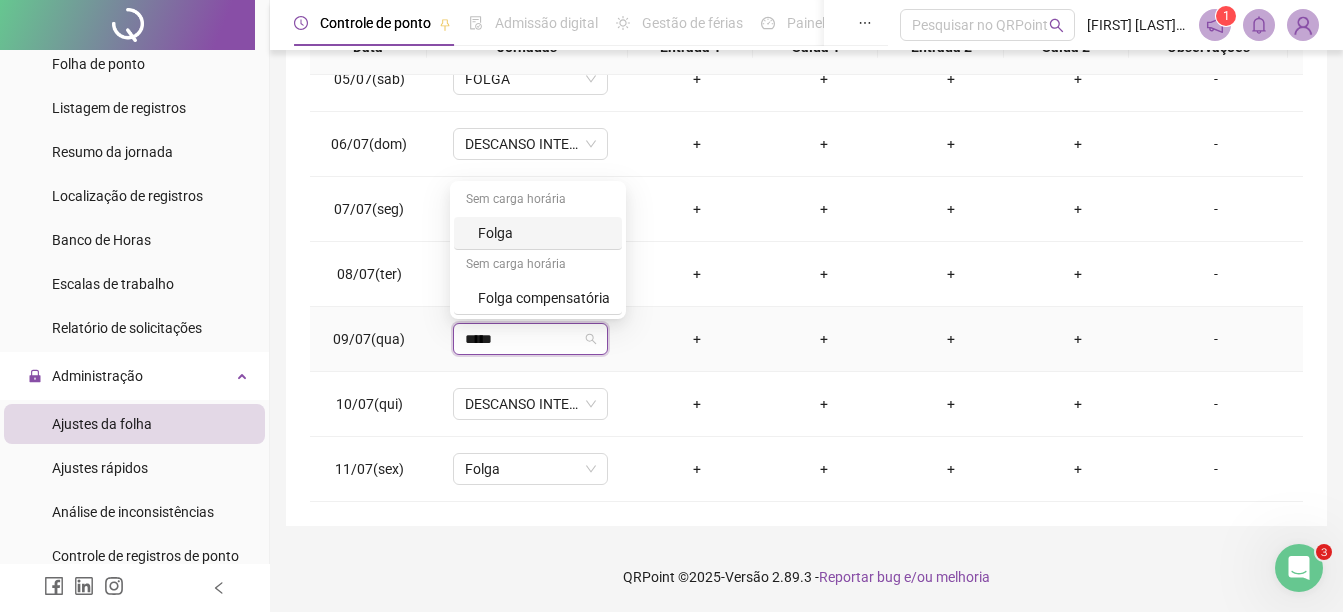 click on "Folga" at bounding box center [544, 233] 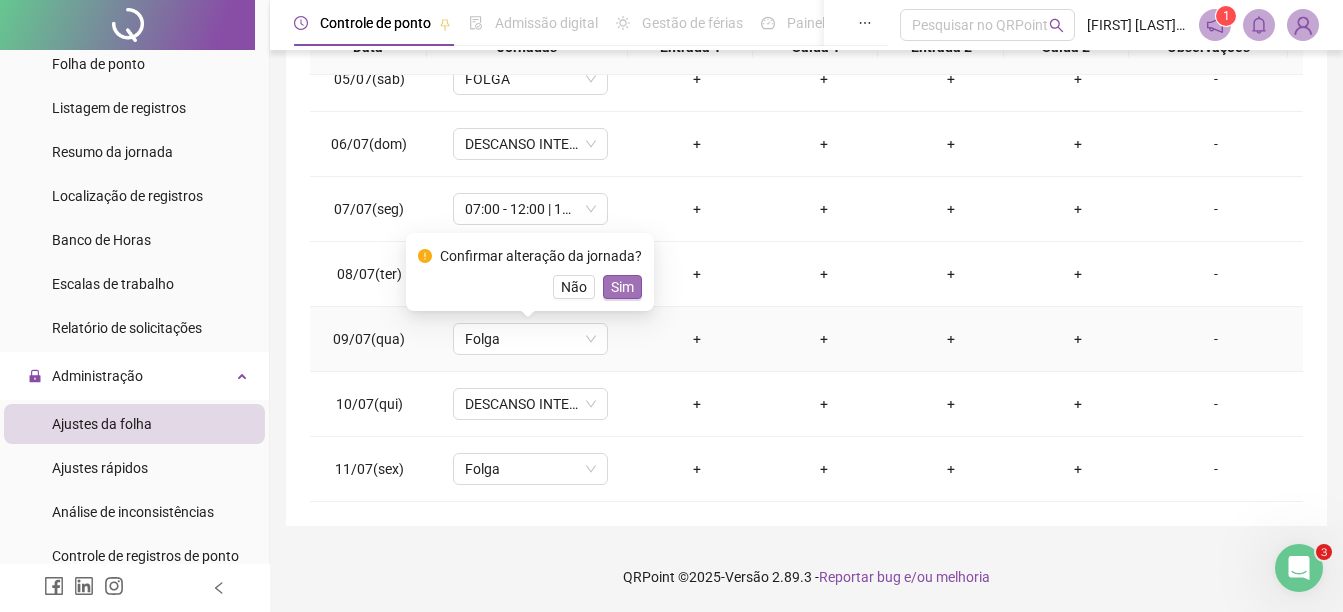click on "Sim" at bounding box center [622, 287] 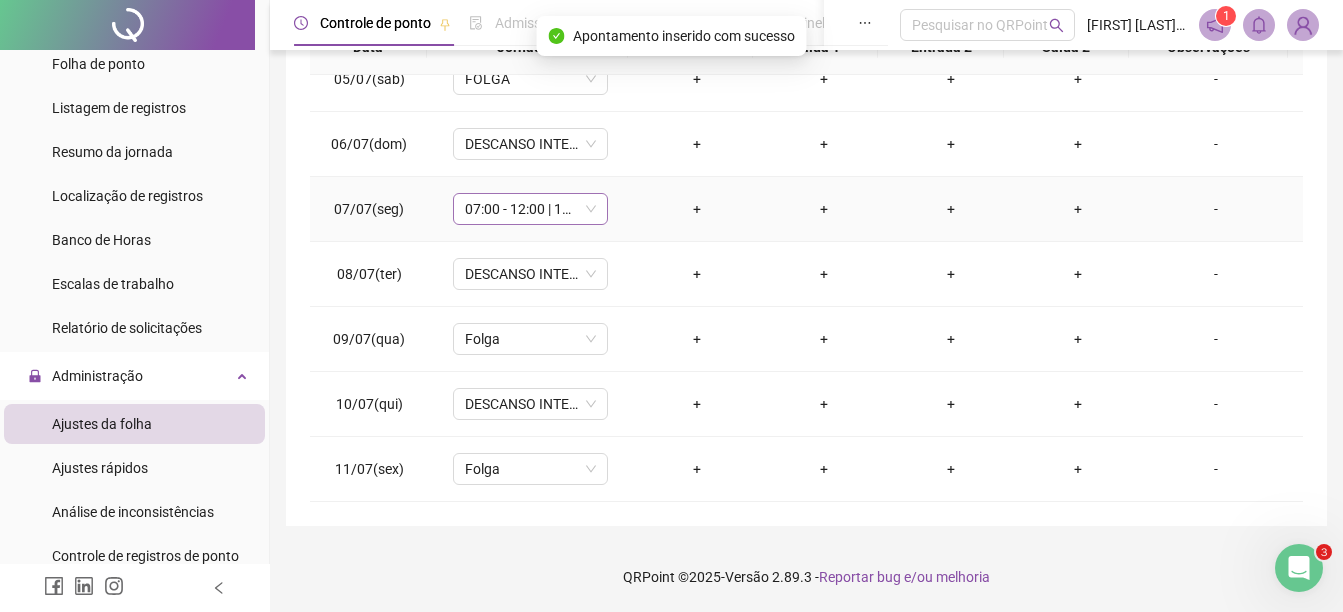 click on "07:00 - 12:00 | 13:00 - 19:00" at bounding box center [530, 209] 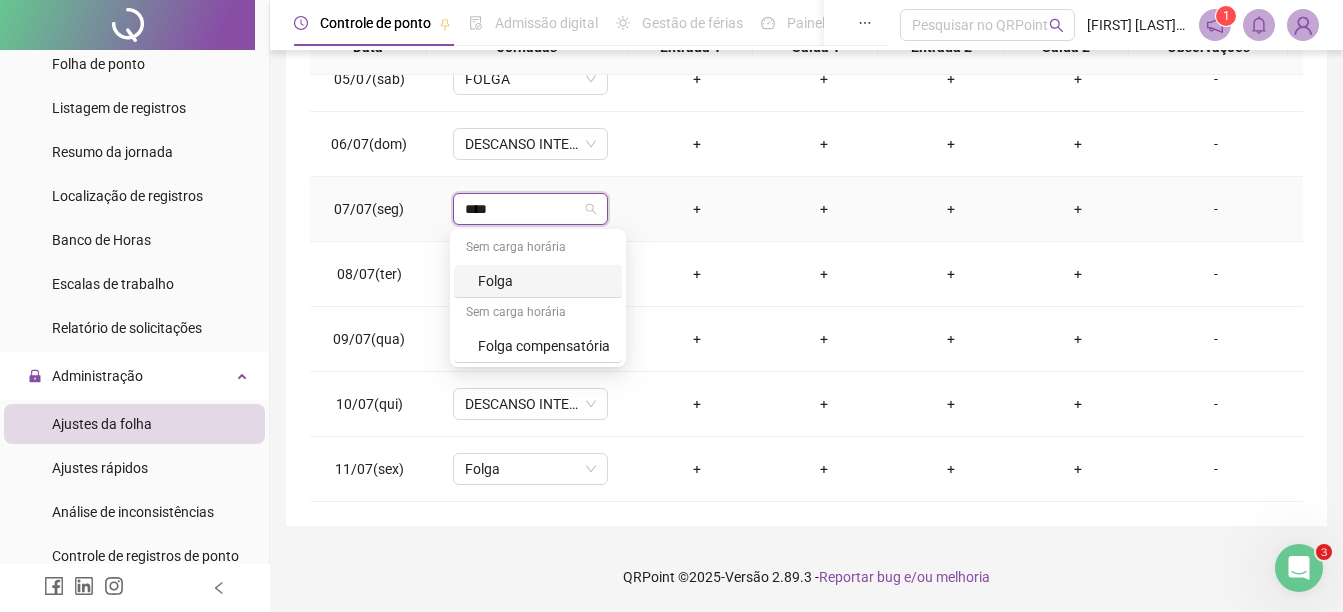 type on "*****" 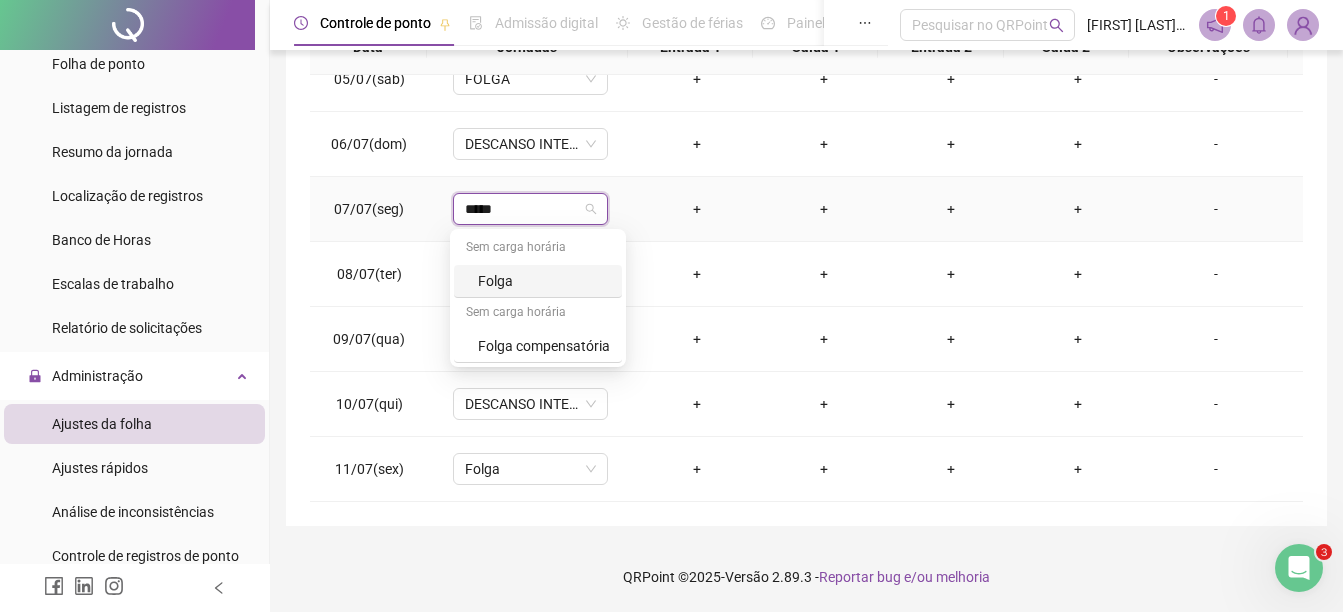 click on "Folga" at bounding box center (544, 281) 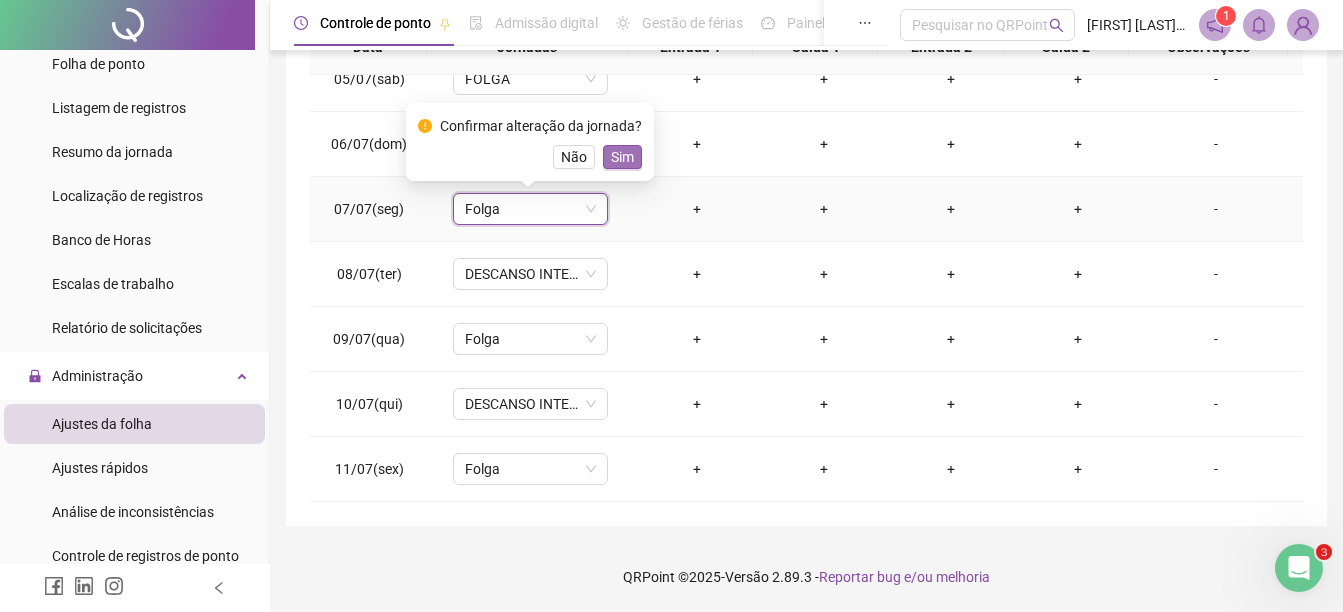 click on "Sim" at bounding box center (622, 157) 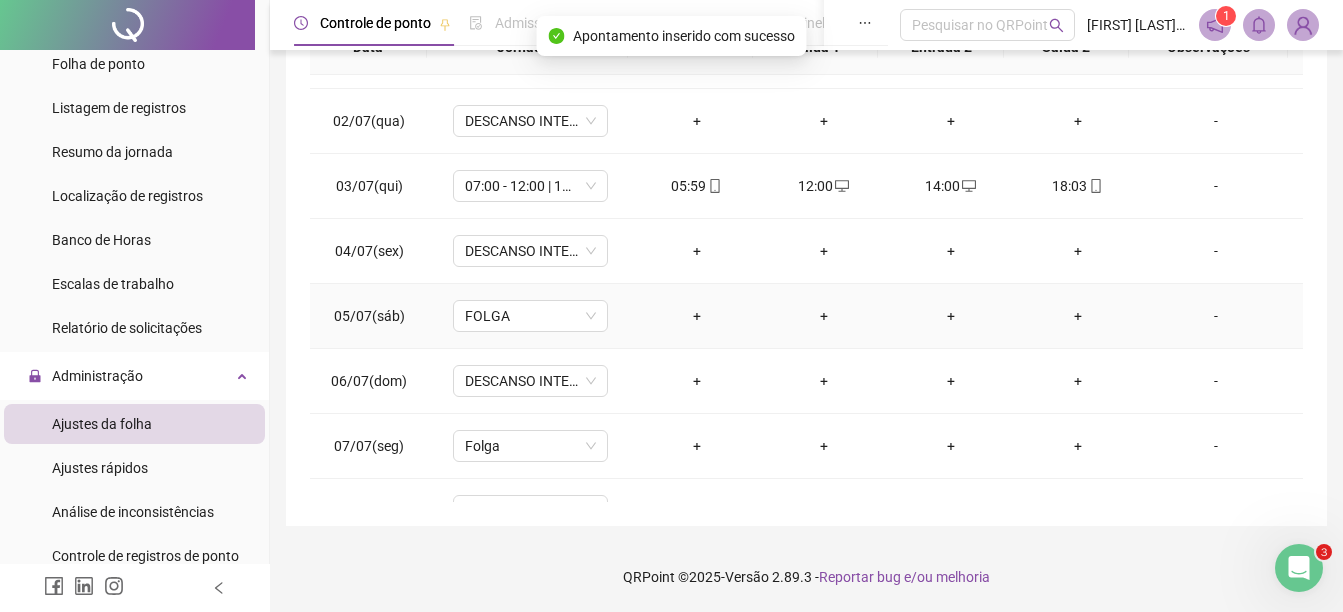 scroll, scrollTop: 0, scrollLeft: 0, axis: both 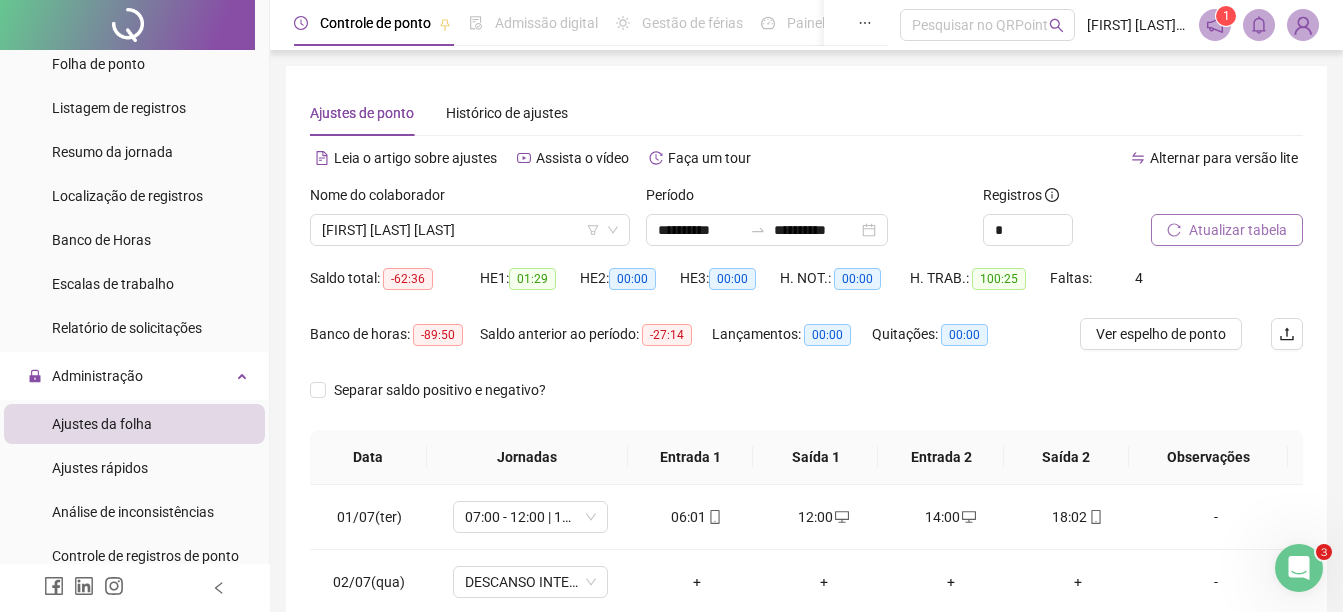 click on "Atualizar tabela" at bounding box center (1238, 230) 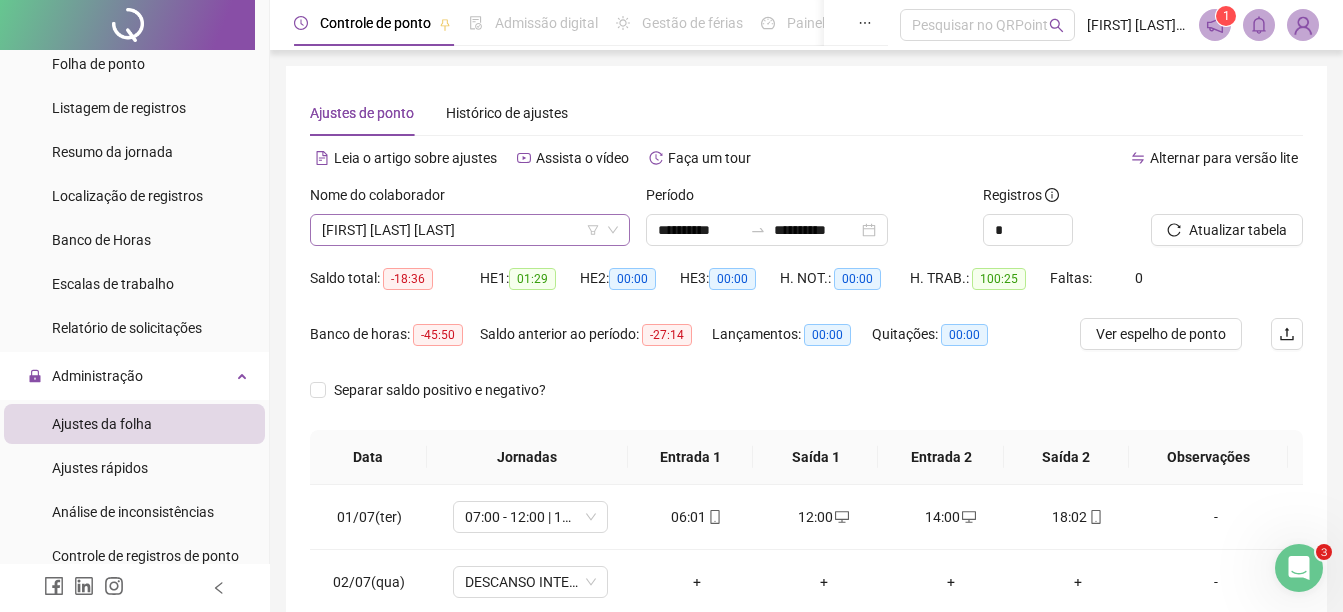 click on "[FIRST] [LAST] [LAST]" at bounding box center [470, 230] 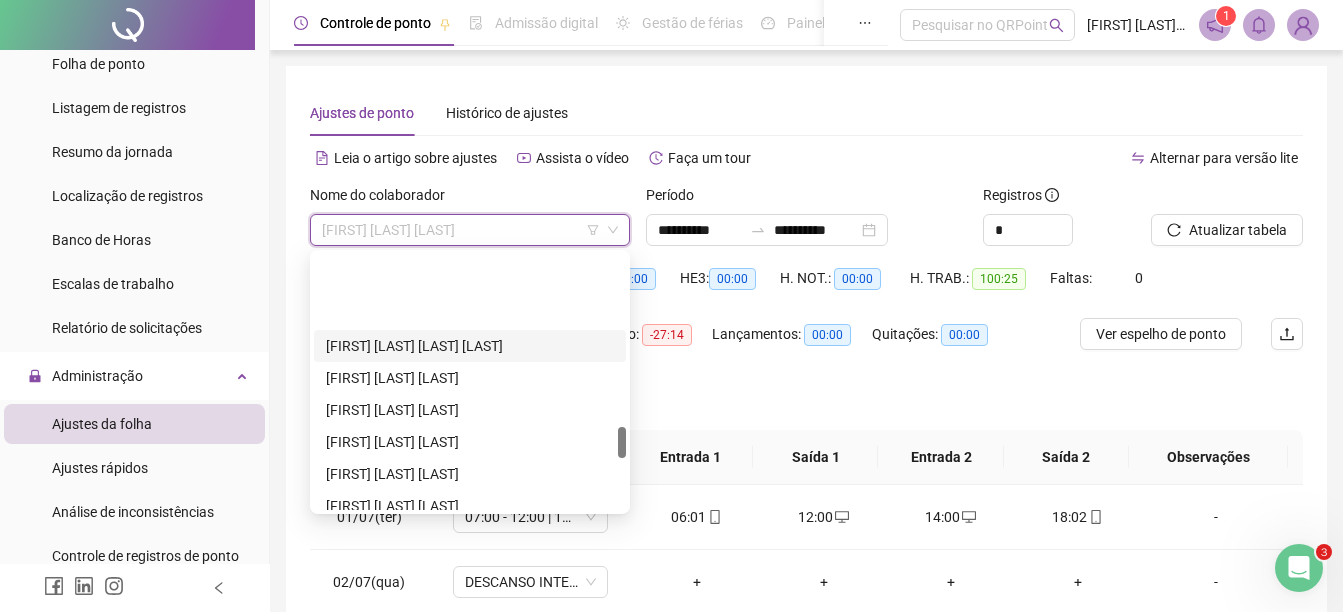 scroll, scrollTop: 1400, scrollLeft: 0, axis: vertical 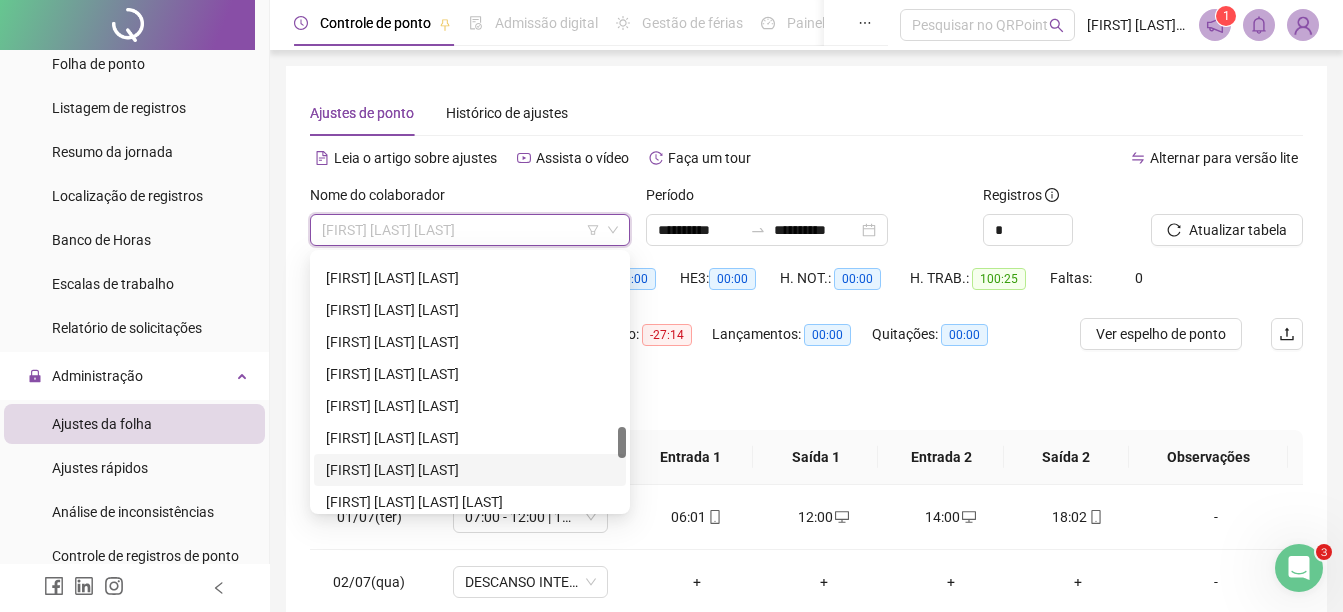 click on "[FIRST] [LAST] [LAST]" at bounding box center [470, 470] 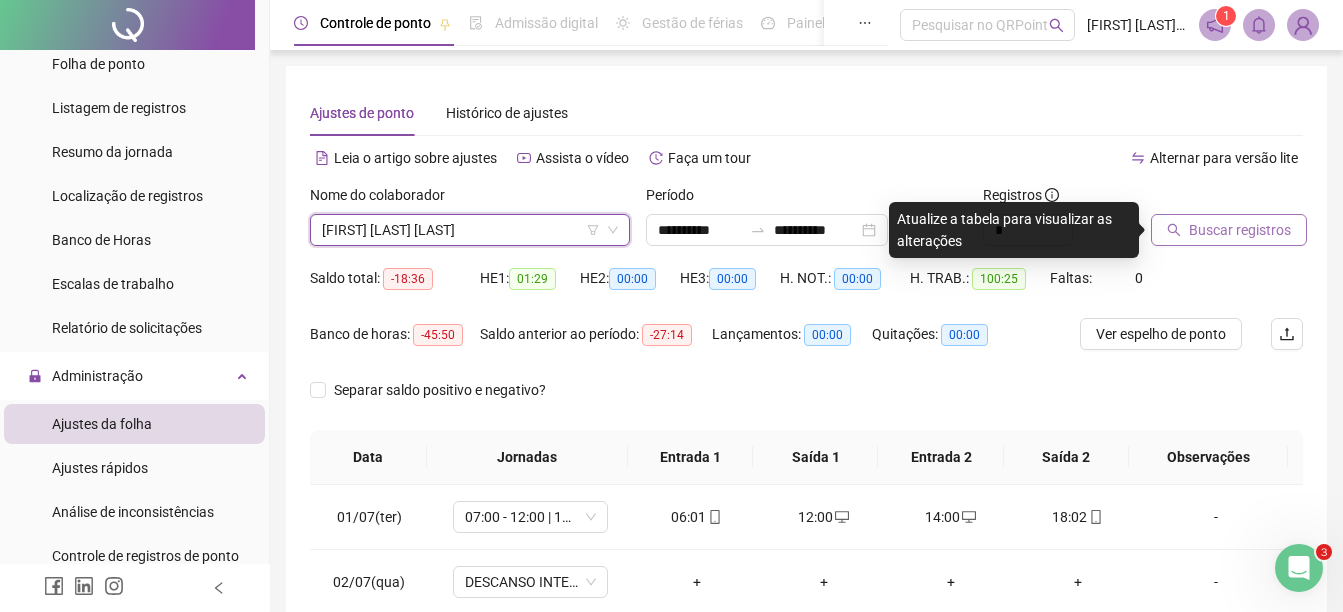click on "Buscar registros" at bounding box center (1240, 230) 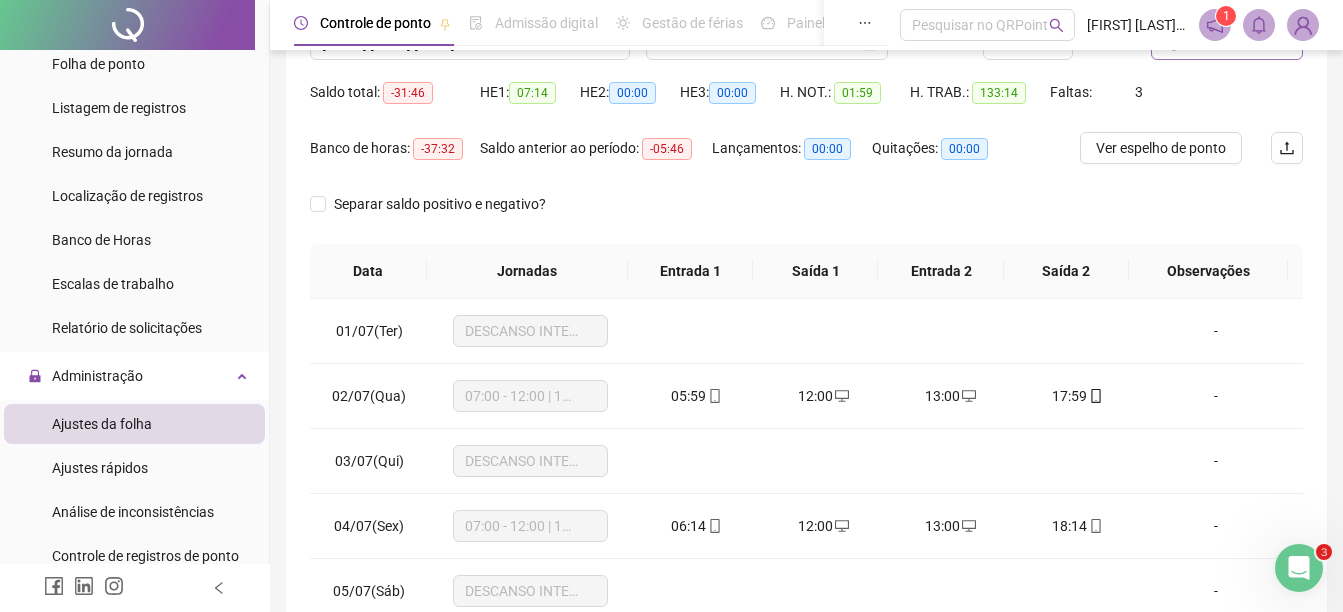 scroll, scrollTop: 200, scrollLeft: 0, axis: vertical 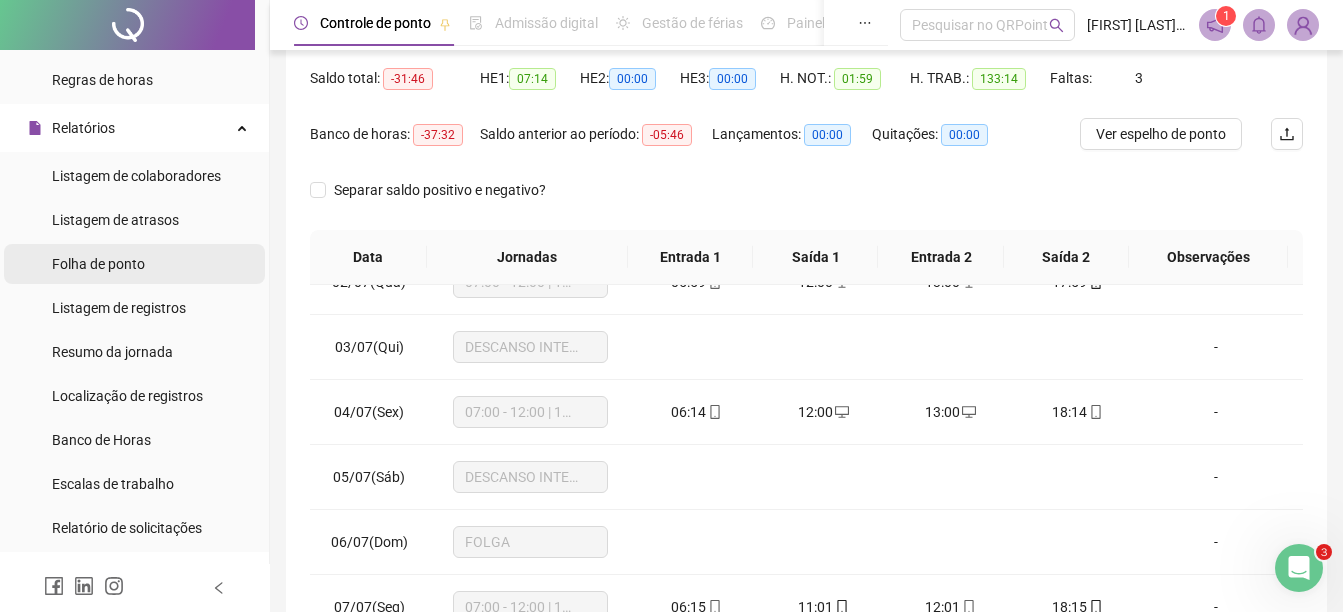 click on "Folha de ponto" at bounding box center [98, 264] 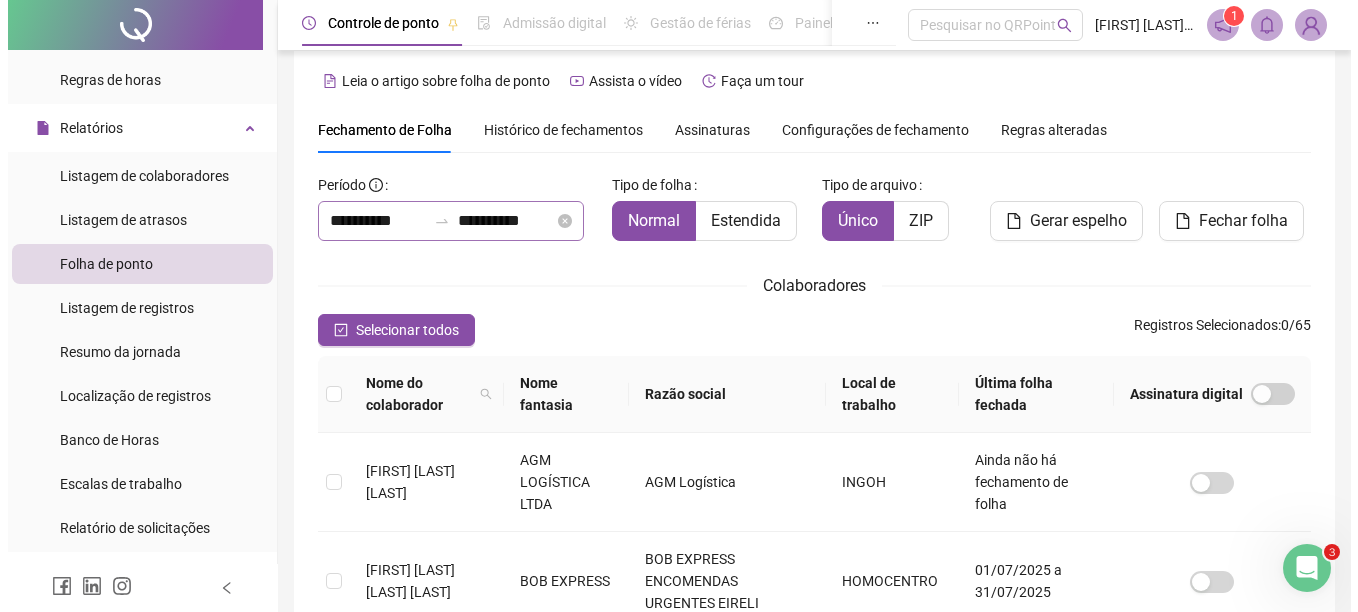 scroll, scrollTop: 0, scrollLeft: 0, axis: both 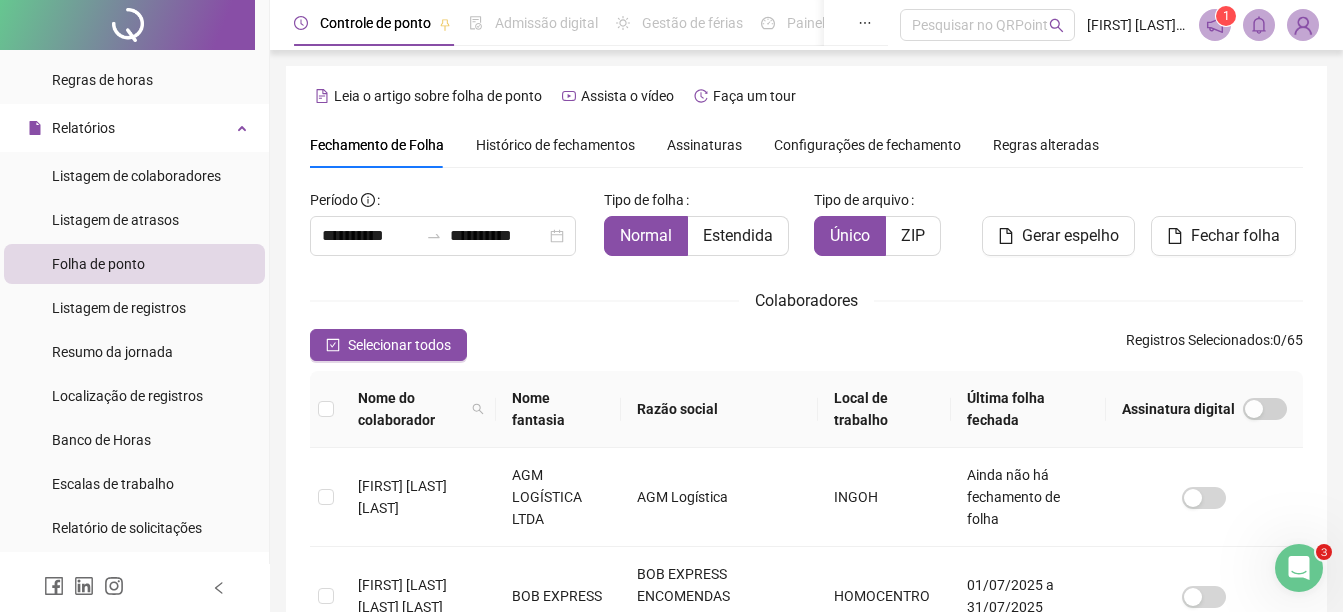 click on "Histórico de fechamentos" at bounding box center (555, 145) 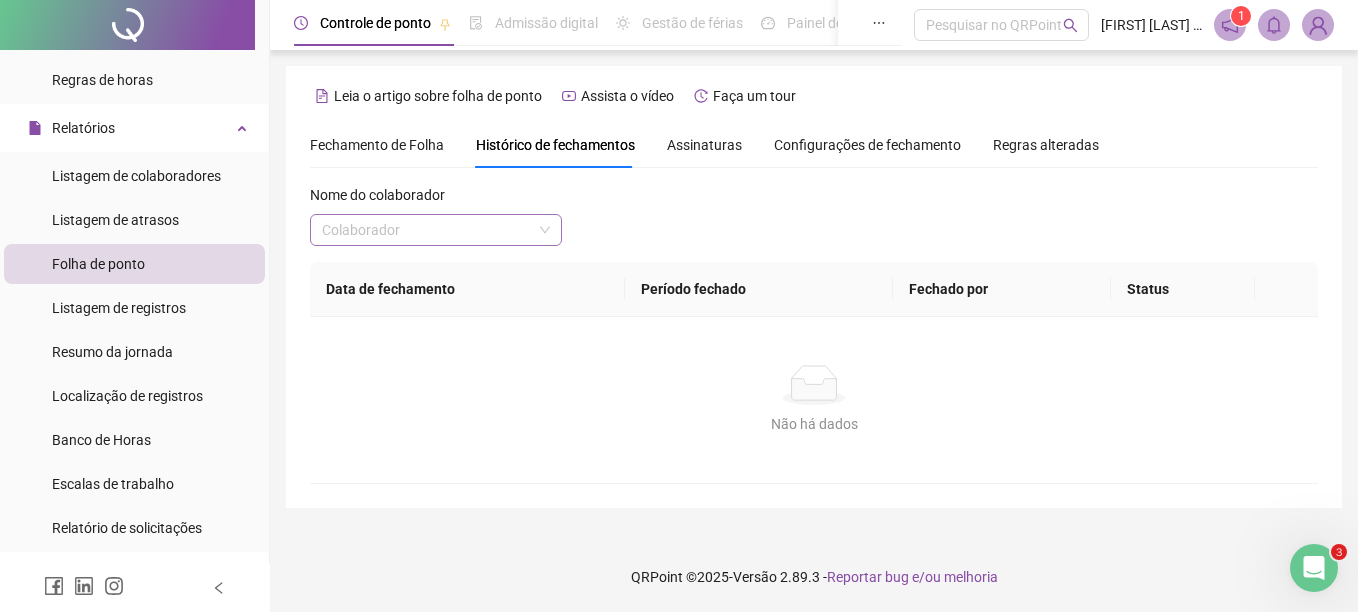 click at bounding box center (427, 230) 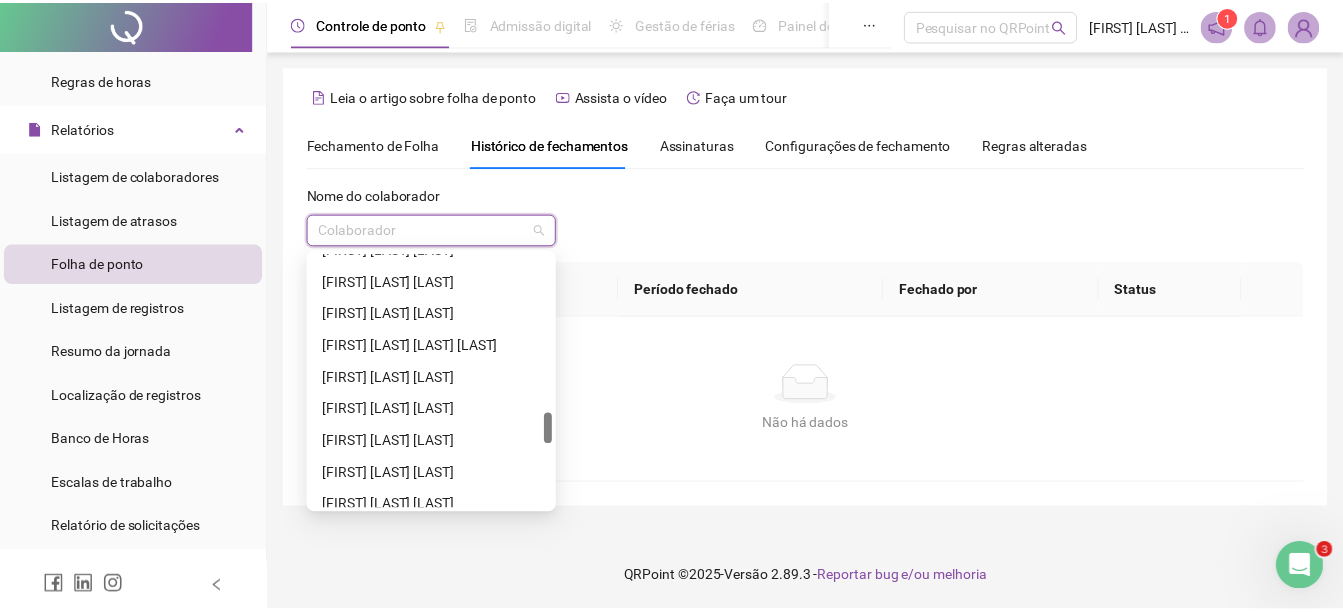 scroll, scrollTop: 1400, scrollLeft: 0, axis: vertical 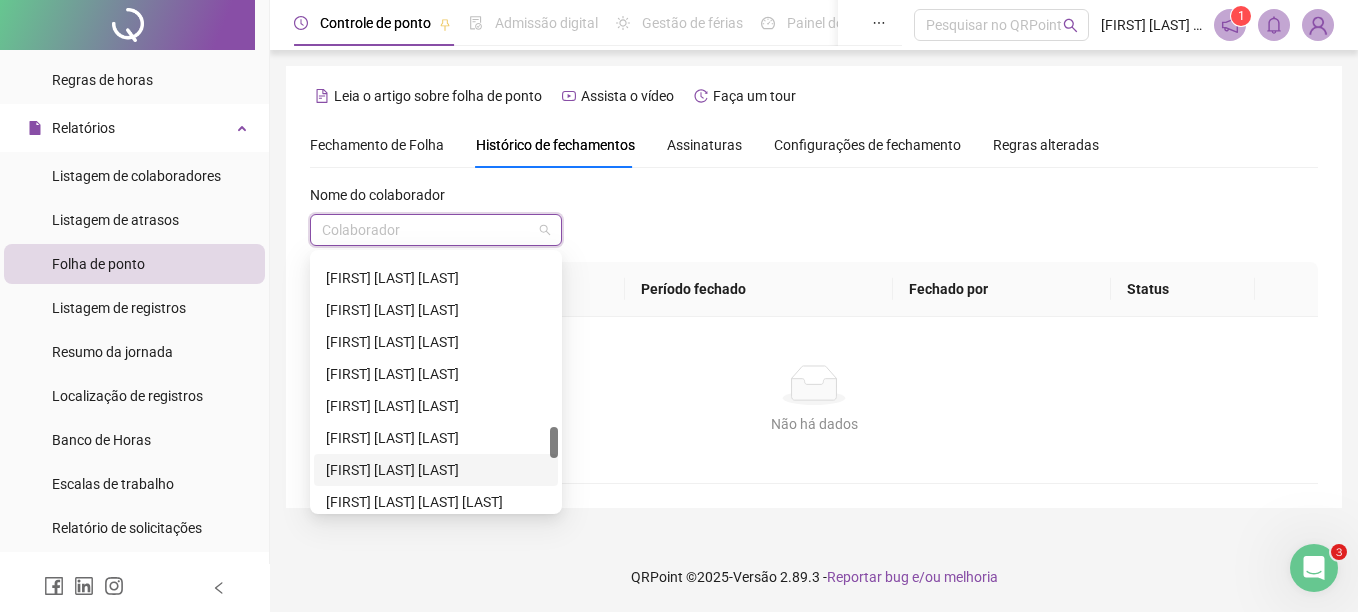 click on "[FIRST] [LAST] [LAST]" at bounding box center [436, 470] 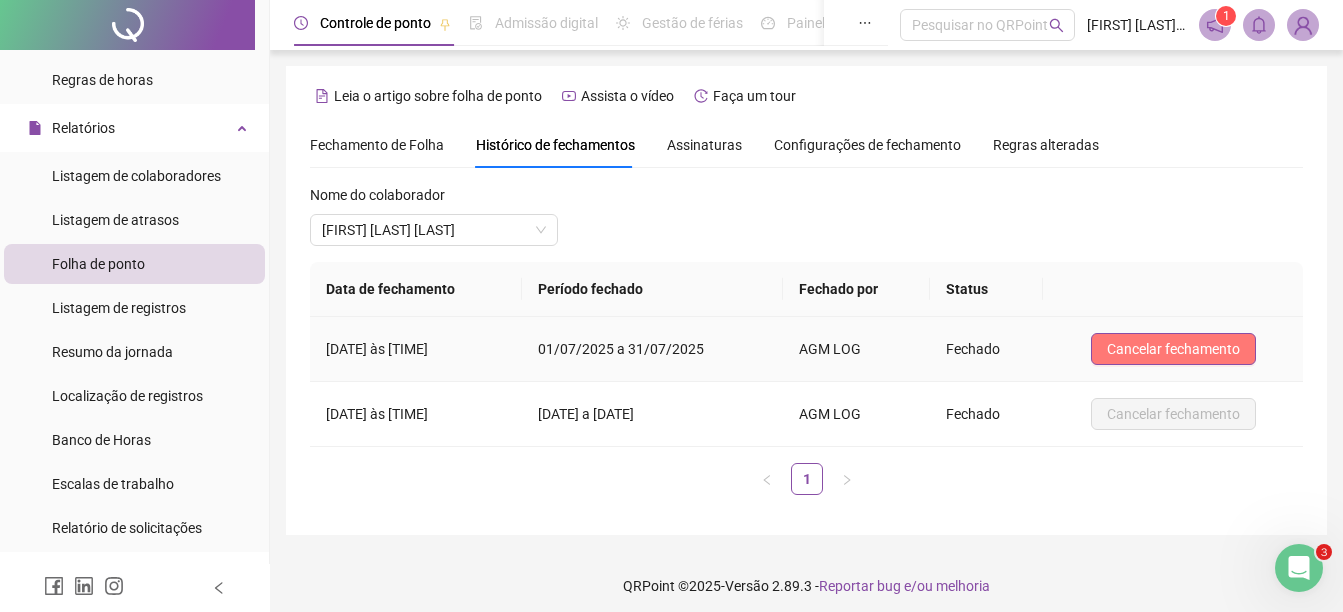 click on "Cancelar fechamento" at bounding box center (1173, 349) 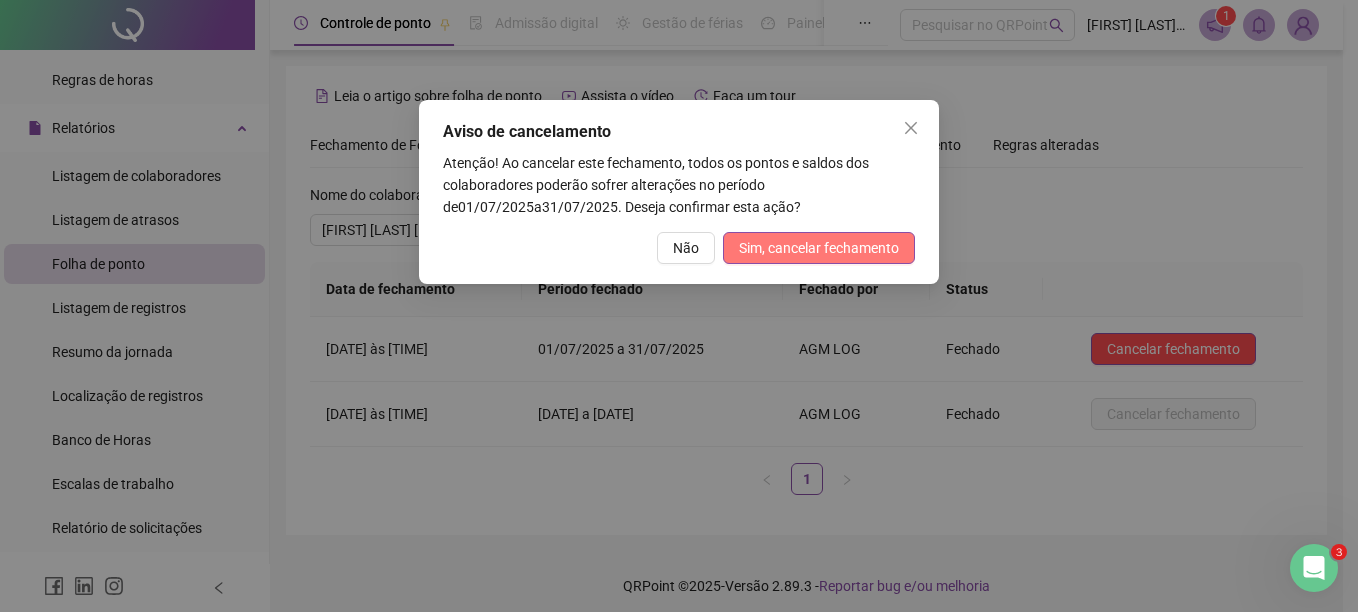 click on "Sim, cancelar fechamento" at bounding box center [819, 248] 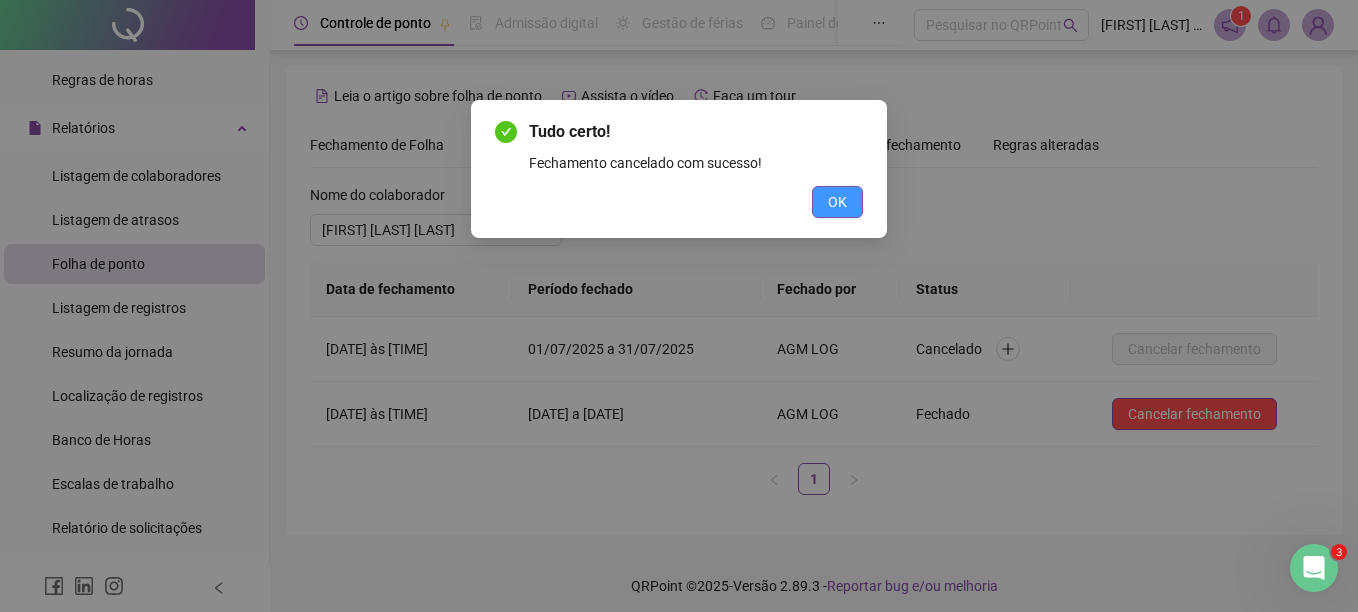 click on "OK" at bounding box center [837, 202] 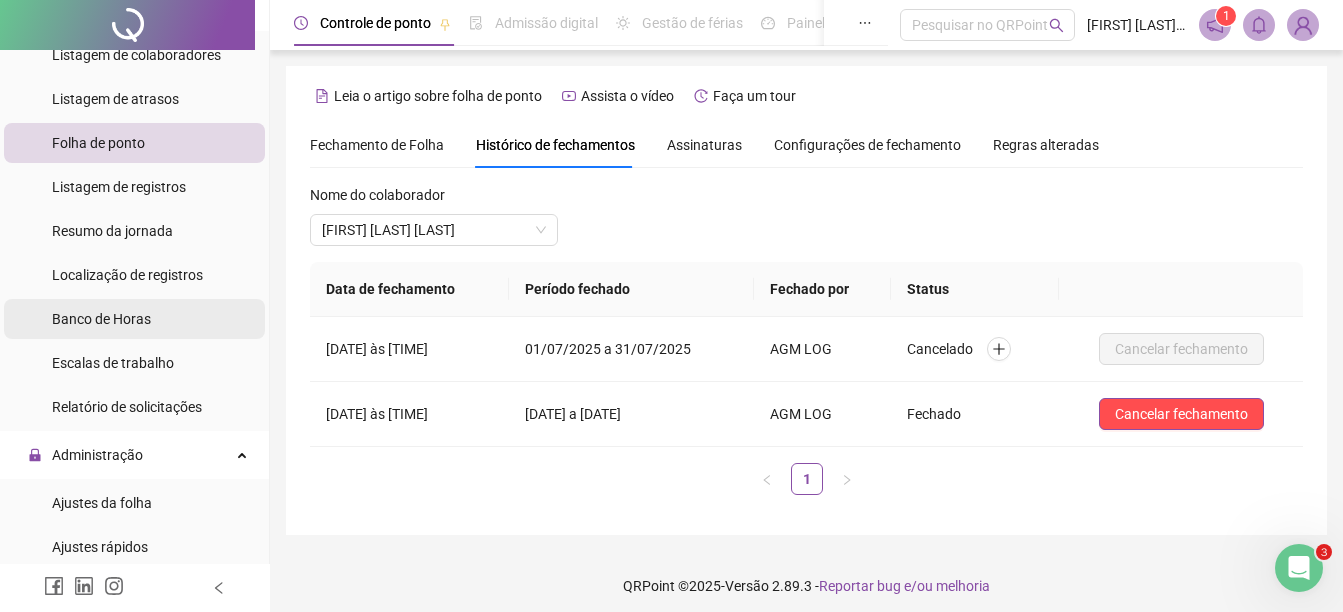 scroll, scrollTop: 500, scrollLeft: 0, axis: vertical 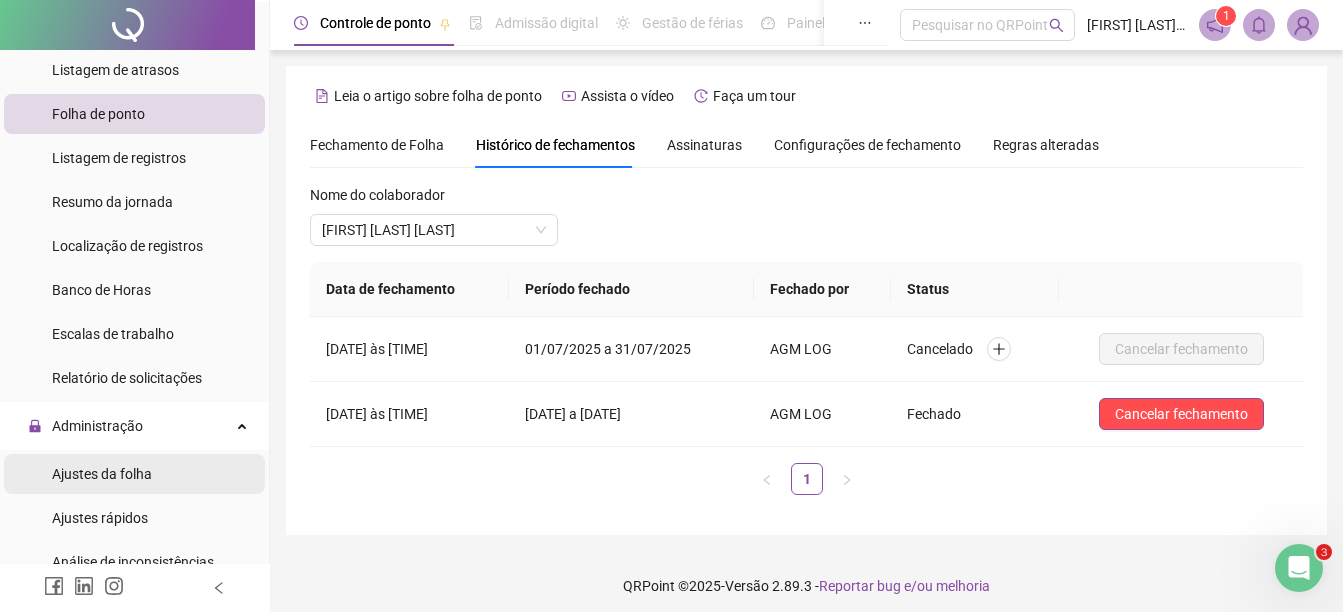 click on "Ajustes da folha" at bounding box center (102, 474) 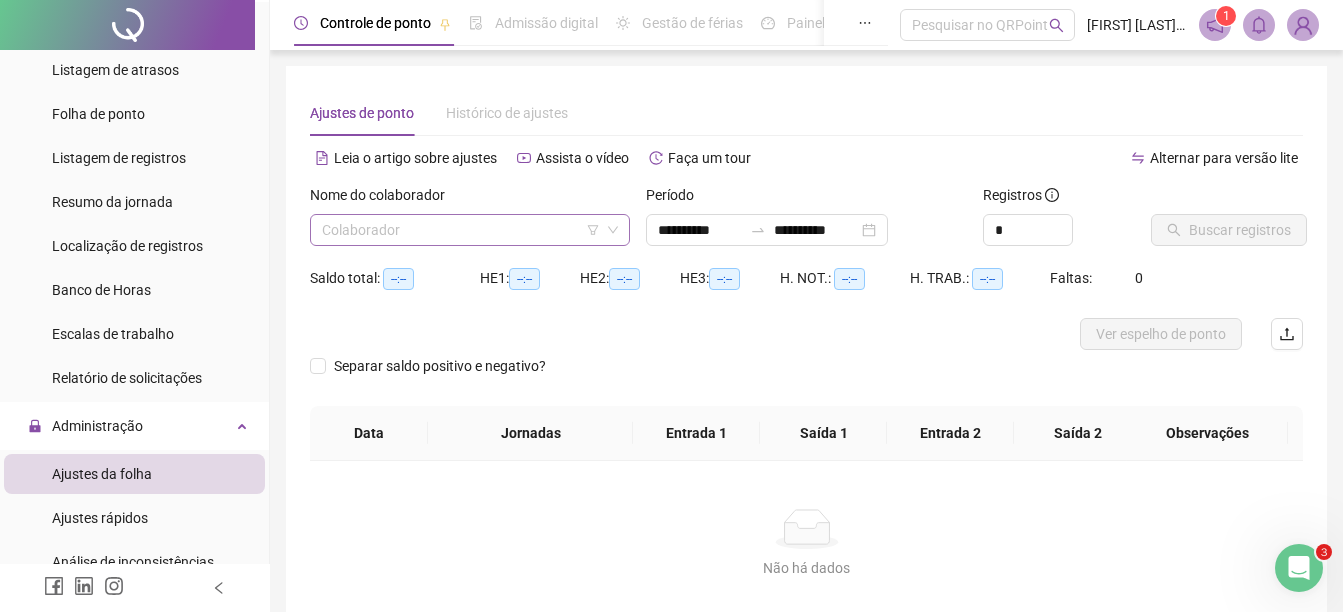 click at bounding box center (461, 230) 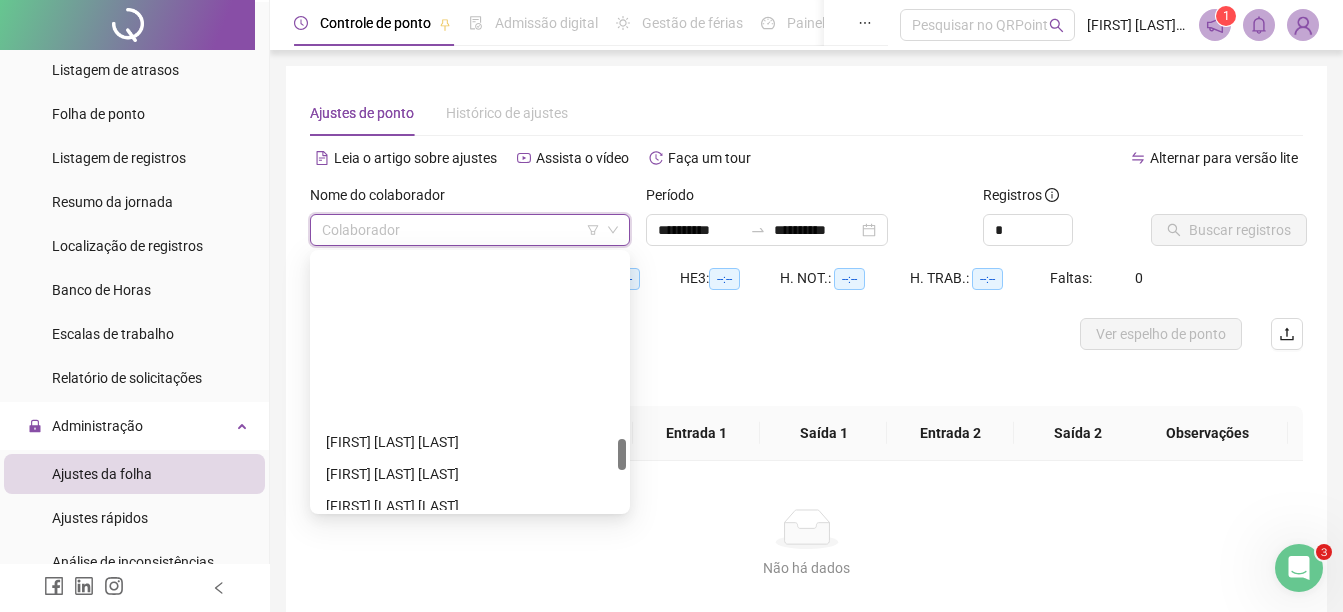 scroll, scrollTop: 1500, scrollLeft: 0, axis: vertical 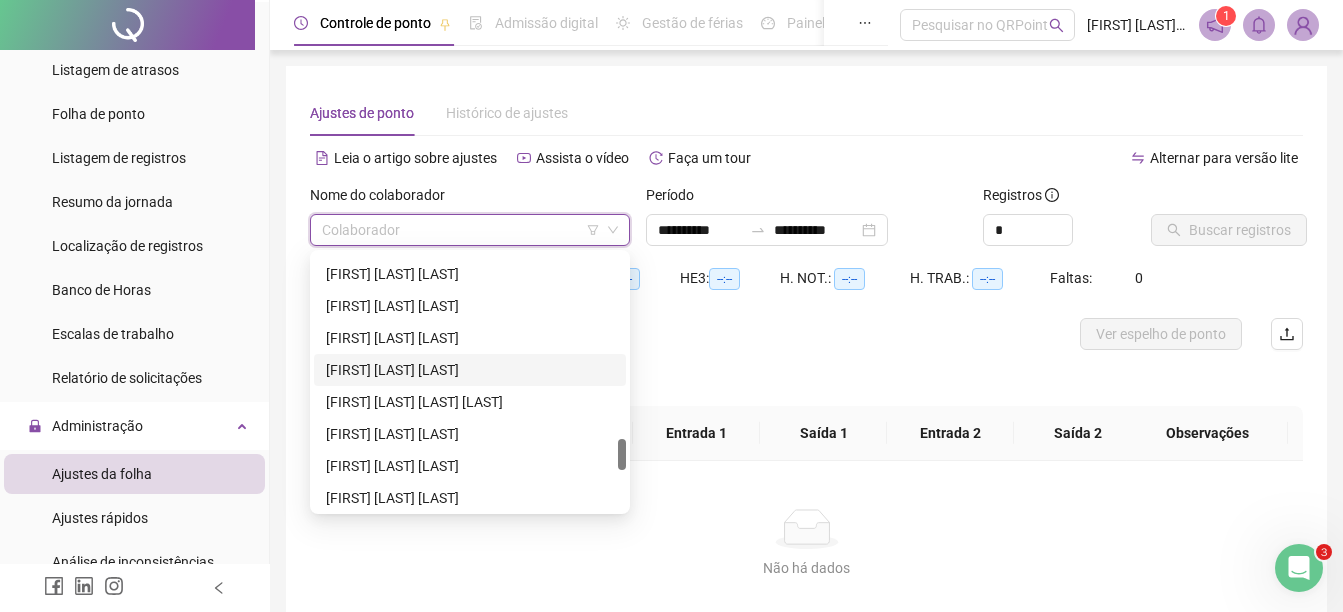click on "[FIRST] [LAST] [LAST]" at bounding box center [470, 370] 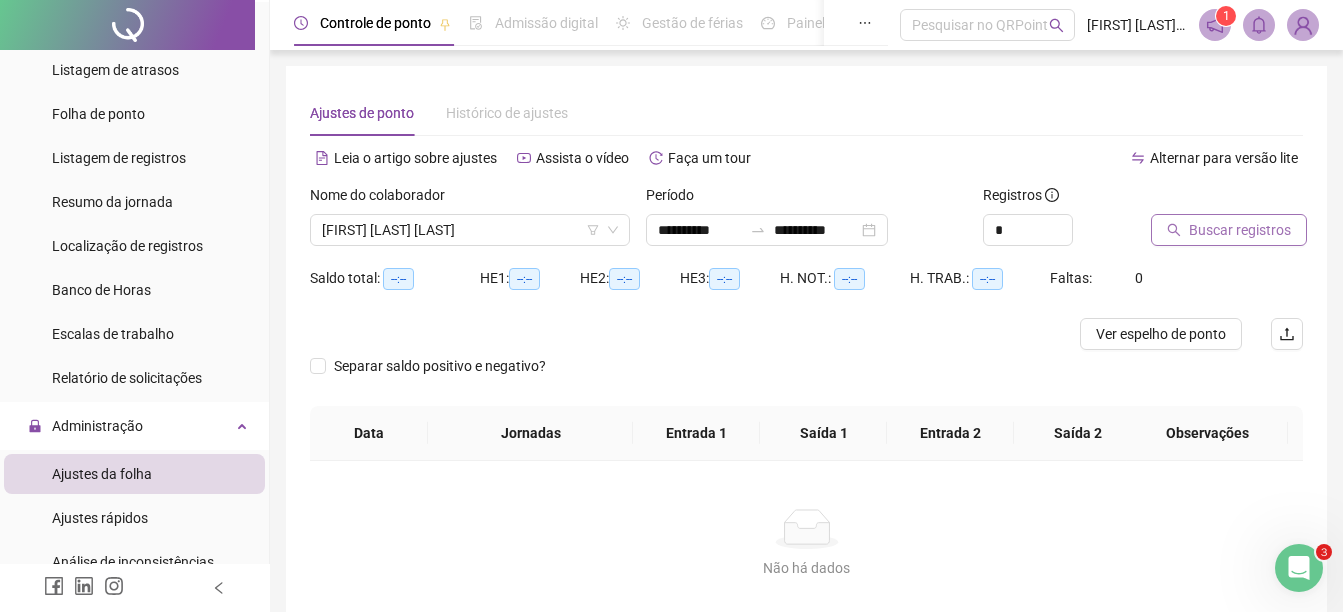click on "Buscar registros" at bounding box center [1240, 230] 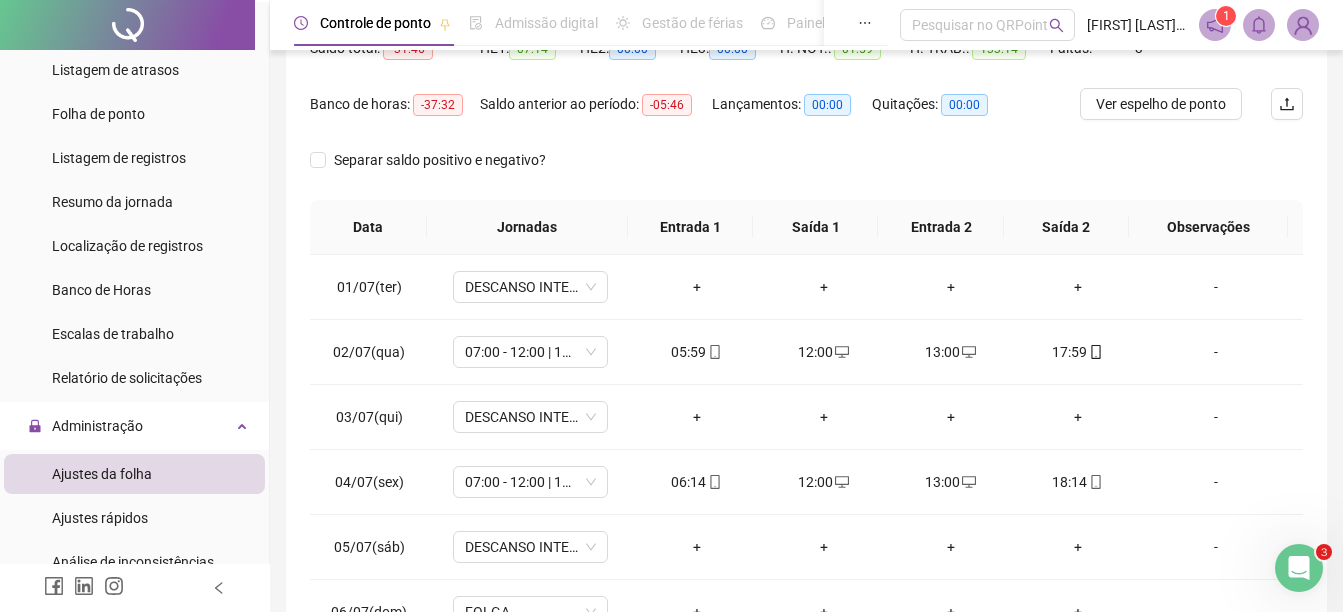 scroll, scrollTop: 410, scrollLeft: 0, axis: vertical 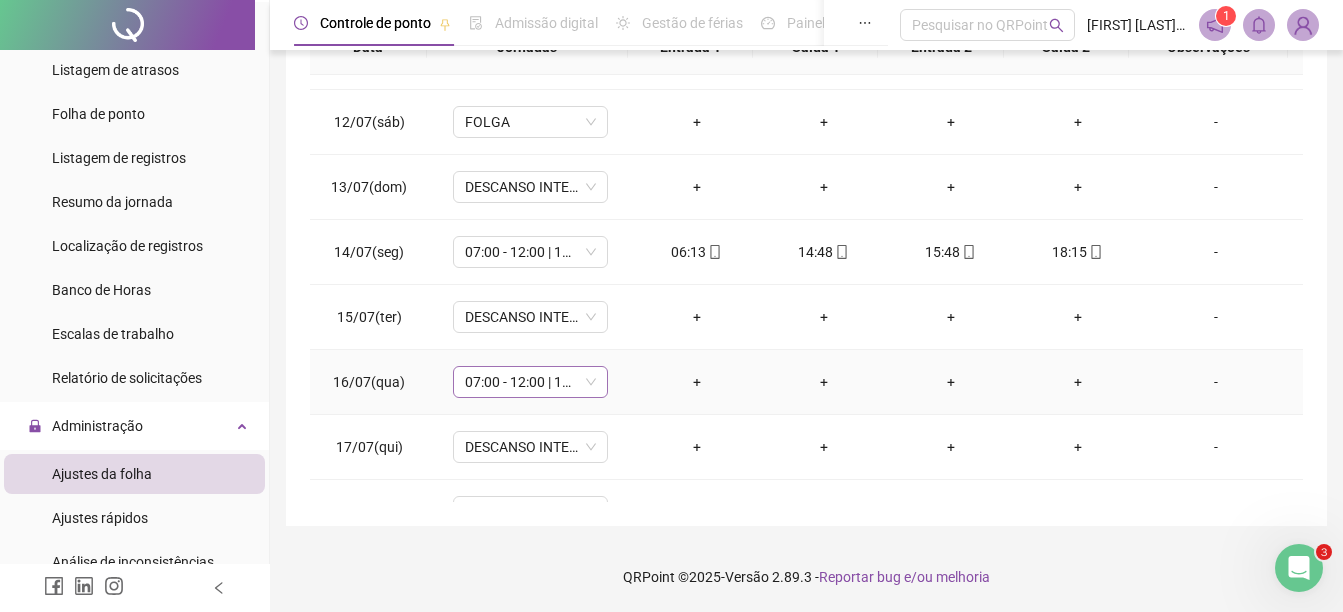 click on "07:00 - 12:00 | 13:00 - 19:00" at bounding box center (530, 382) 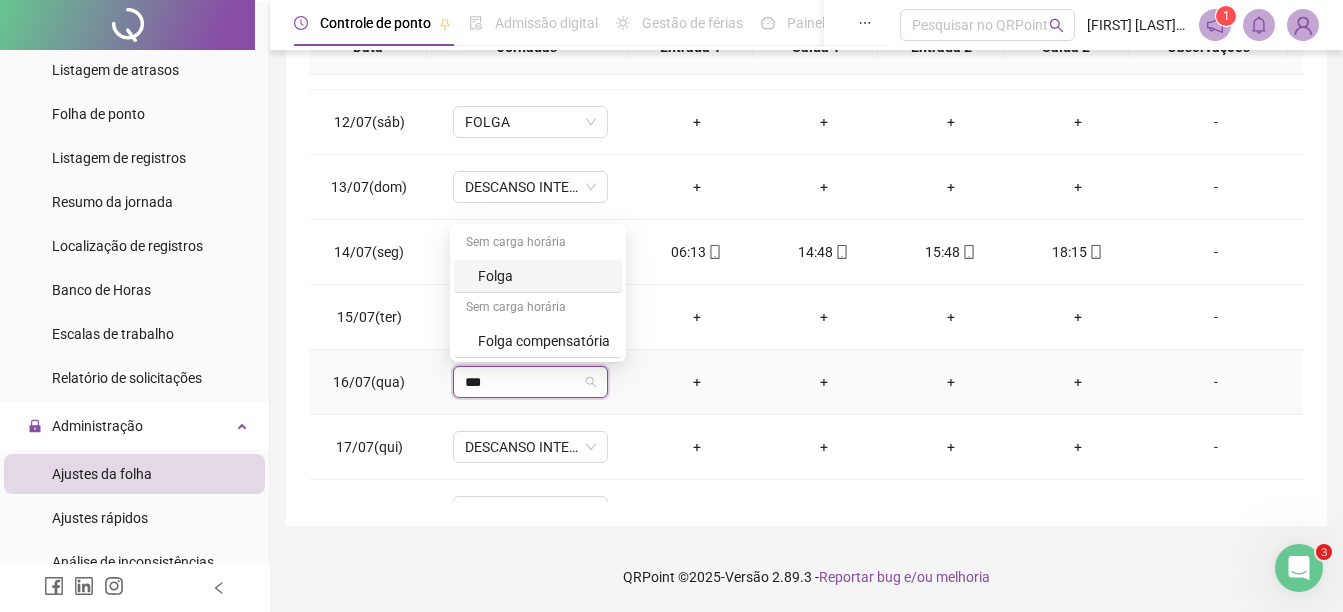type on "****" 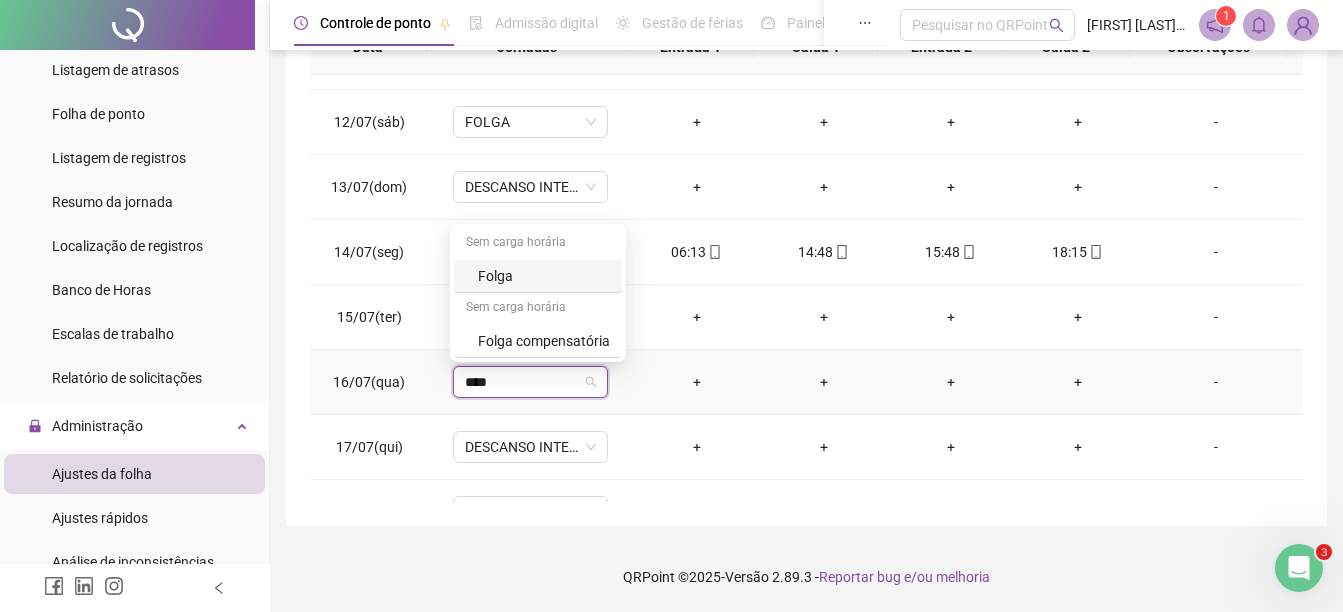 click on "Folga" at bounding box center [544, 276] 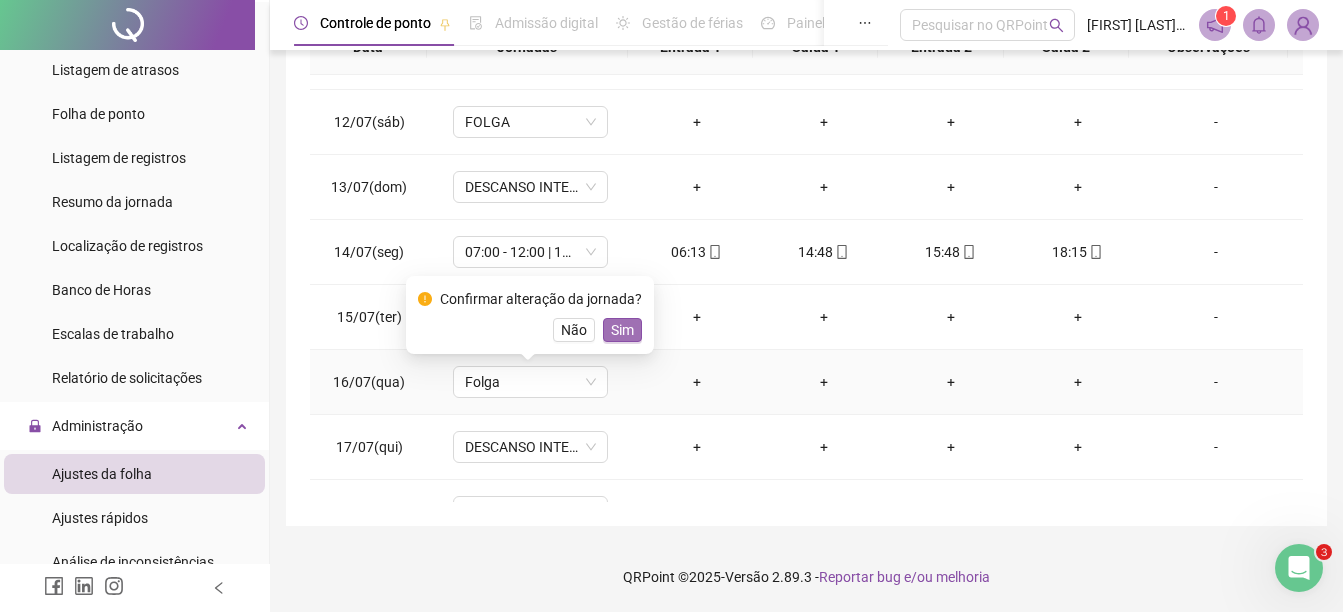 click on "Sim" at bounding box center [622, 330] 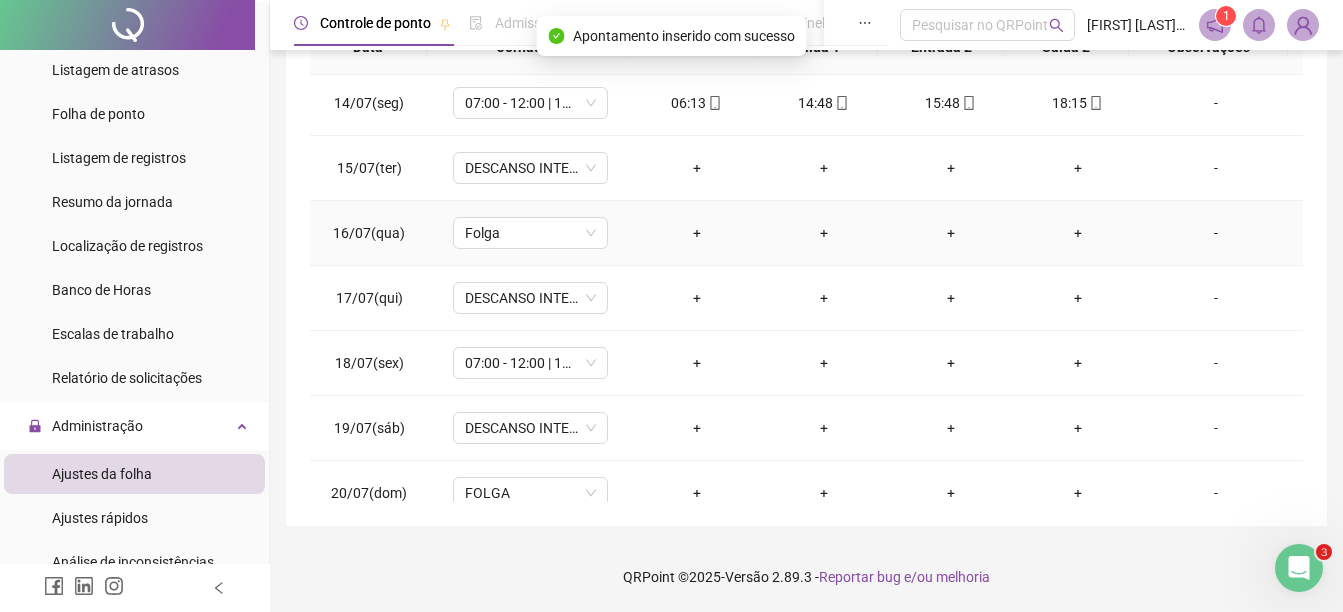 scroll, scrollTop: 900, scrollLeft: 0, axis: vertical 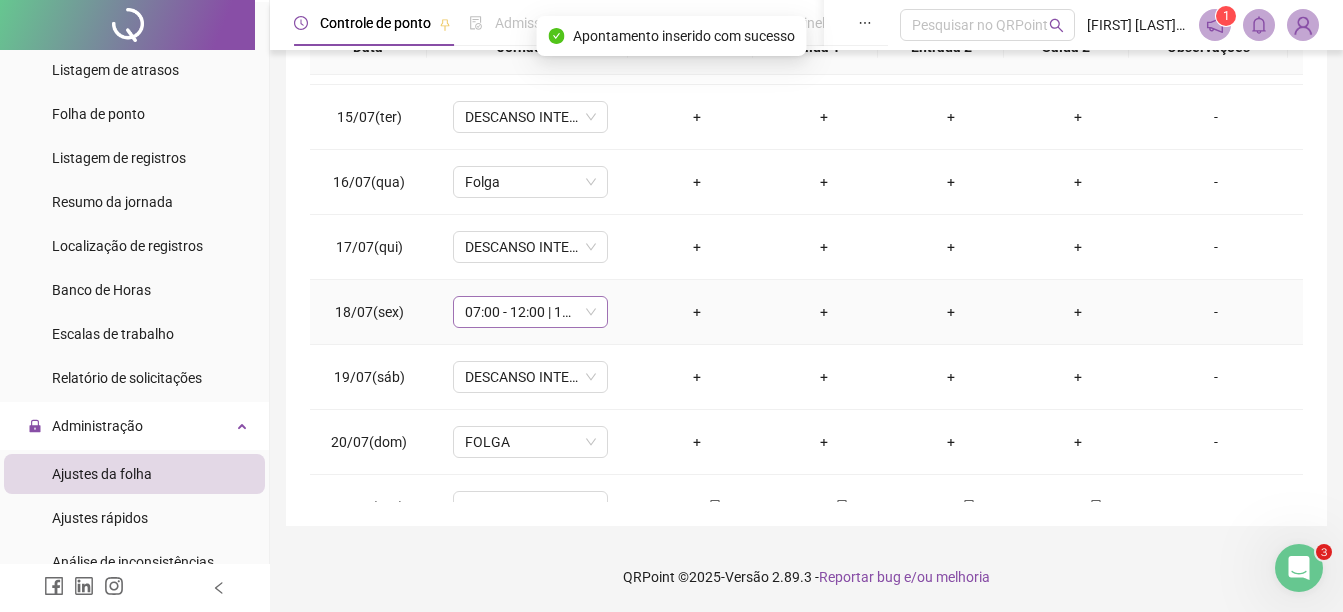 click on "07:00 - 12:00 | 13:00 - 19:00" at bounding box center (530, 312) 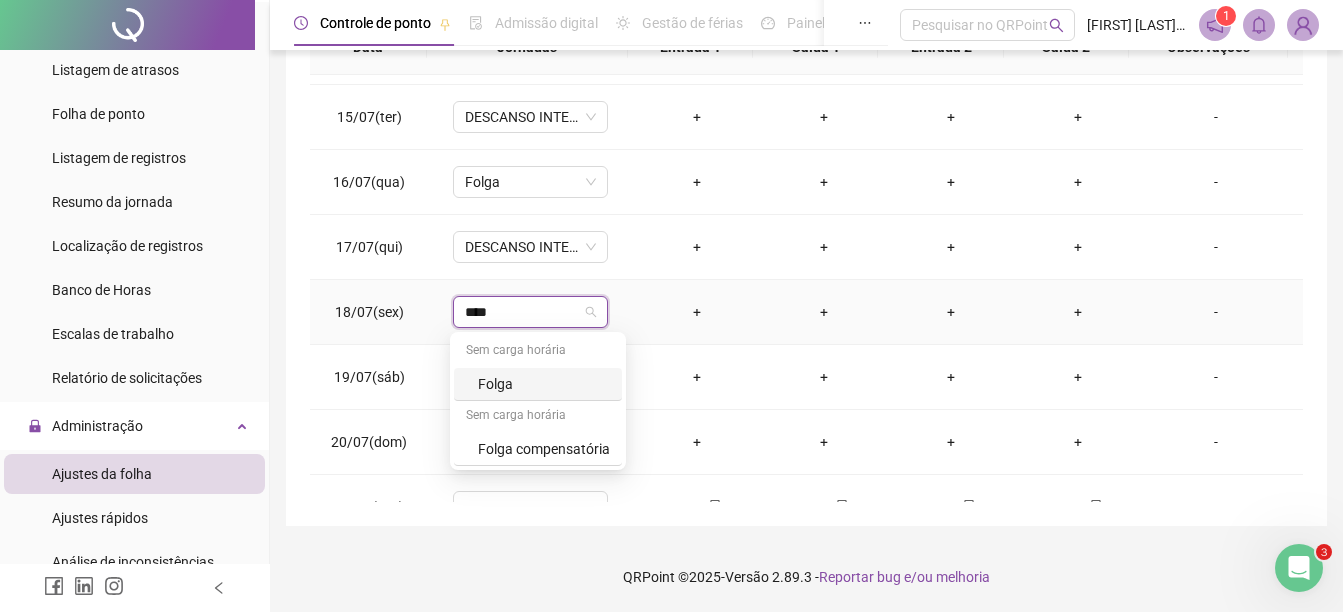 type on "*****" 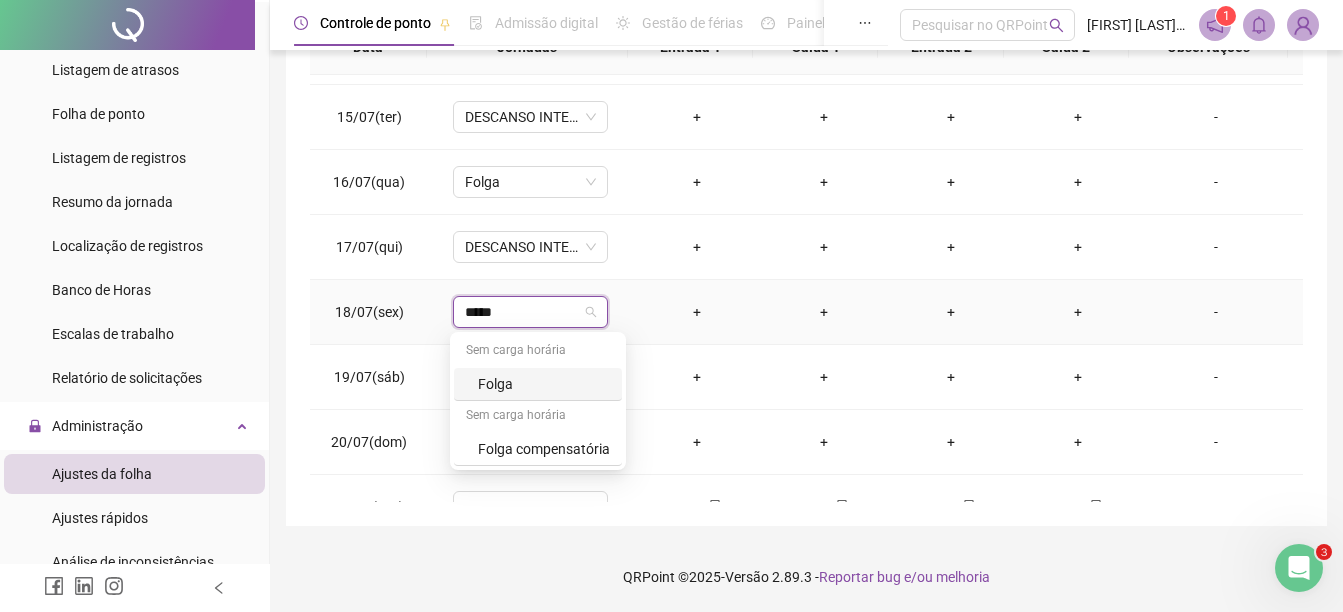click on "Folga" at bounding box center [544, 384] 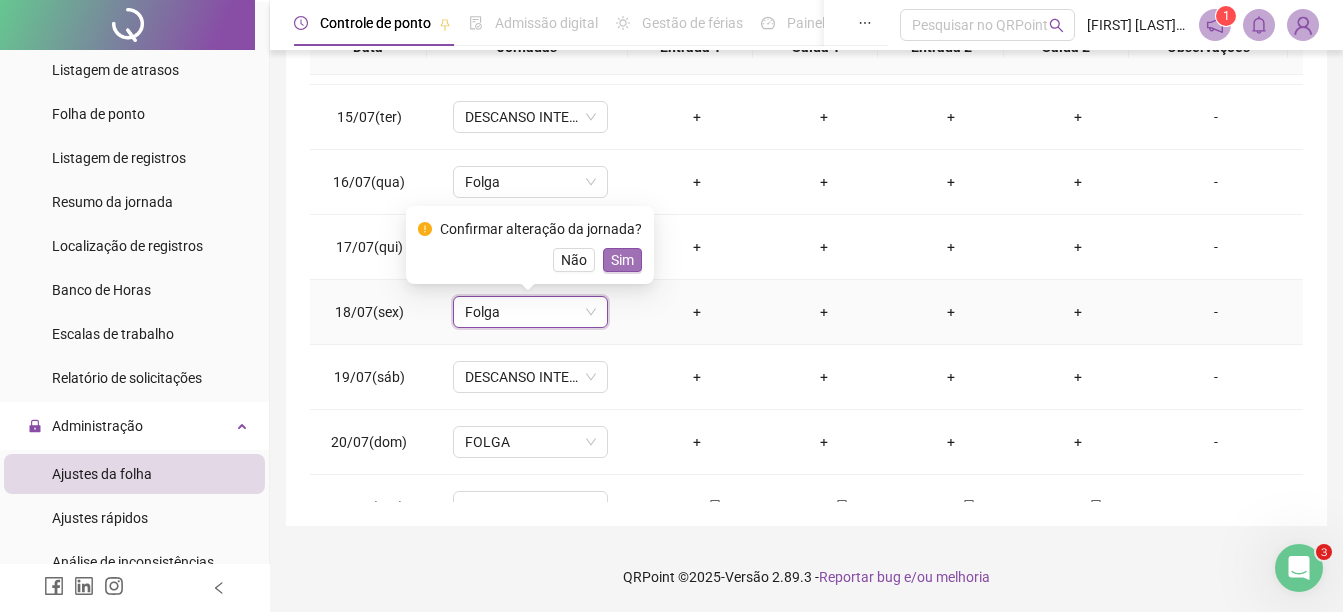 click on "Sim" at bounding box center [622, 260] 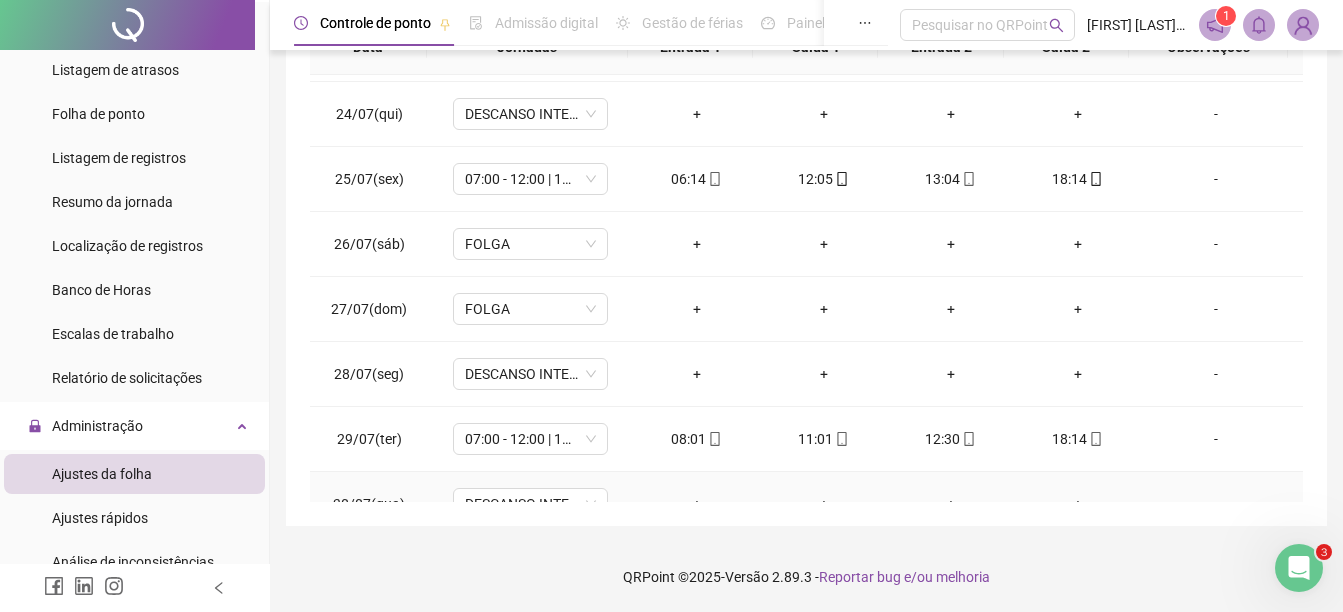 scroll, scrollTop: 1588, scrollLeft: 0, axis: vertical 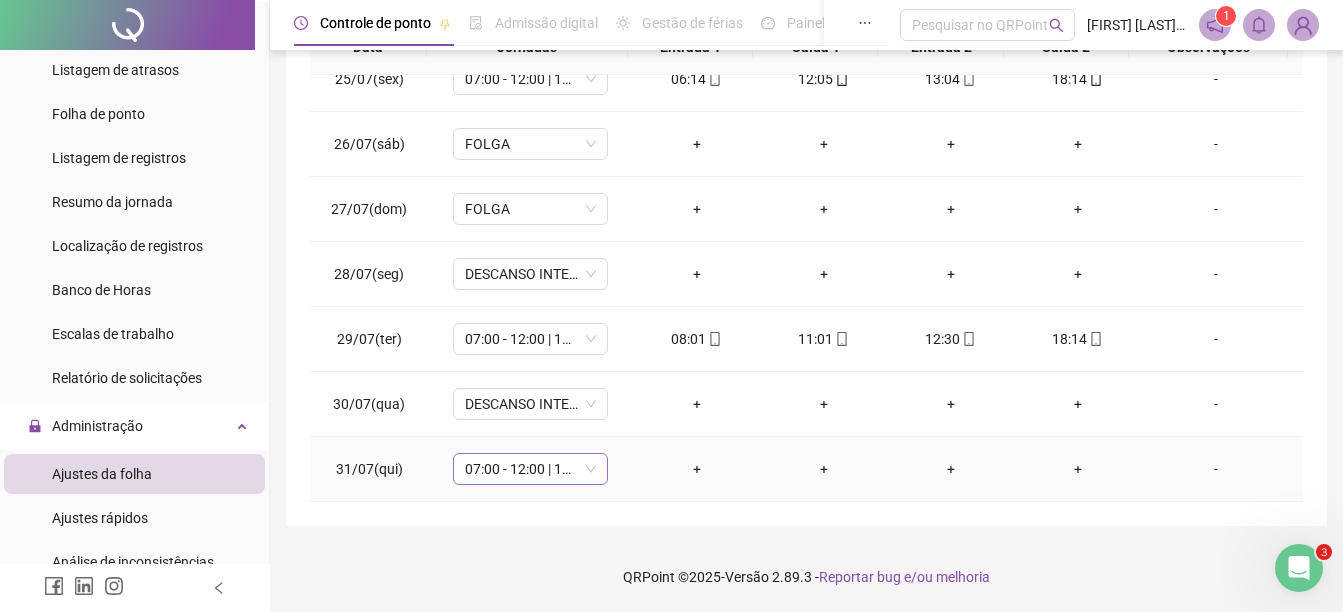 click on "07:00 - 12:00 | 13:00 - 19:00" at bounding box center [530, 469] 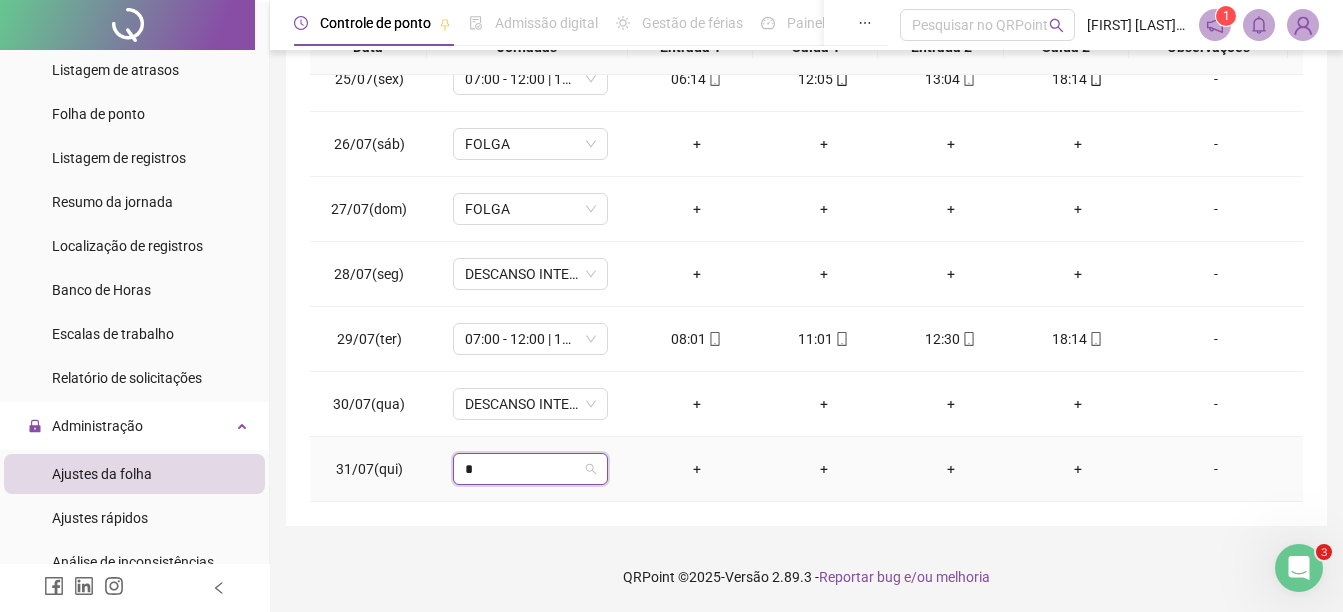 click on "* 07:00 - 12:00 | 13:00 - 19:00" at bounding box center (530, 469) 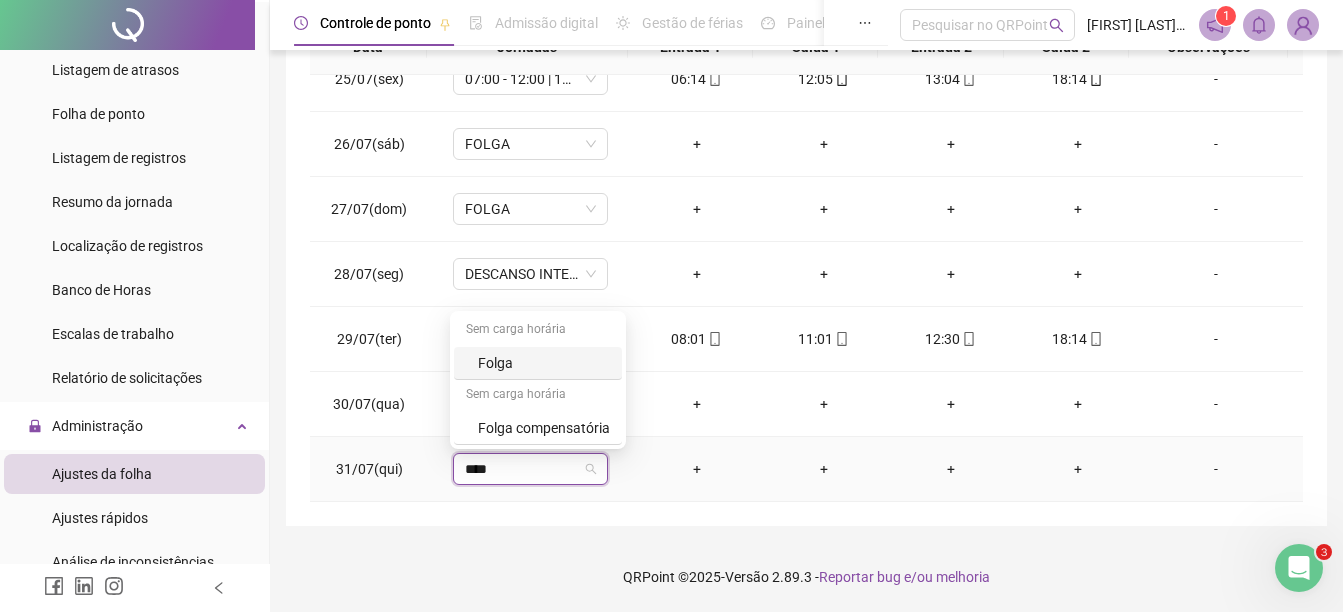 type on "*****" 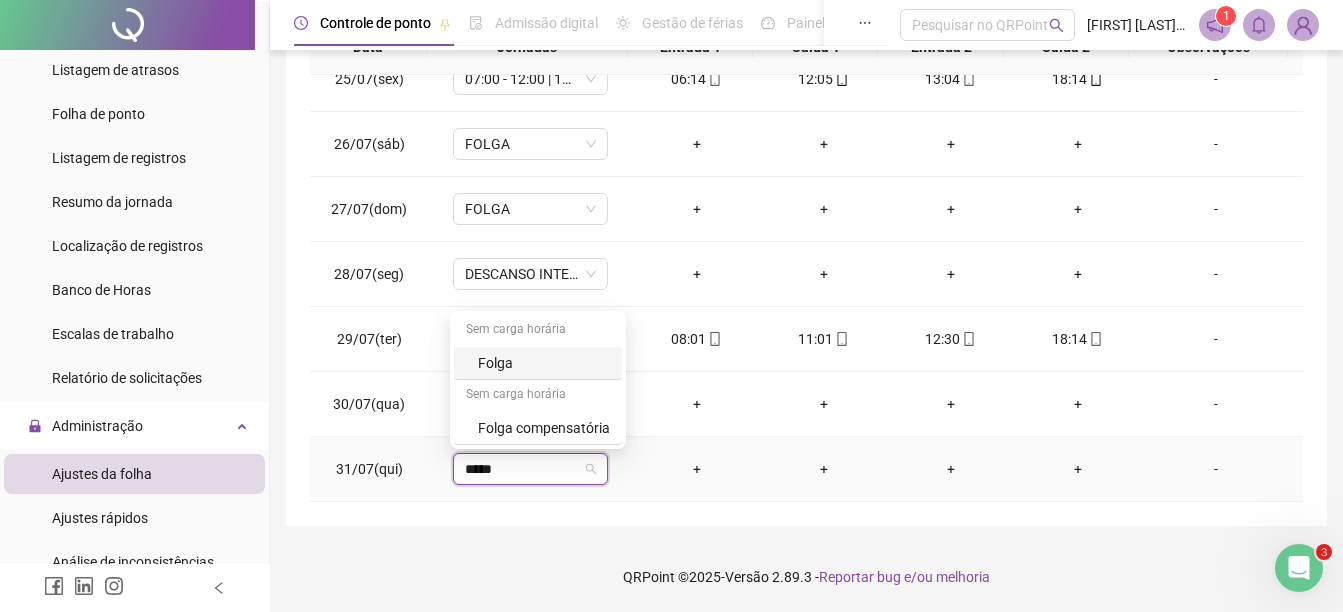 click on "Folga" at bounding box center (544, 363) 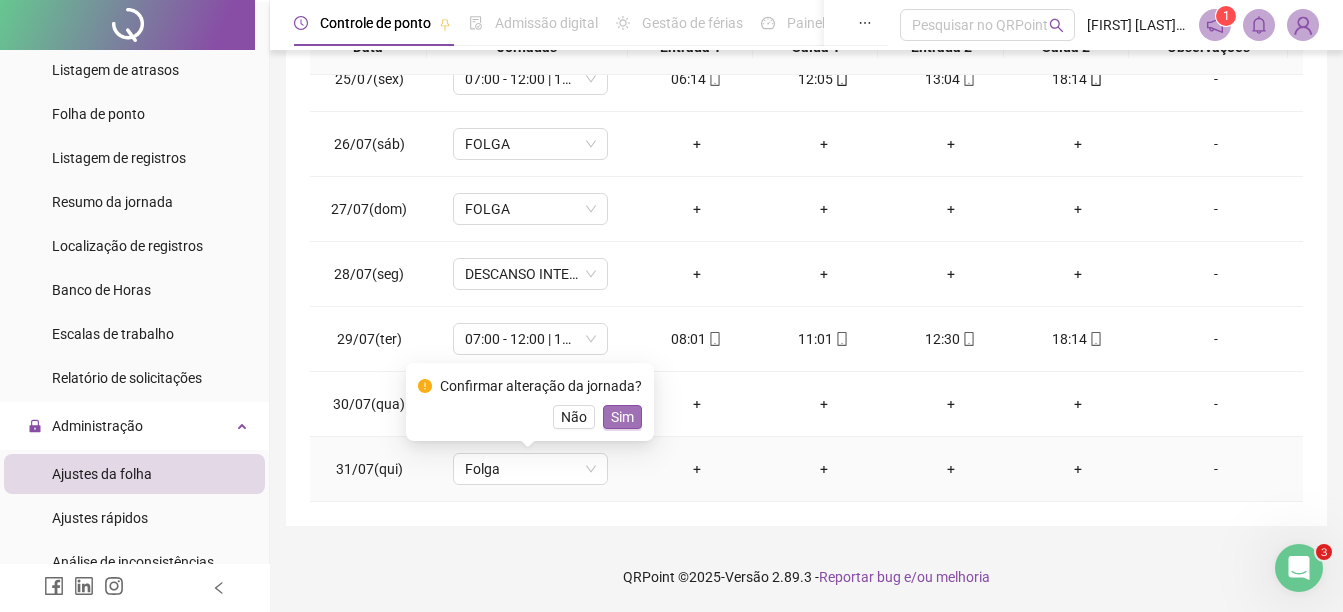 click on "Sim" at bounding box center [622, 417] 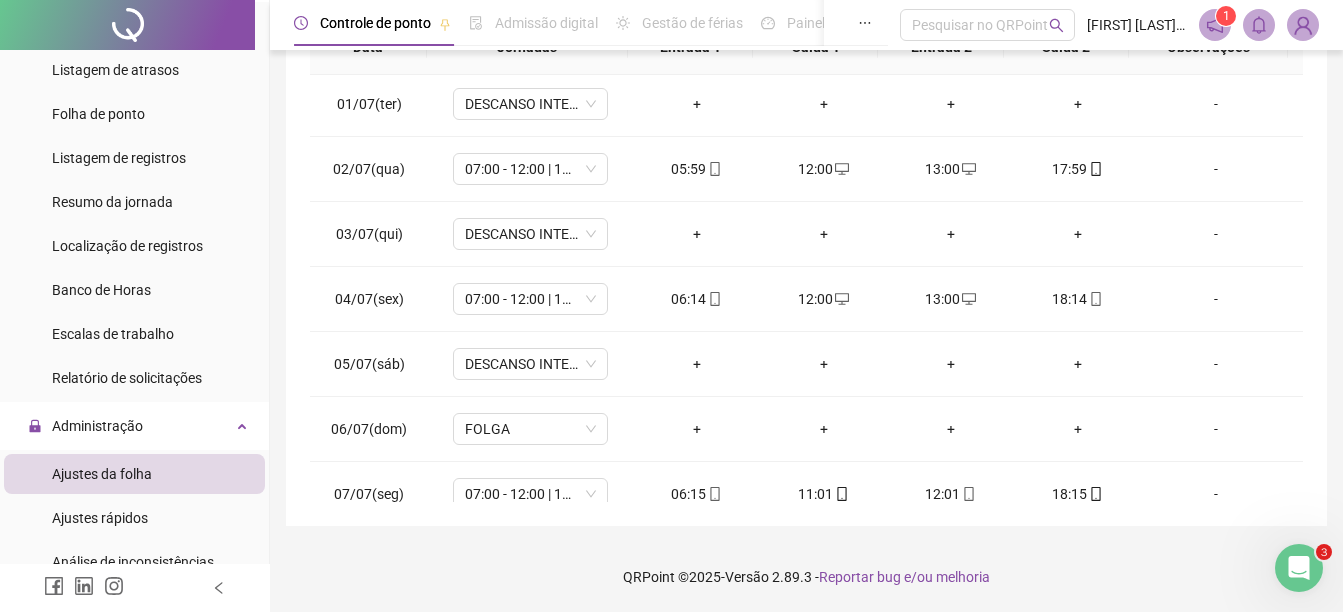 scroll, scrollTop: 0, scrollLeft: 0, axis: both 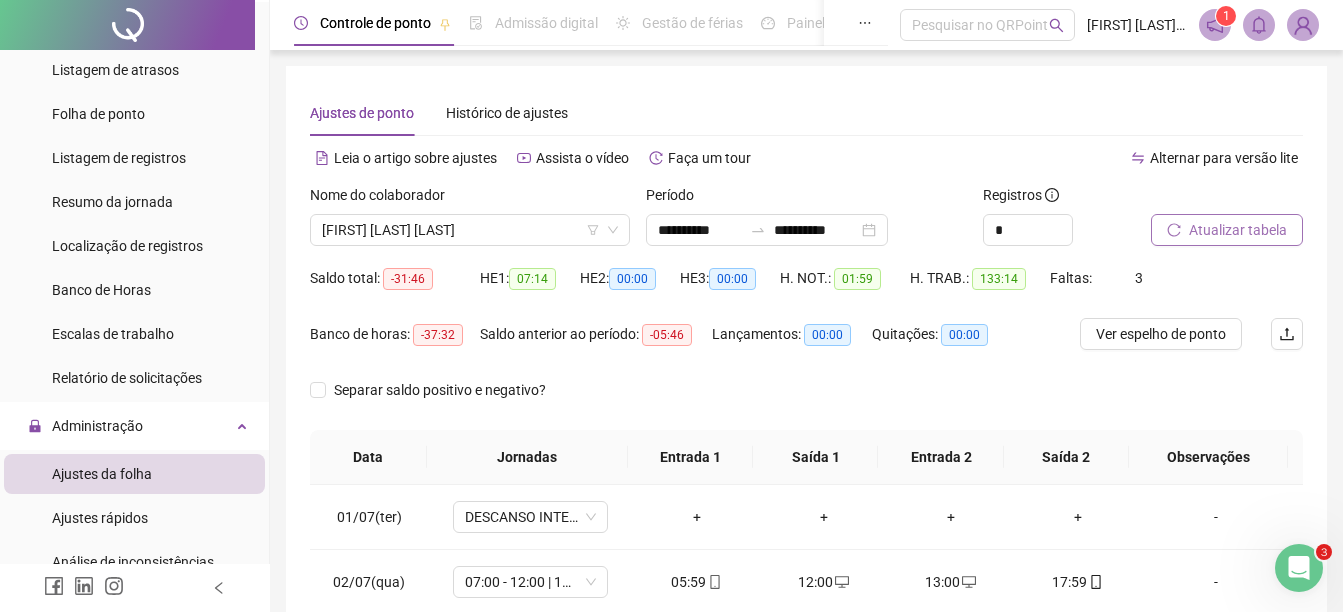 click on "Atualizar tabela" at bounding box center [1238, 230] 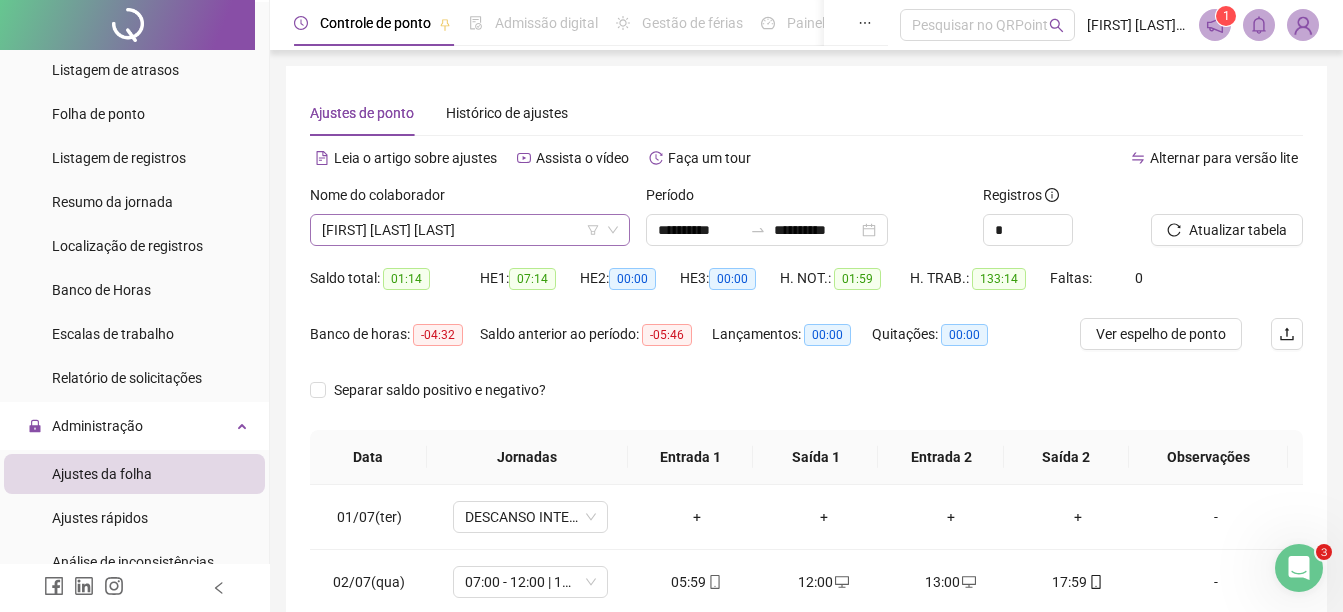 click on "[FIRST] [LAST] [LAST]" at bounding box center (470, 230) 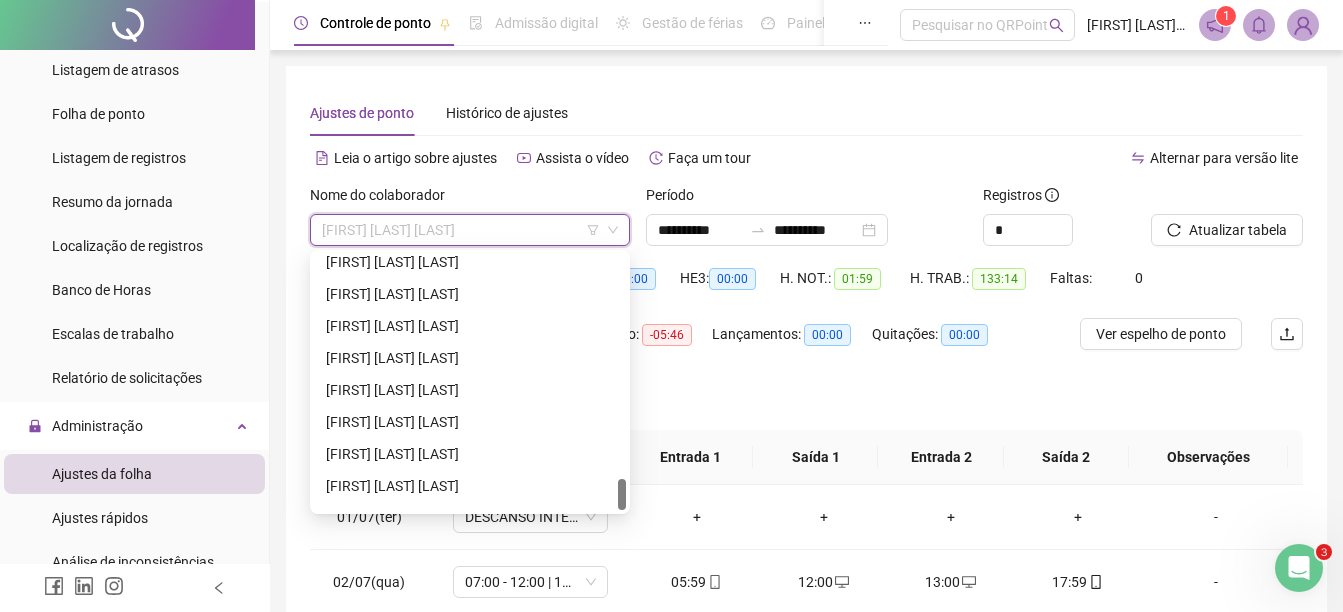 scroll, scrollTop: 1824, scrollLeft: 0, axis: vertical 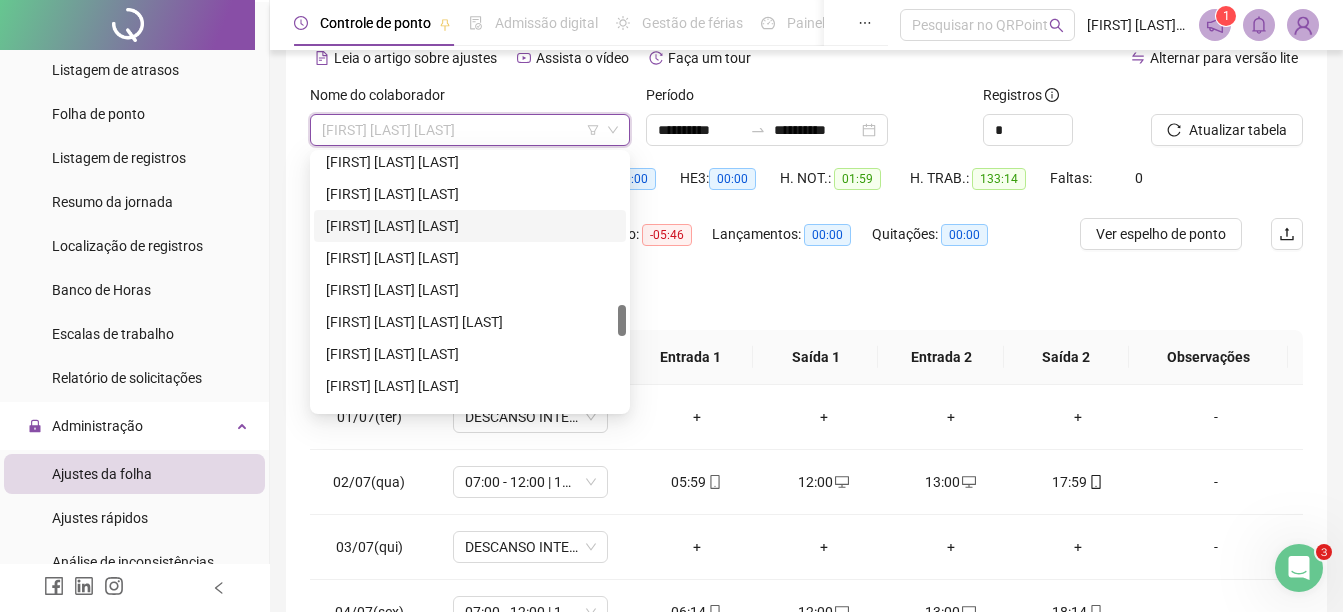click on "[FIRST] [LAST] [LAST]" at bounding box center (470, 226) 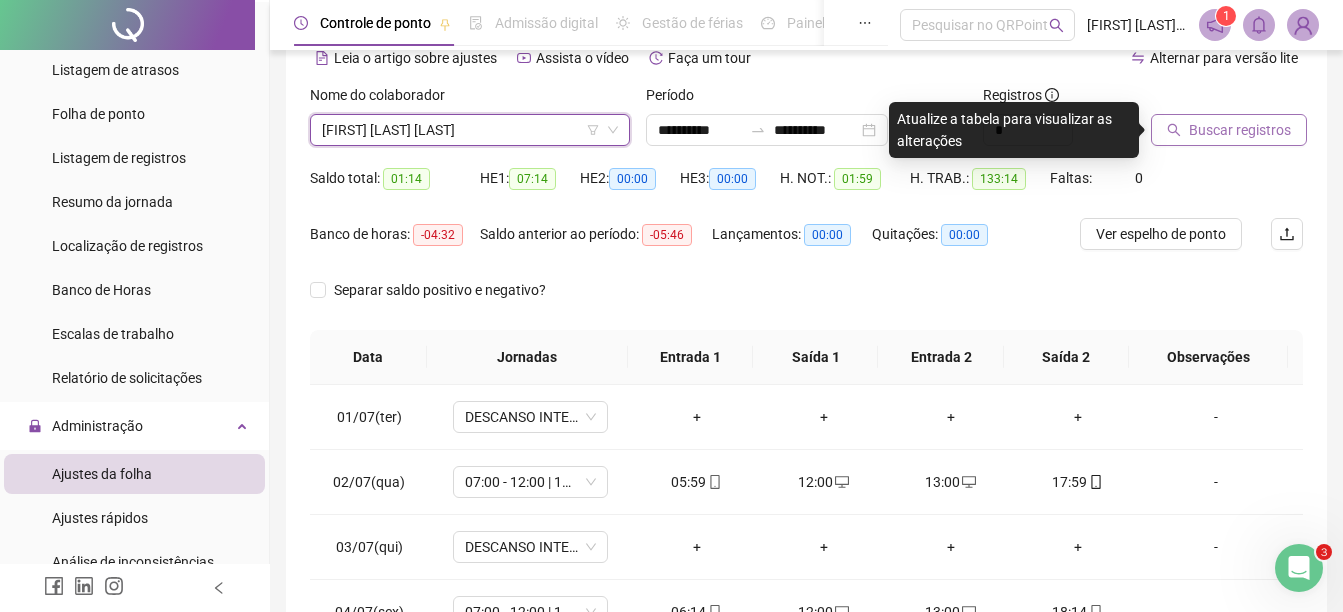 click on "Buscar registros" at bounding box center (1240, 130) 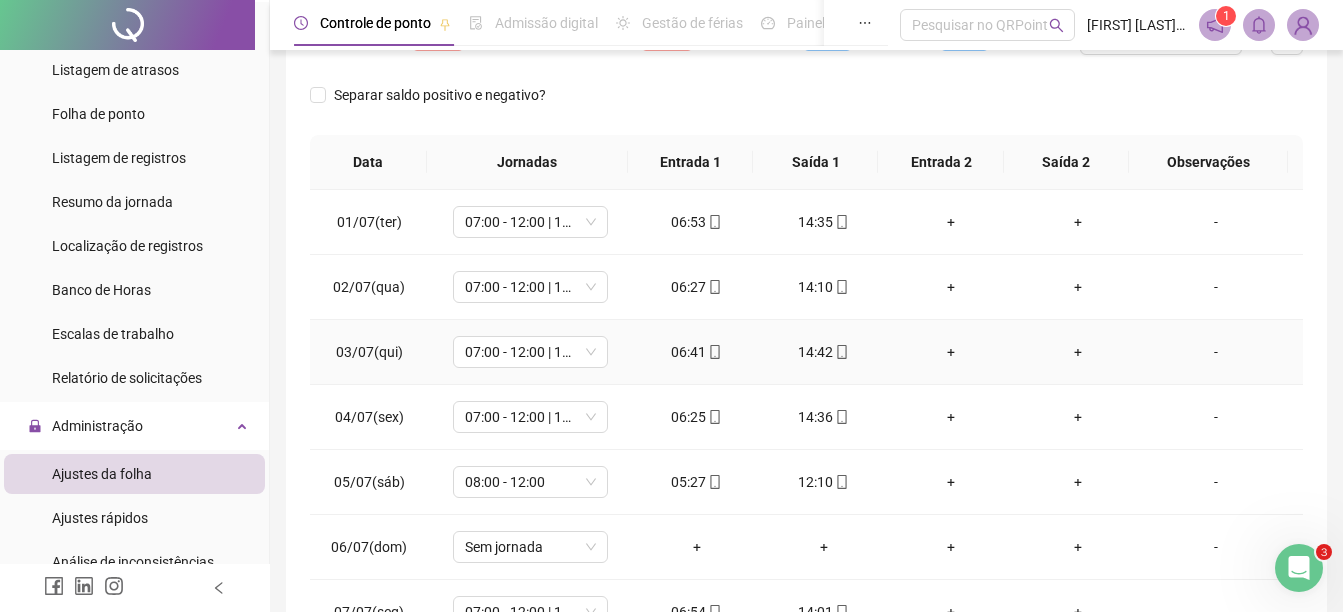 scroll, scrollTop: 300, scrollLeft: 0, axis: vertical 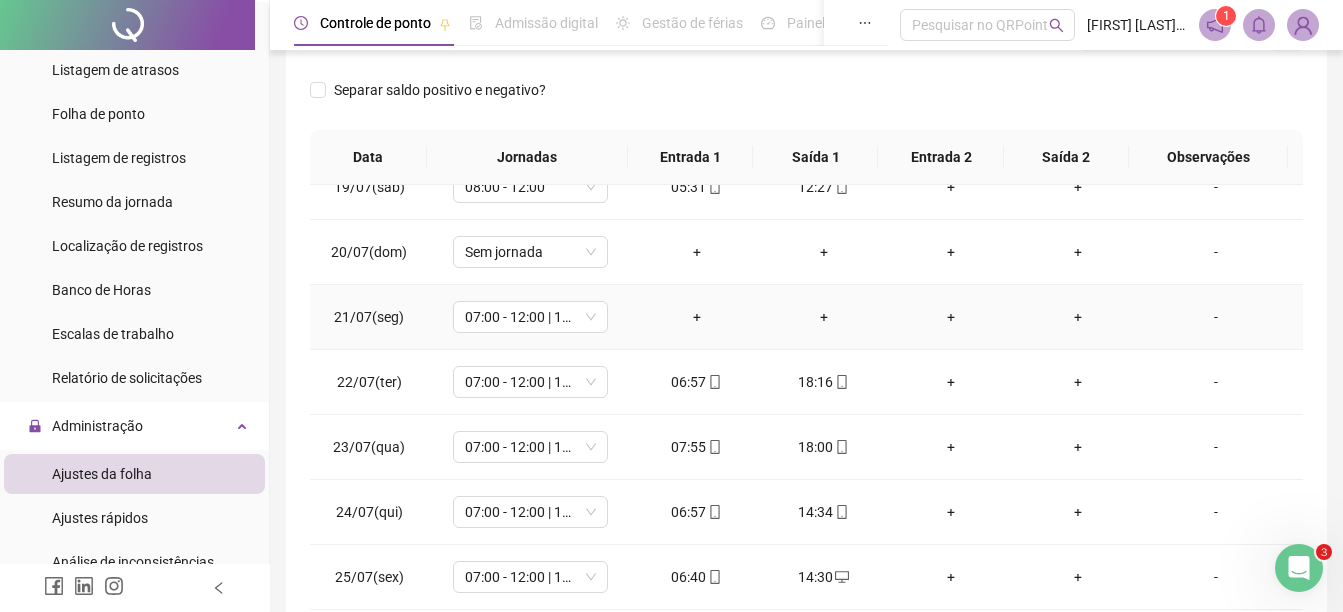 click on "+" at bounding box center [696, 317] 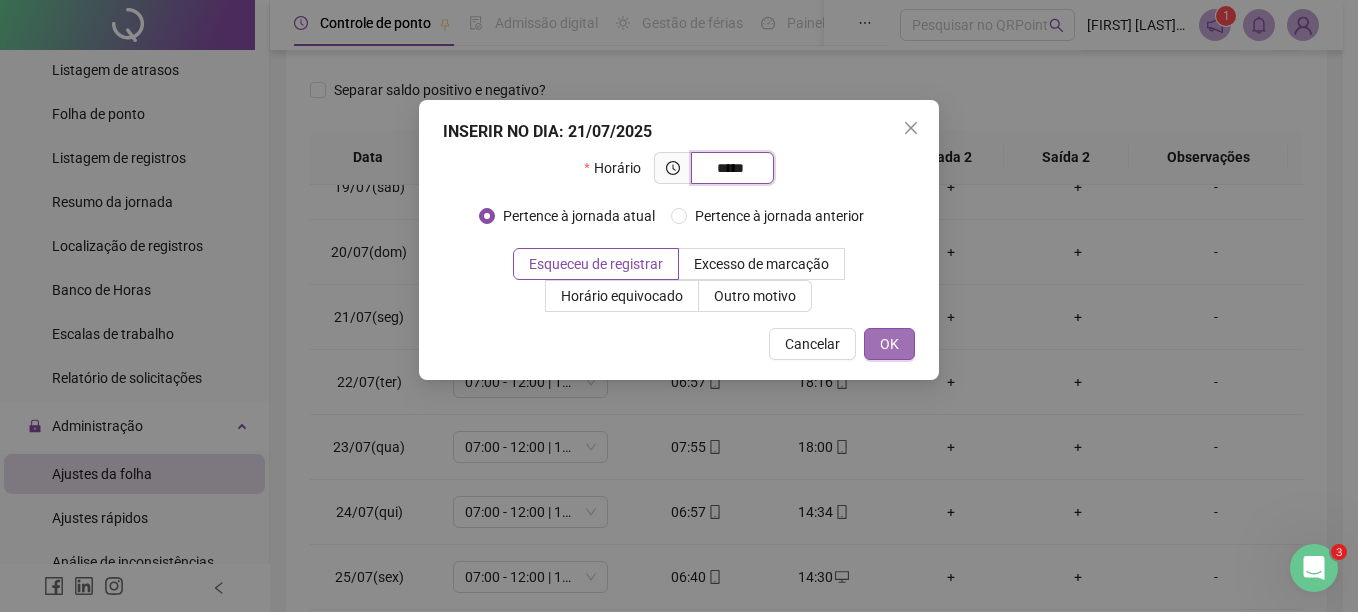 type on "*****" 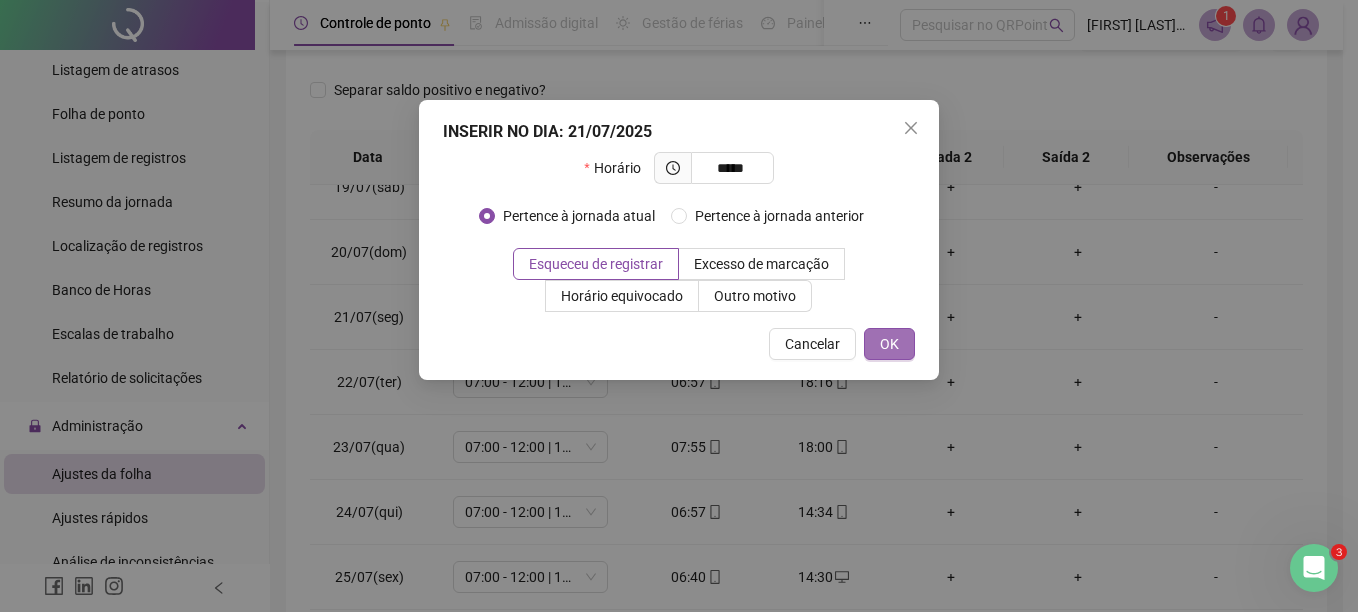 click on "OK" at bounding box center [889, 344] 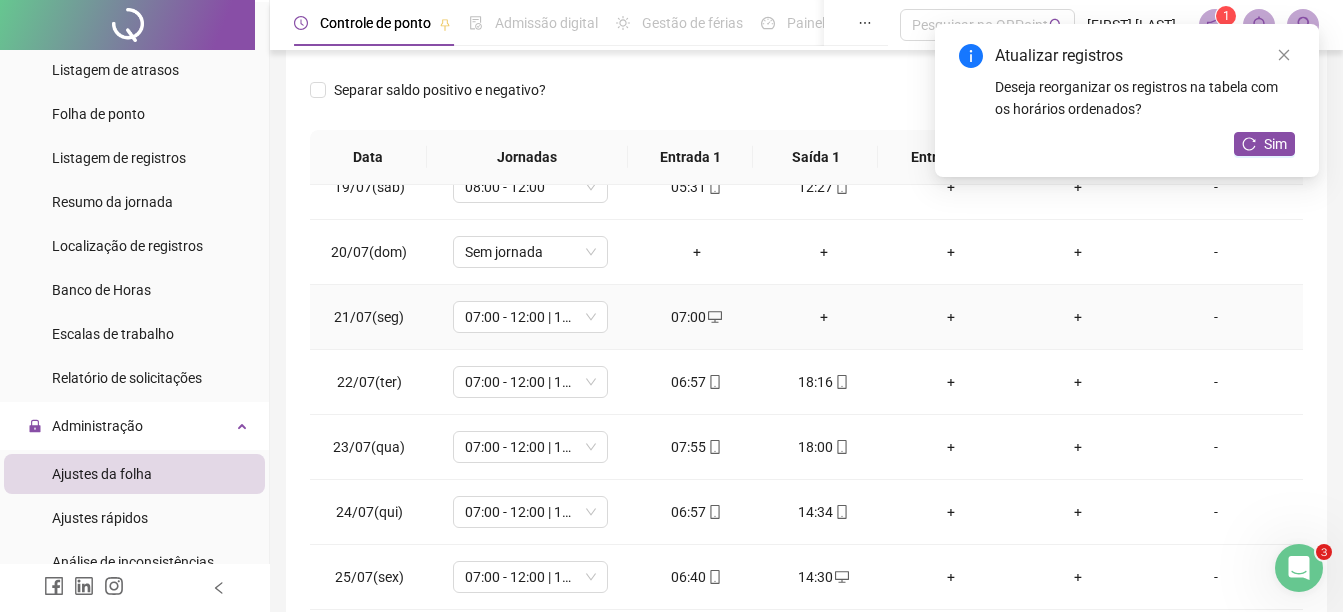 click on "+" at bounding box center [823, 317] 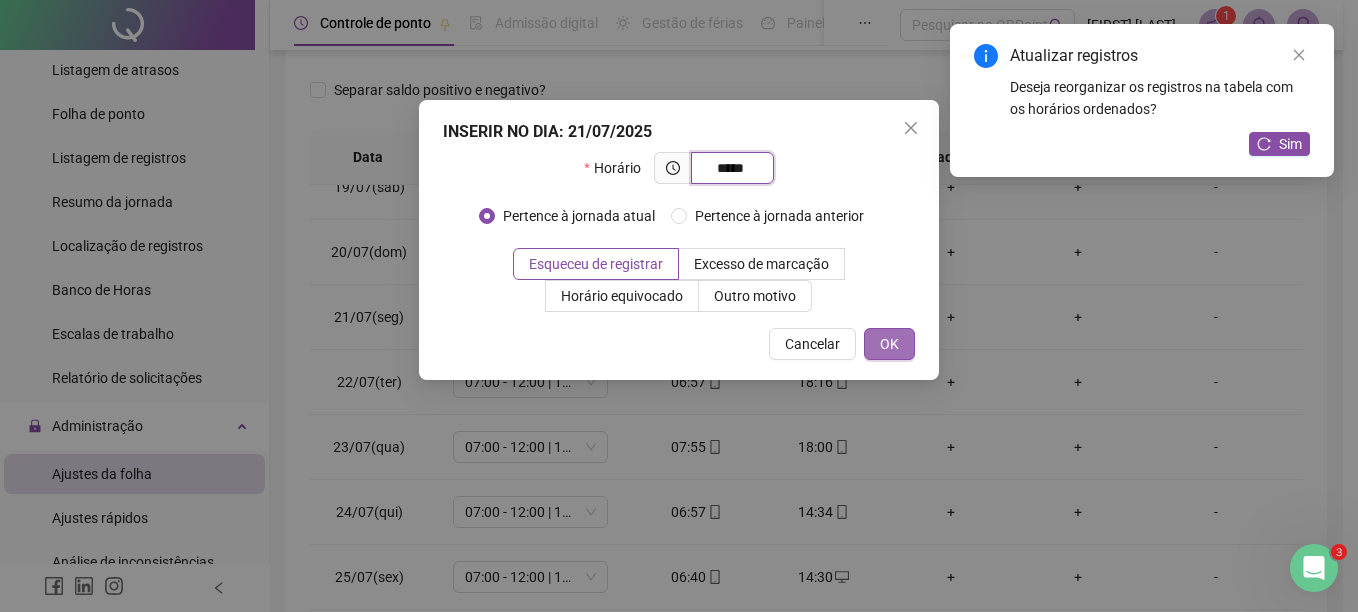type on "*****" 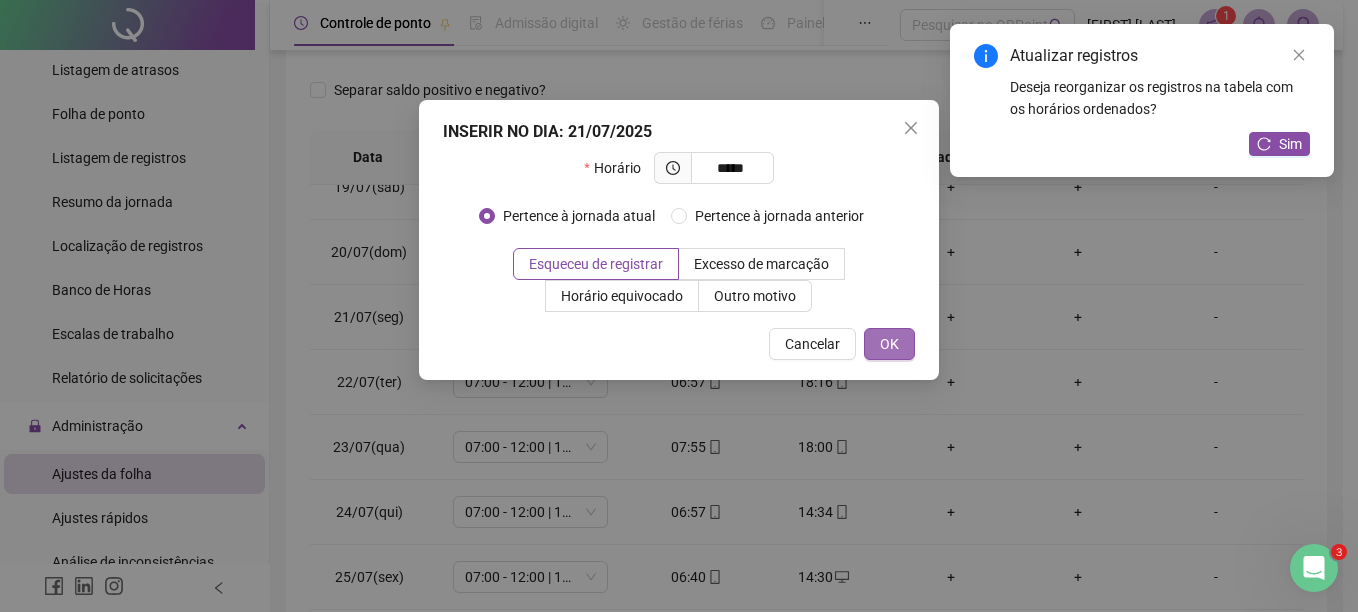 click on "OK" at bounding box center (889, 344) 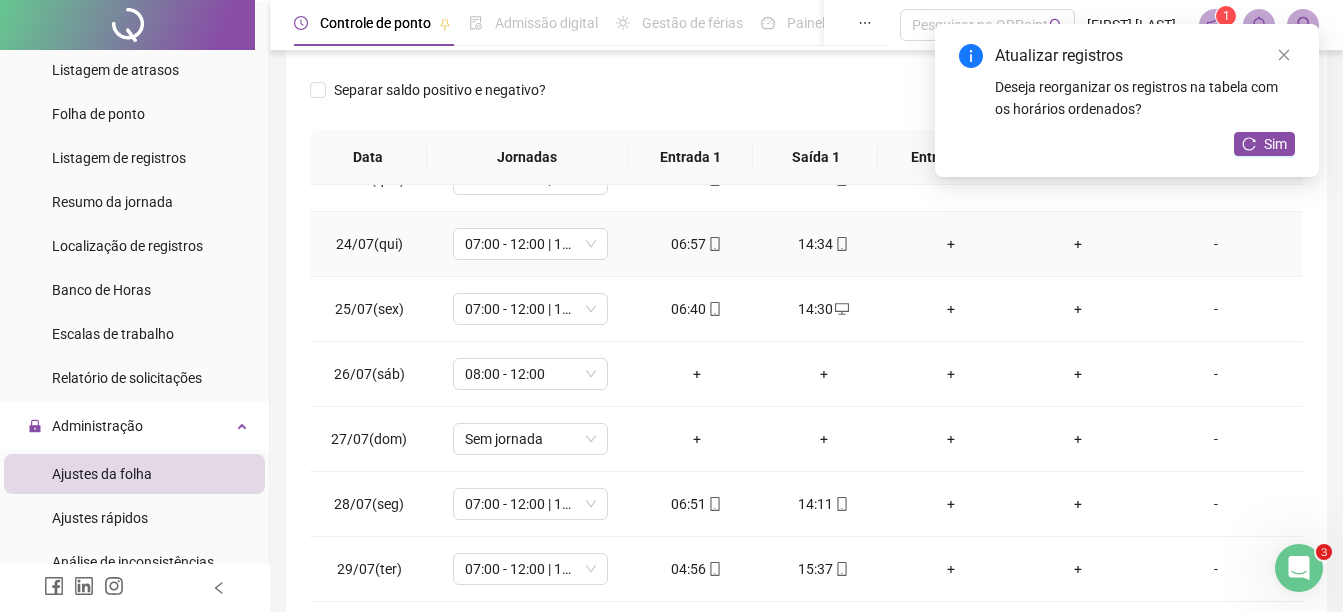 scroll, scrollTop: 1500, scrollLeft: 0, axis: vertical 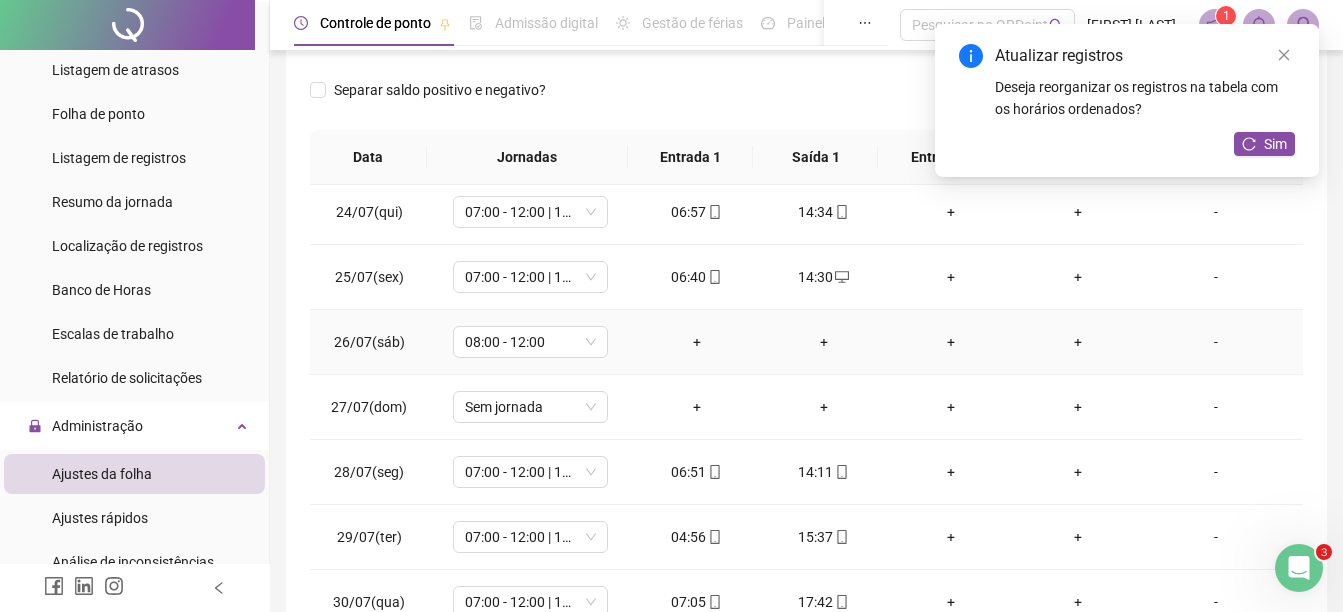 click on "+" at bounding box center [696, 342] 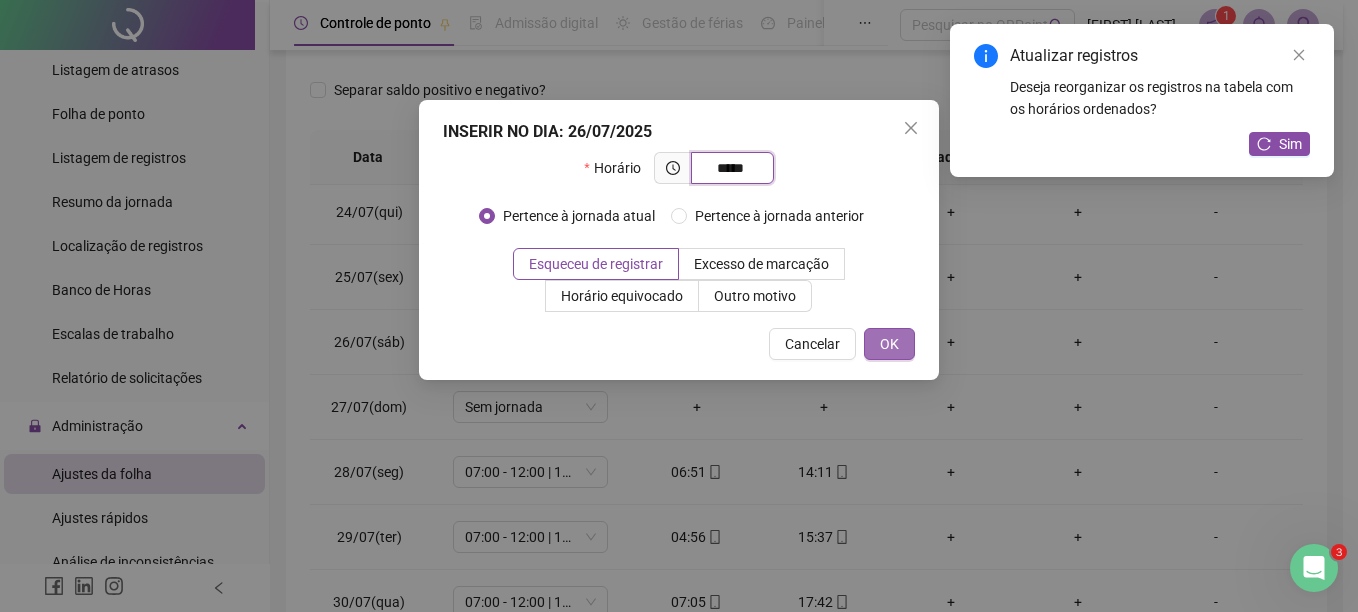 type on "*****" 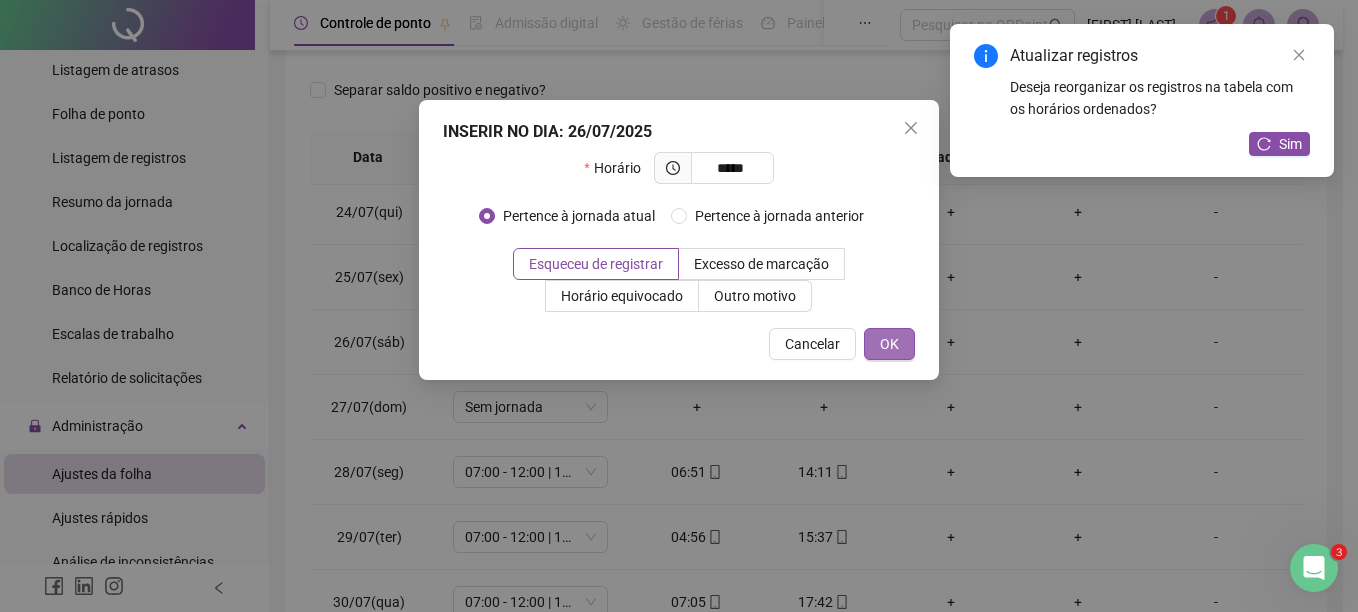 click on "OK" at bounding box center (889, 344) 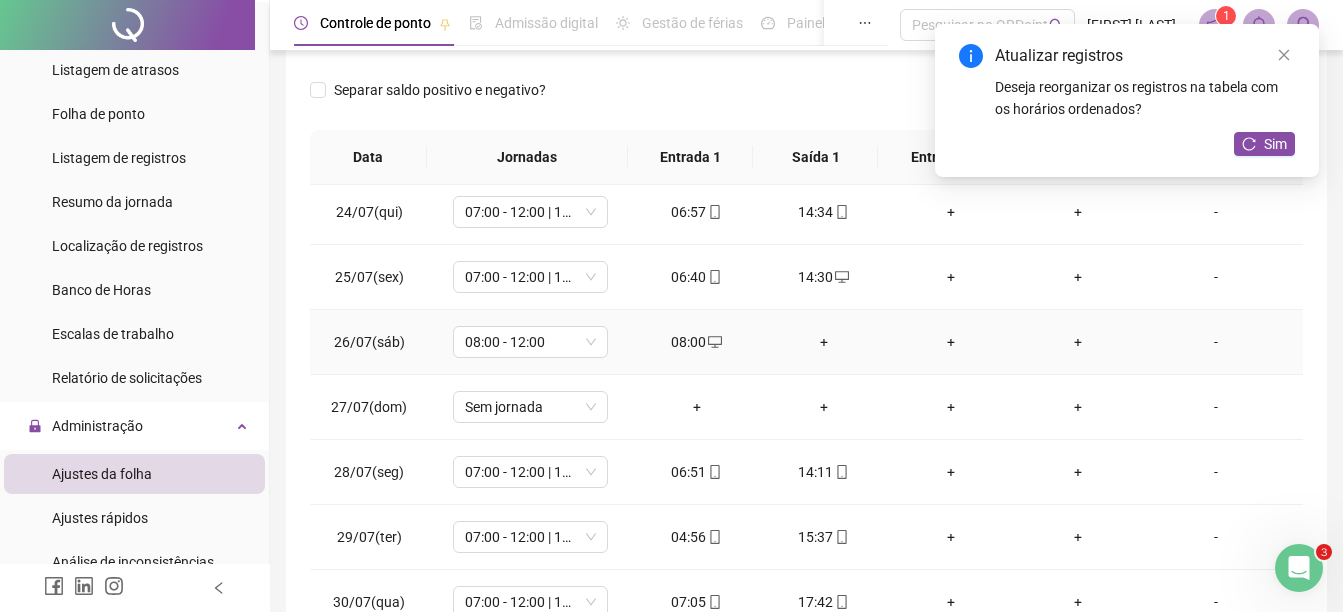 click on "+" at bounding box center [823, 342] 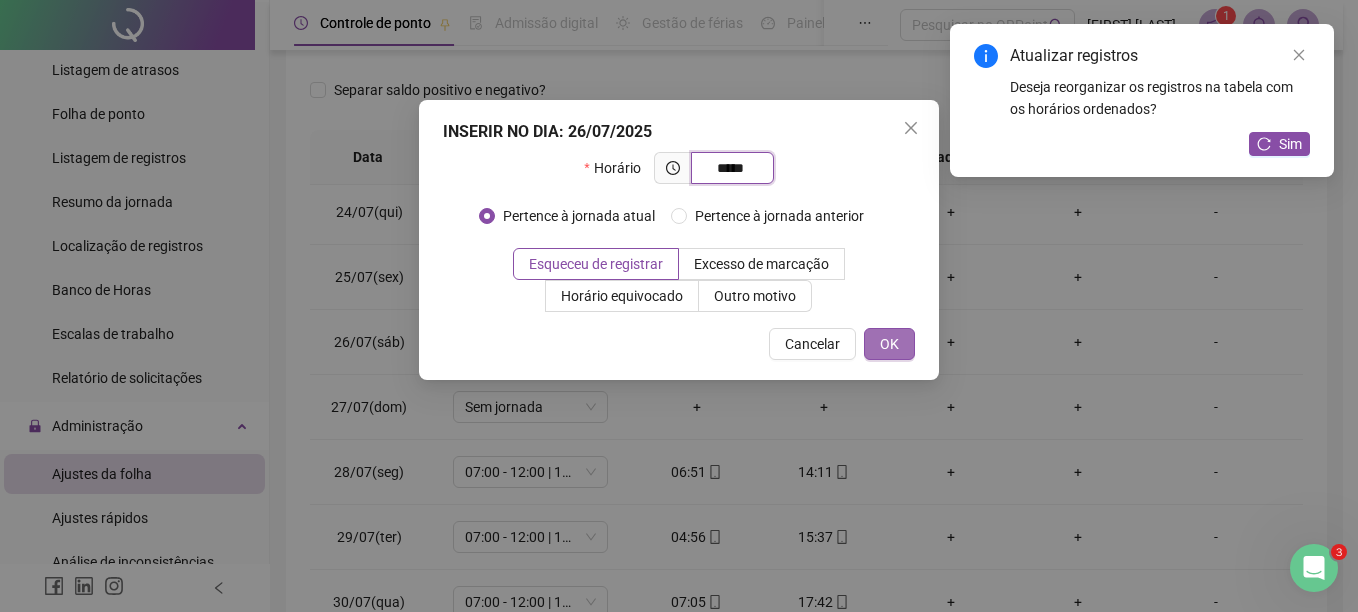 type on "*****" 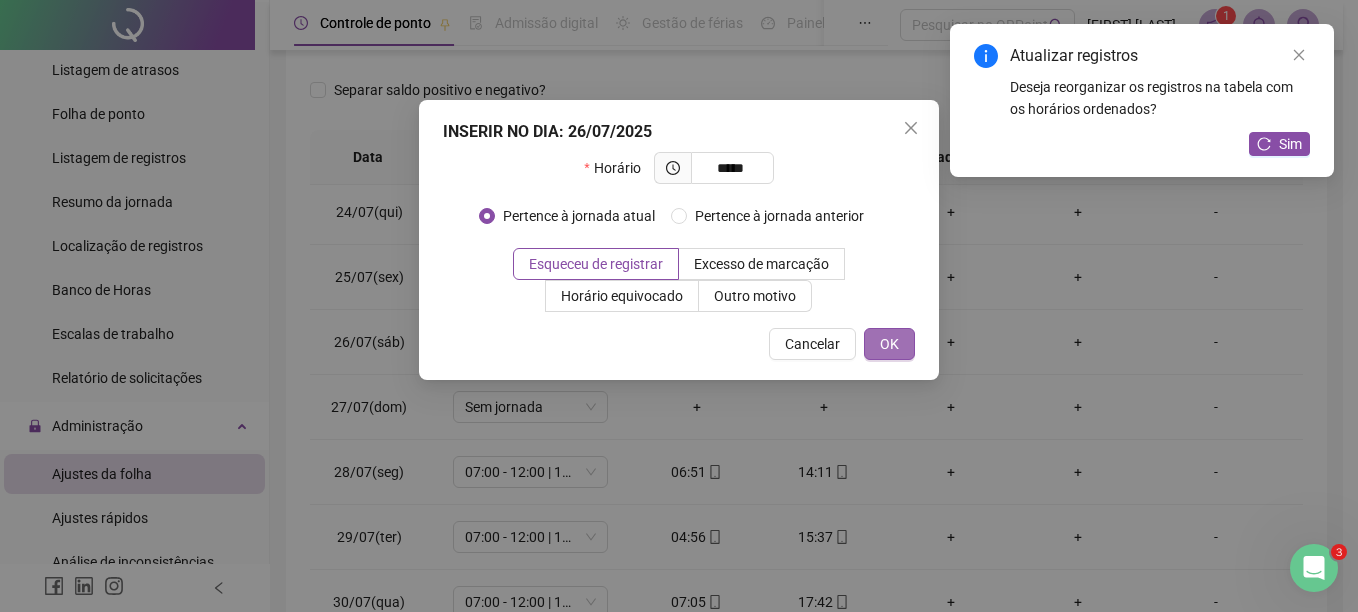 click on "OK" at bounding box center [889, 344] 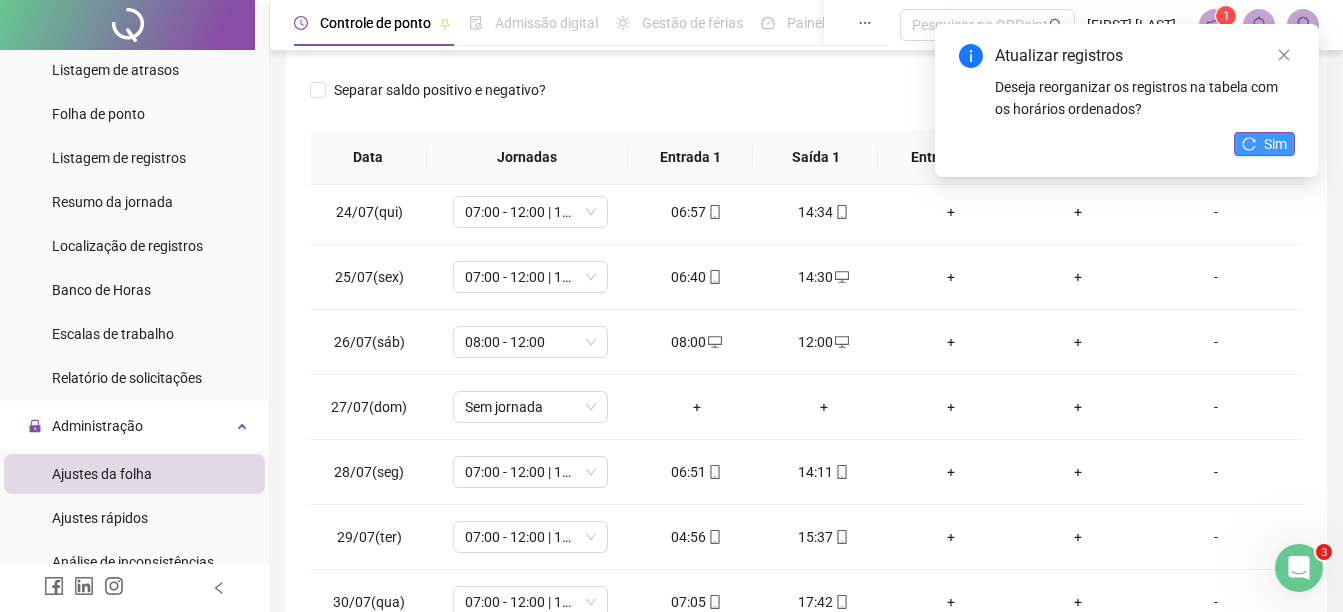 click on "Sim" at bounding box center [1275, 144] 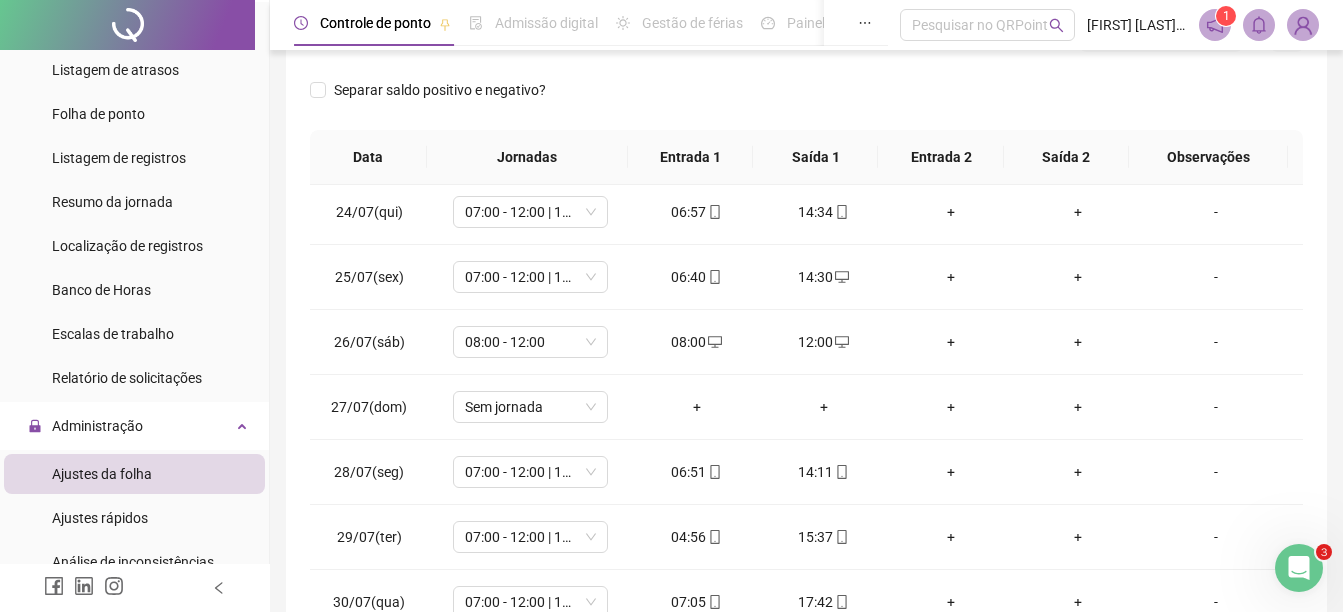 scroll, scrollTop: 410, scrollLeft: 0, axis: vertical 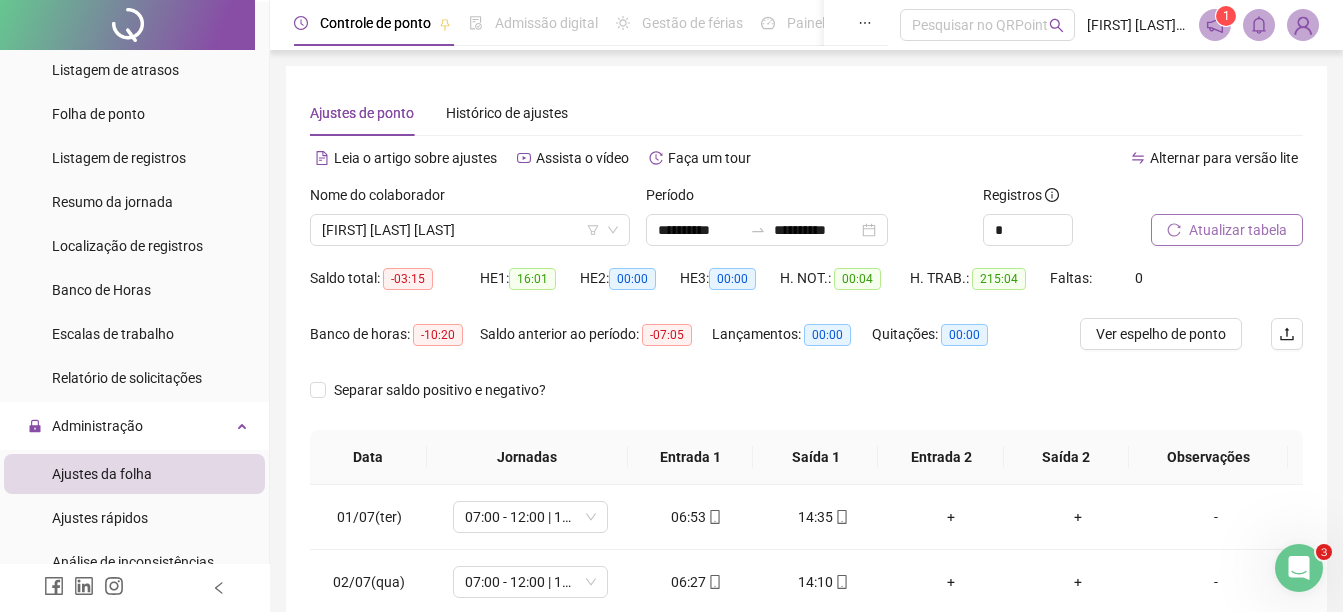 click on "Atualizar tabela" at bounding box center (1238, 230) 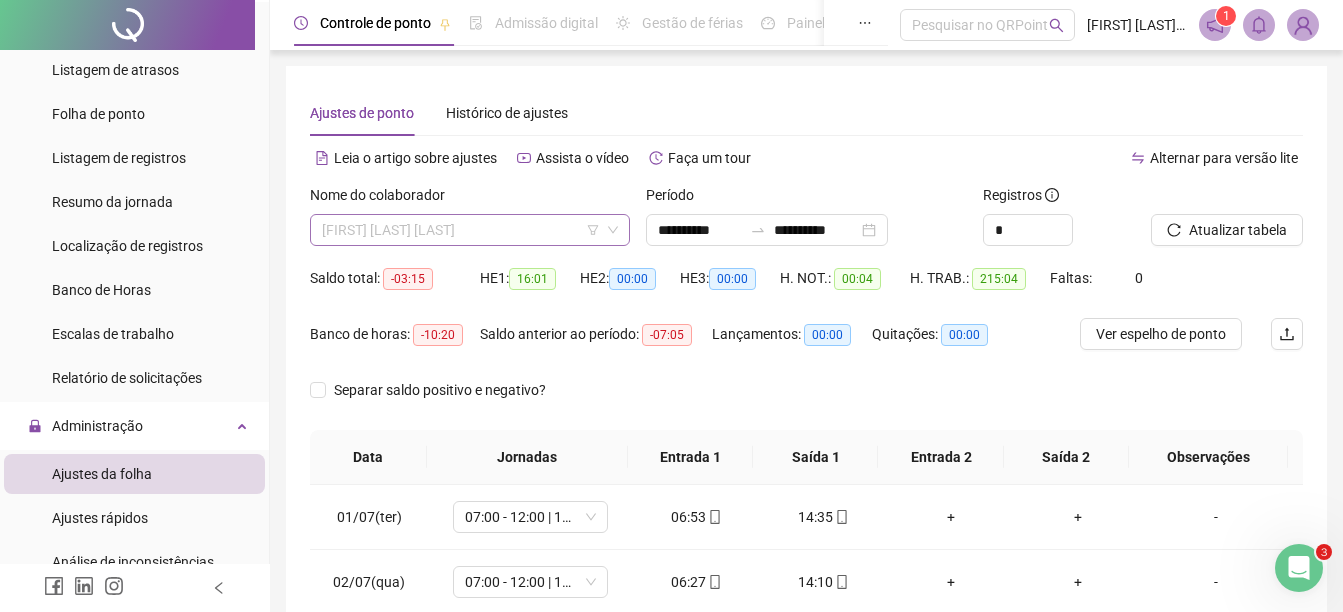 click on "[FIRST] [LAST] [LAST]" at bounding box center [470, 230] 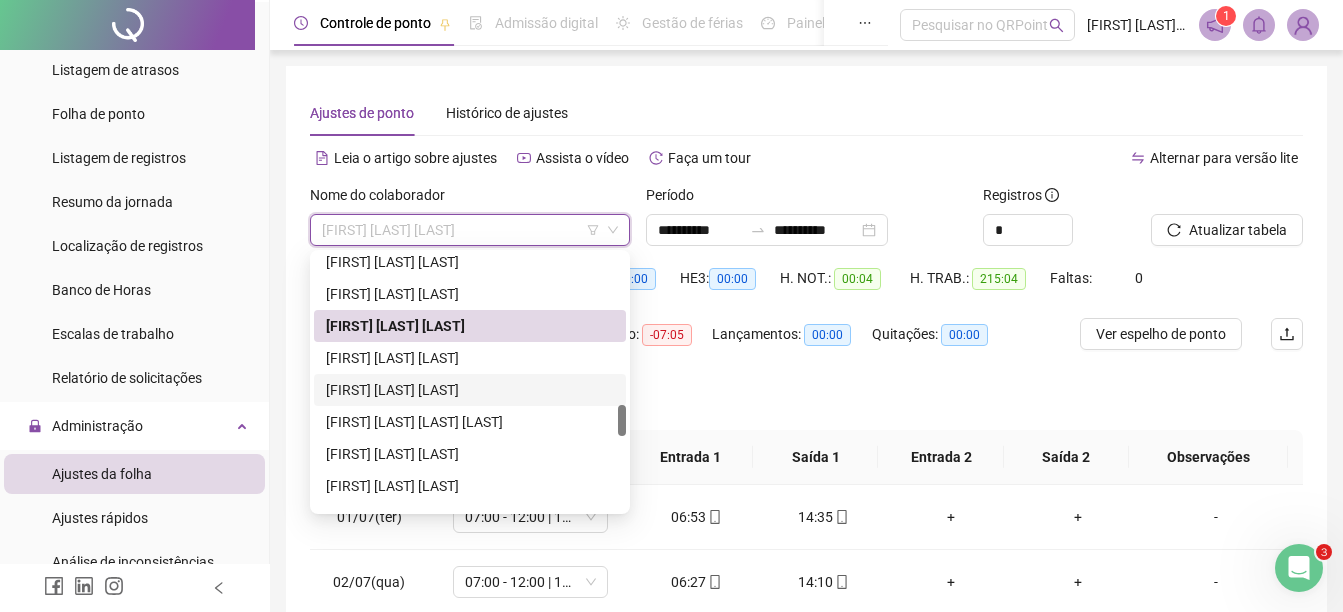 click on "[FIRST] [LAST] [LAST]" at bounding box center [470, 390] 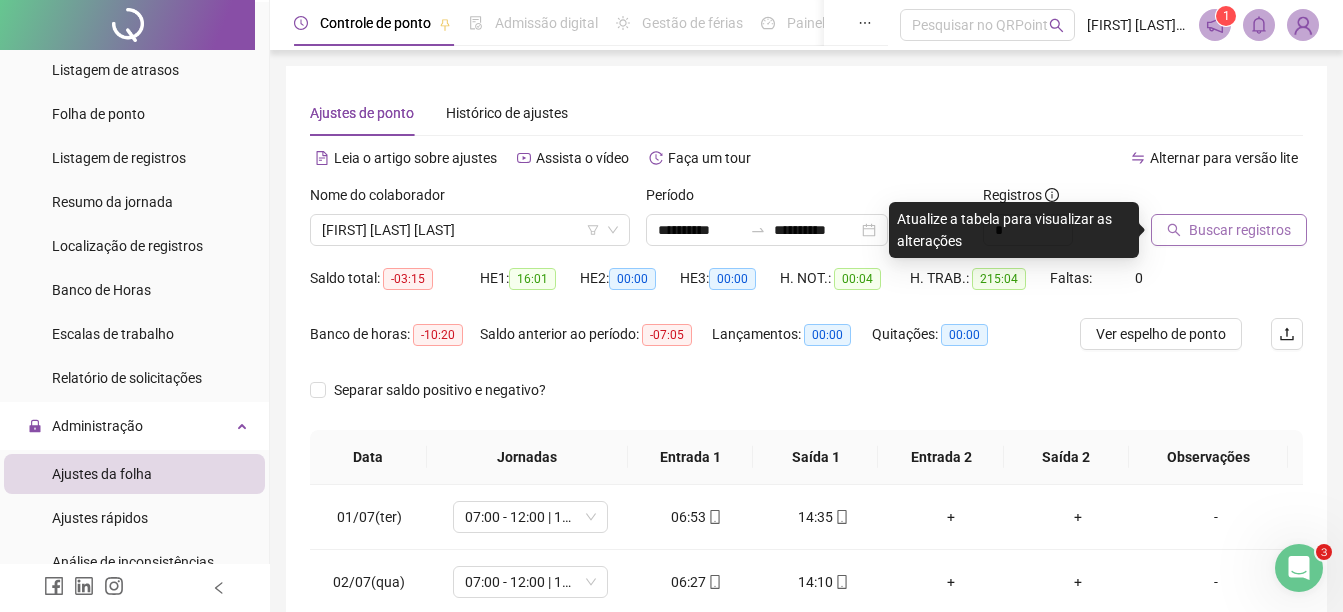 click on "Buscar registros" at bounding box center [1240, 230] 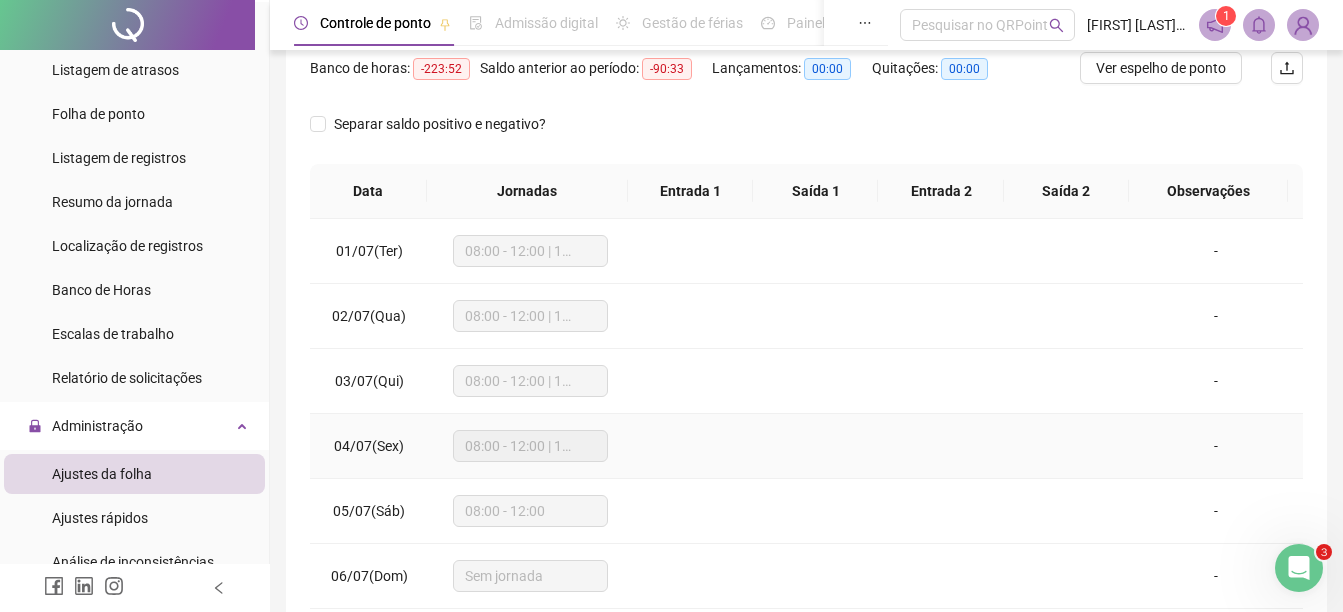 scroll, scrollTop: 400, scrollLeft: 0, axis: vertical 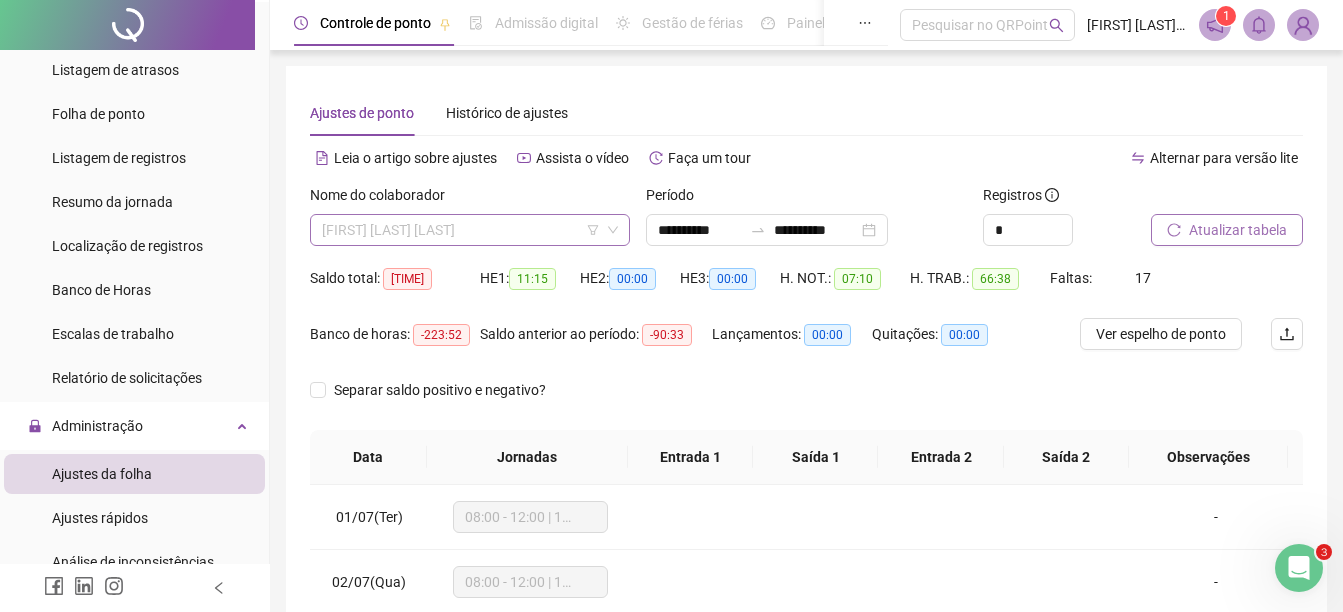 click on "[FIRST] [LAST] [LAST]" at bounding box center [470, 230] 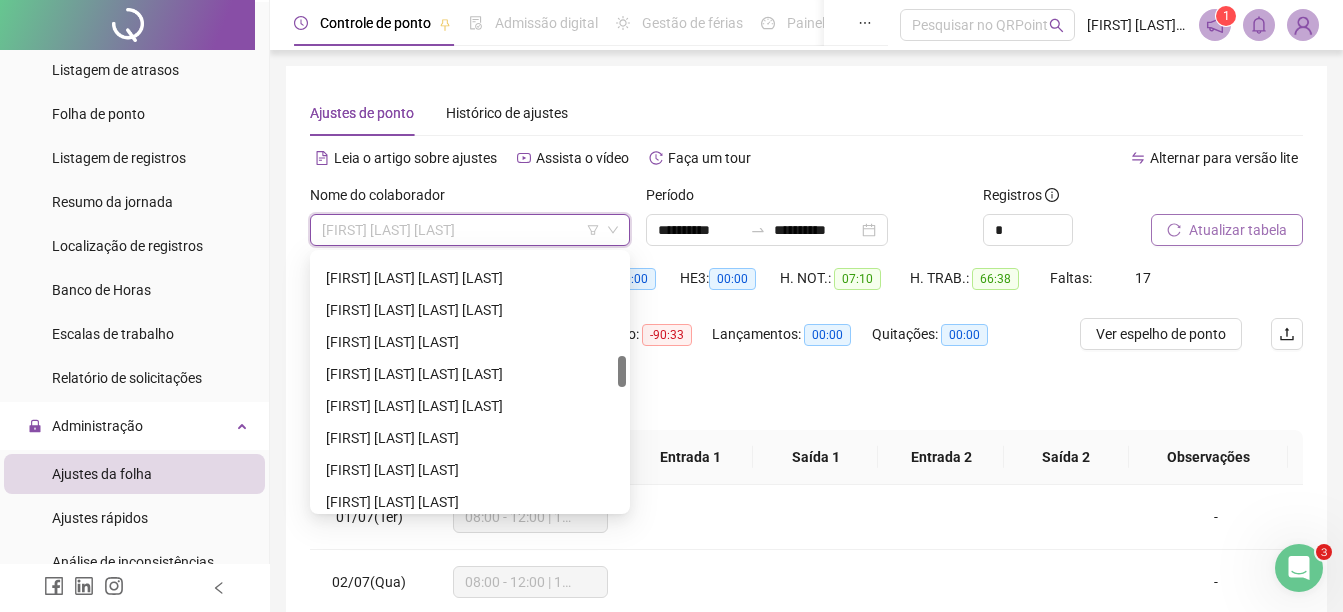 scroll, scrollTop: 724, scrollLeft: 0, axis: vertical 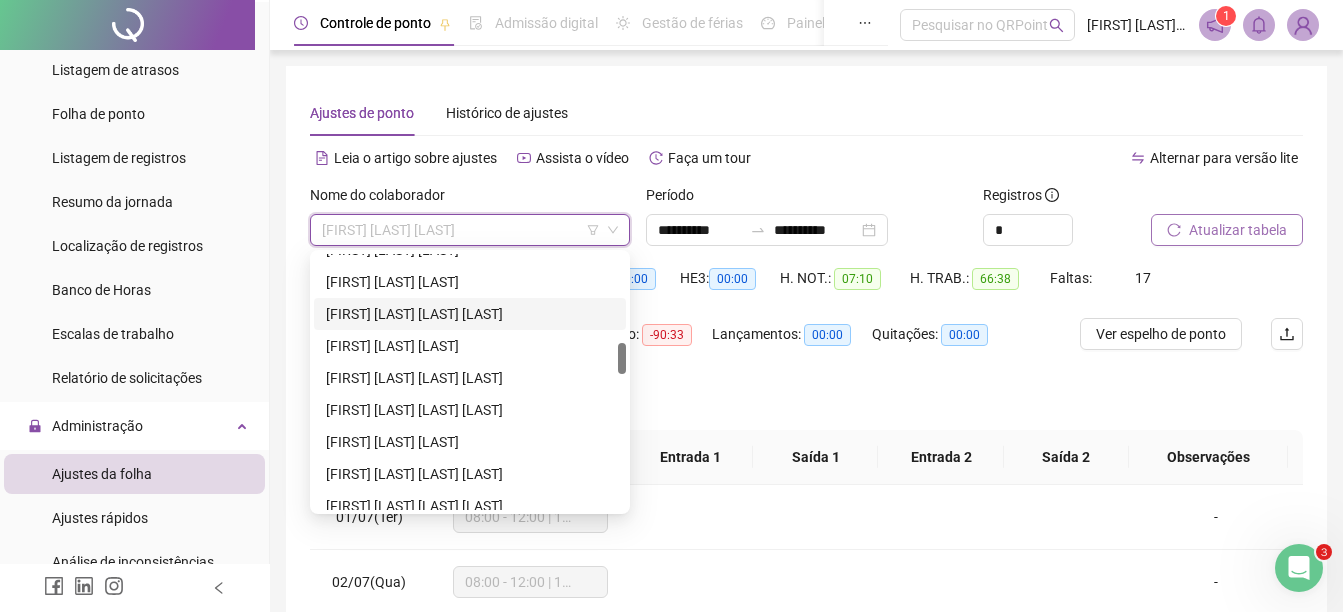 click on "[FIRST] [LAST] [LAST] [LAST]" at bounding box center [470, 314] 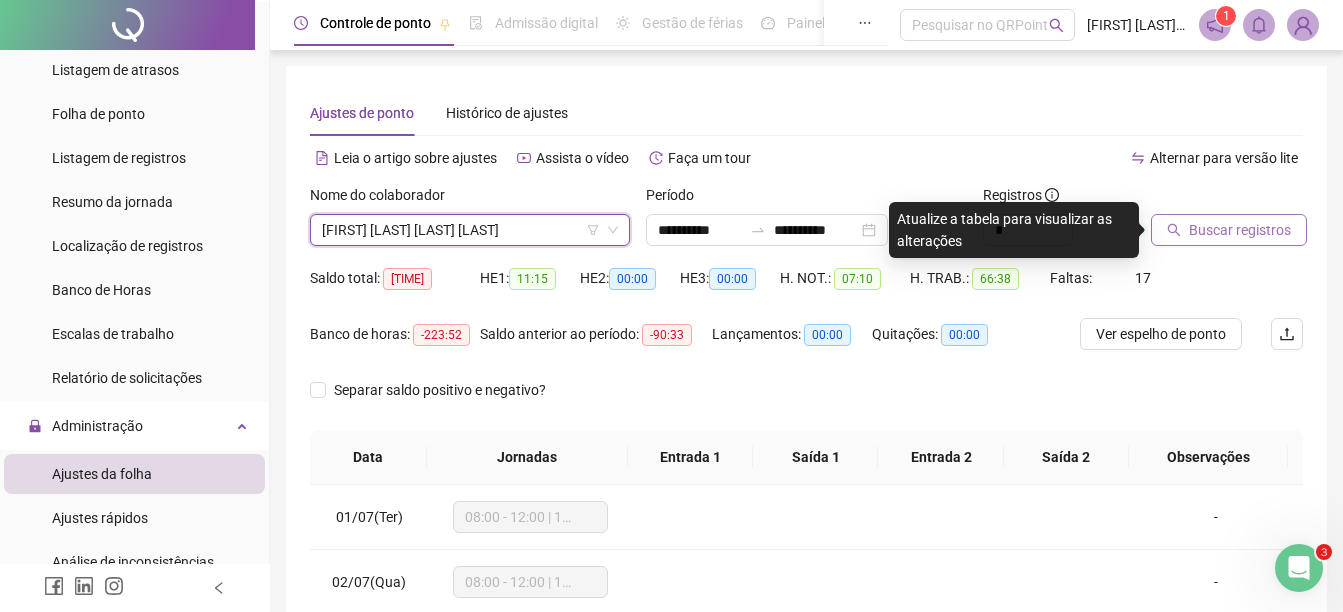 click on "Buscar registros" at bounding box center [1240, 230] 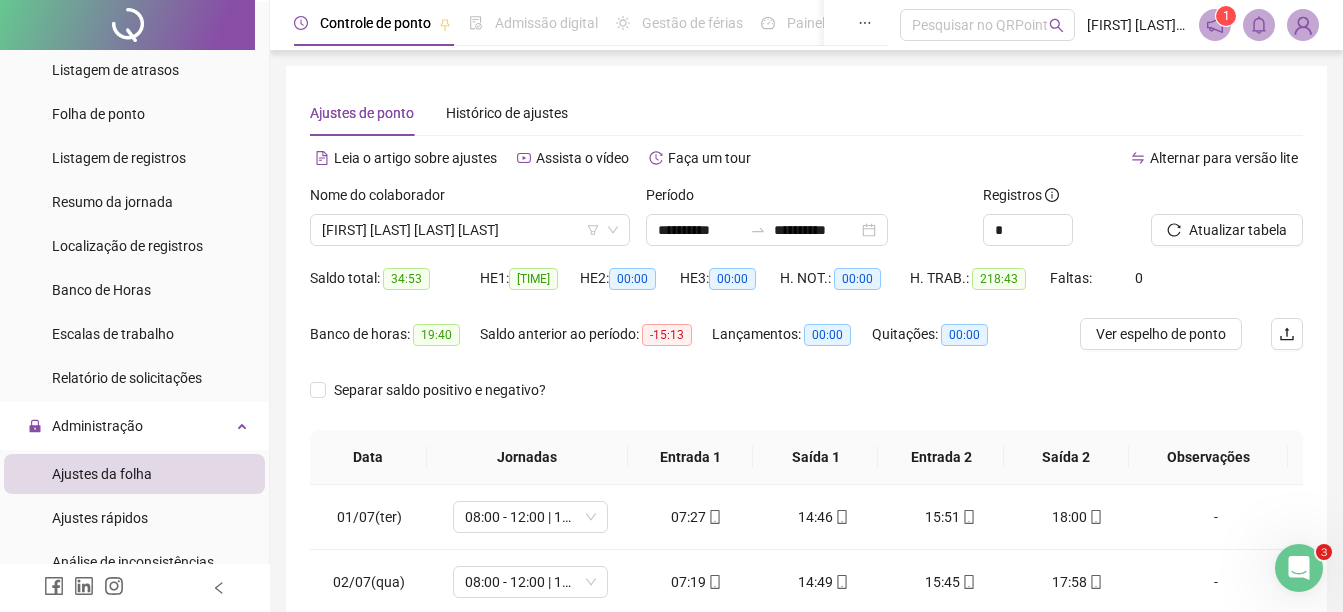 scroll, scrollTop: 300, scrollLeft: 0, axis: vertical 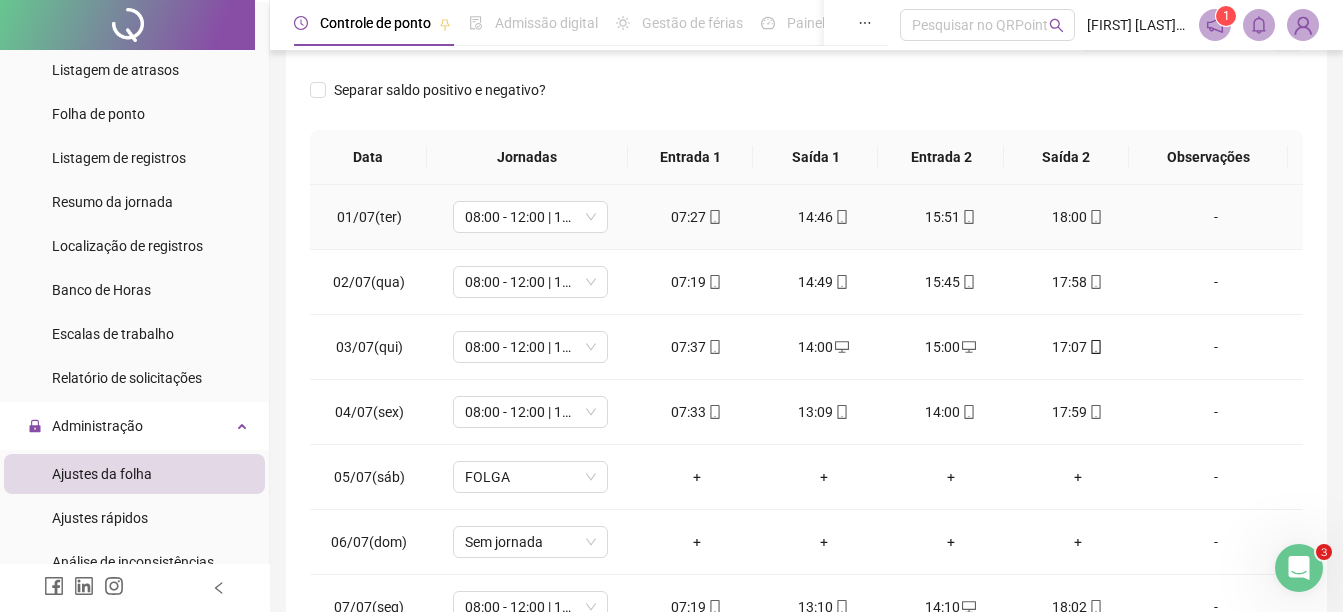 click on "07:27" at bounding box center [696, 217] 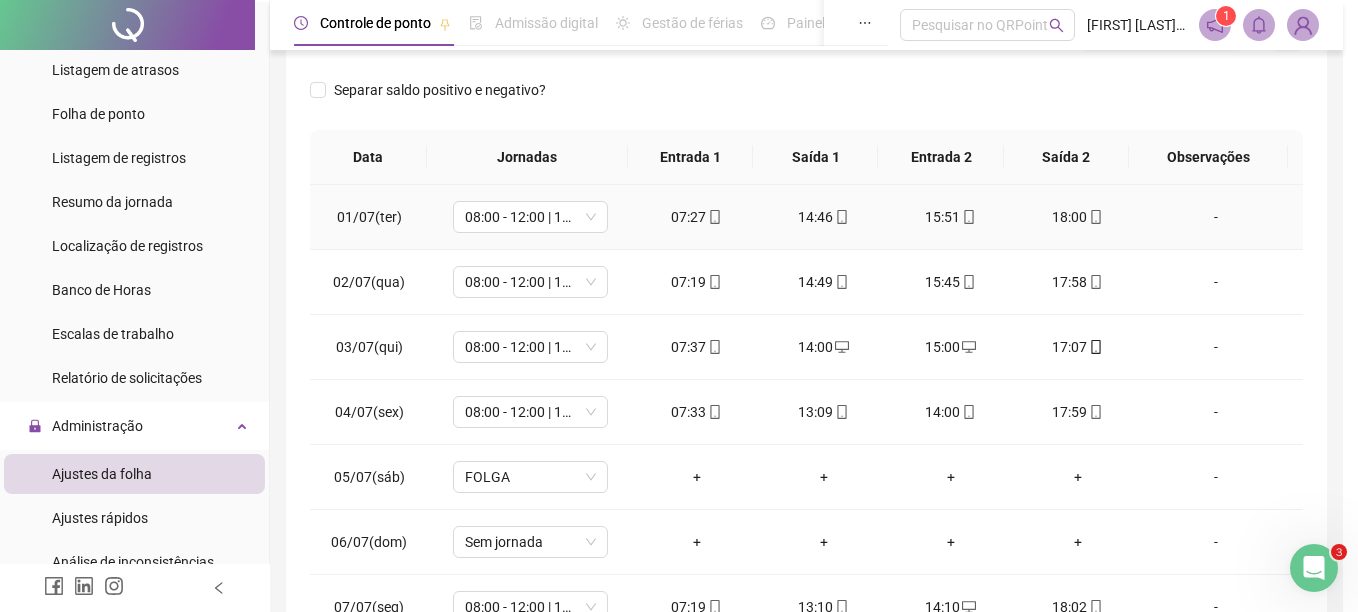 type on "**********" 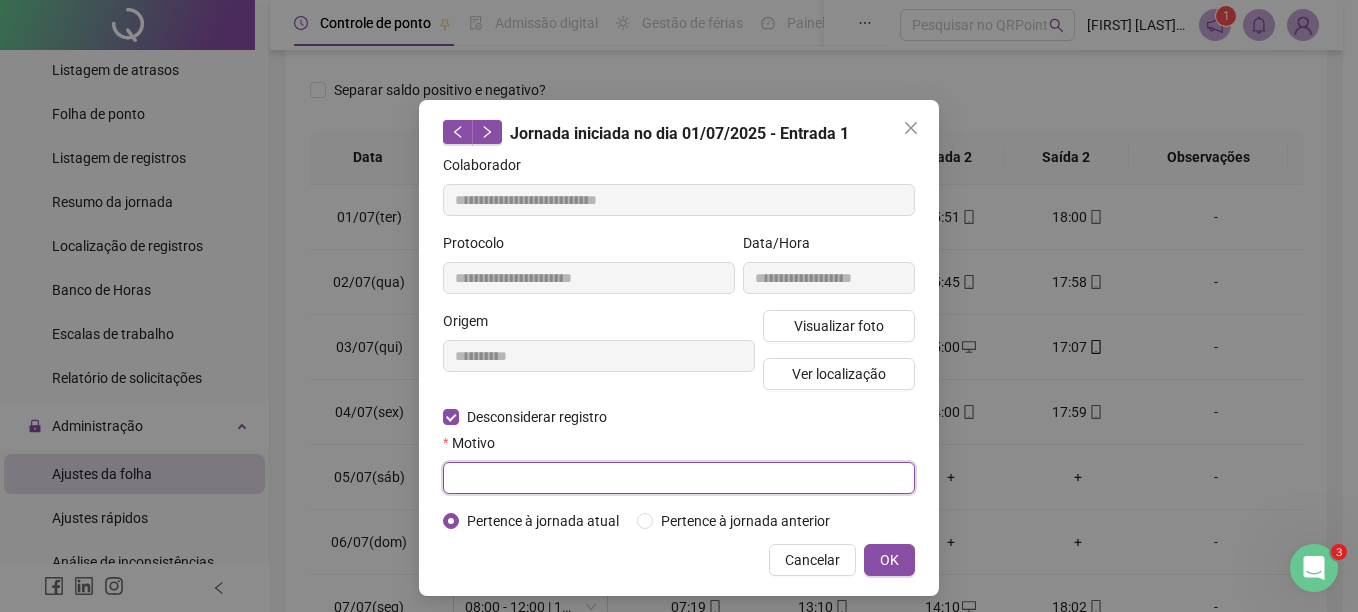 click at bounding box center (679, 478) 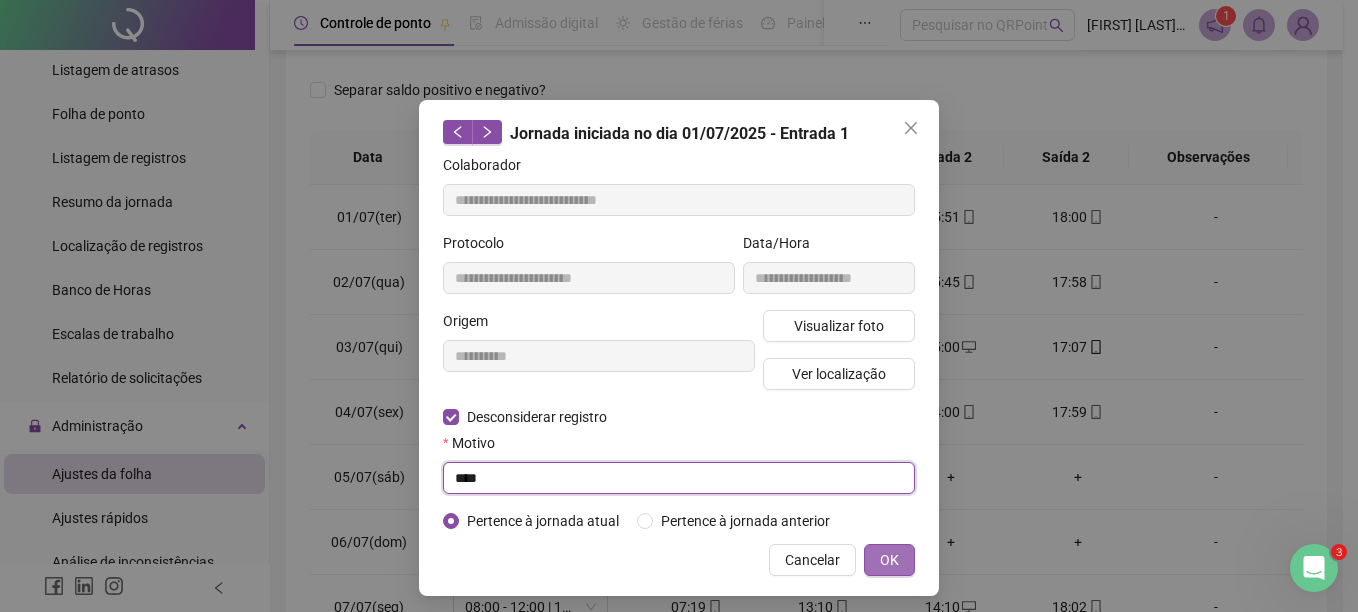 type on "****" 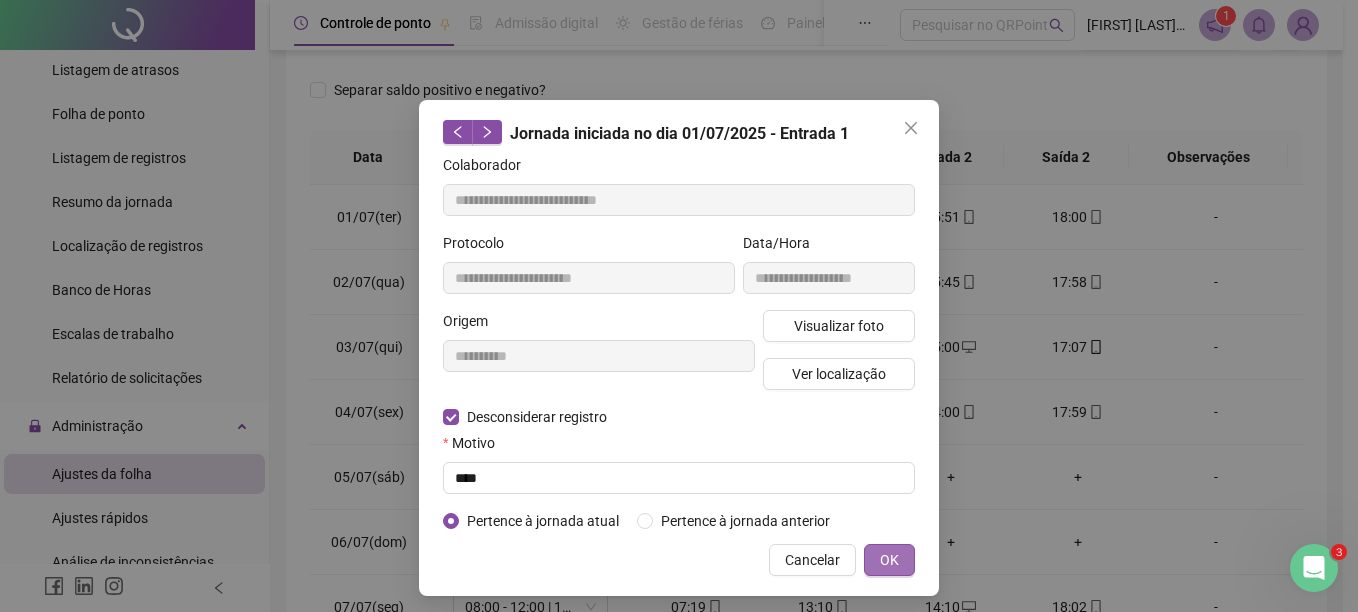 click on "OK" at bounding box center (889, 560) 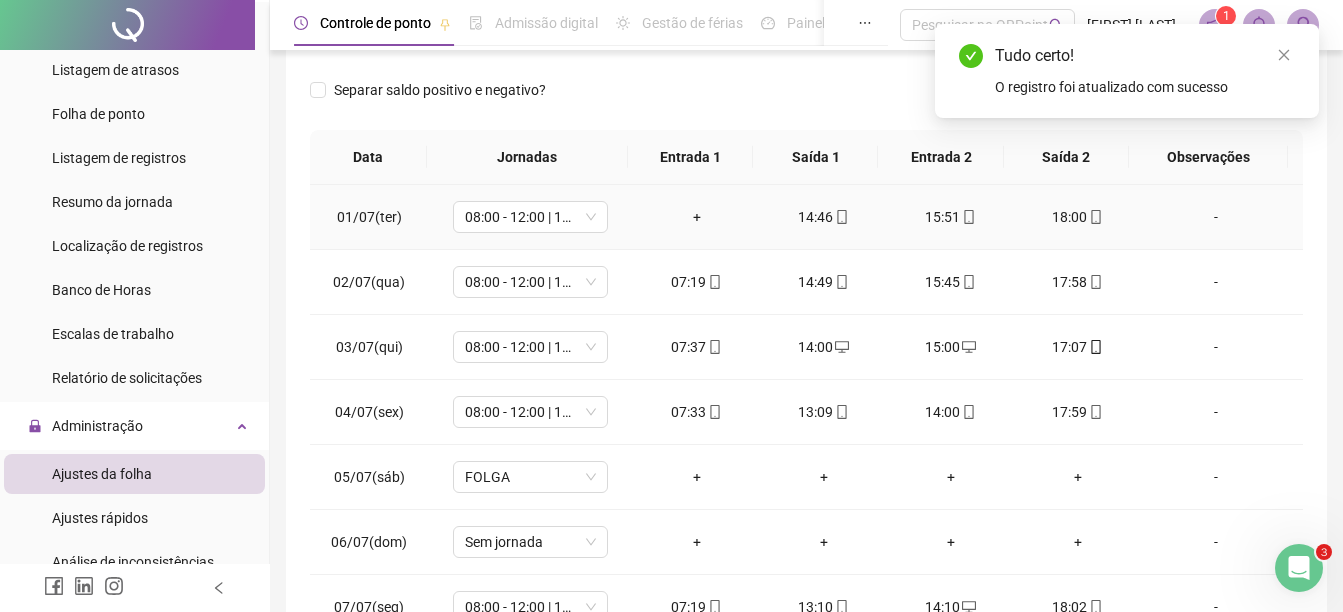 click on "+" at bounding box center (696, 217) 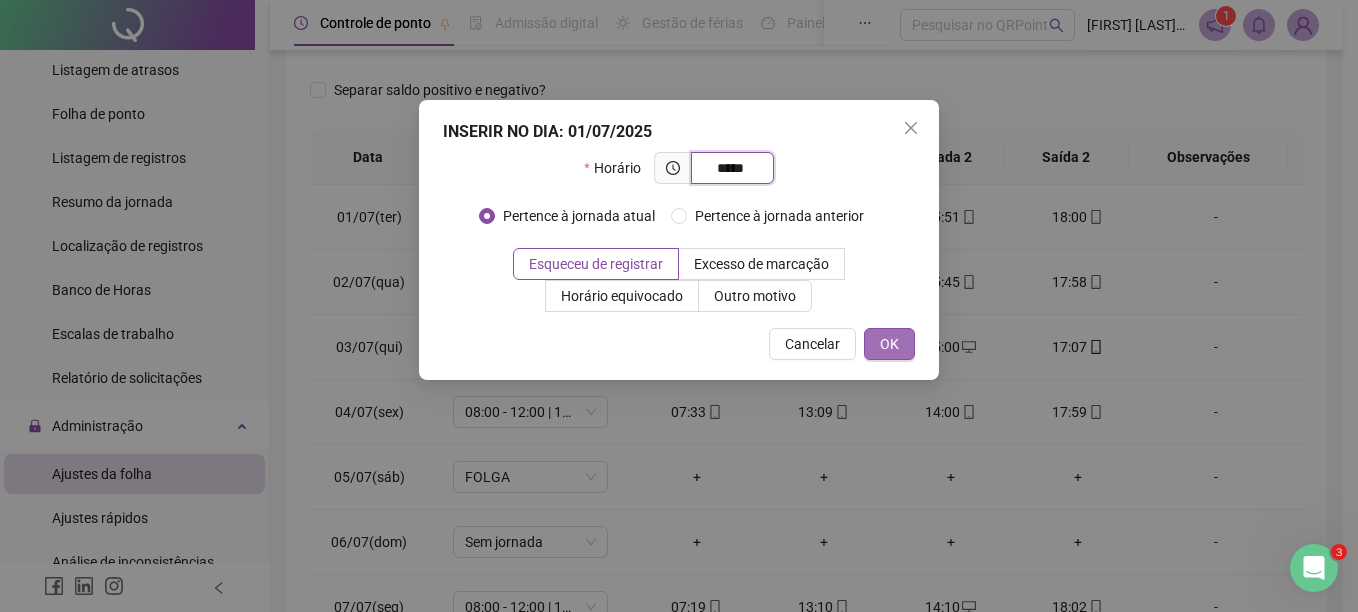 type on "*****" 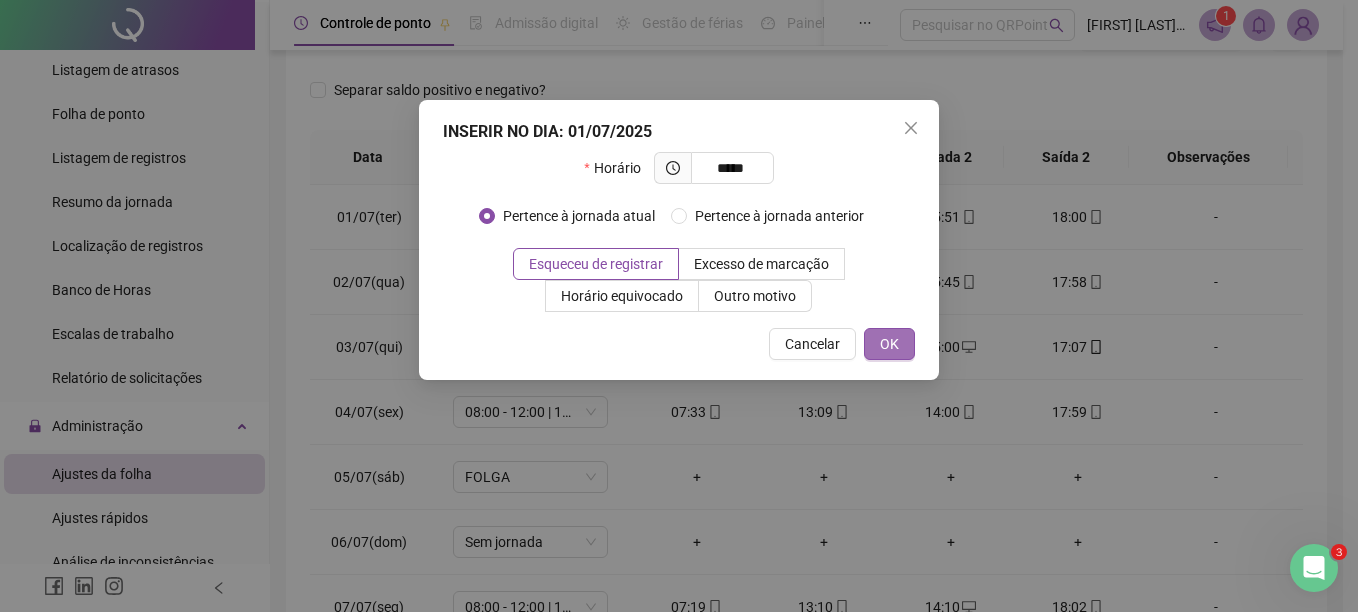 click on "OK" at bounding box center (889, 344) 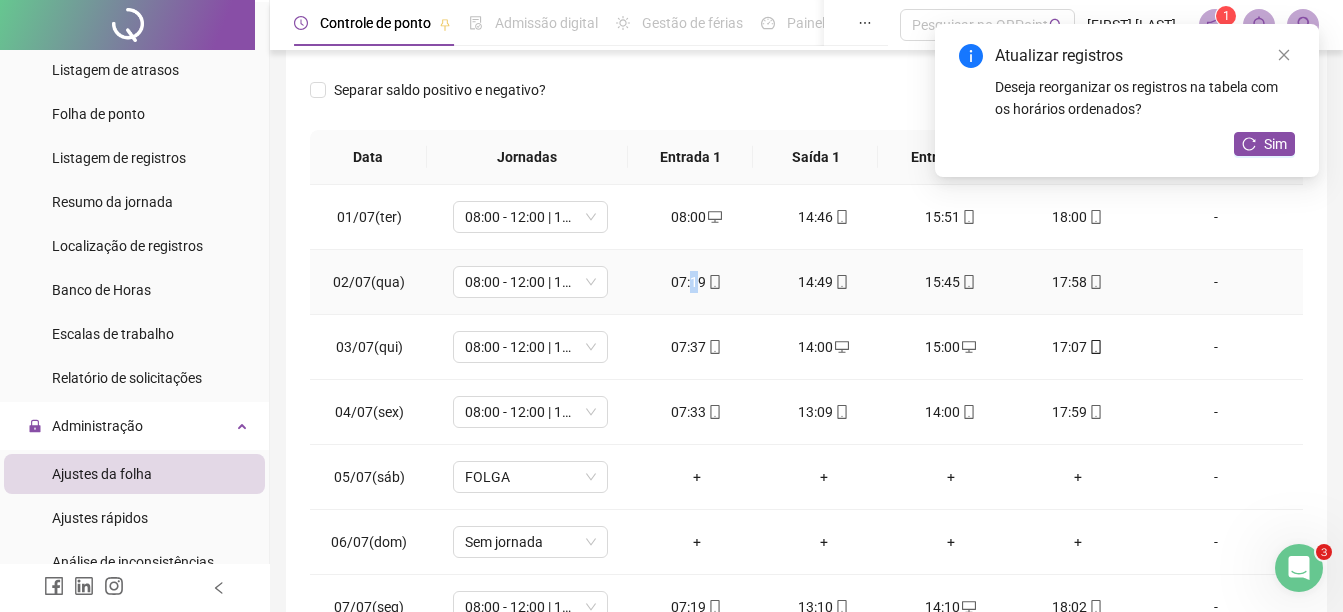 click on "07:19" at bounding box center (696, 282) 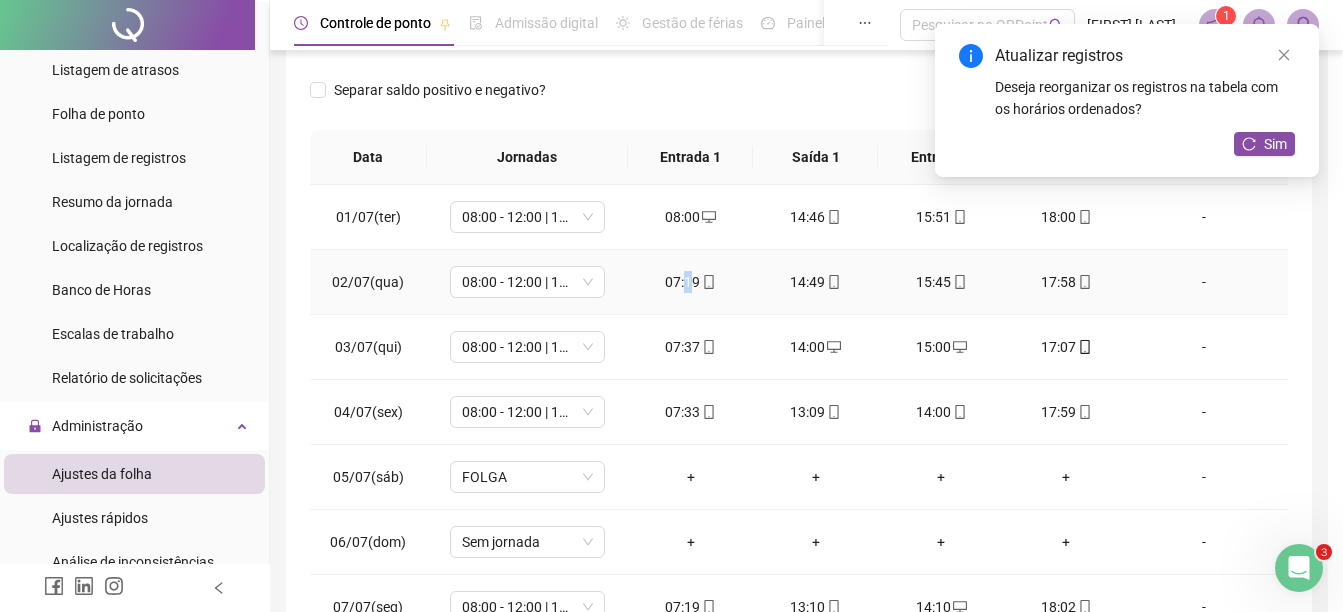 type on "**********" 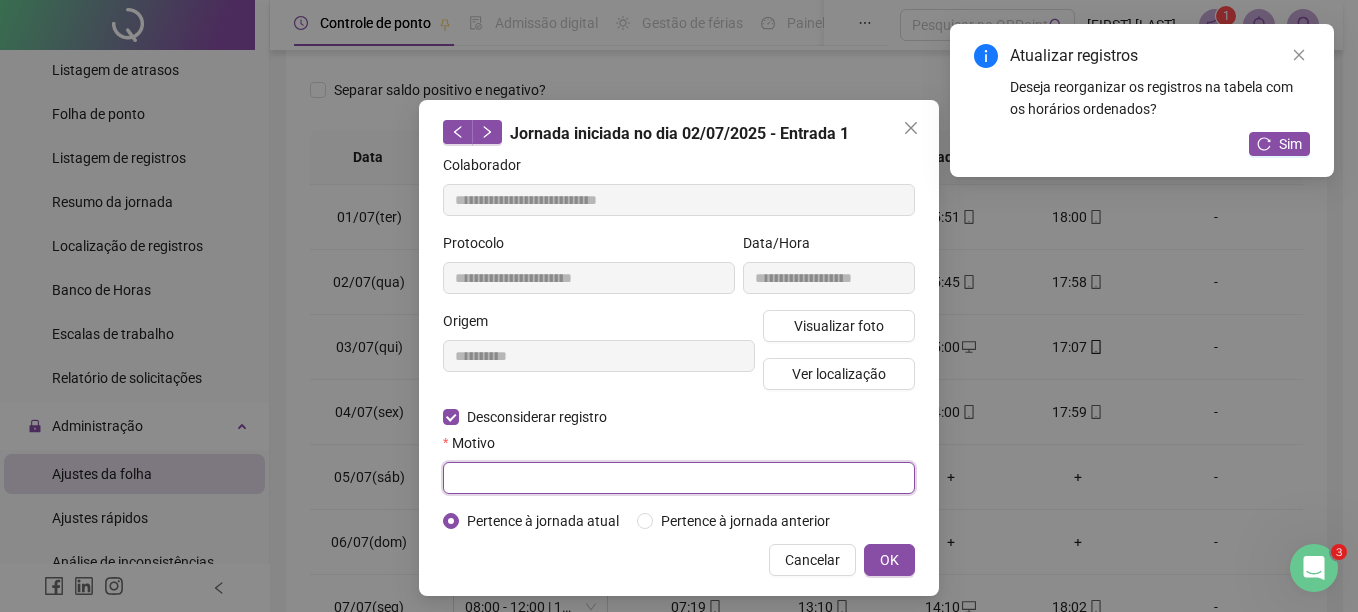 click at bounding box center (679, 478) 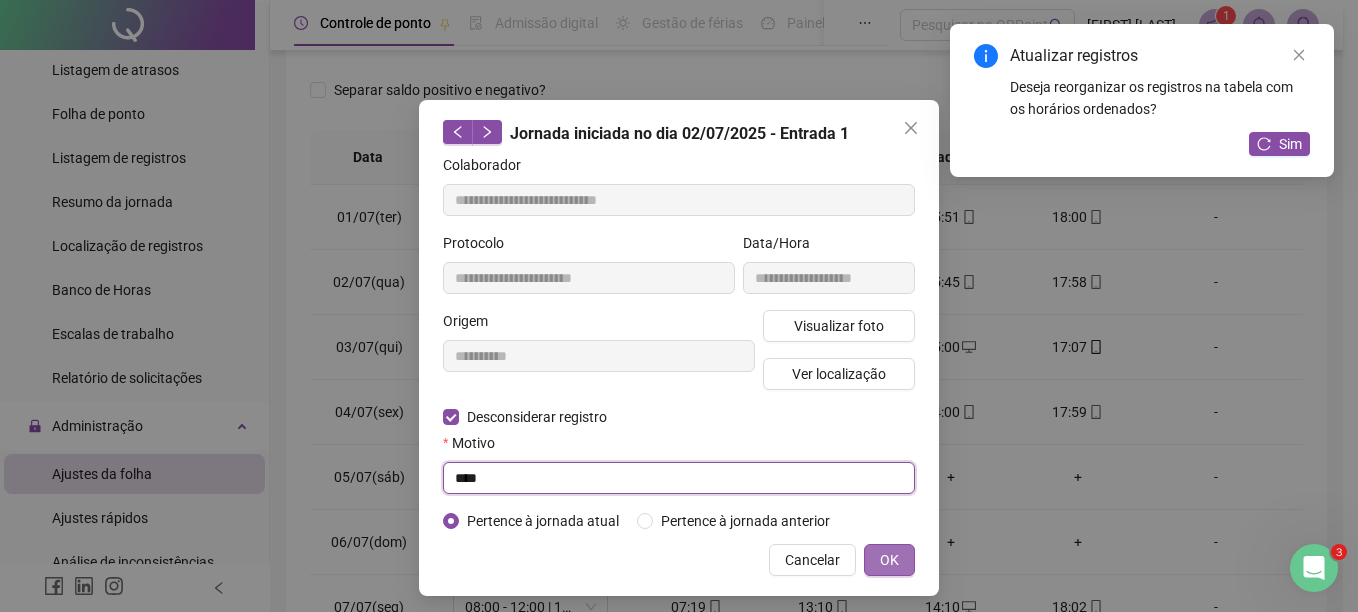 type on "****" 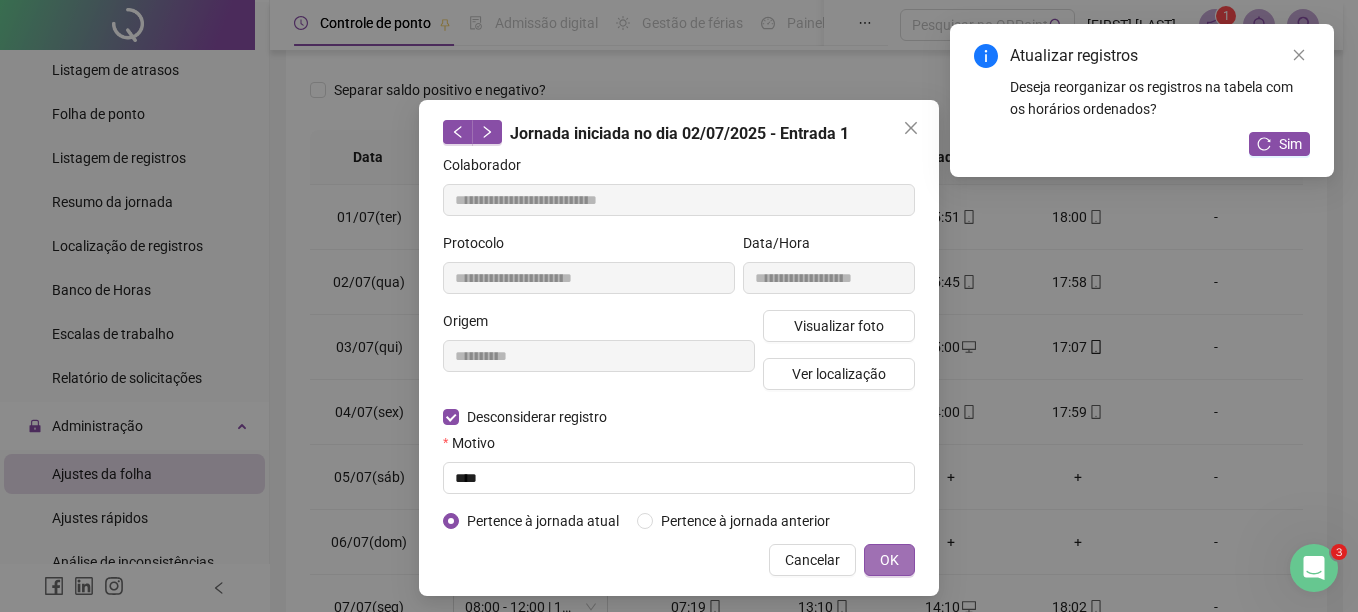 click on "OK" at bounding box center [889, 560] 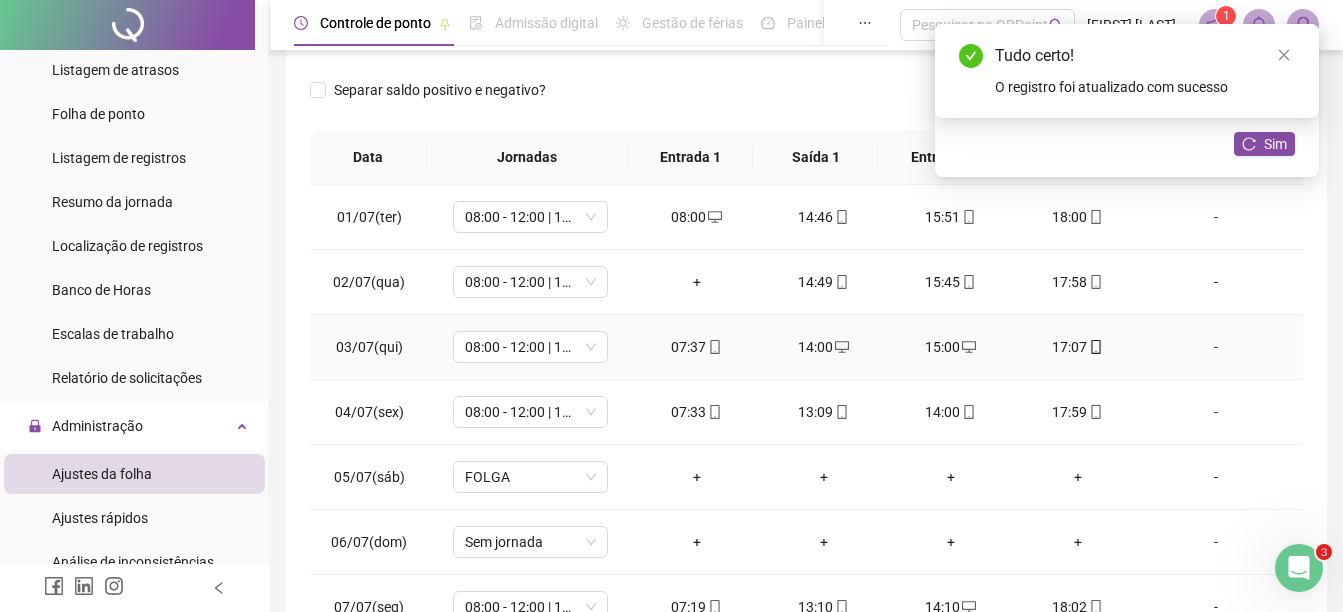 click 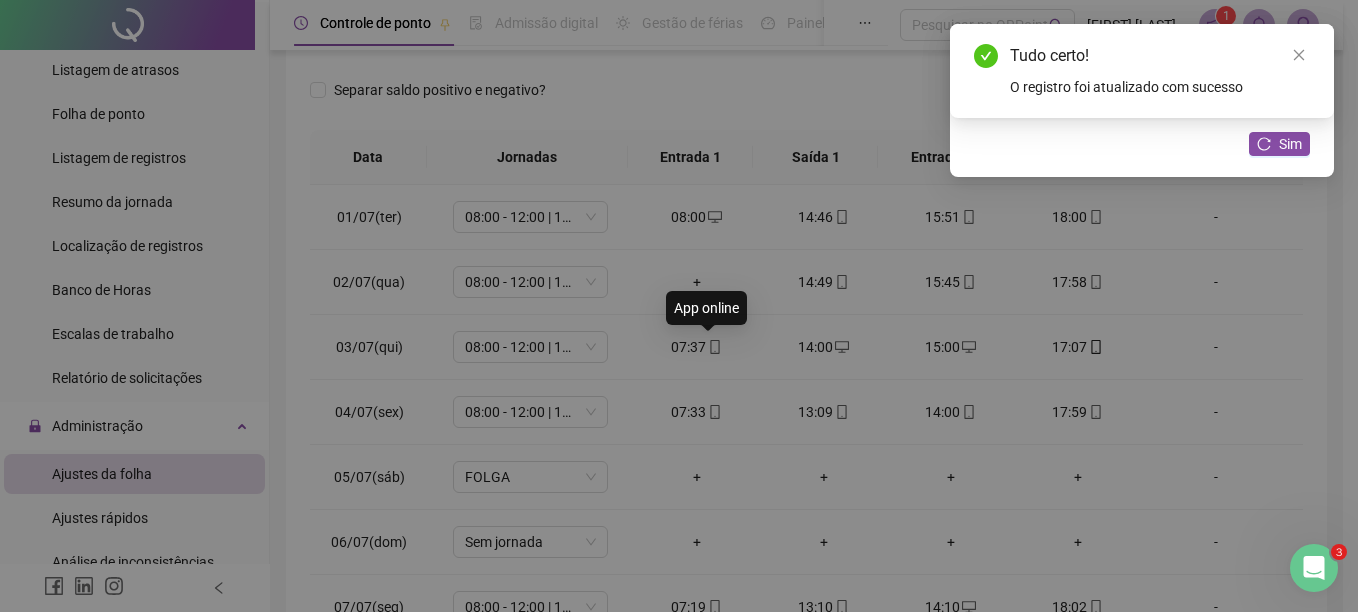 type on "**********" 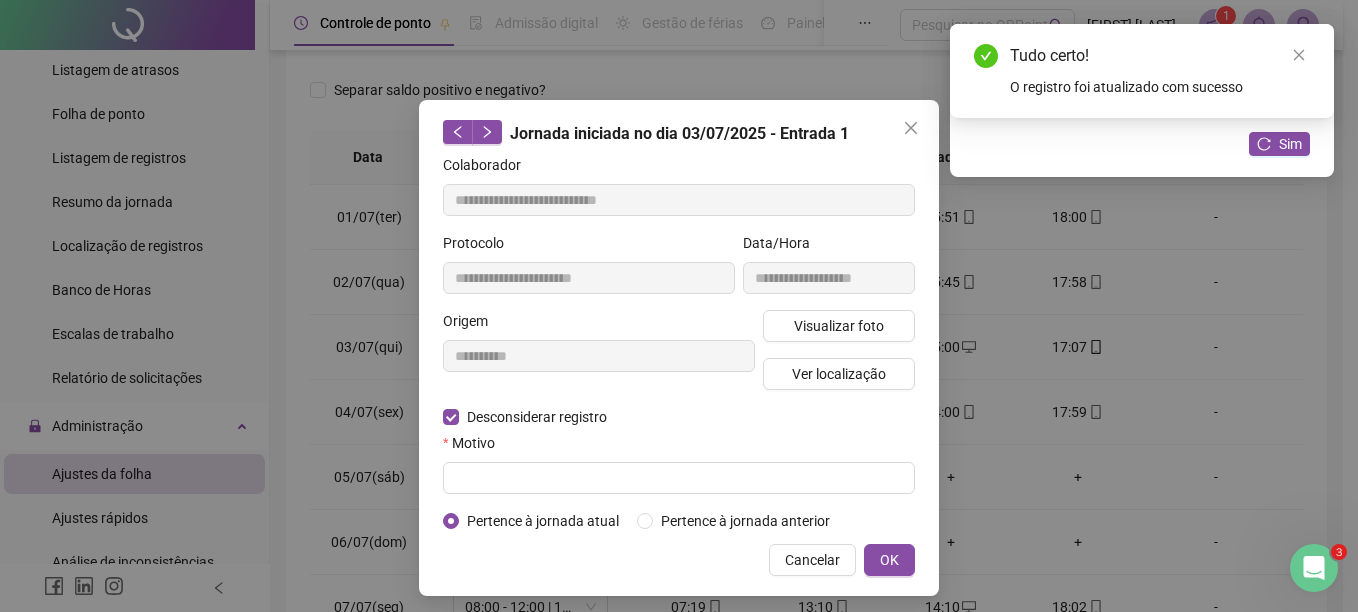 click on "**********" at bounding box center (679, 343) 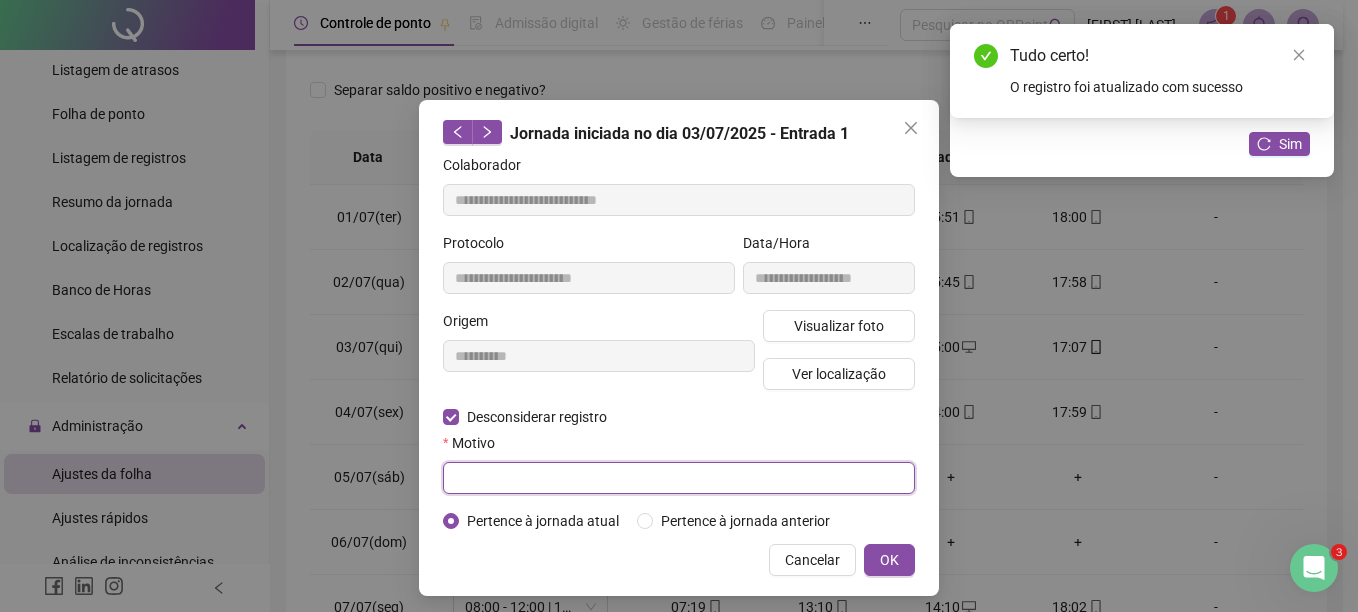 click at bounding box center (679, 478) 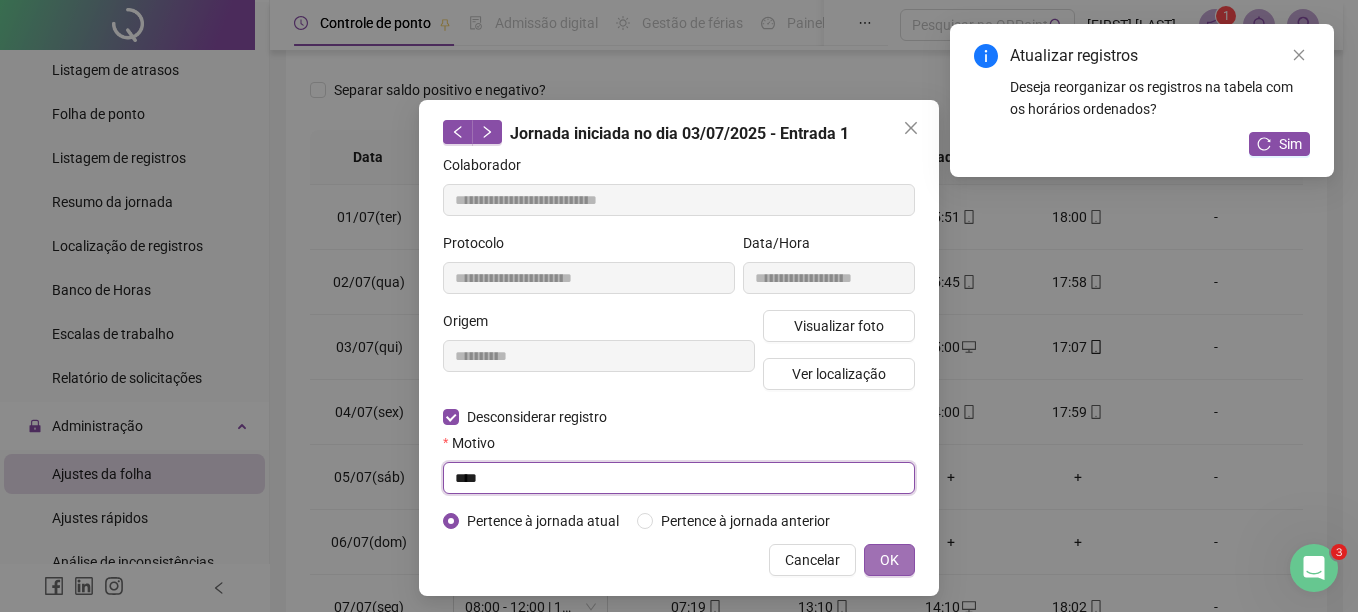 type on "****" 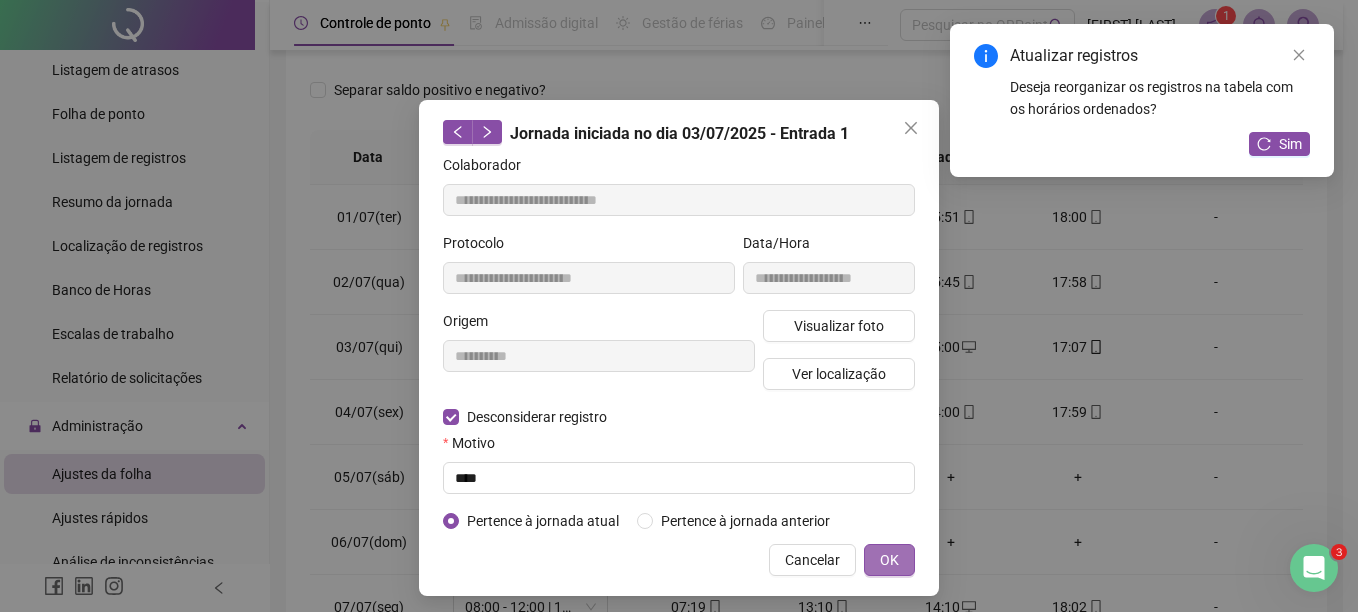 click on "OK" at bounding box center [889, 560] 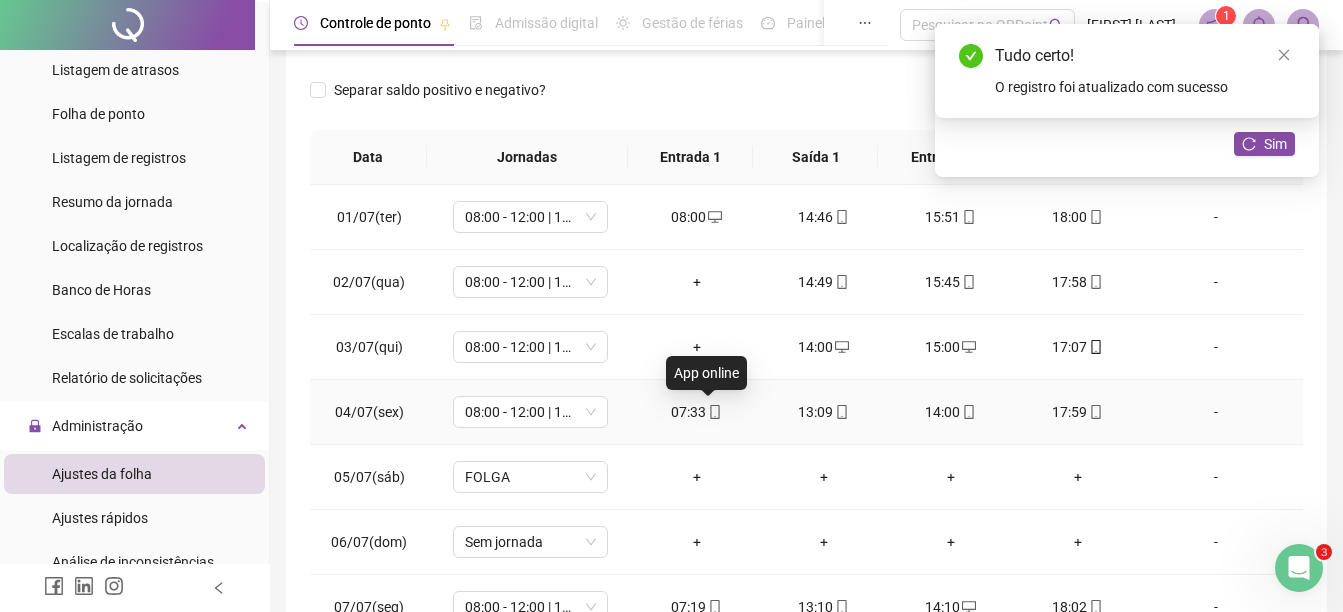click 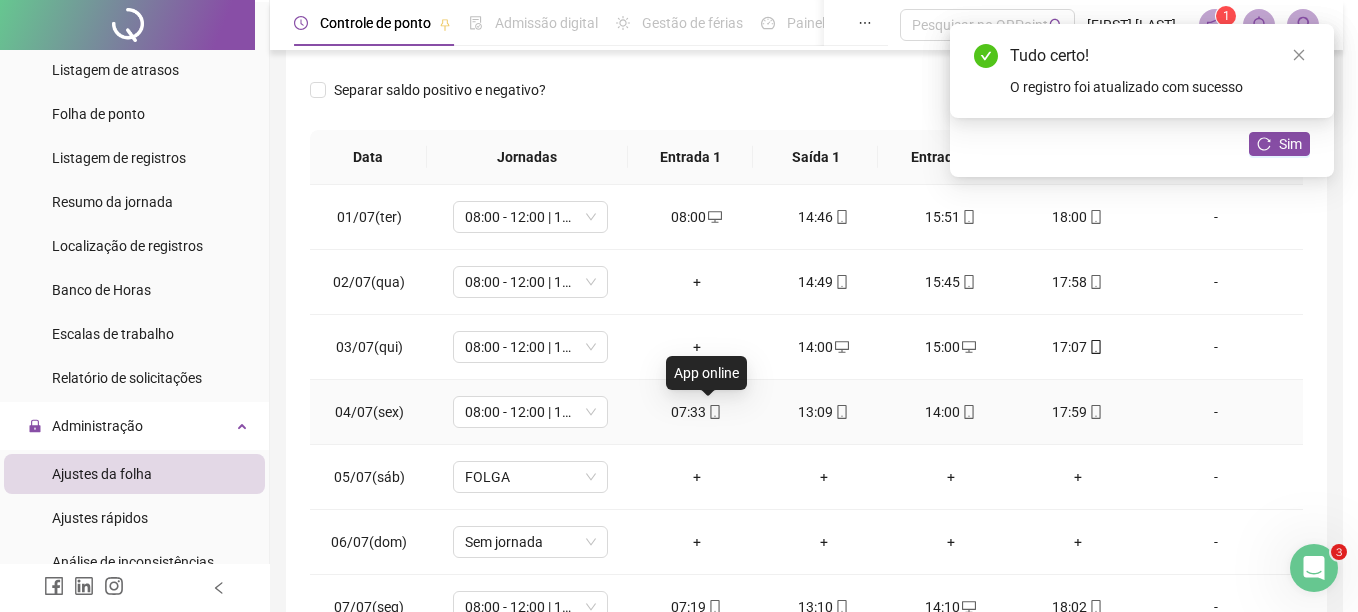 type on "**********" 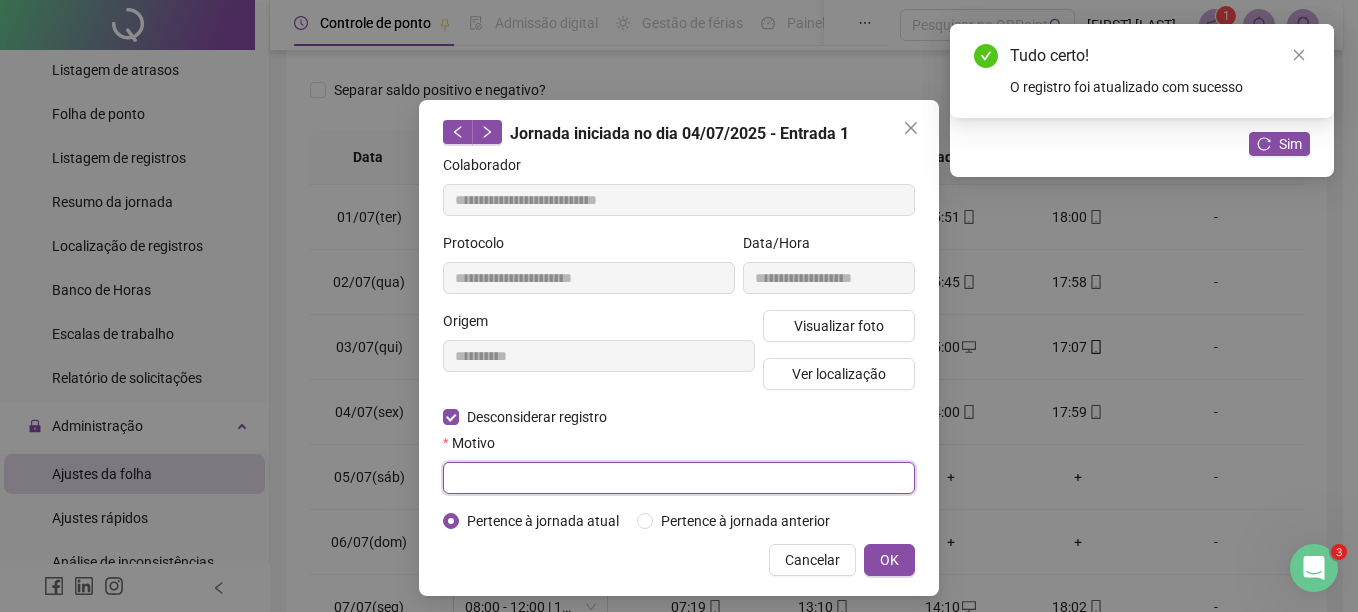 click at bounding box center [679, 478] 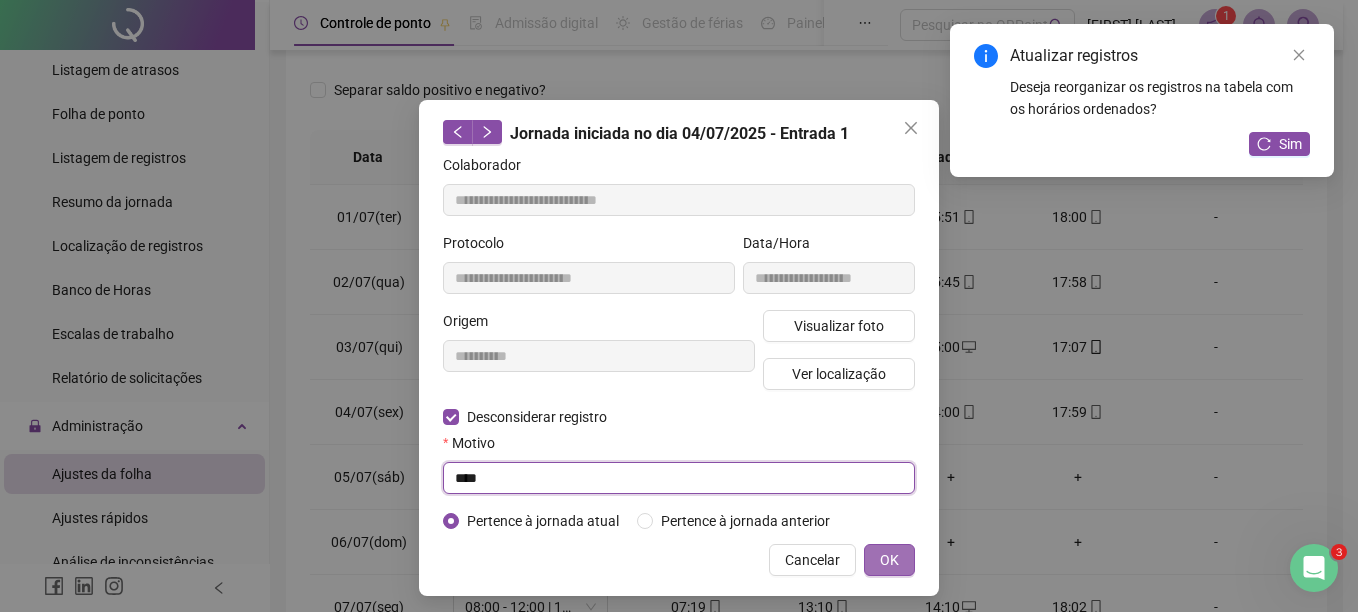 type on "****" 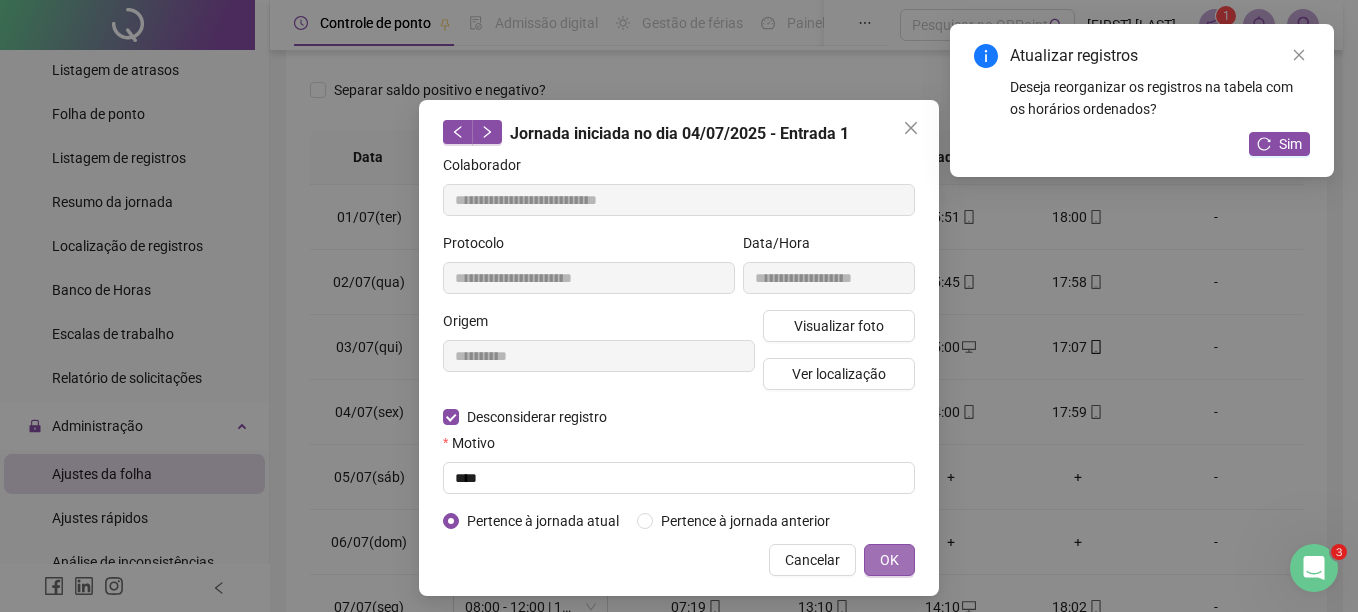 click on "OK" at bounding box center [889, 560] 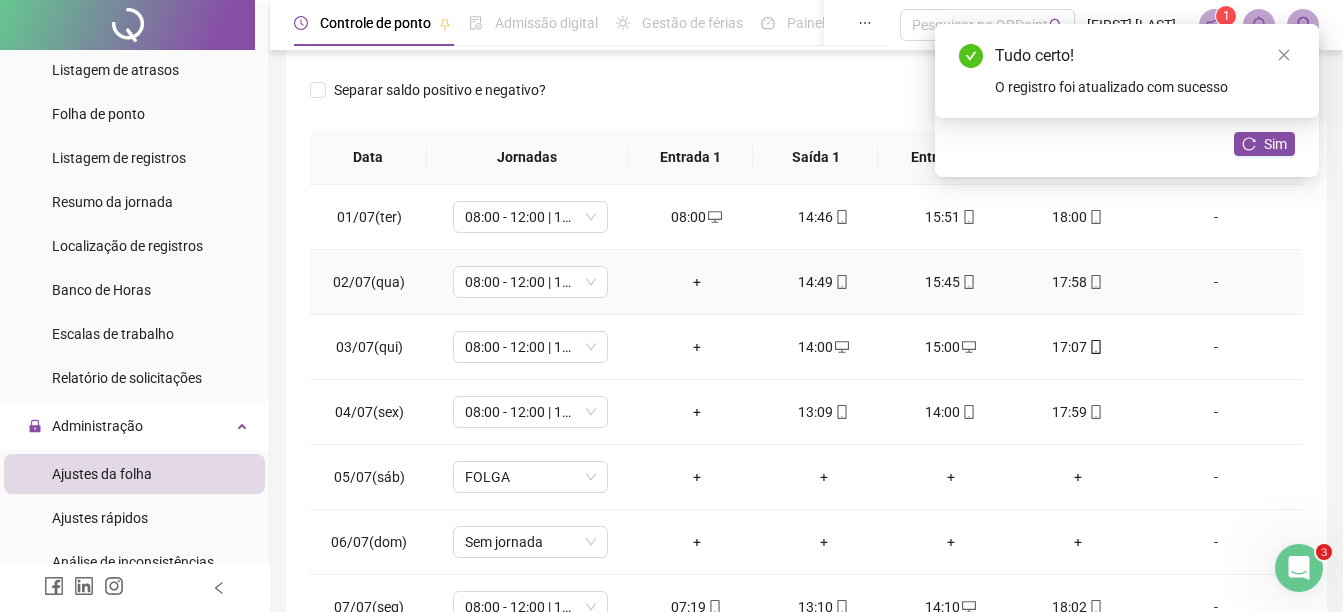 click on "+" at bounding box center [696, 282] 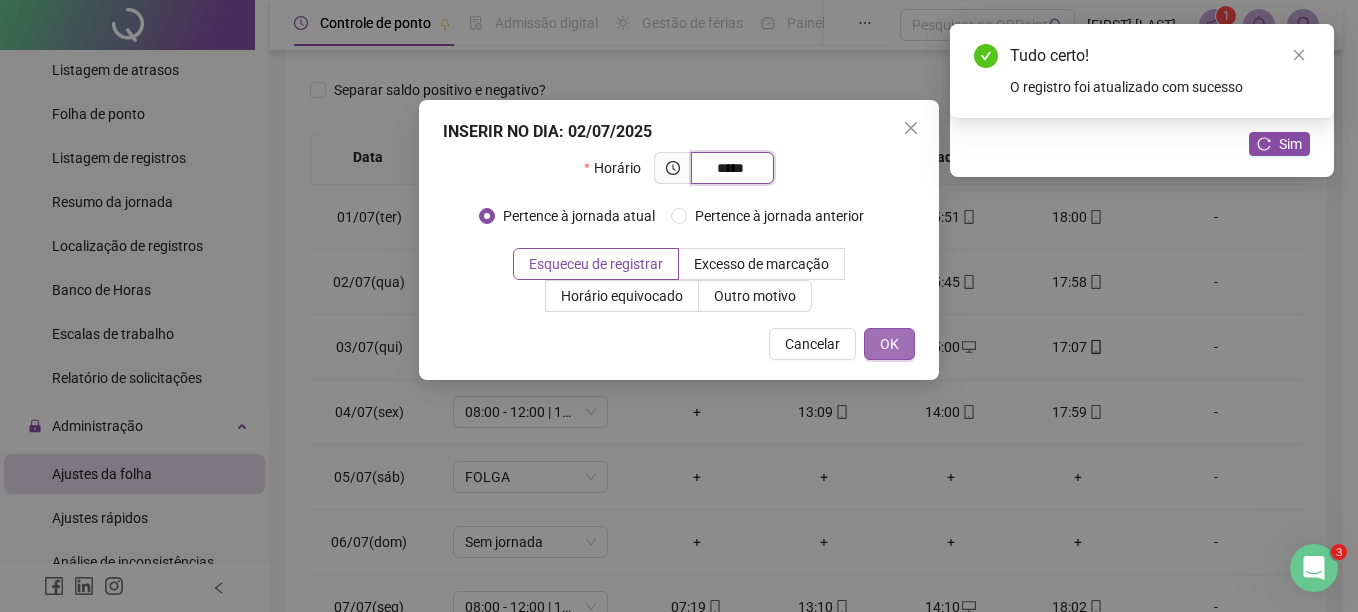 type on "*****" 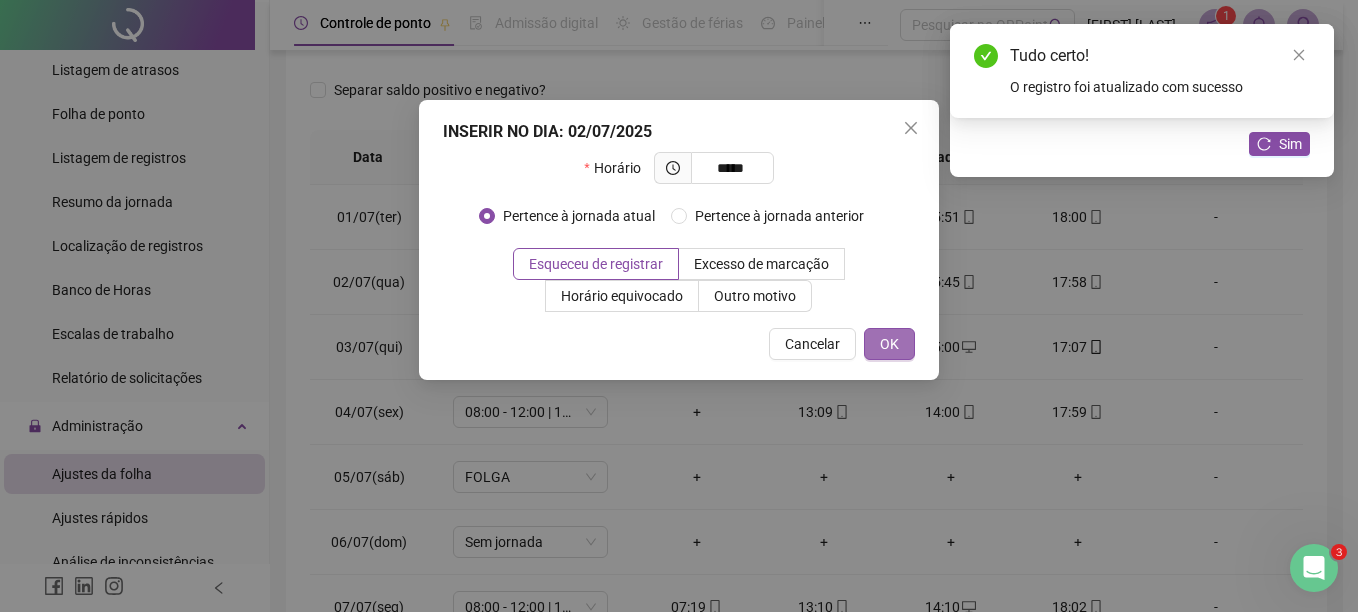 click on "OK" at bounding box center [889, 344] 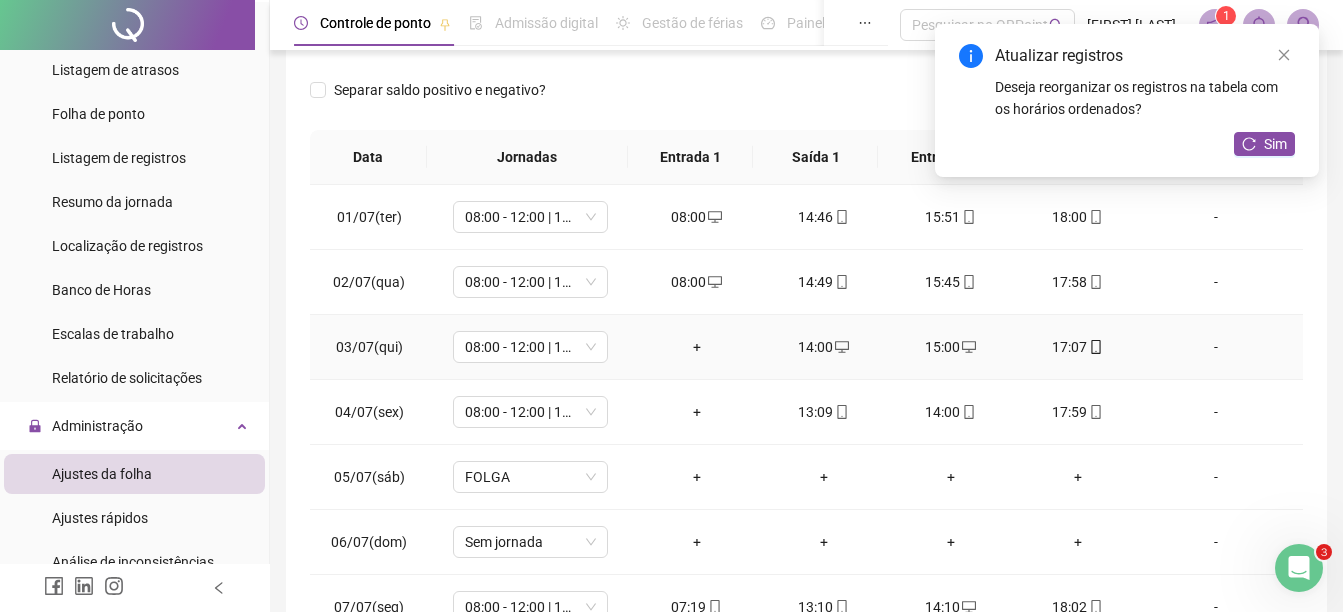 click on "+" at bounding box center (696, 347) 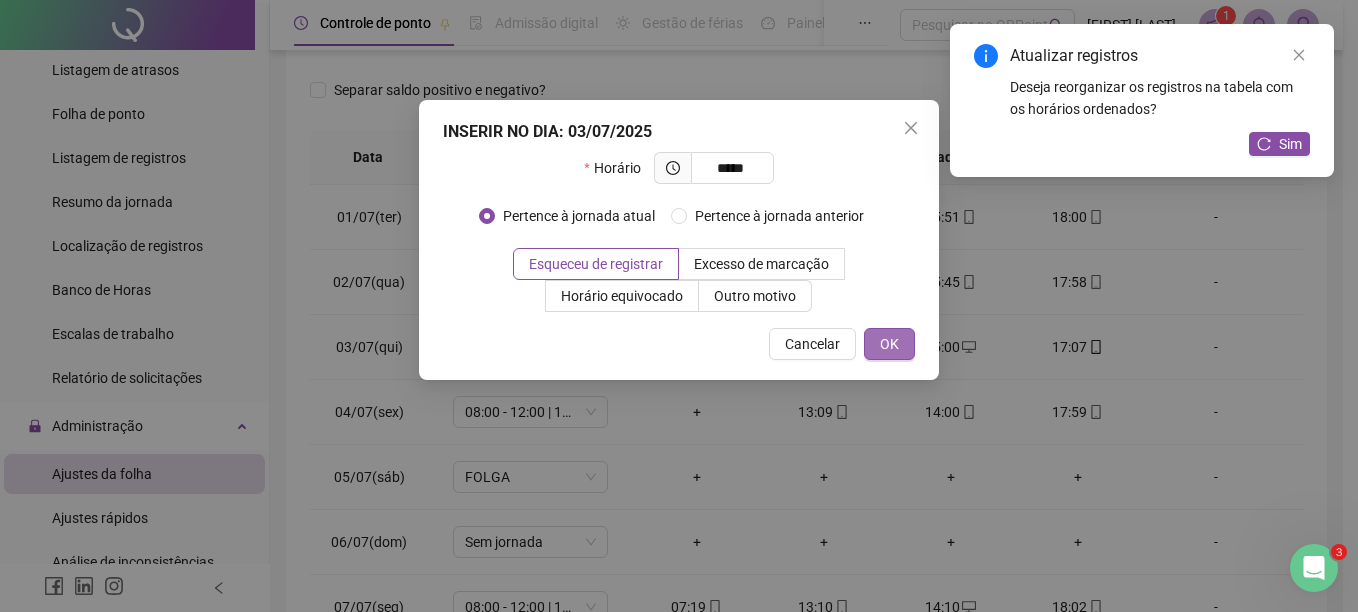 type on "*****" 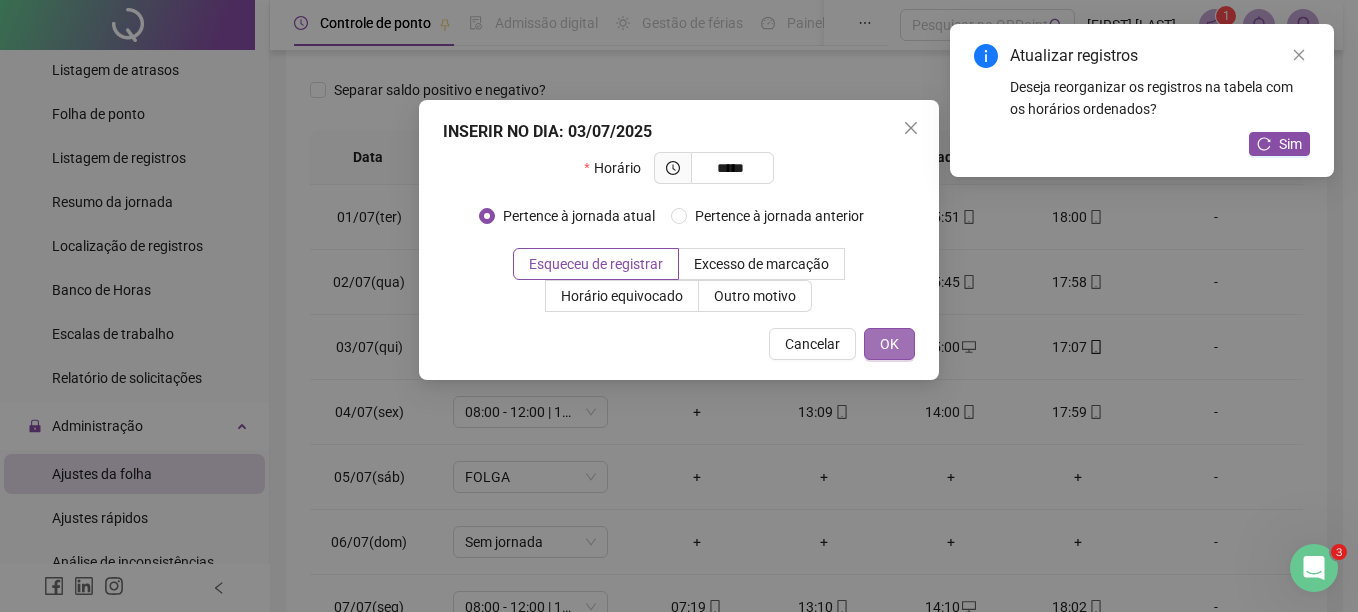 click on "OK" at bounding box center [889, 344] 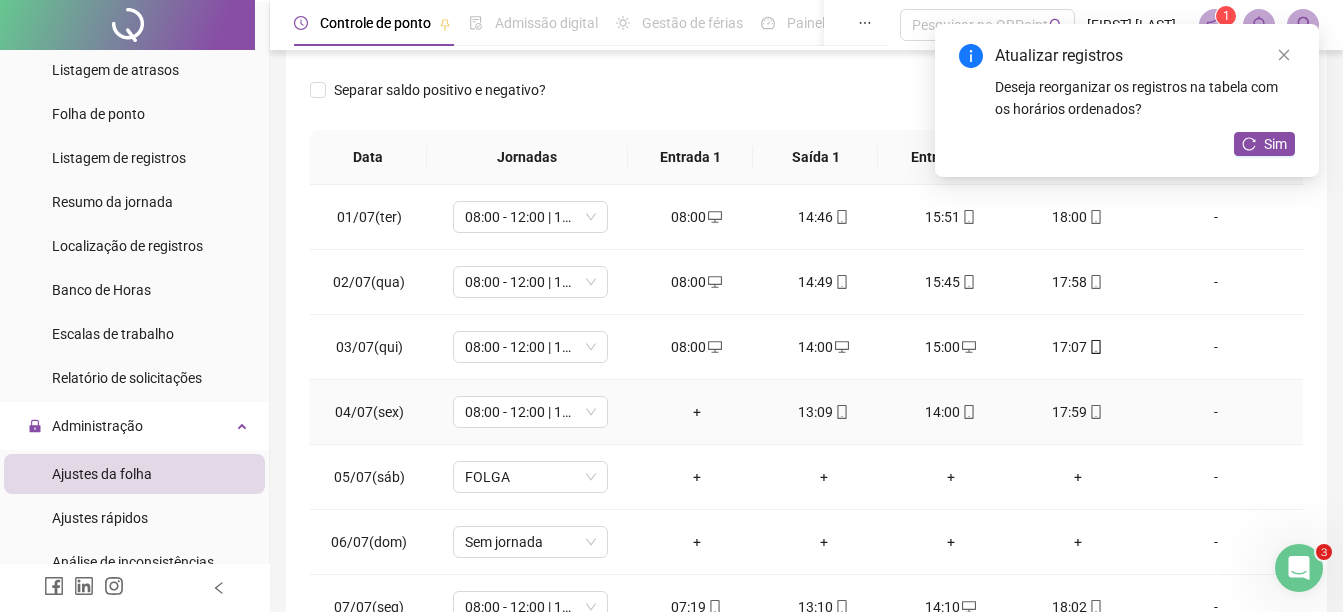 click on "+" at bounding box center (696, 412) 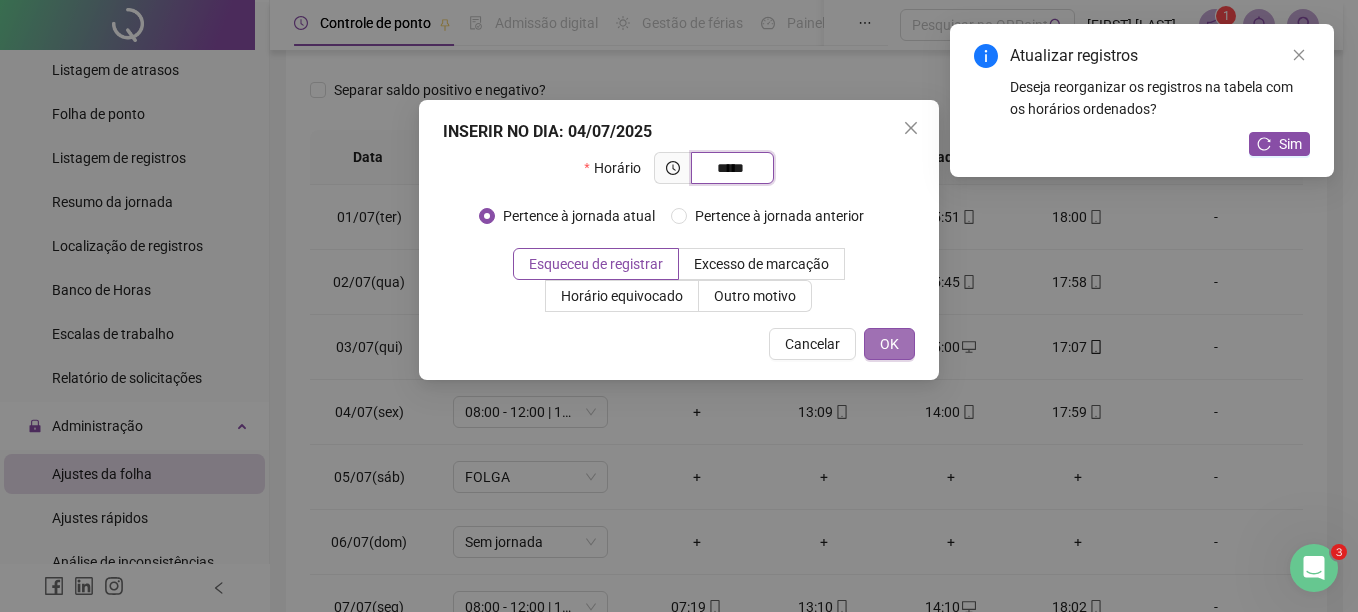 type on "*****" 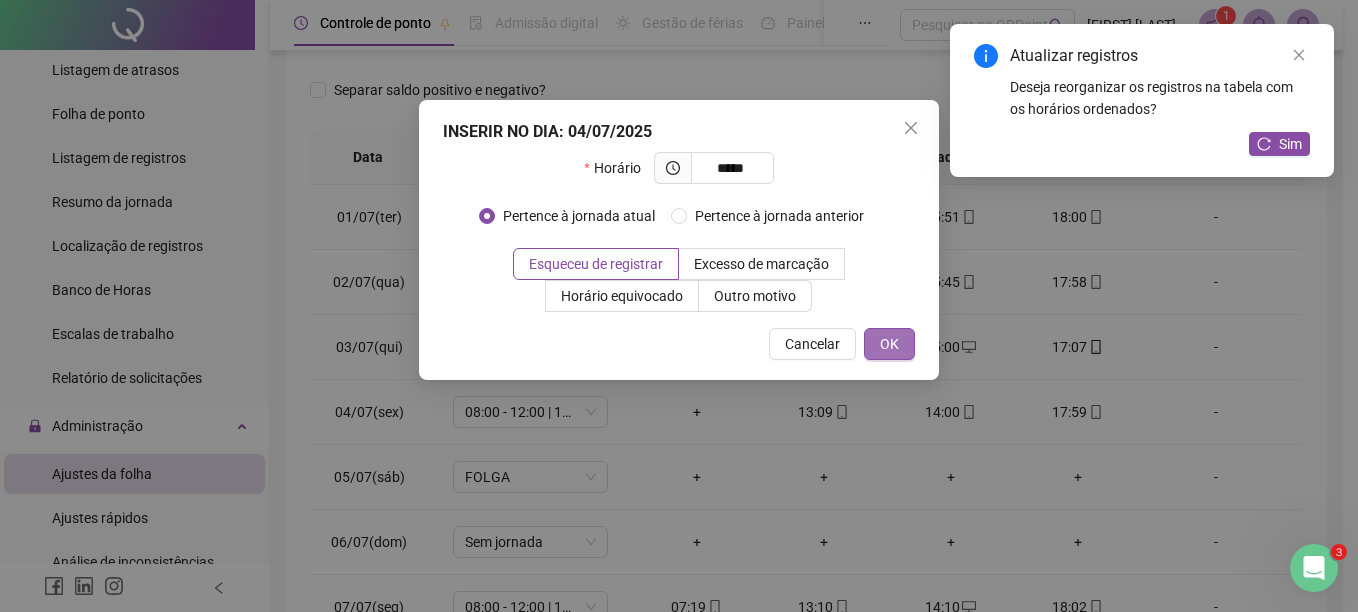 click on "OK" at bounding box center [889, 344] 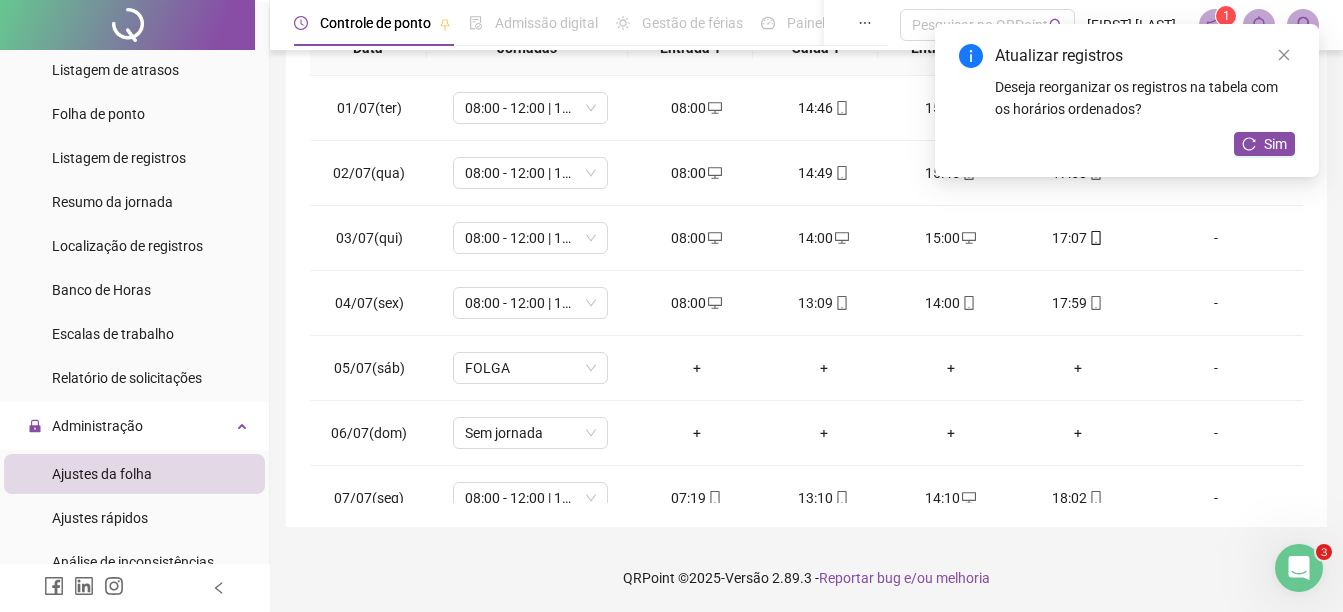 scroll, scrollTop: 410, scrollLeft: 0, axis: vertical 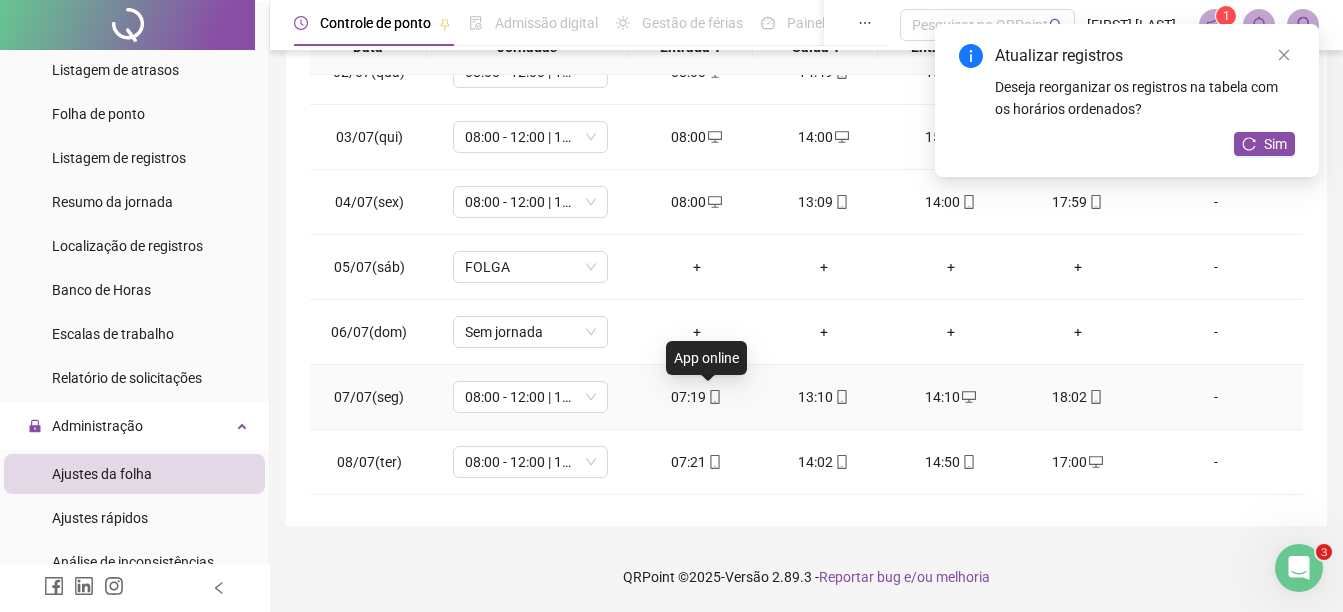 click 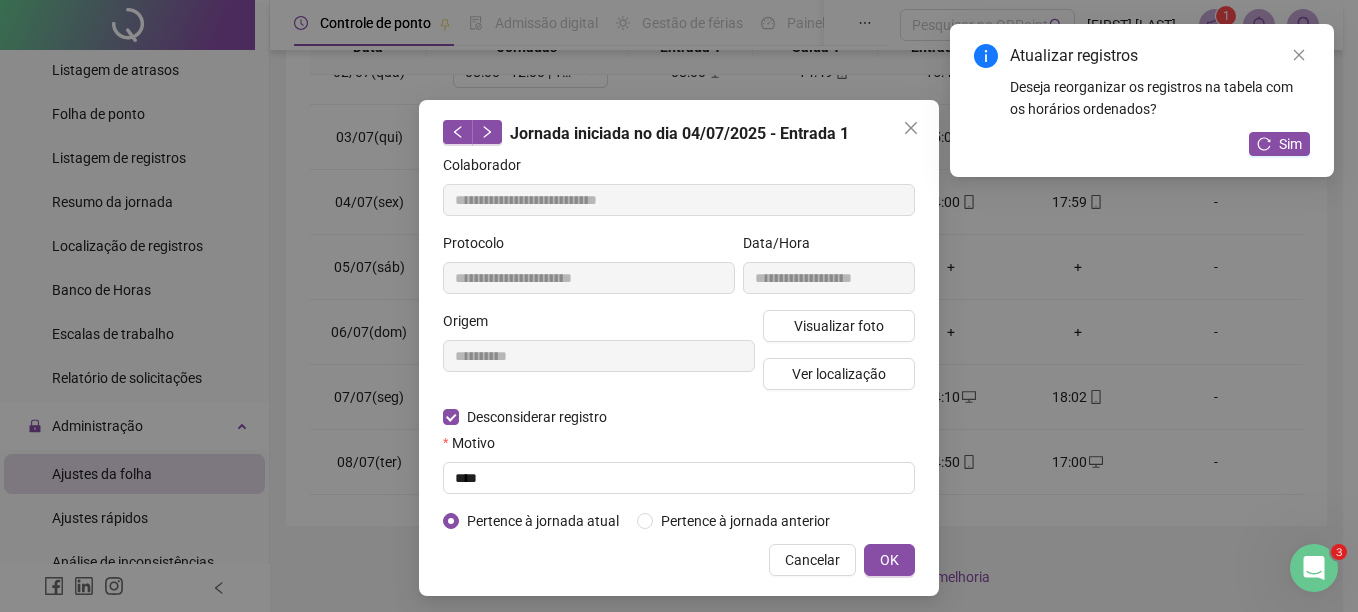 type on "**********" 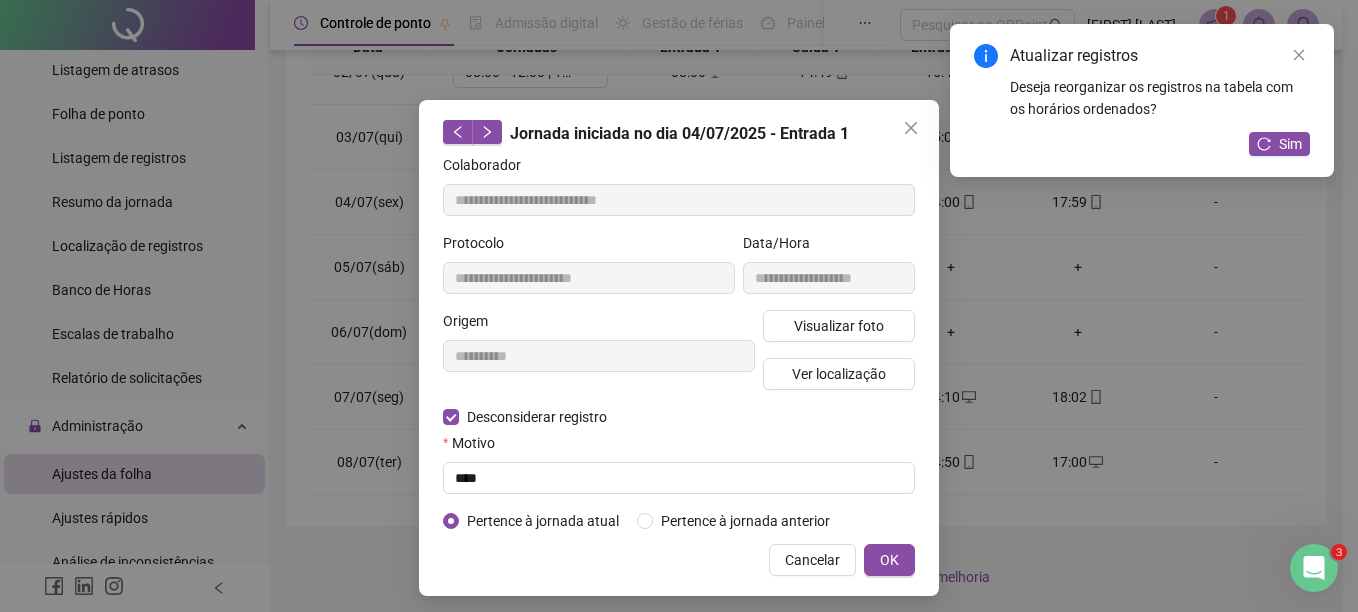 type on "**********" 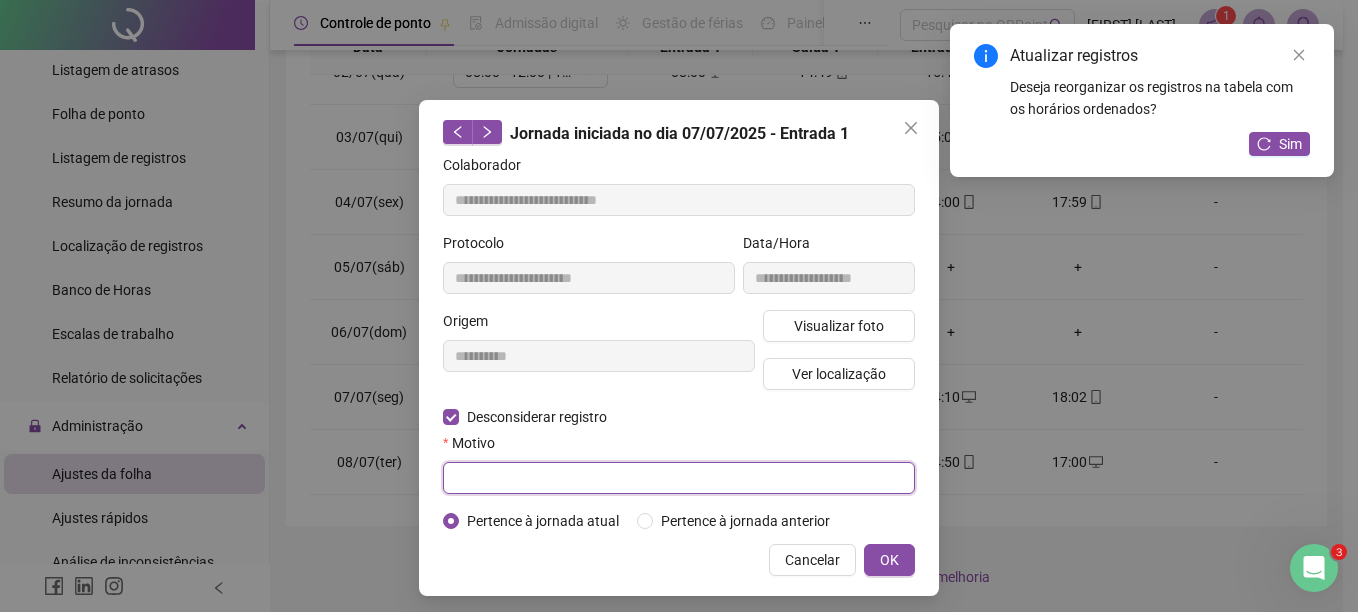 click at bounding box center [679, 478] 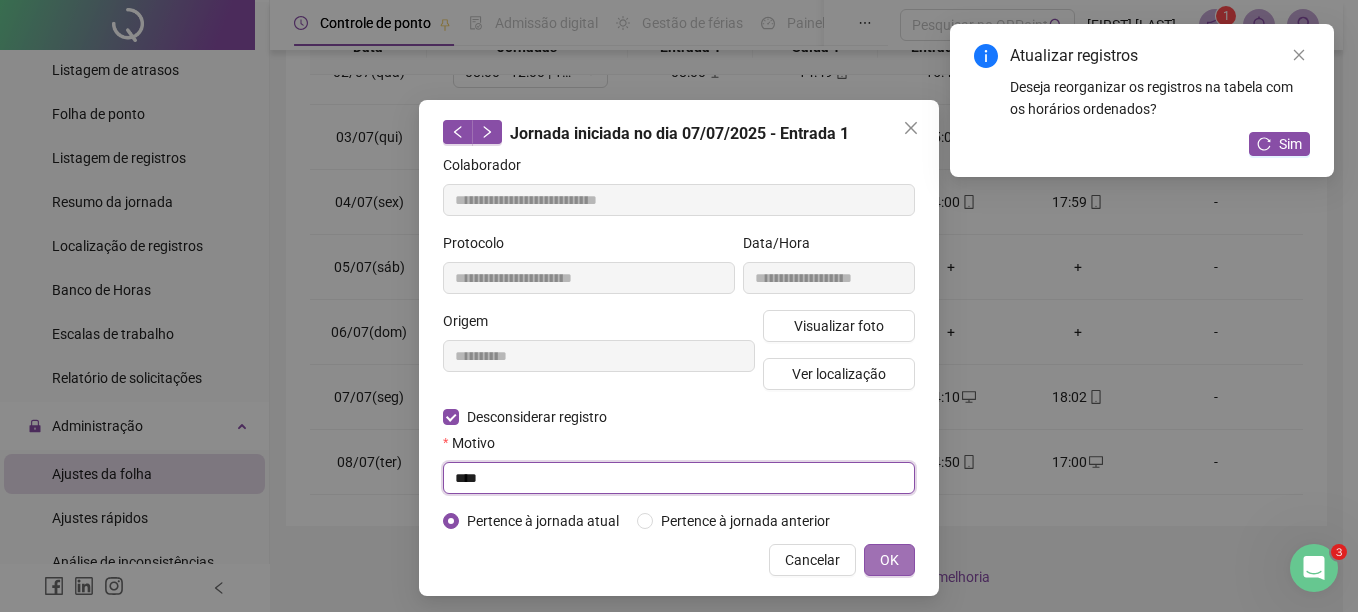 type on "****" 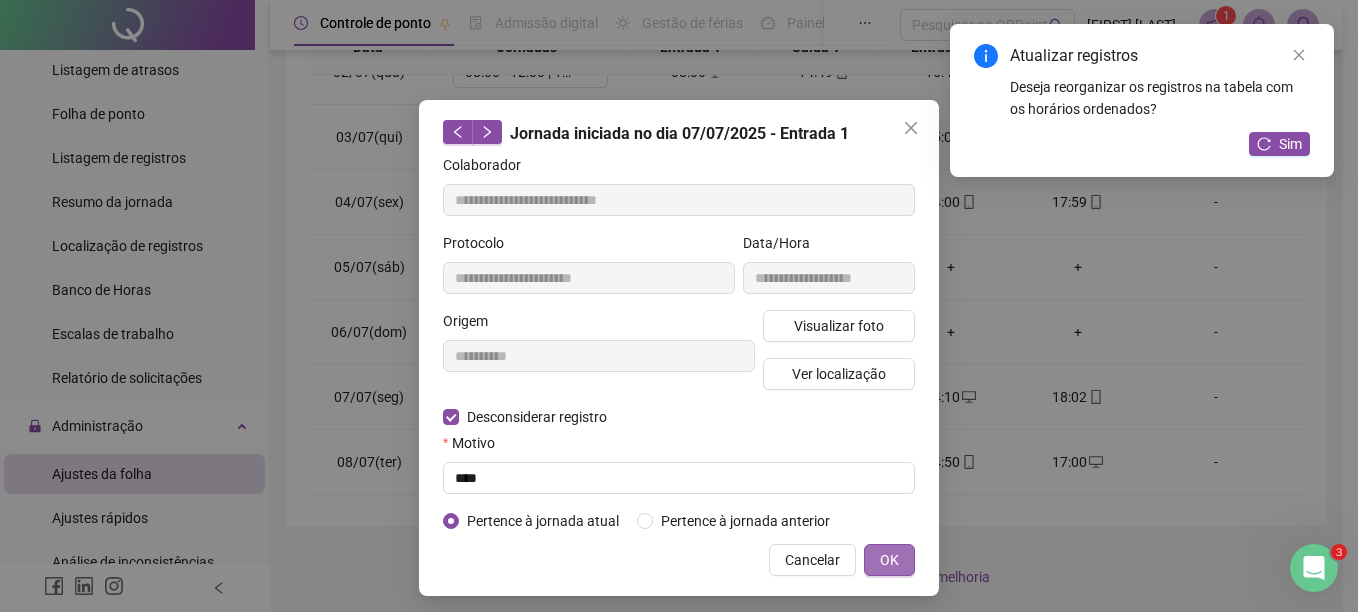 click on "OK" at bounding box center (889, 560) 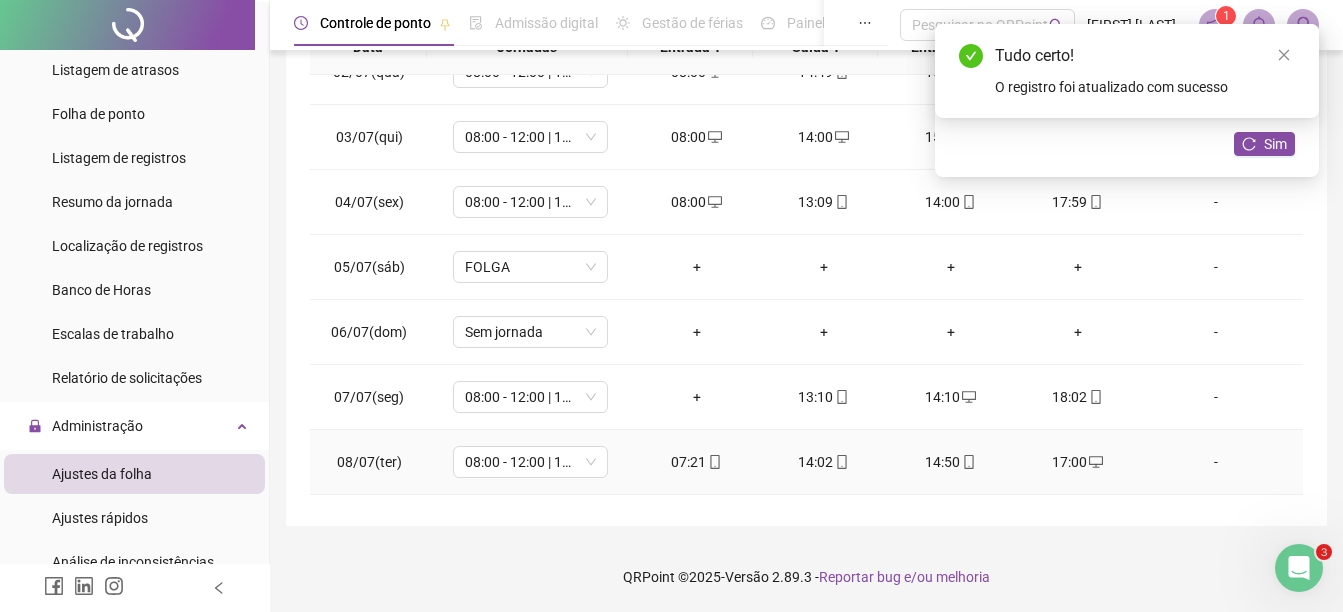 click at bounding box center (714, 462) 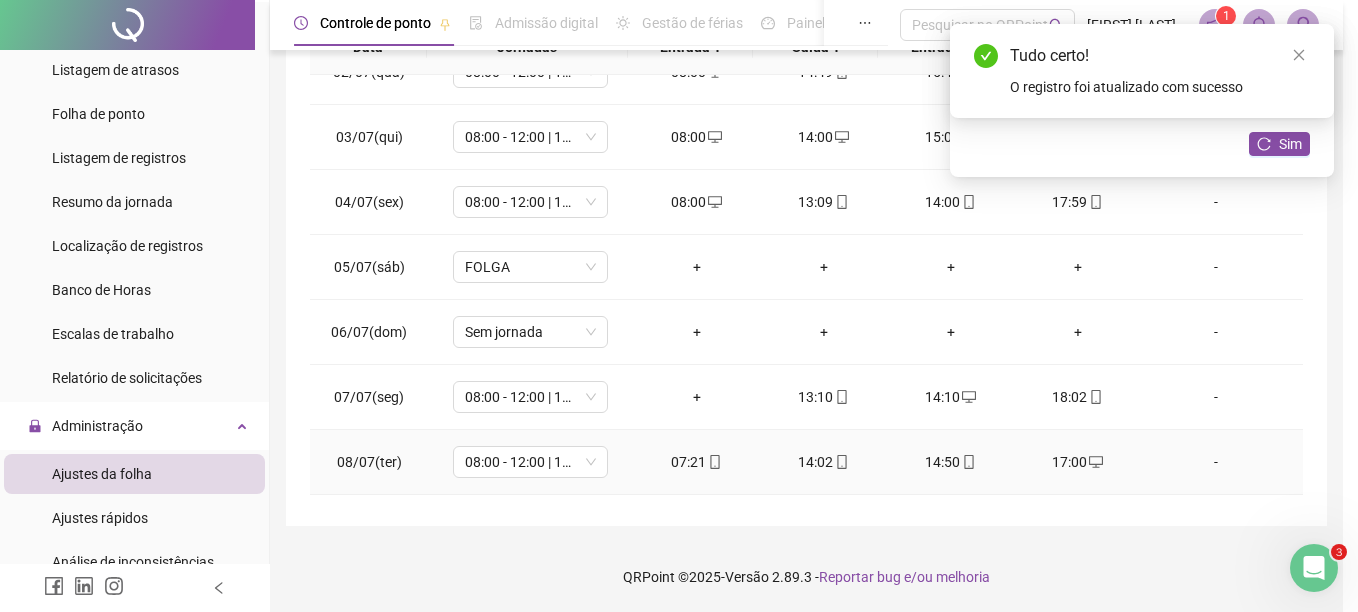 type on "**********" 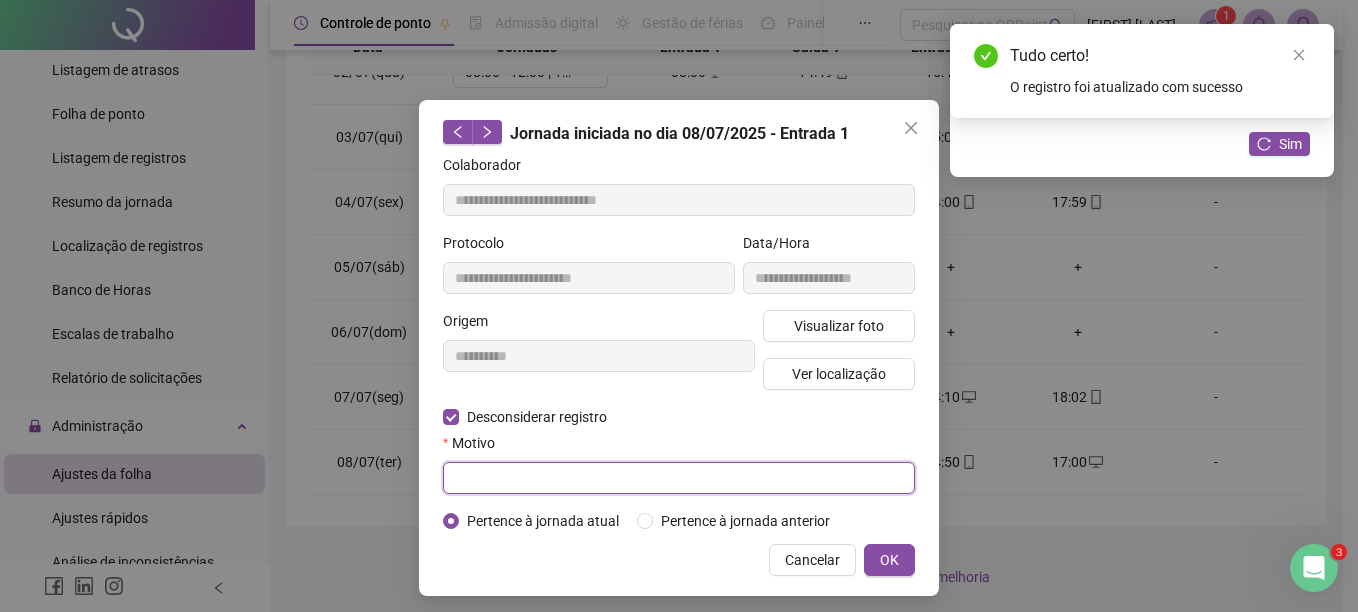 click at bounding box center [679, 478] 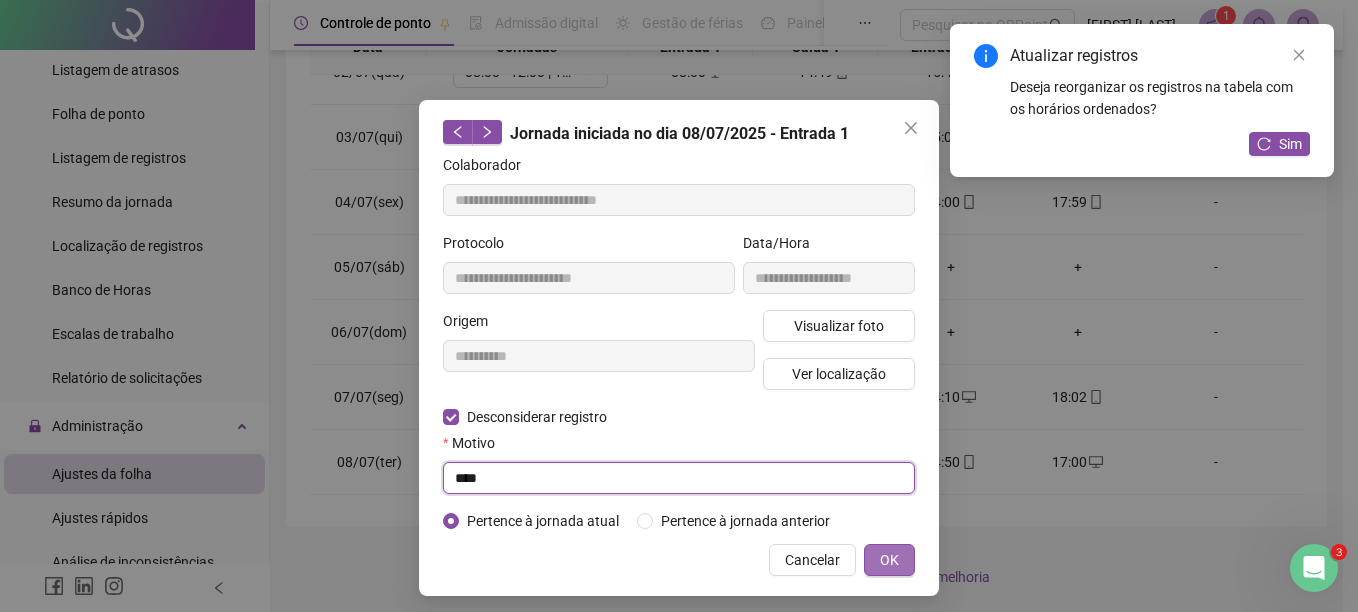type on "****" 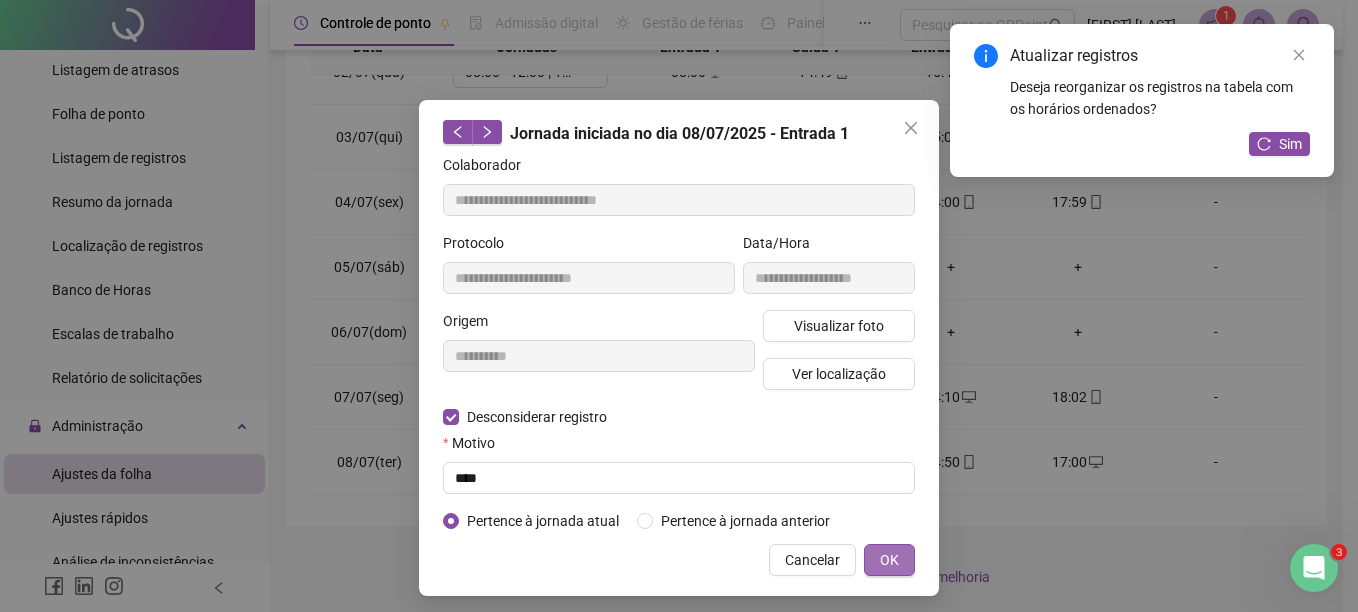 click on "OK" at bounding box center (889, 560) 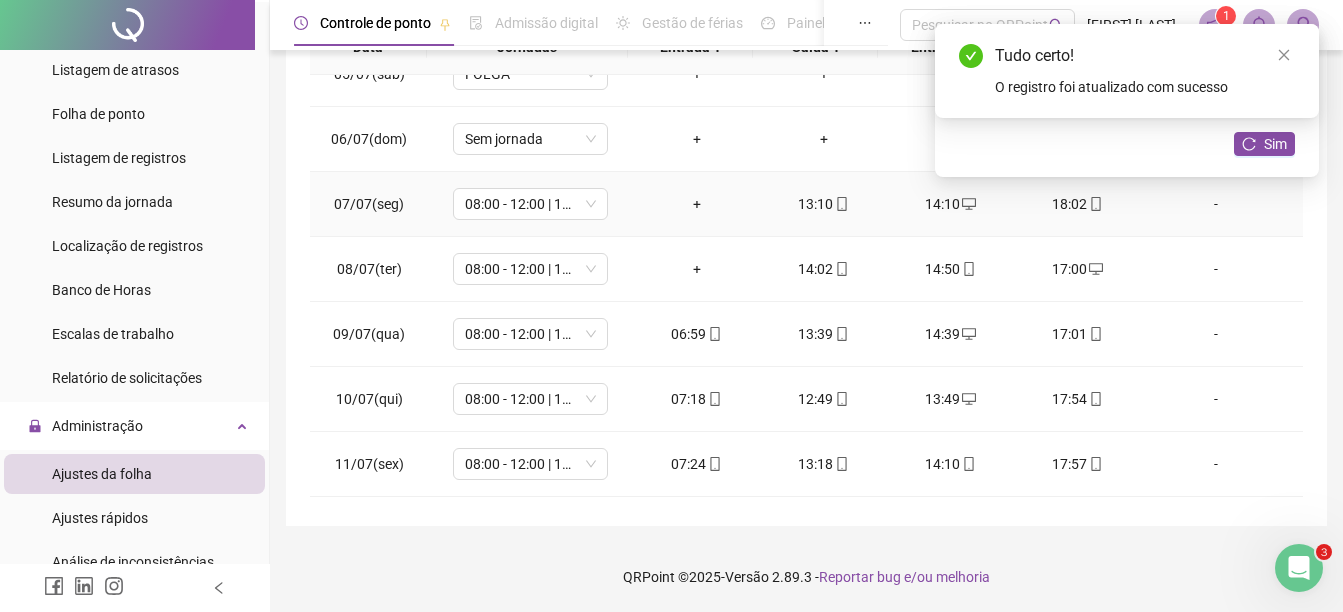 scroll, scrollTop: 300, scrollLeft: 0, axis: vertical 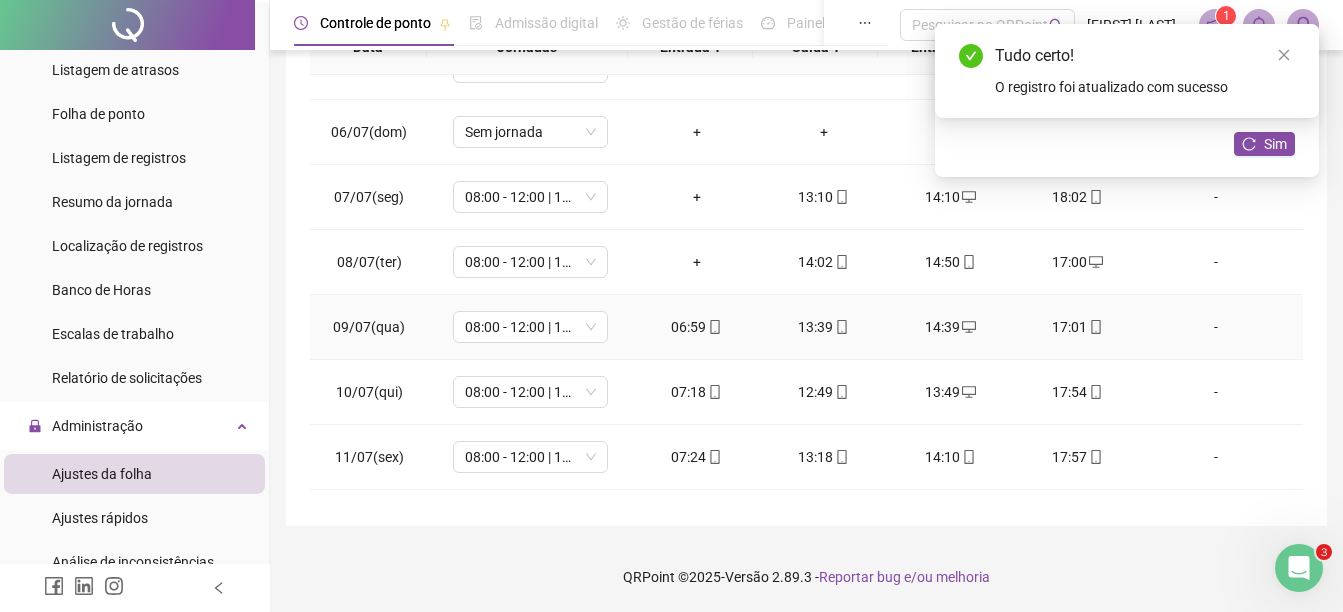 click on "06:59" at bounding box center (696, 327) 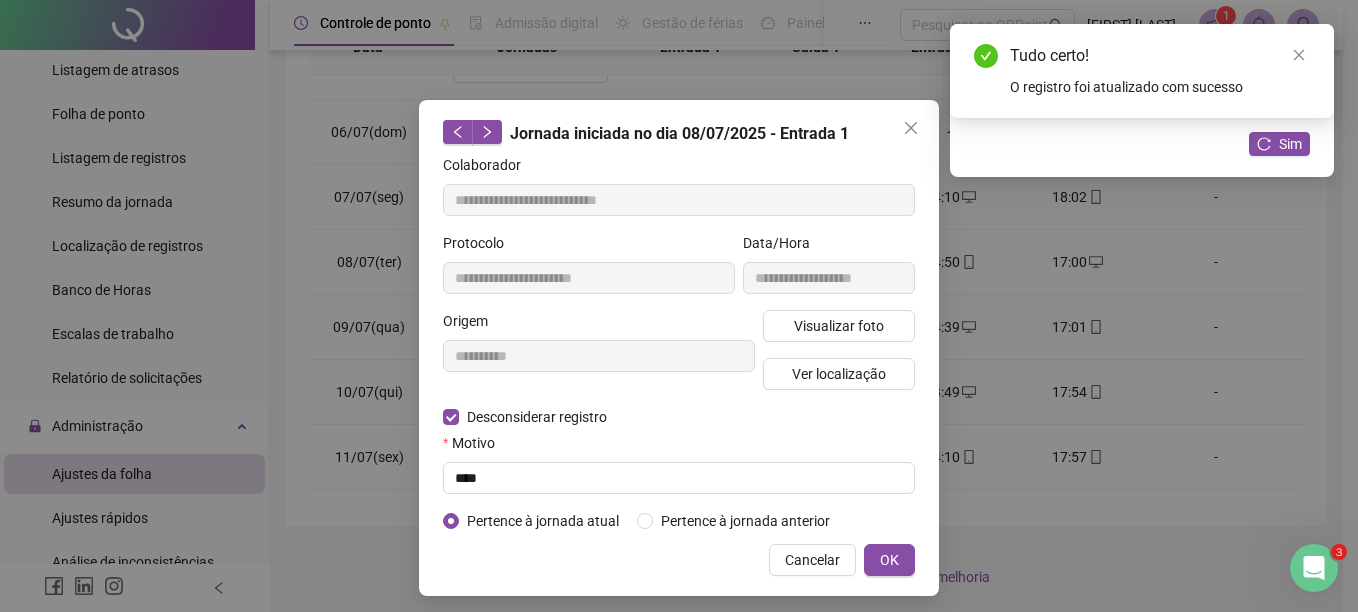 type on "**********" 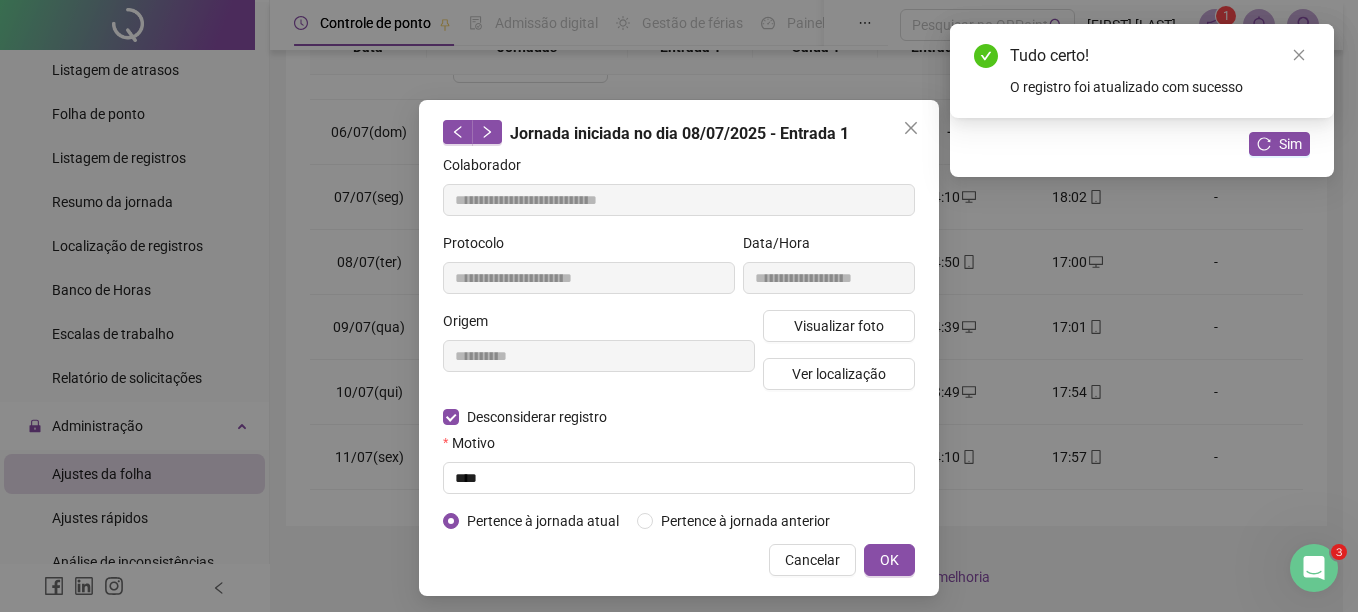 type on "**********" 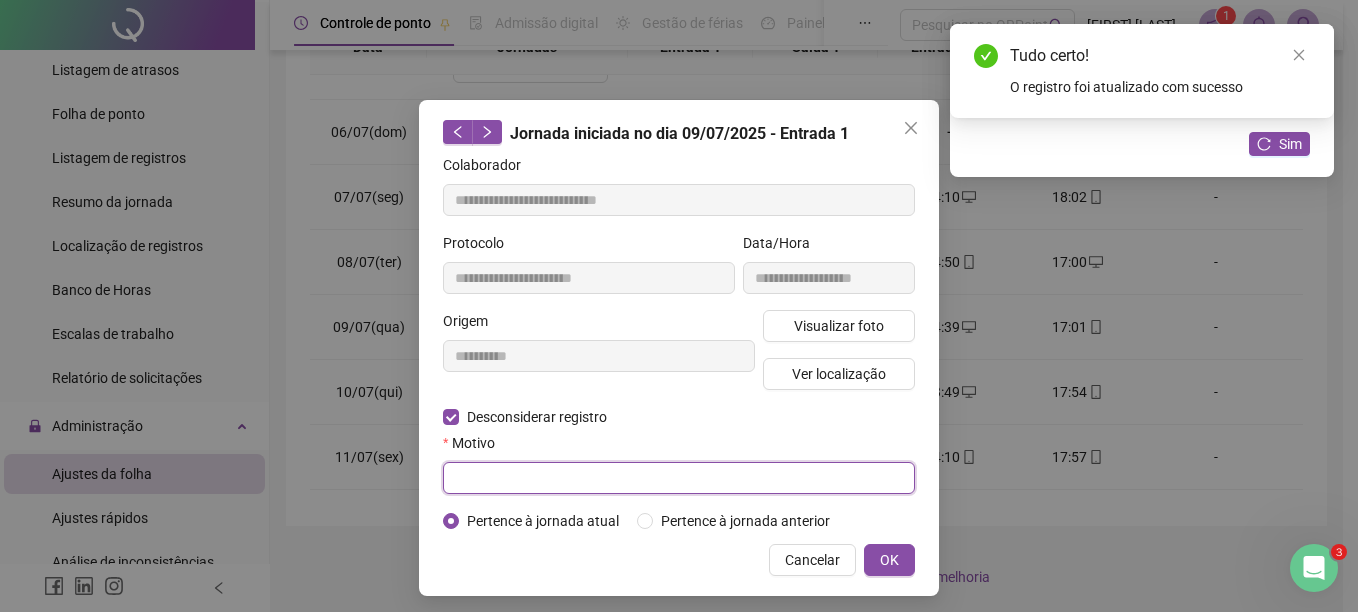 click at bounding box center [679, 478] 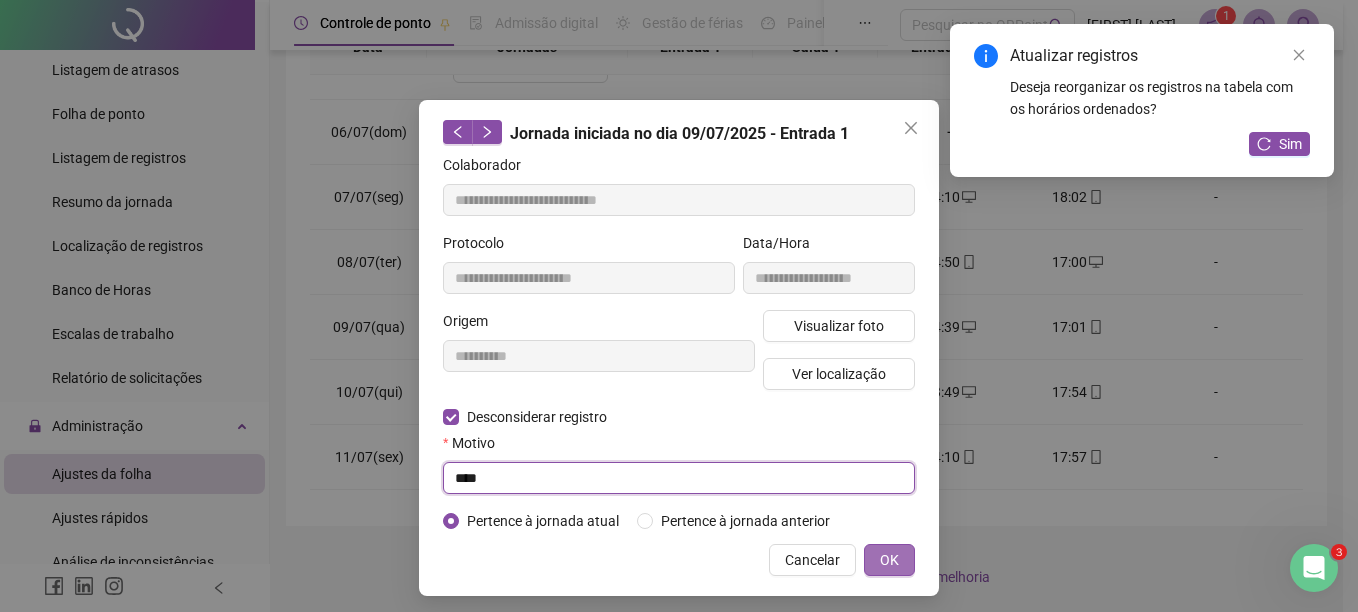 type on "****" 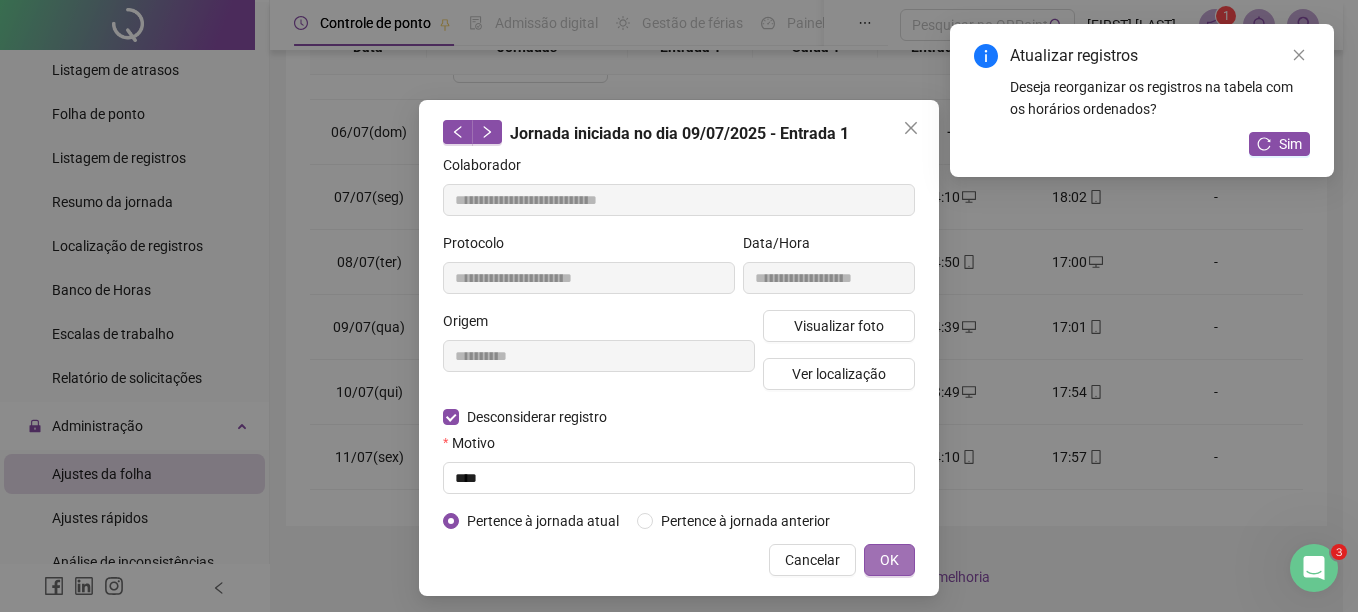 click on "OK" at bounding box center (889, 560) 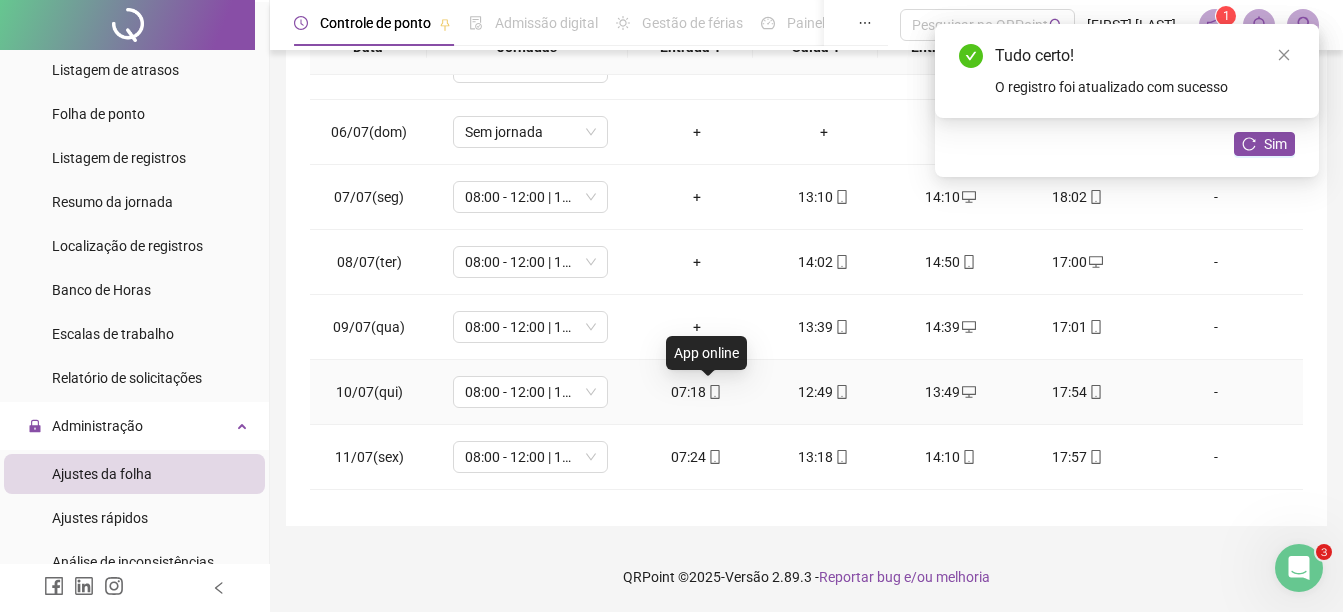 click at bounding box center [714, 392] 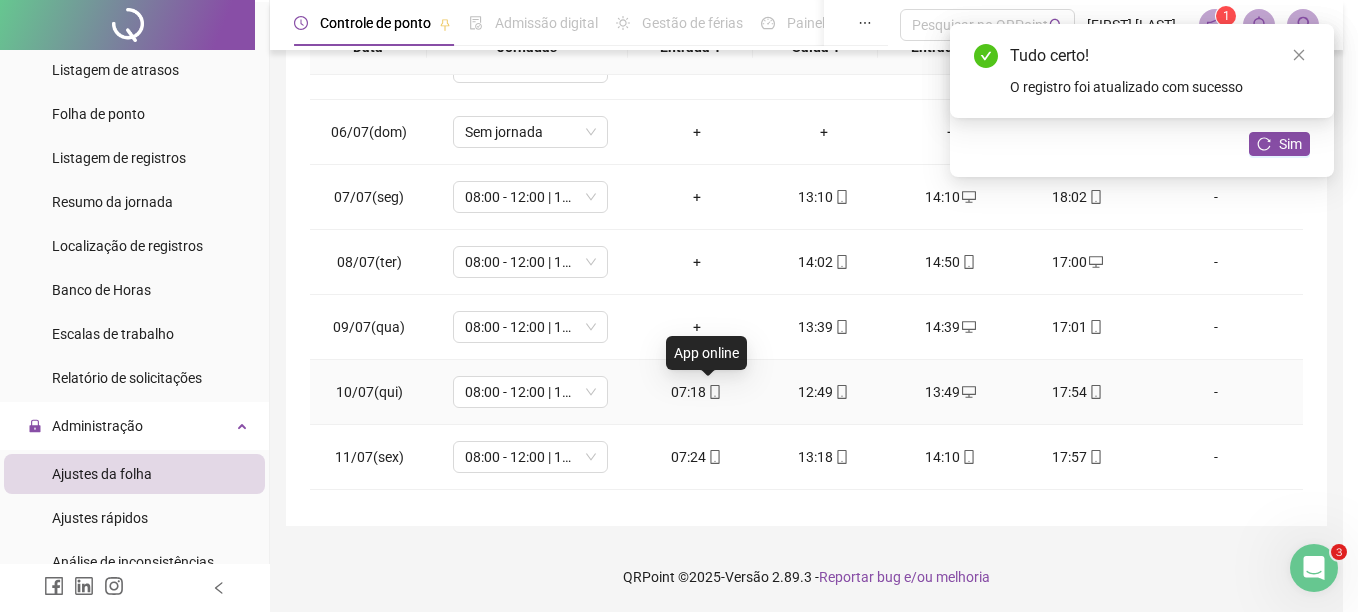 type on "**********" 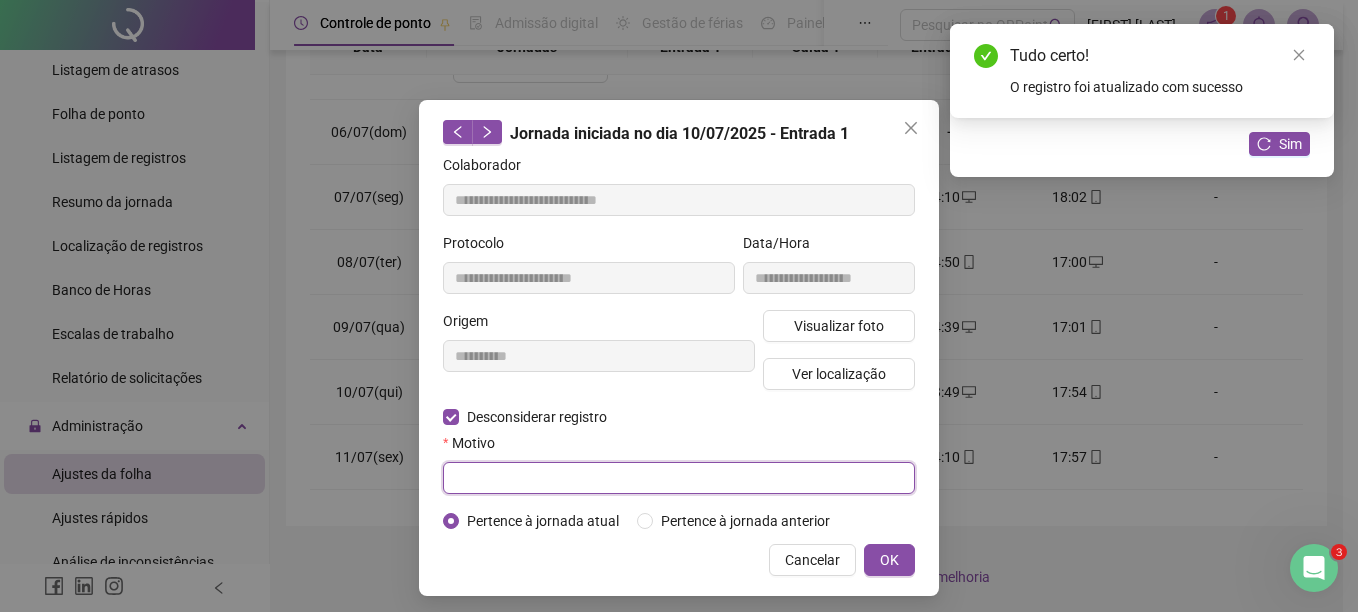 click at bounding box center [679, 478] 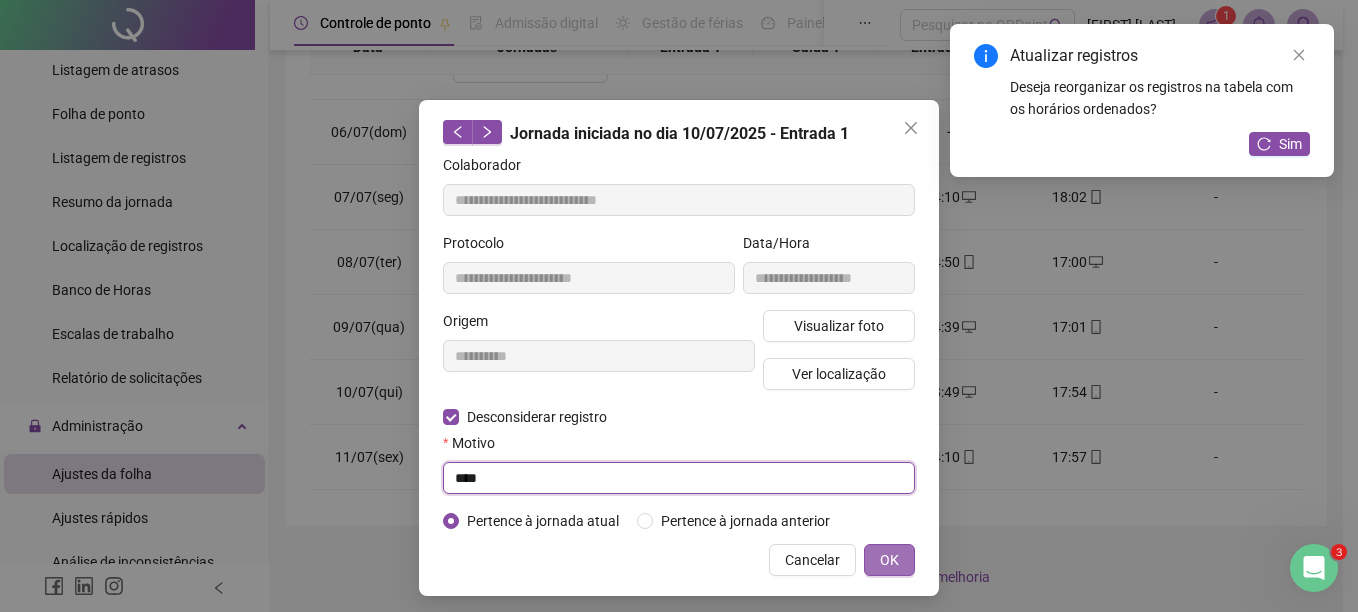 type on "****" 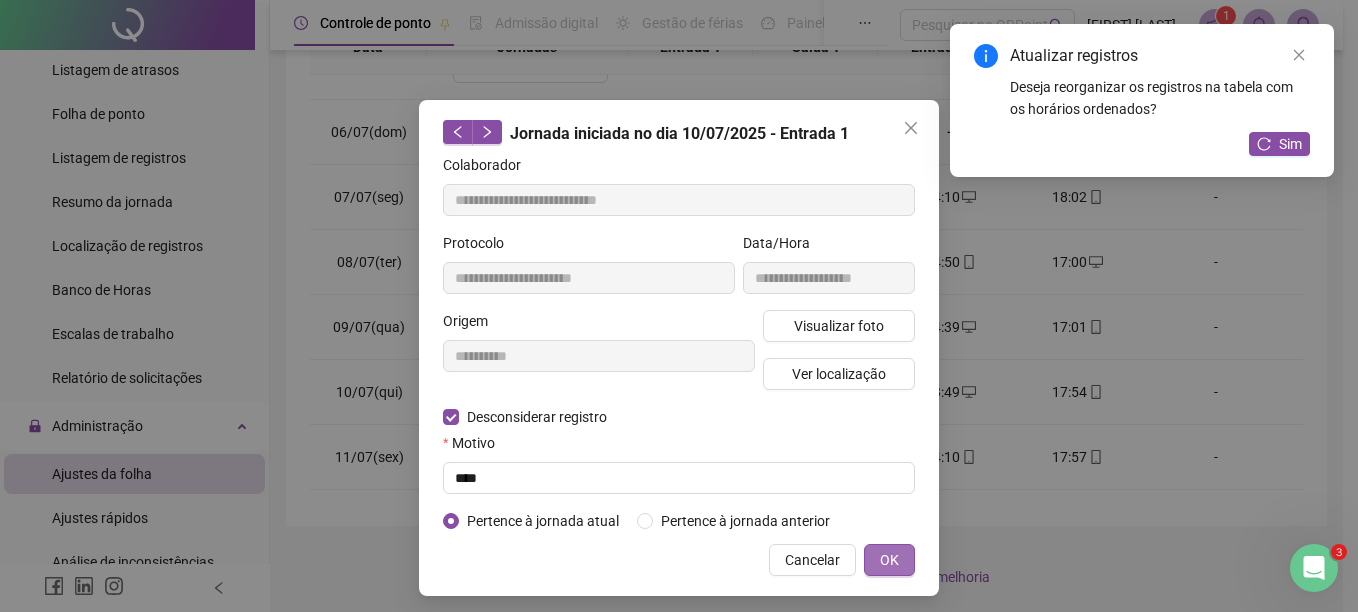 click on "OK" at bounding box center [889, 560] 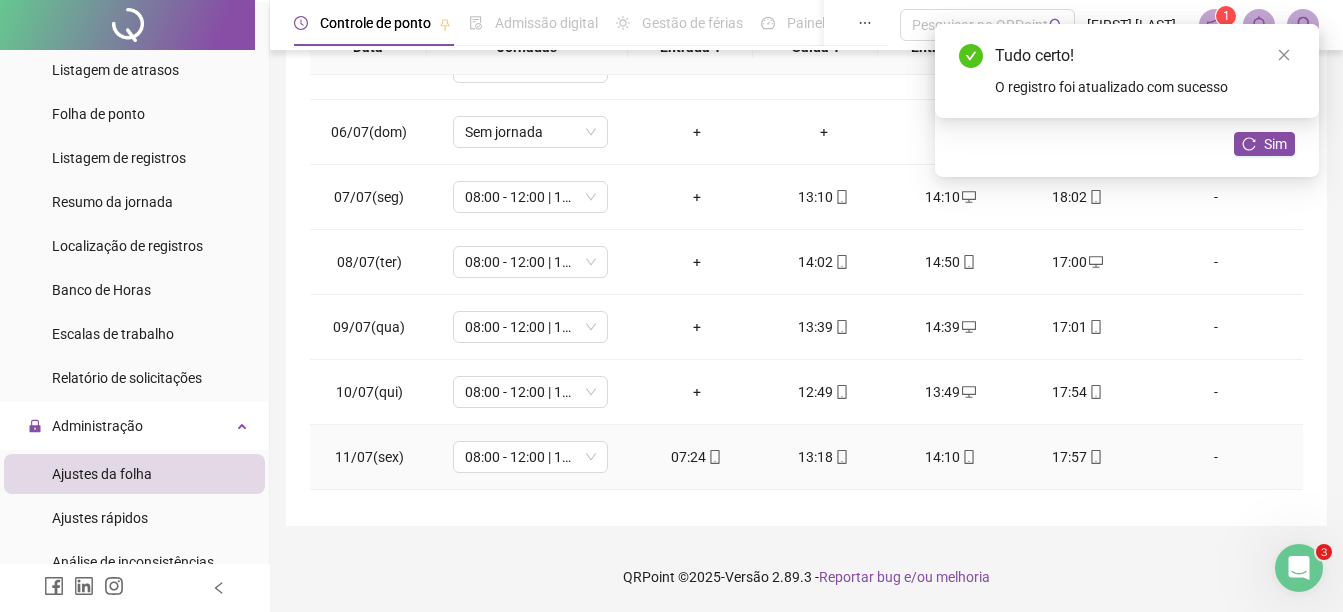 click on "07:24" at bounding box center [696, 457] 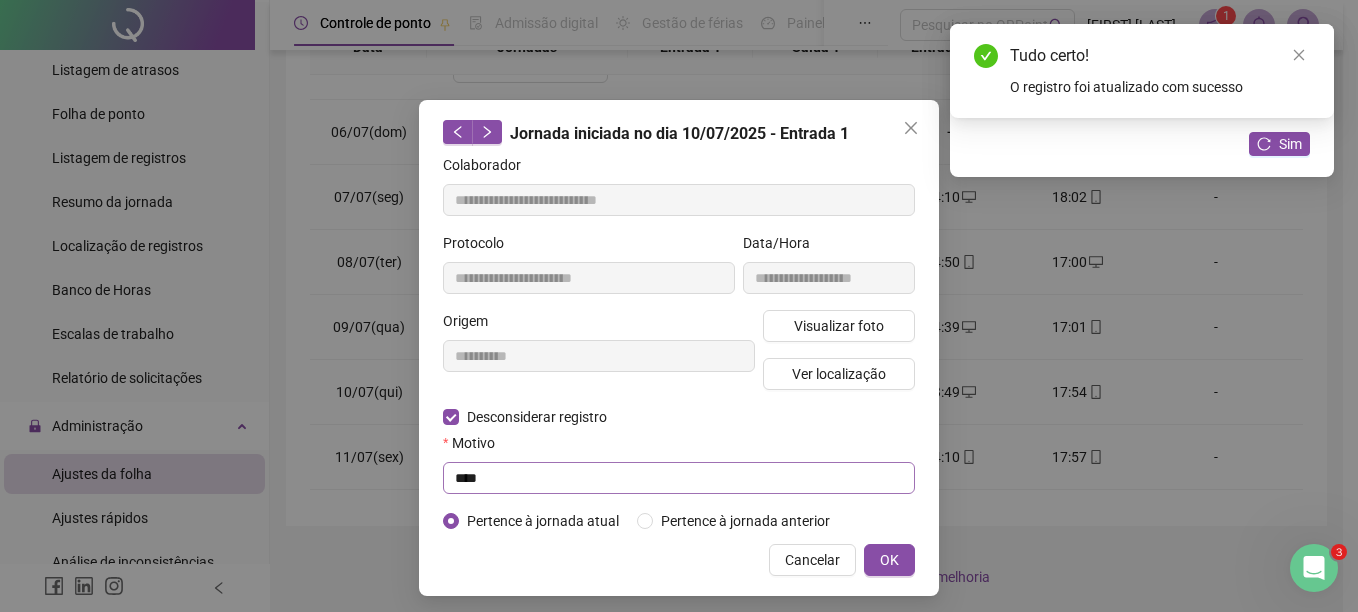type on "**********" 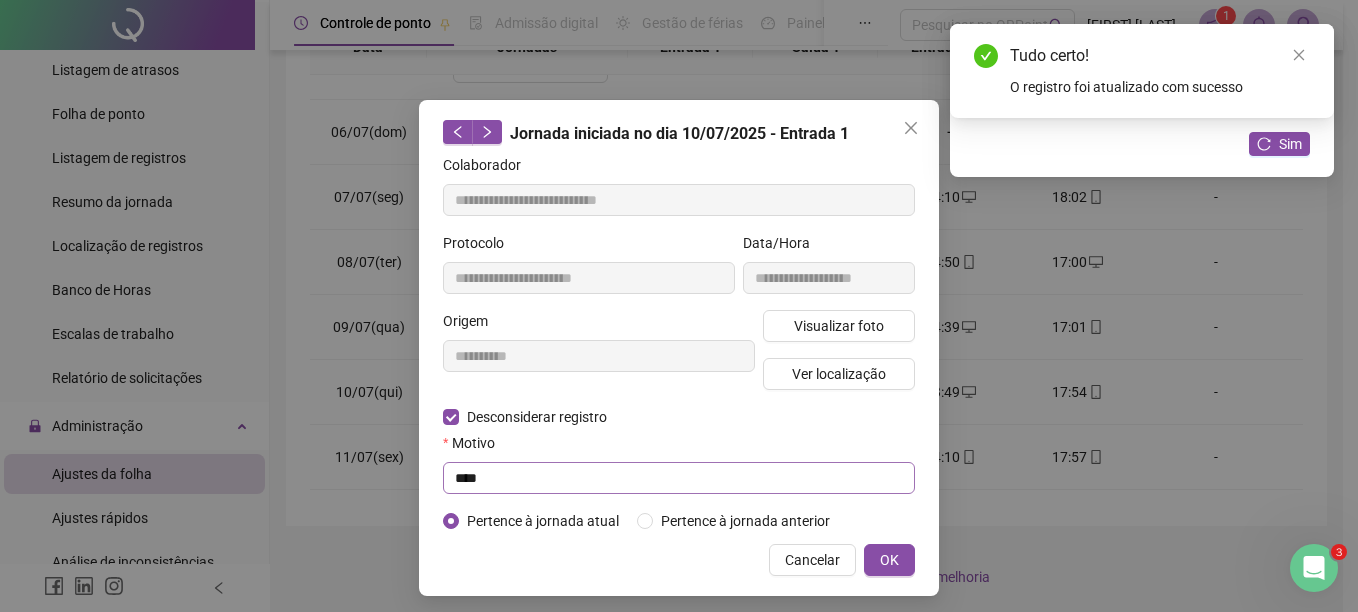 type on "**********" 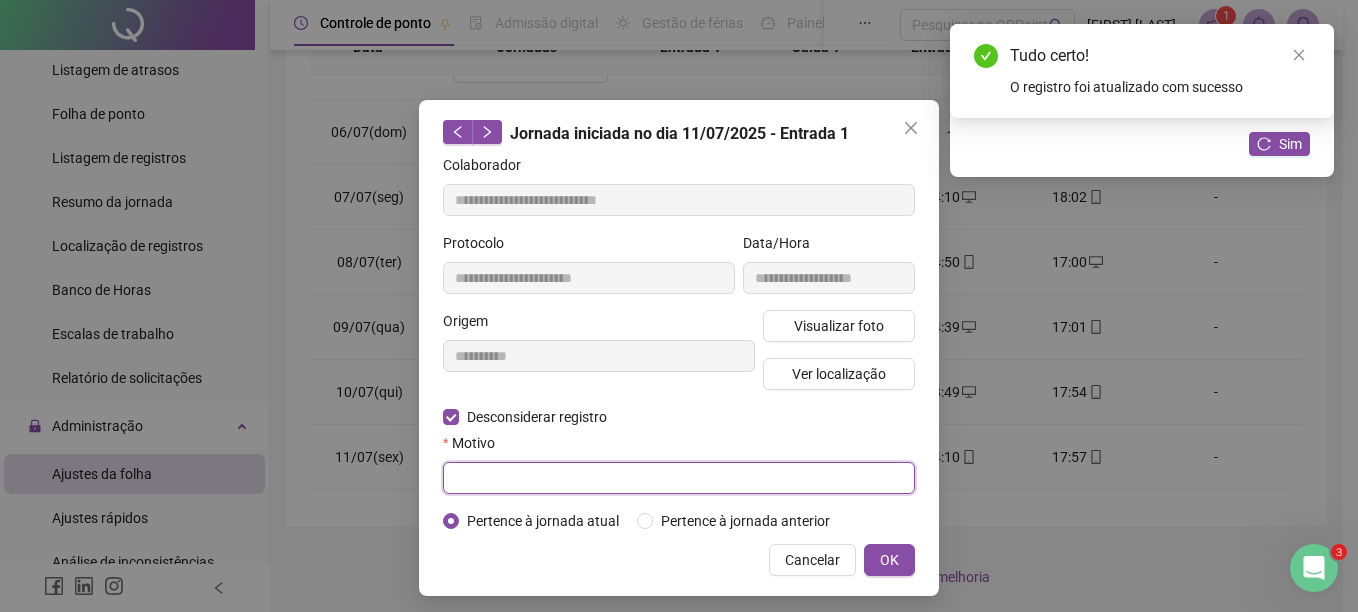 click at bounding box center [679, 478] 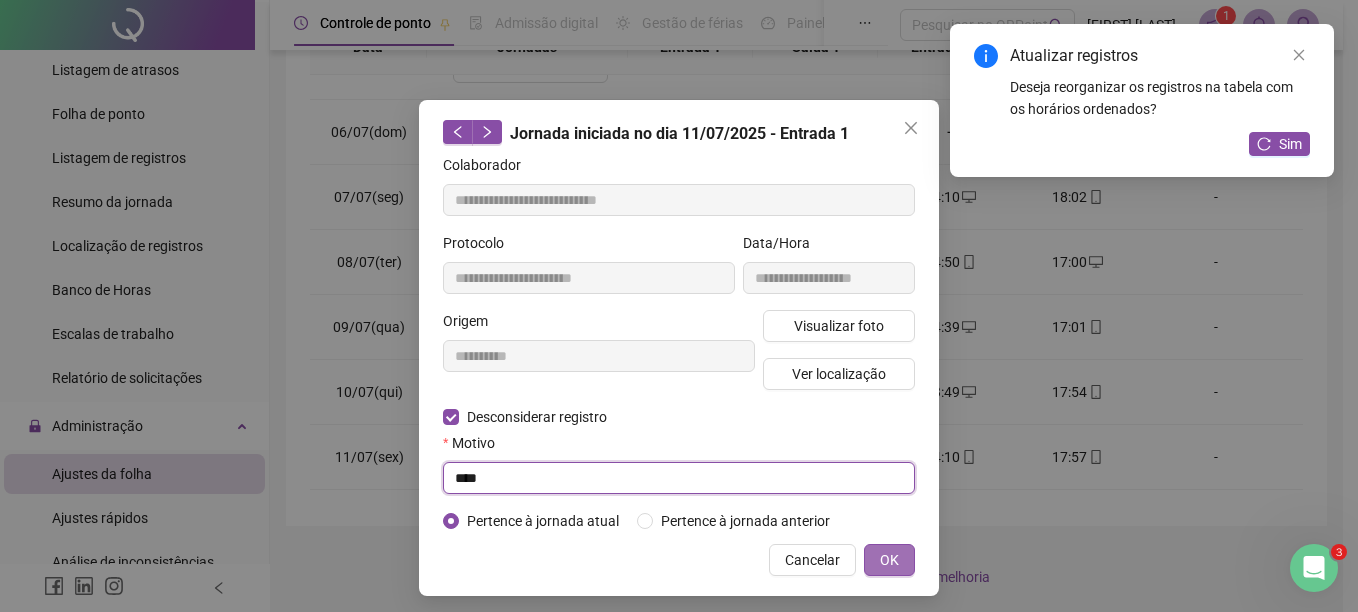 type on "****" 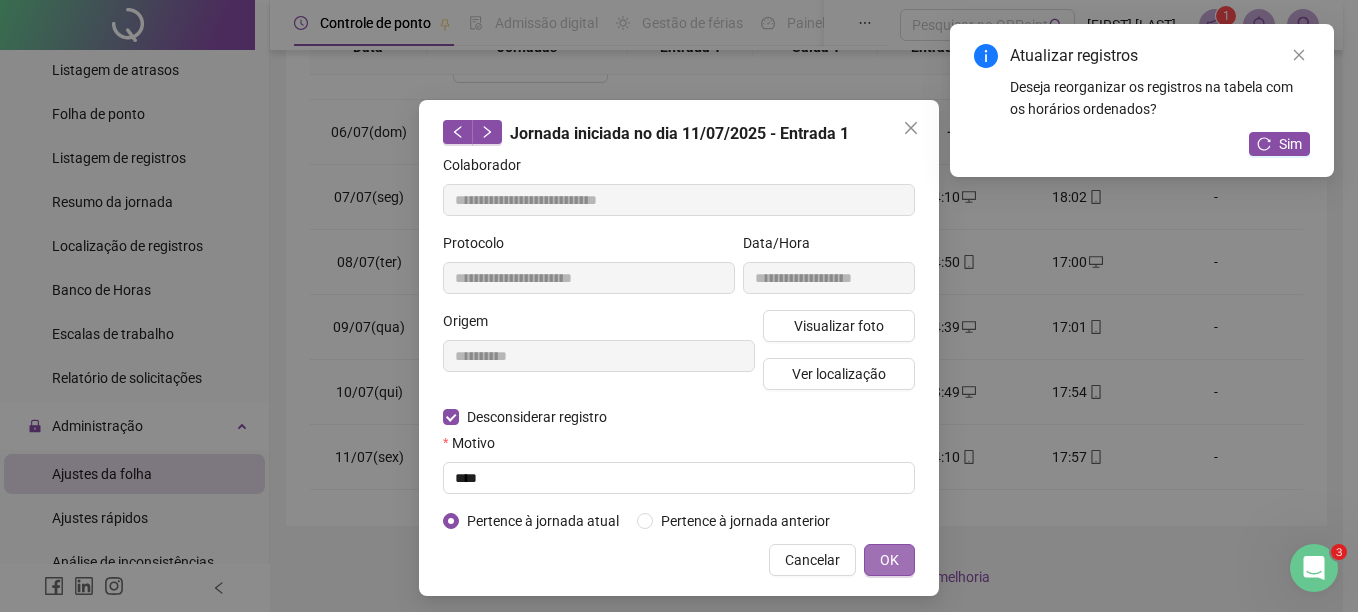 click on "OK" at bounding box center (889, 560) 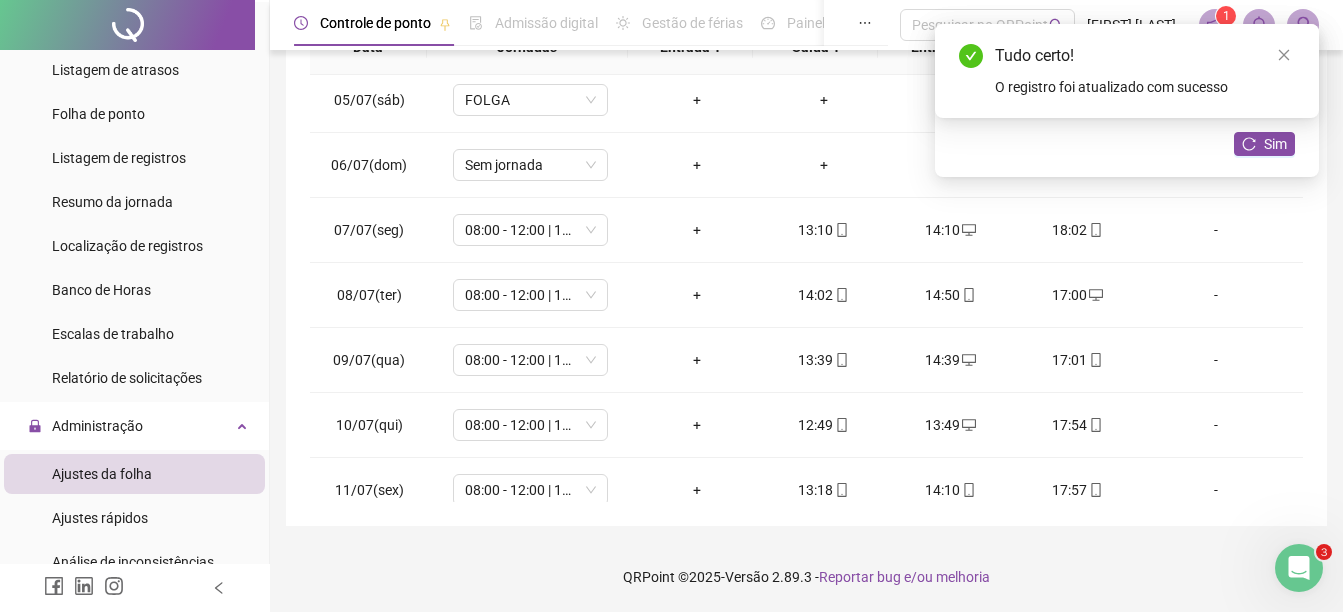 scroll, scrollTop: 200, scrollLeft: 0, axis: vertical 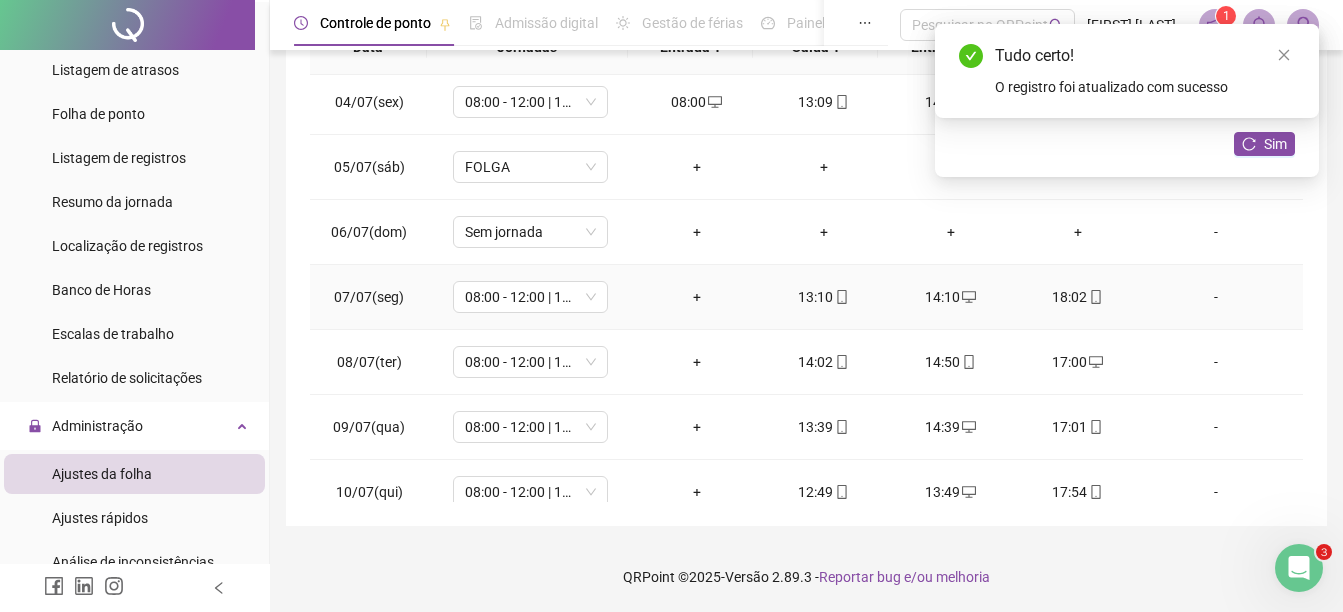 click on "+" at bounding box center (696, 297) 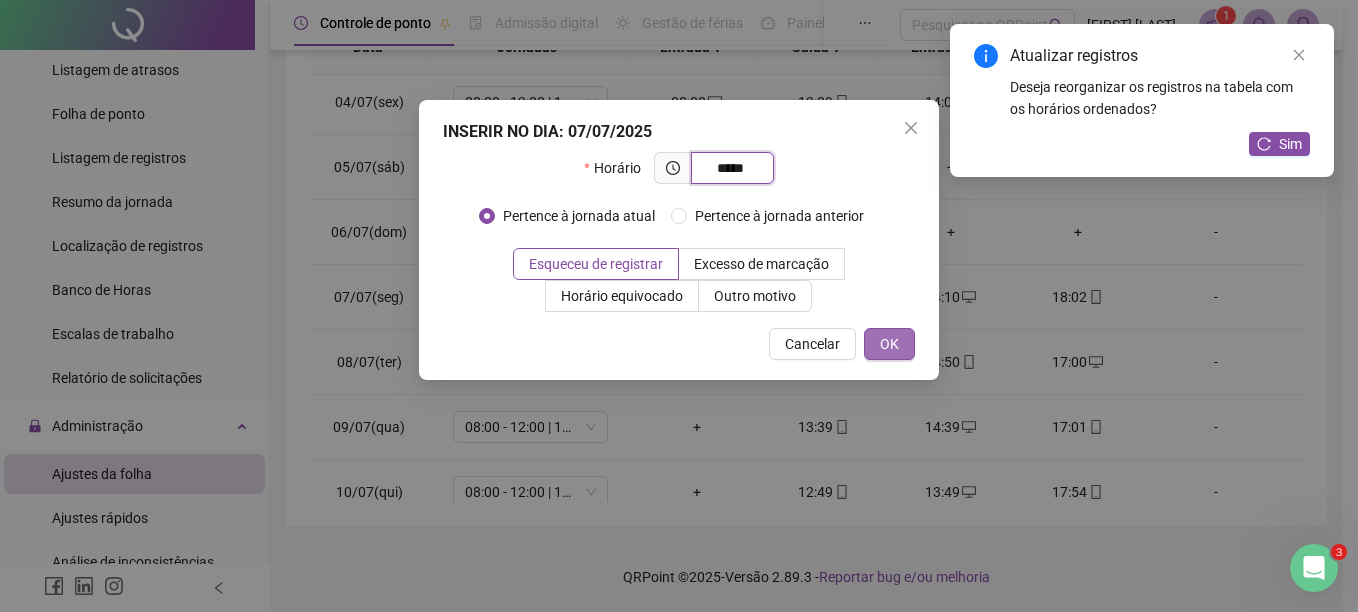 type on "*****" 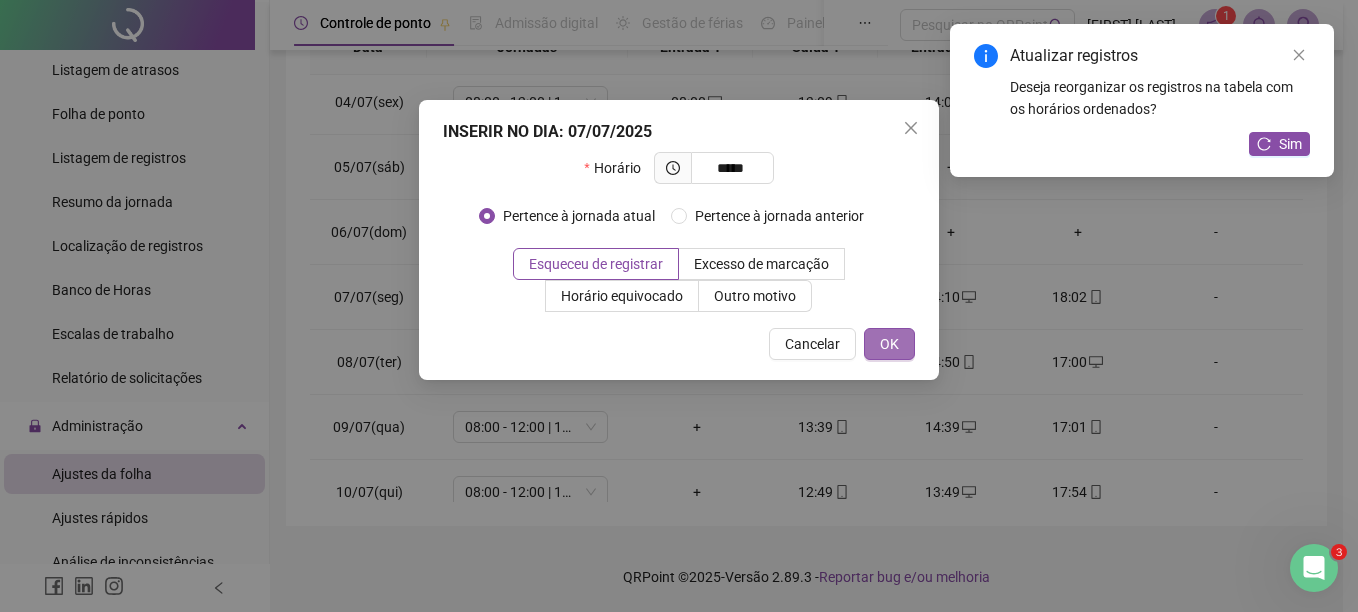 click on "OK" at bounding box center (889, 344) 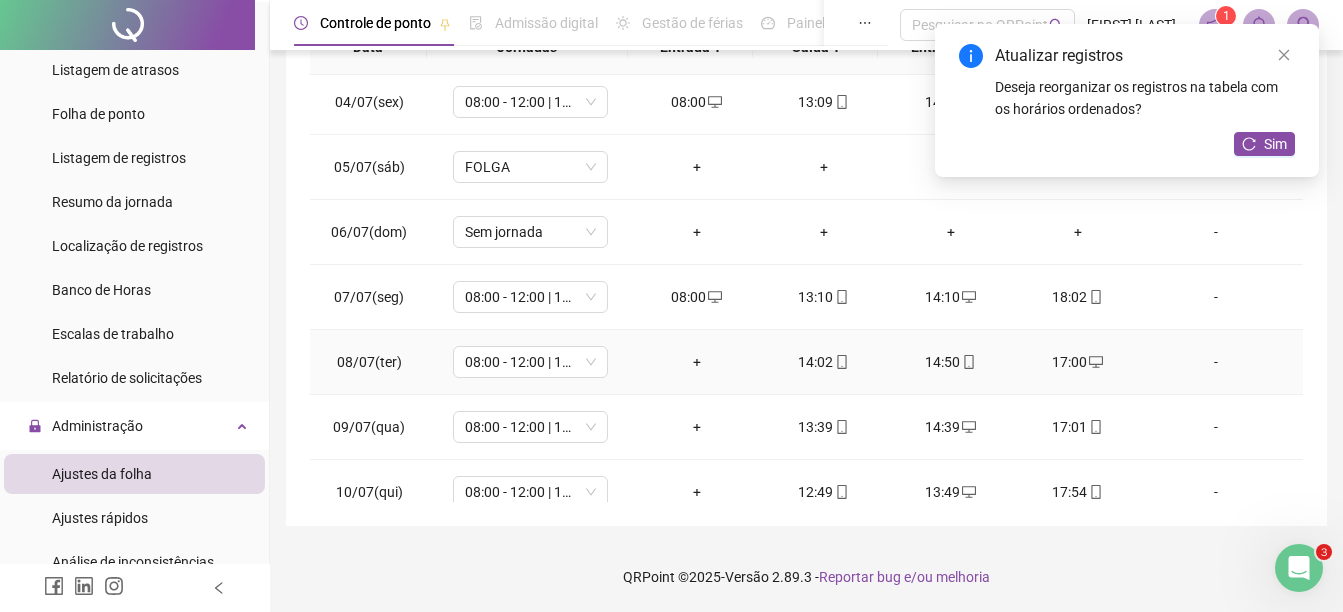click on "+" at bounding box center (696, 362) 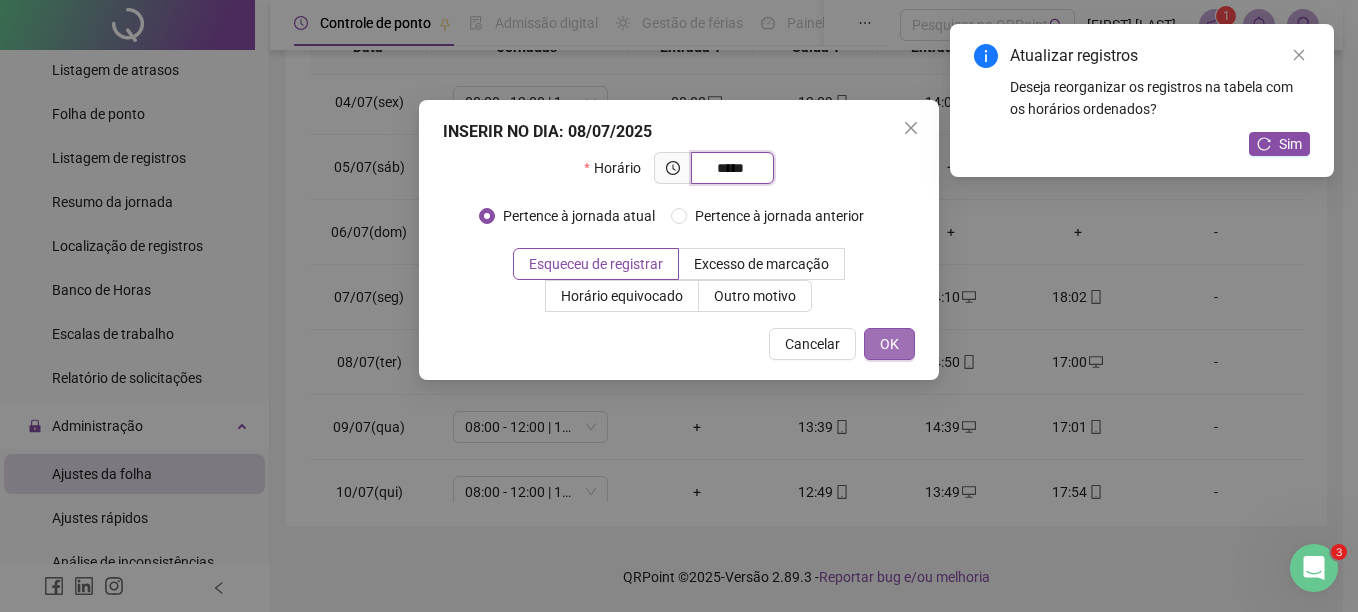 type on "*****" 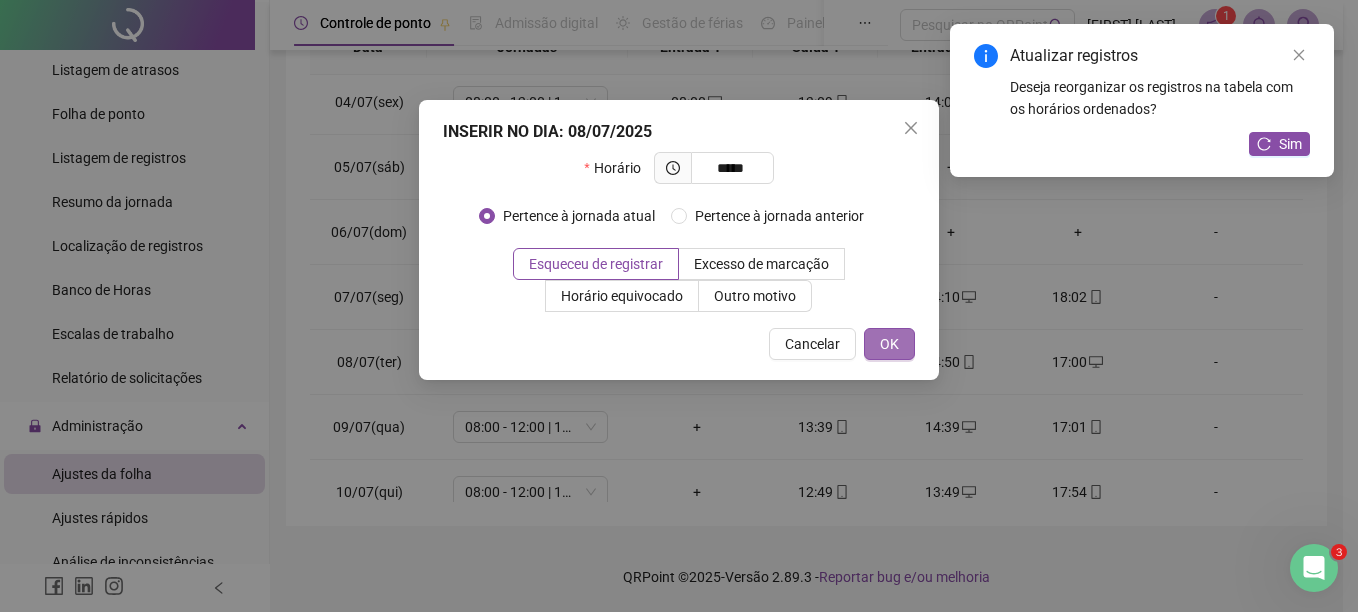 click on "OK" at bounding box center (889, 344) 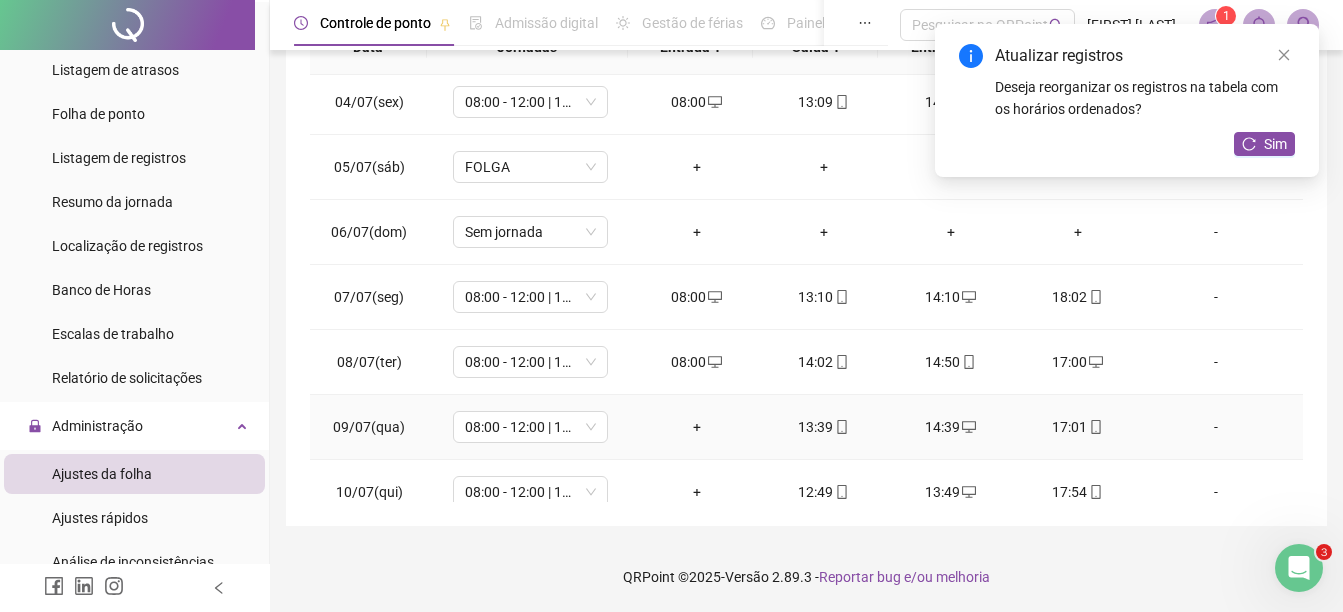 click on "+" at bounding box center (696, 427) 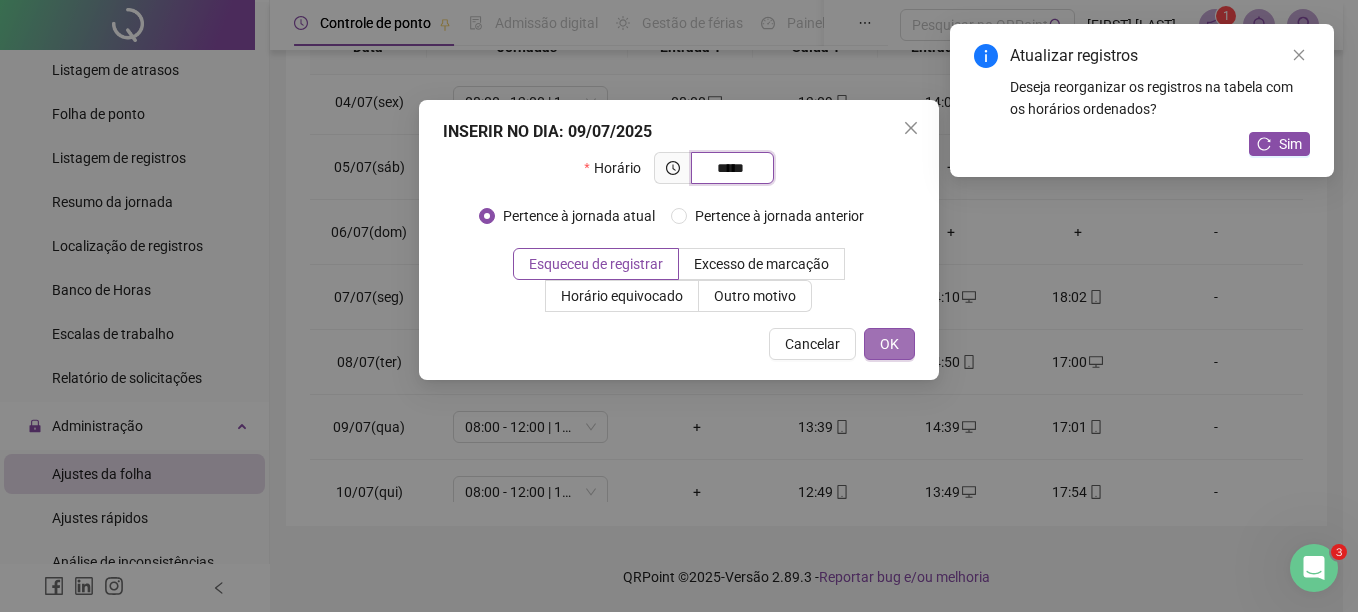 type on "*****" 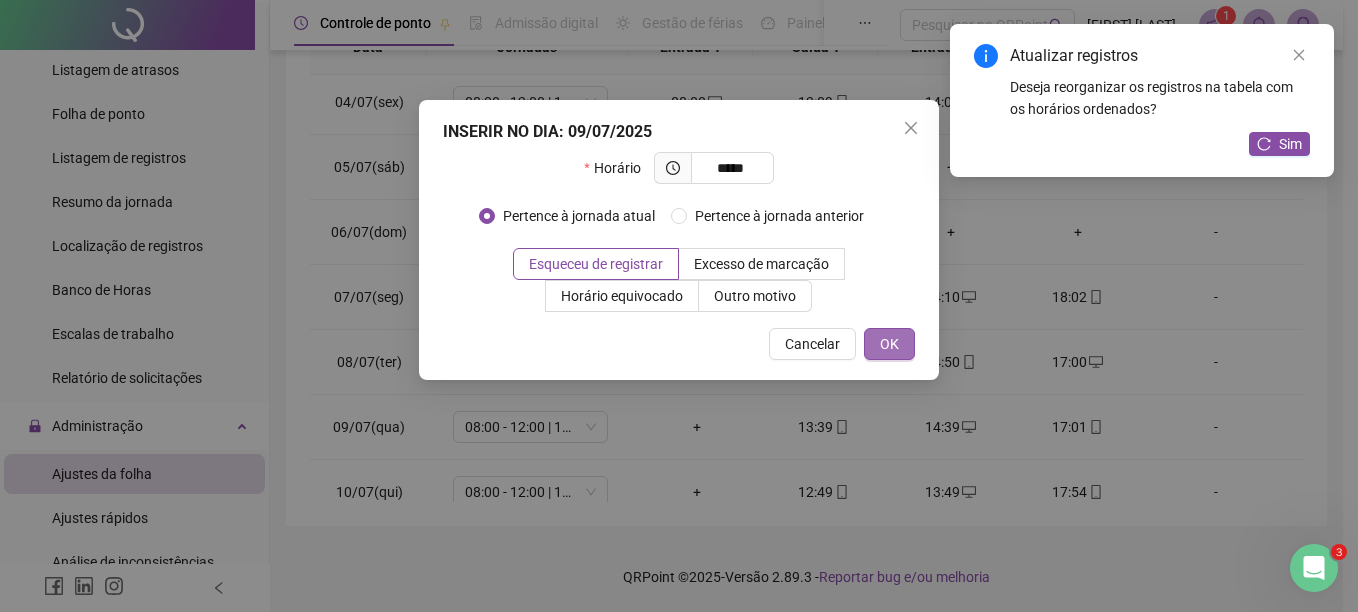 click on "OK" at bounding box center (889, 344) 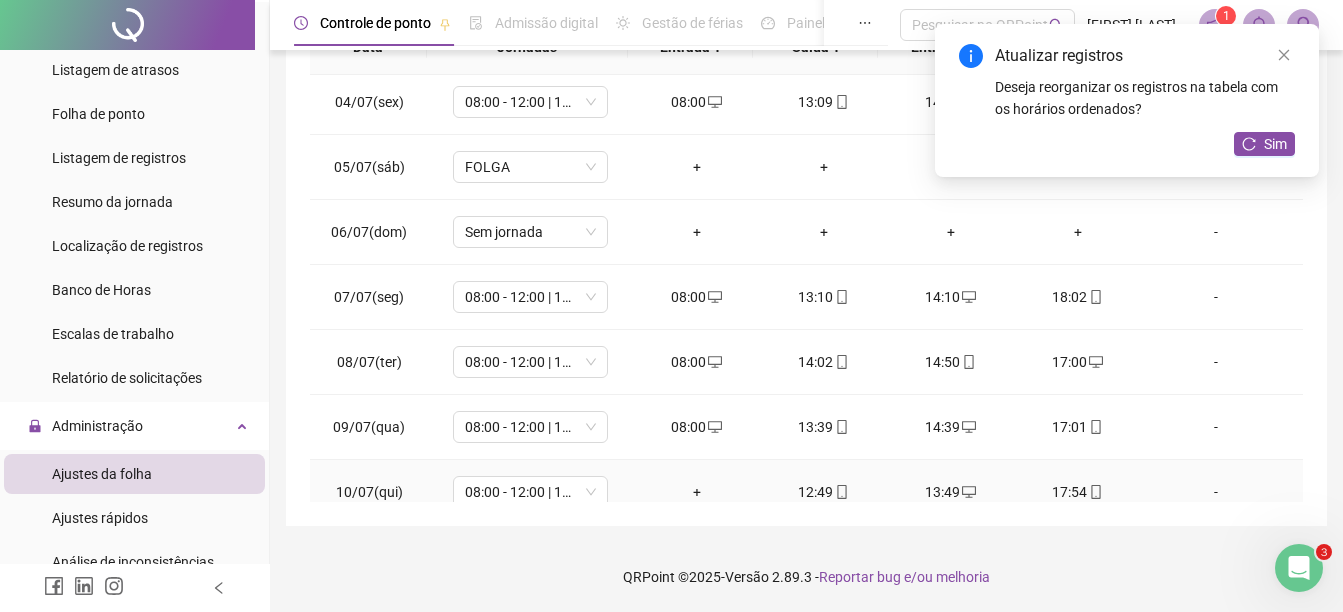click on "+" at bounding box center (696, 492) 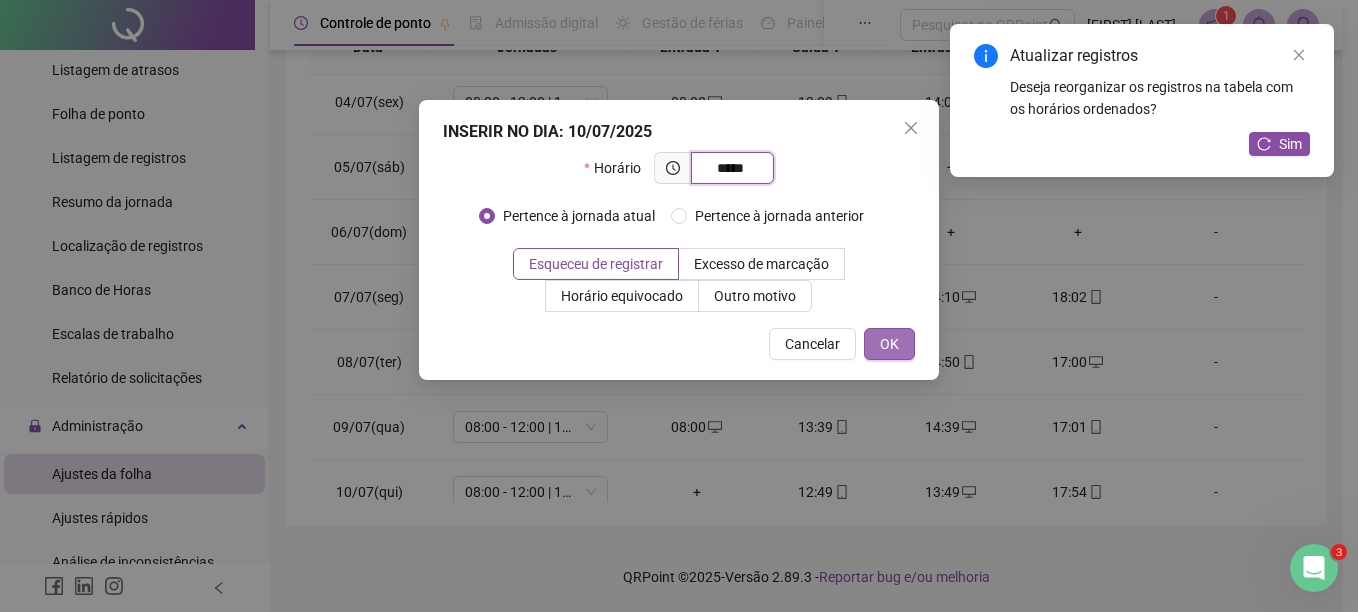 type on "*****" 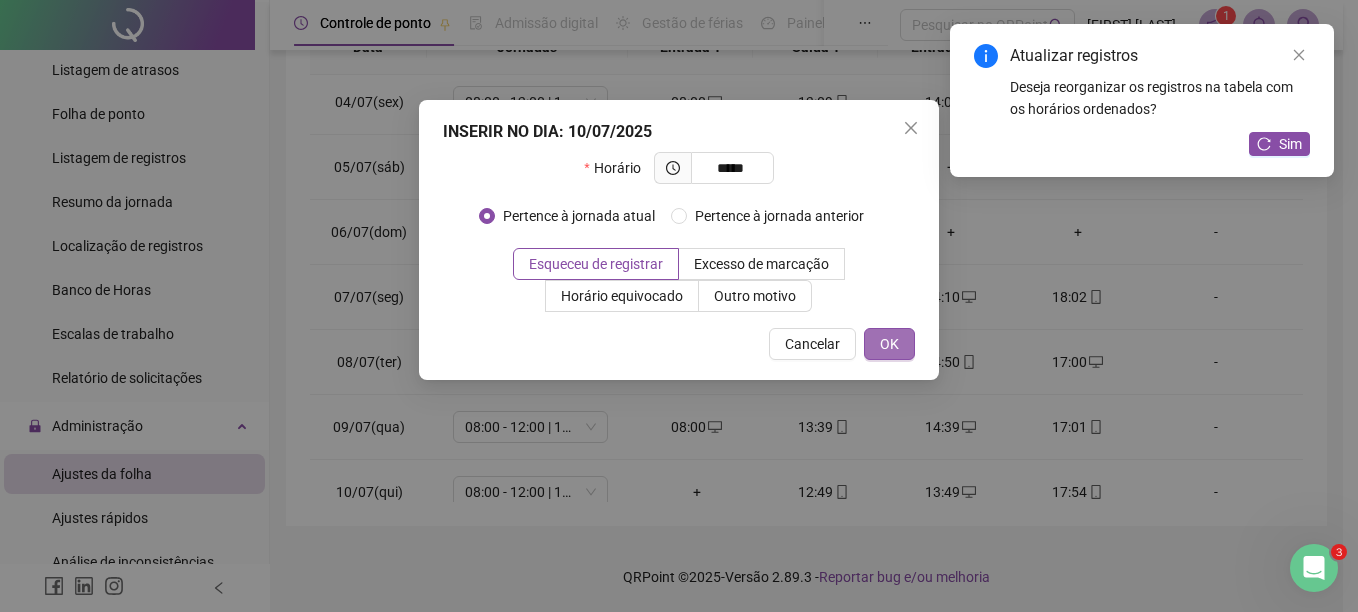 click on "OK" at bounding box center [889, 344] 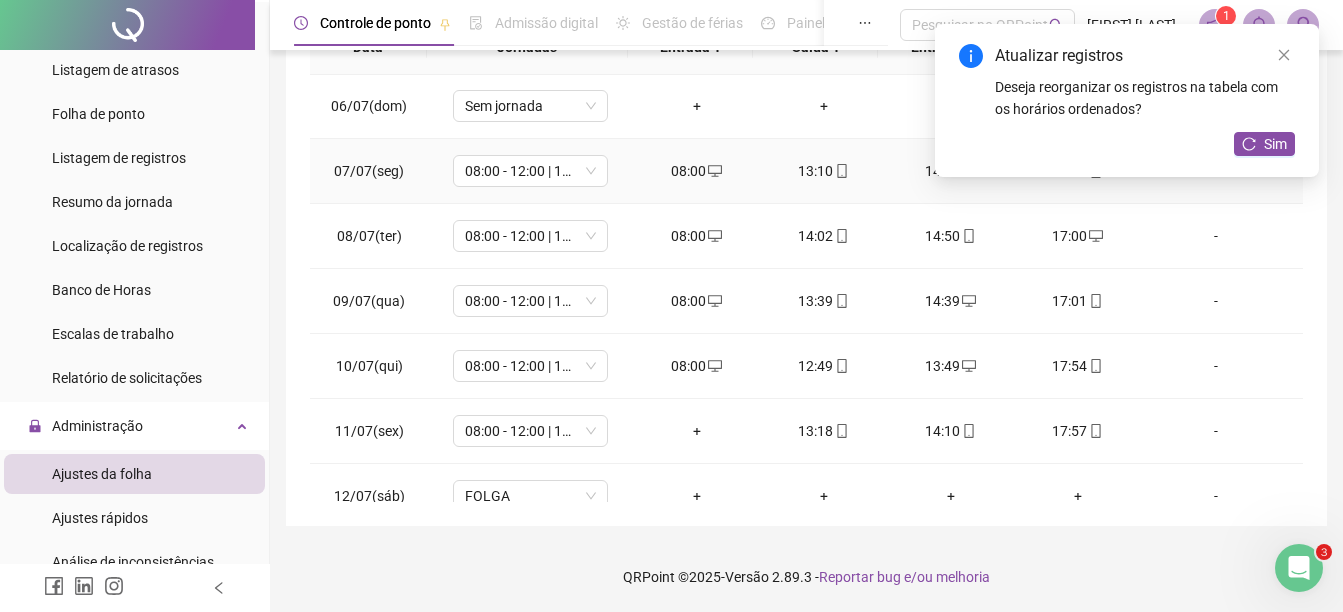 scroll, scrollTop: 400, scrollLeft: 0, axis: vertical 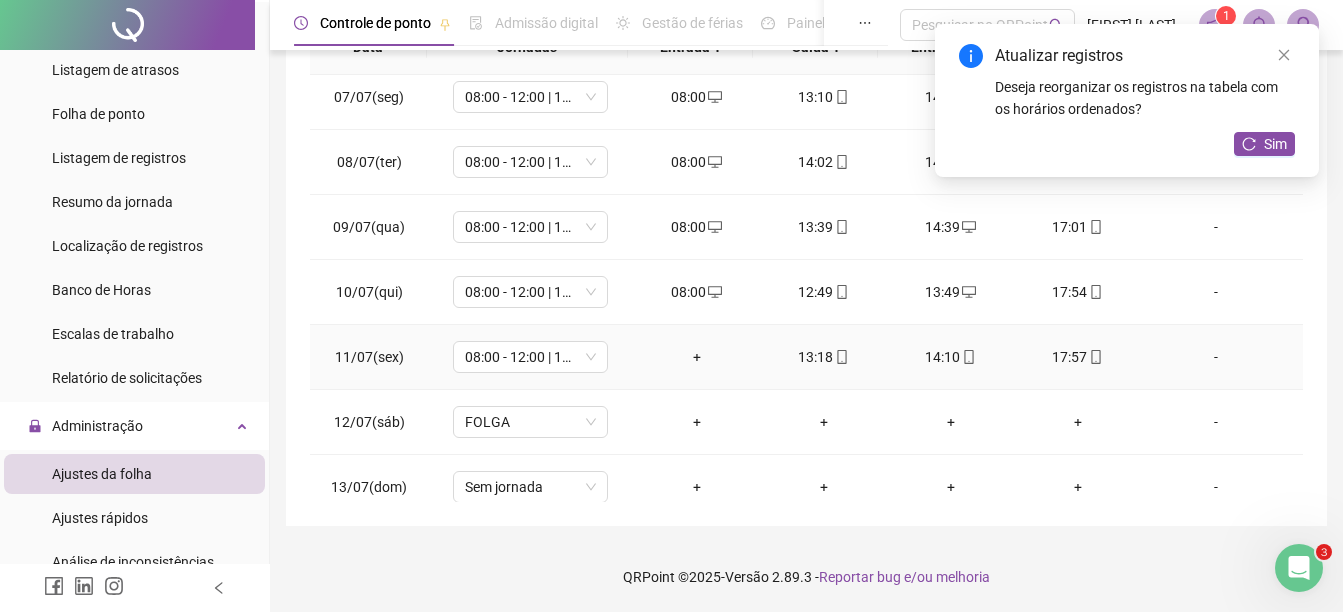 click on "+" at bounding box center (696, 357) 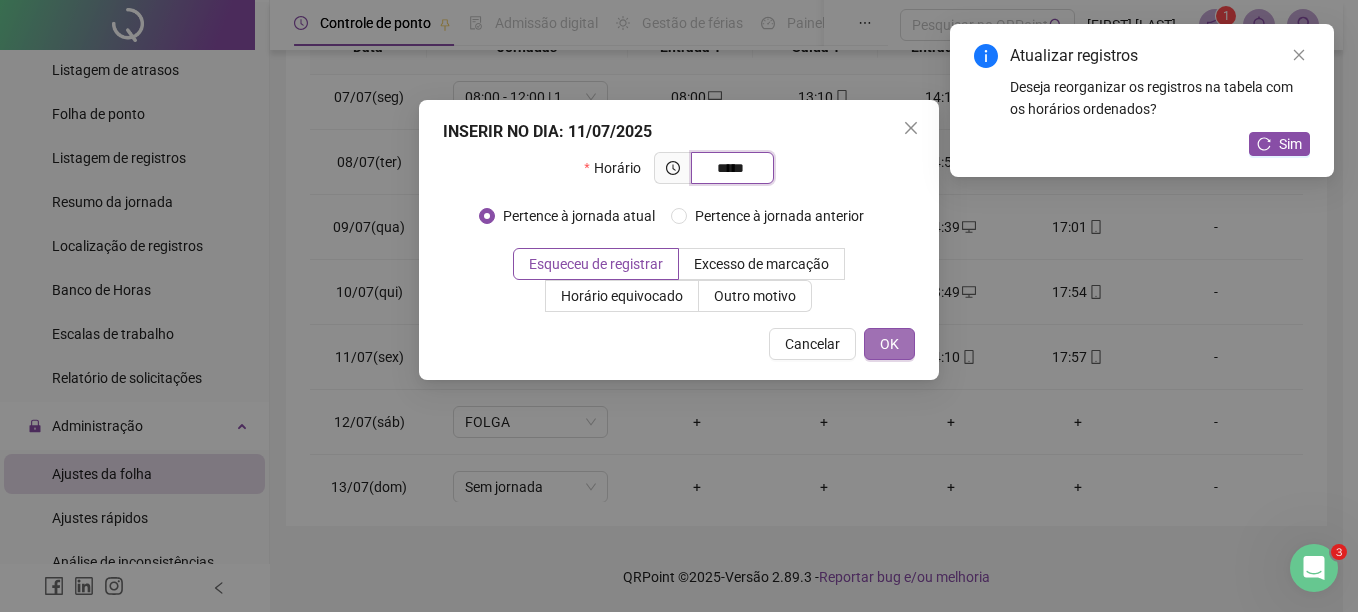 type on "*****" 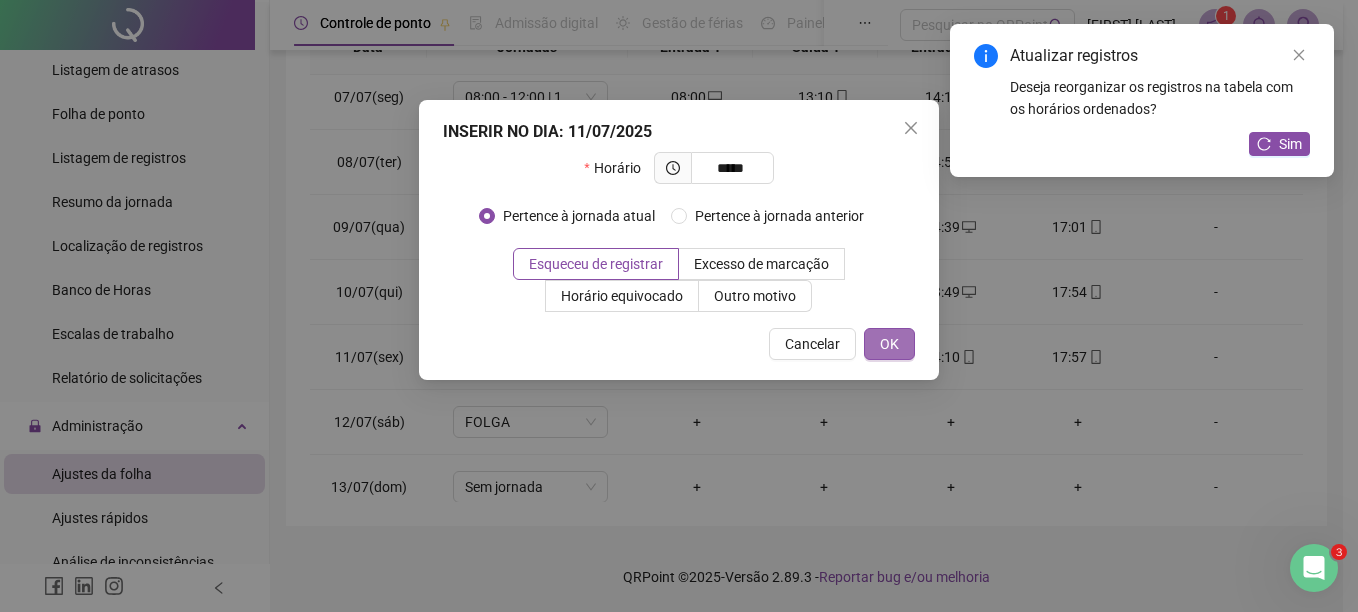 click on "OK" at bounding box center [889, 344] 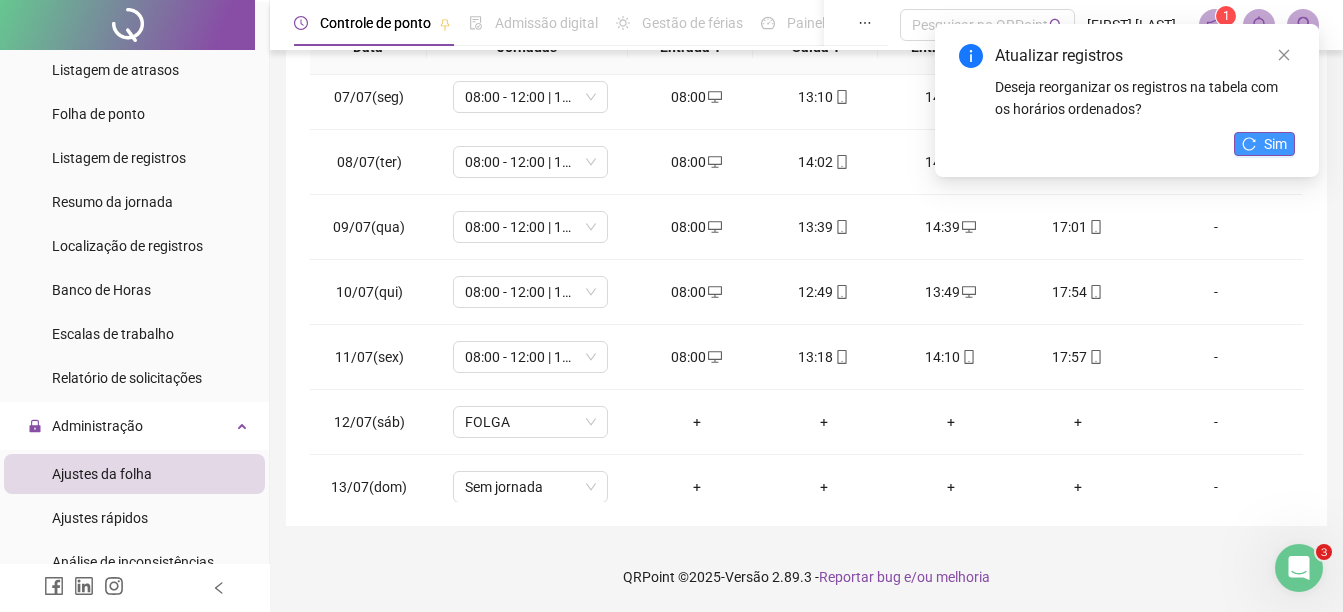 click on "Sim" at bounding box center (1275, 144) 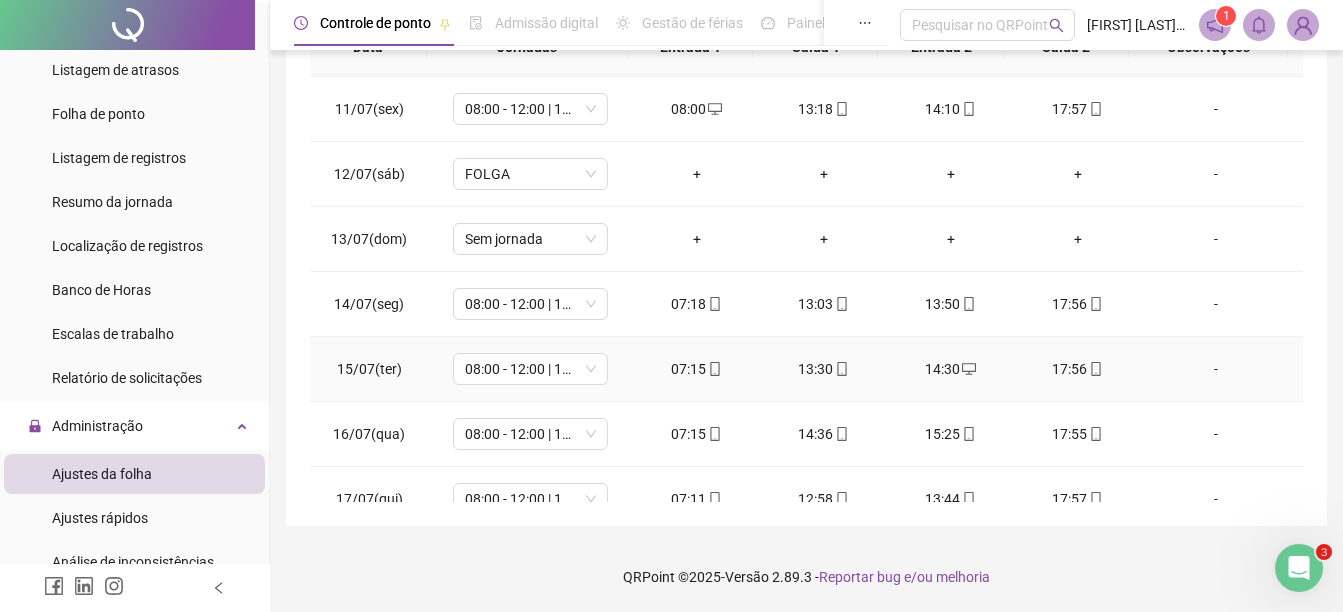 scroll, scrollTop: 700, scrollLeft: 0, axis: vertical 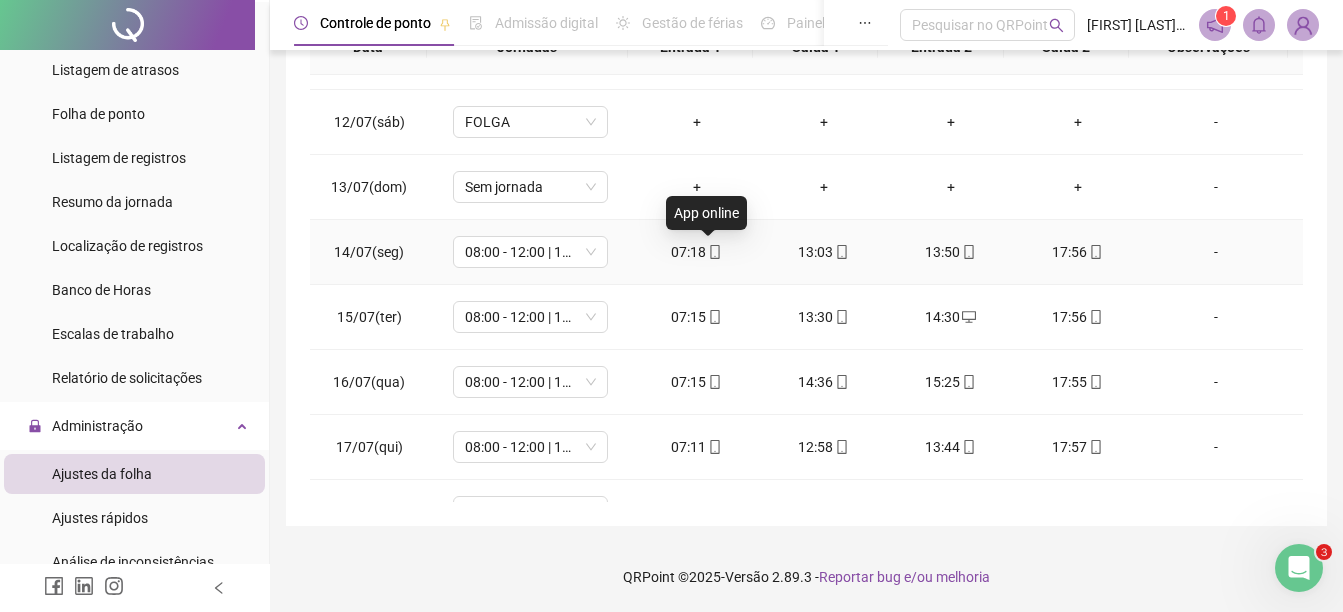 click 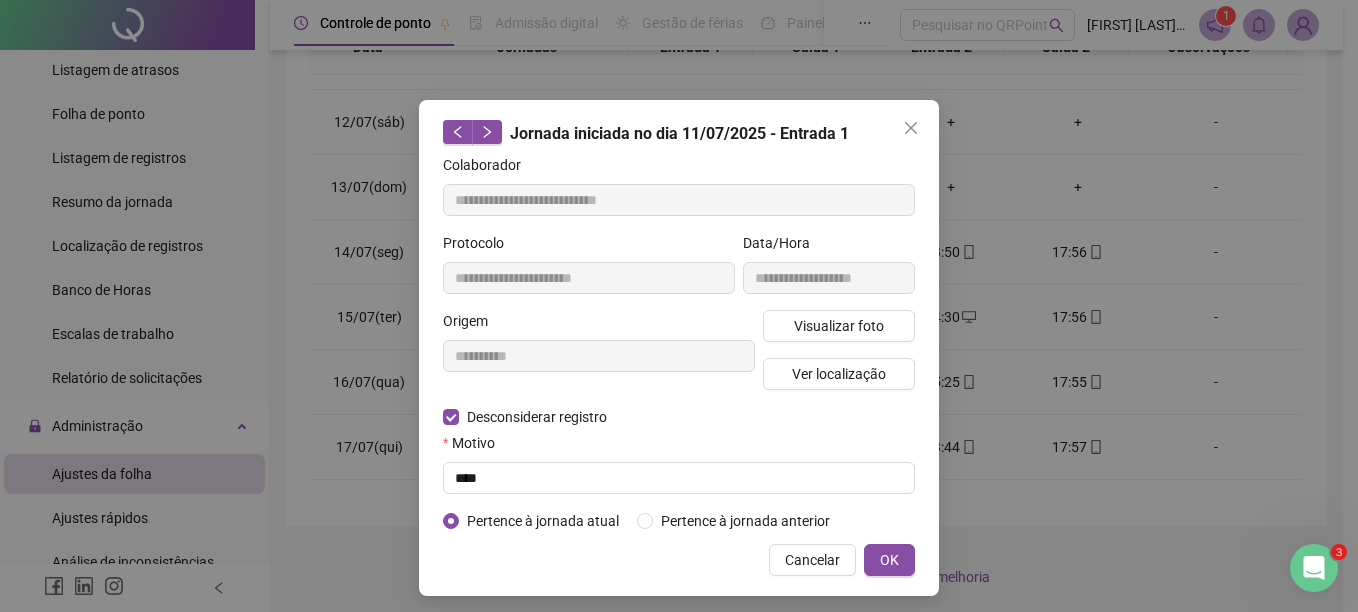 type on "**********" 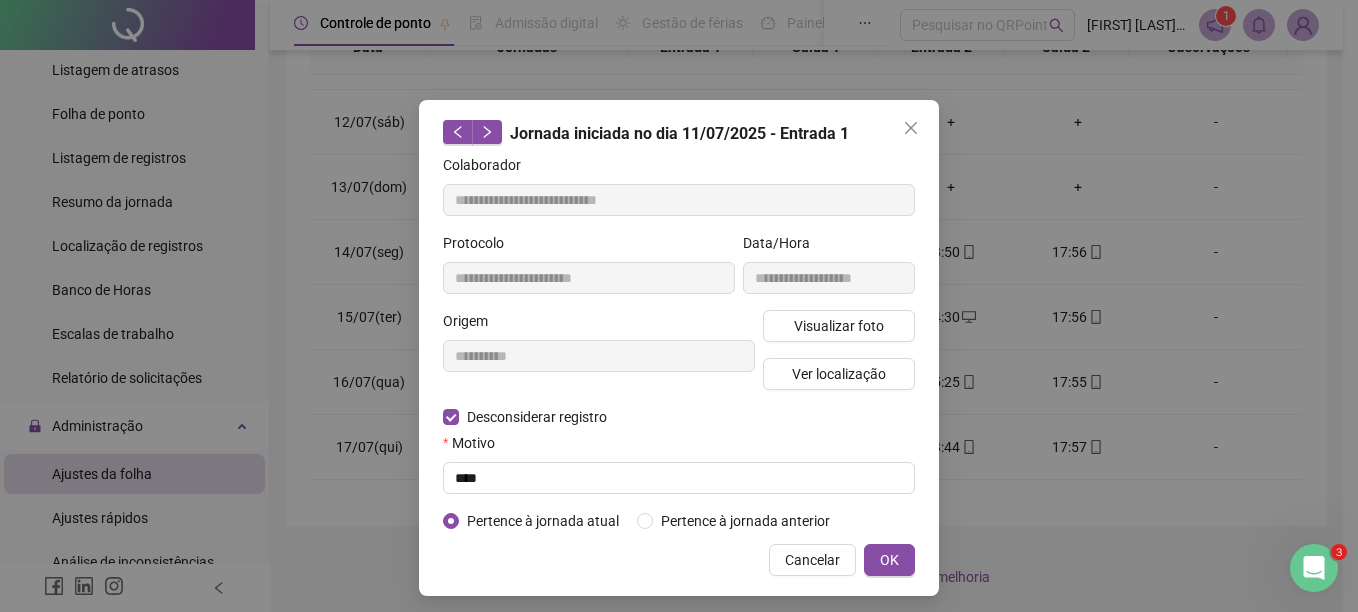 type on "**********" 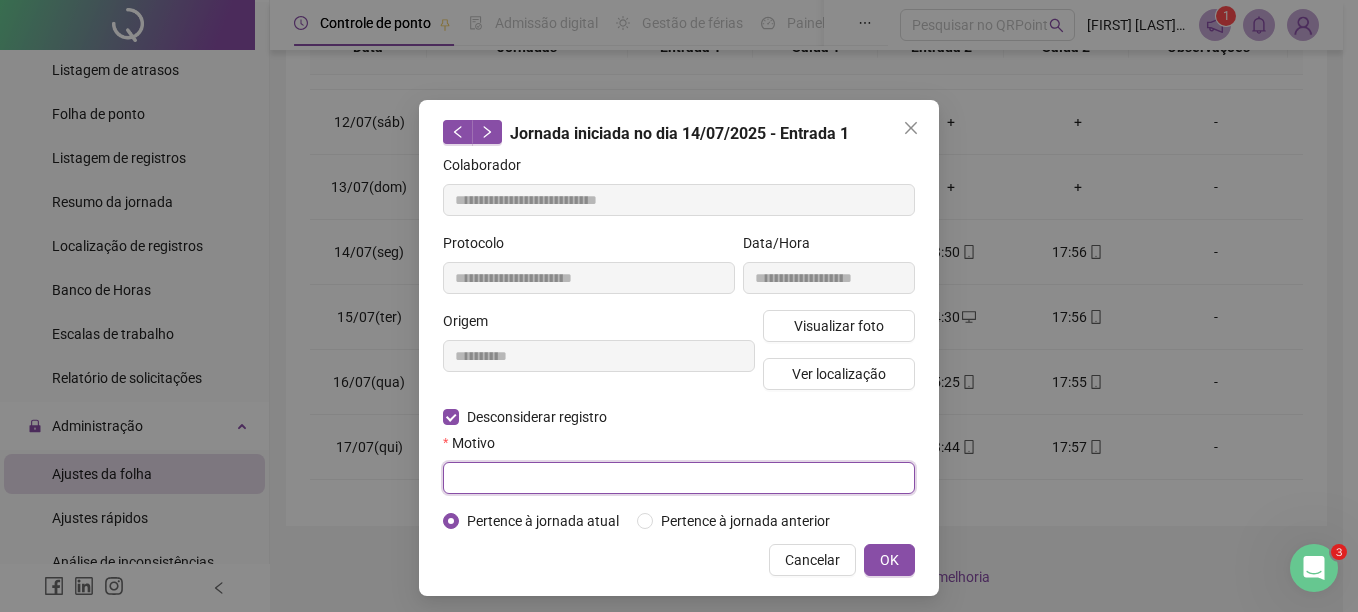 click at bounding box center [679, 478] 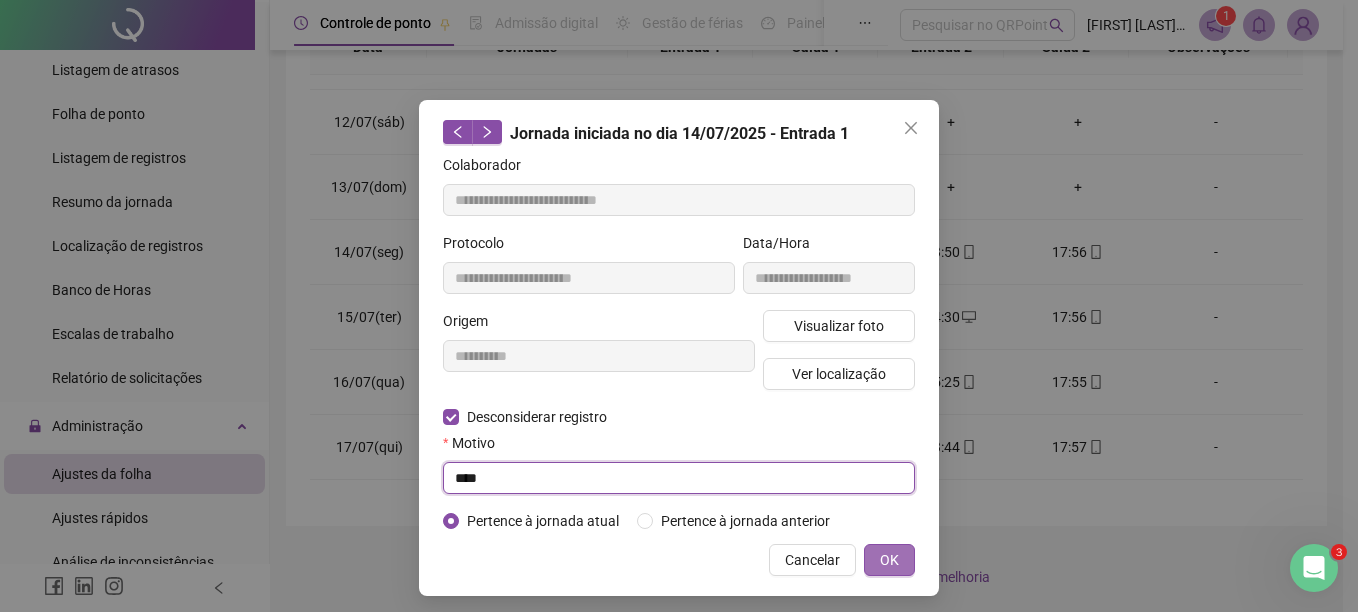 type on "****" 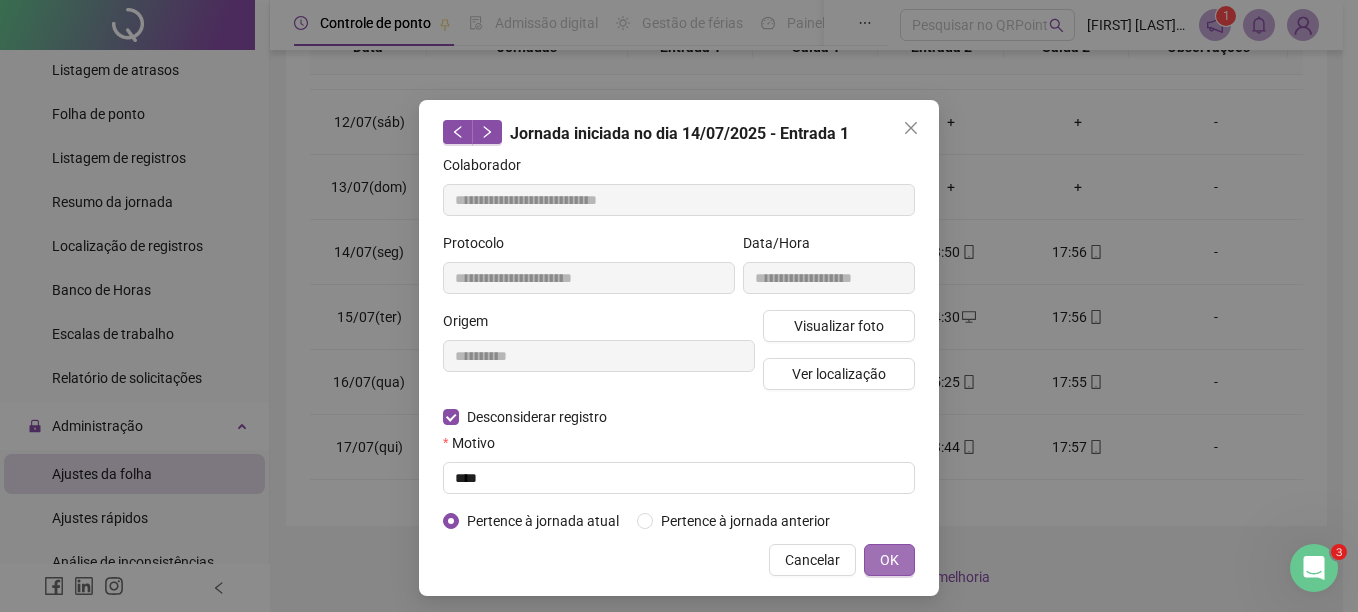 click on "OK" at bounding box center [889, 560] 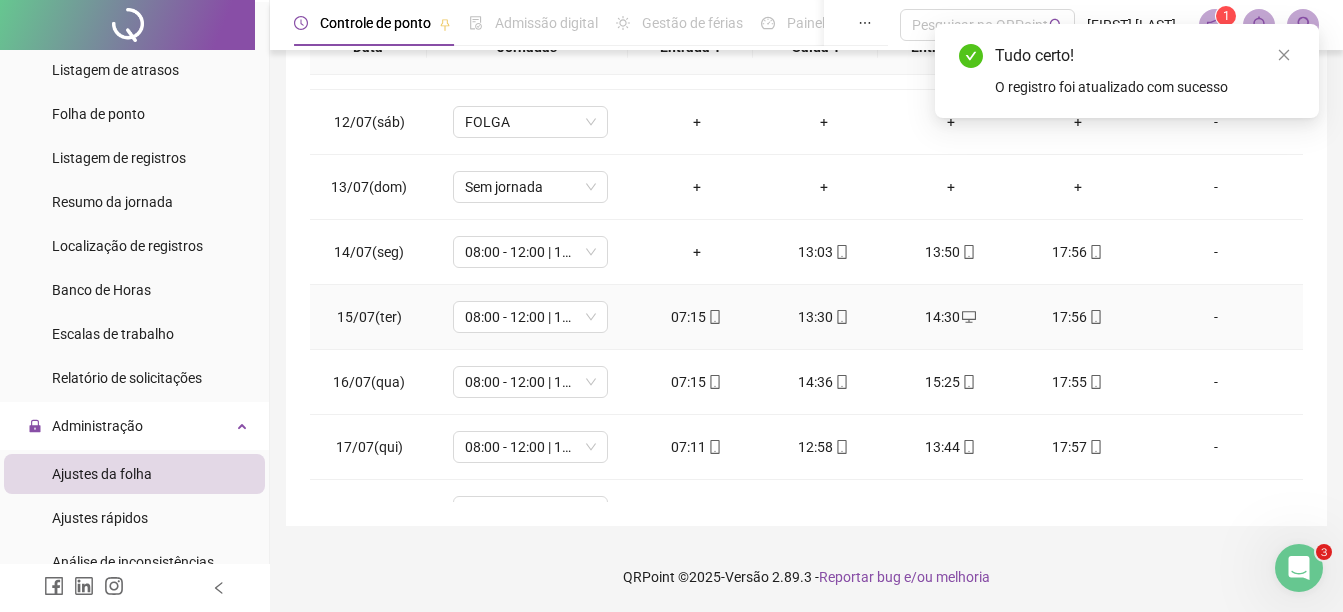 click on "07:15" at bounding box center (696, 317) 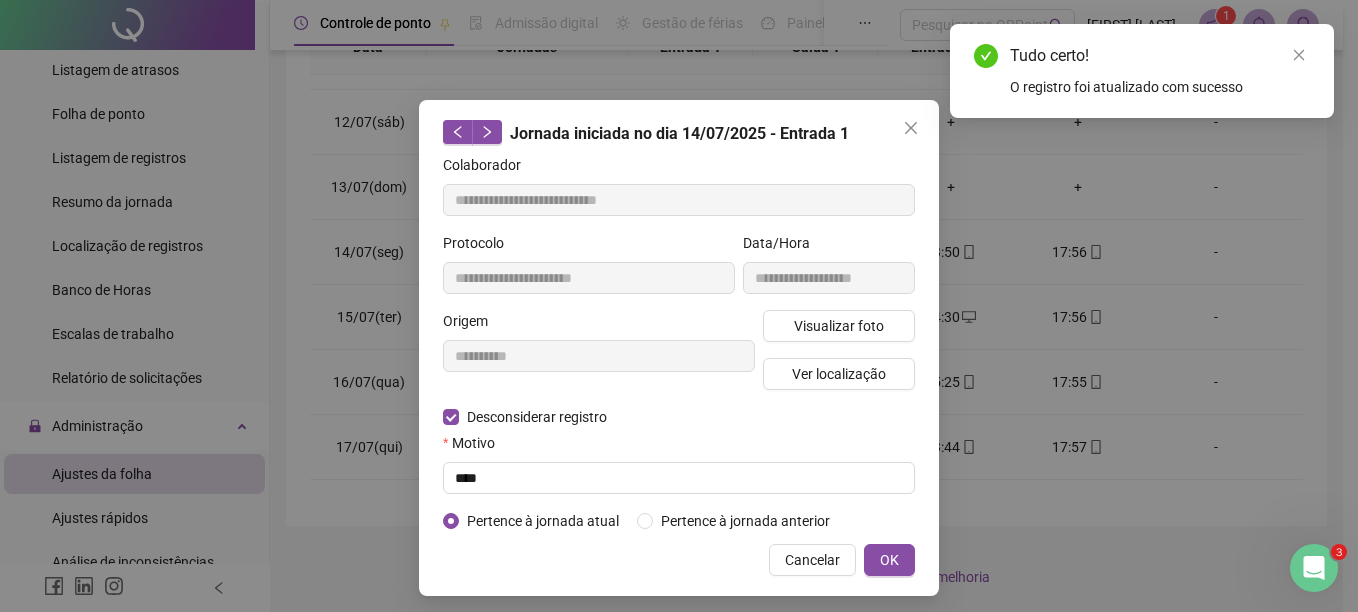 type on "**********" 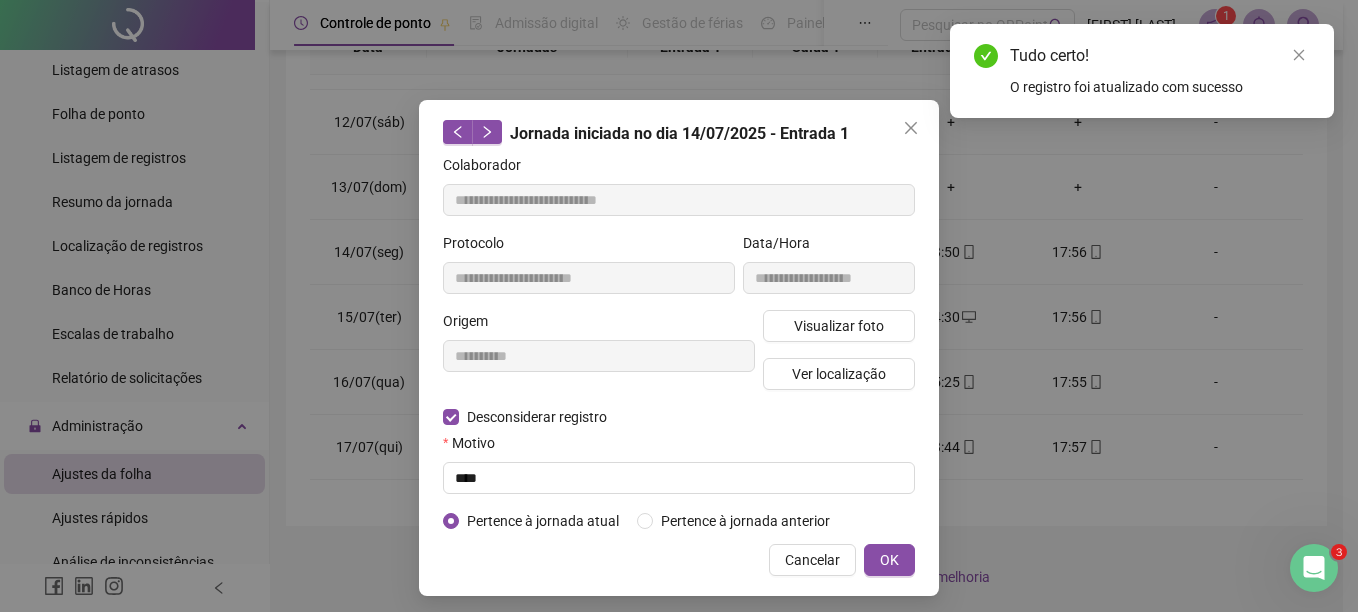 type on "**********" 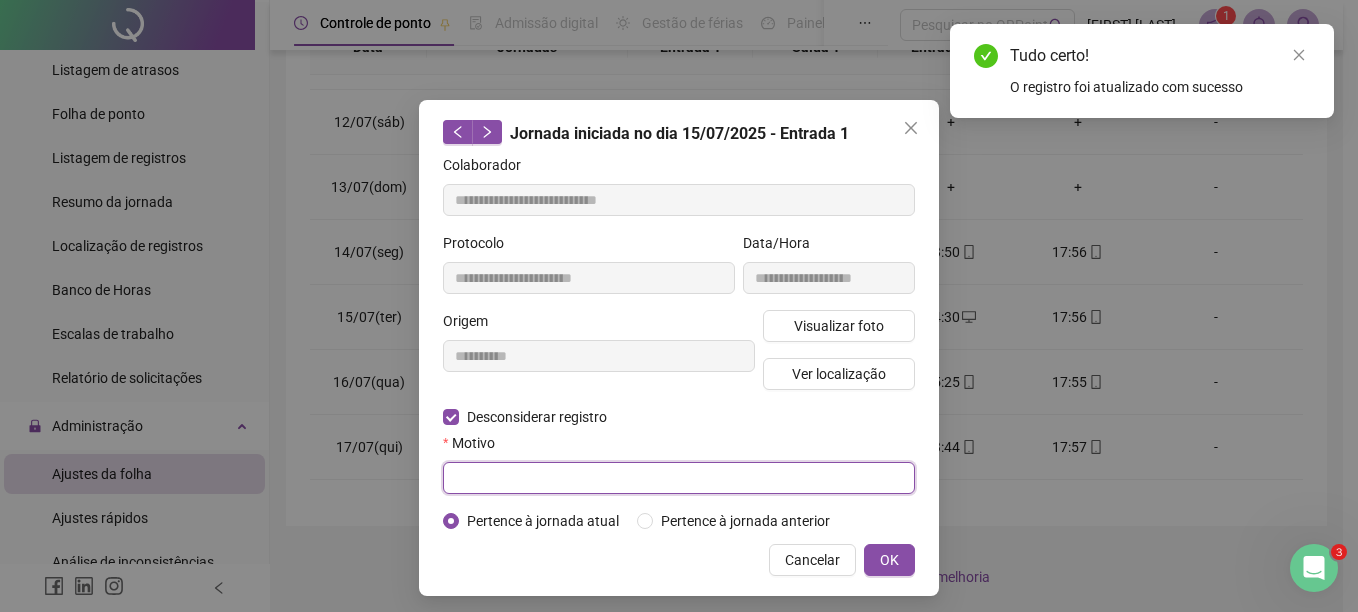 click at bounding box center [679, 478] 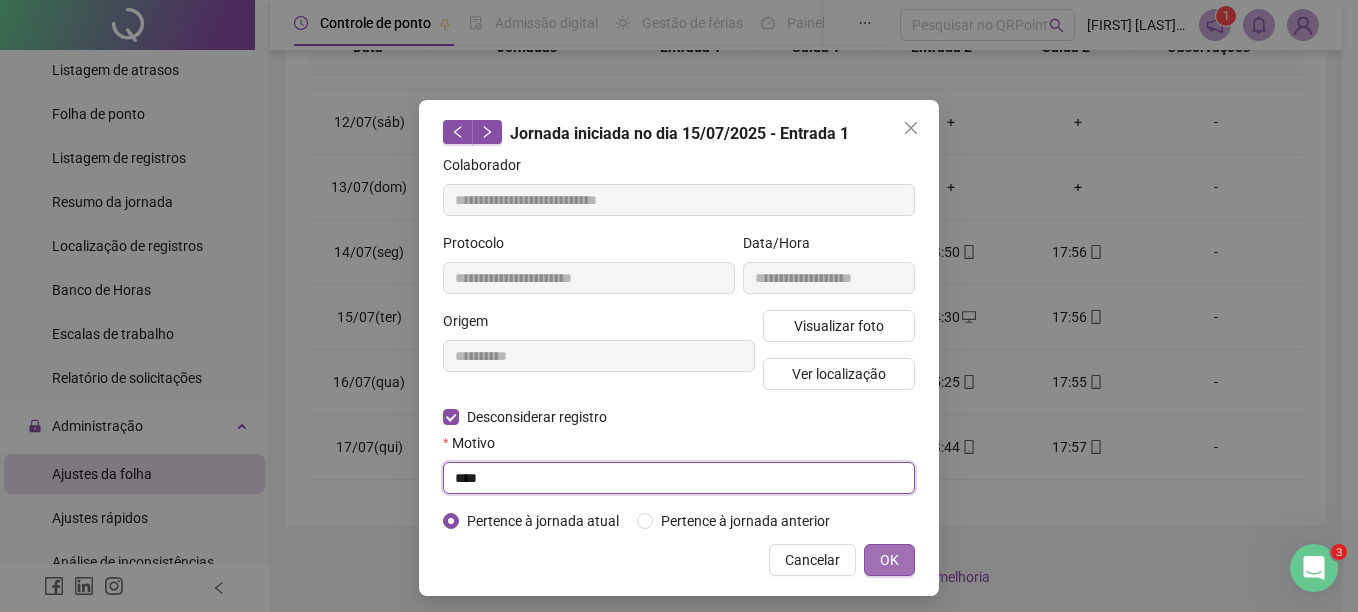 type on "****" 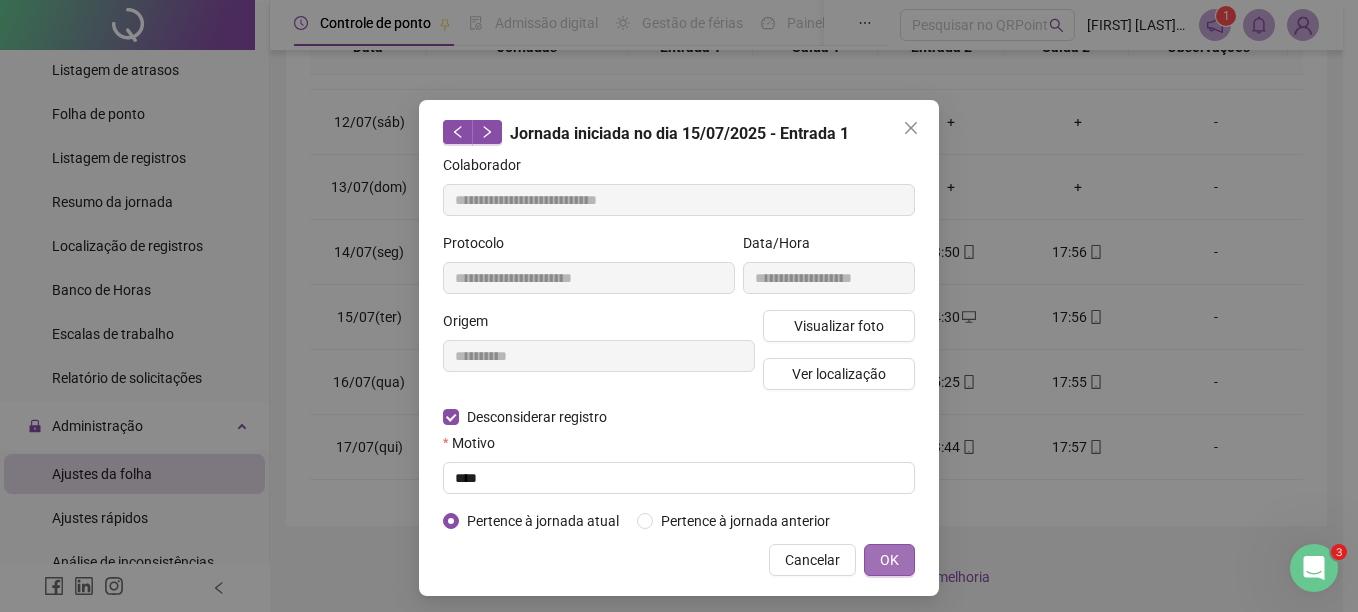 click on "OK" at bounding box center (889, 560) 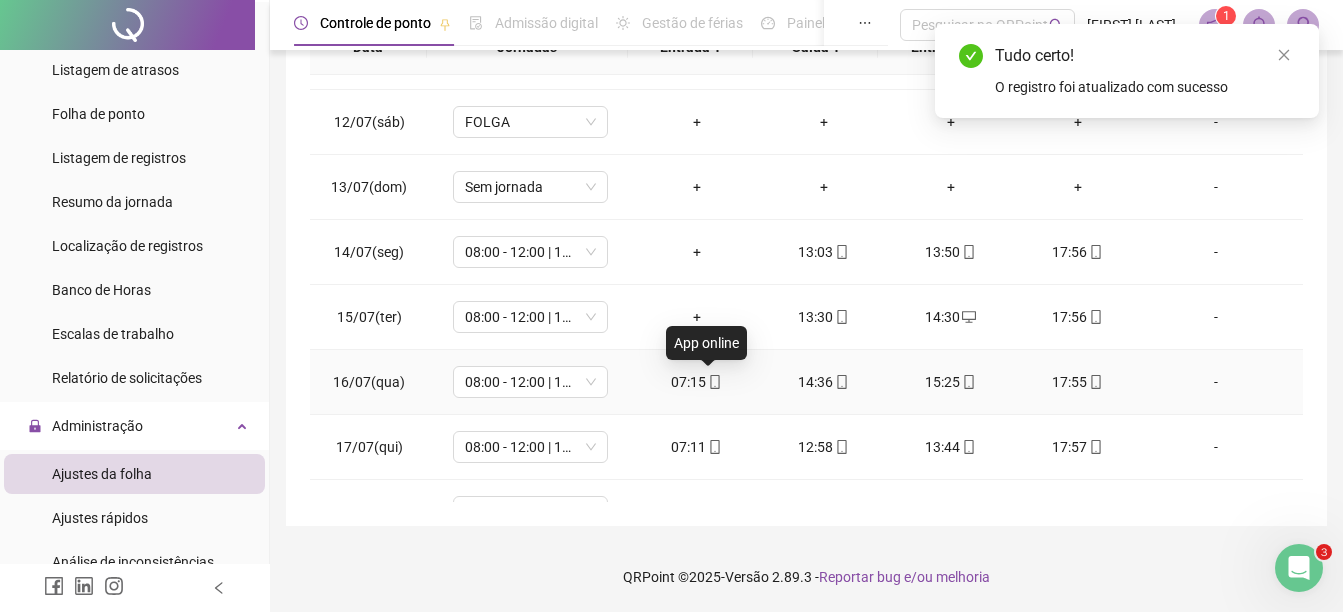 click 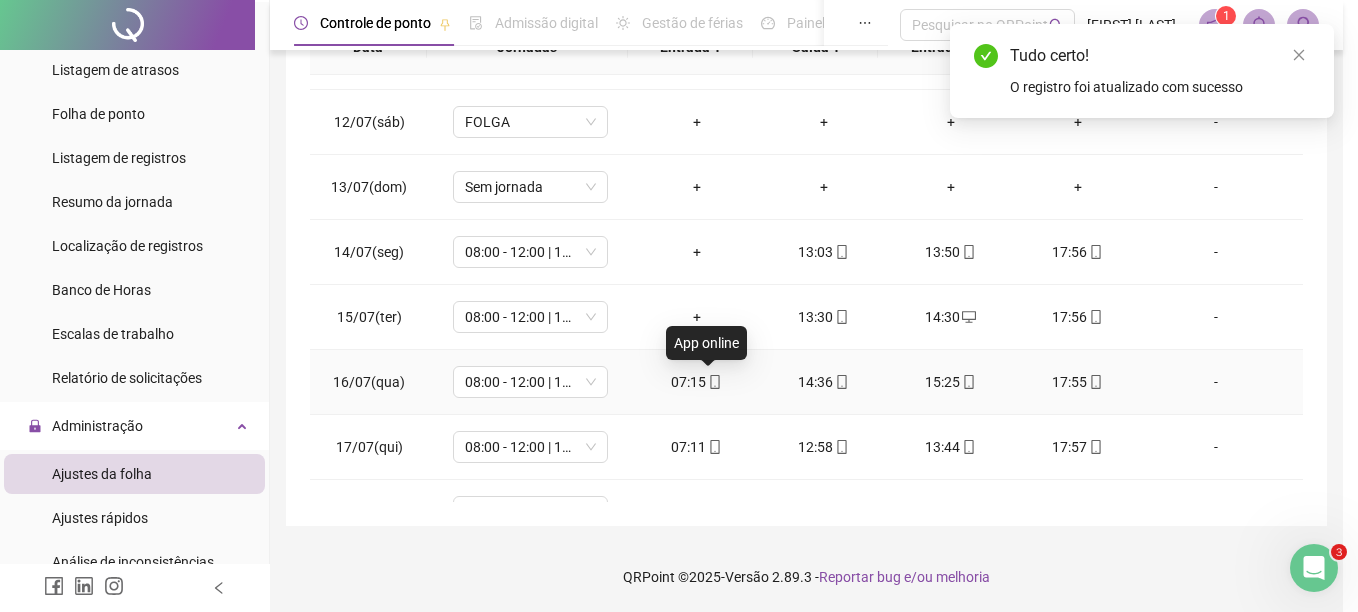 type on "**********" 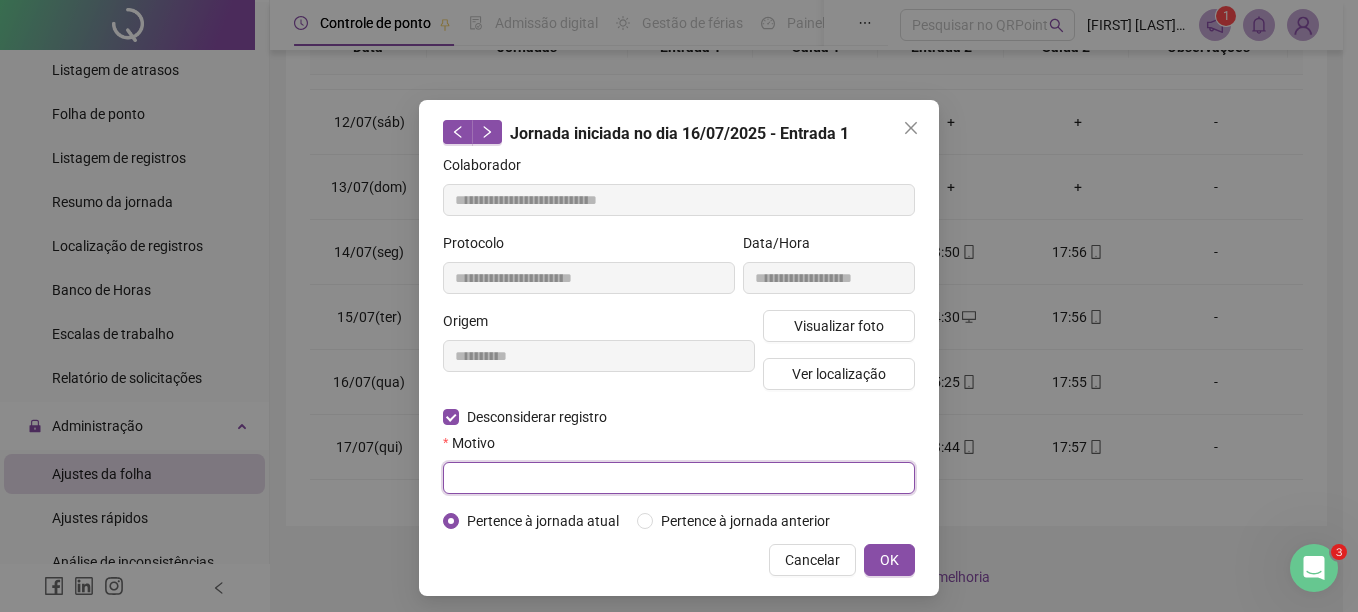 click at bounding box center [679, 478] 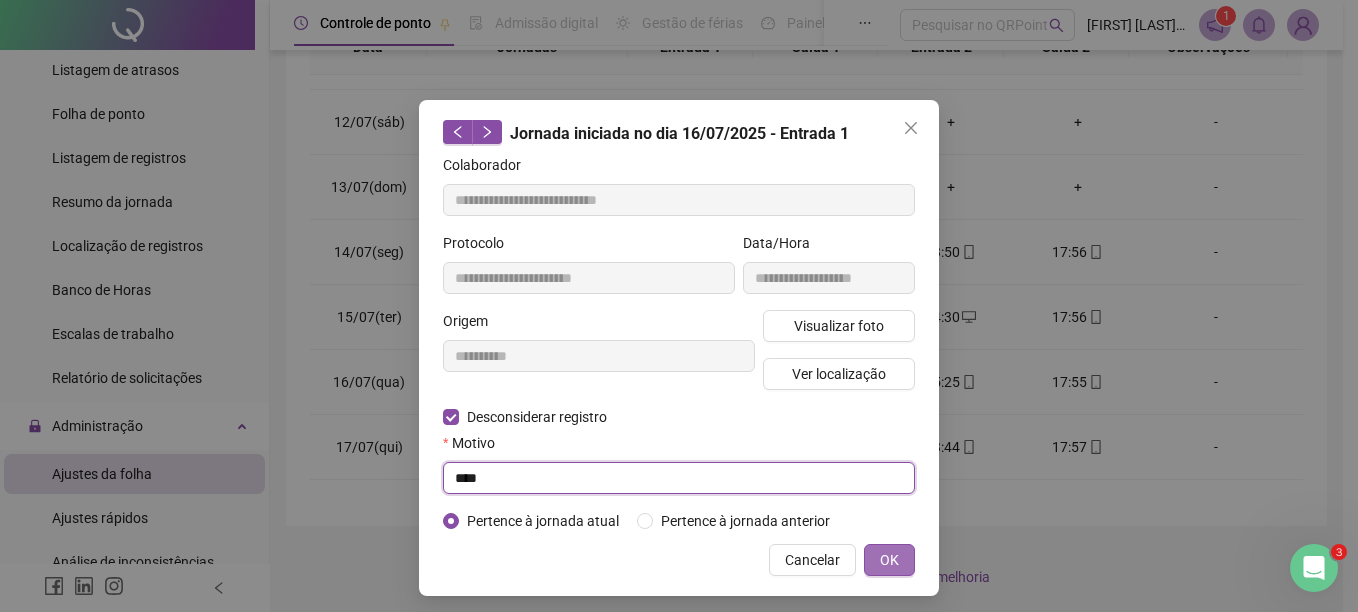 type on "****" 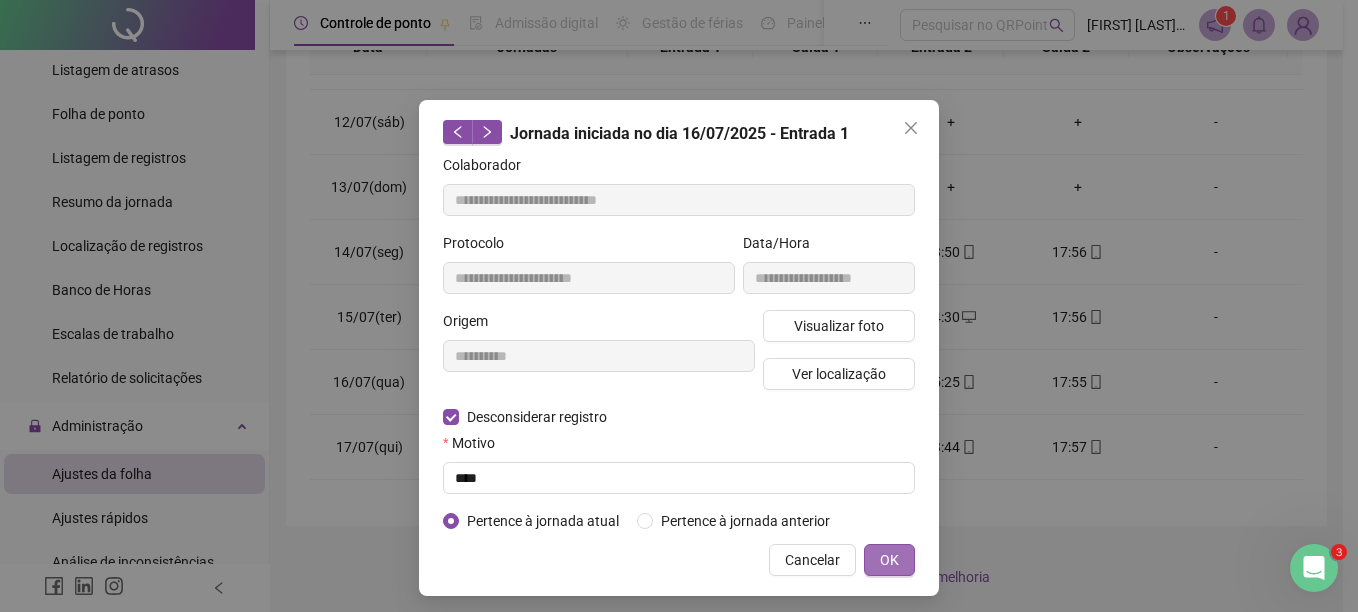 click on "OK" at bounding box center [889, 560] 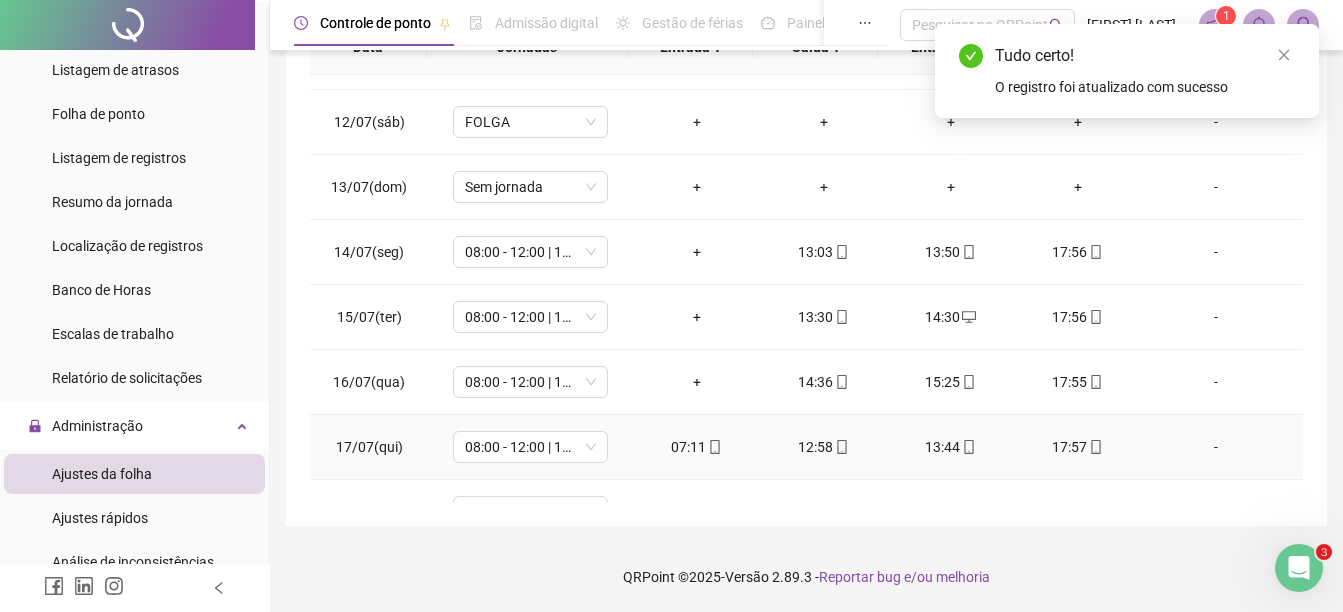 click on "07:11" at bounding box center [696, 447] 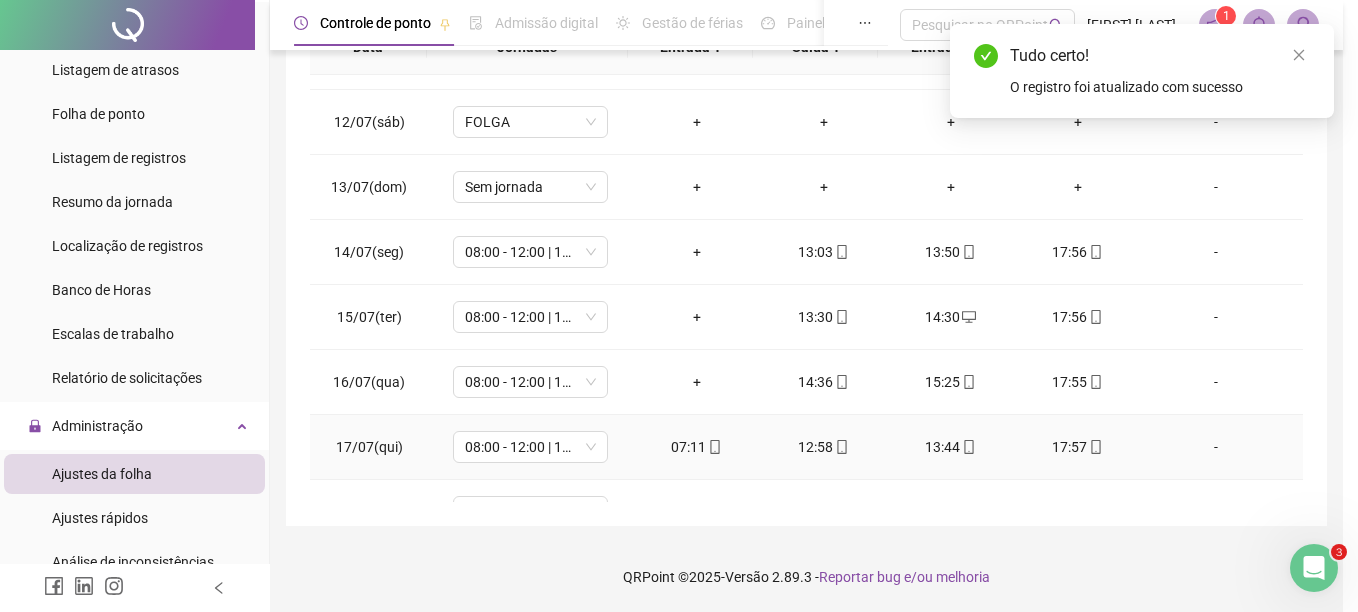 type on "**********" 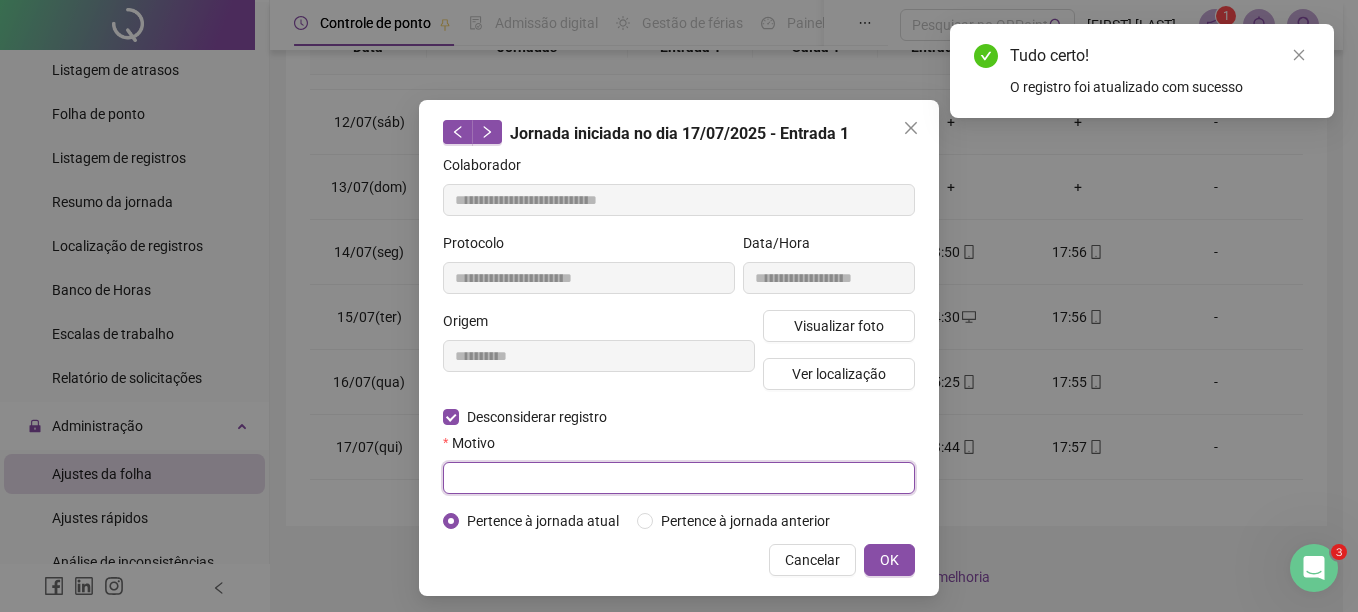 click at bounding box center (679, 478) 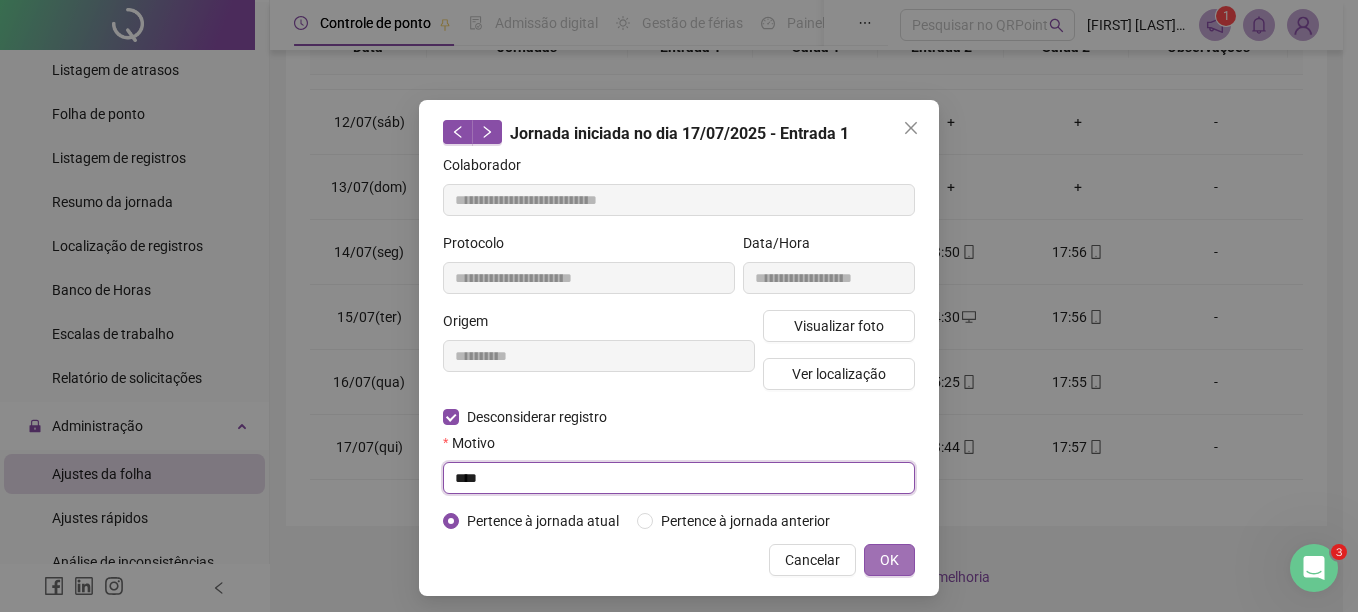 type on "****" 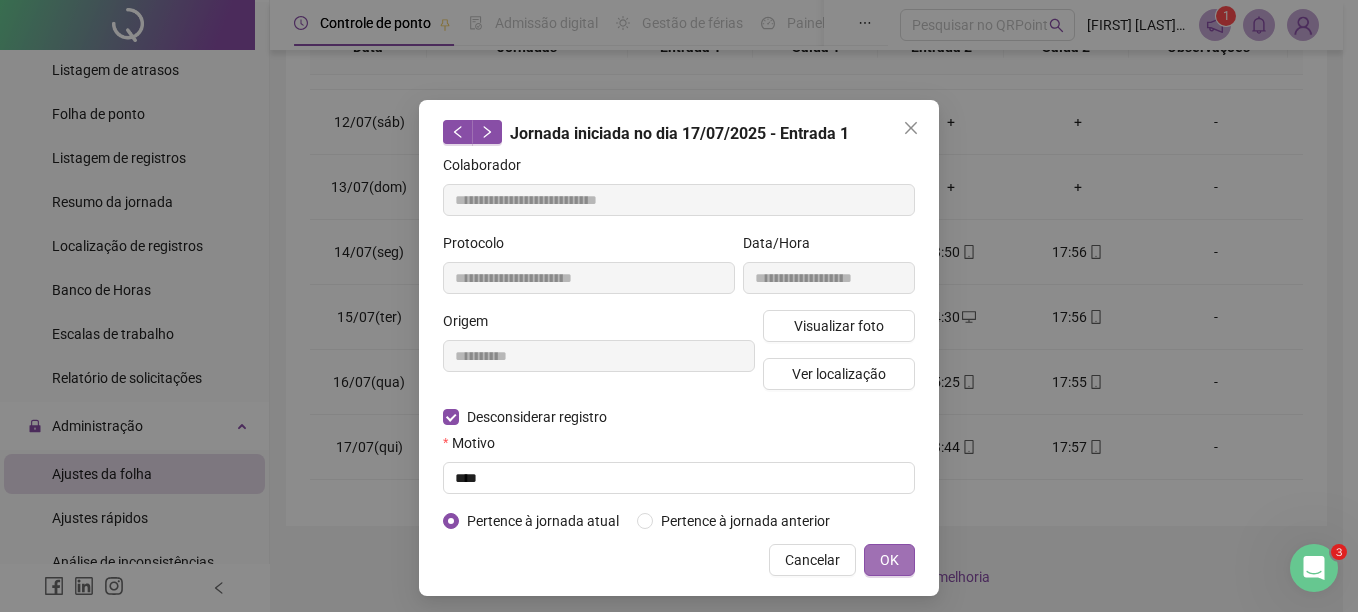 click on "OK" at bounding box center (889, 560) 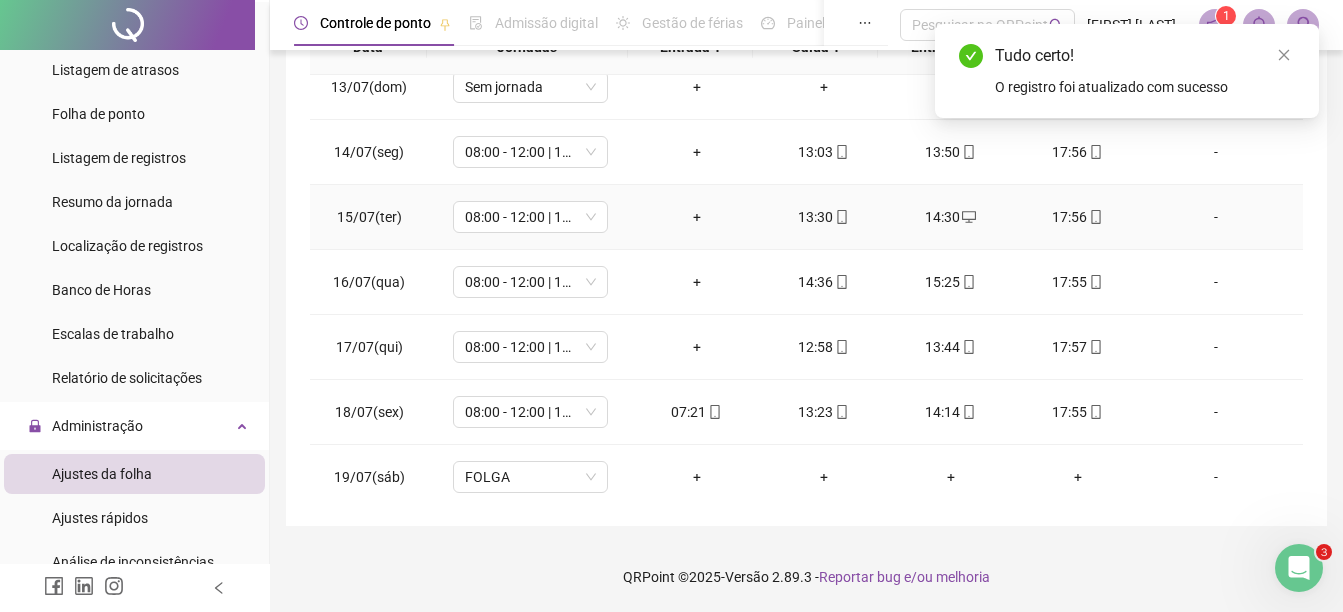 scroll, scrollTop: 900, scrollLeft: 0, axis: vertical 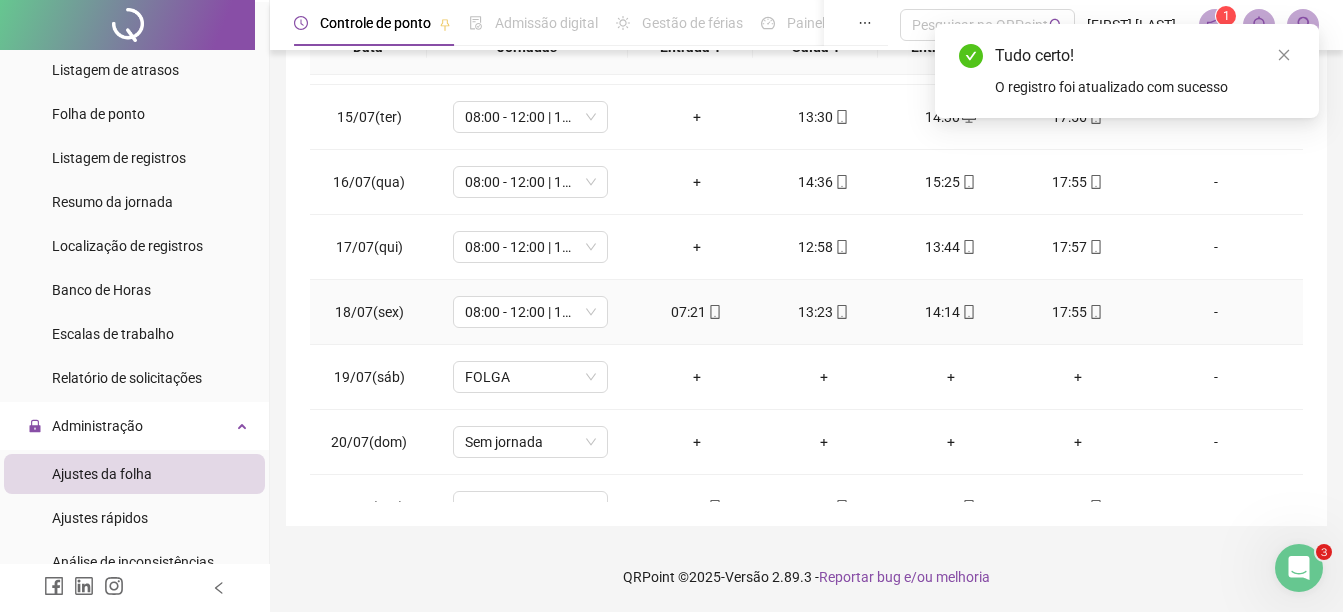 click on "07:21" at bounding box center (696, 312) 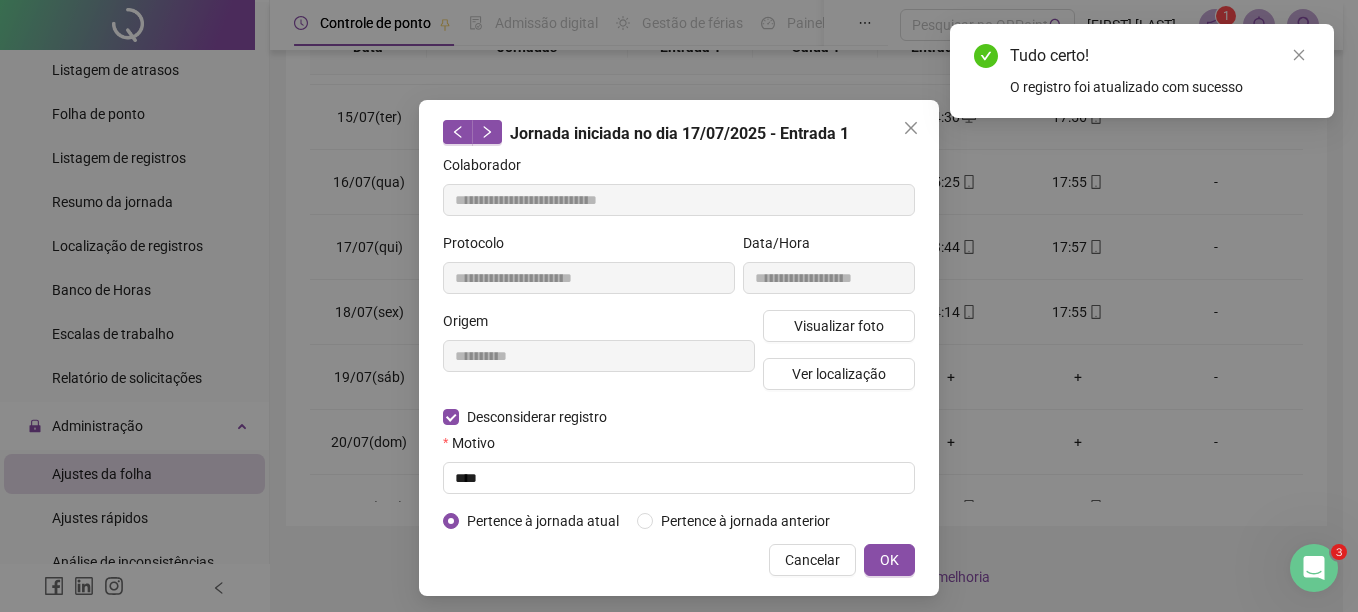 type on "**********" 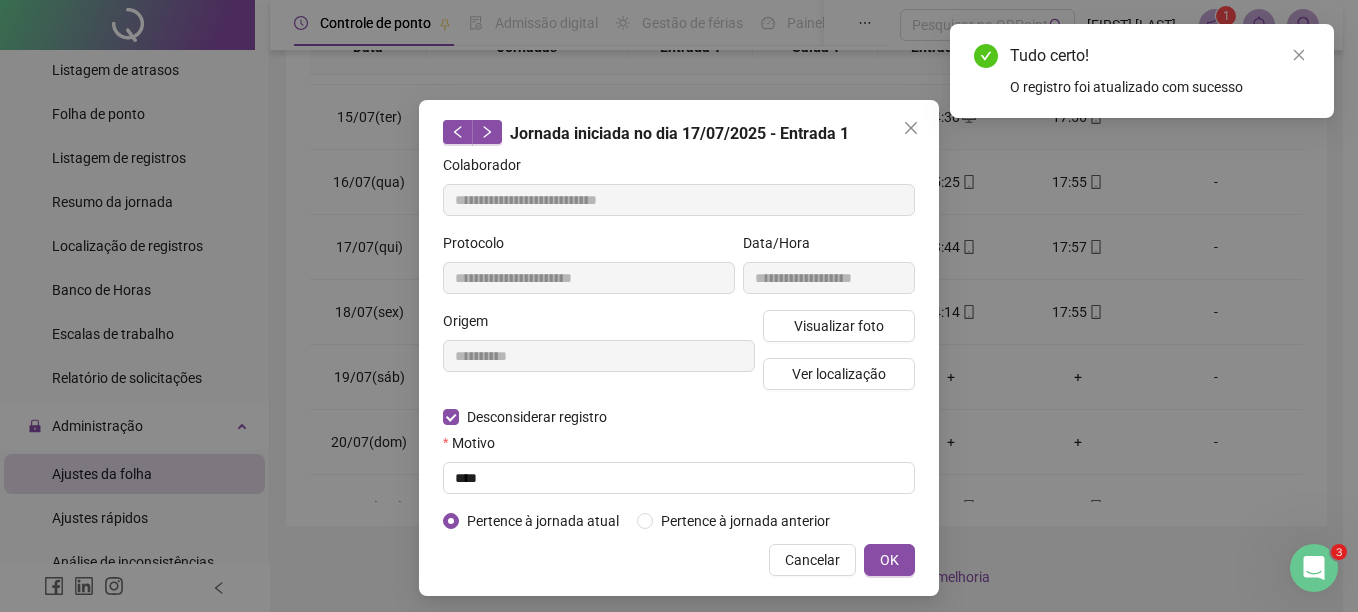 type on "**********" 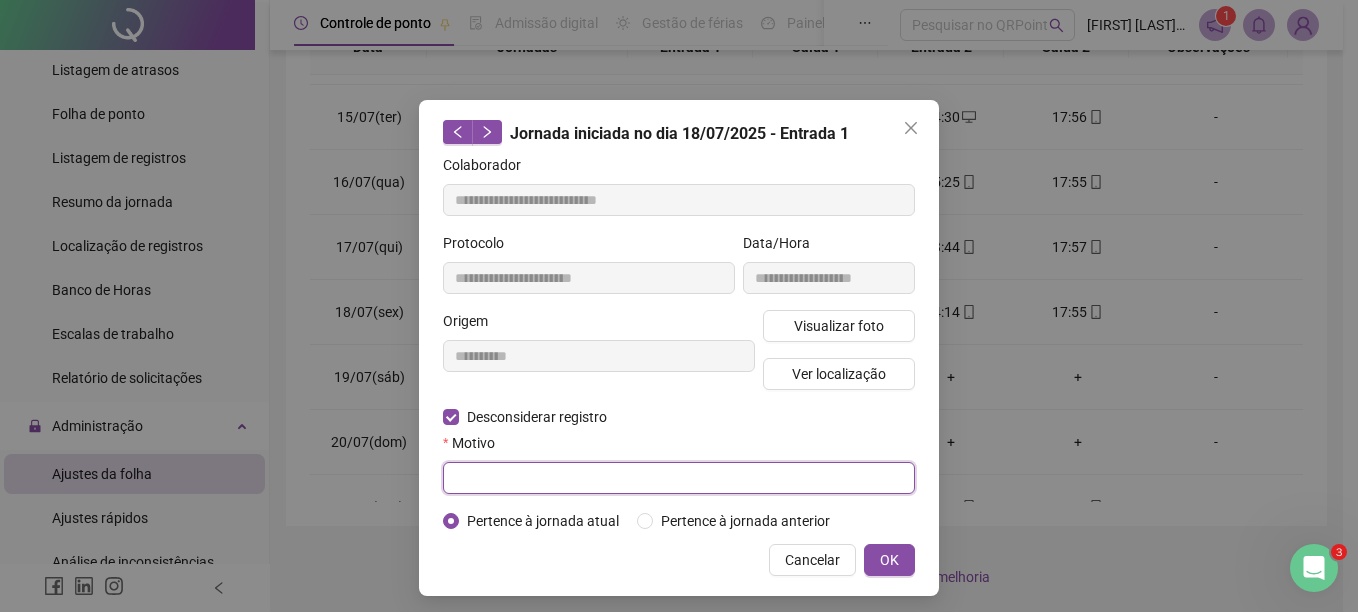click at bounding box center (679, 478) 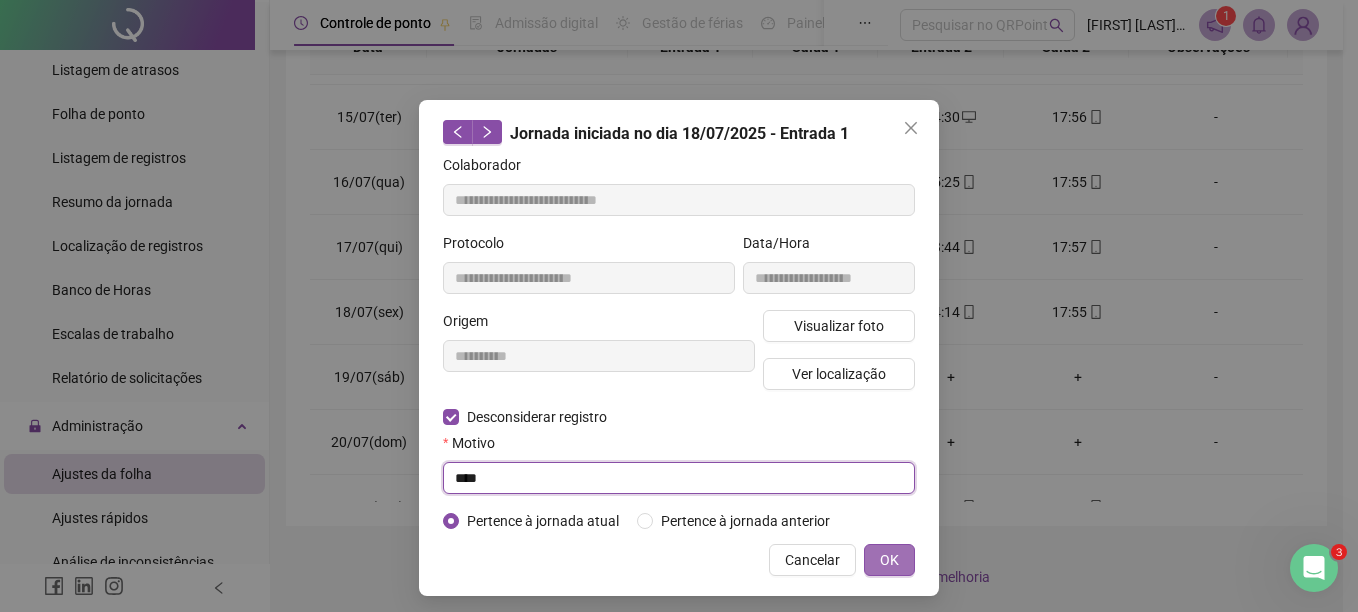 type on "****" 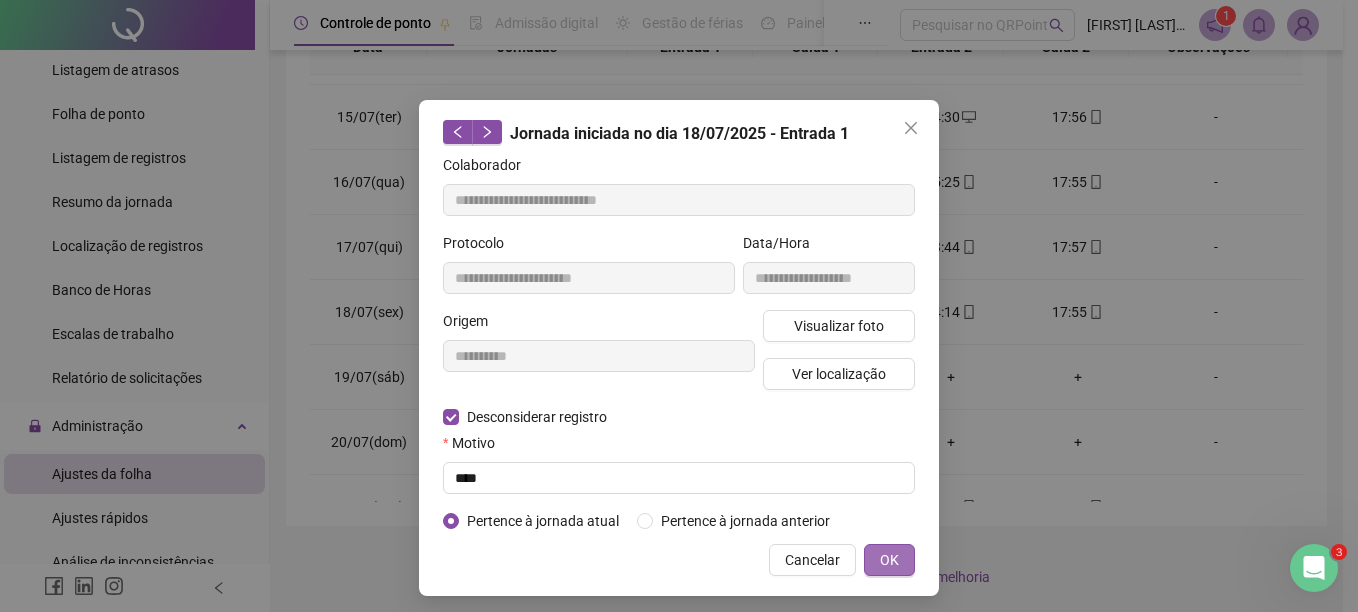 click on "OK" at bounding box center (889, 560) 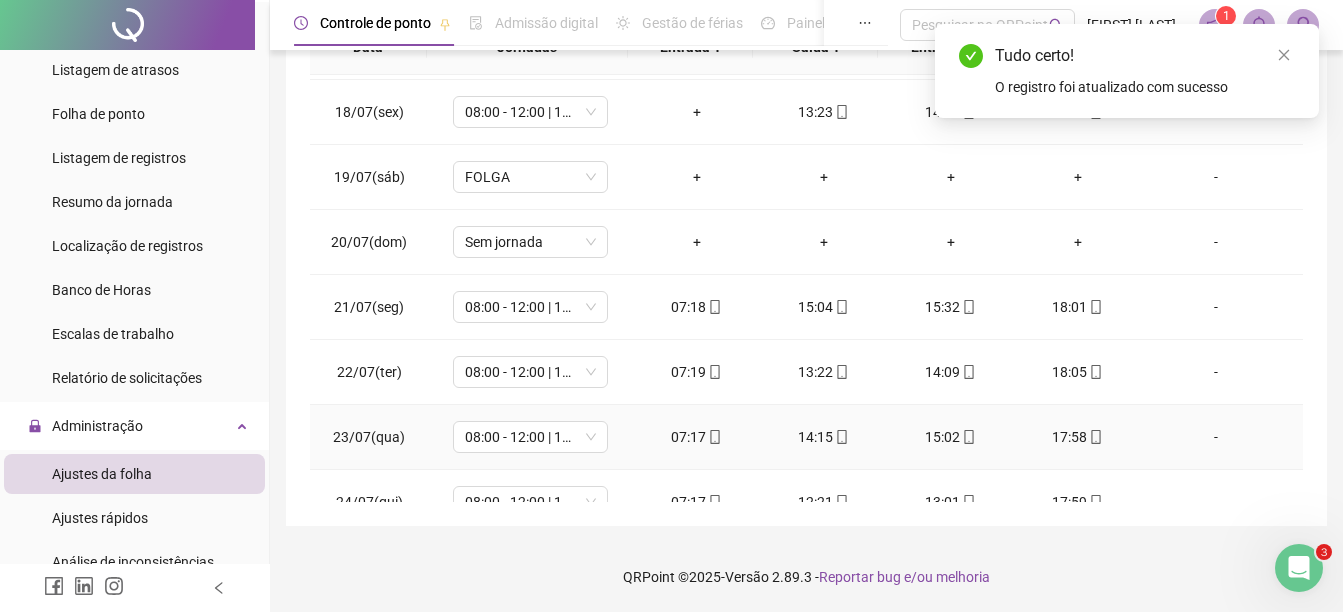 scroll, scrollTop: 1200, scrollLeft: 0, axis: vertical 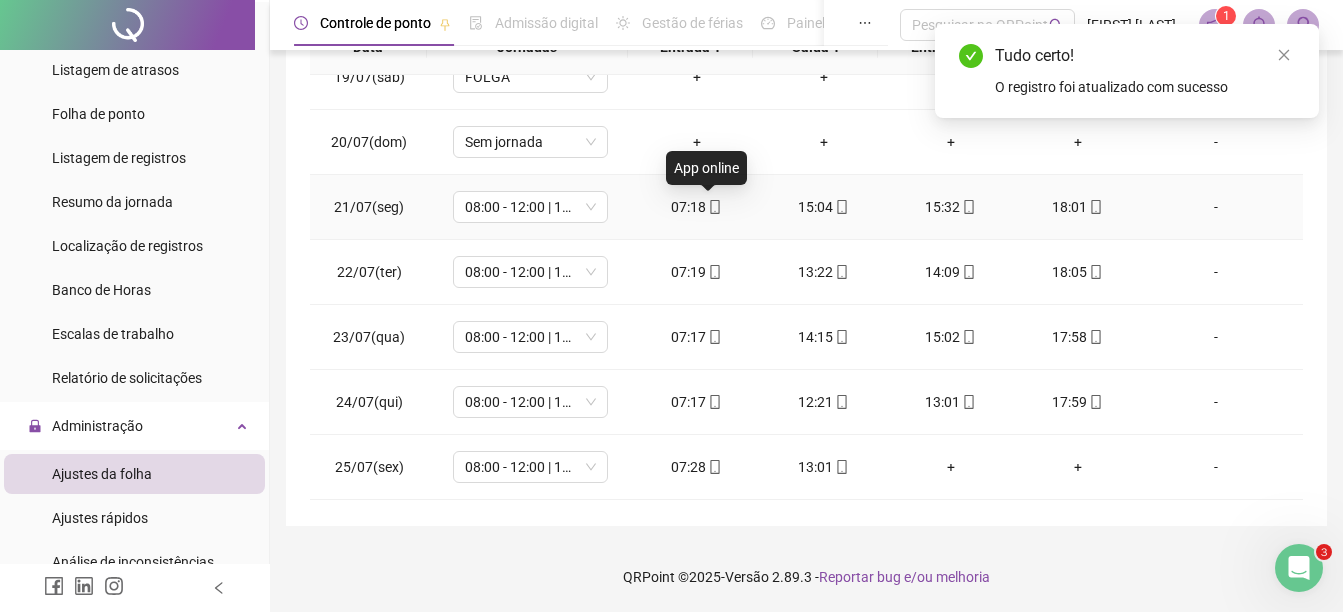 click 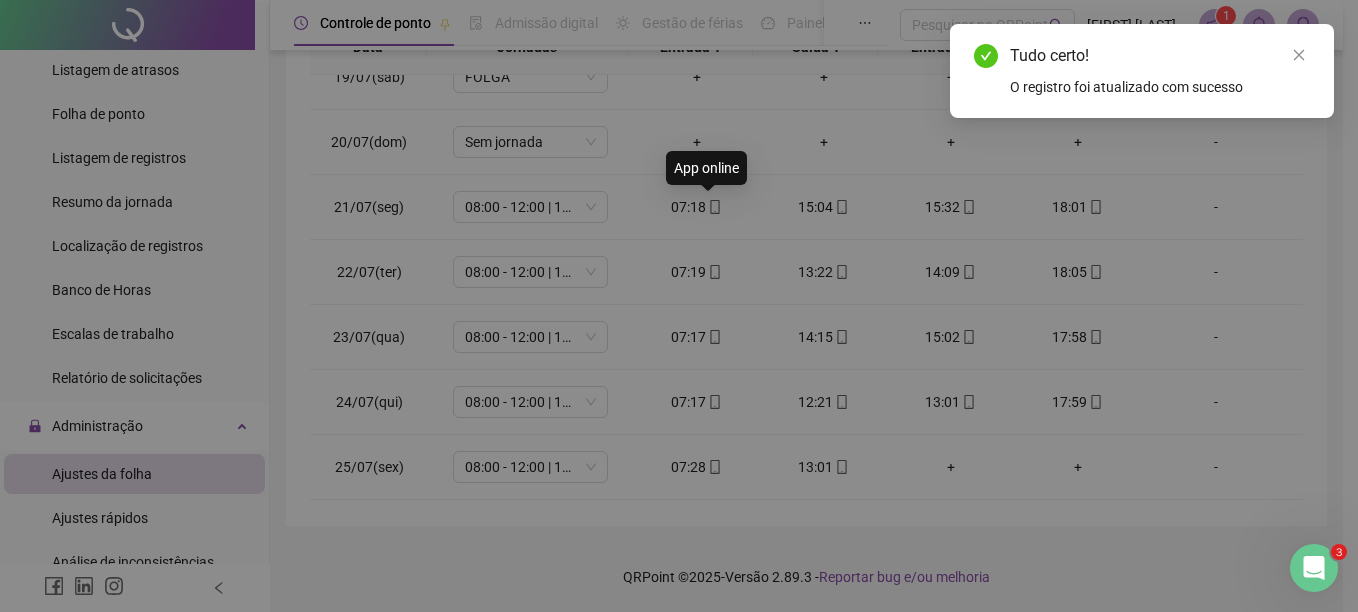 type on "**********" 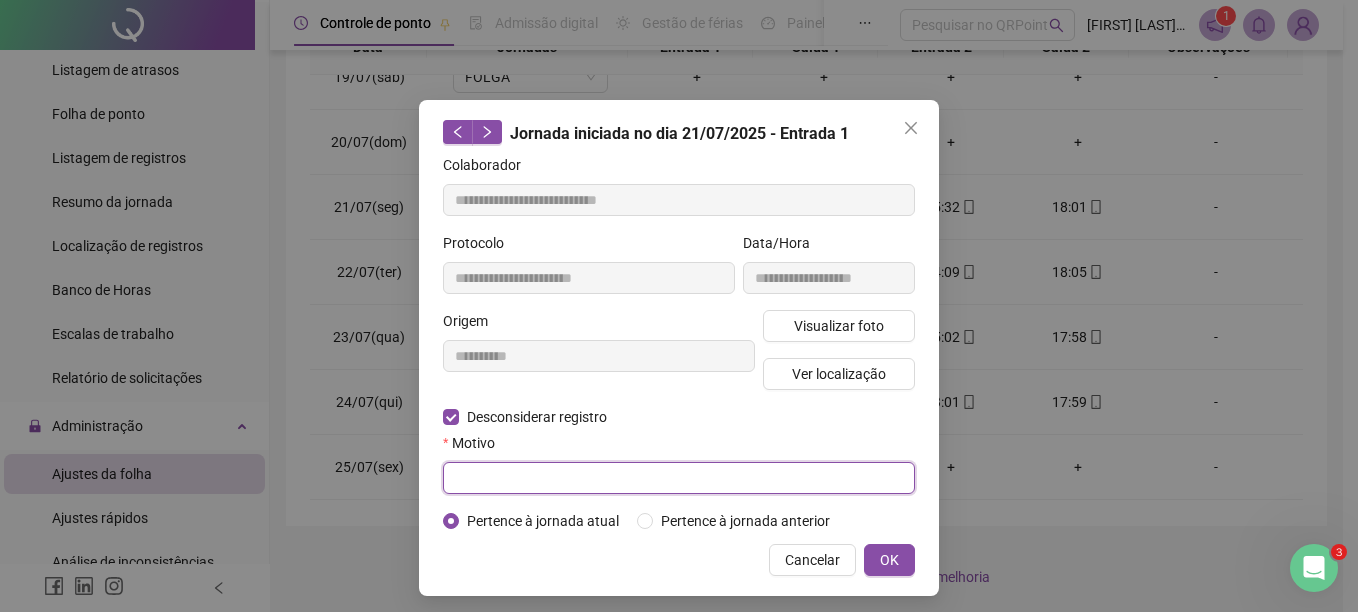 click at bounding box center [679, 478] 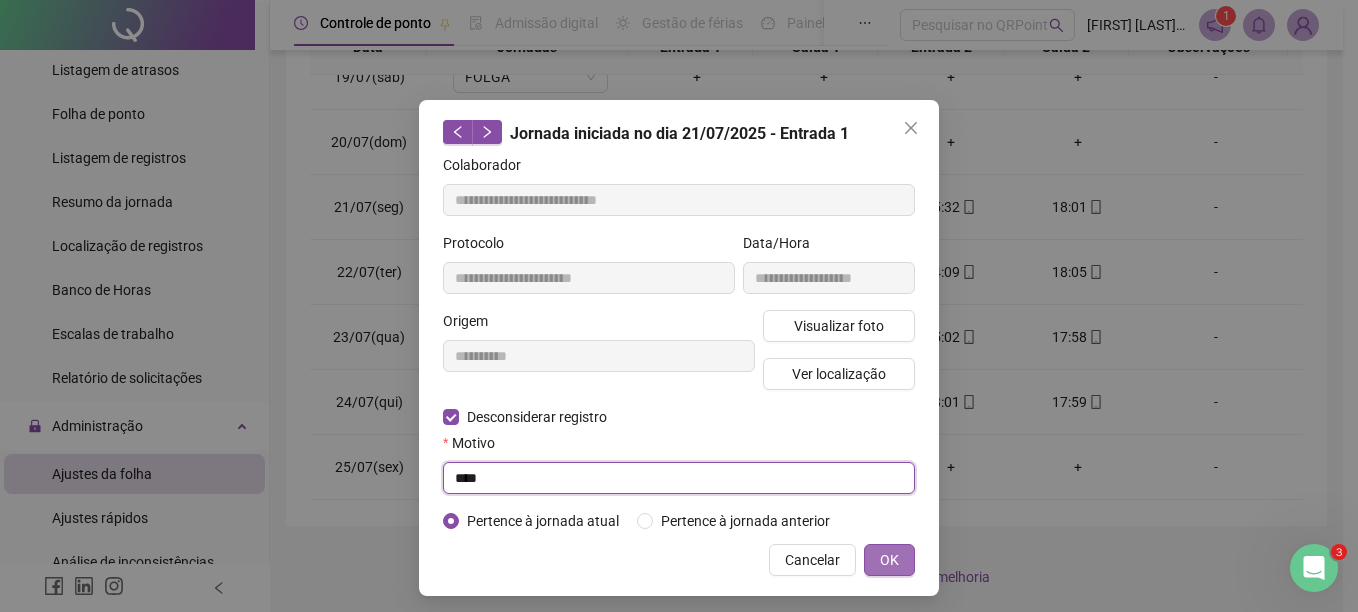 type on "****" 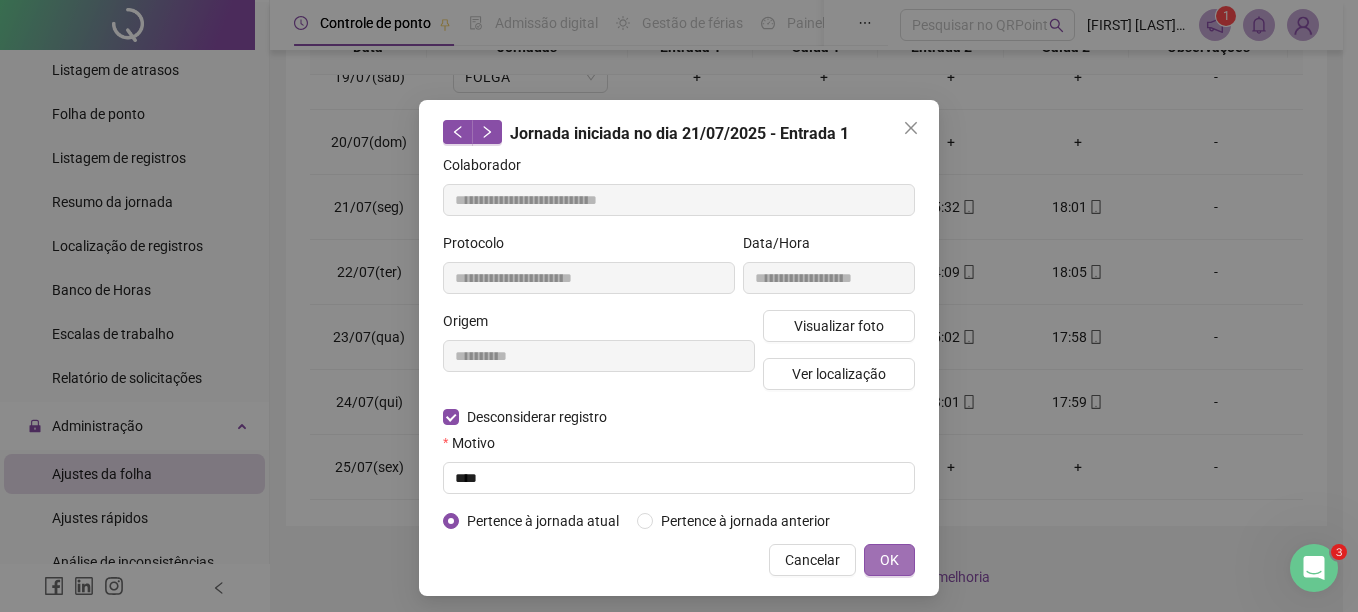 click on "OK" at bounding box center [889, 560] 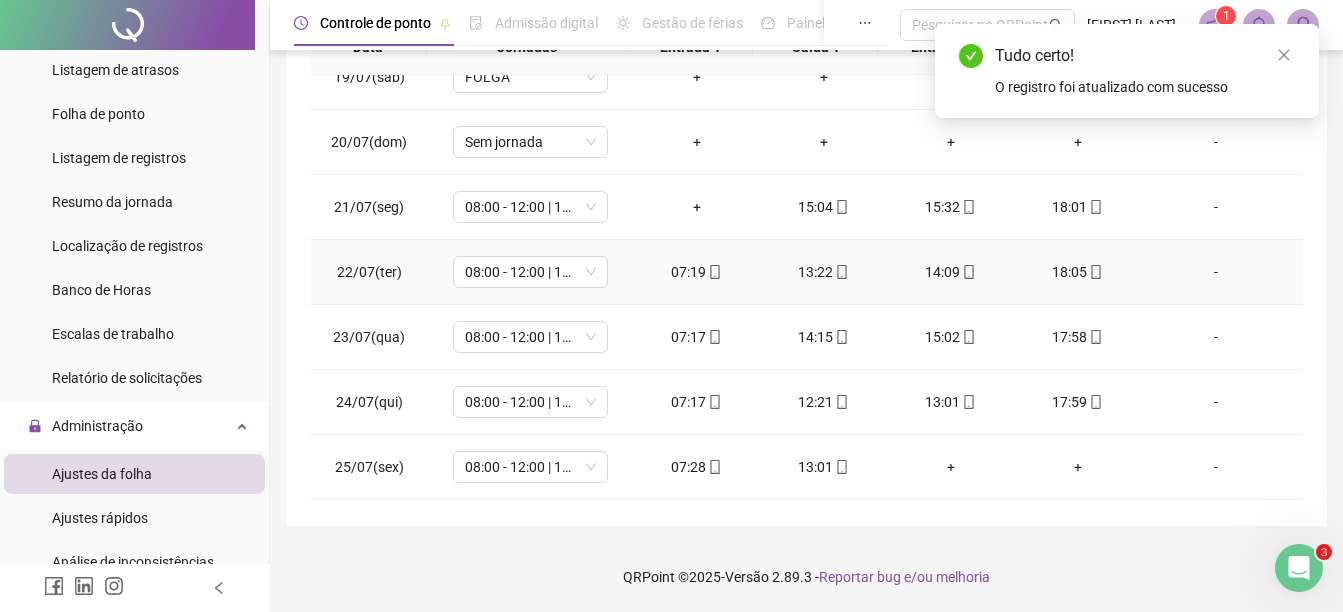 click on "07:19" at bounding box center (696, 272) 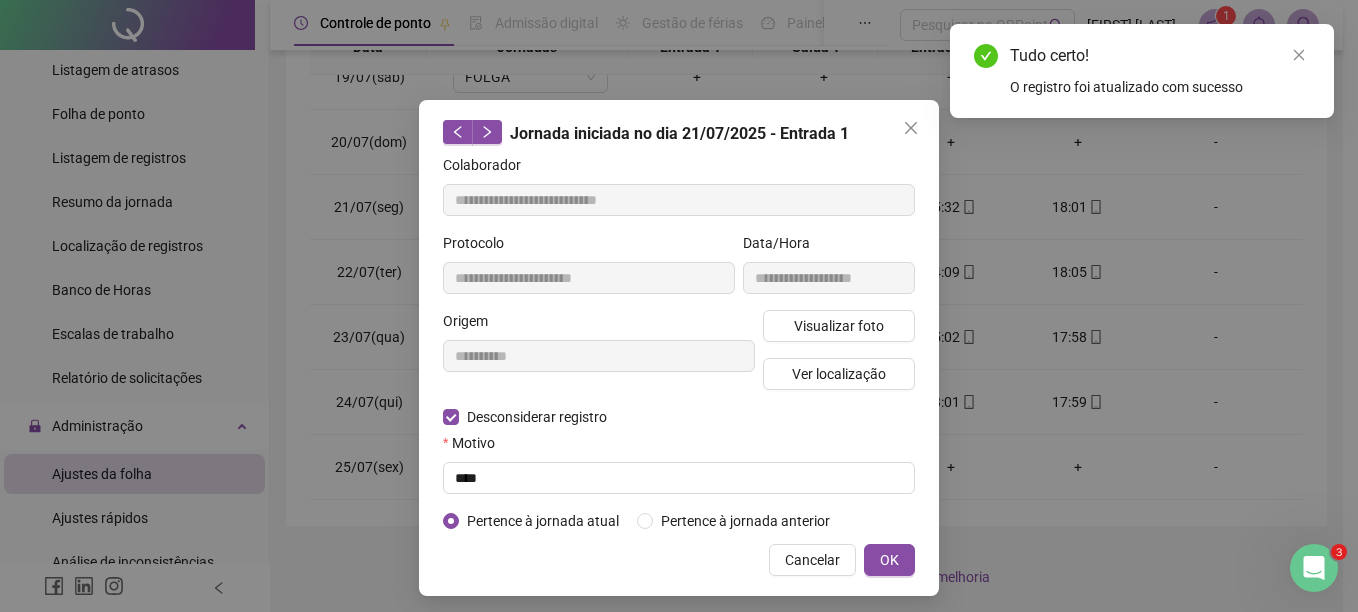 type on "**********" 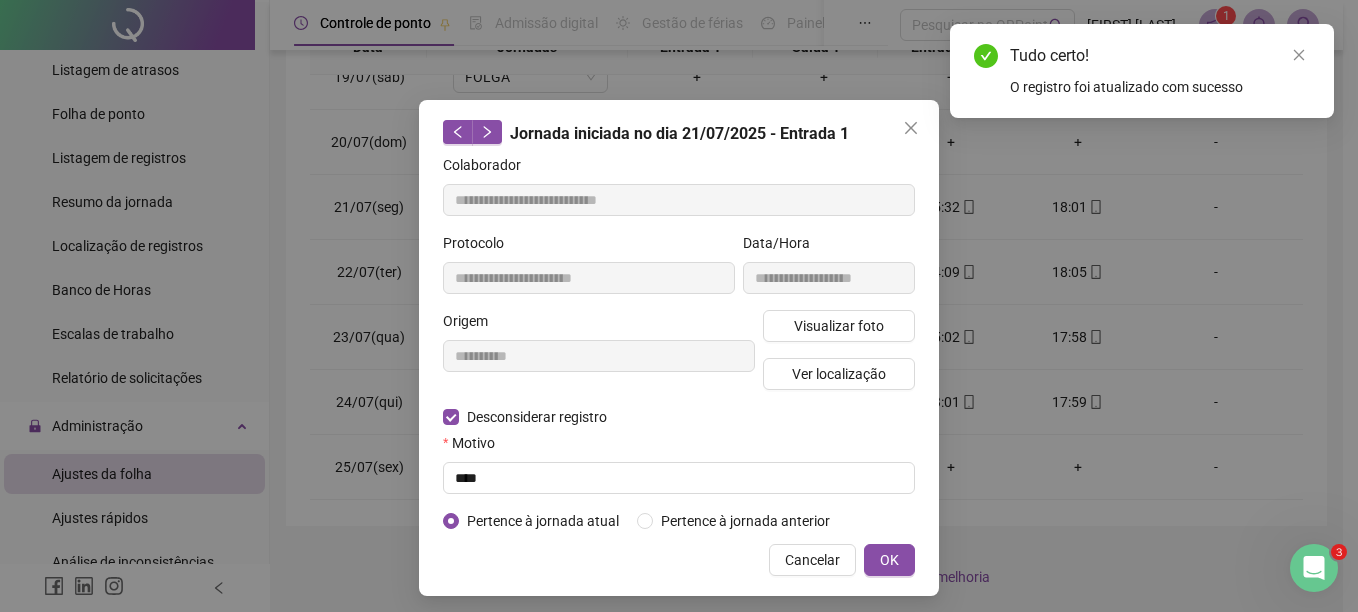 type on "**********" 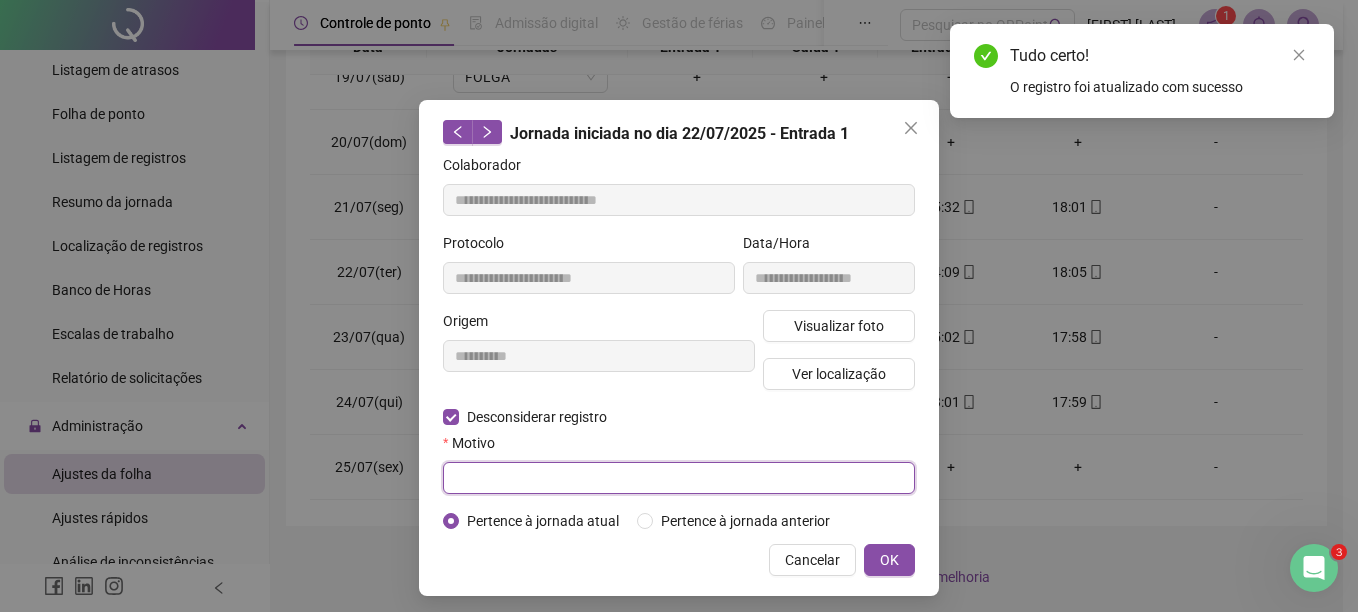 click at bounding box center (679, 478) 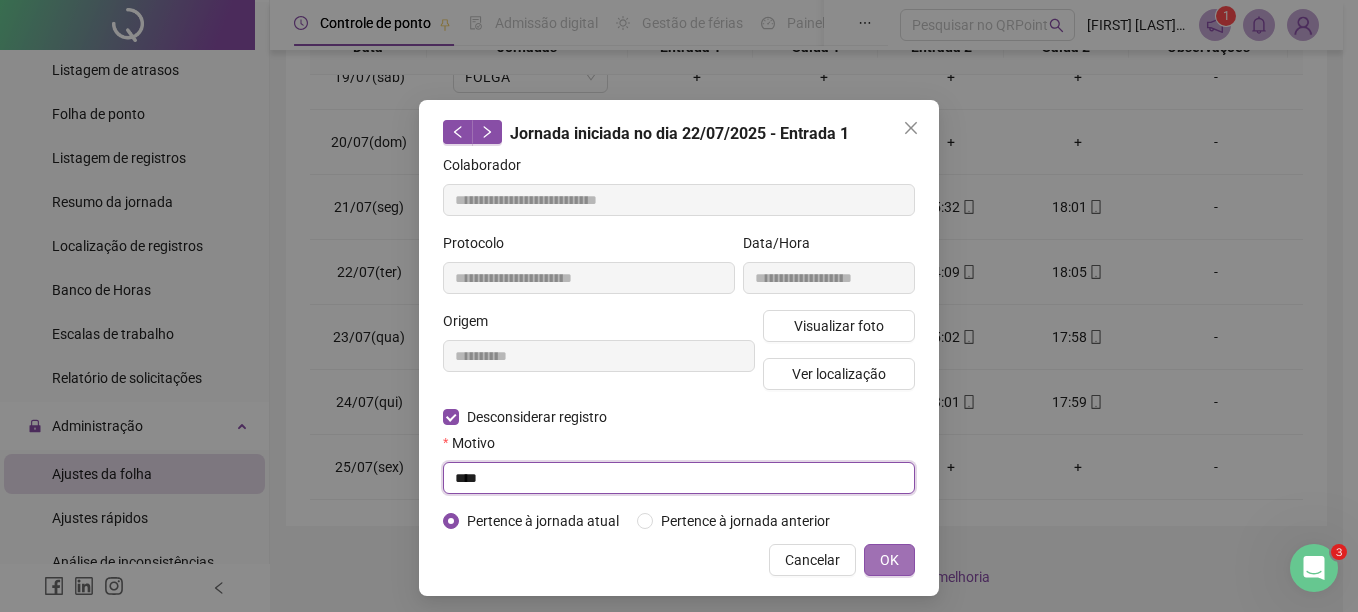 type on "****" 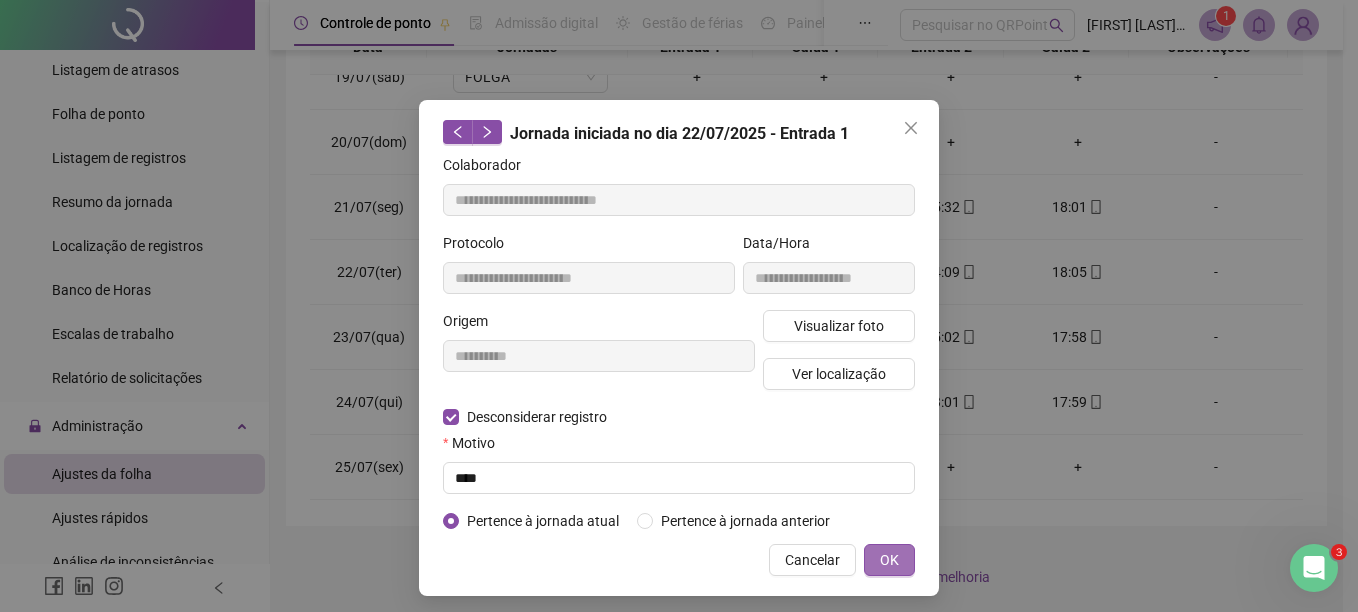 click on "OK" at bounding box center (889, 560) 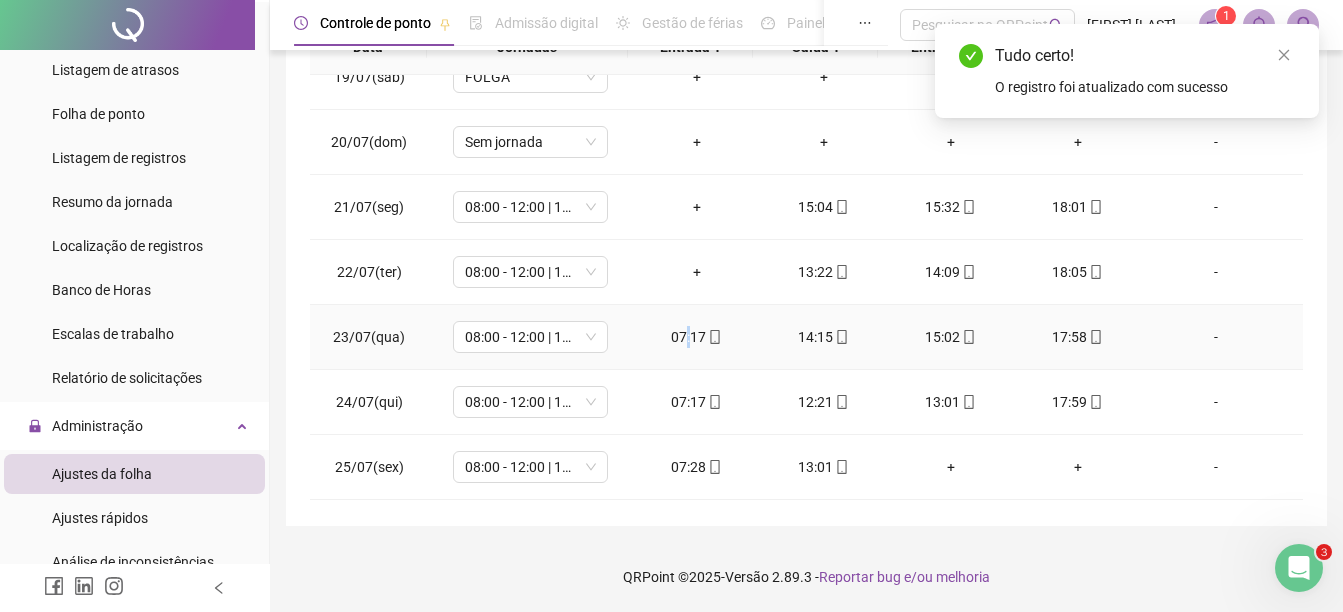 click on "07:17" at bounding box center (696, 337) 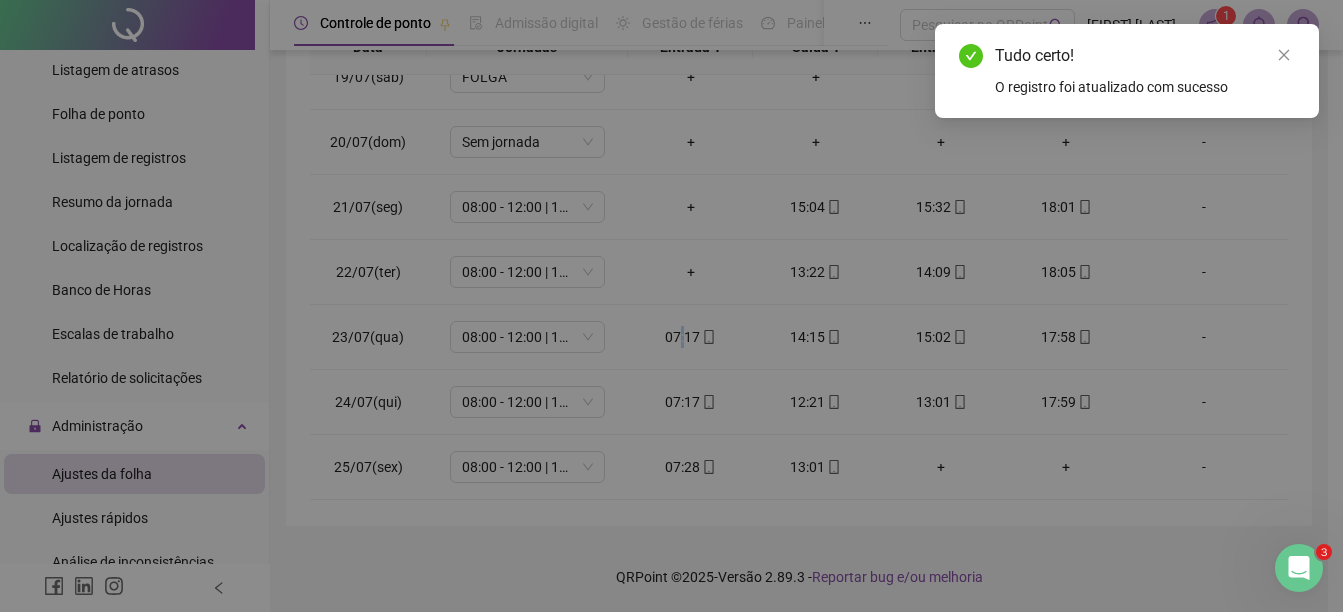 type on "**********" 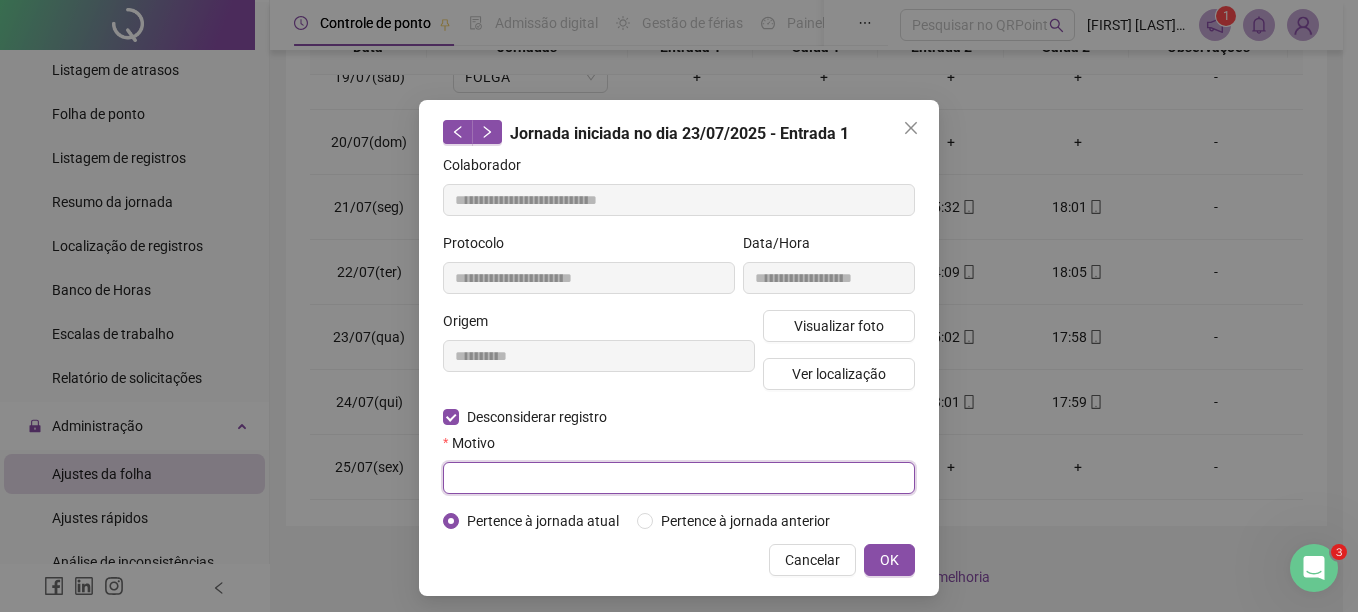 click at bounding box center [679, 478] 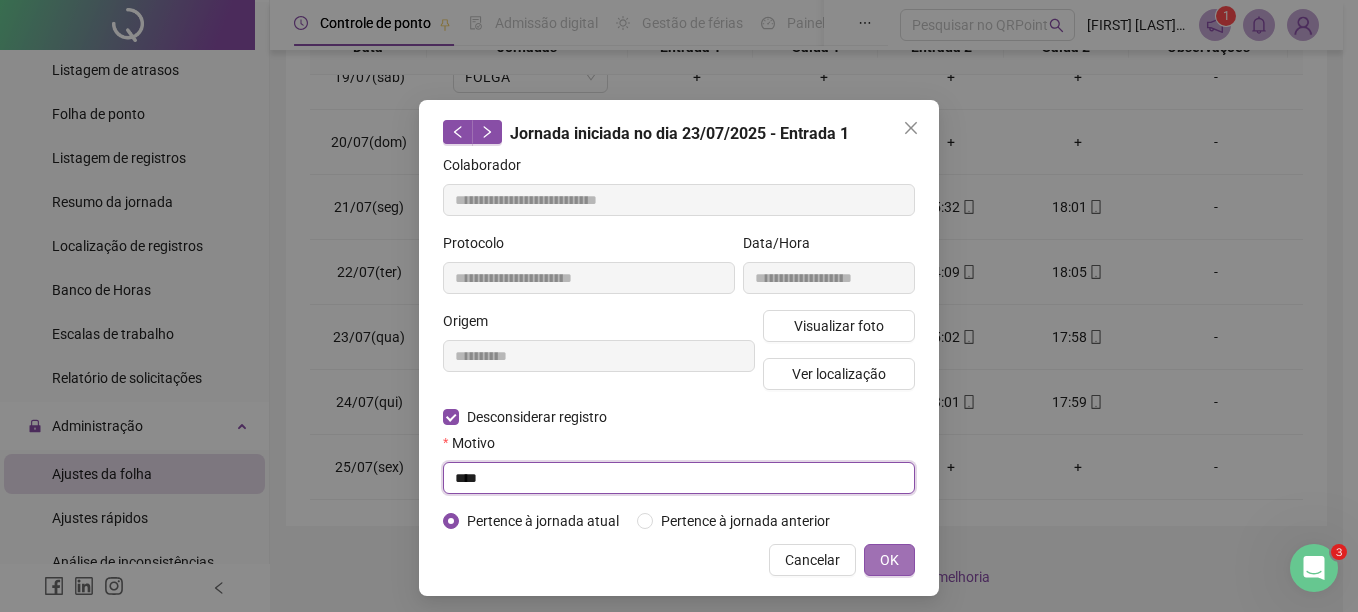 type on "****" 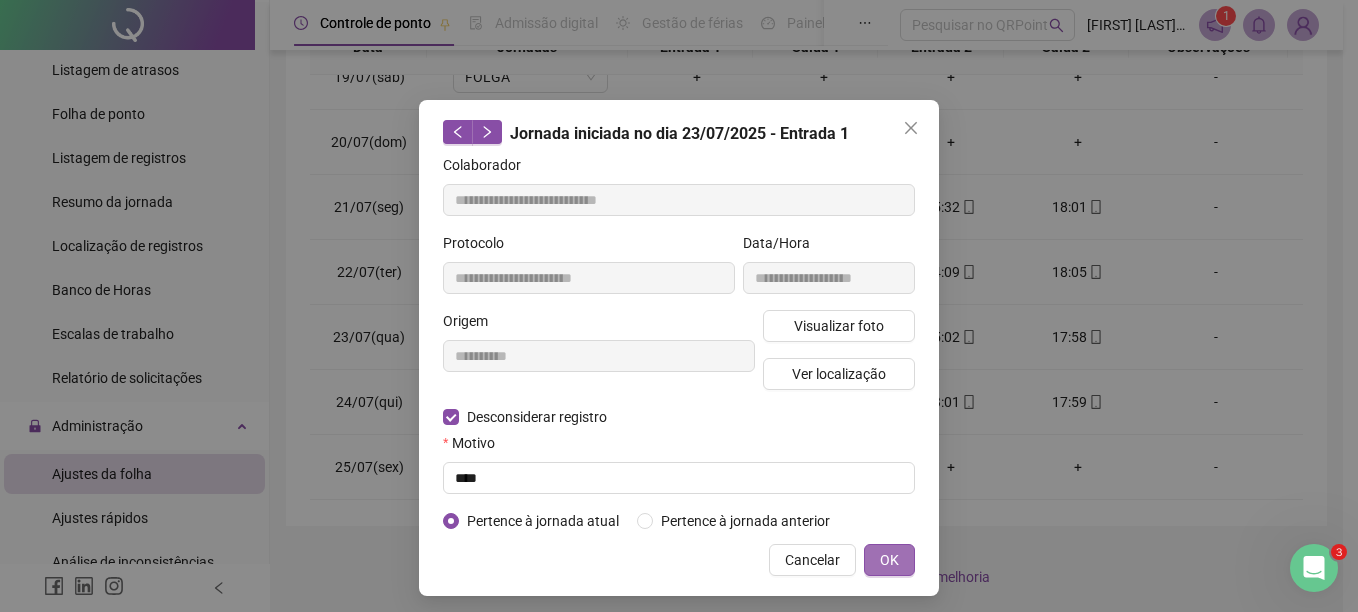 click on "OK" at bounding box center [889, 560] 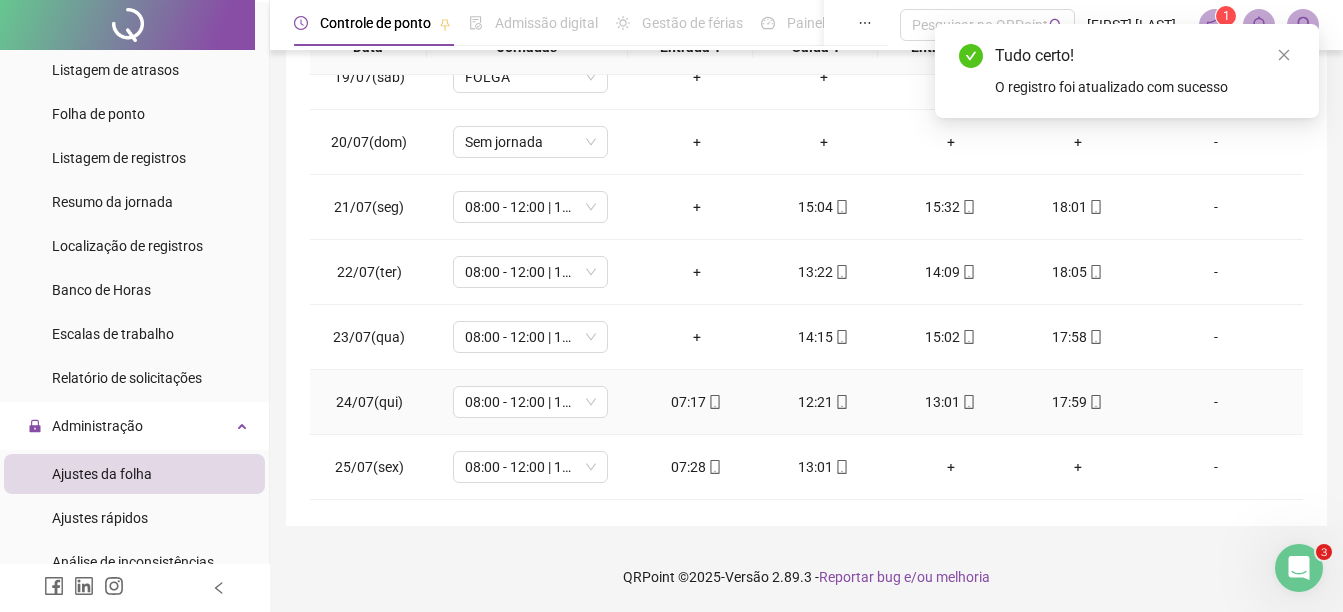 click on "07:17" at bounding box center [696, 402] 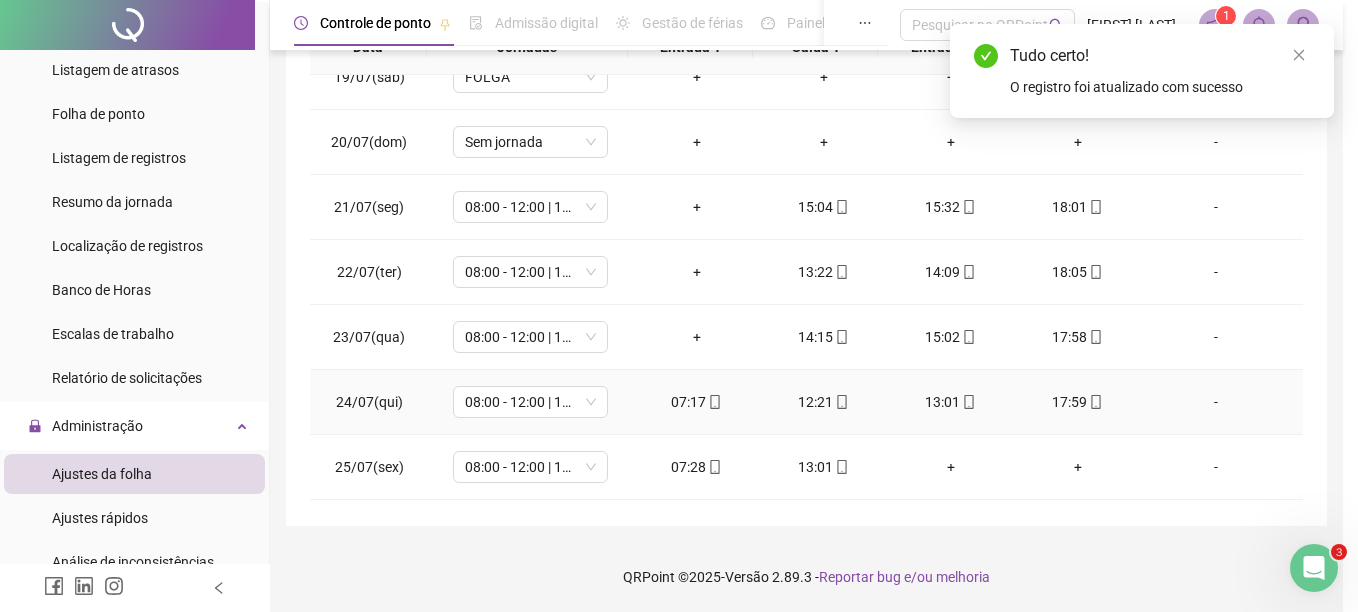 type on "**********" 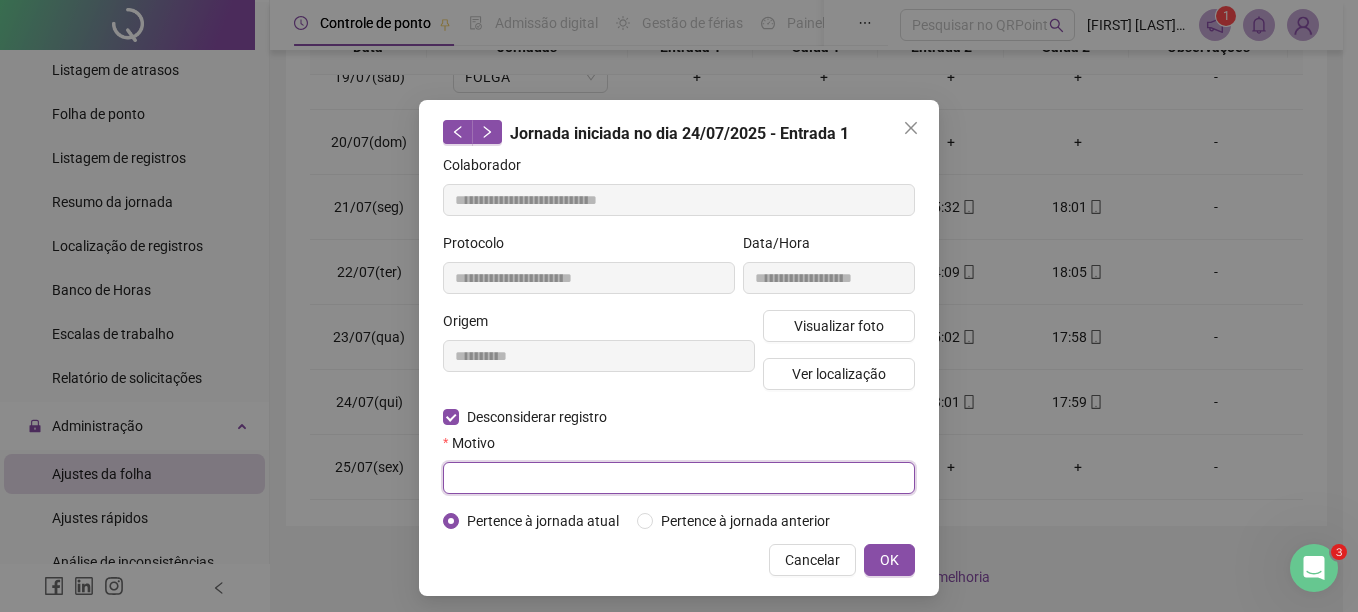 click at bounding box center (679, 478) 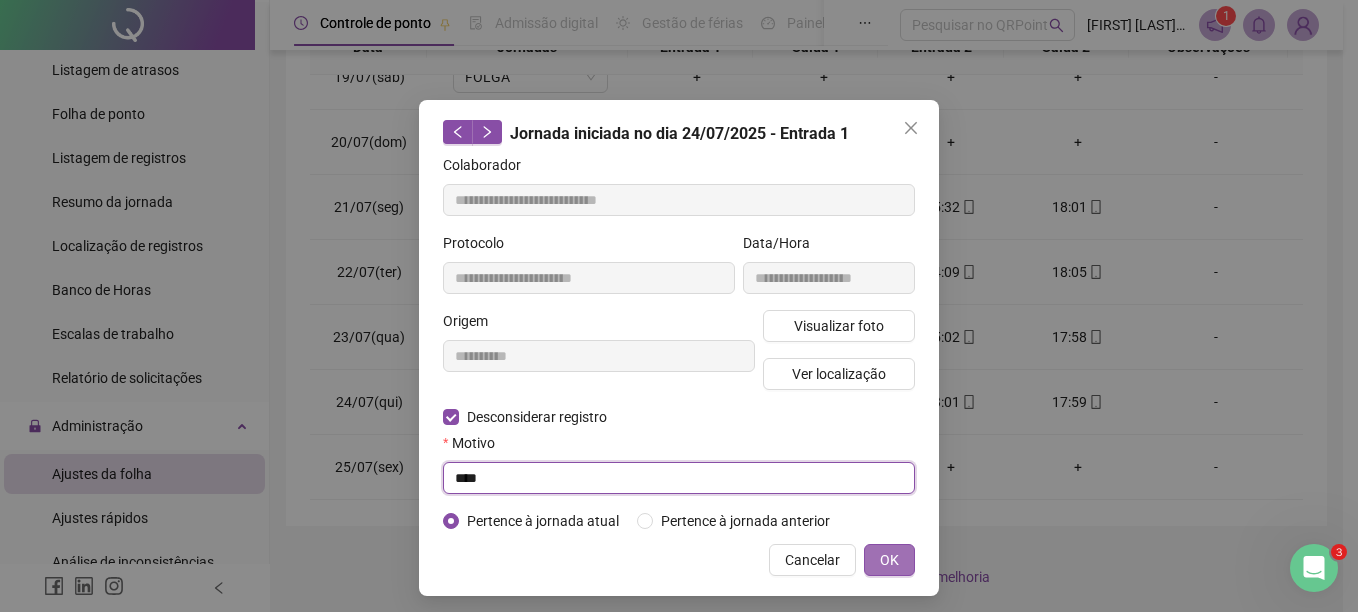 type on "****" 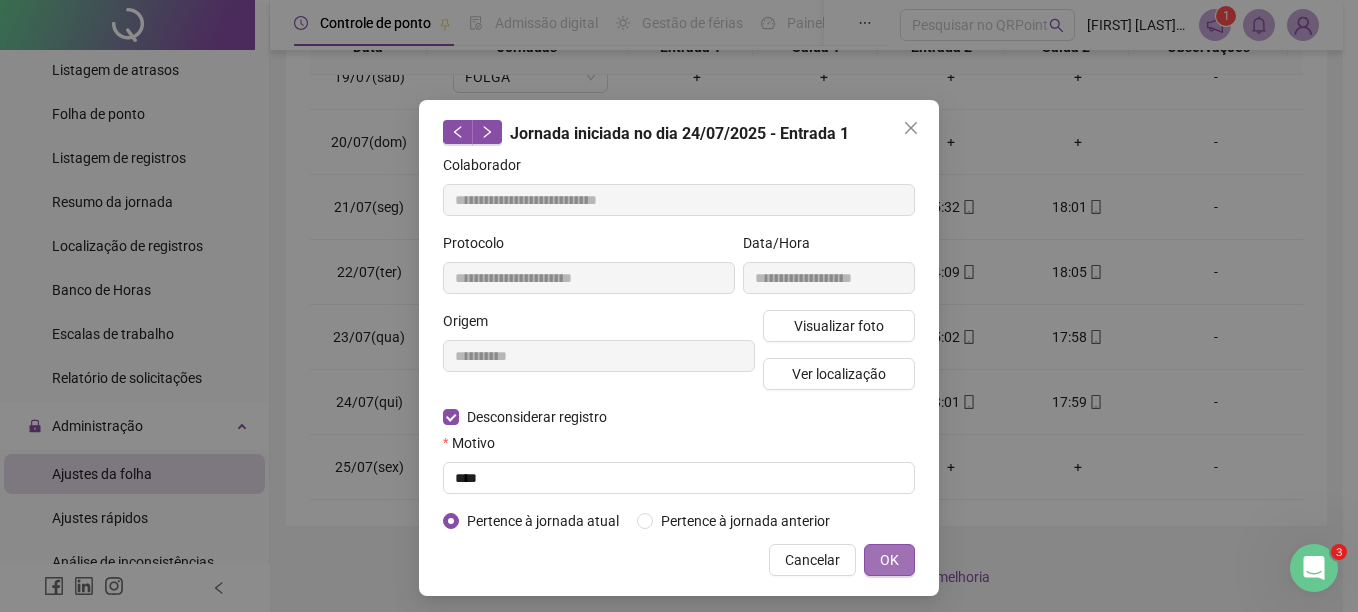 click on "OK" at bounding box center (889, 560) 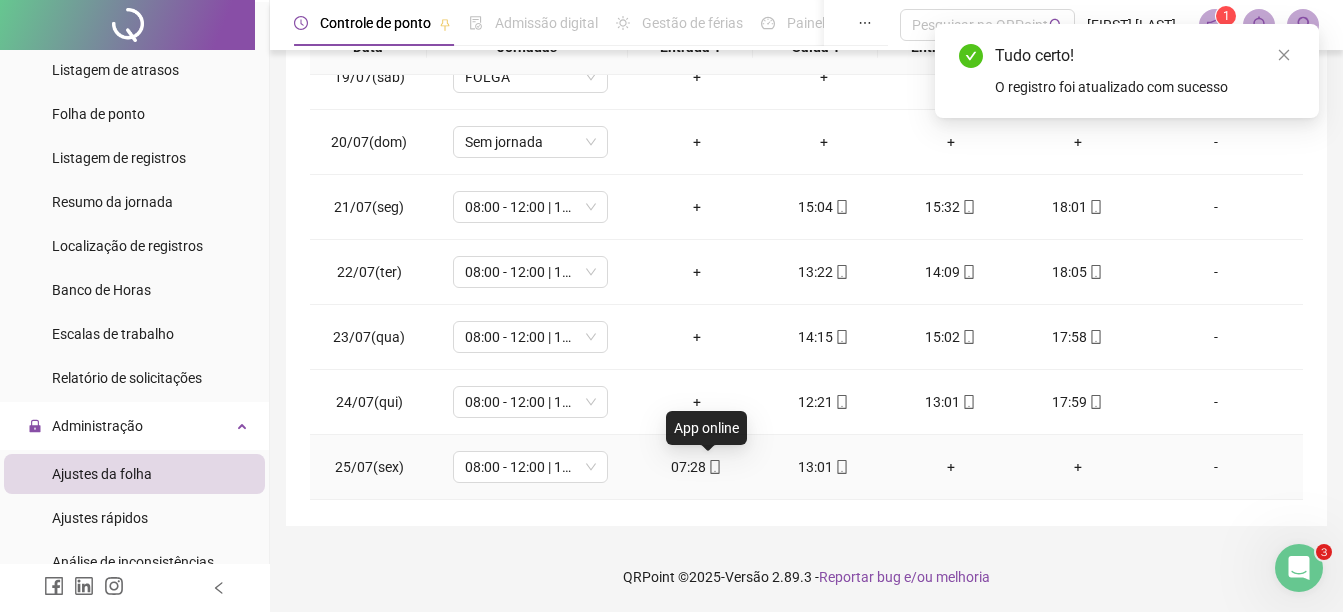 click 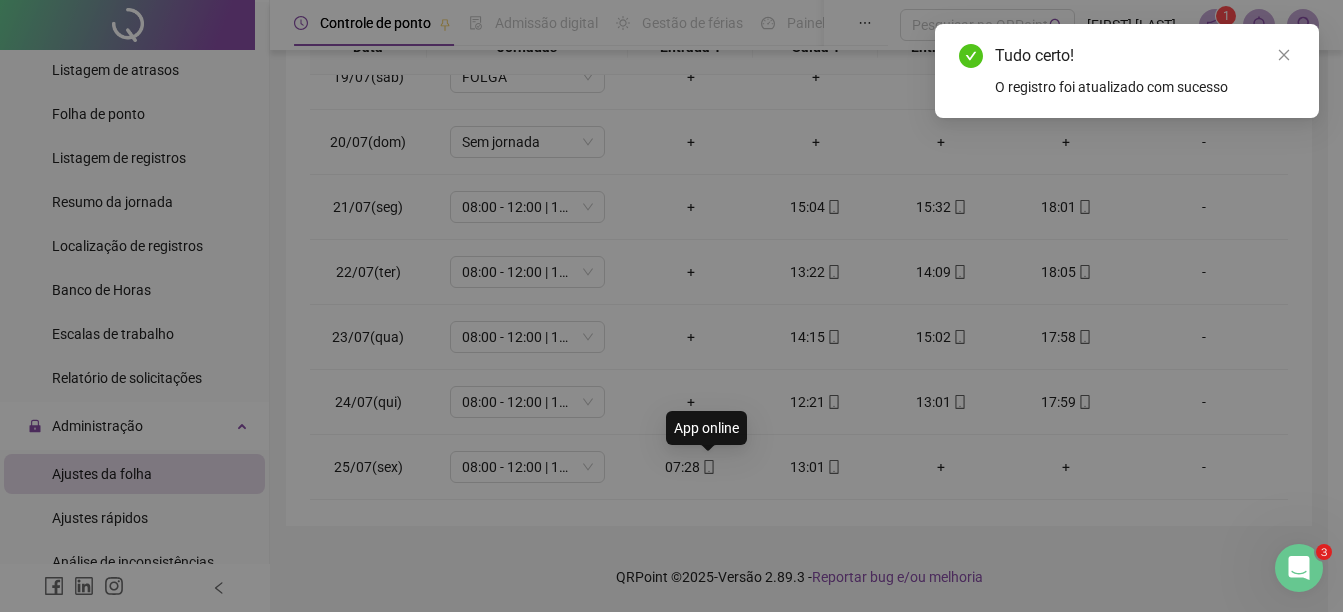 type on "**********" 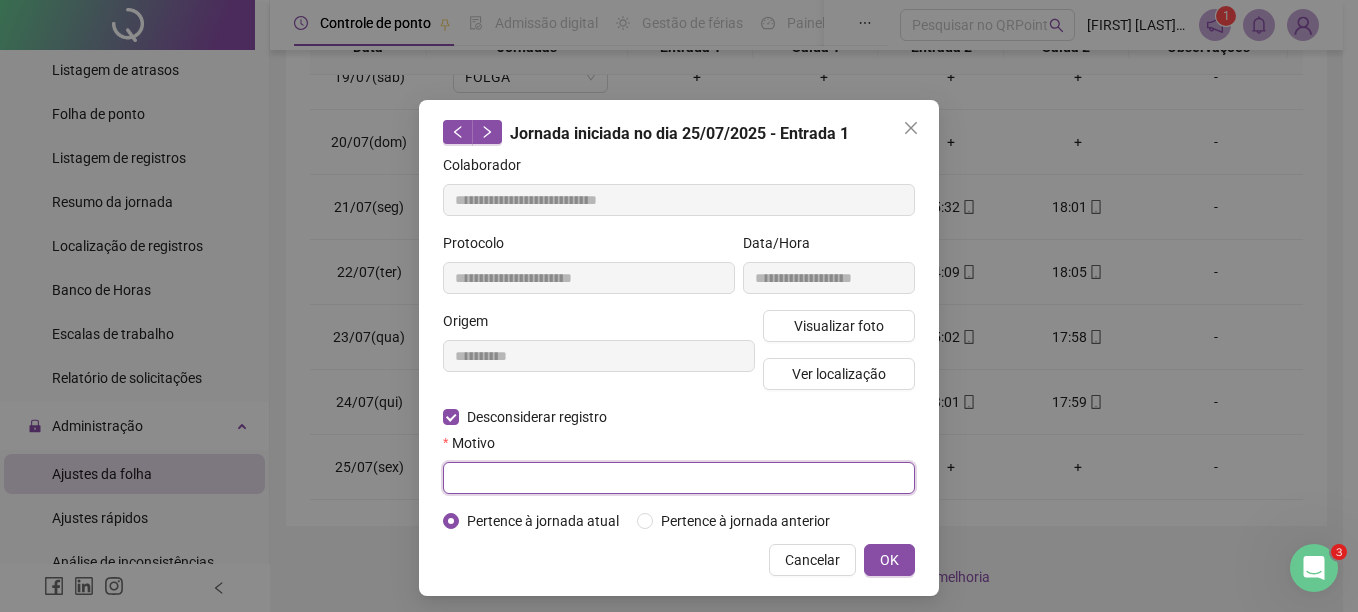 click at bounding box center [679, 478] 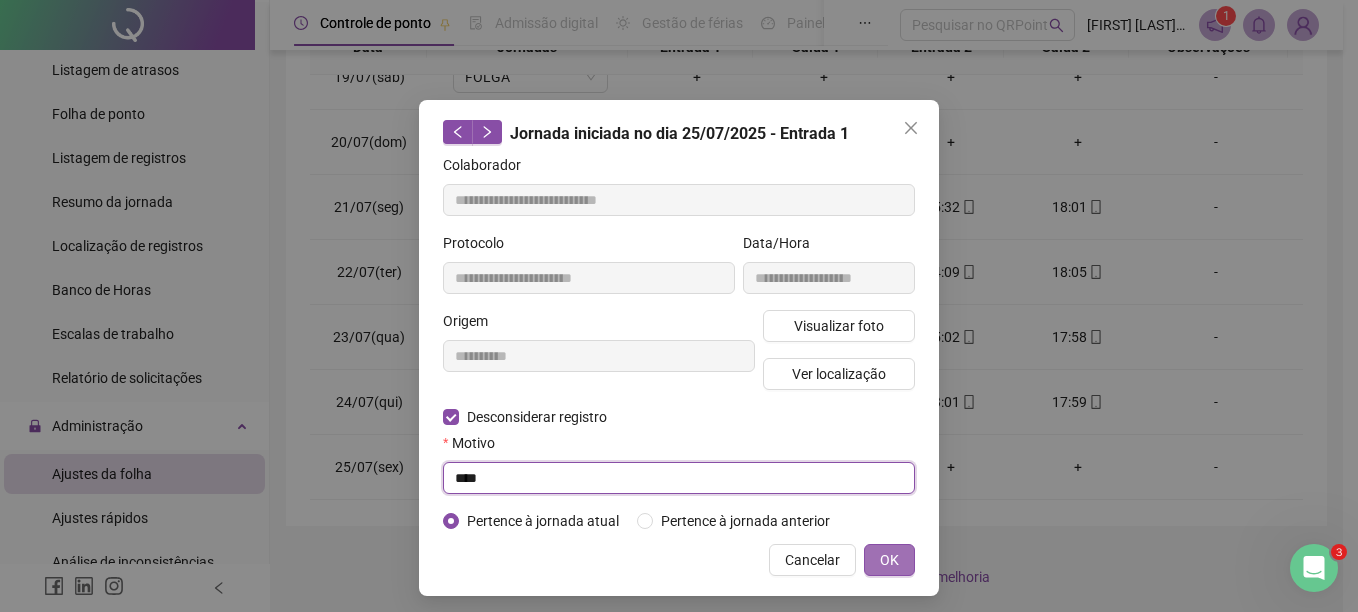 type on "****" 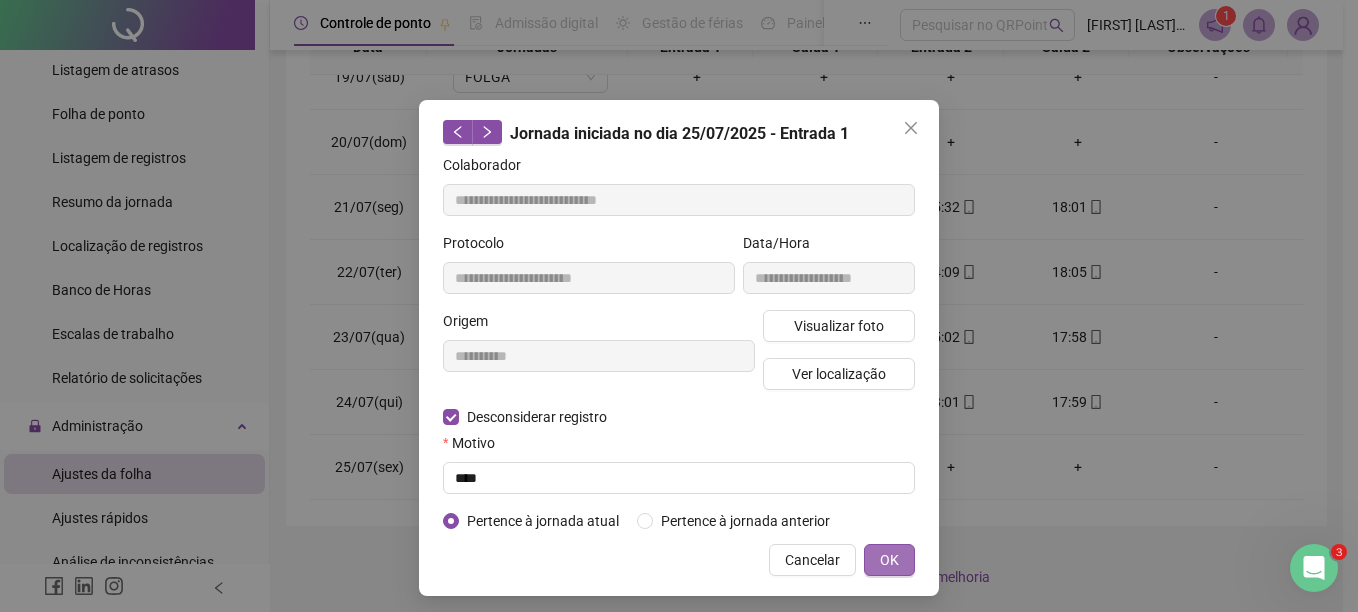 click on "OK" at bounding box center (889, 560) 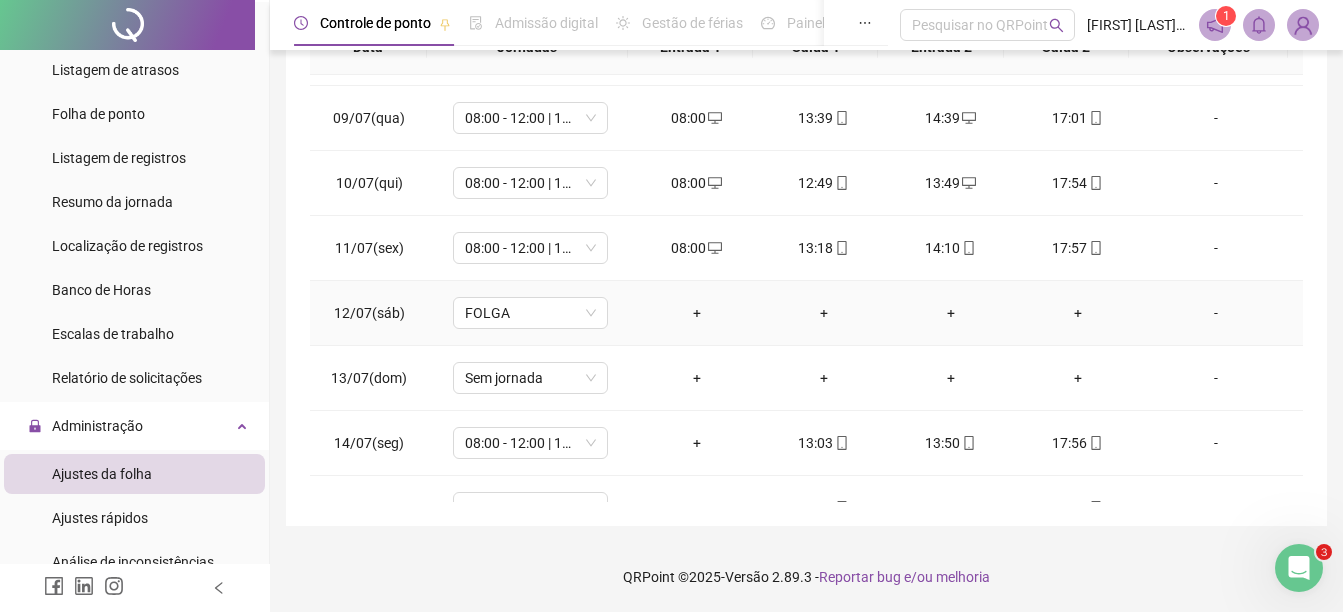 scroll, scrollTop: 488, scrollLeft: 0, axis: vertical 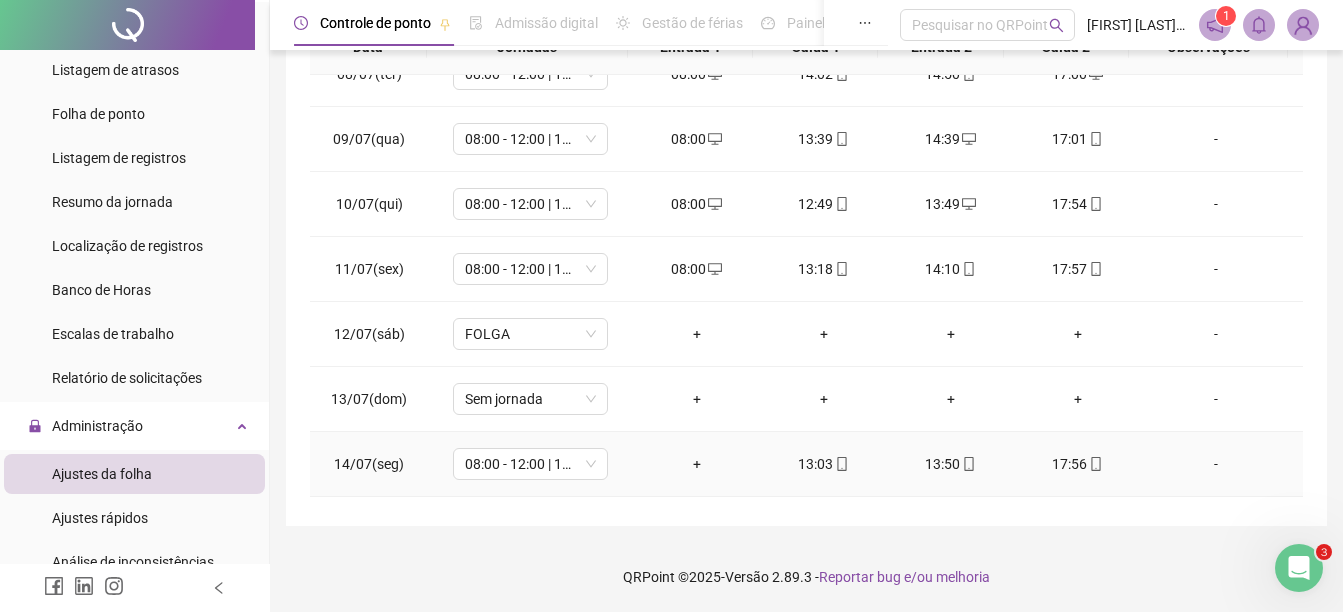 click on "+" at bounding box center (696, 464) 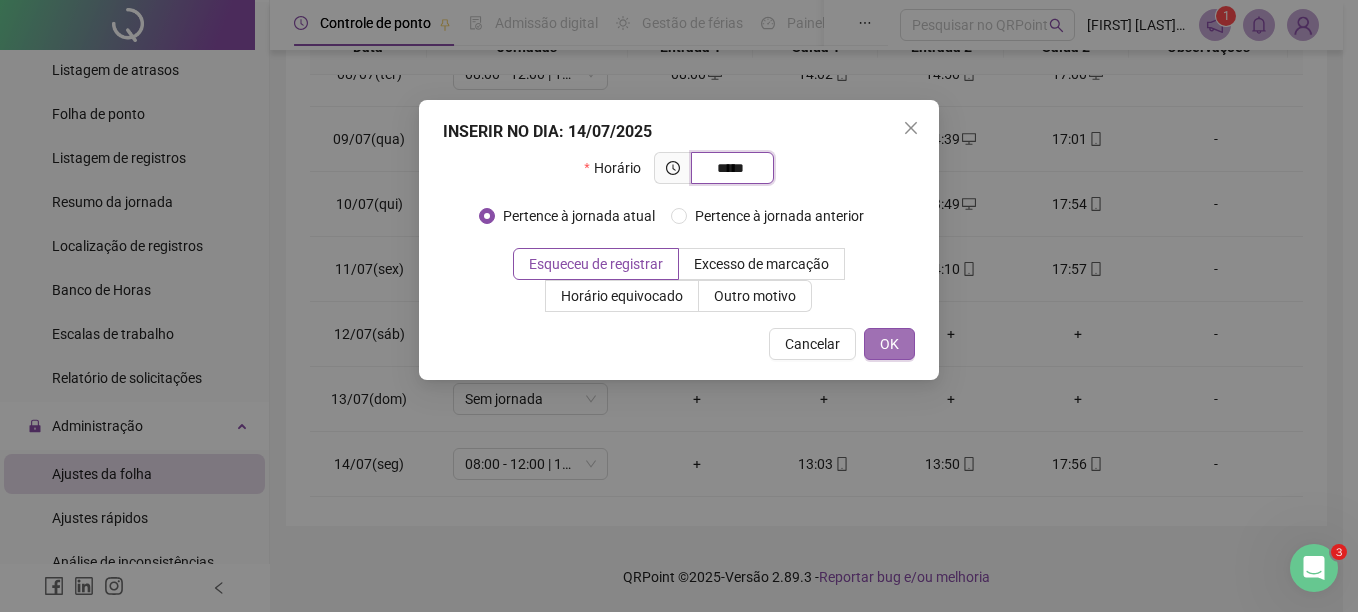 type on "*****" 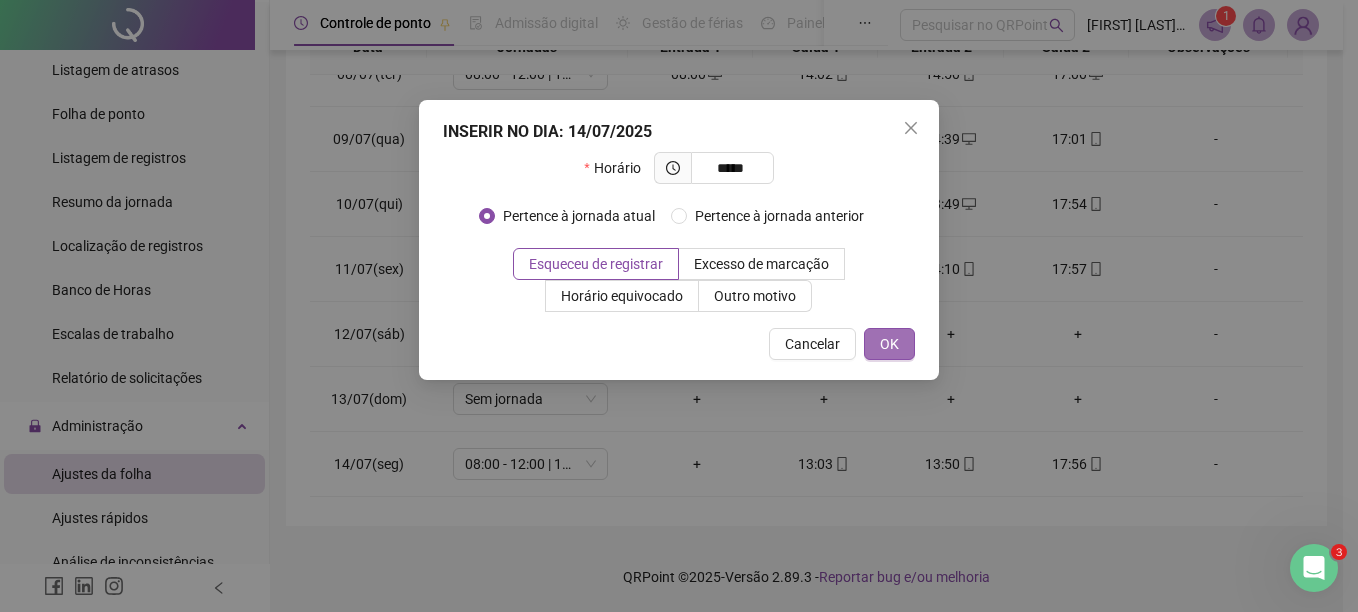 click on "OK" at bounding box center (889, 344) 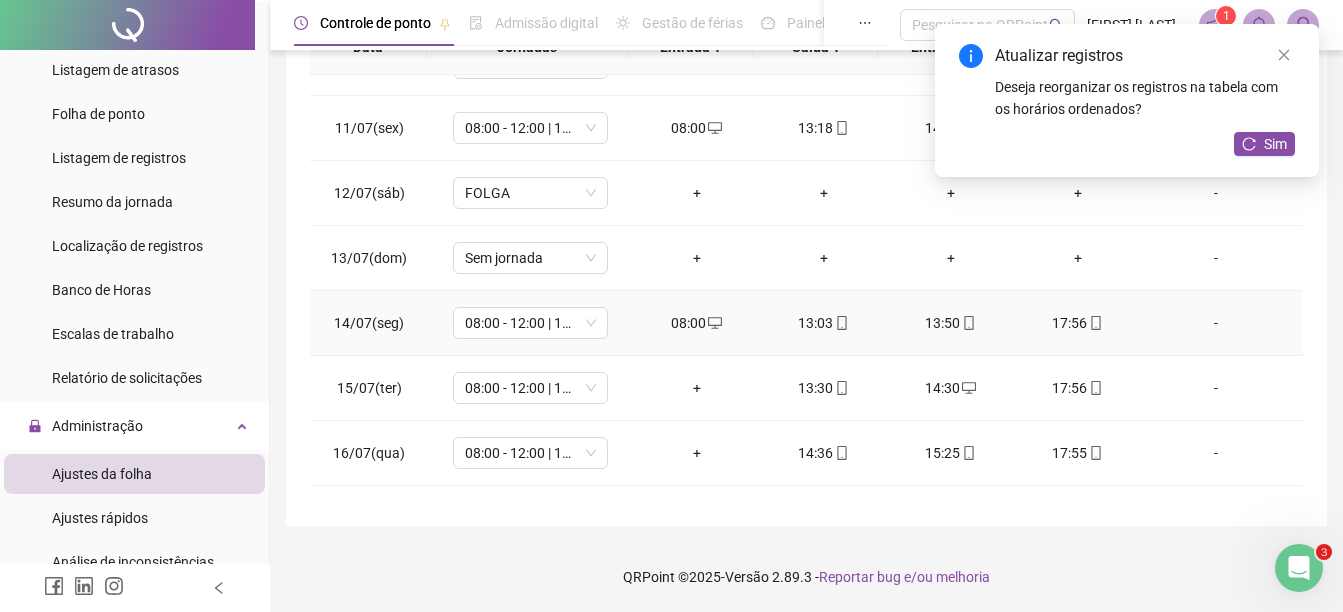 scroll, scrollTop: 688, scrollLeft: 0, axis: vertical 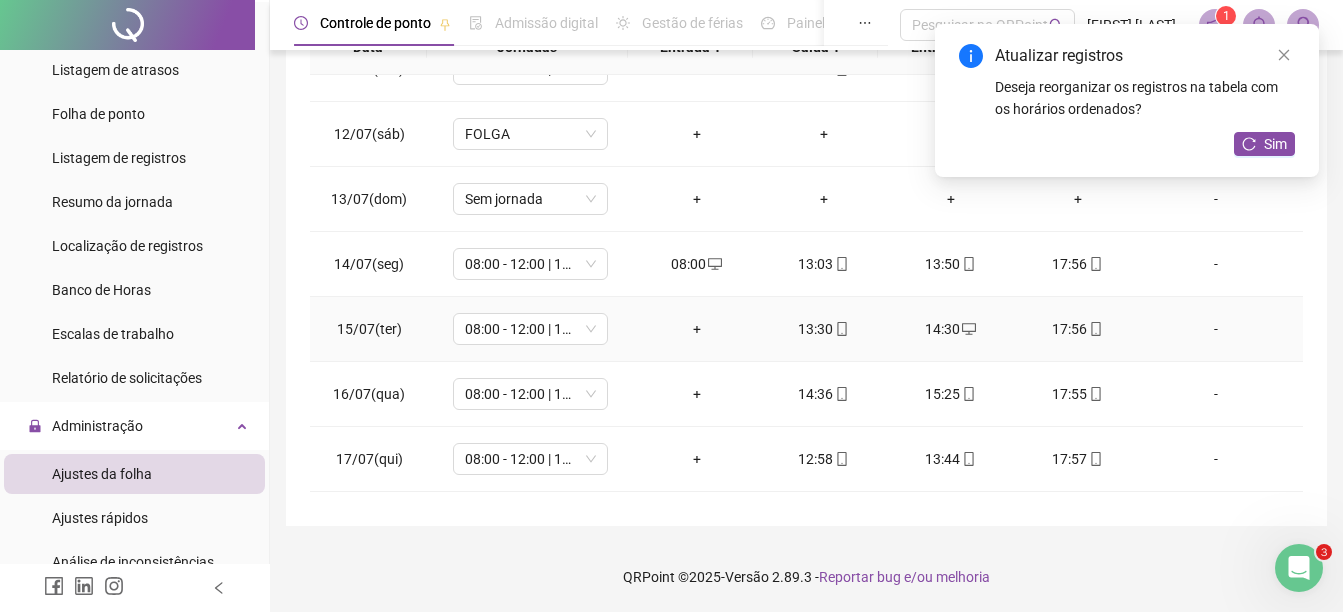 click on "+" at bounding box center (696, 329) 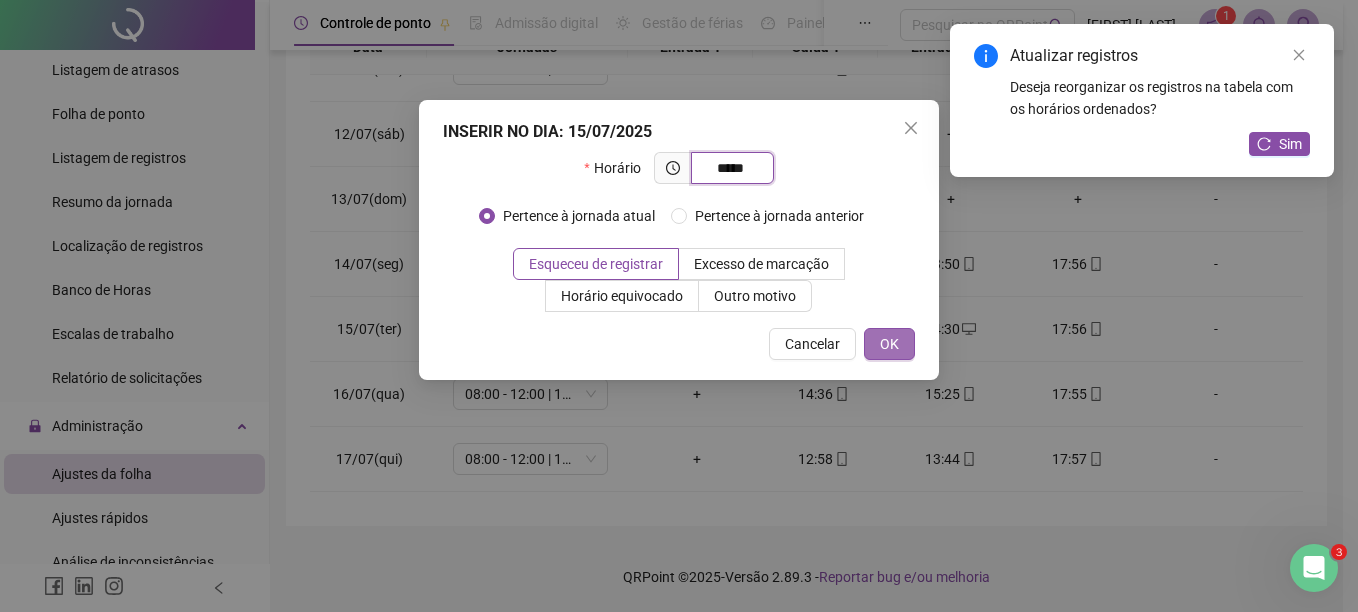 type on "*****" 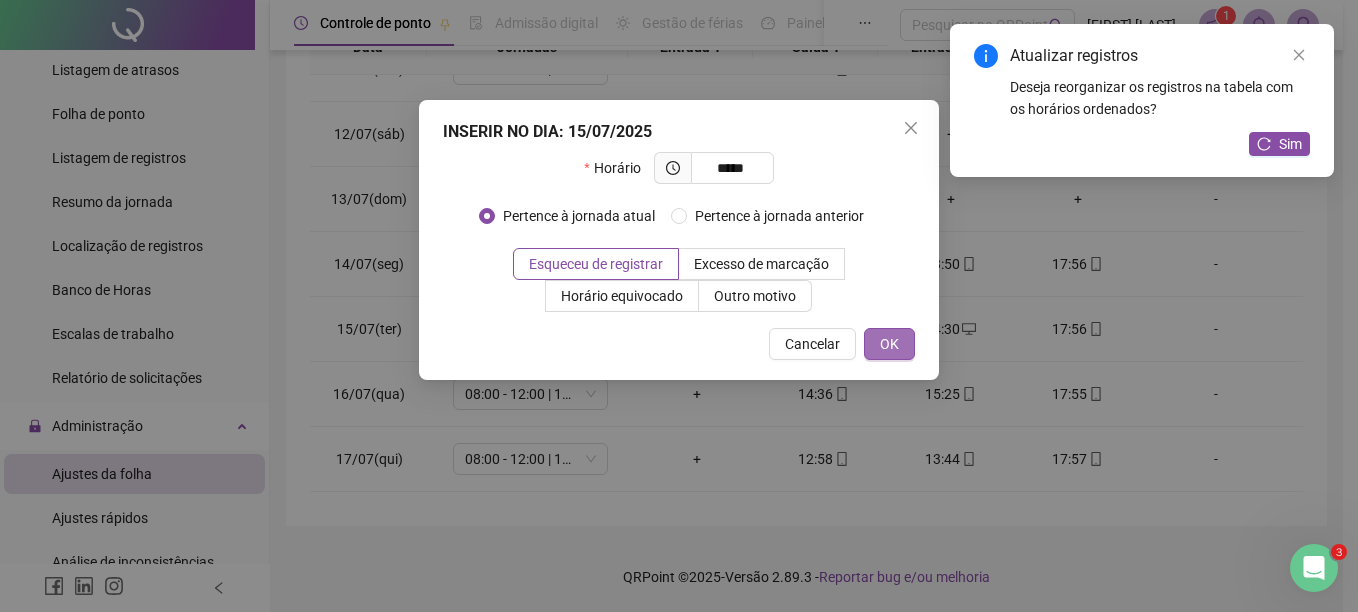 click on "OK" at bounding box center [889, 344] 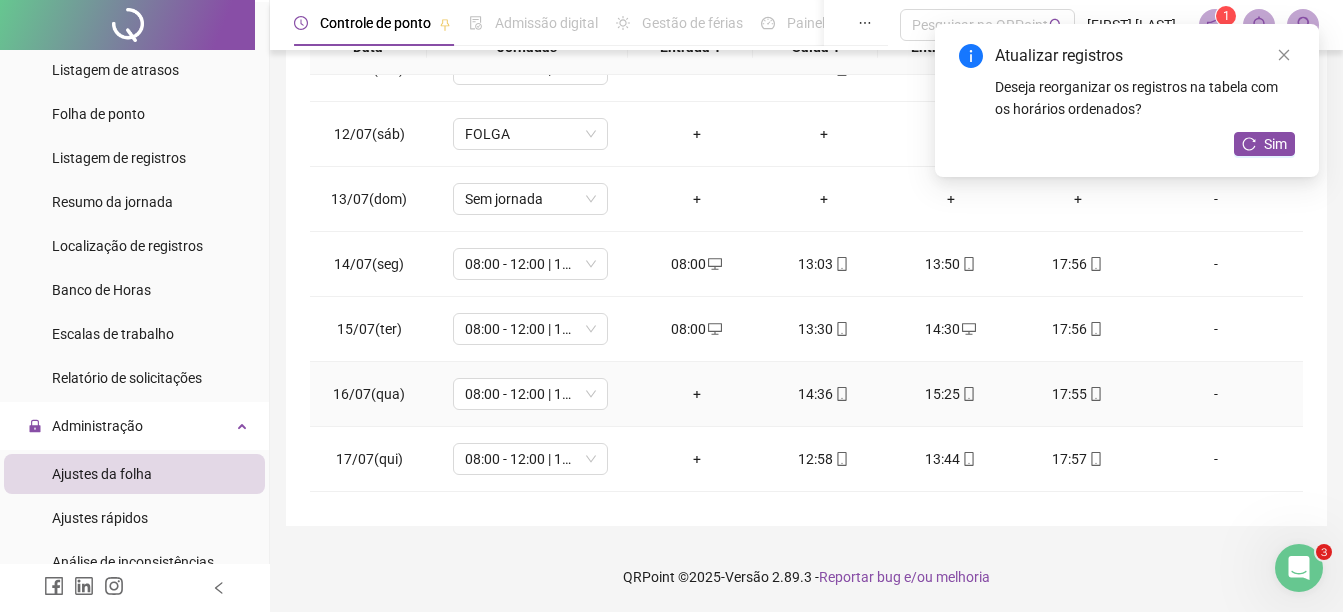 click on "+" at bounding box center [696, 394] 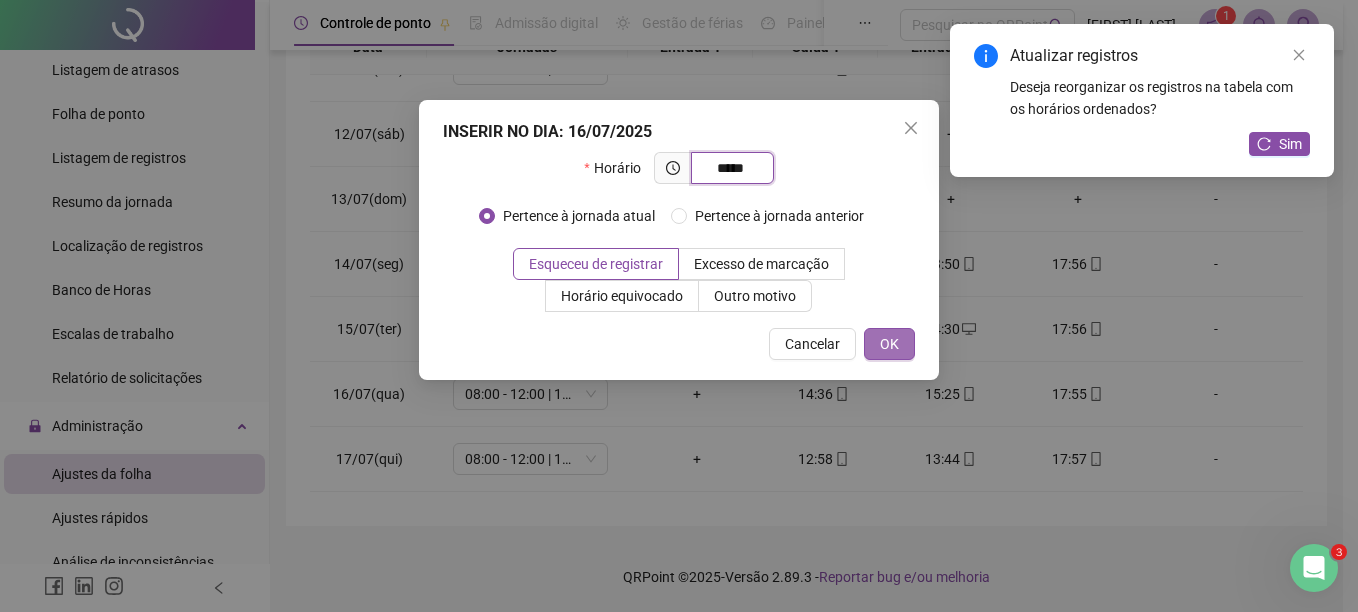 type on "*****" 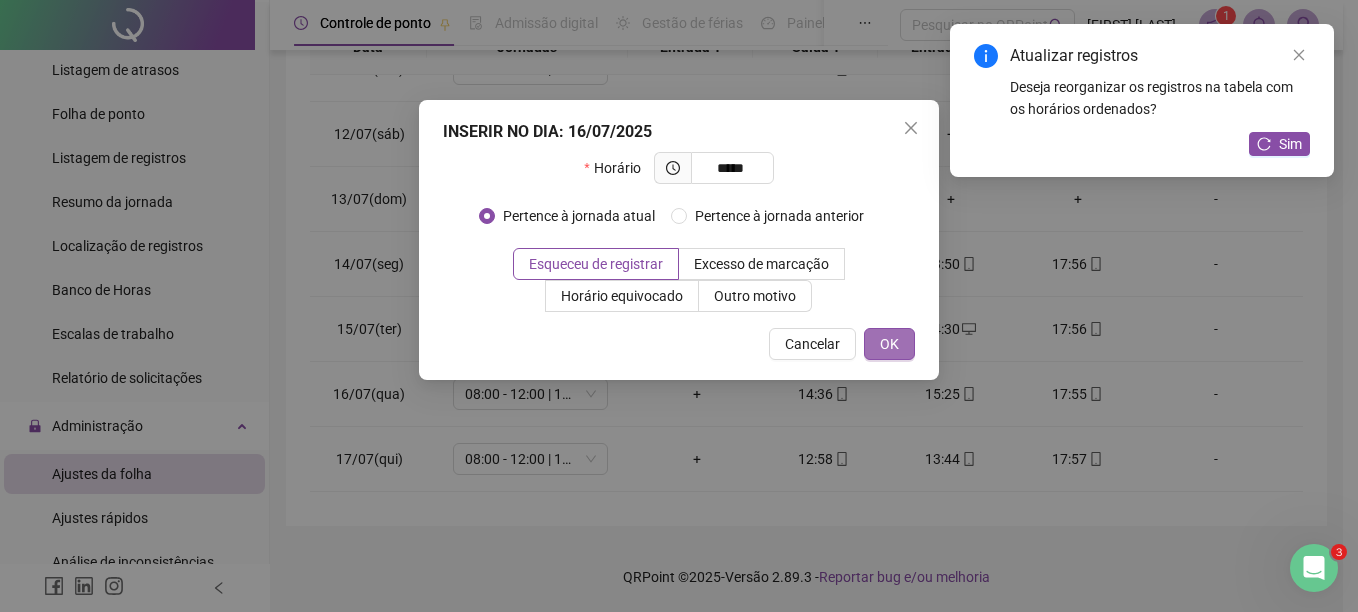 click on "OK" at bounding box center [889, 344] 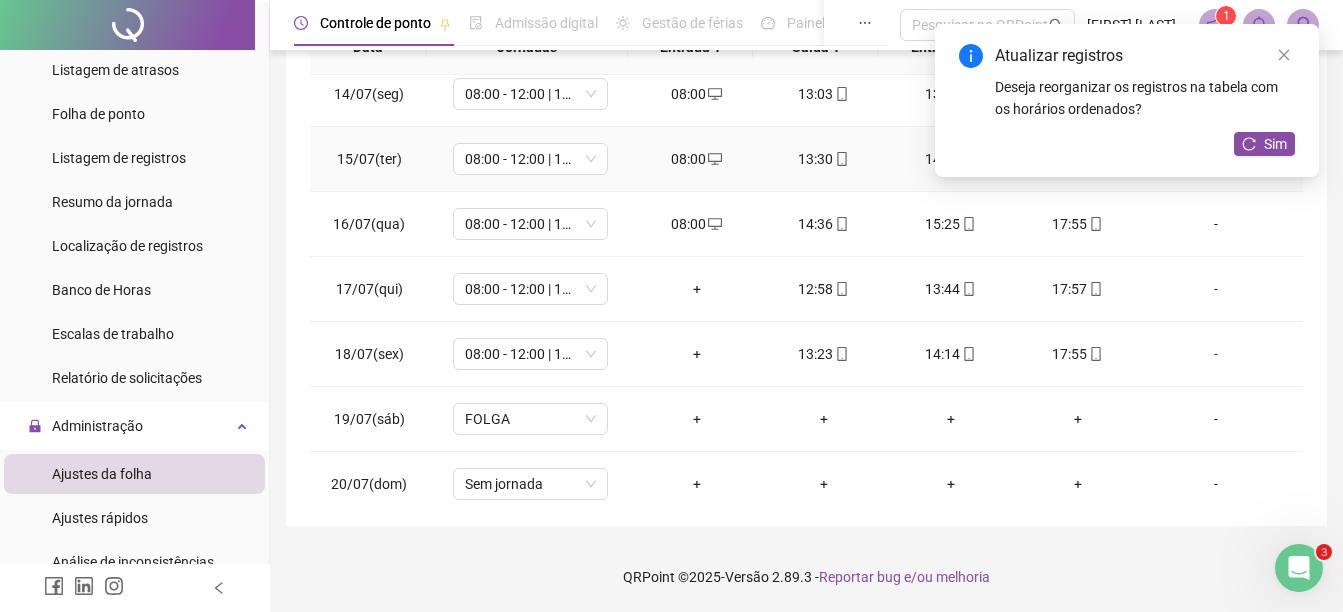 scroll, scrollTop: 888, scrollLeft: 0, axis: vertical 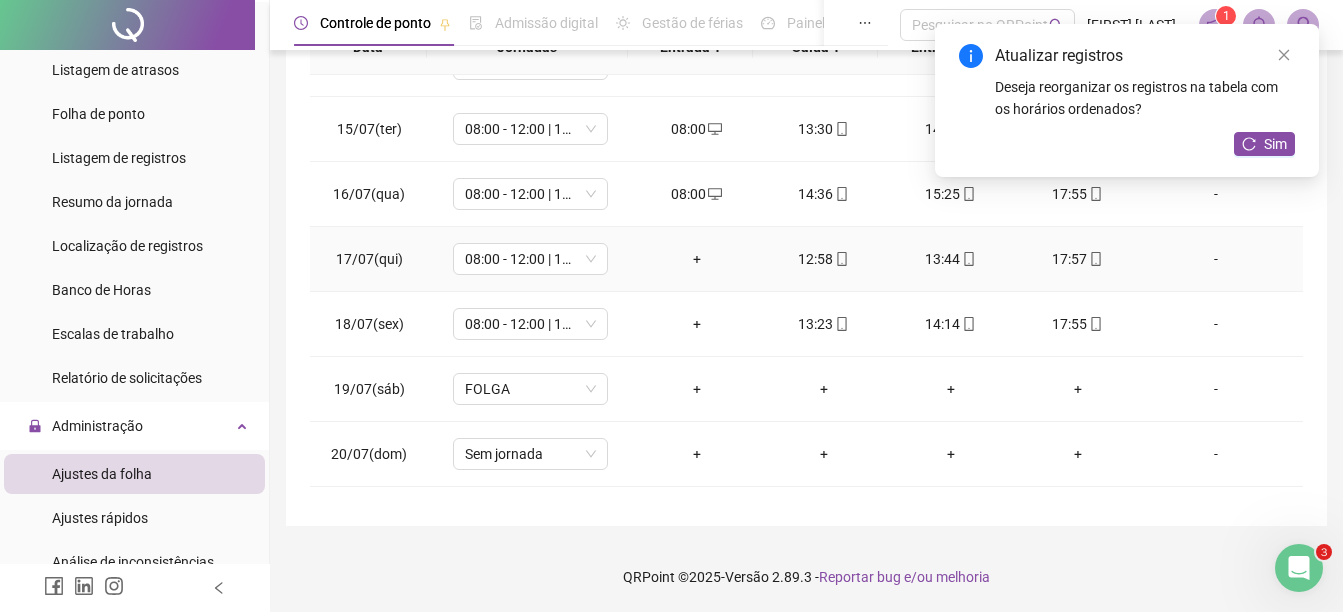 click on "+" at bounding box center (696, 259) 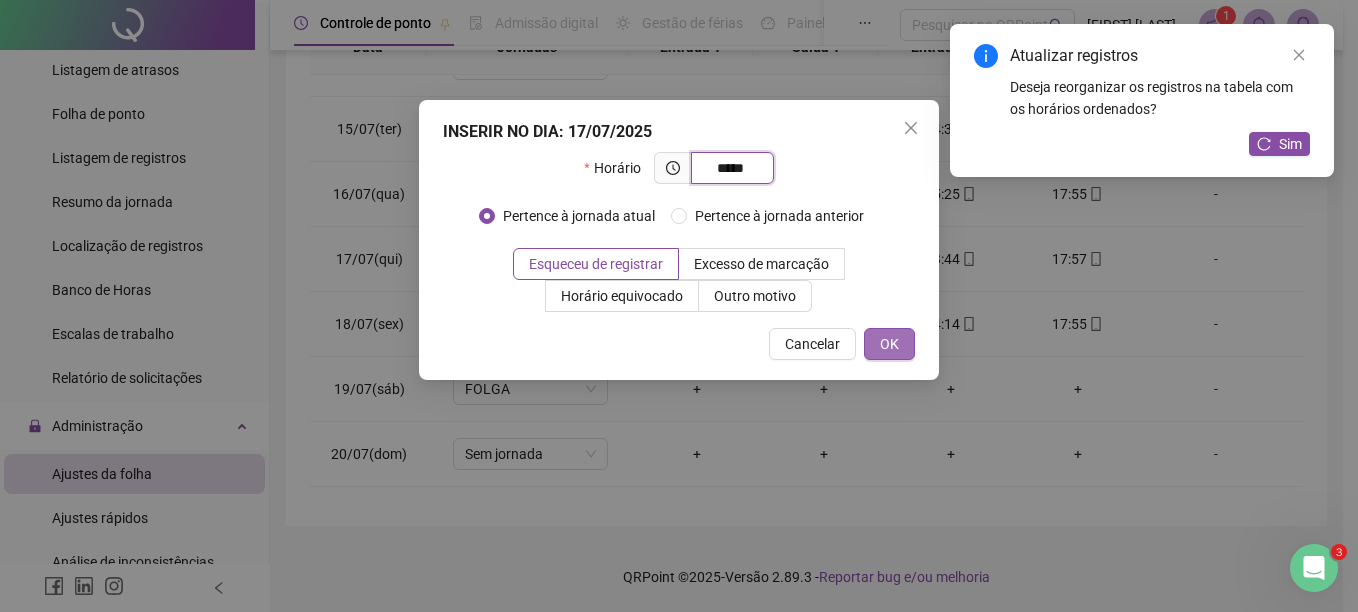 type on "*****" 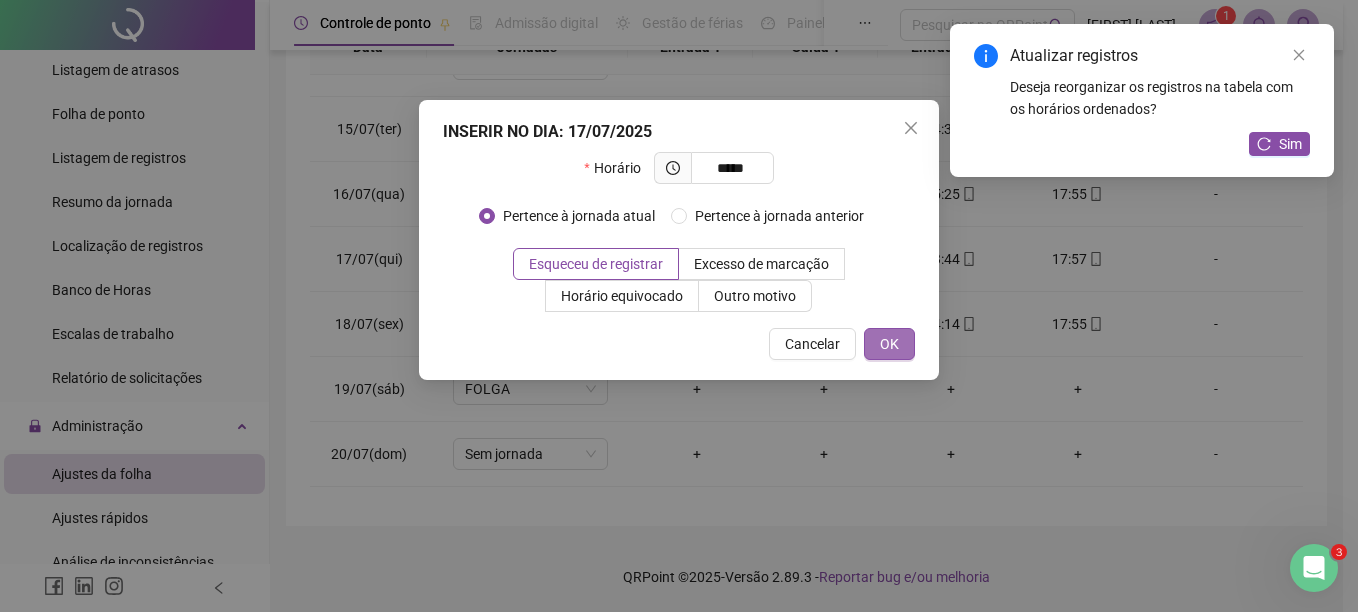 click on "OK" at bounding box center (889, 344) 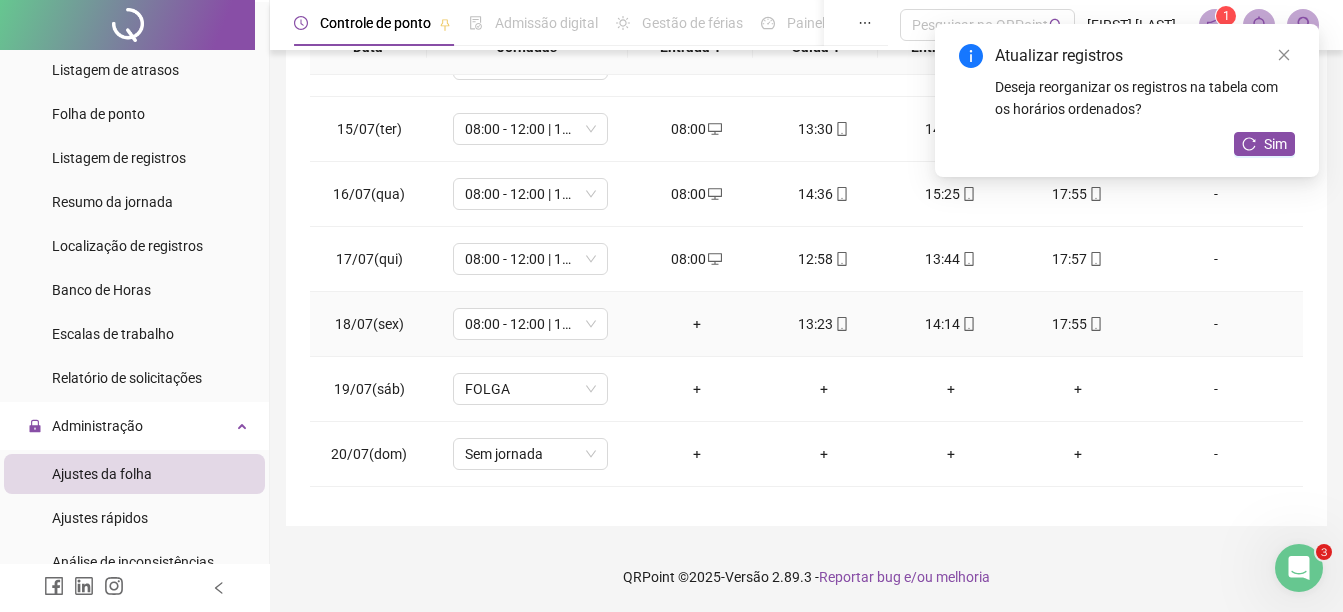 click on "+" at bounding box center (696, 324) 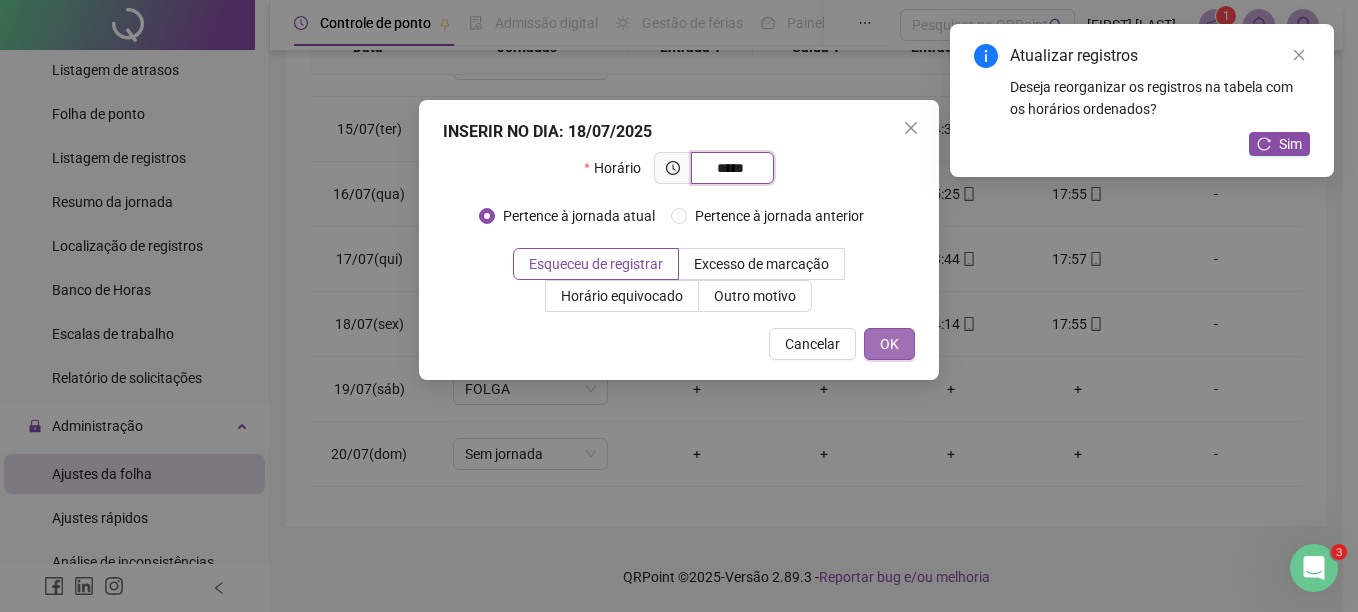 type on "*****" 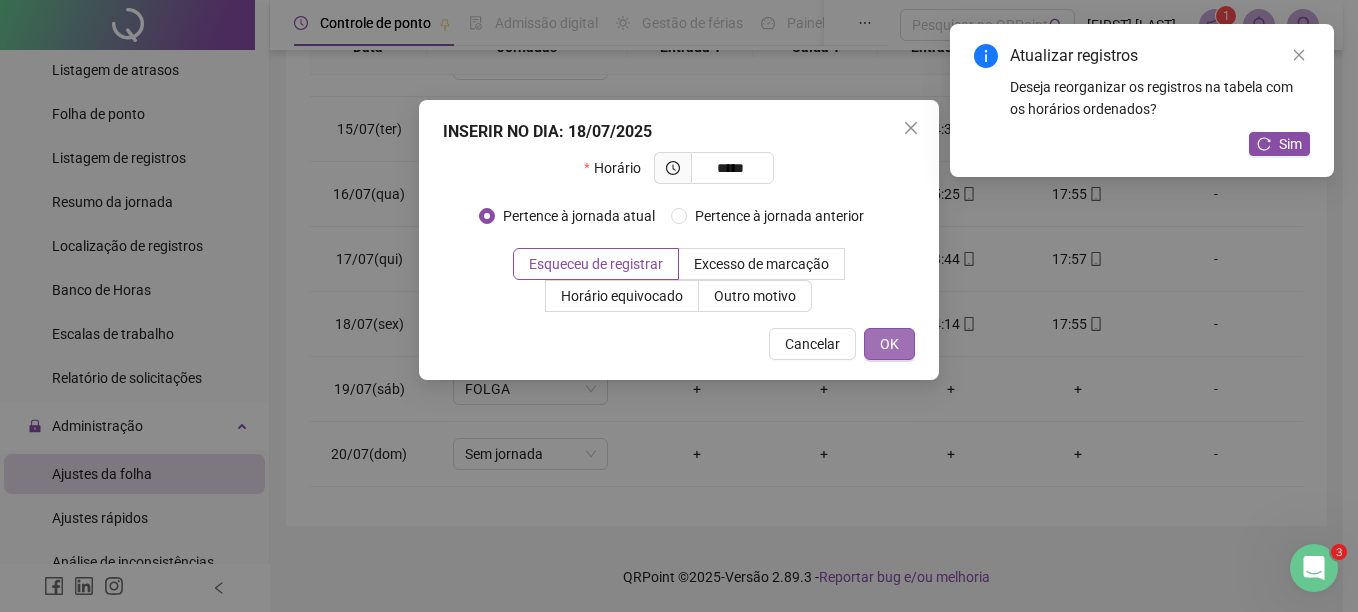 click on "OK" at bounding box center [889, 344] 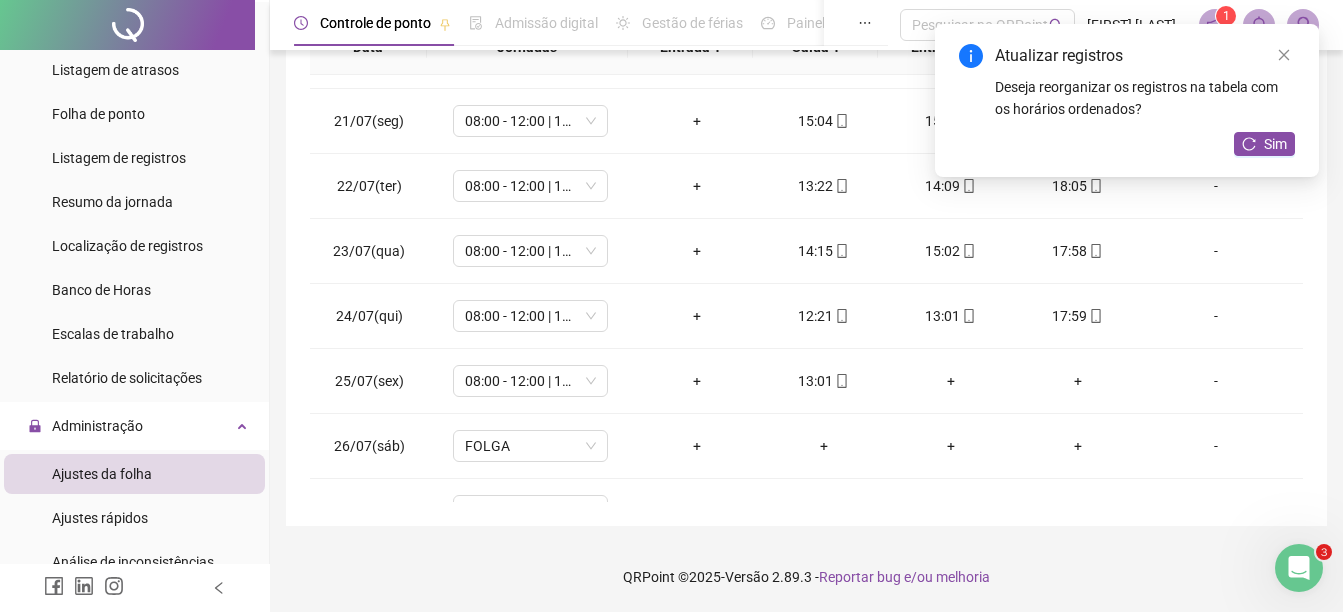 scroll, scrollTop: 1288, scrollLeft: 0, axis: vertical 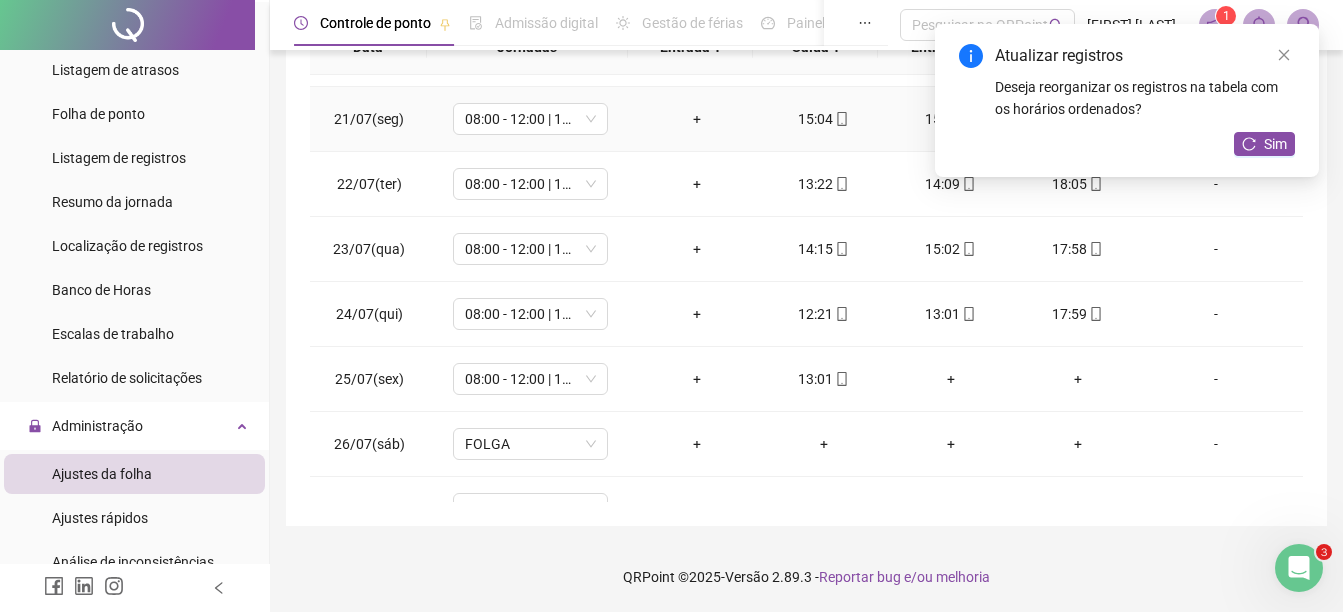 click on "+" at bounding box center [696, 119] 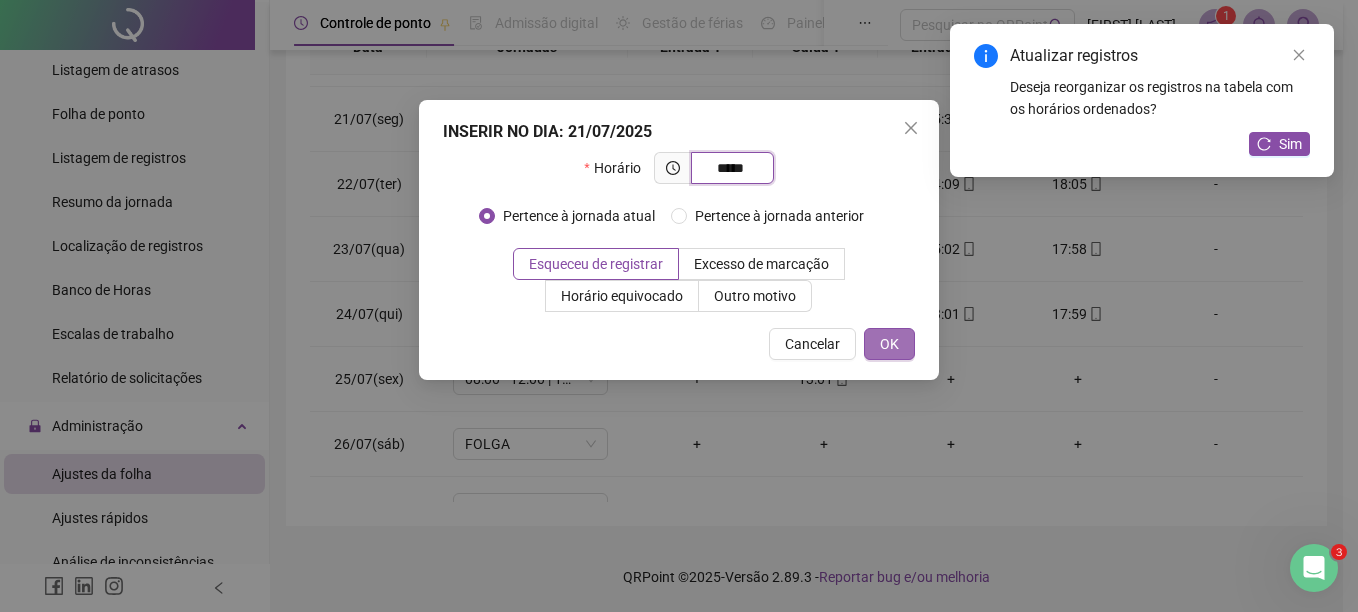 type on "*****" 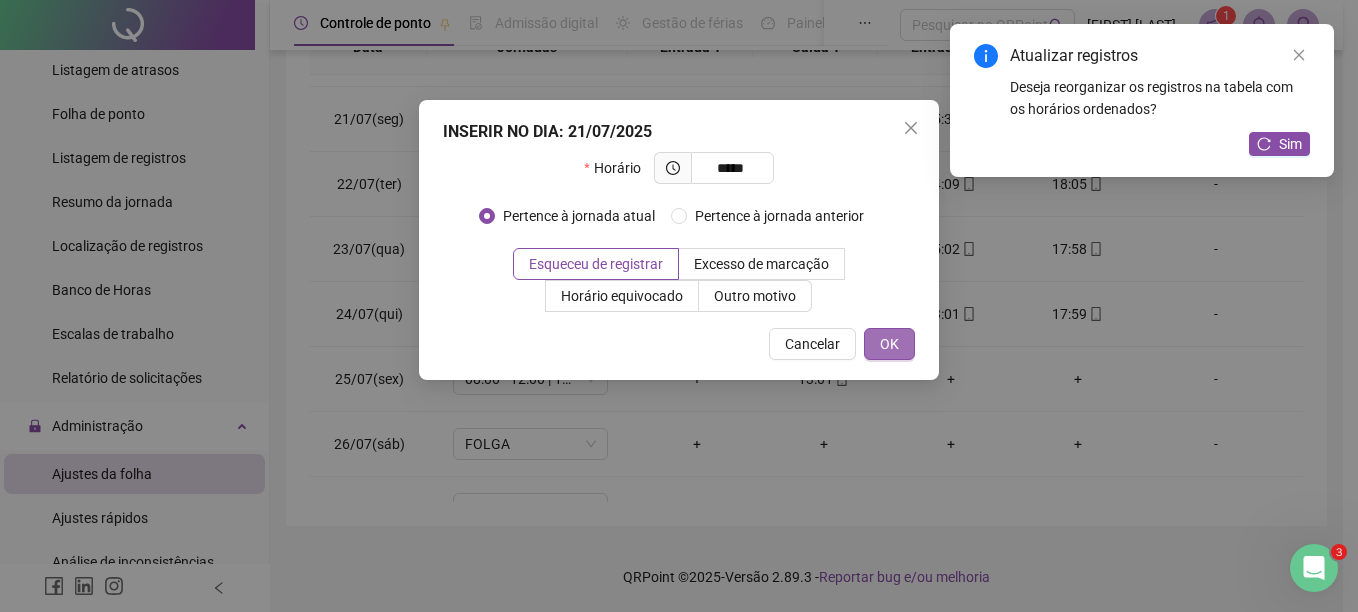 click on "OK" at bounding box center (889, 344) 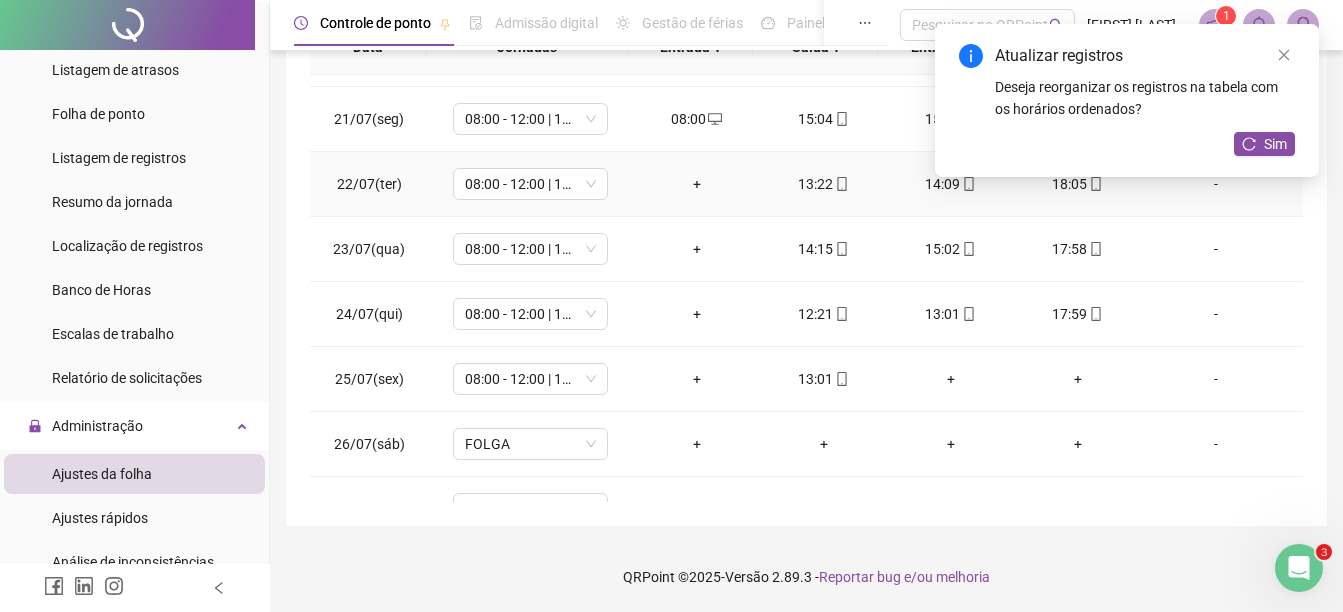click on "+" at bounding box center [696, 184] 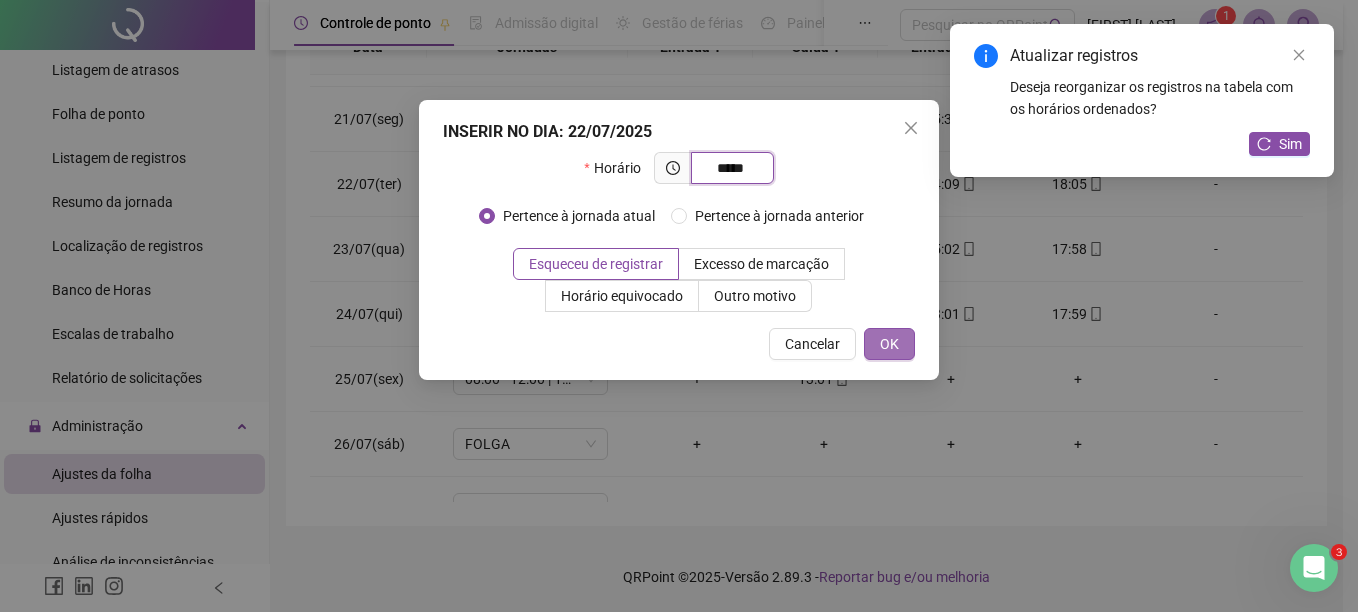 type on "*****" 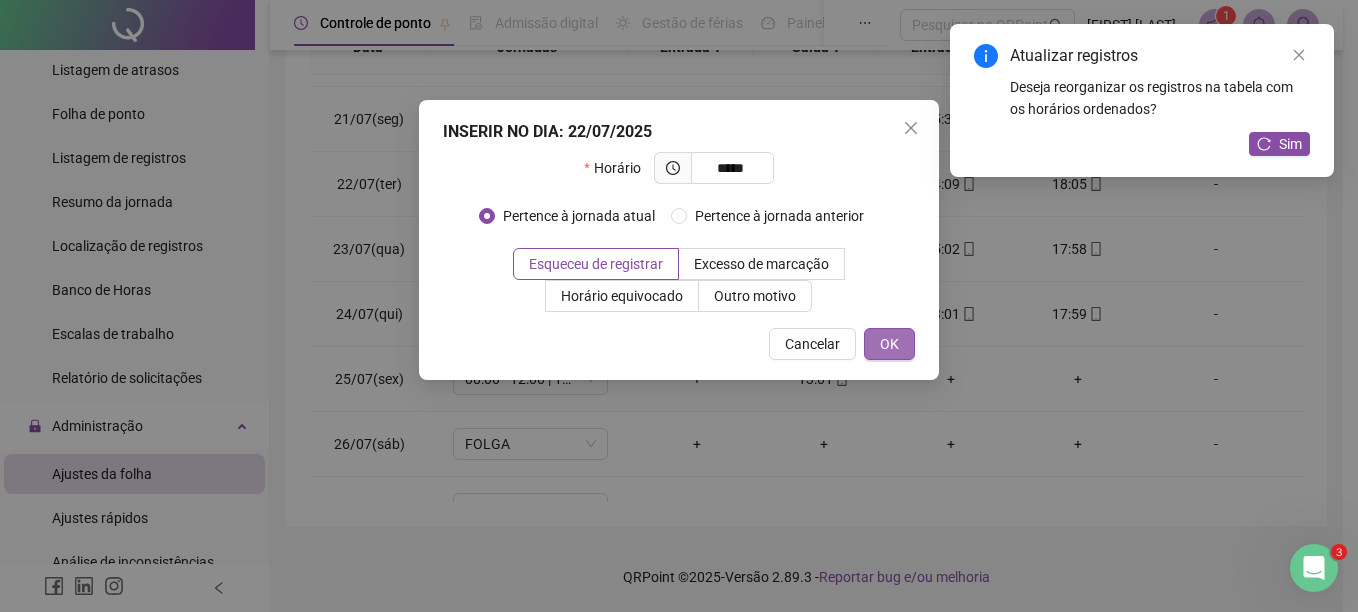 click on "OK" at bounding box center [889, 344] 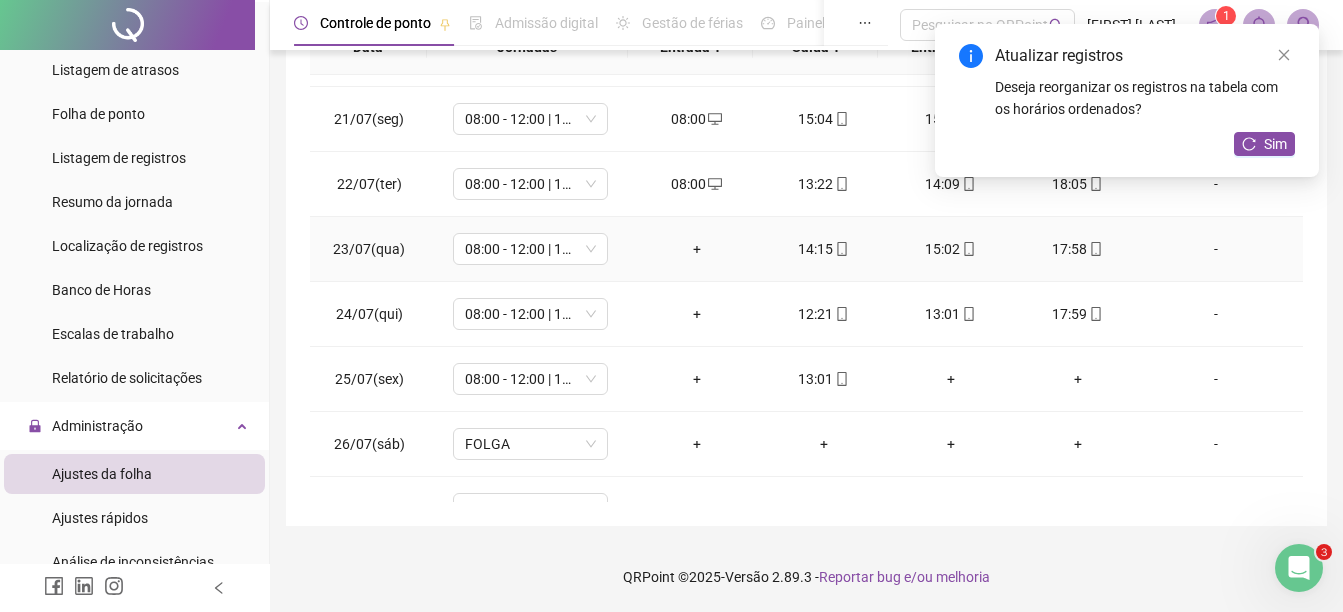 click on "+" at bounding box center (696, 249) 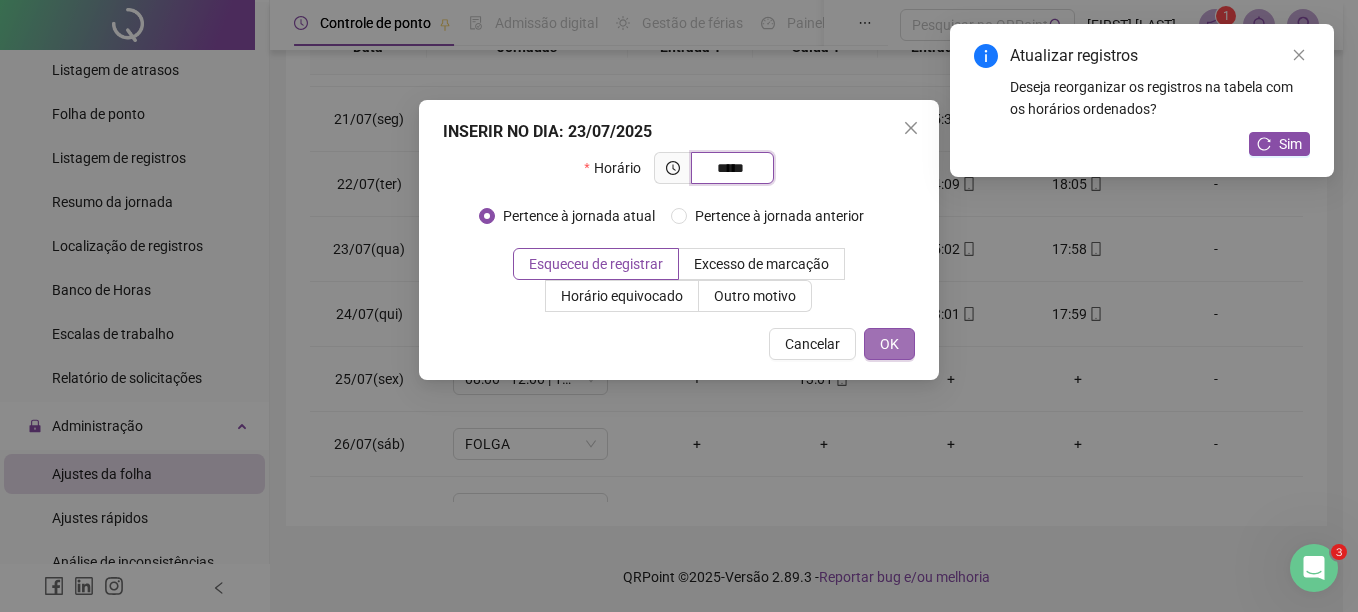 type on "*****" 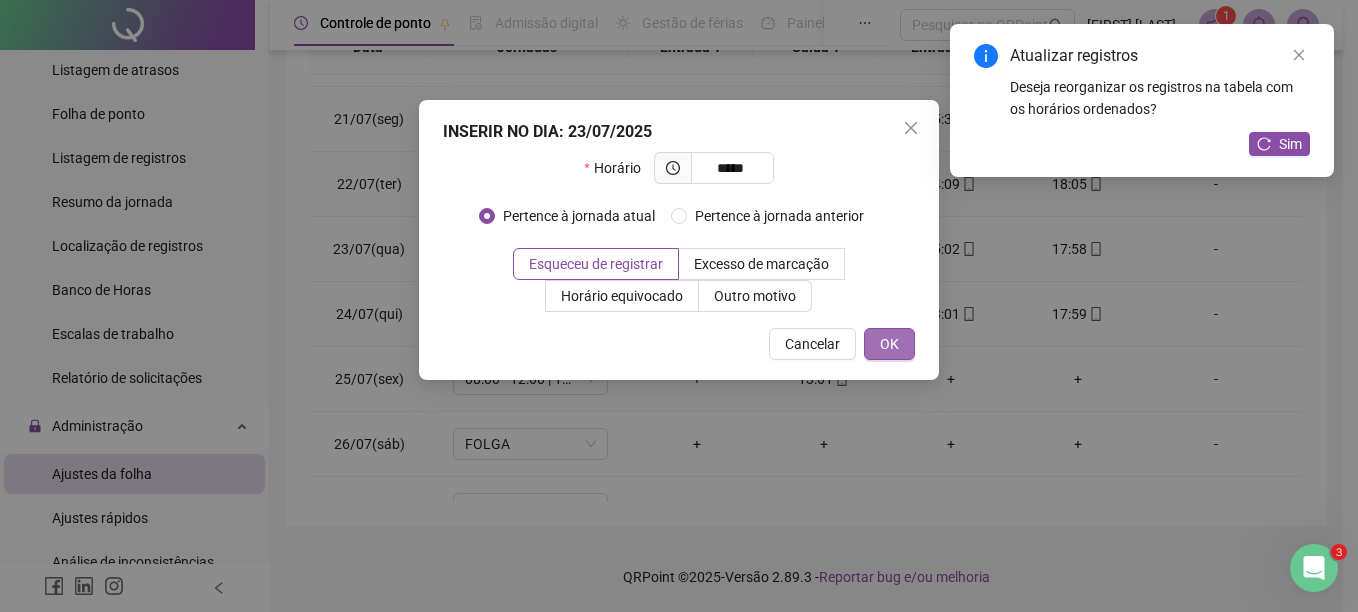 click on "OK" at bounding box center [889, 344] 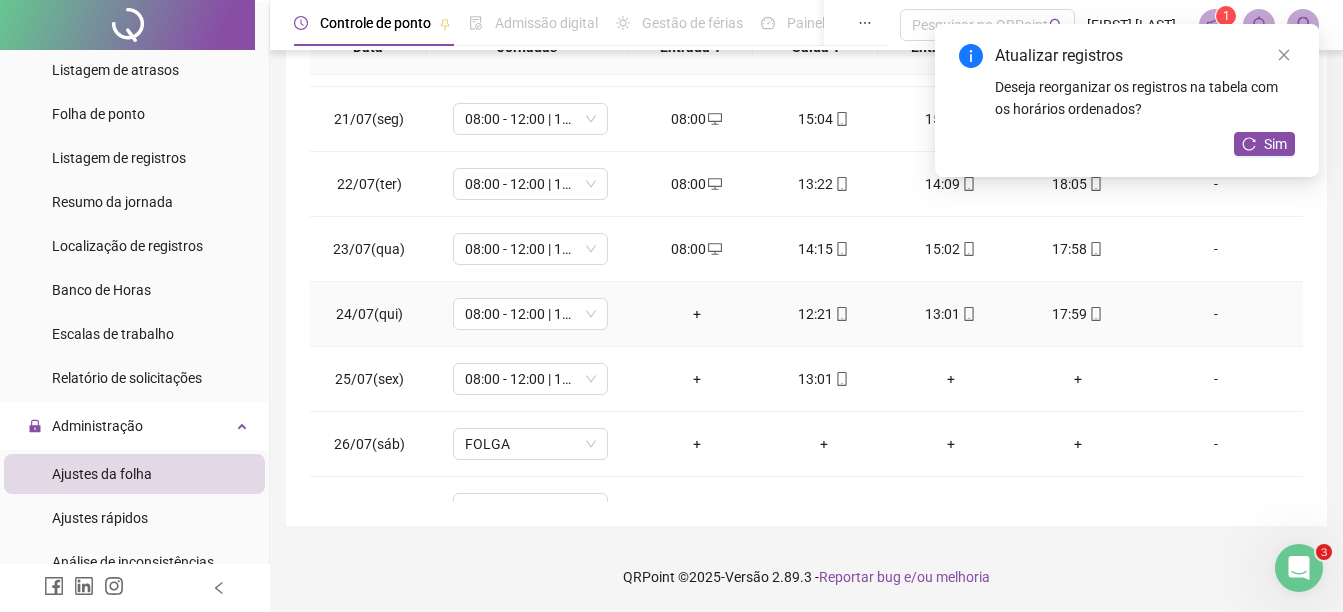 click on "+" at bounding box center [696, 314] 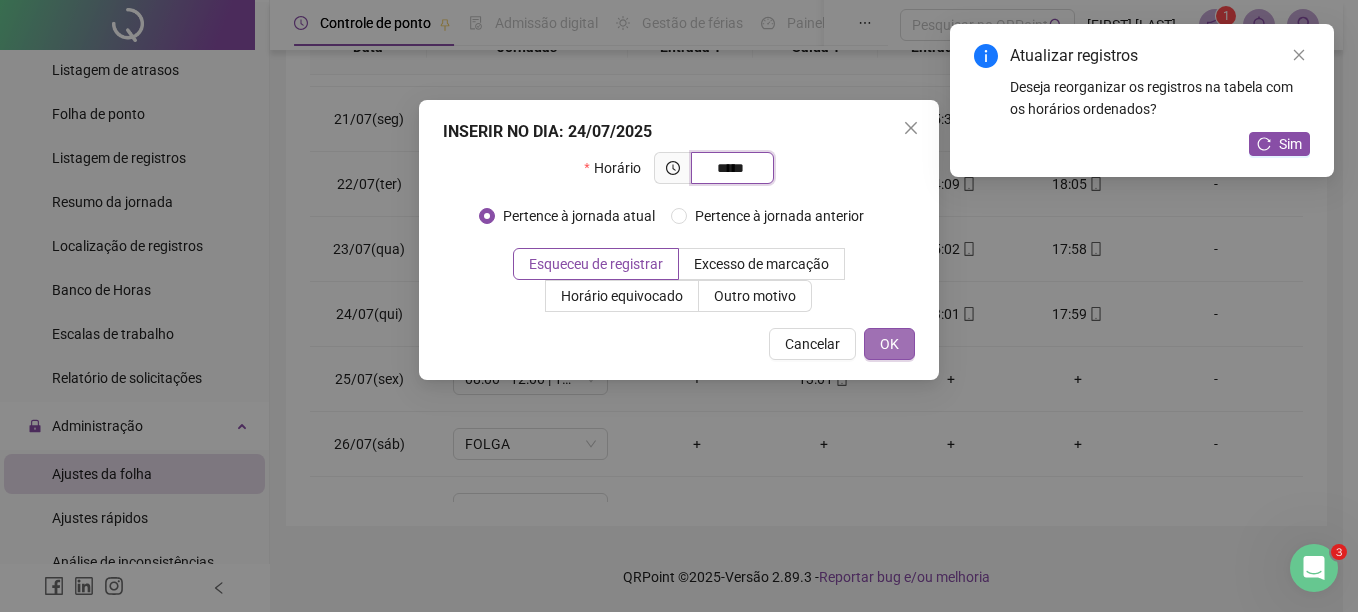 type on "*****" 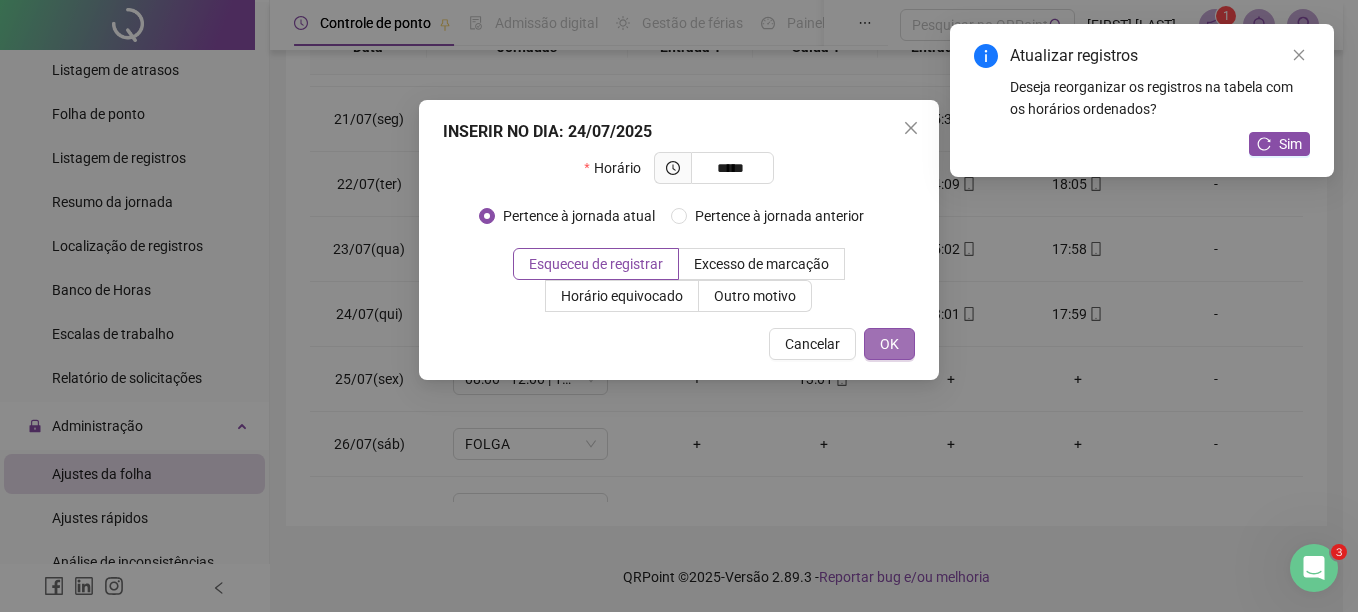 click on "OK" at bounding box center [889, 344] 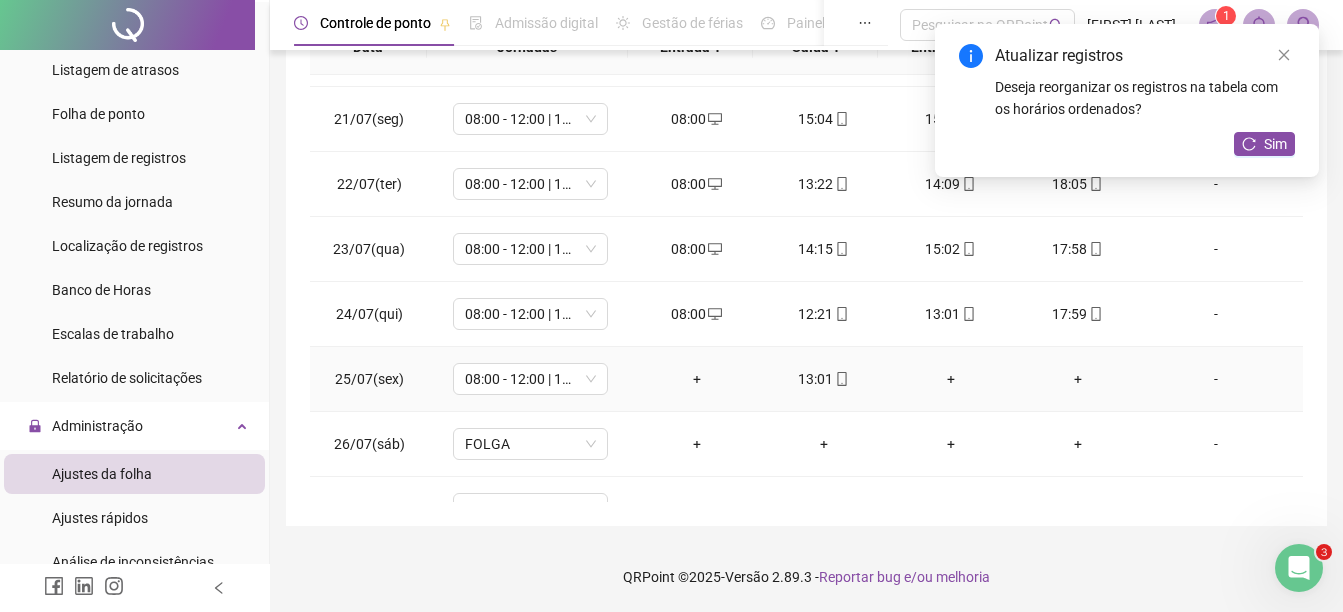 click on "+" at bounding box center [696, 379] 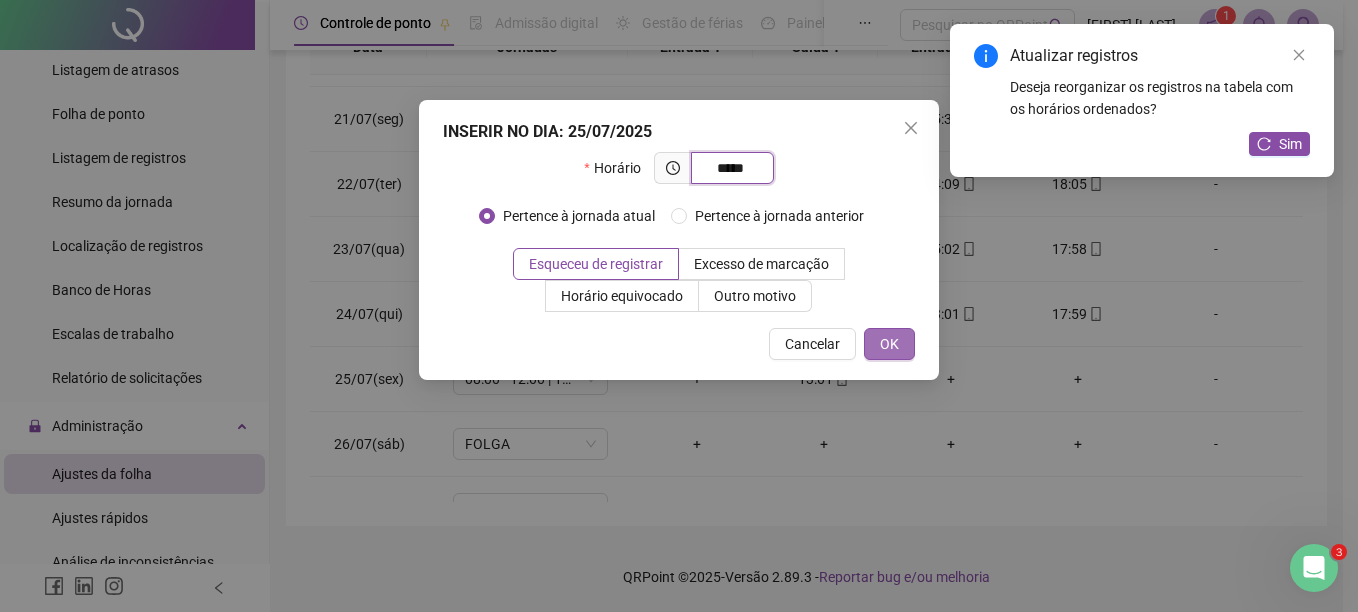 type on "*****" 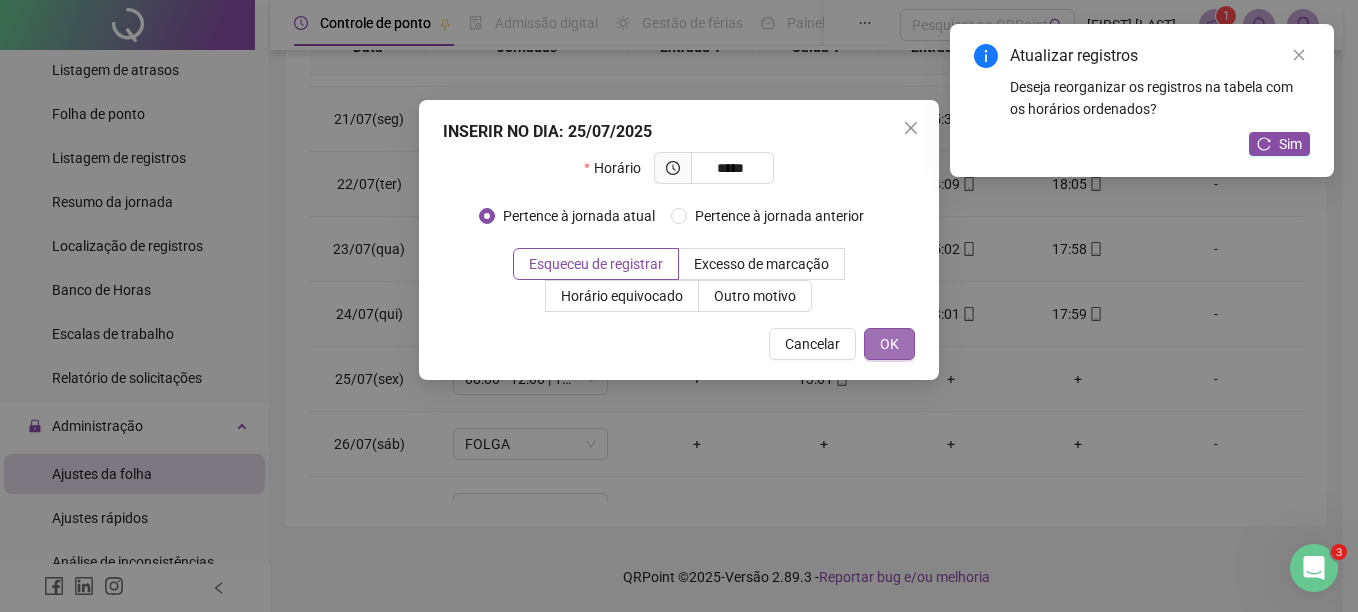 click on "OK" at bounding box center [889, 344] 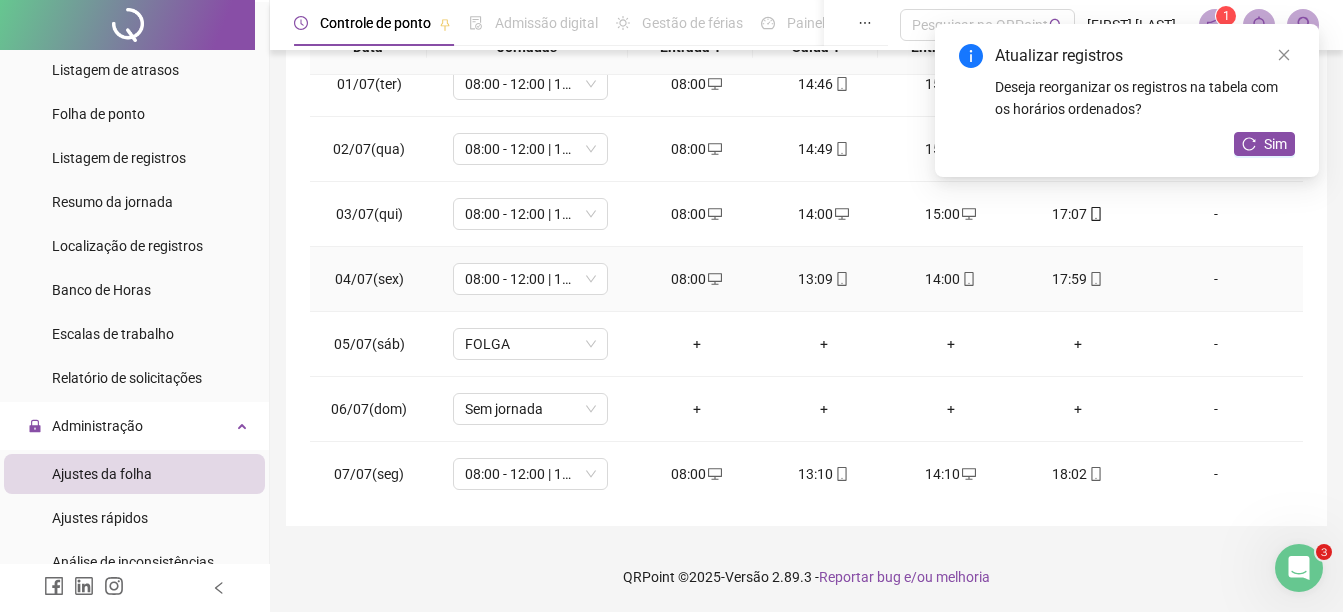 scroll, scrollTop: 0, scrollLeft: 0, axis: both 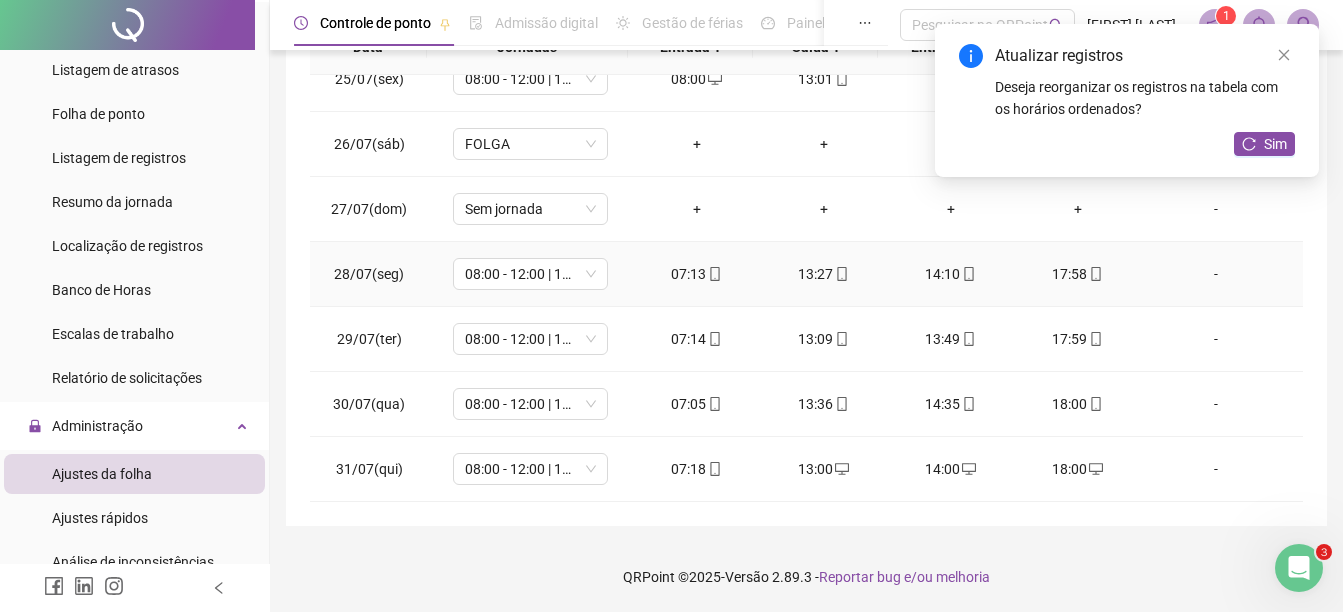 click on "07:13" at bounding box center (696, 274) 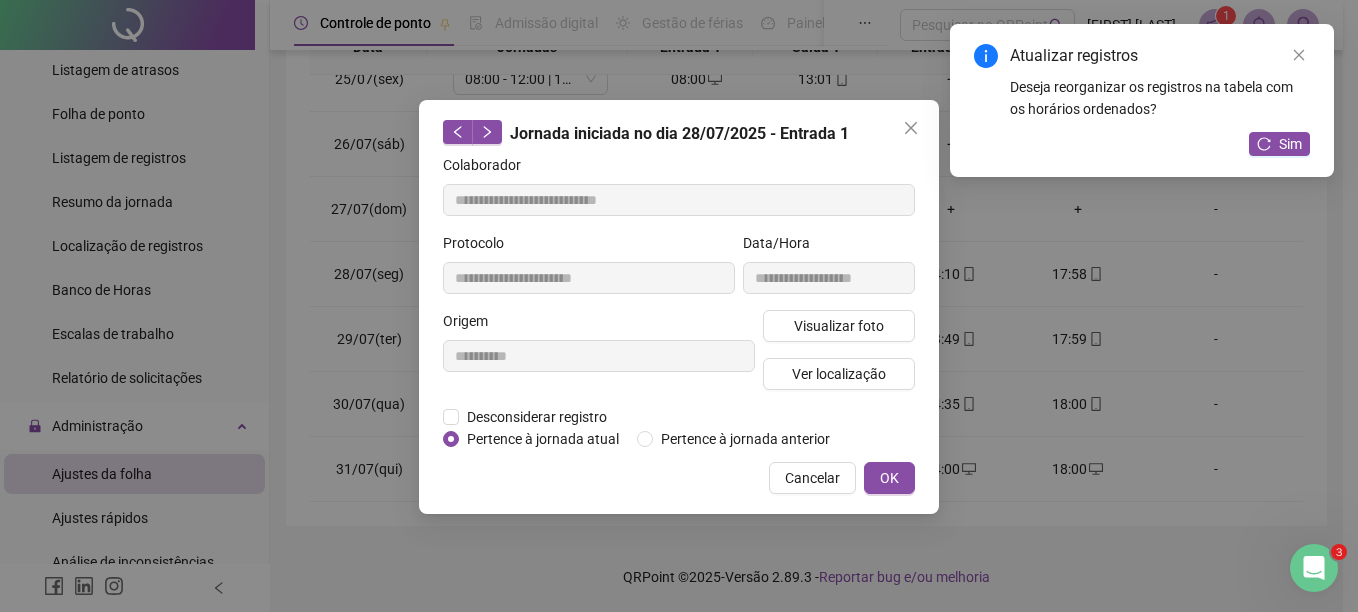 type on "**********" 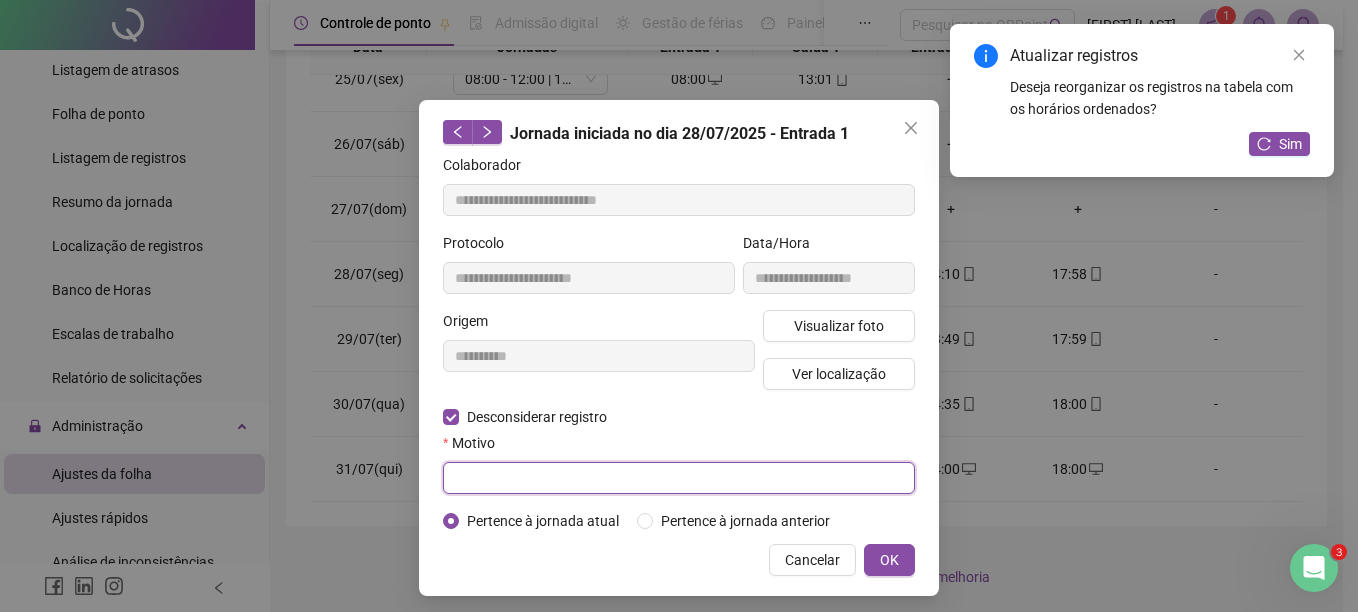 click at bounding box center (679, 478) 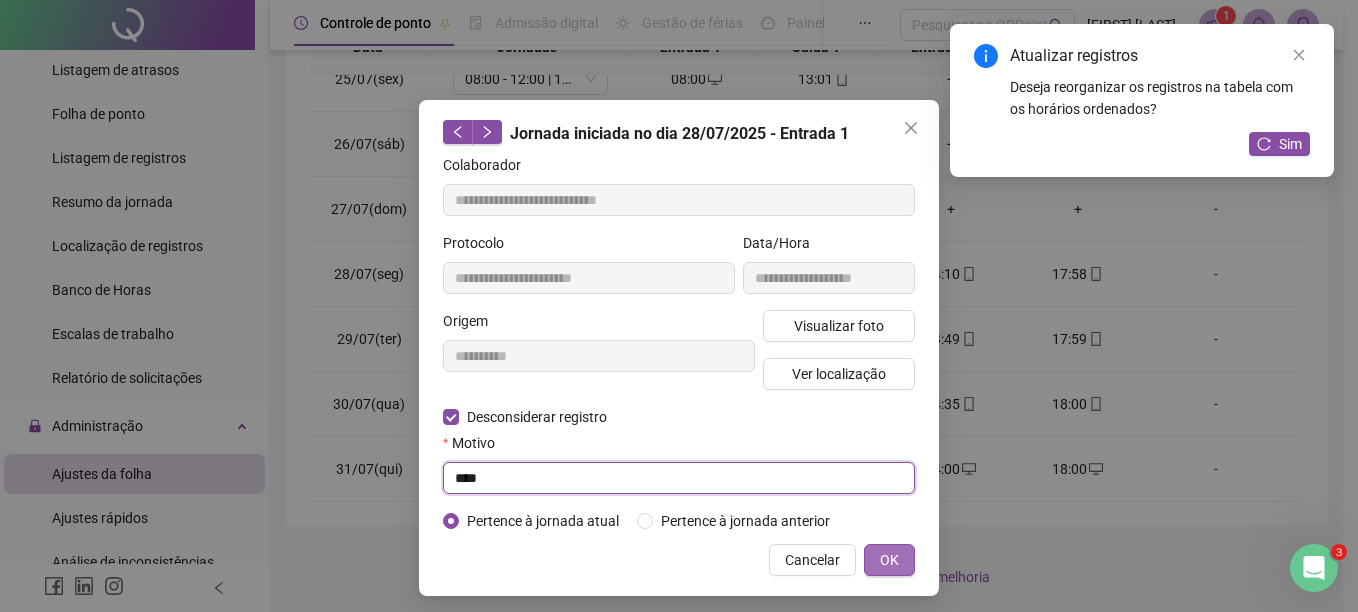 type on "****" 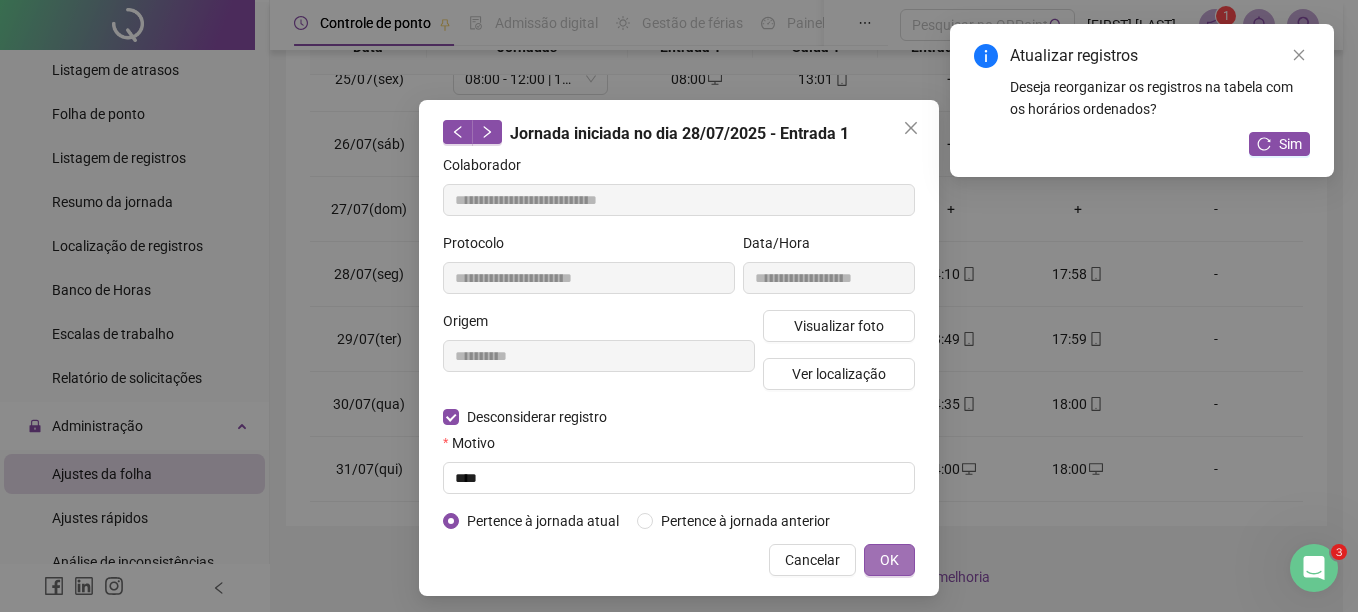 click on "OK" at bounding box center (889, 560) 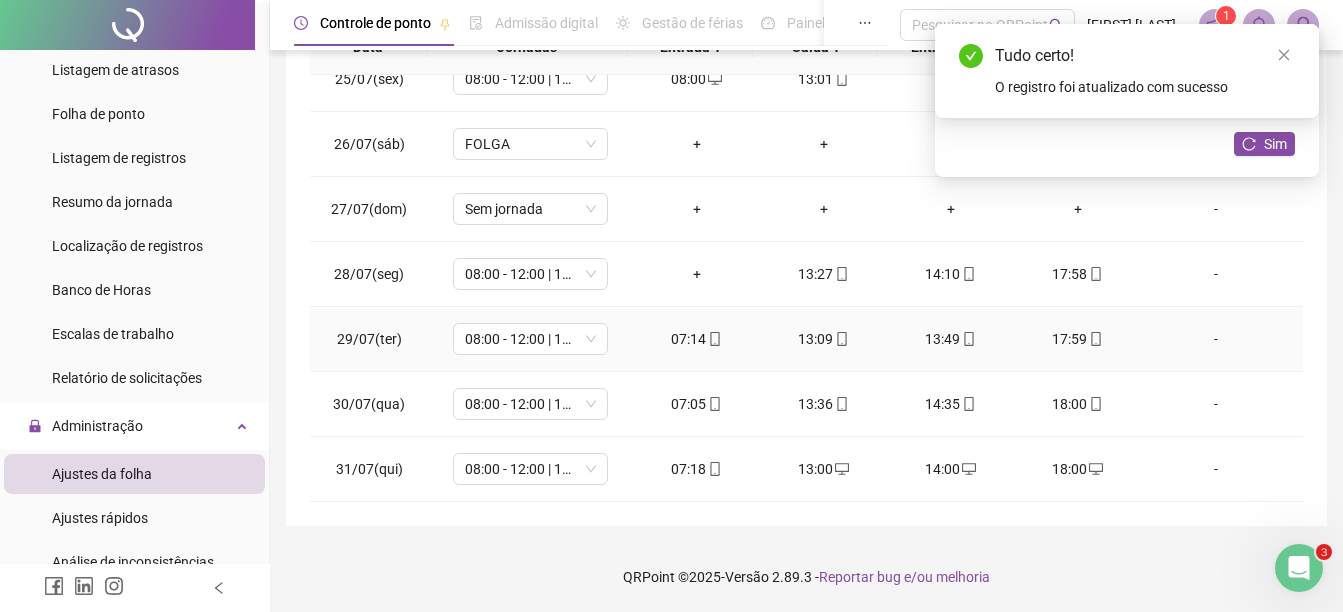click on "07:14" at bounding box center [696, 339] 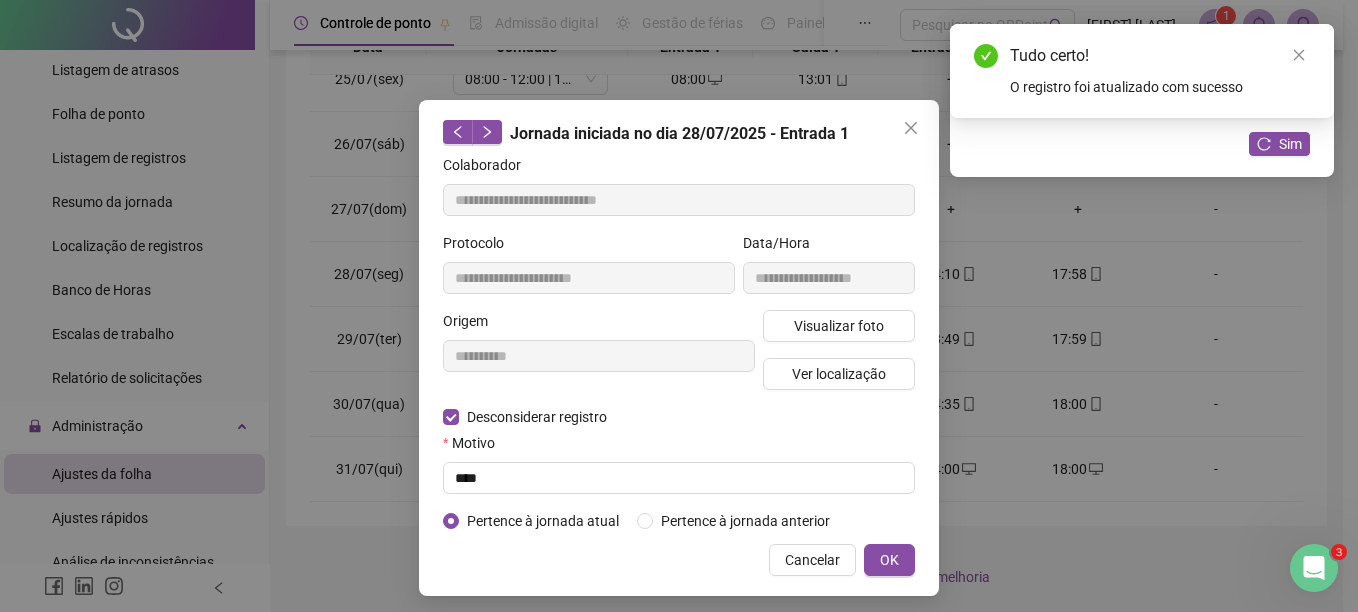 type on "**********" 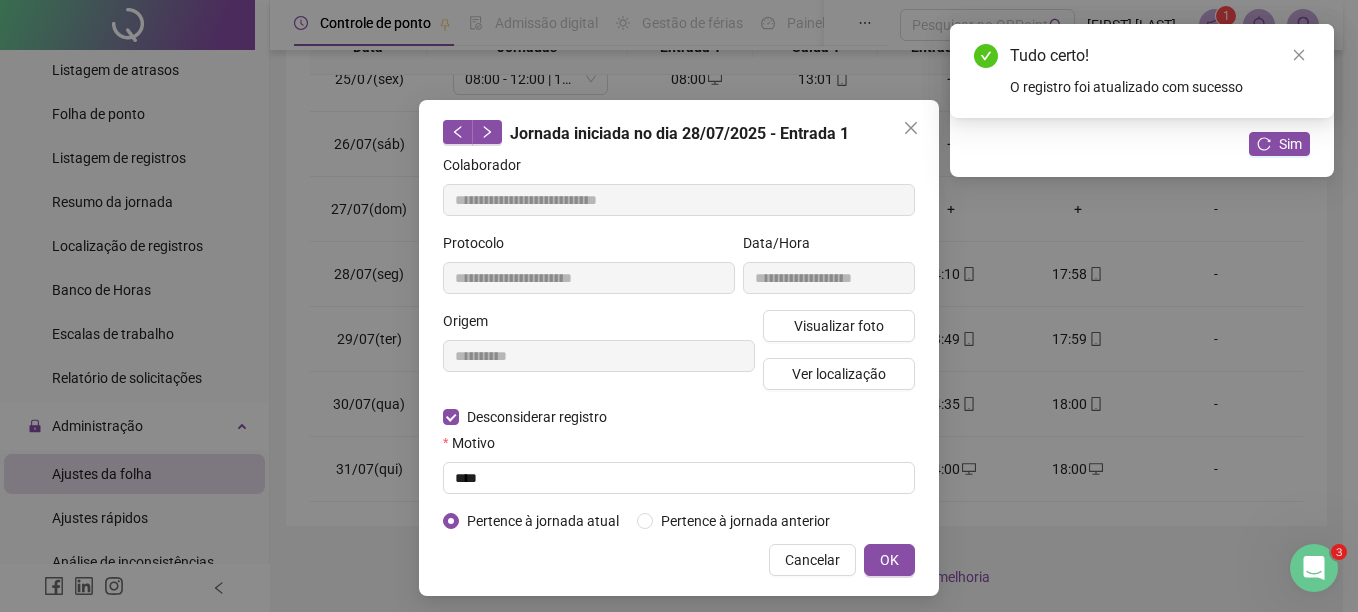 type on "**********" 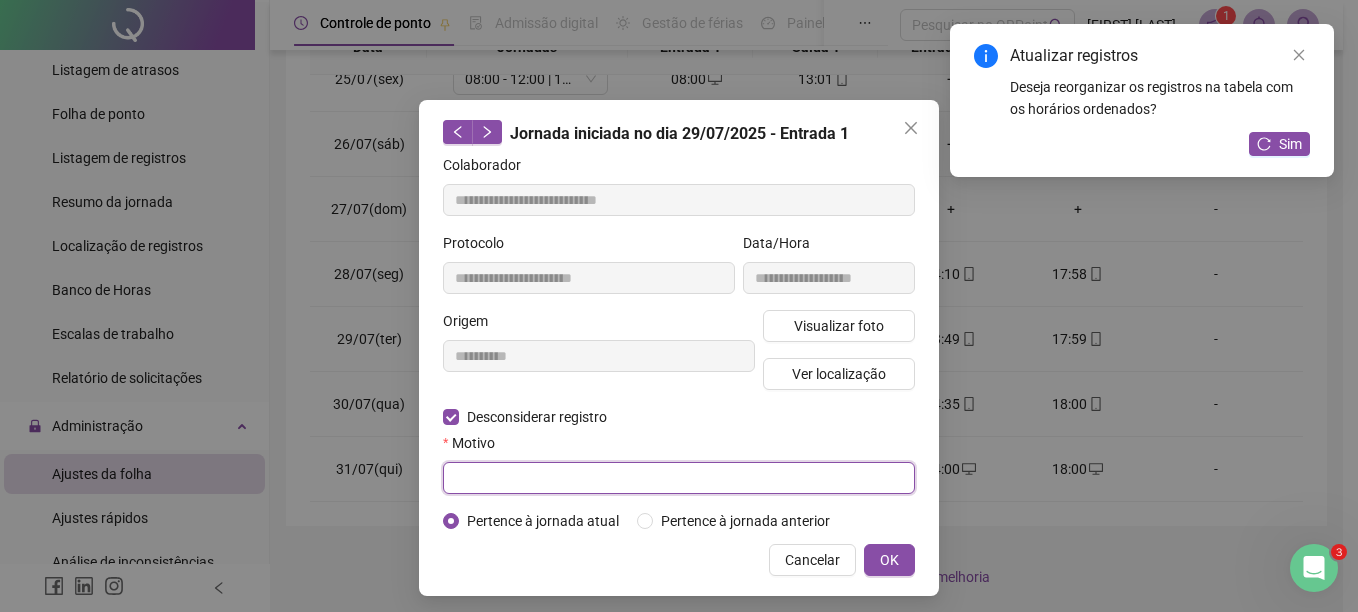 click at bounding box center [679, 478] 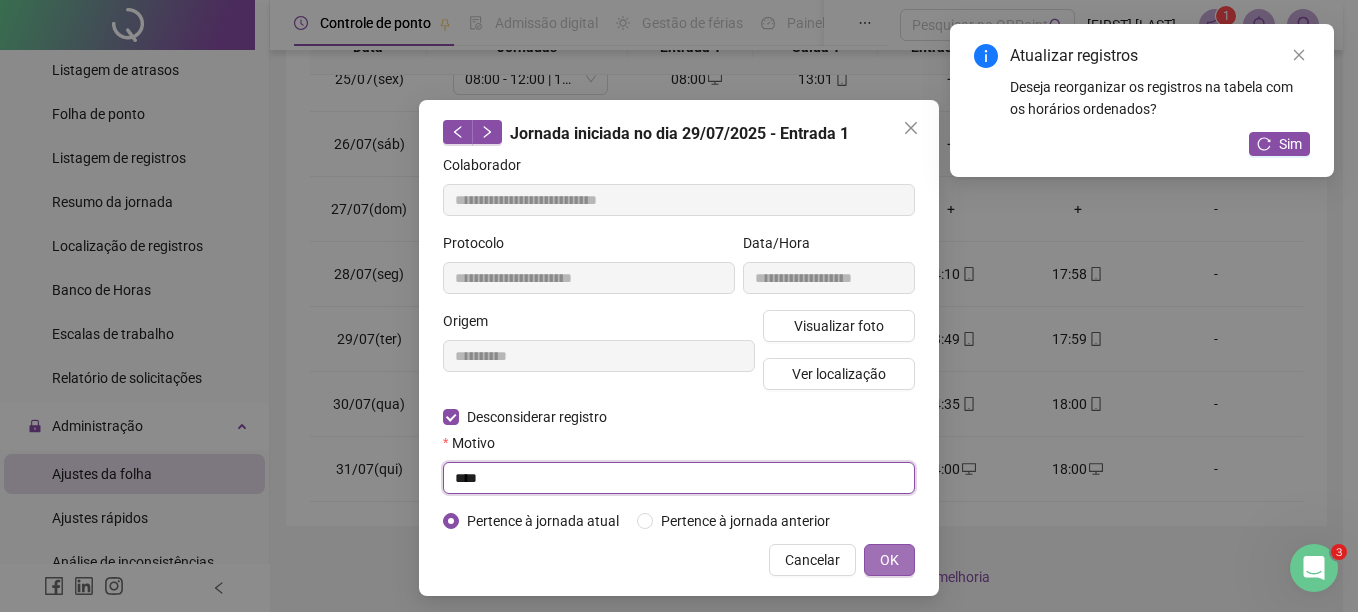 type on "****" 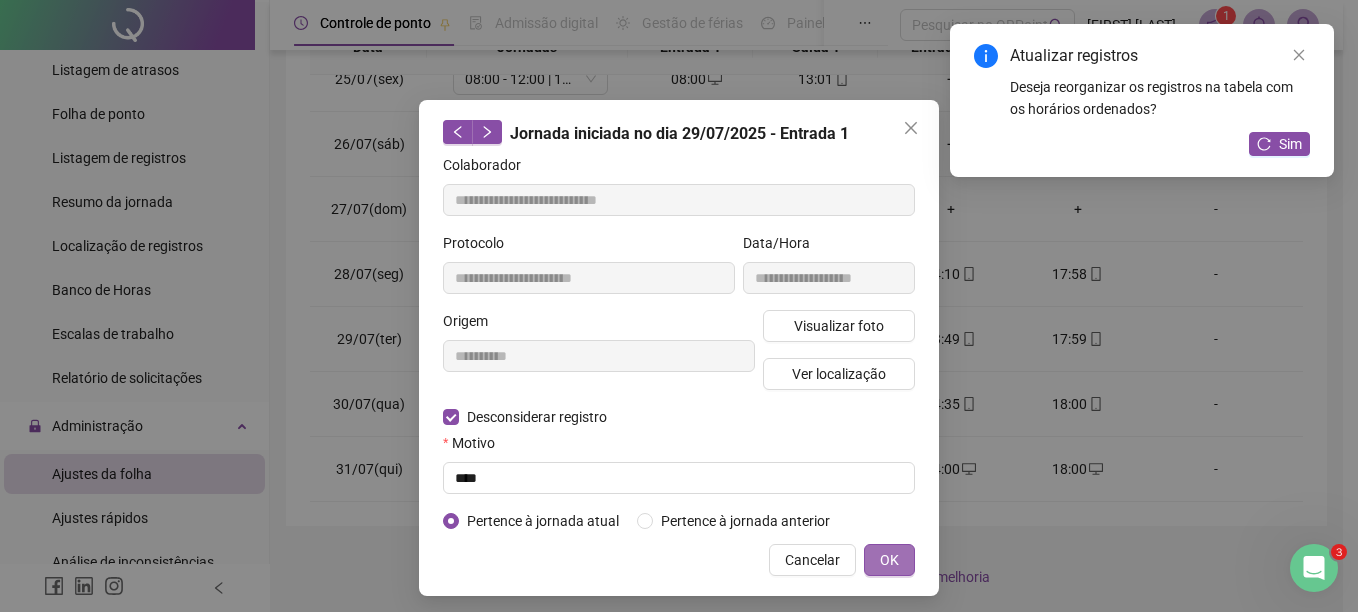 click on "OK" at bounding box center [889, 560] 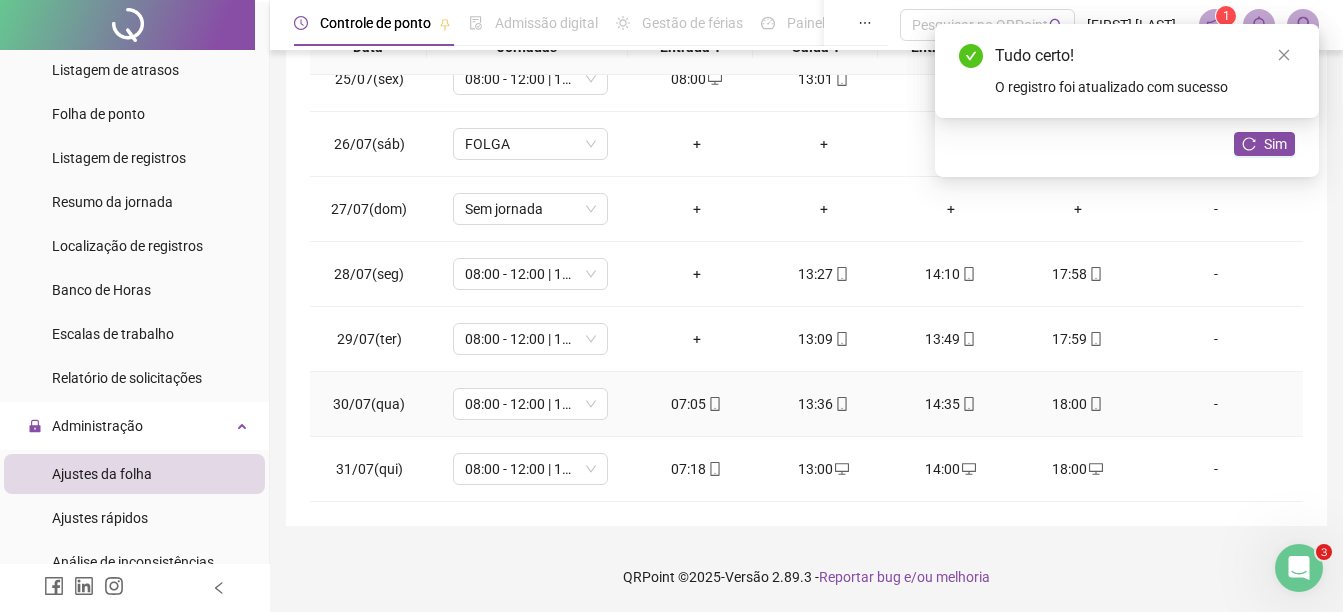 click on "07:05" at bounding box center [696, 404] 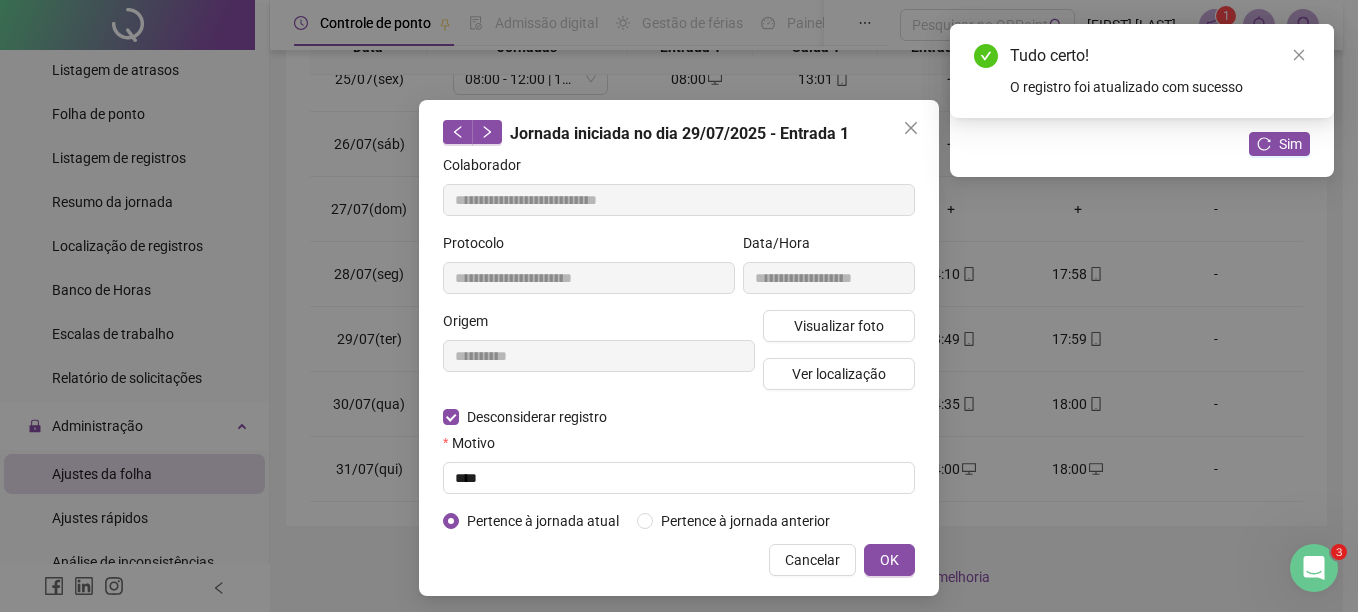 type on "**********" 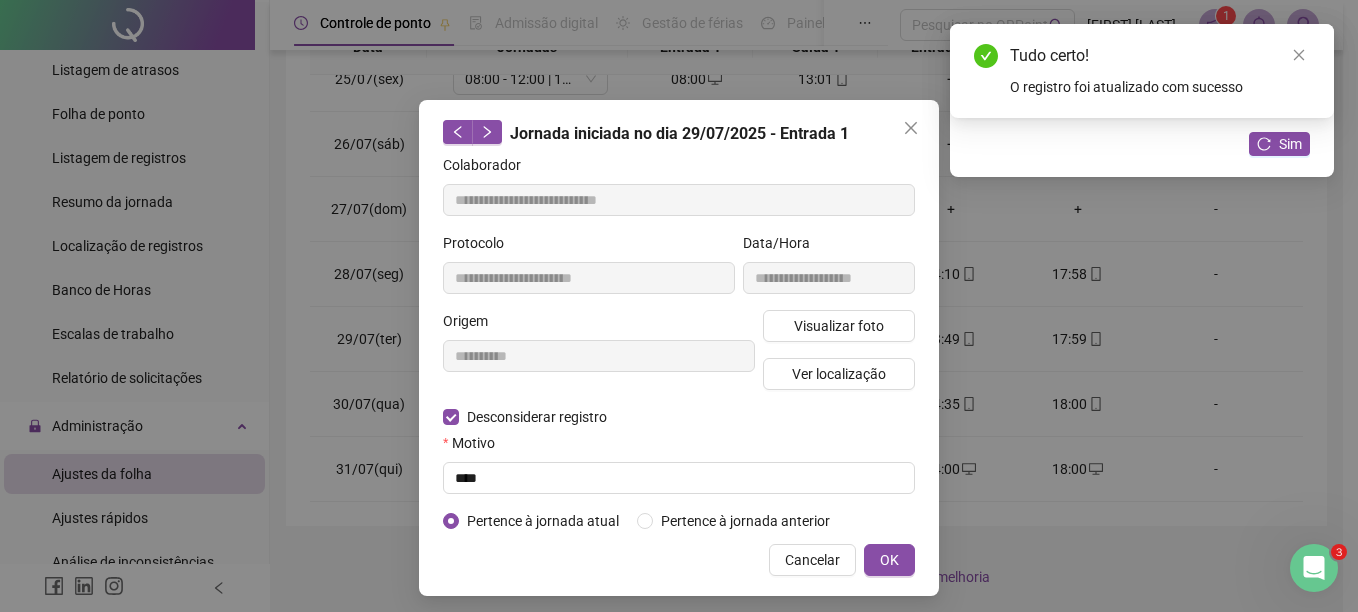 type on "**********" 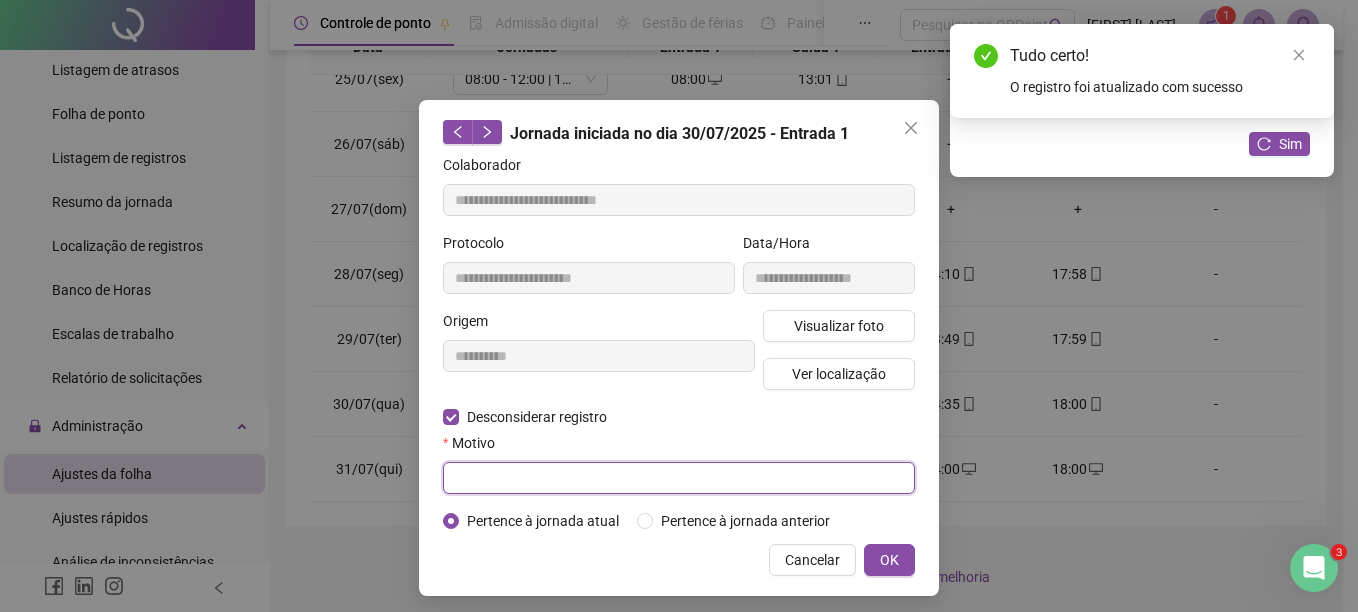 click at bounding box center (679, 478) 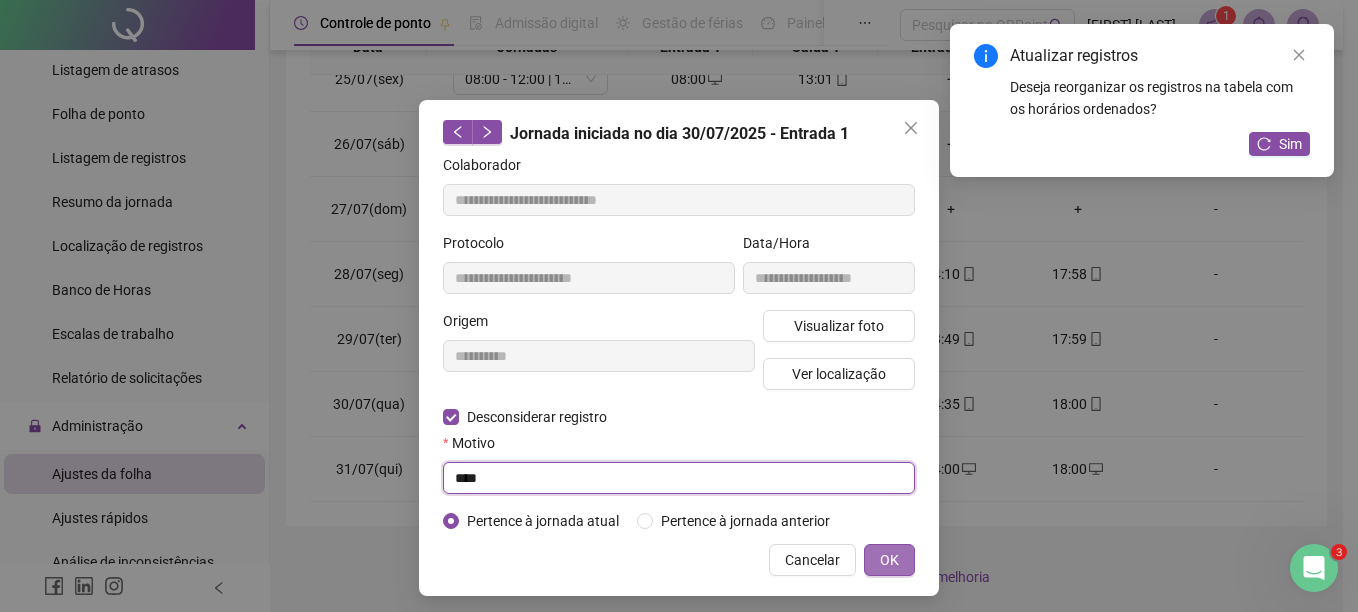 type on "****" 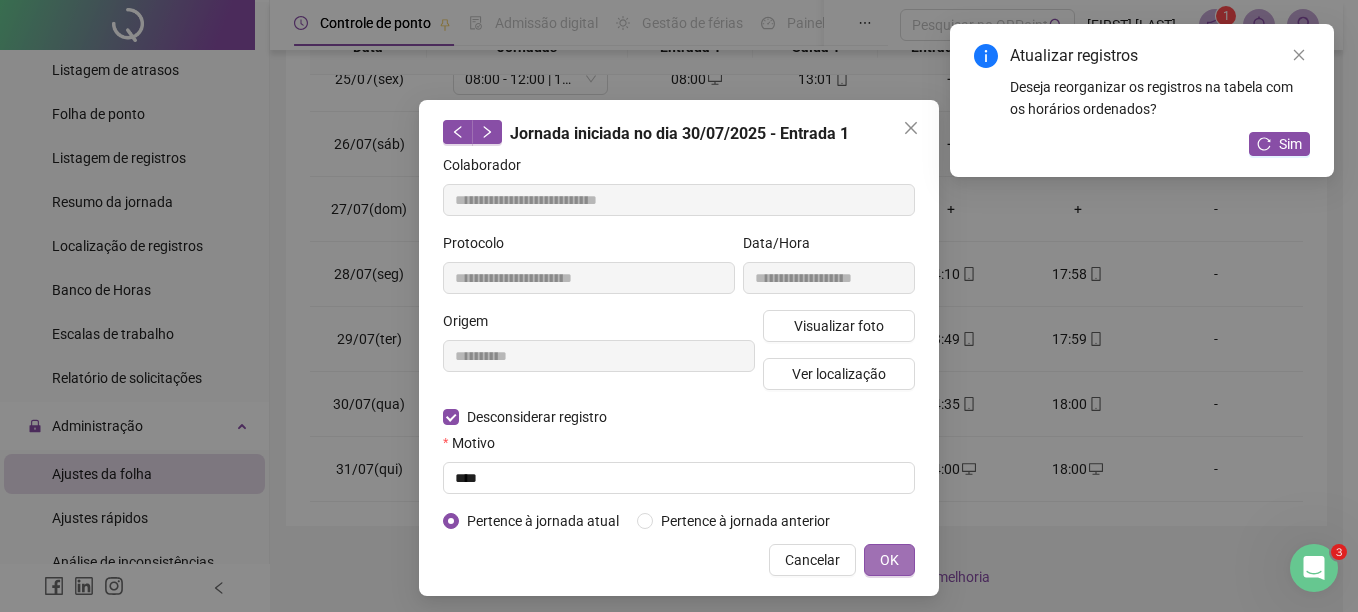 click on "OK" at bounding box center [889, 560] 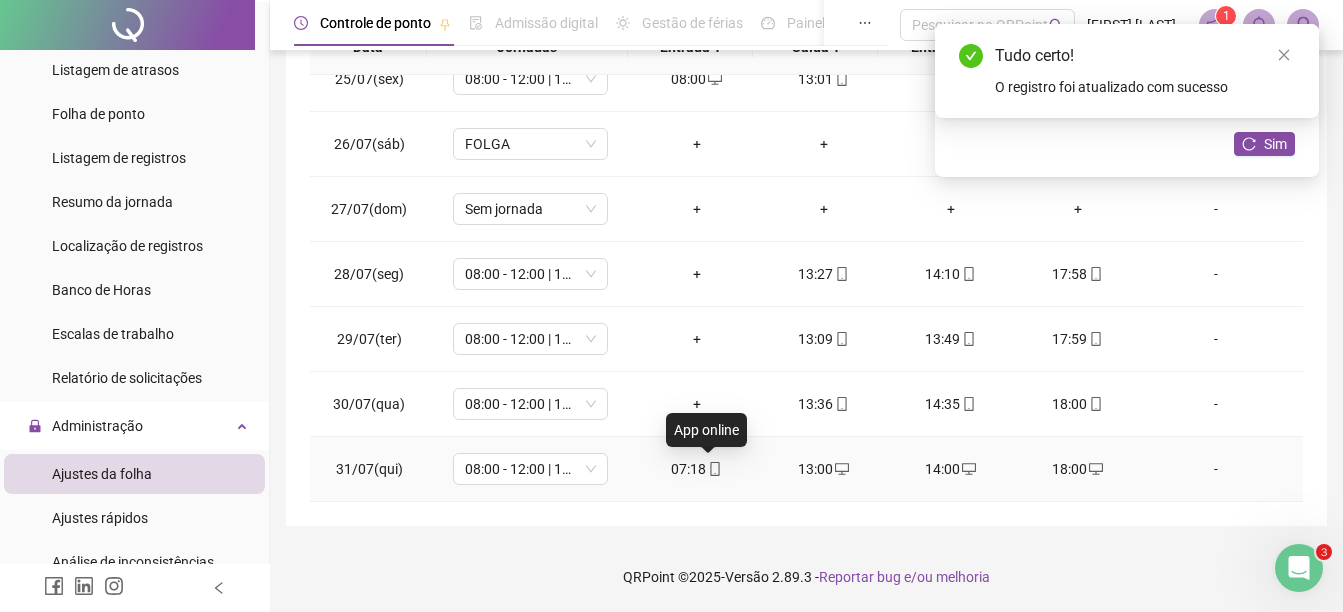 click 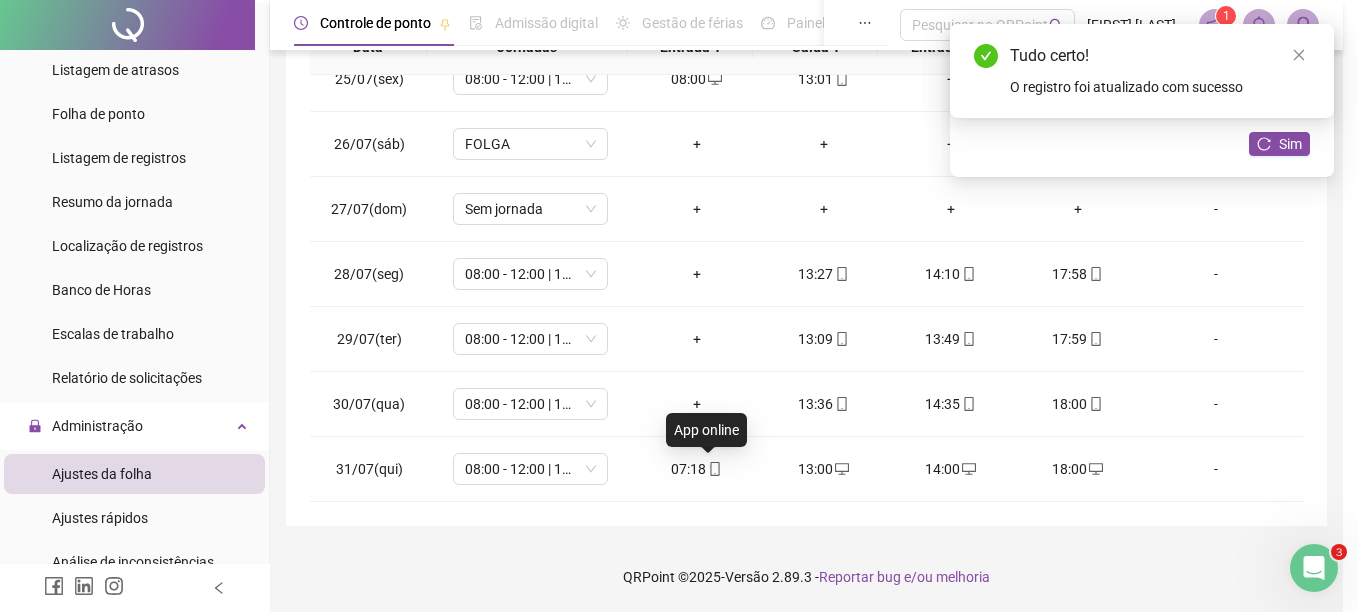 type on "**********" 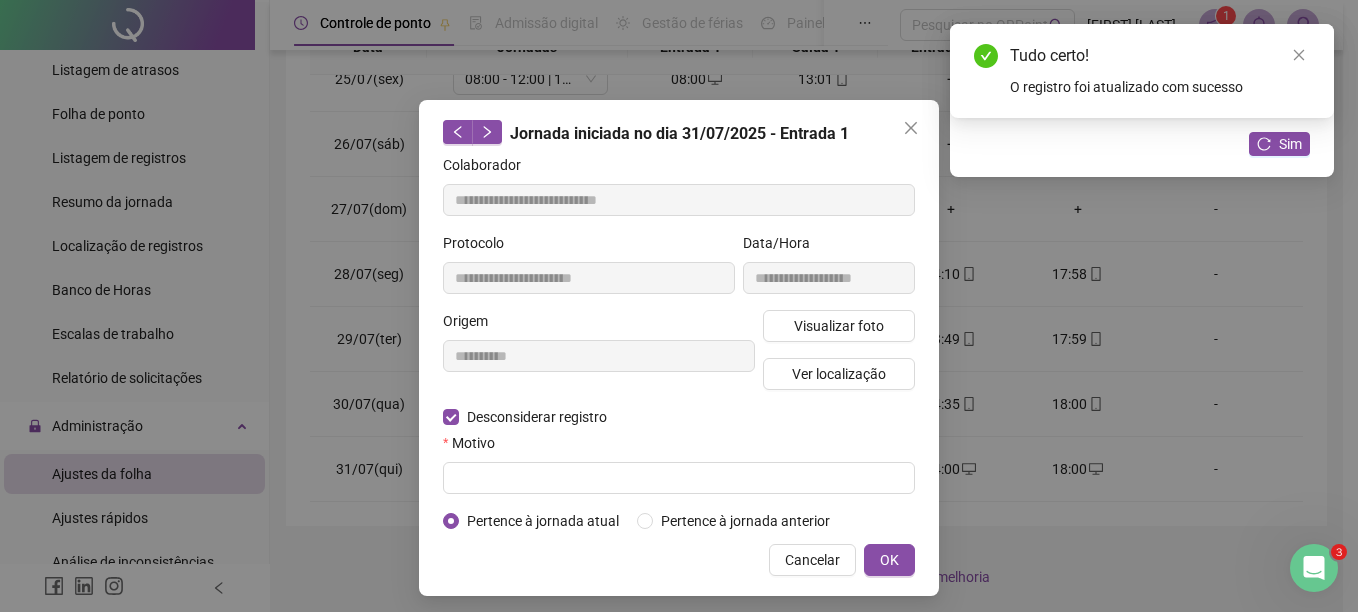 click on "**********" at bounding box center [679, 343] 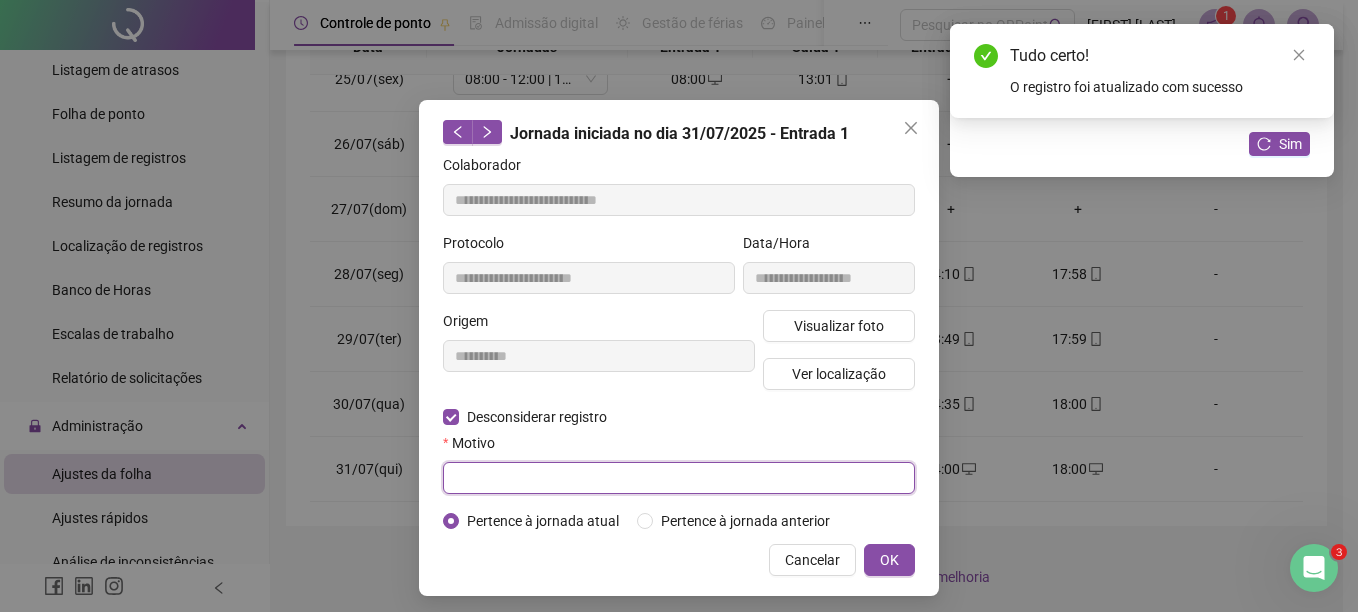 click at bounding box center [679, 478] 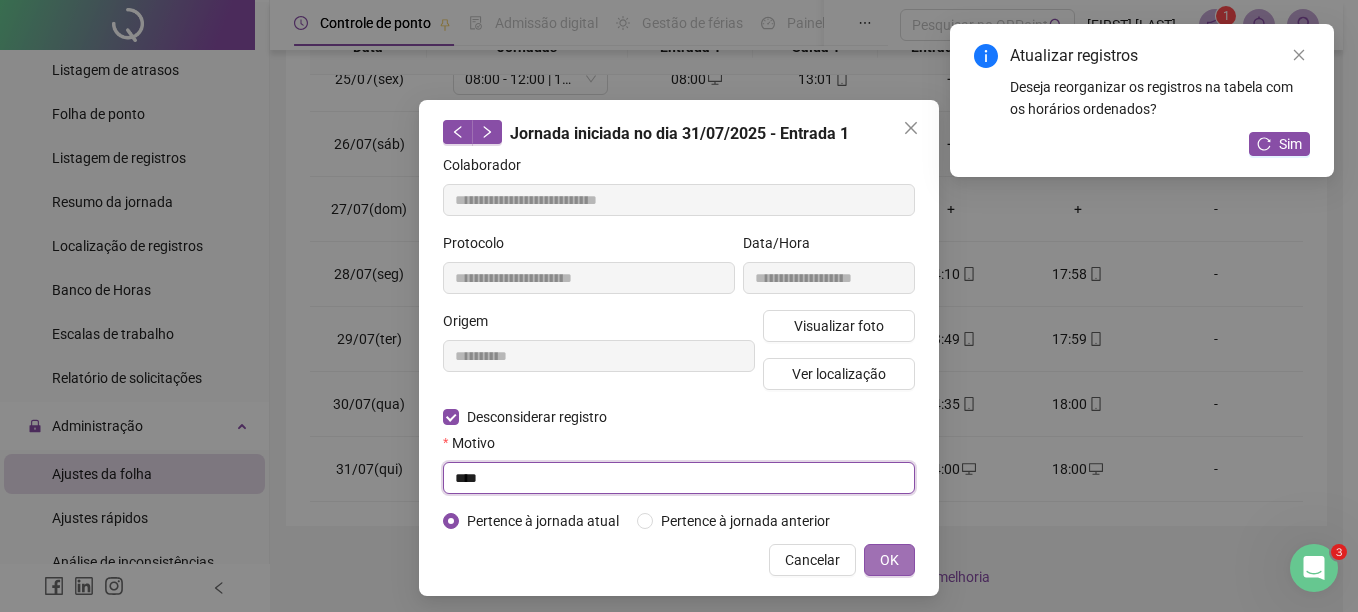 type on "****" 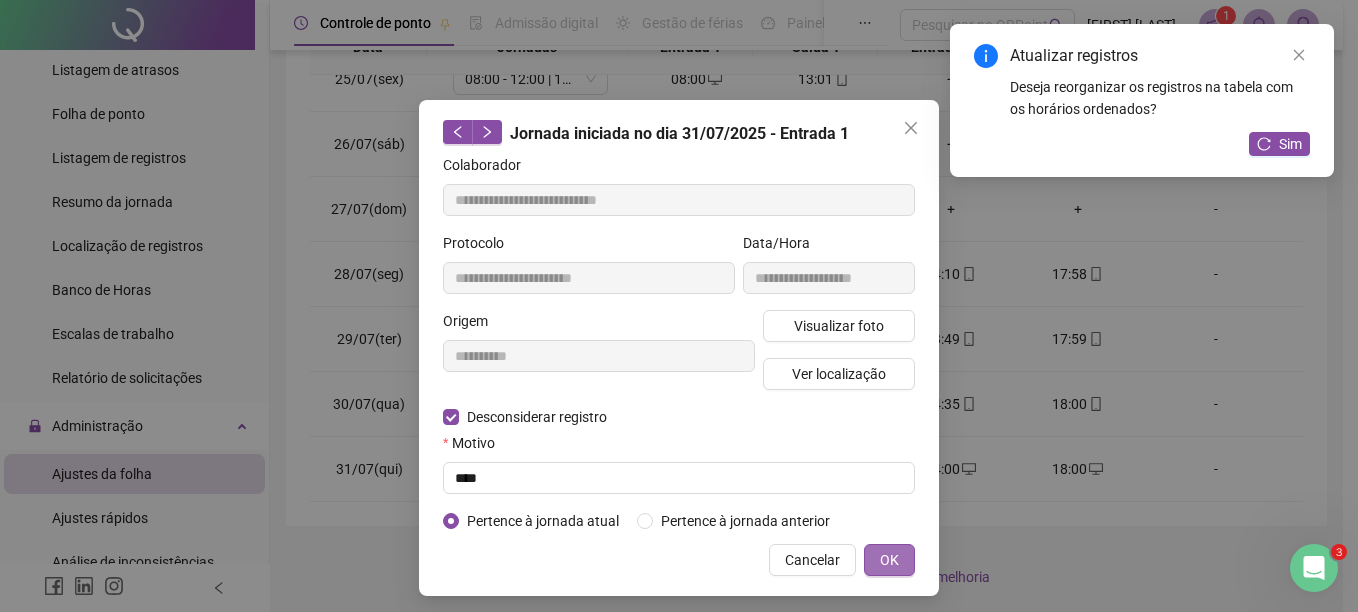 click on "OK" at bounding box center [889, 560] 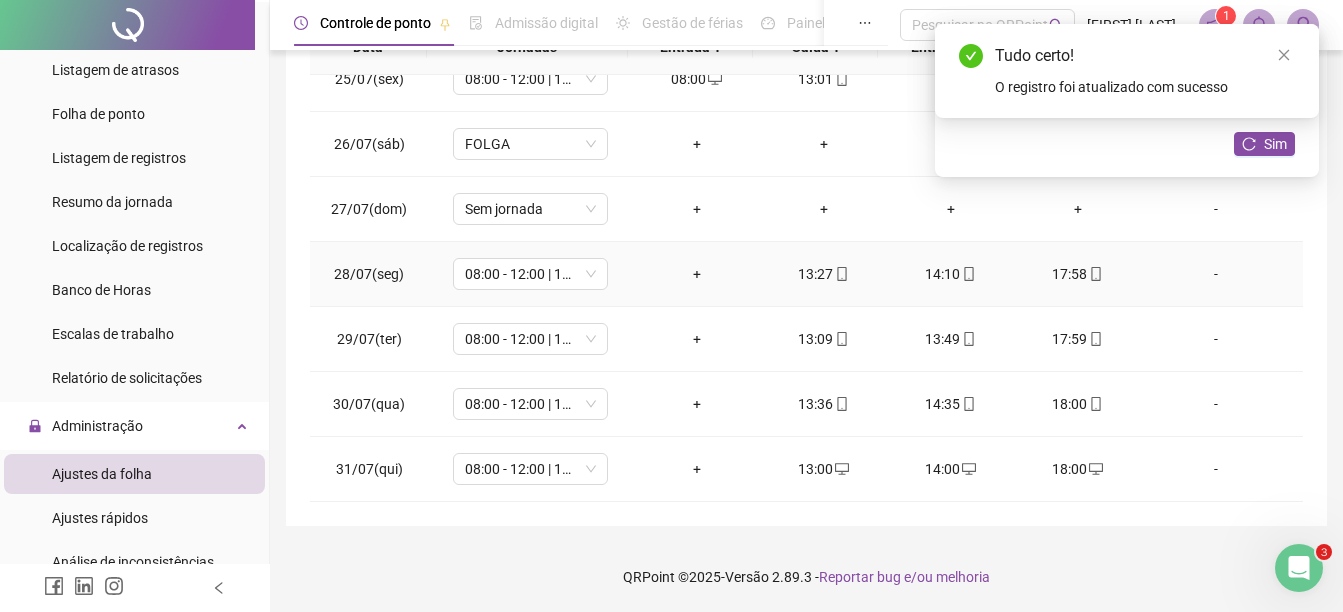 click on "+" at bounding box center (696, 274) 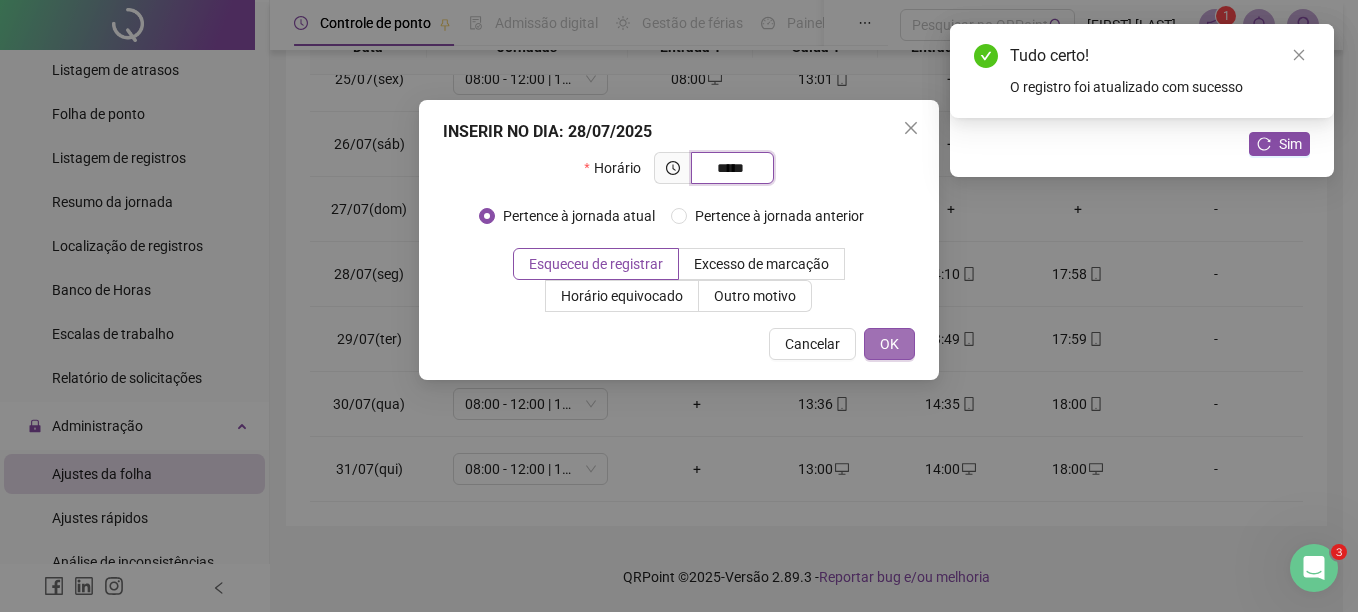 type on "*****" 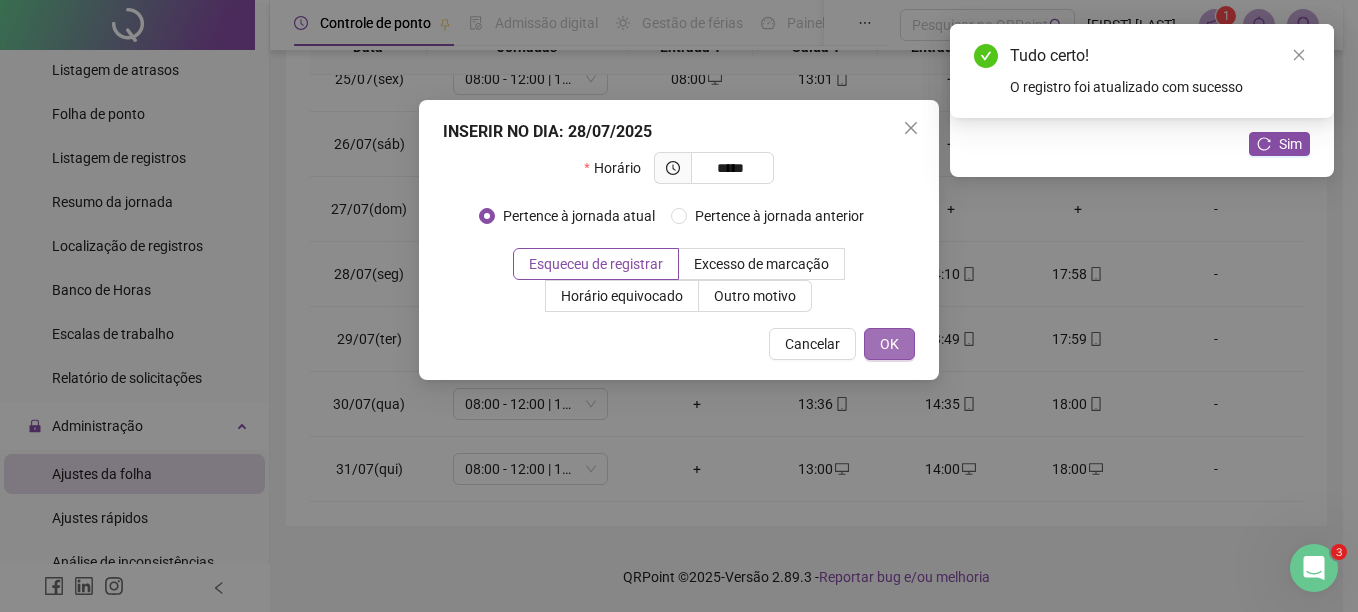 click on "OK" at bounding box center [889, 344] 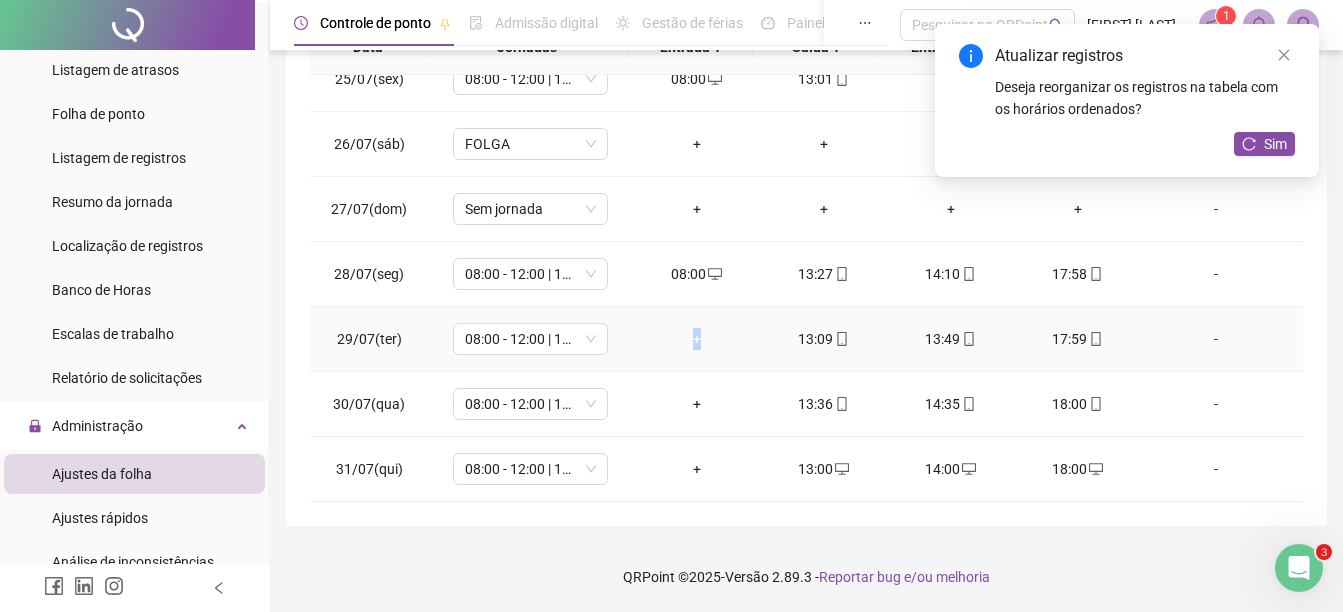 click on "+" at bounding box center [696, 339] 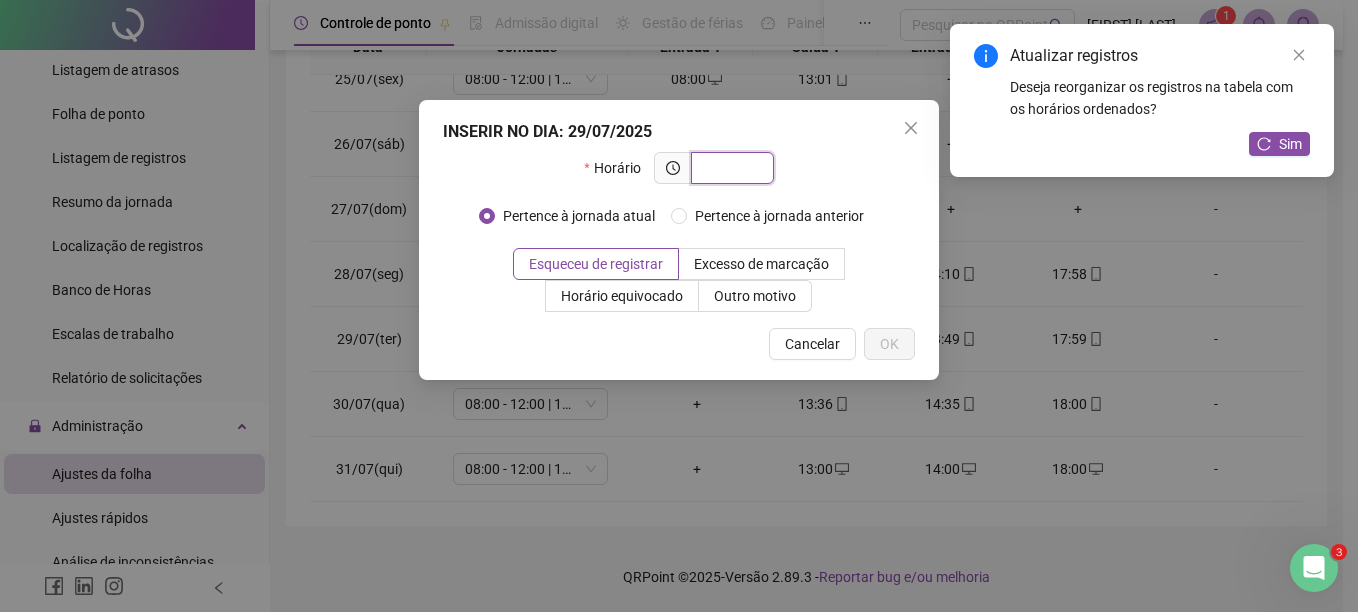 drag, startPoint x: 691, startPoint y: 338, endPoint x: 705, endPoint y: 164, distance: 174.56232 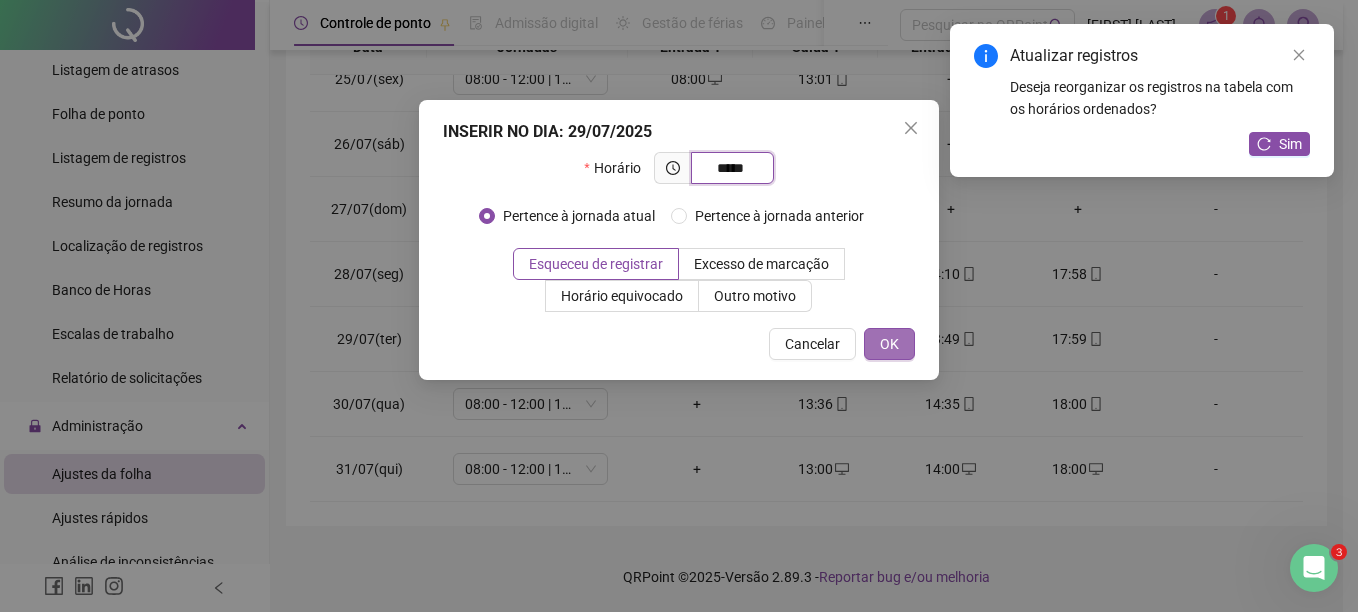 type on "*****" 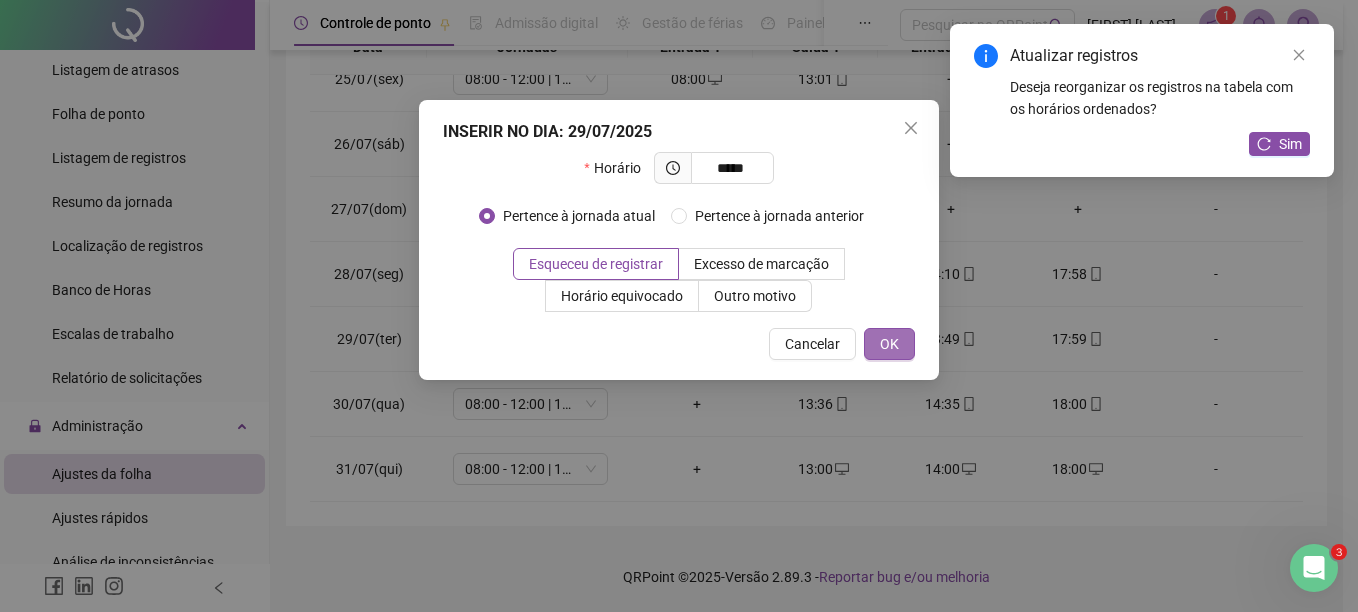 click on "OK" at bounding box center (889, 344) 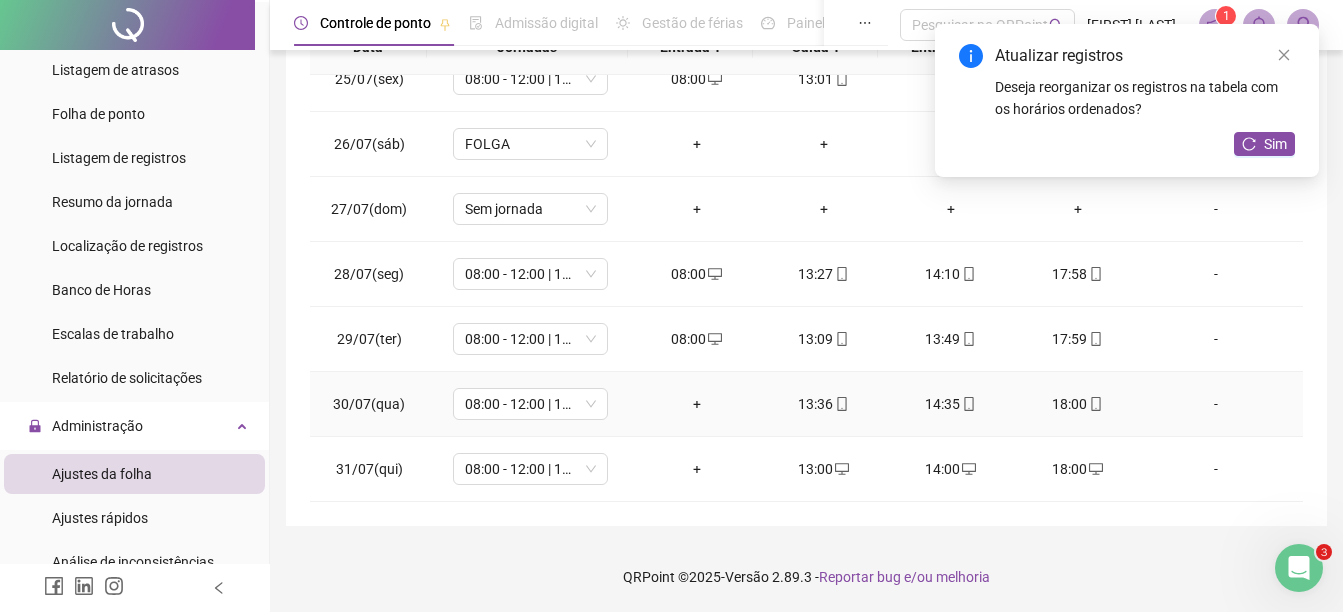 click on "+" at bounding box center (696, 404) 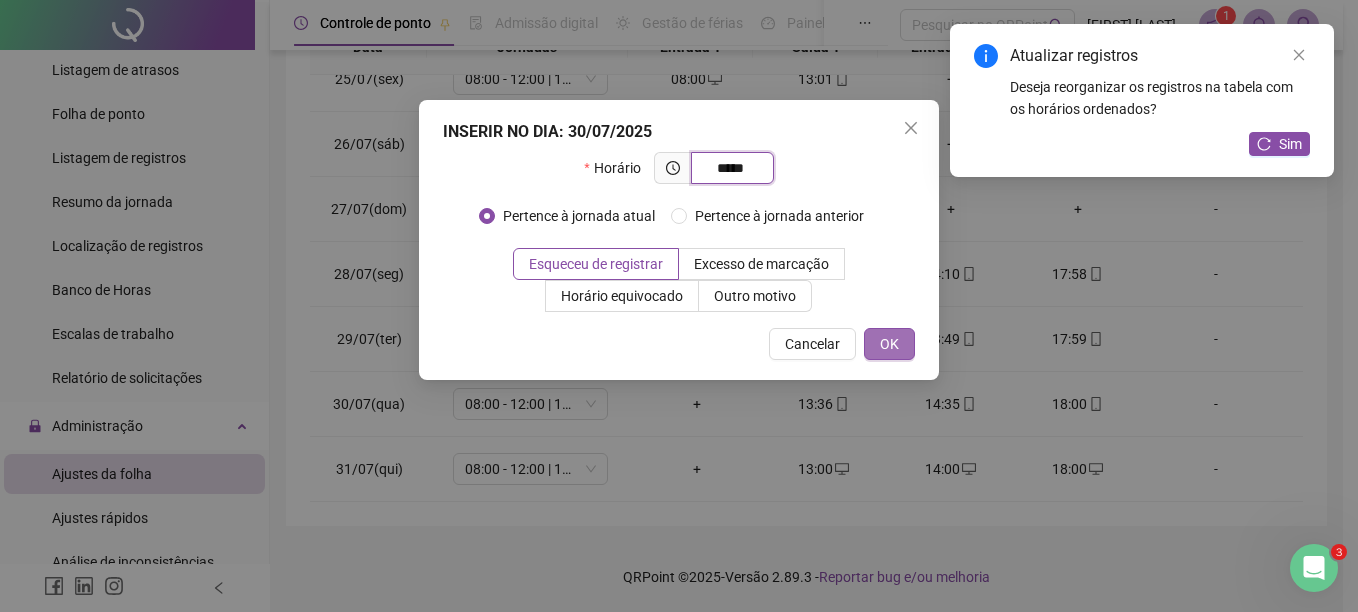 type on "*****" 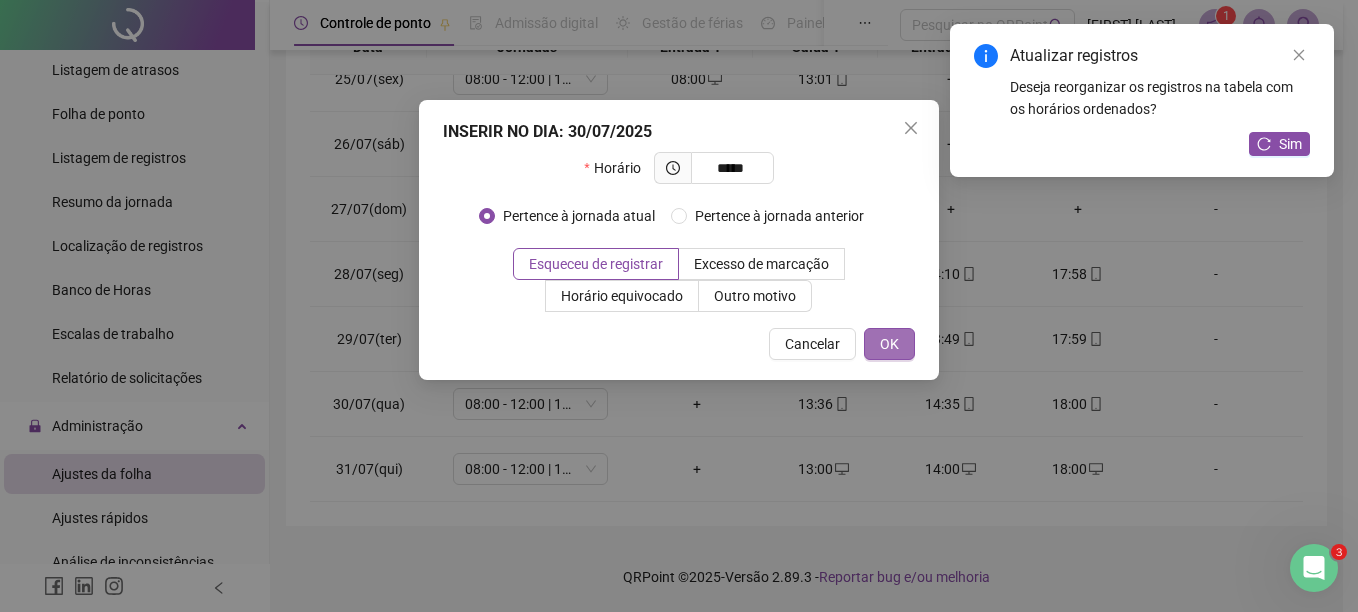 click on "OK" at bounding box center (889, 344) 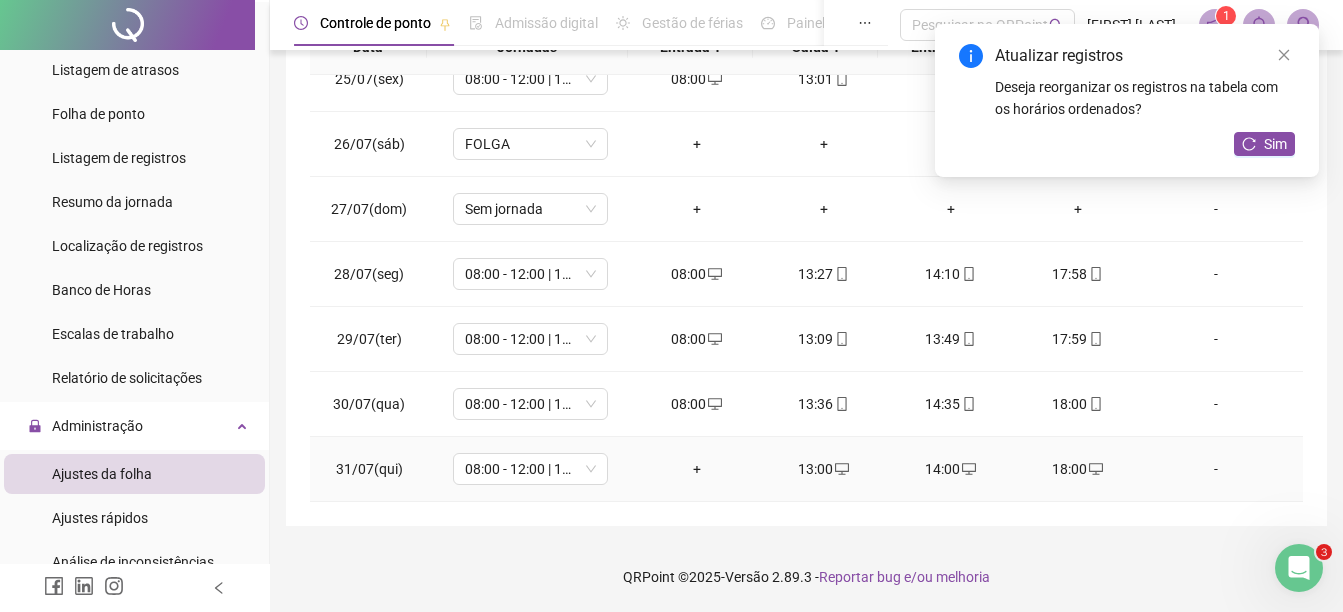 click on "+" at bounding box center (696, 469) 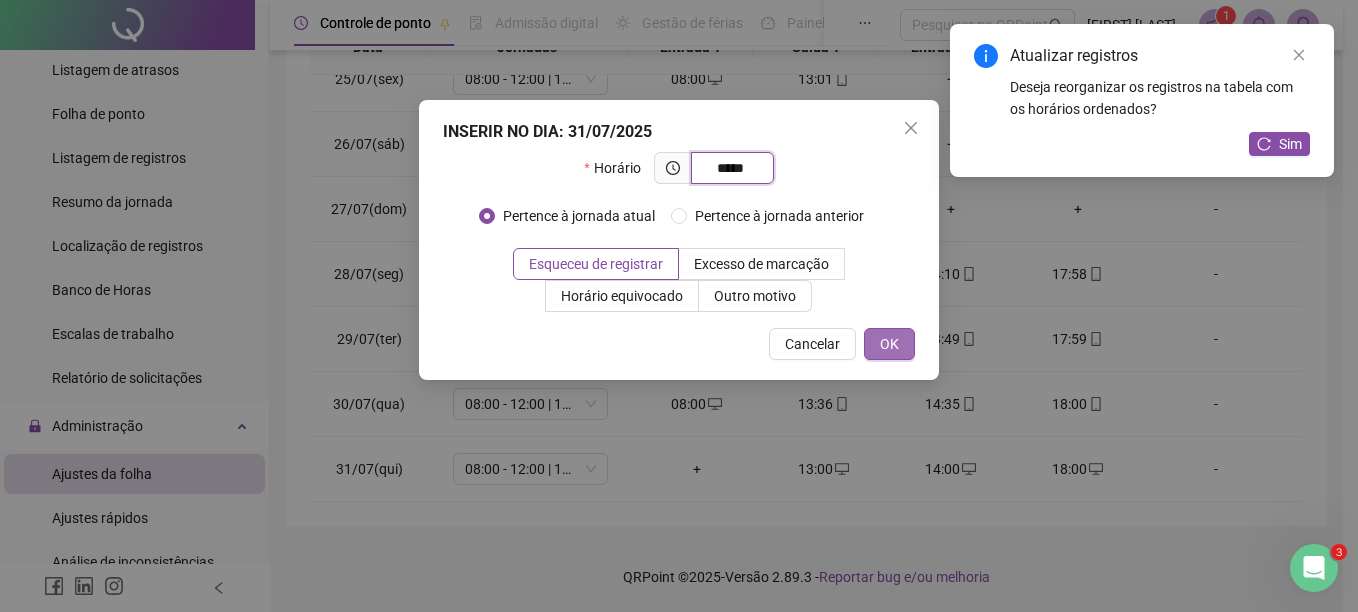 type on "*****" 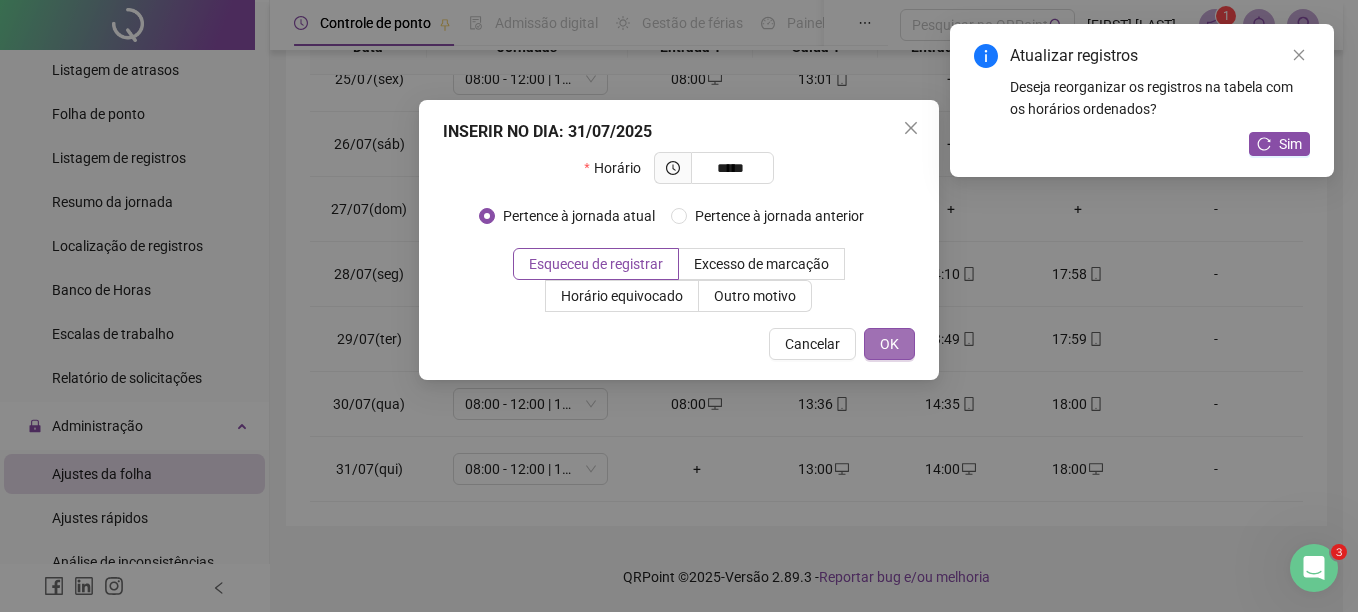 click on "OK" at bounding box center [889, 344] 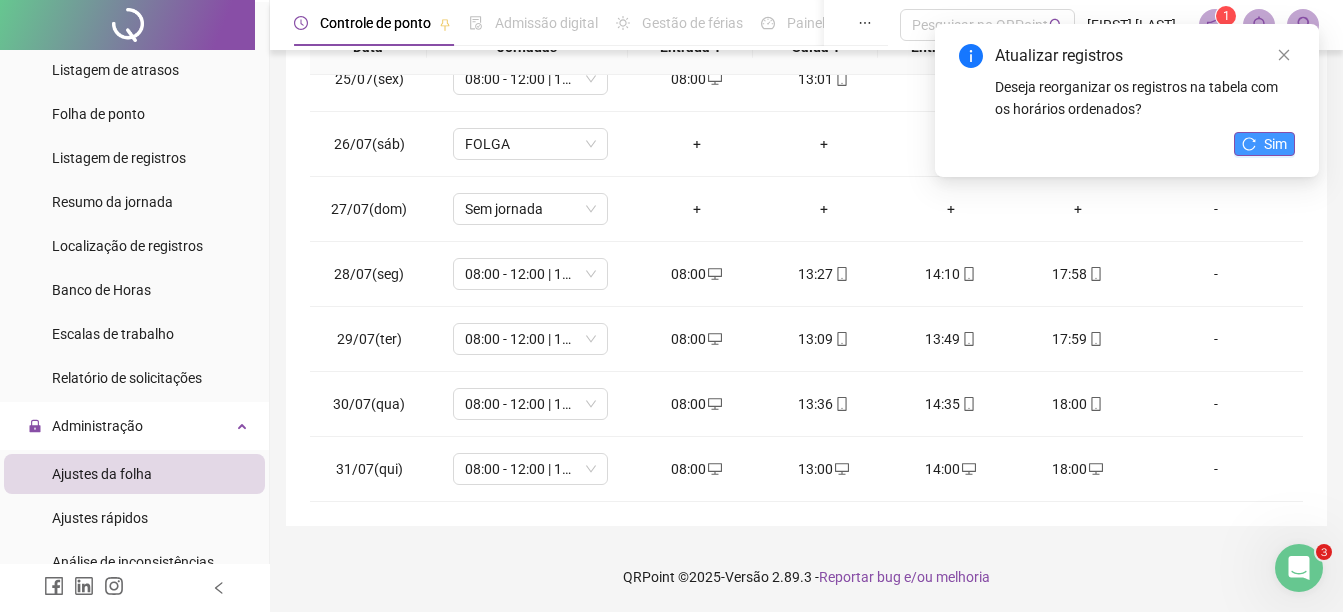 click on "Sim" at bounding box center (1275, 144) 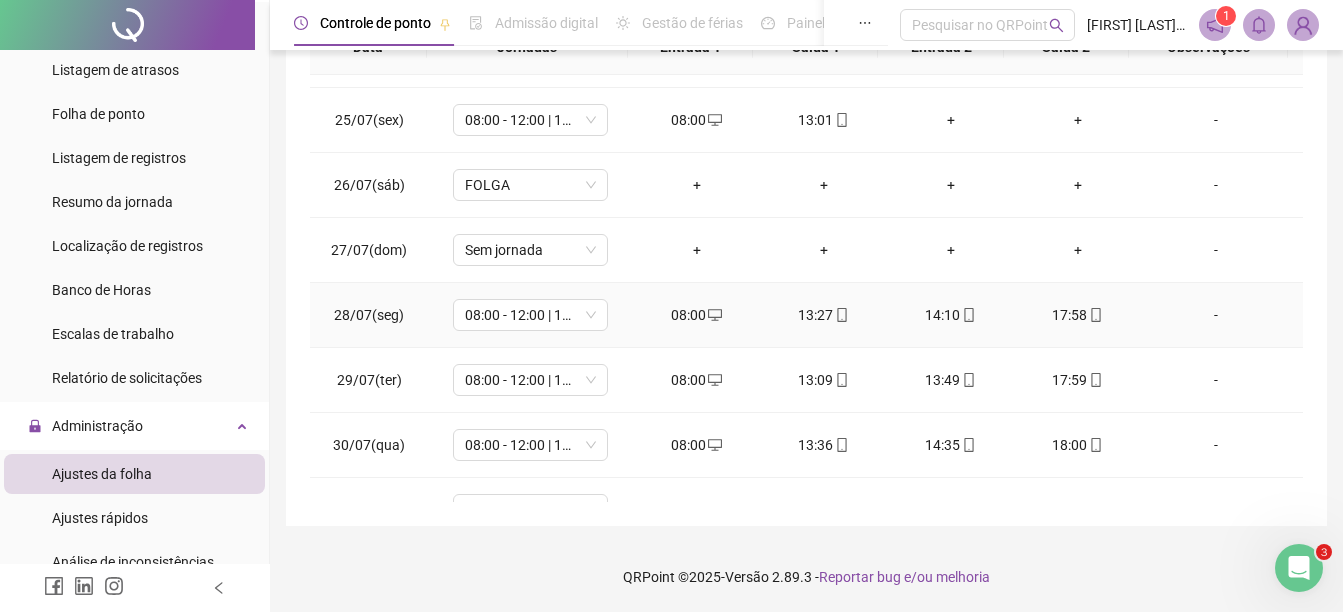 scroll, scrollTop: 1588, scrollLeft: 0, axis: vertical 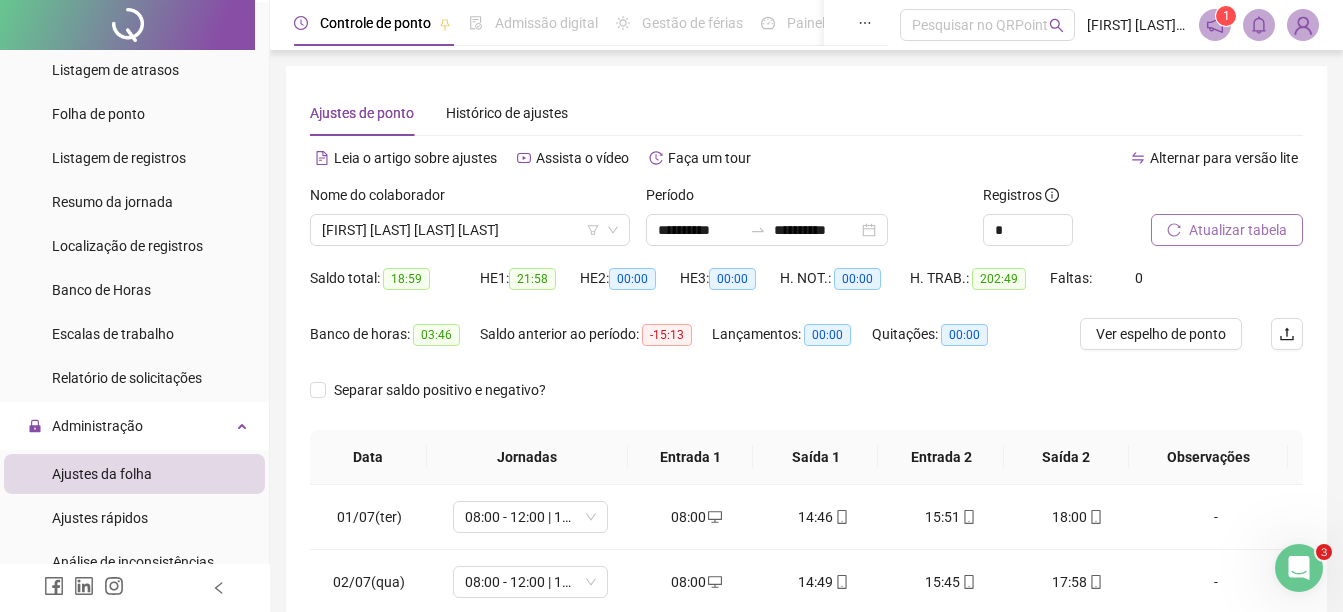 click on "Atualizar tabela" at bounding box center [1238, 230] 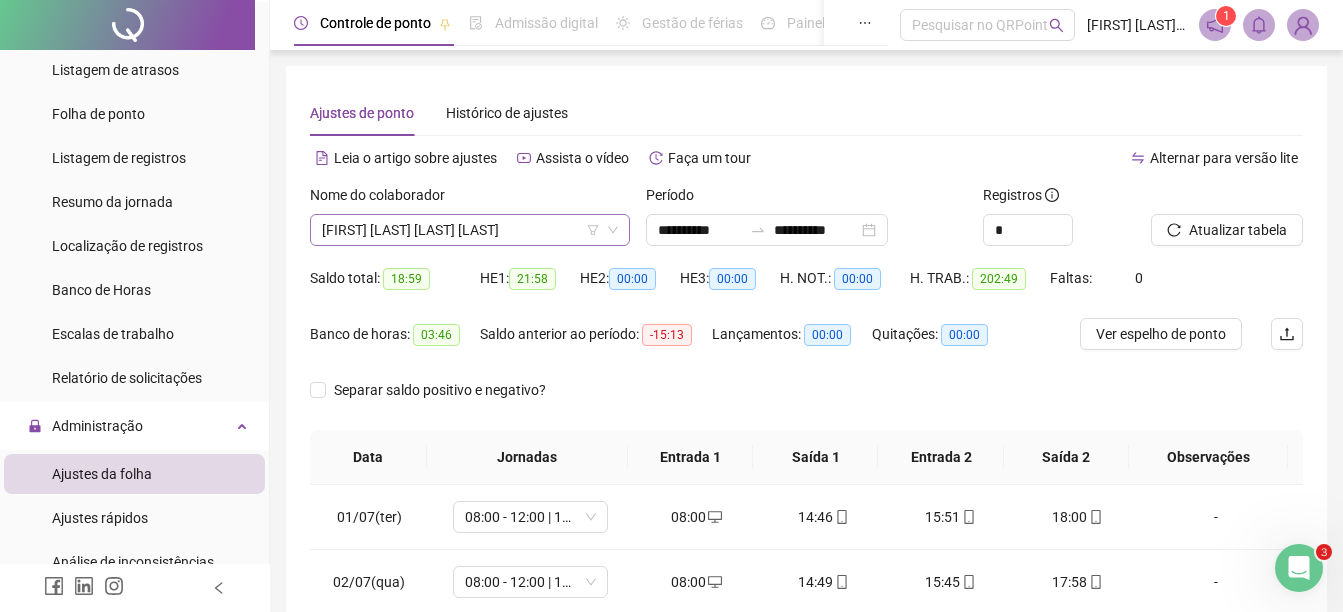 click on "[FIRST] [LAST] [LAST] [LAST]" at bounding box center (470, 230) 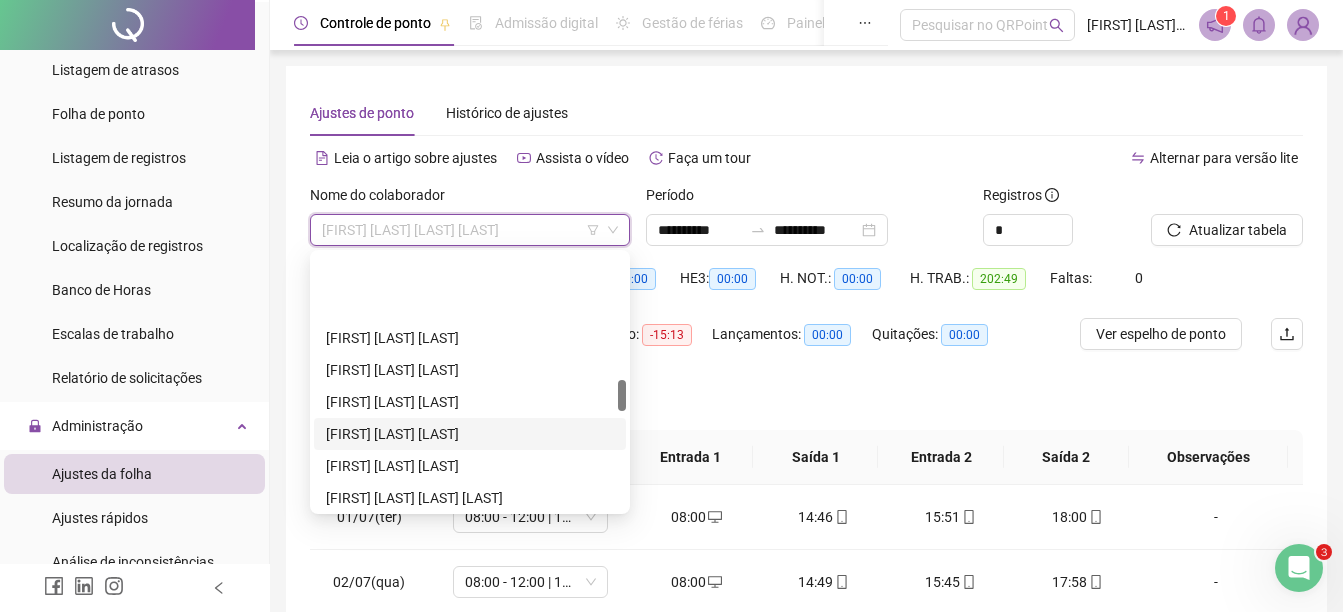 scroll, scrollTop: 1024, scrollLeft: 0, axis: vertical 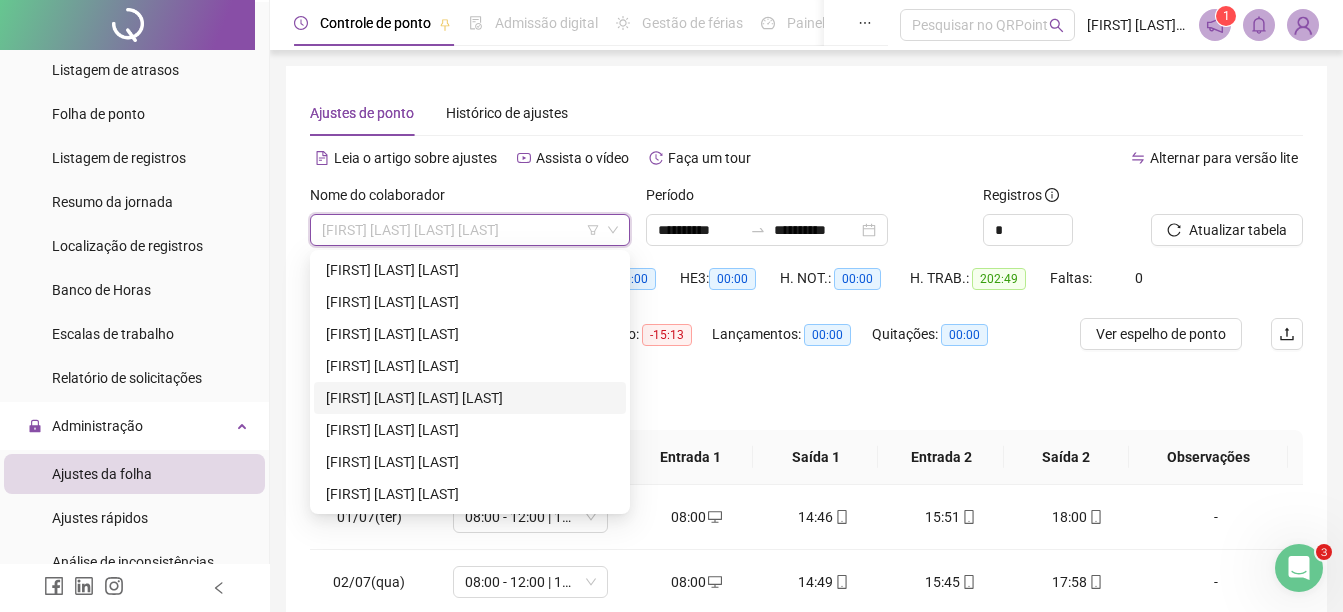 click on "[FIRST] [LAST] [LAST] [LAST]" at bounding box center [470, 398] 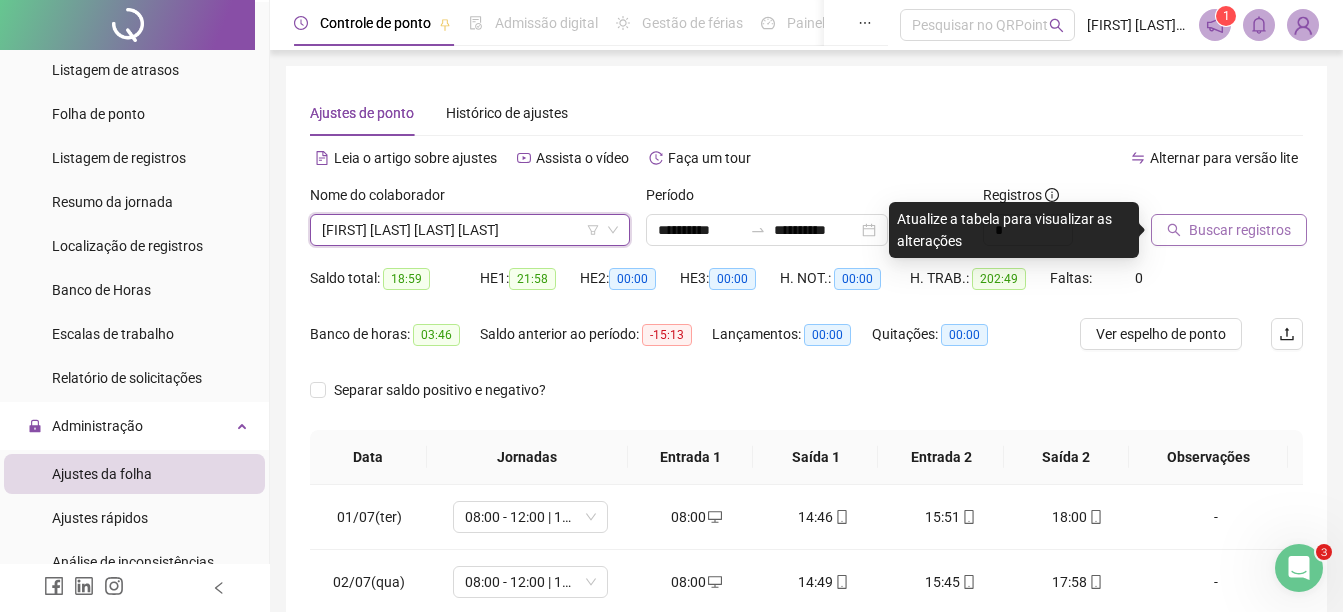 click on "Buscar registros" at bounding box center (1240, 230) 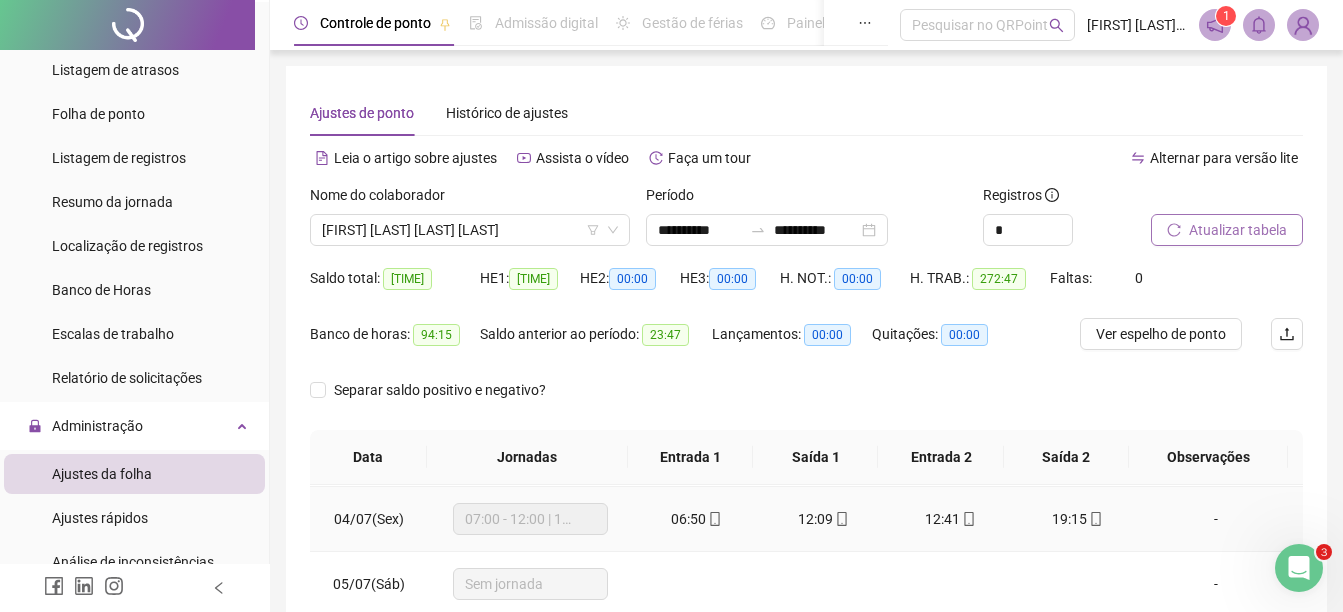 scroll, scrollTop: 200, scrollLeft: 0, axis: vertical 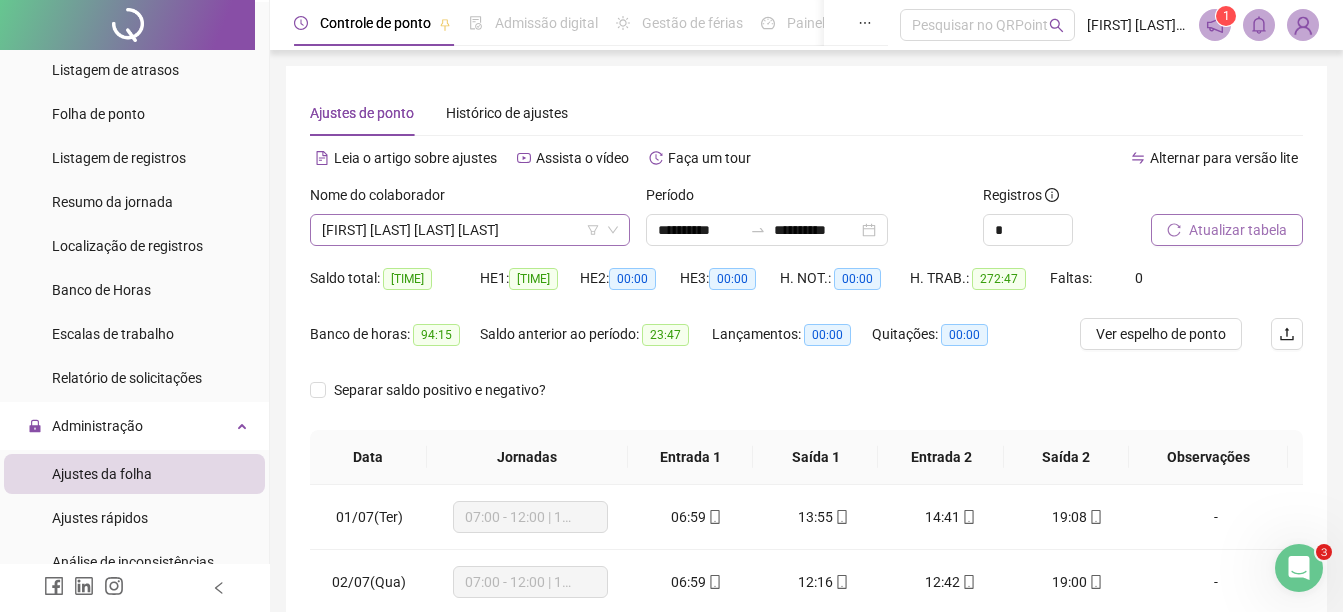 click on "[FIRST] [LAST] [LAST] [LAST]" at bounding box center [470, 230] 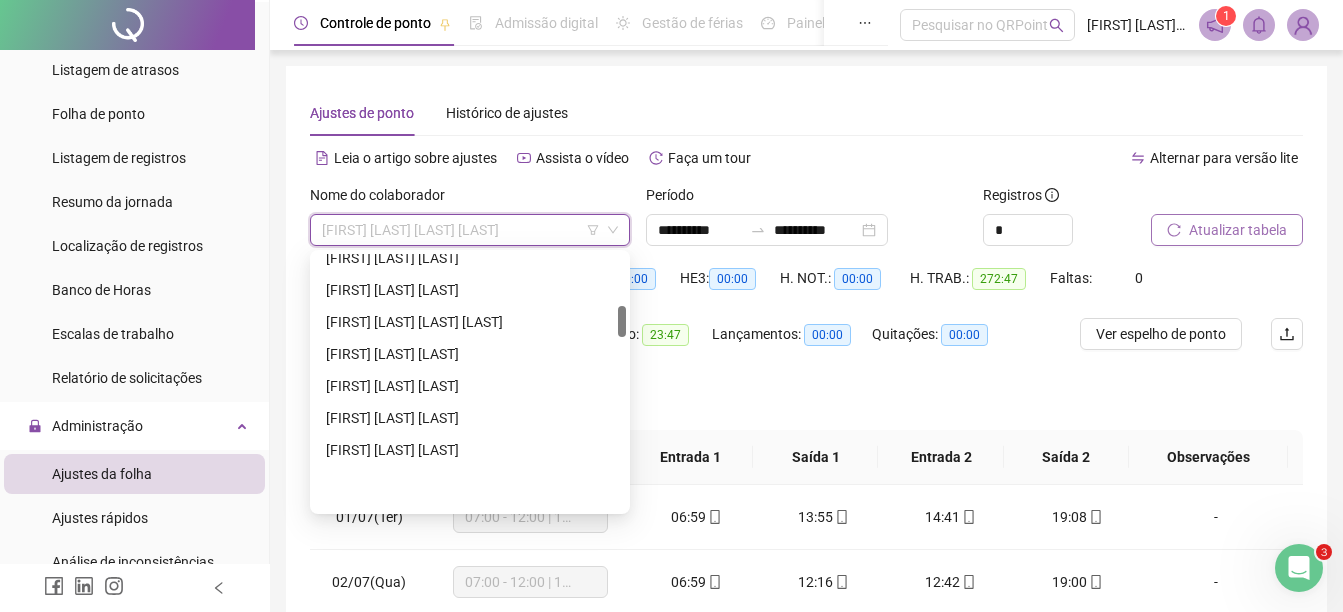 scroll, scrollTop: 424, scrollLeft: 0, axis: vertical 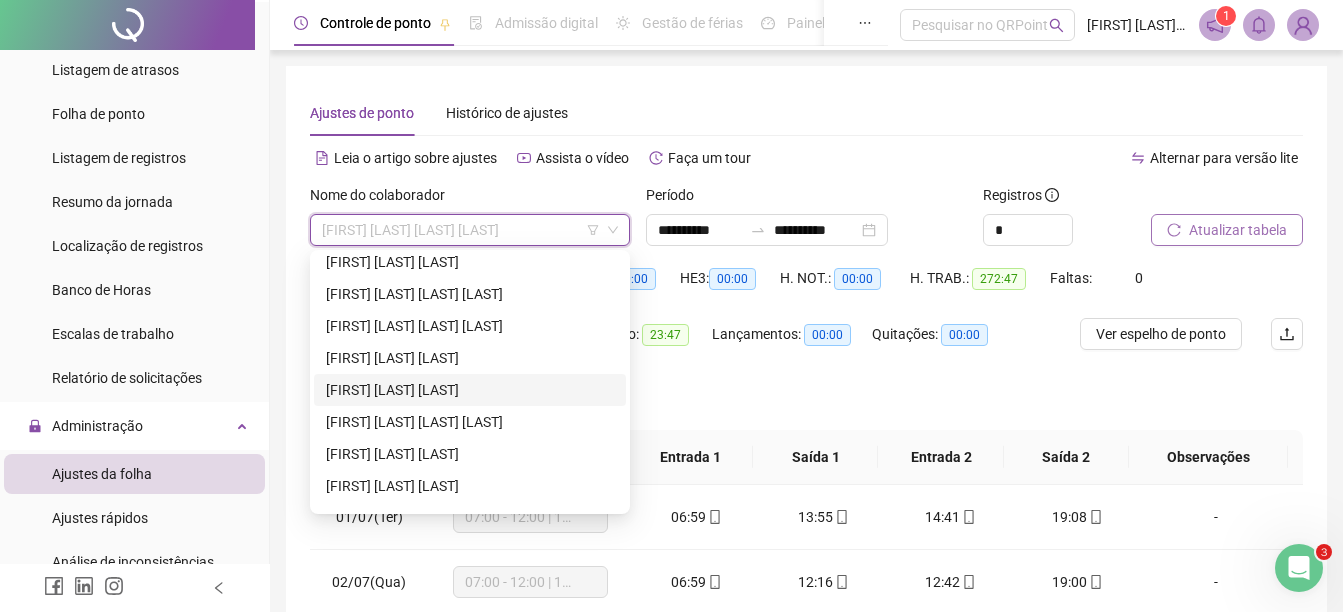 click on "[FIRST] [LAST] [LAST]" at bounding box center [470, 390] 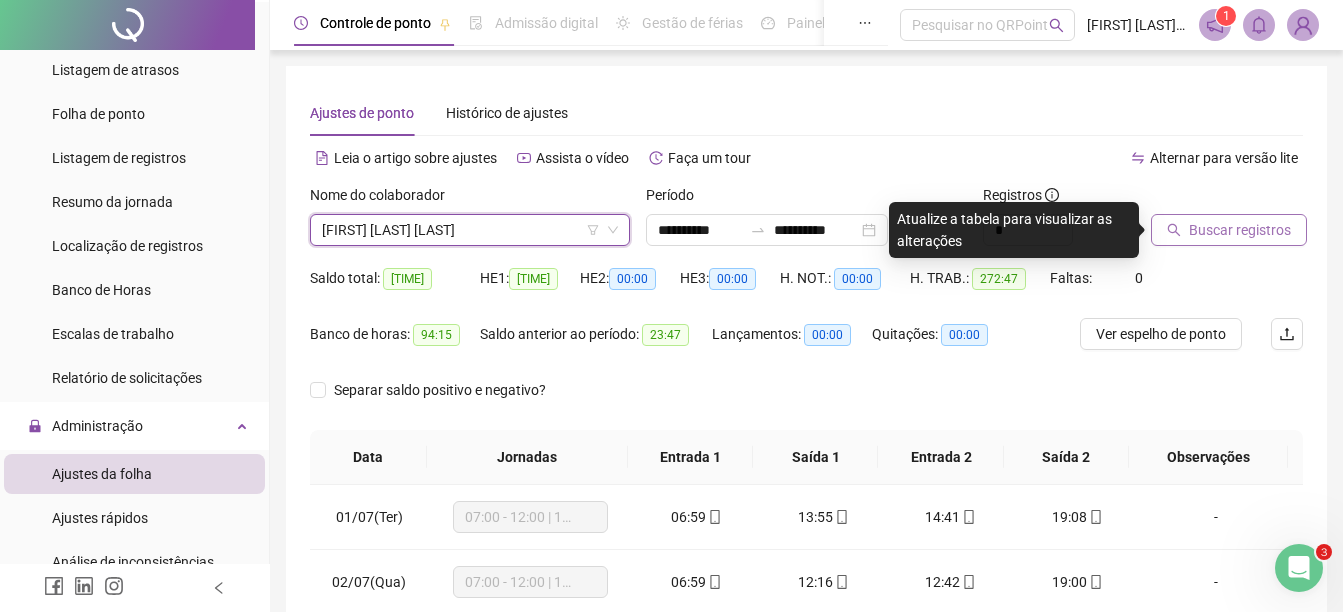 click on "Buscar registros" at bounding box center (1240, 230) 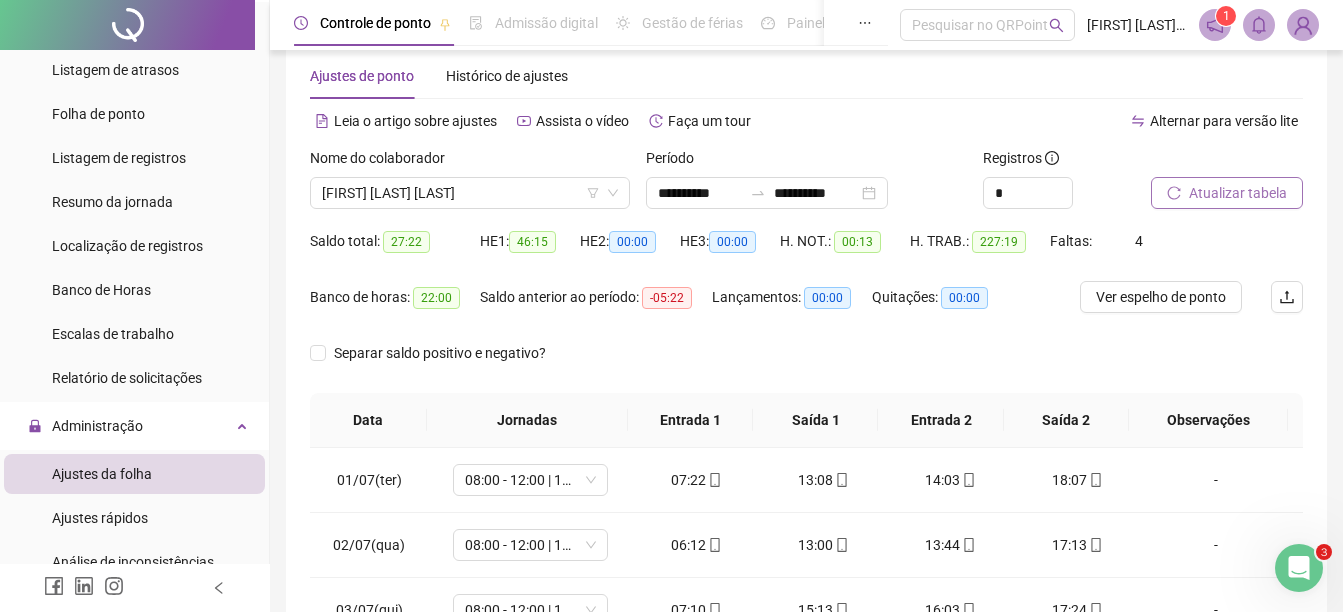 scroll, scrollTop: 100, scrollLeft: 0, axis: vertical 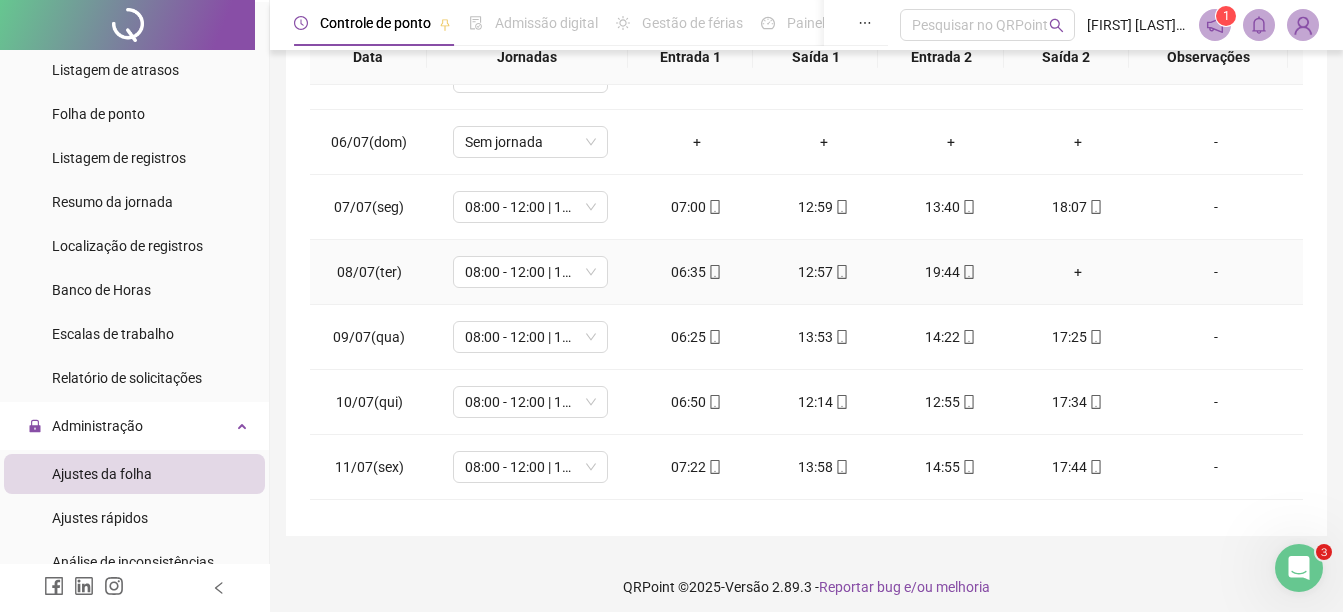 click on "+" at bounding box center [1077, 272] 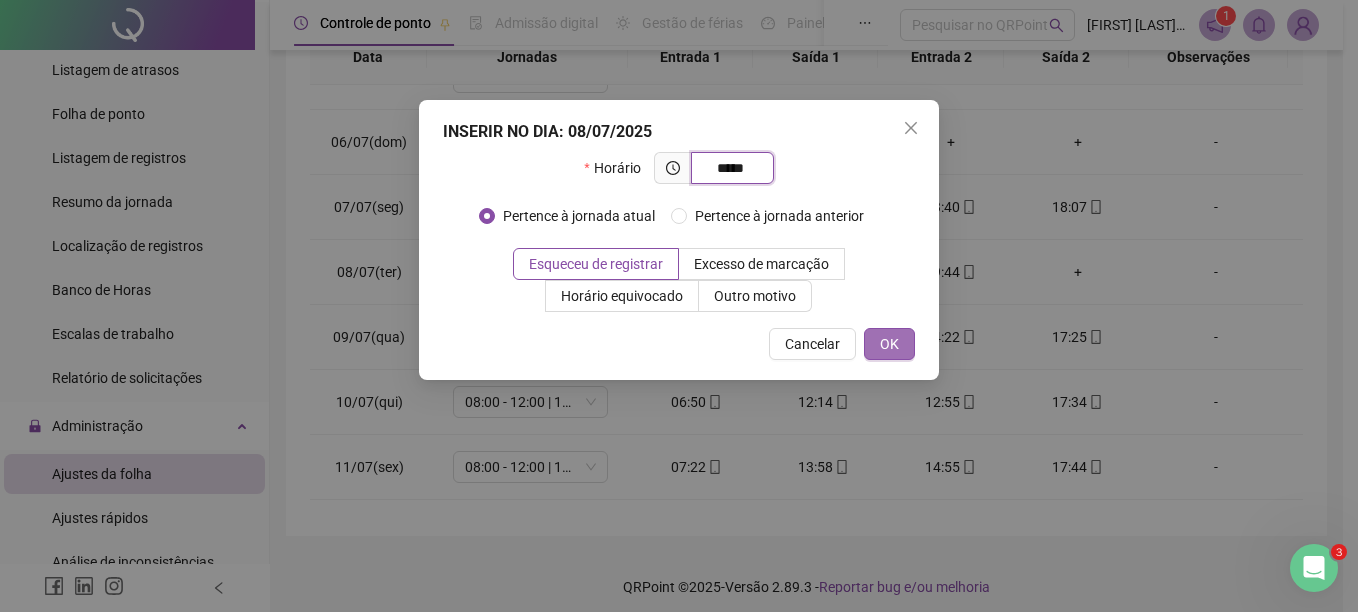 type on "*****" 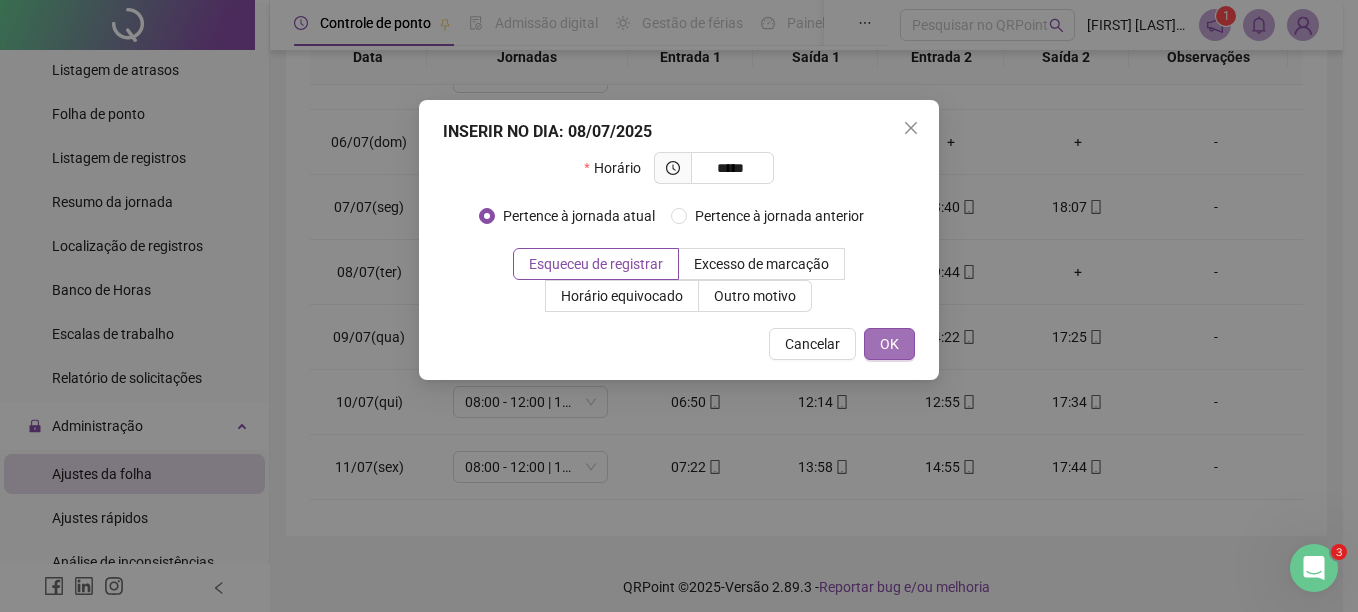 click on "OK" at bounding box center (889, 344) 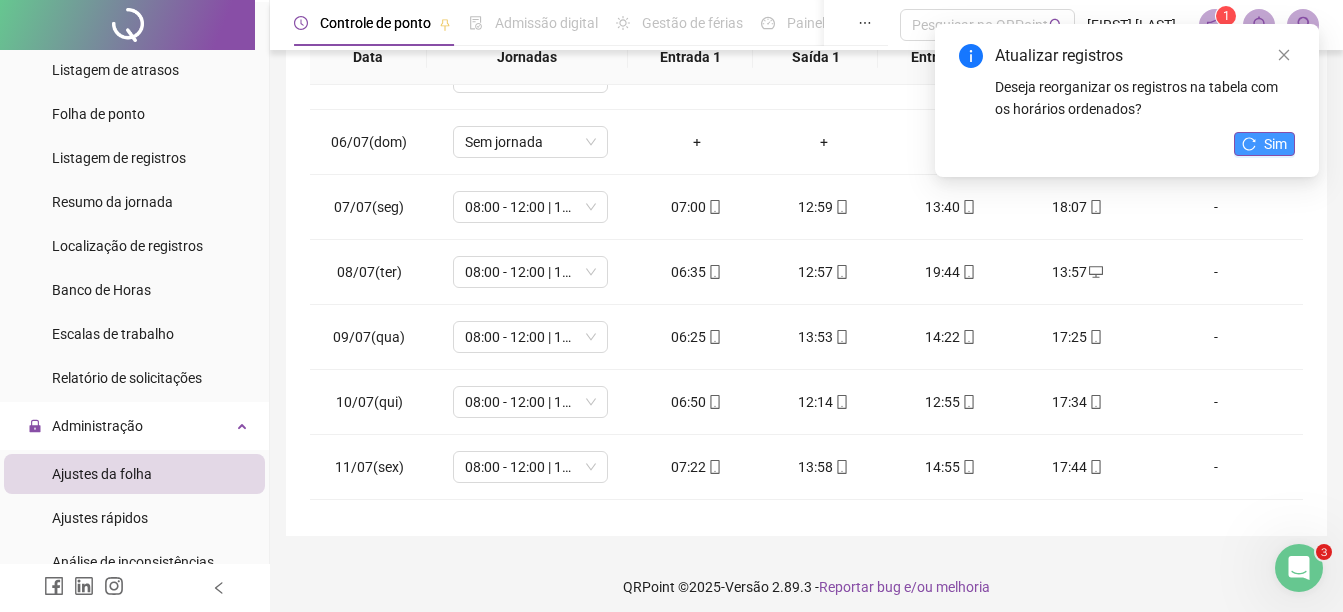 click on "Sim" at bounding box center [1275, 144] 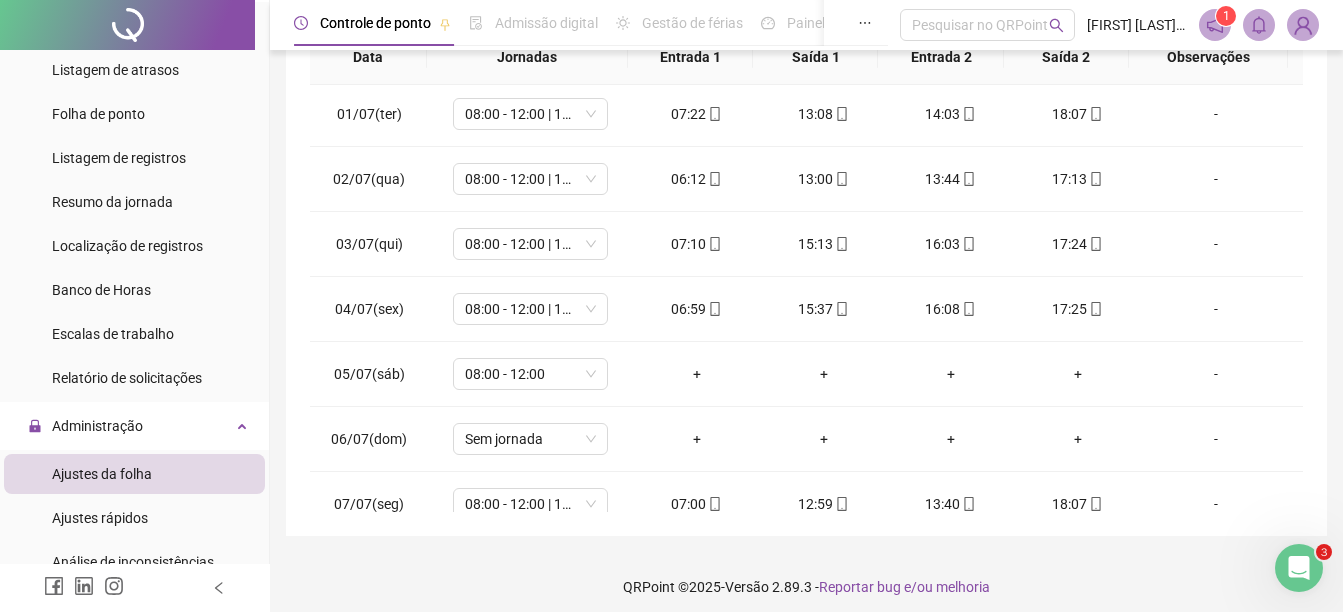 scroll, scrollTop: 0, scrollLeft: 0, axis: both 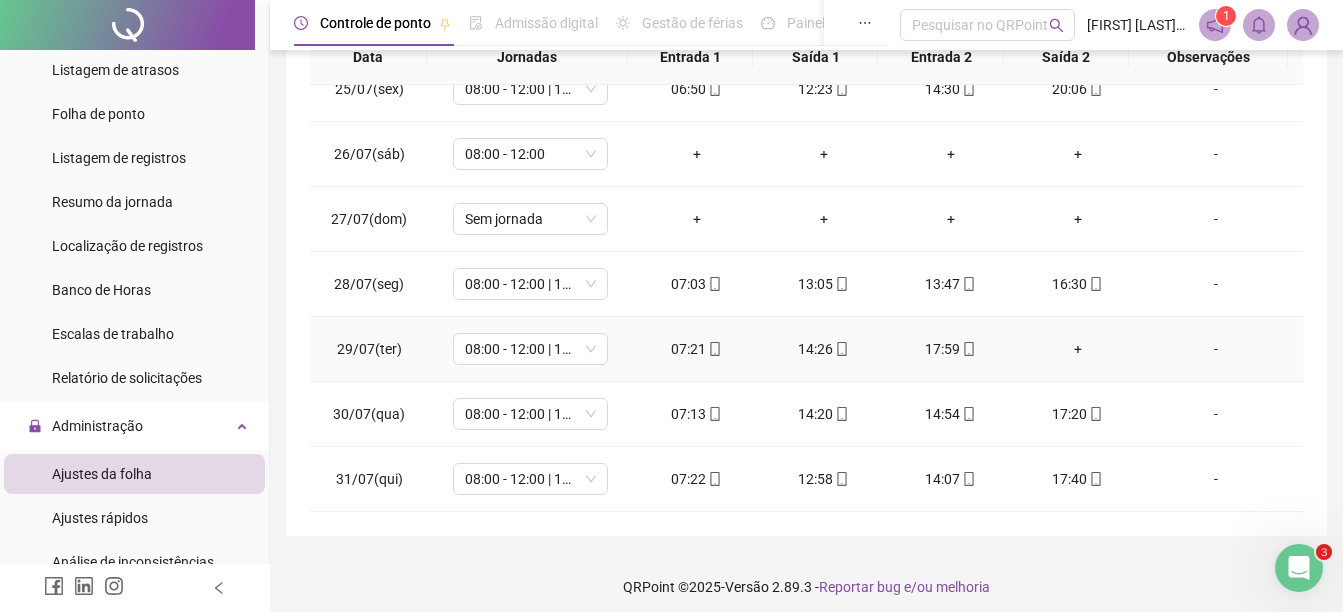 click on "+" at bounding box center (1077, 349) 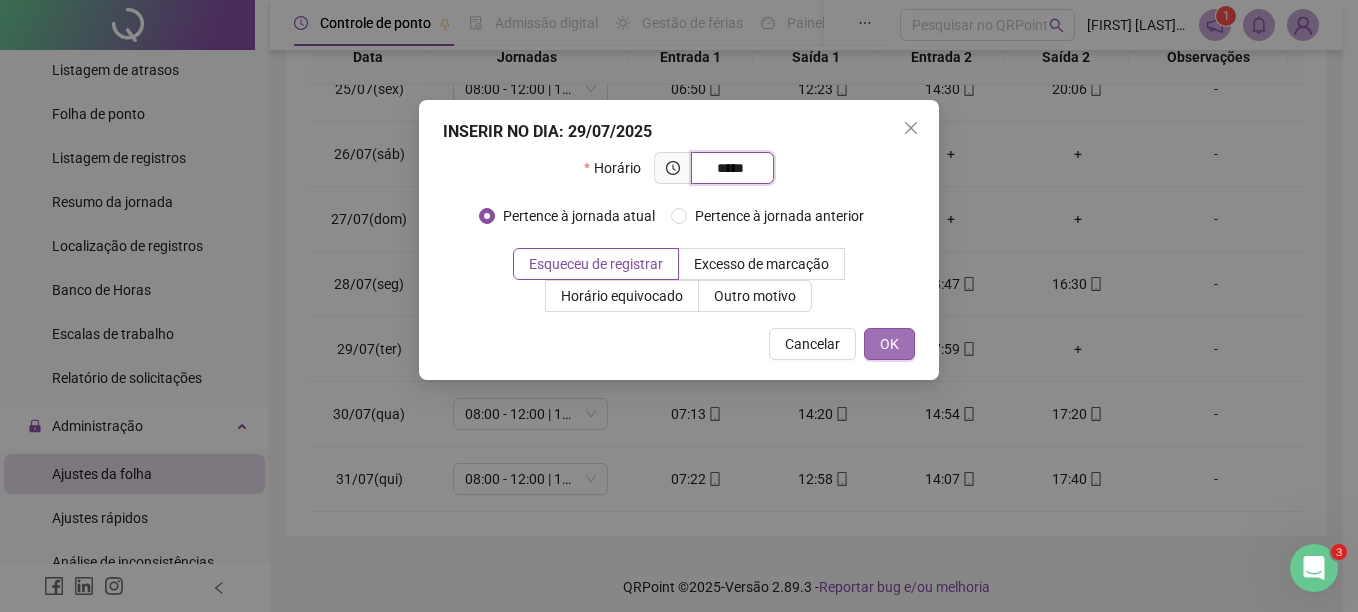 type on "*****" 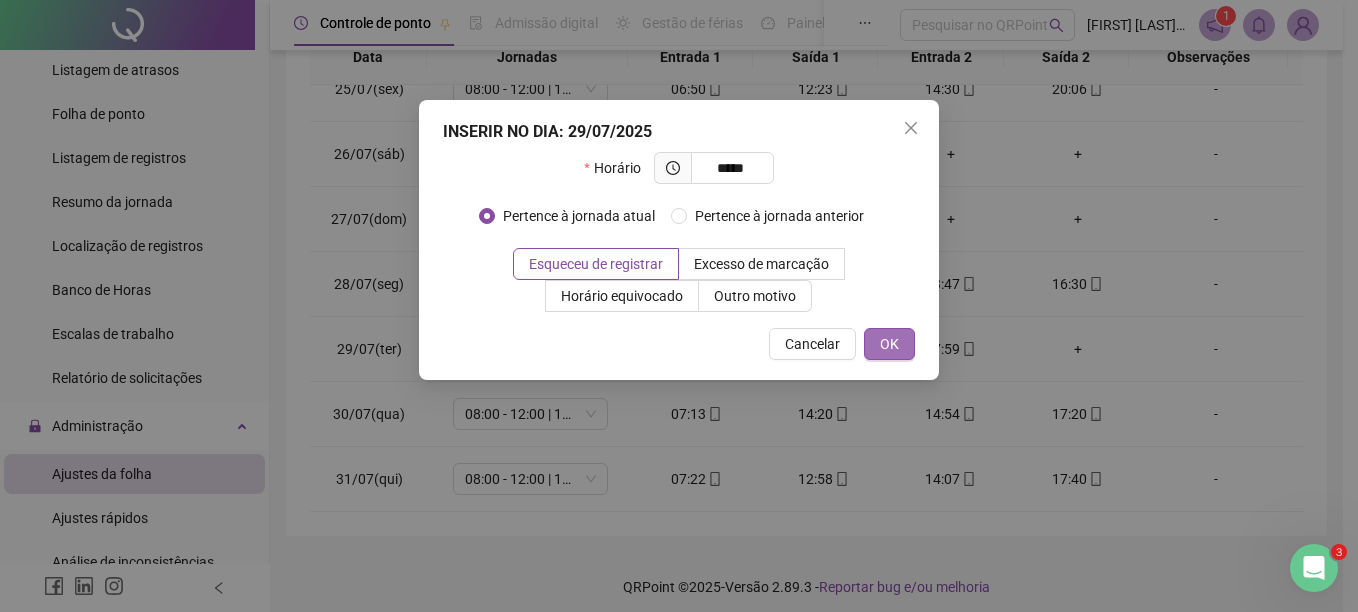 click on "OK" at bounding box center [889, 344] 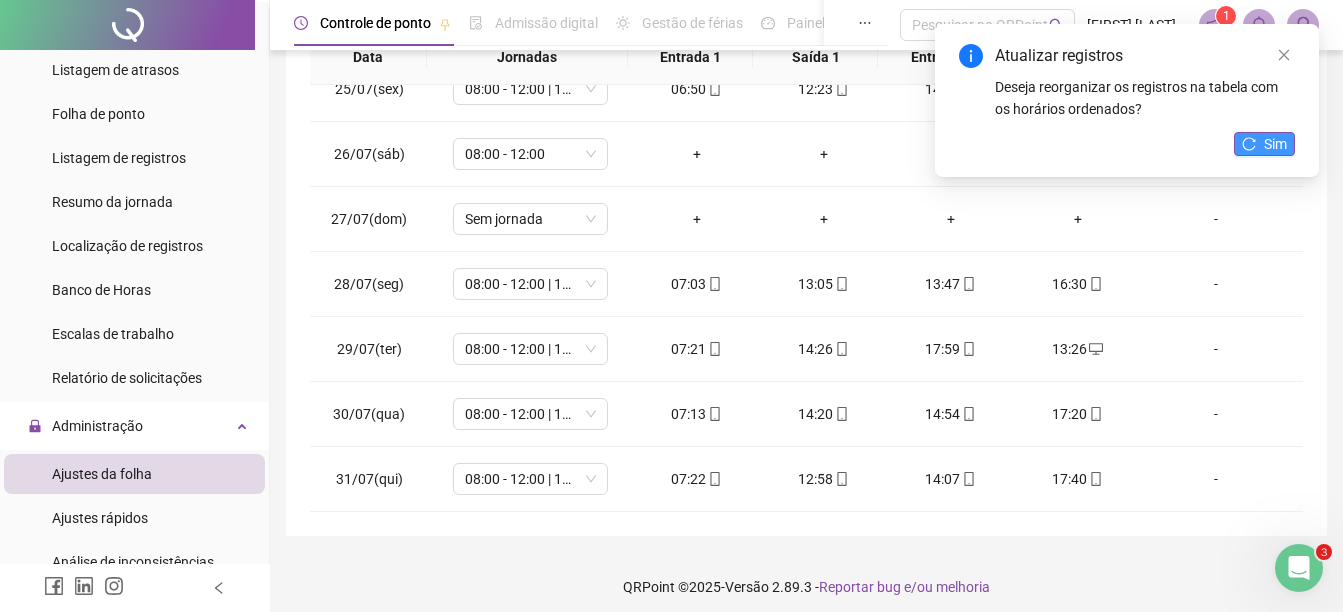 click on "Sim" at bounding box center (1275, 144) 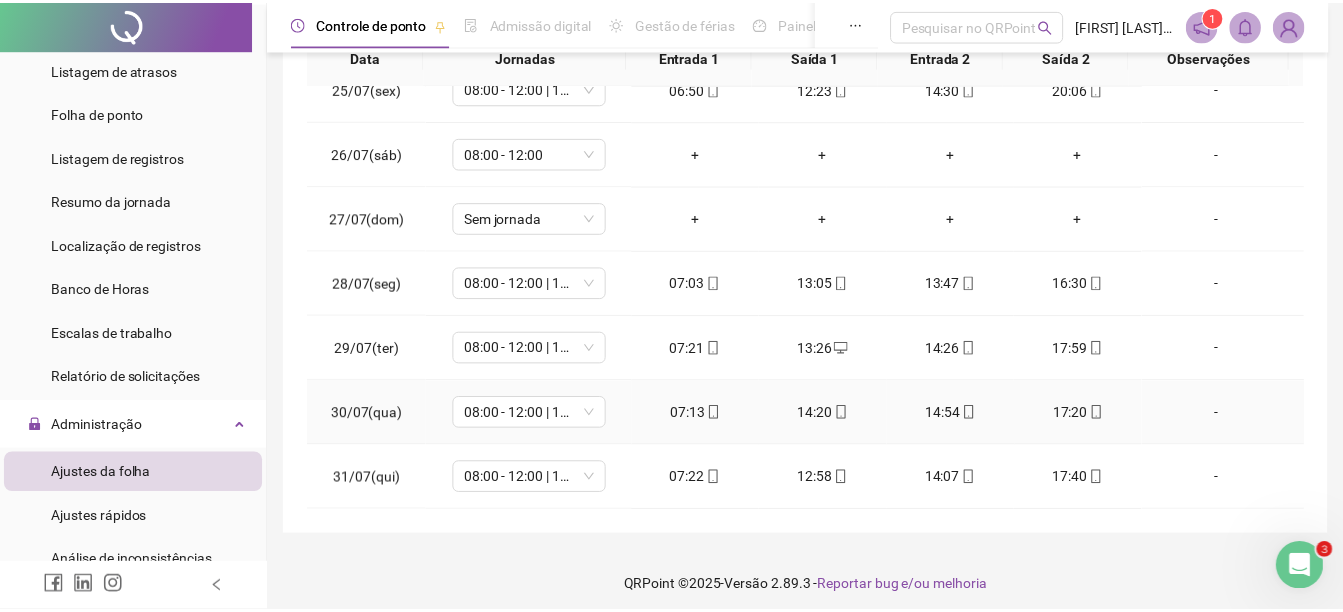 scroll, scrollTop: 410, scrollLeft: 0, axis: vertical 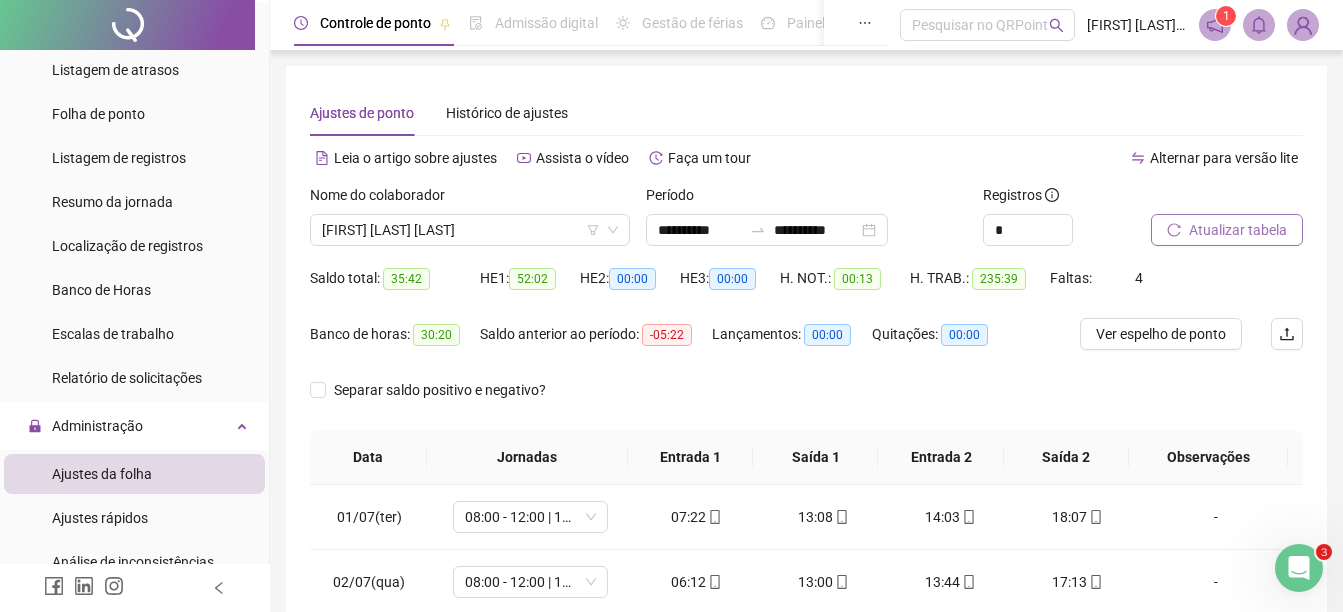 click on "Atualizar tabela" at bounding box center (1238, 230) 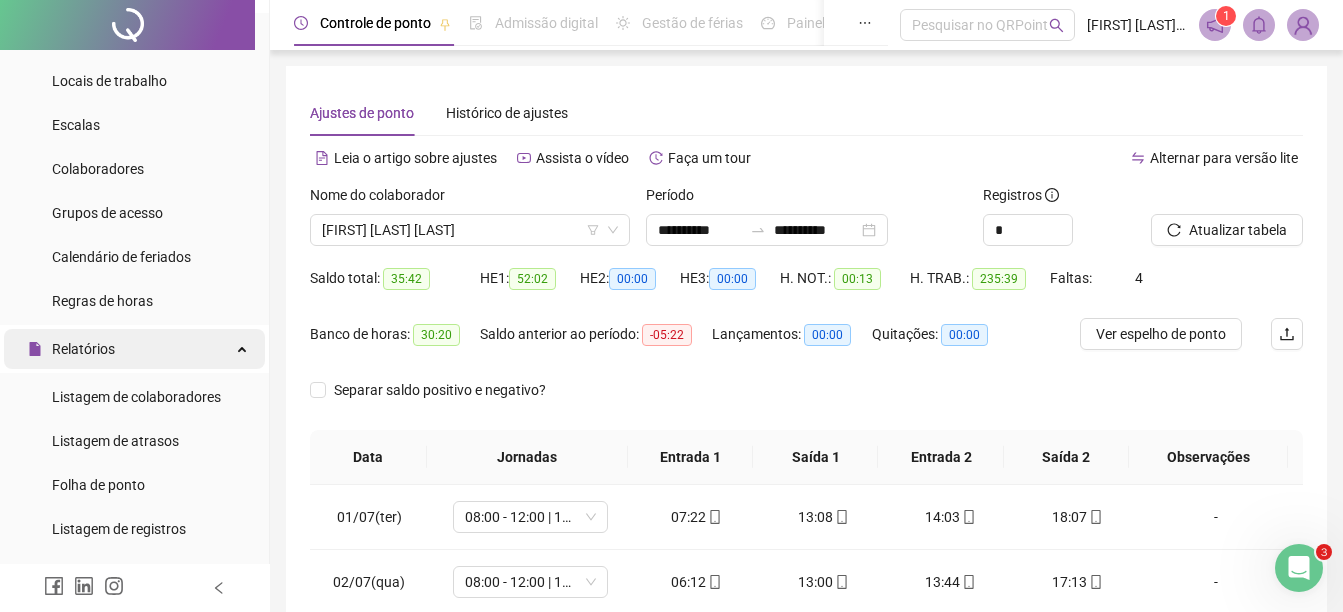 scroll, scrollTop: 150, scrollLeft: 0, axis: vertical 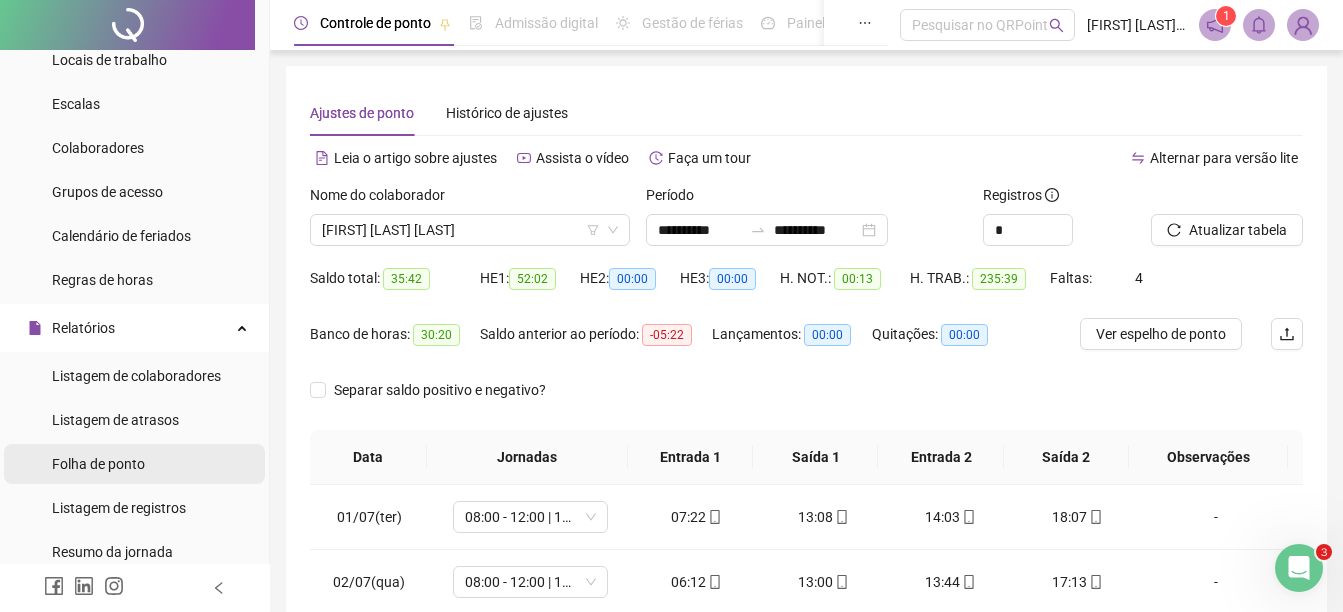 click on "Folha de ponto" at bounding box center [98, 464] 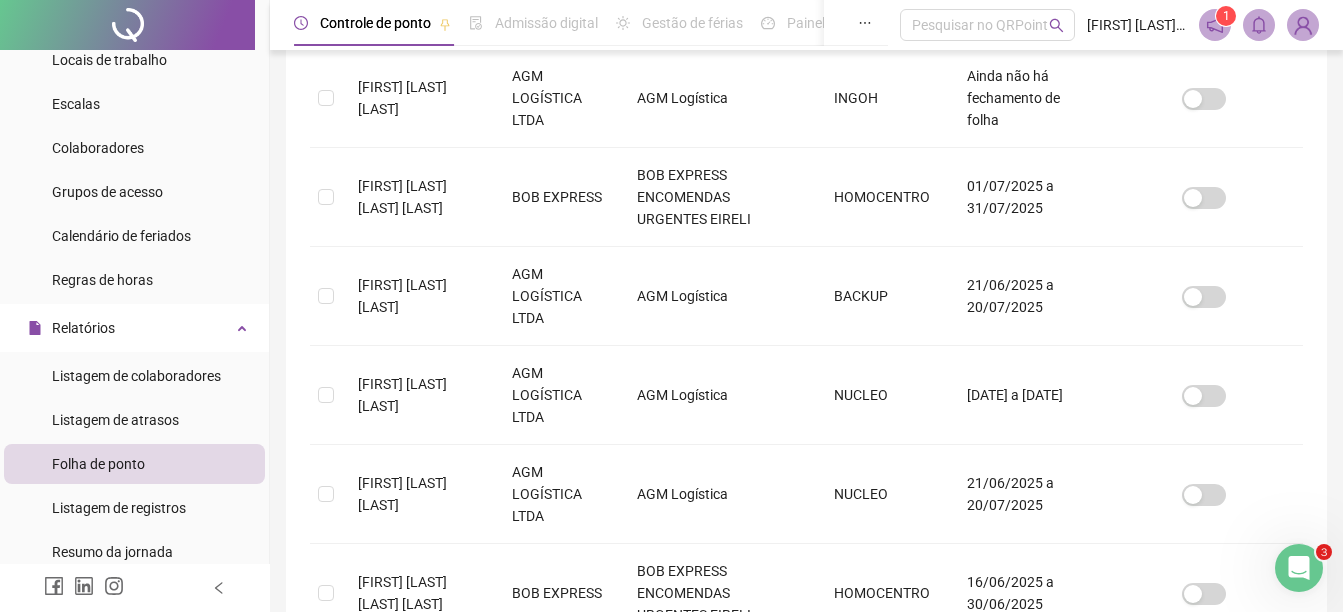 scroll, scrollTop: 400, scrollLeft: 0, axis: vertical 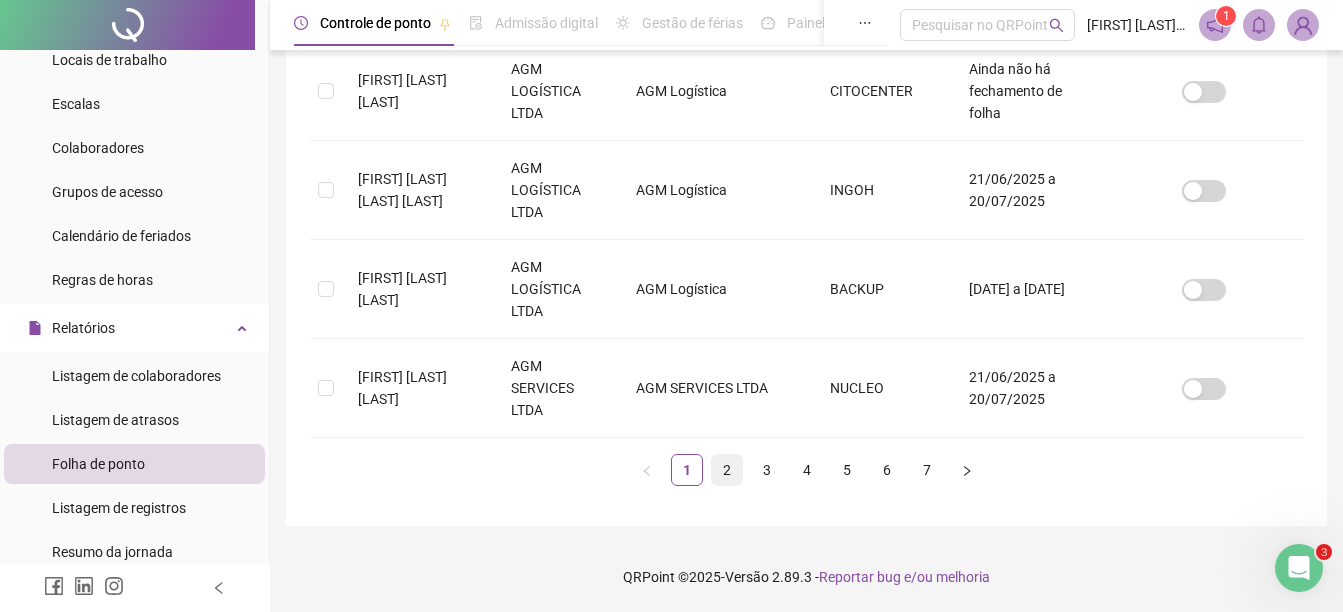 click on "2" at bounding box center [727, 470] 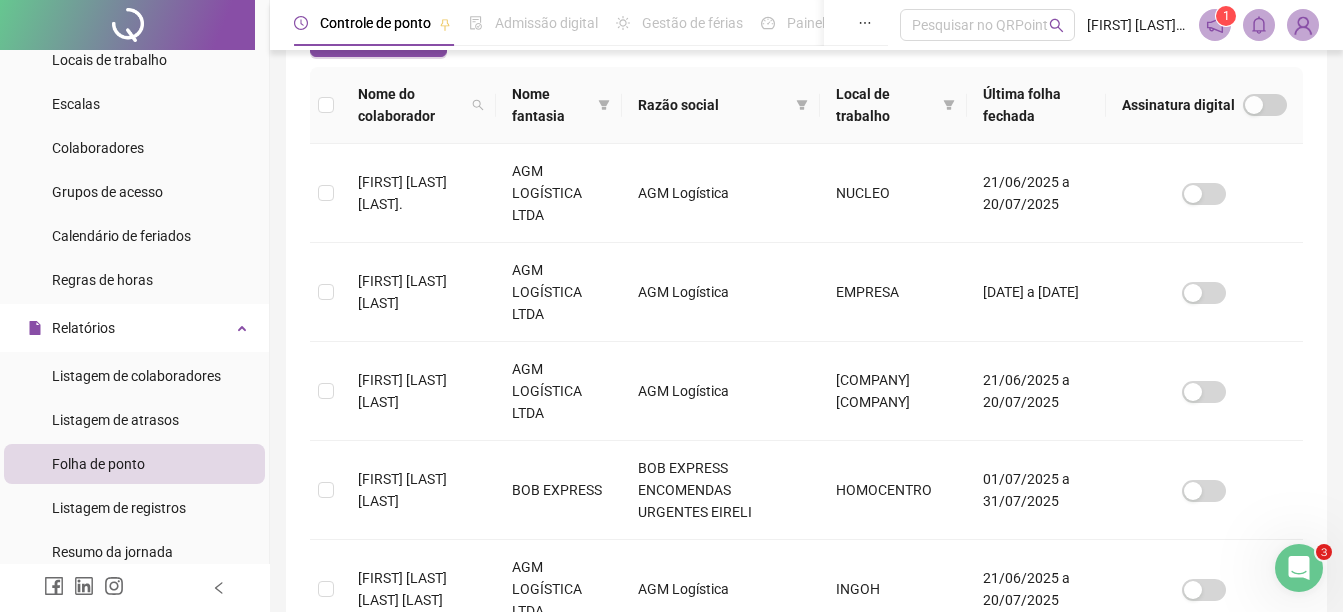 scroll, scrollTop: 404, scrollLeft: 0, axis: vertical 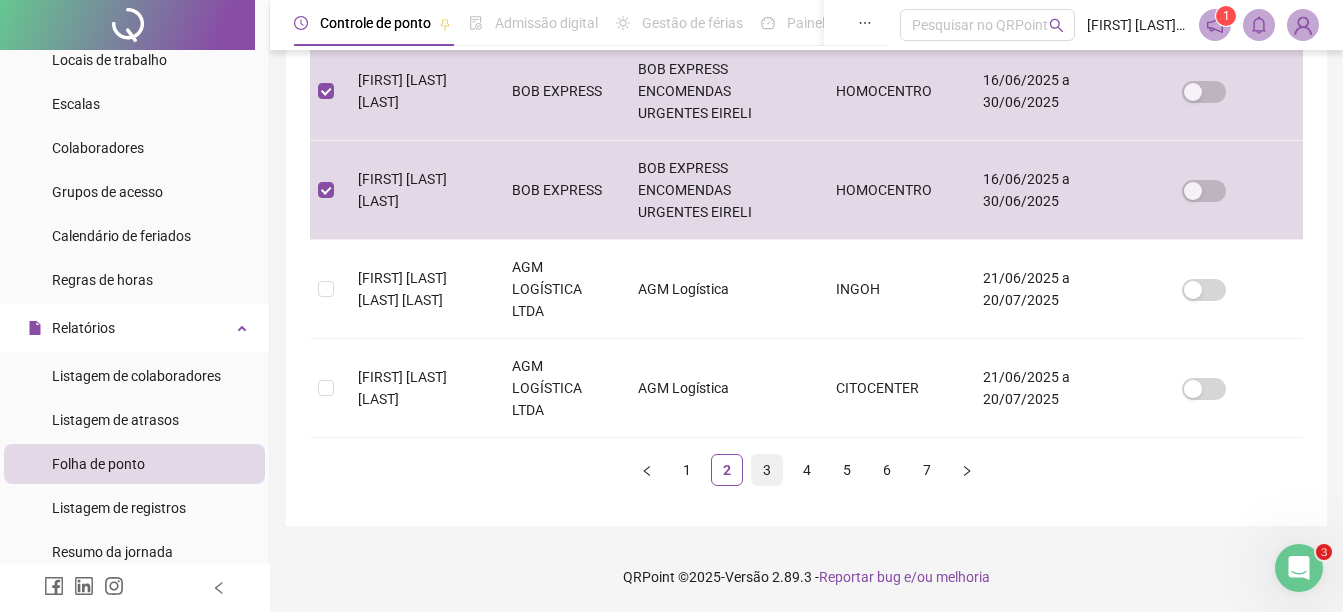 click on "3" at bounding box center (767, 470) 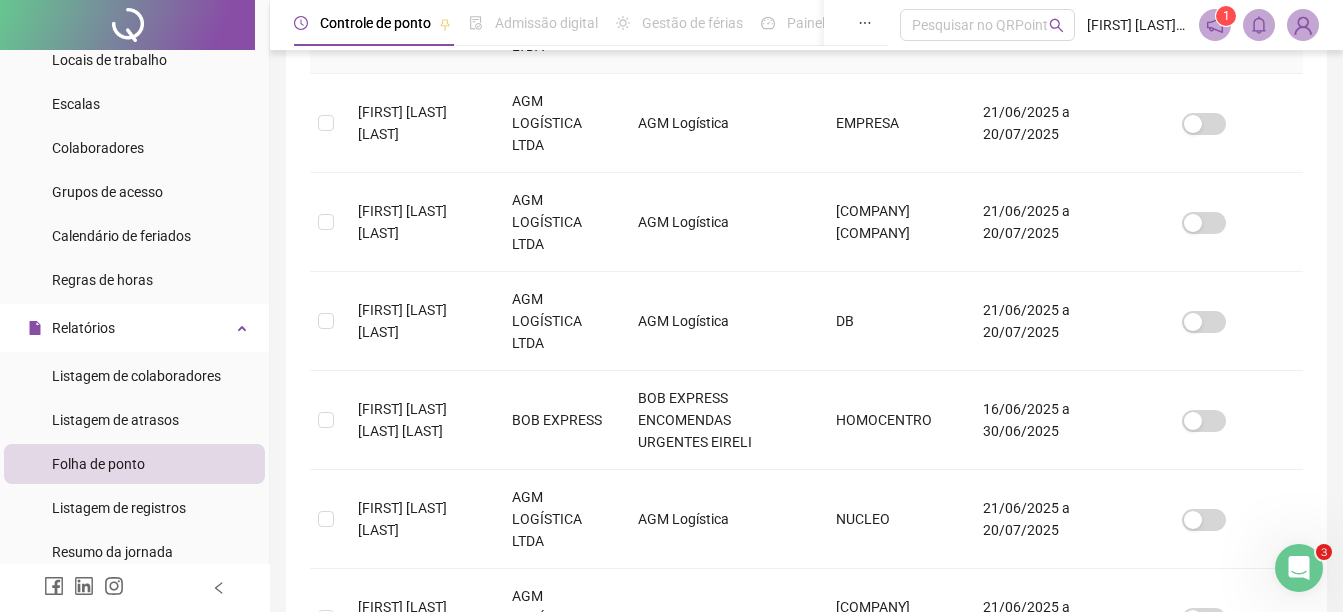 scroll, scrollTop: 504, scrollLeft: 0, axis: vertical 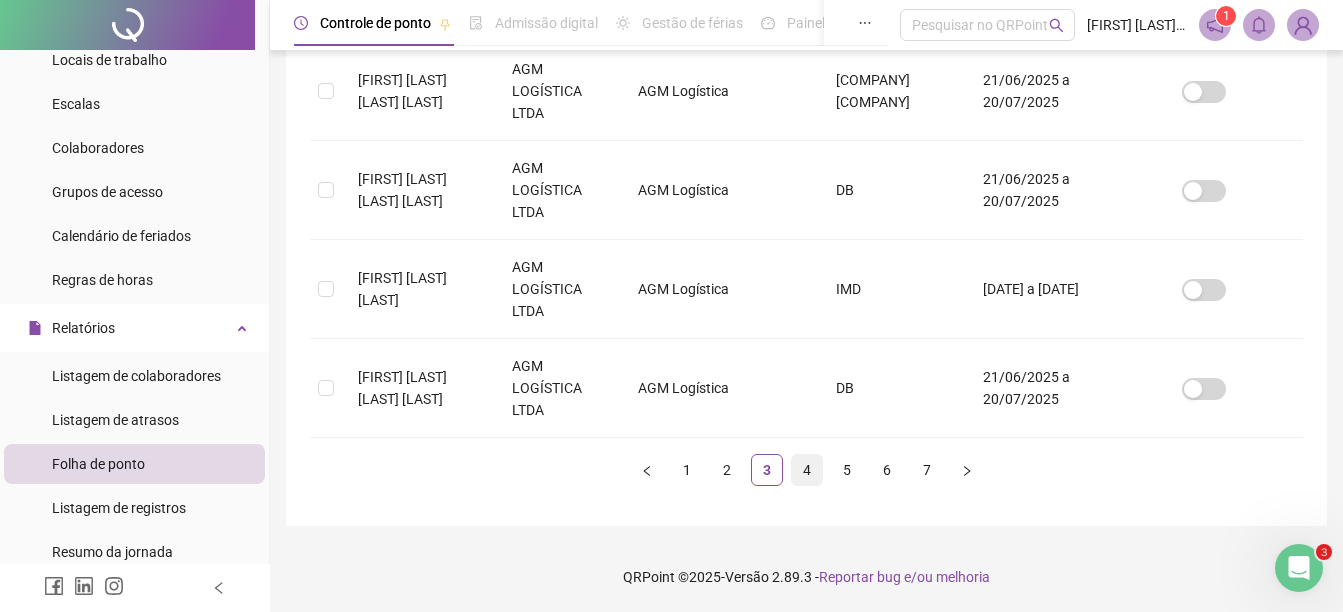 click on "4" at bounding box center (807, 470) 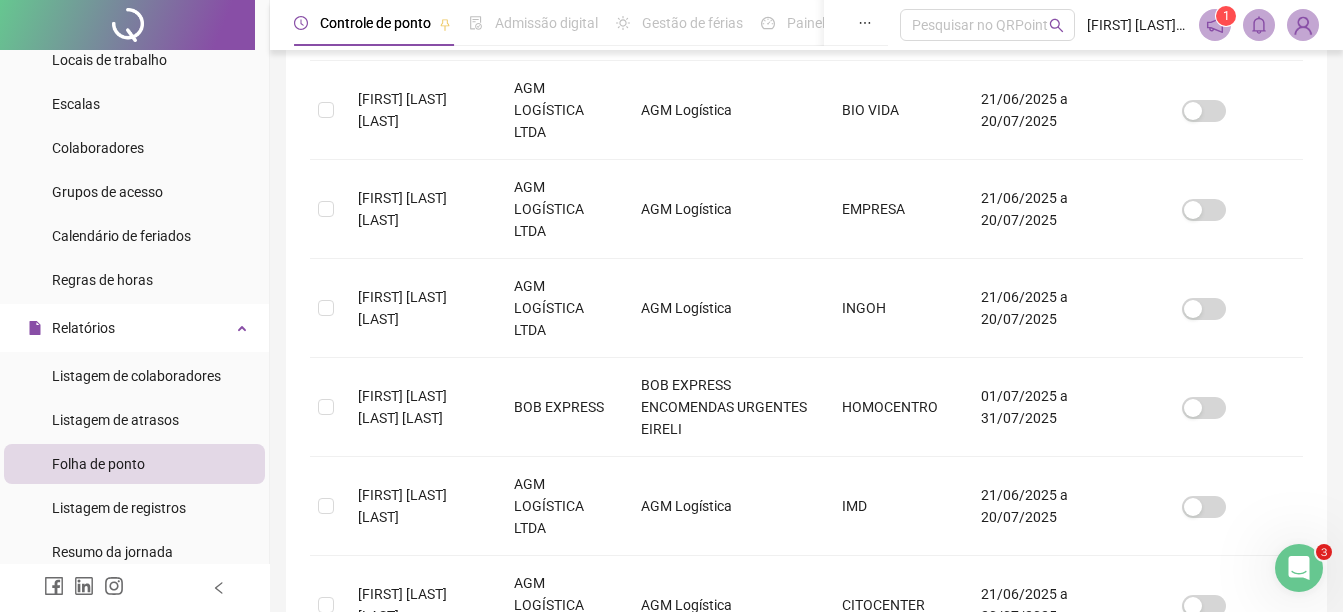 scroll, scrollTop: 704, scrollLeft: 0, axis: vertical 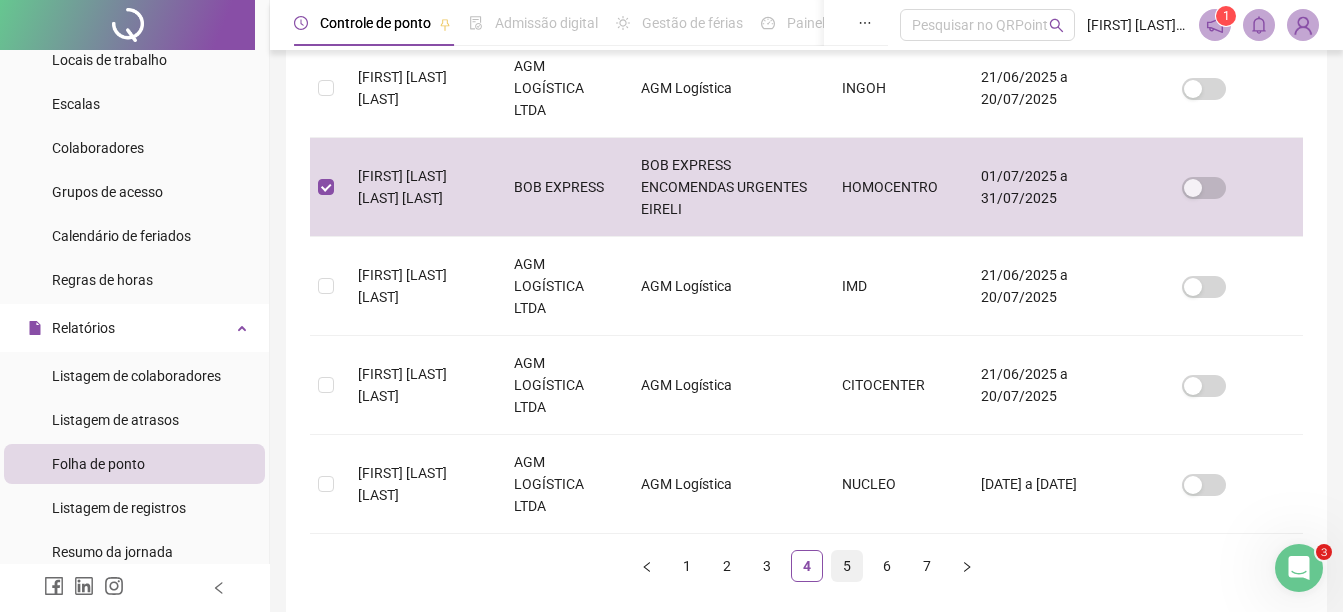 click on "5" at bounding box center (847, 566) 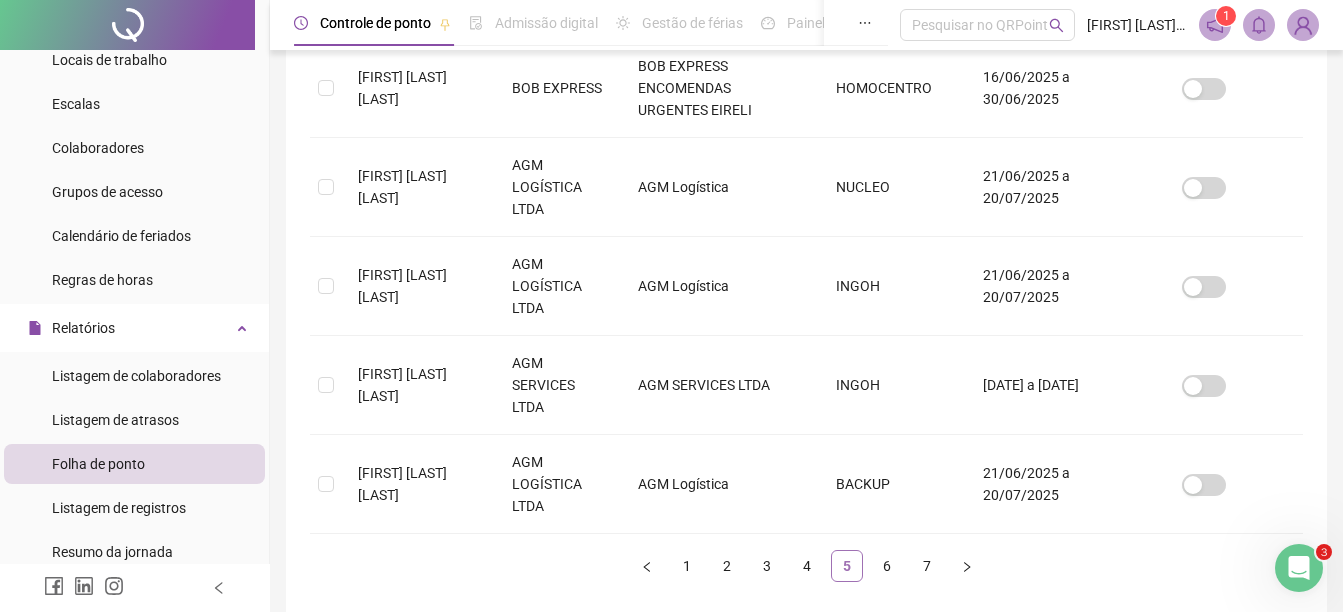 scroll, scrollTop: 104, scrollLeft: 0, axis: vertical 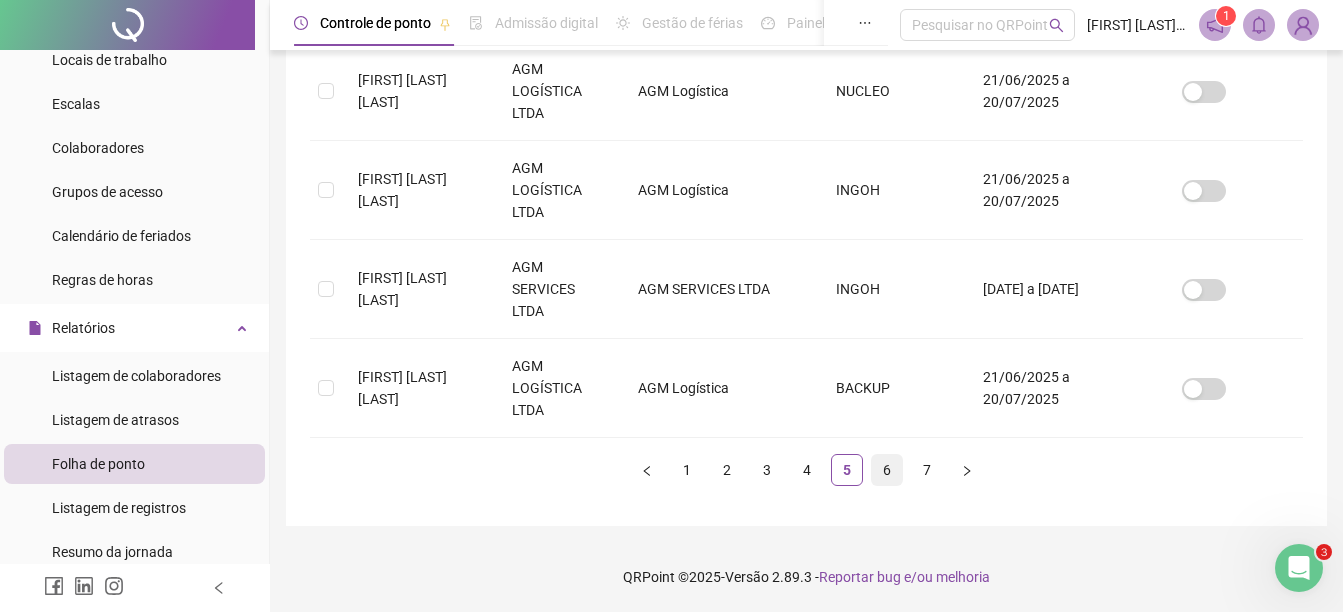 click on "6" at bounding box center (887, 470) 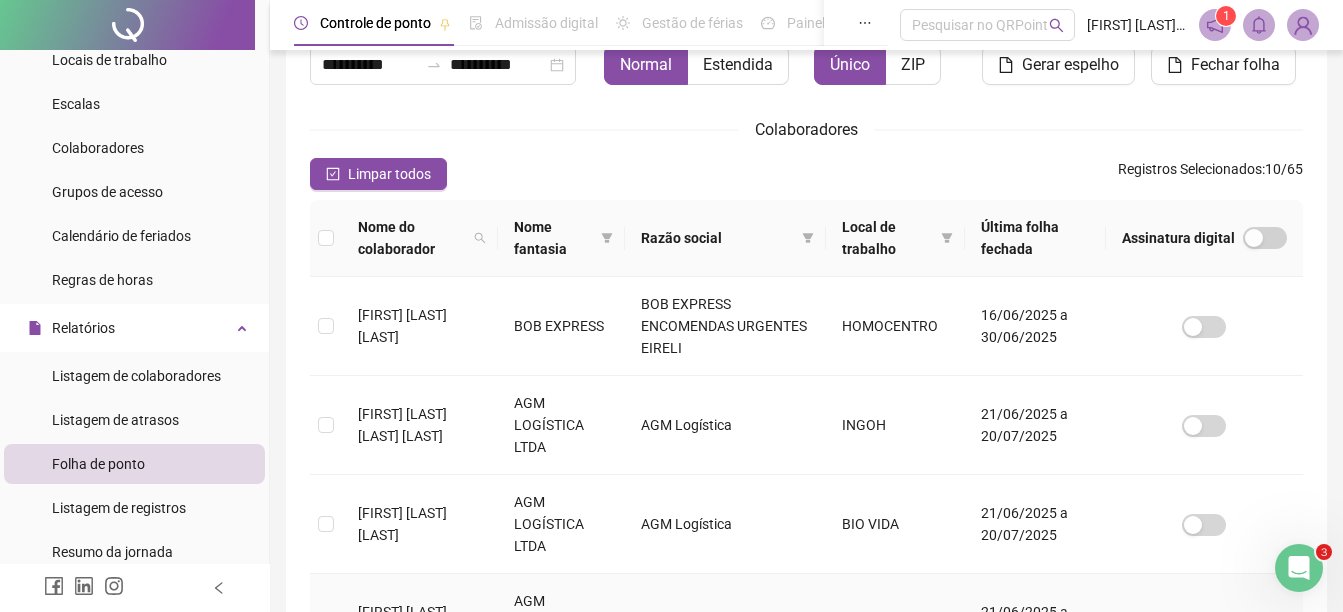 scroll, scrollTop: 104, scrollLeft: 0, axis: vertical 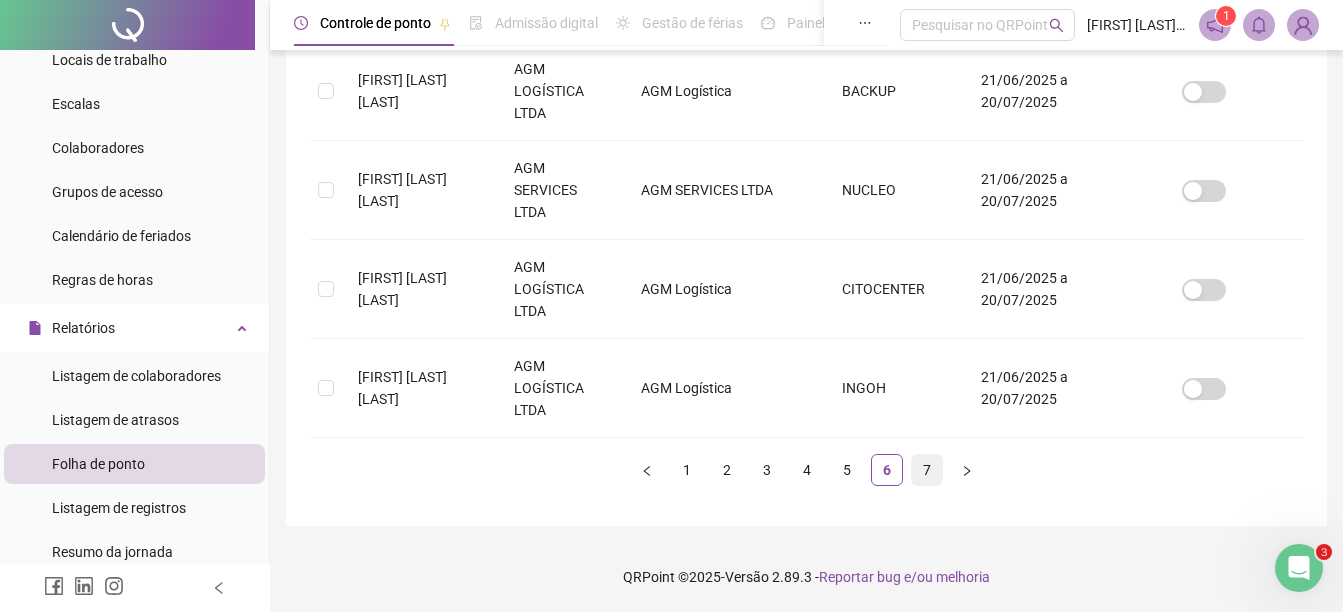 click on "7" at bounding box center [927, 470] 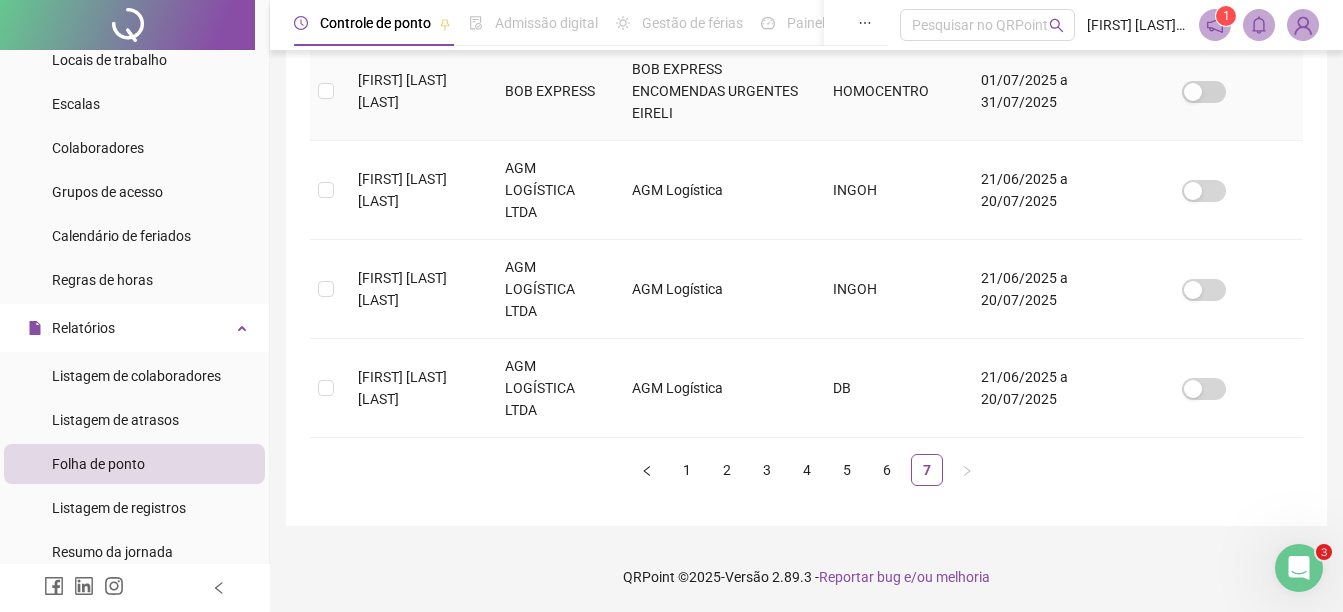 scroll, scrollTop: 104, scrollLeft: 0, axis: vertical 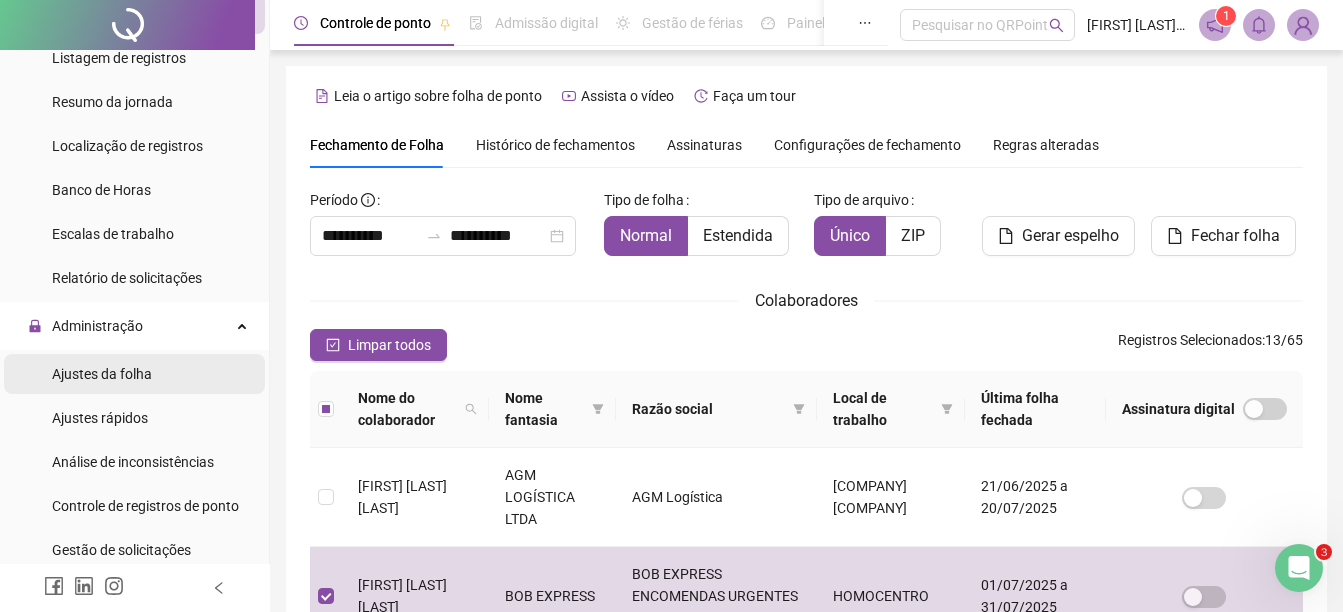 click on "Ajustes da folha" at bounding box center [102, 374] 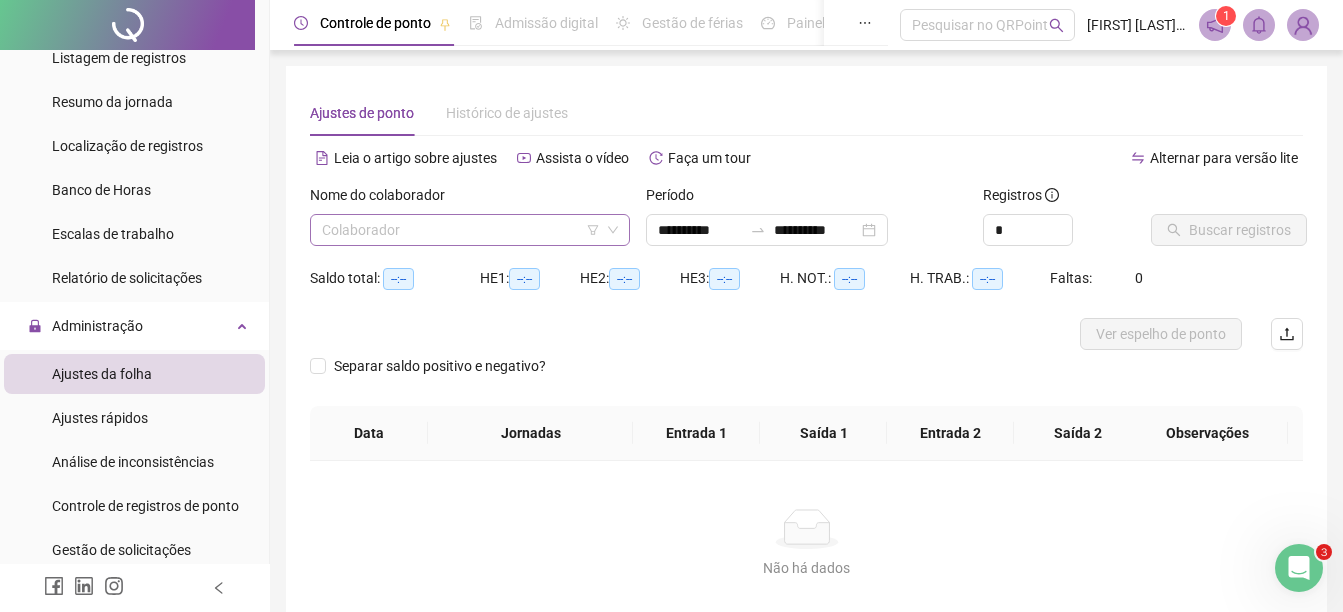 click at bounding box center [461, 230] 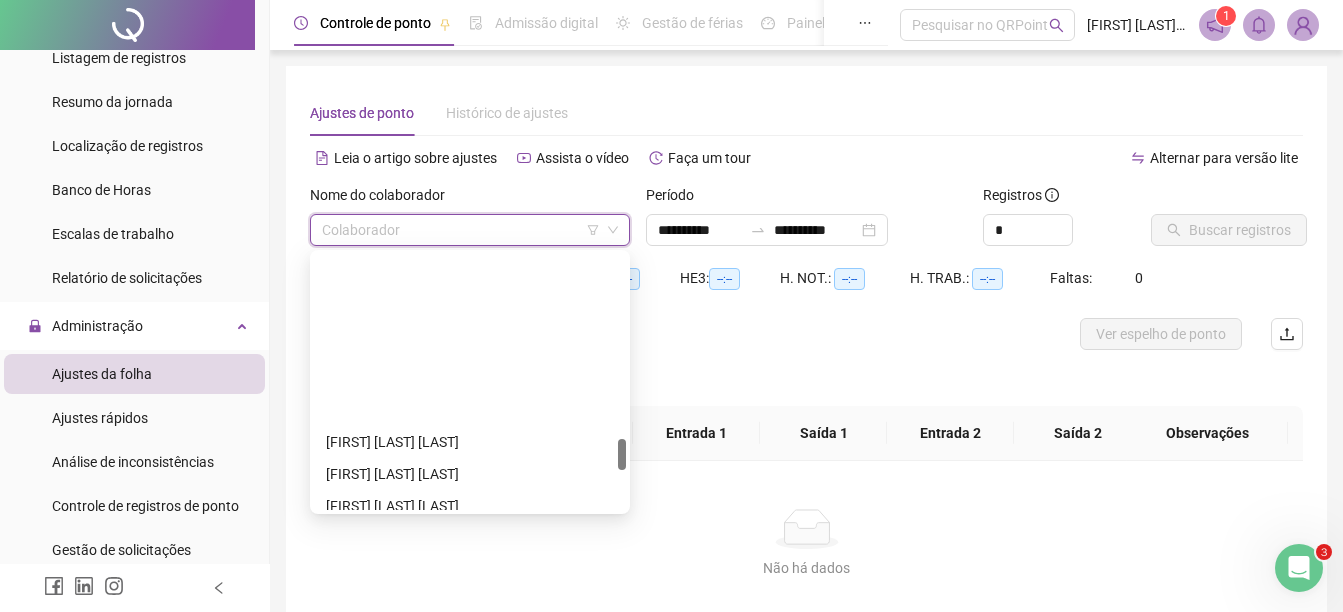 scroll, scrollTop: 1800, scrollLeft: 0, axis: vertical 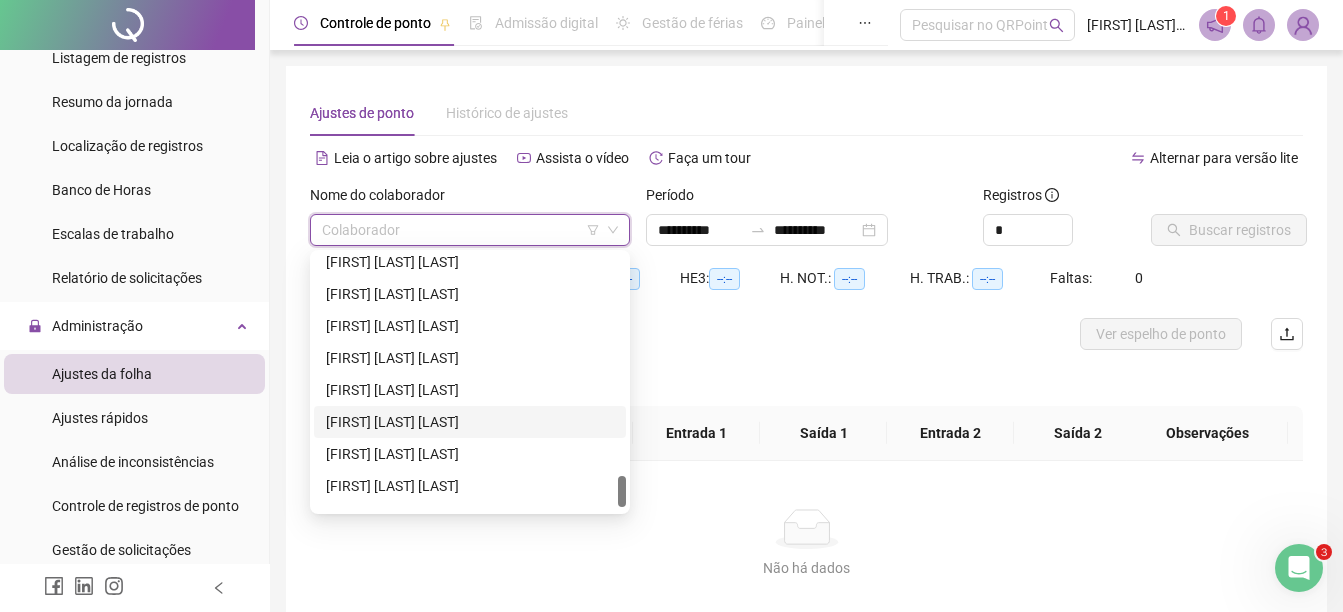 click on "[FIRST] [LAST] [LAST]" at bounding box center (470, 422) 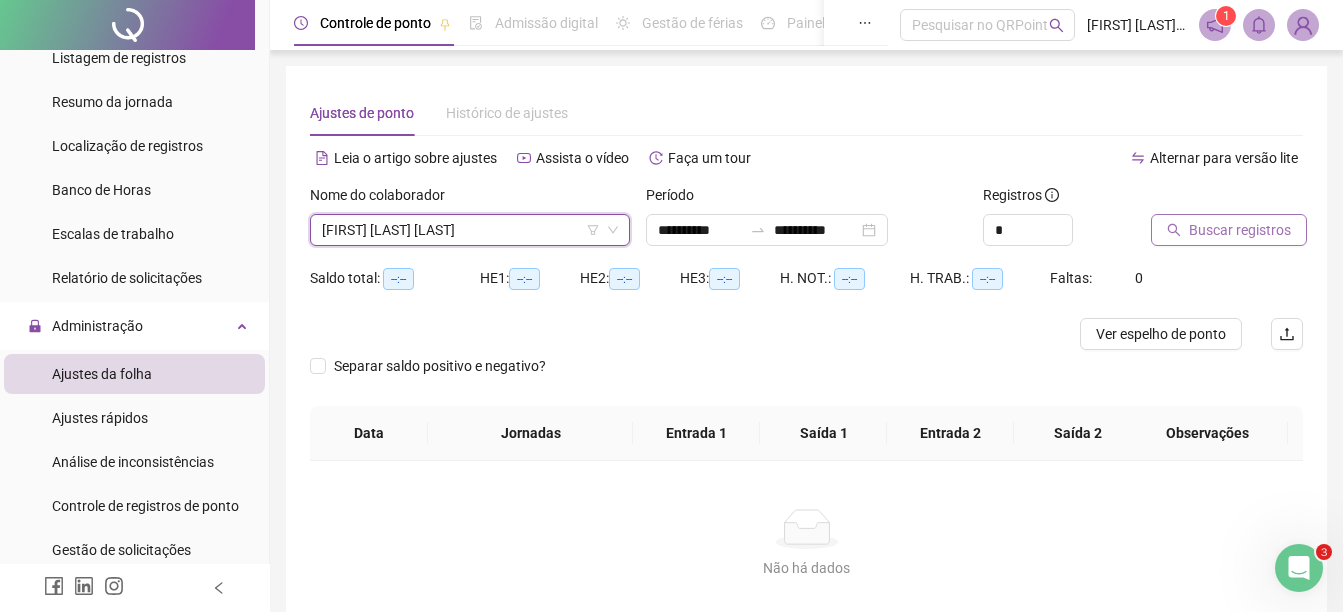 click on "Buscar registros" at bounding box center (1240, 230) 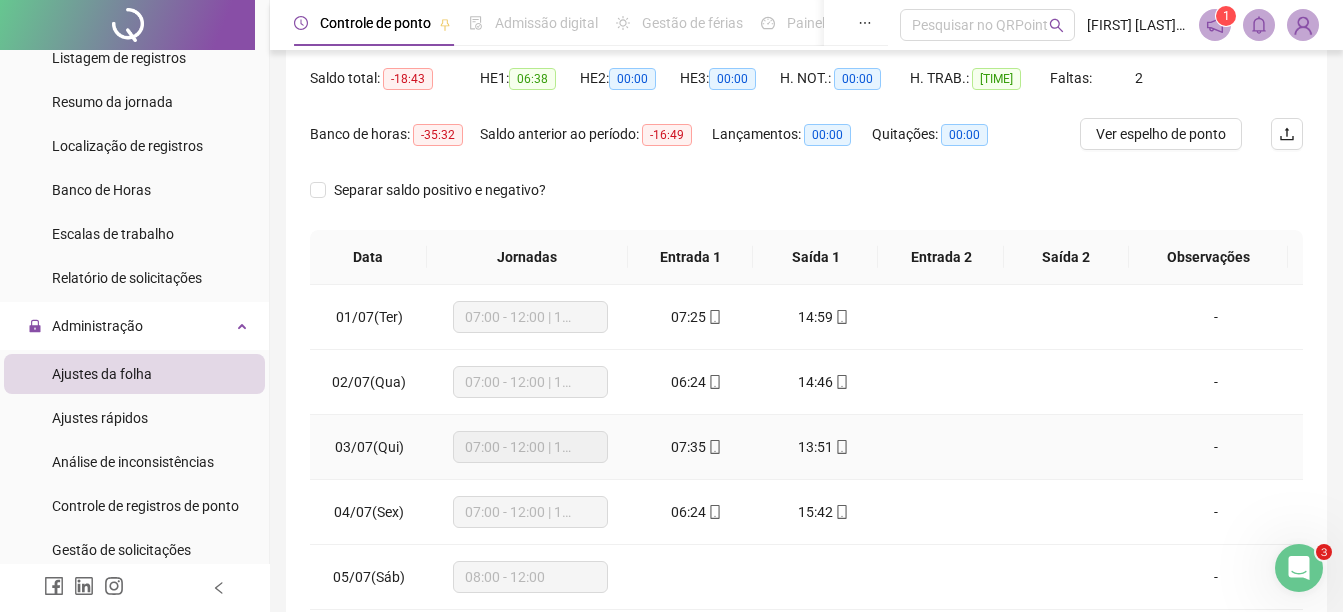 scroll, scrollTop: 300, scrollLeft: 0, axis: vertical 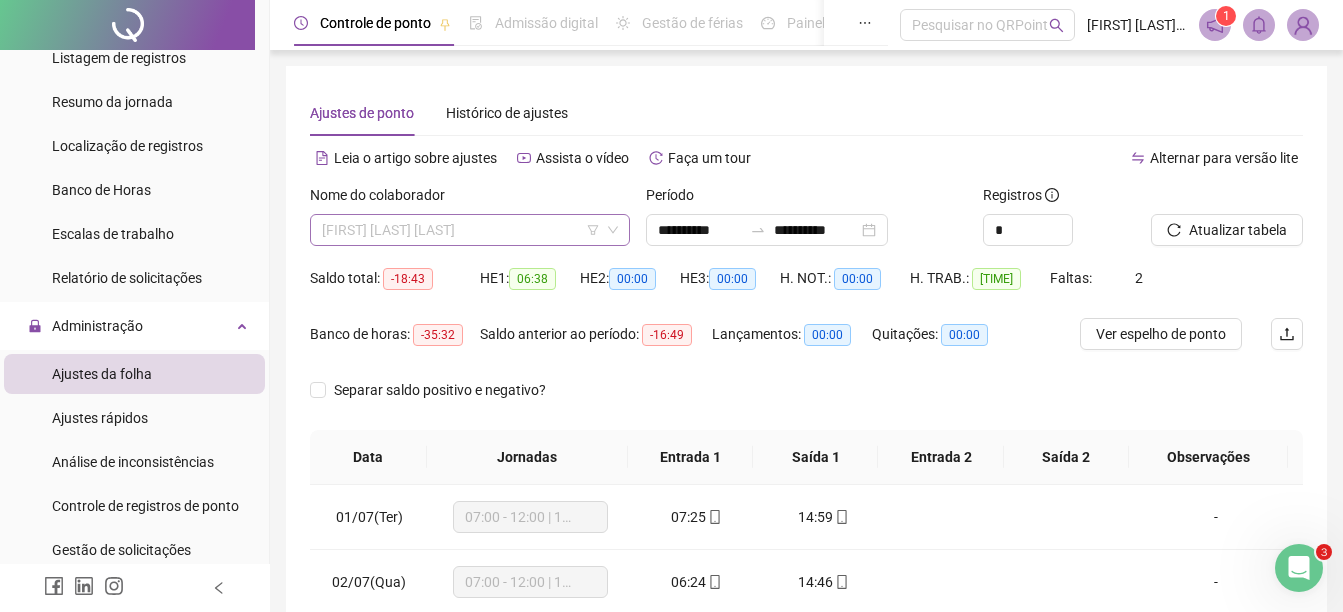 click on "[FIRST] [LAST] [LAST]" at bounding box center [470, 230] 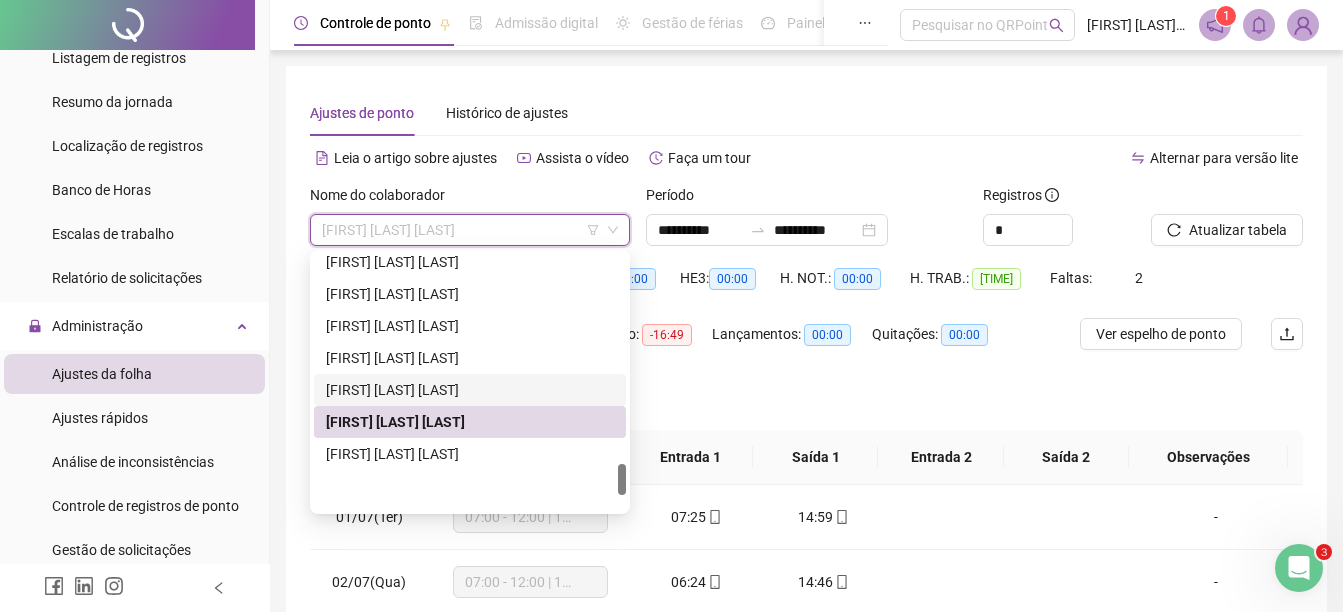 scroll, scrollTop: 1700, scrollLeft: 0, axis: vertical 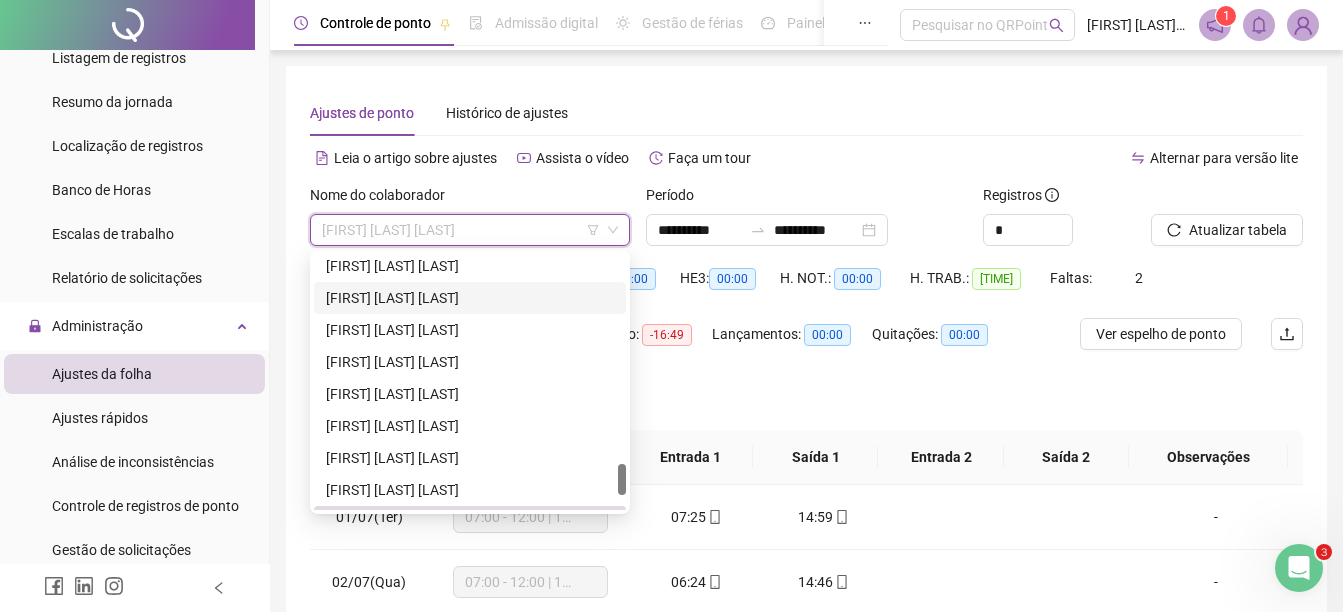 click on "[FIRST] [LAST] [LAST]" at bounding box center [470, 298] 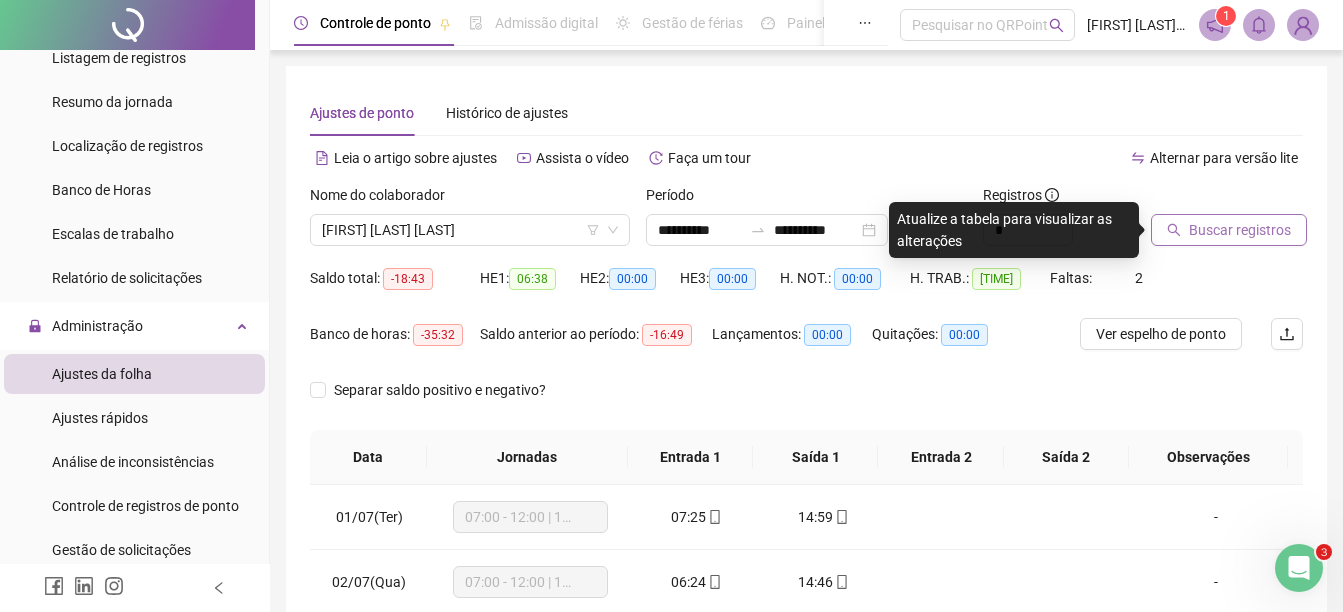 click on "Buscar registros" at bounding box center (1240, 230) 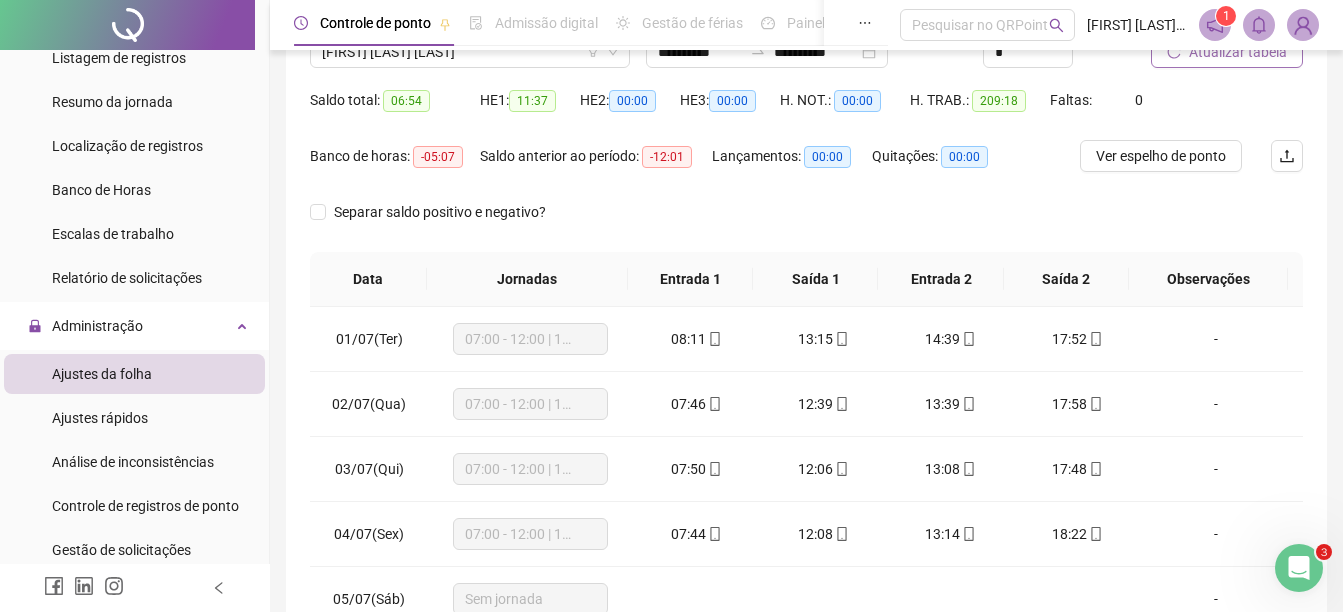 scroll, scrollTop: 200, scrollLeft: 0, axis: vertical 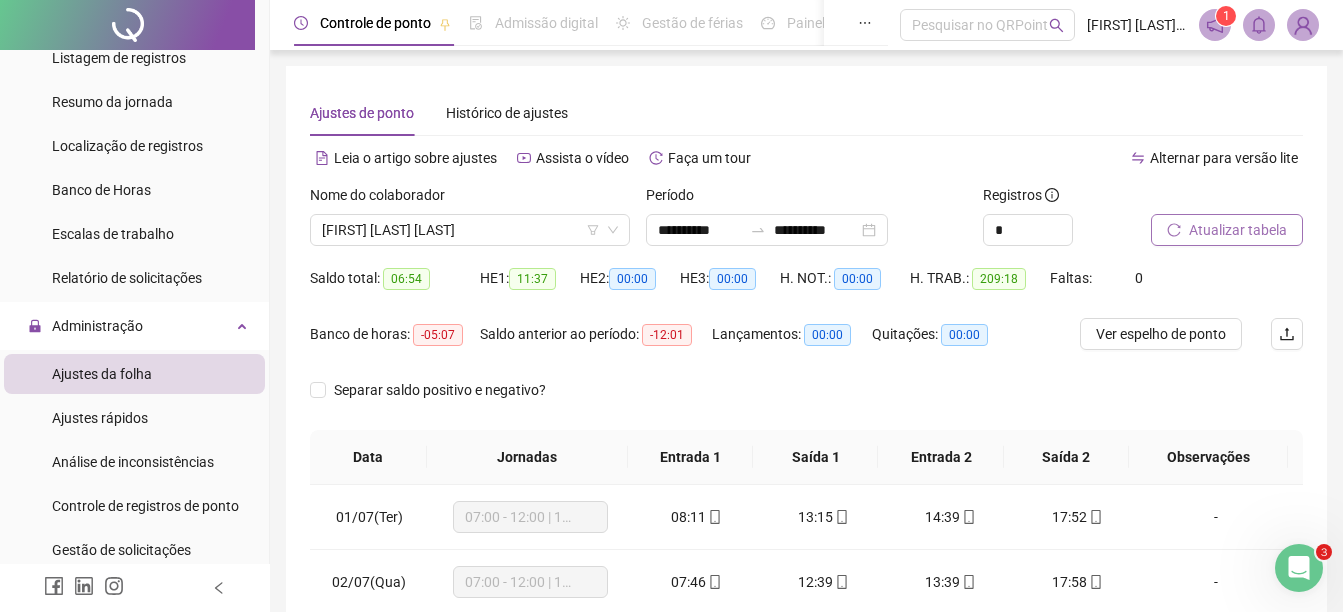 click on "Atualizar tabela" at bounding box center [1238, 230] 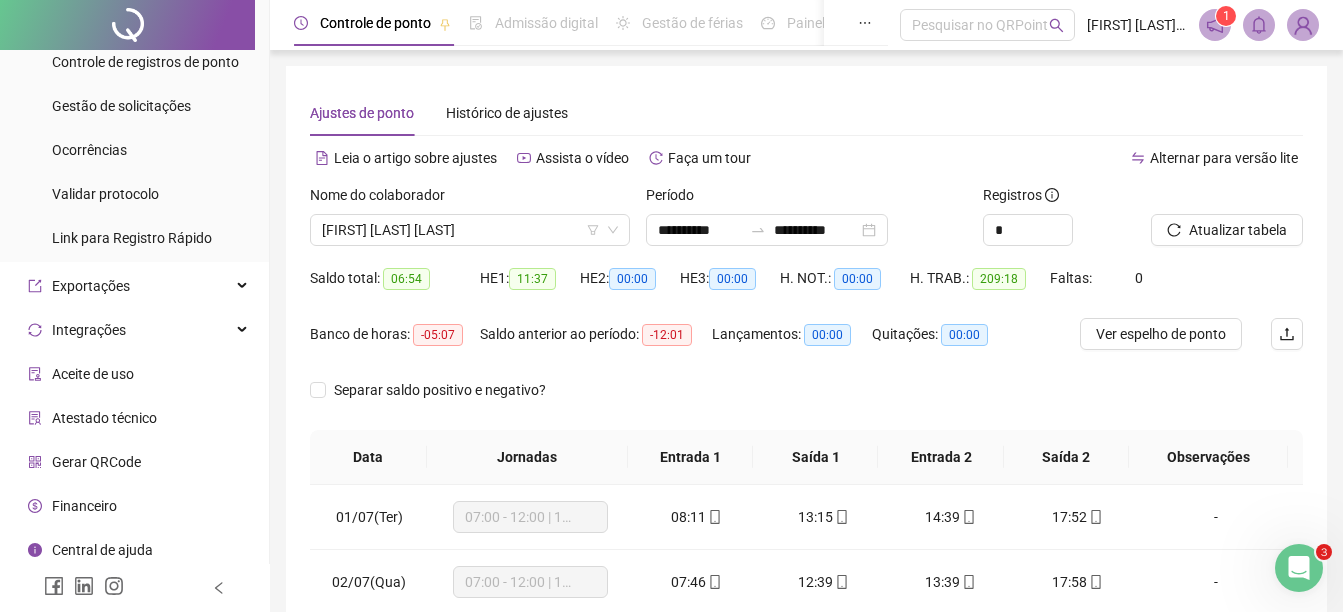 scroll, scrollTop: 1050, scrollLeft: 0, axis: vertical 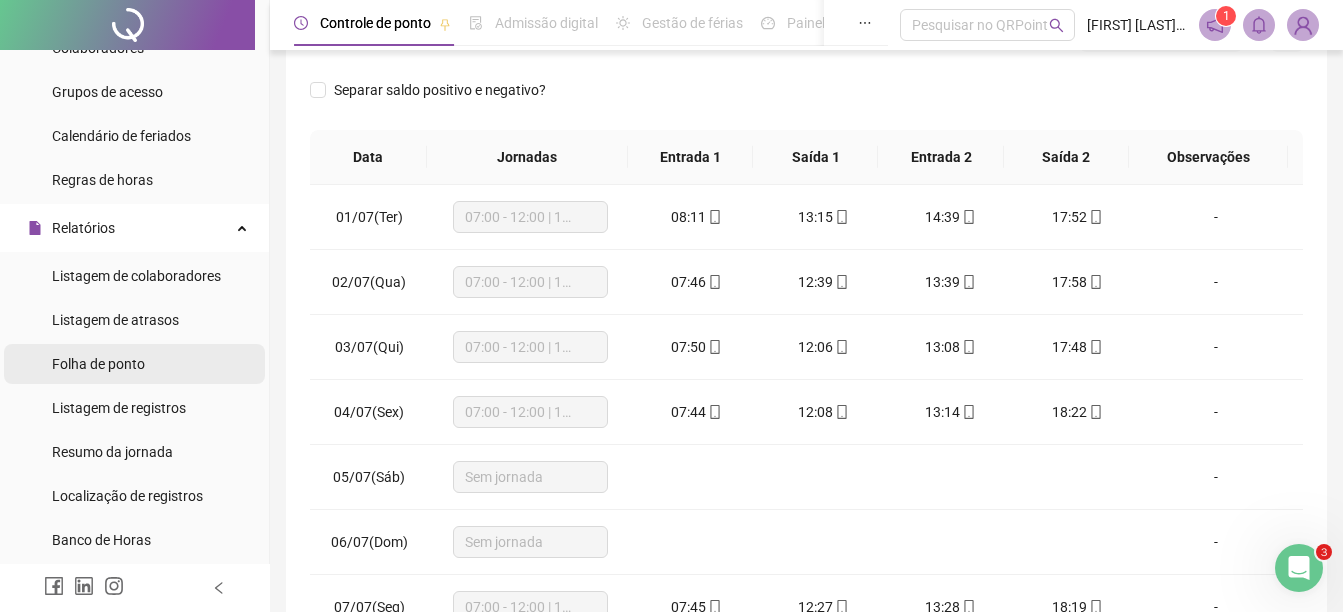 click on "Folha de ponto" at bounding box center (98, 364) 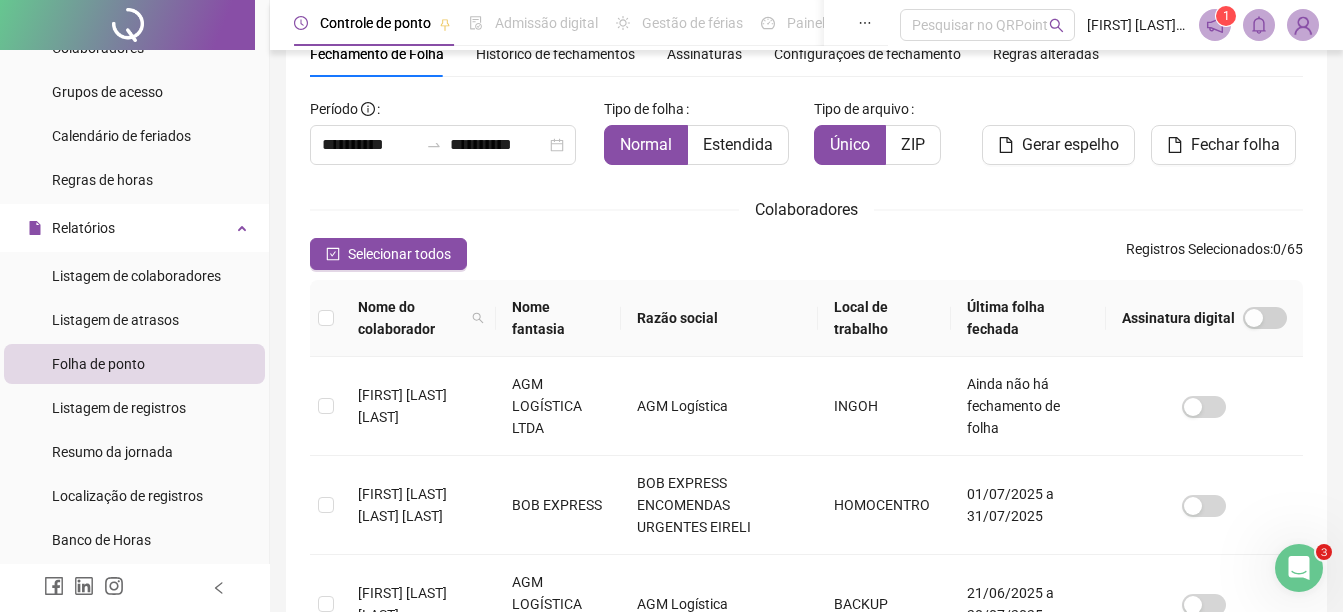 scroll, scrollTop: 104, scrollLeft: 0, axis: vertical 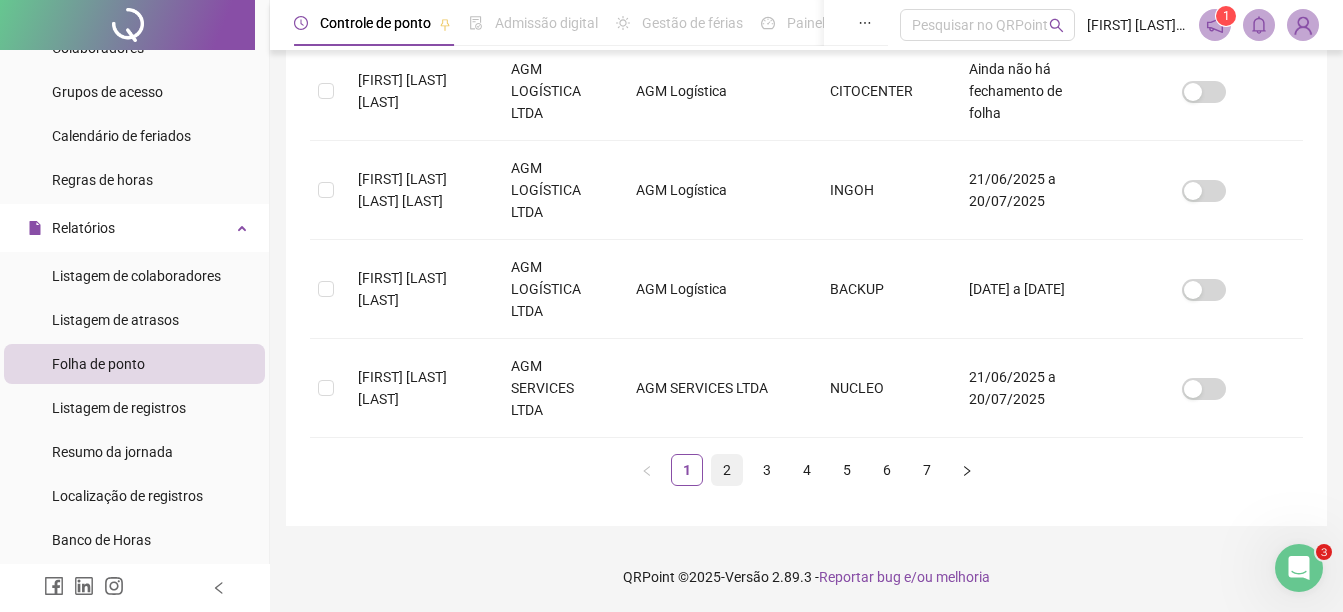 click on "2" at bounding box center (727, 470) 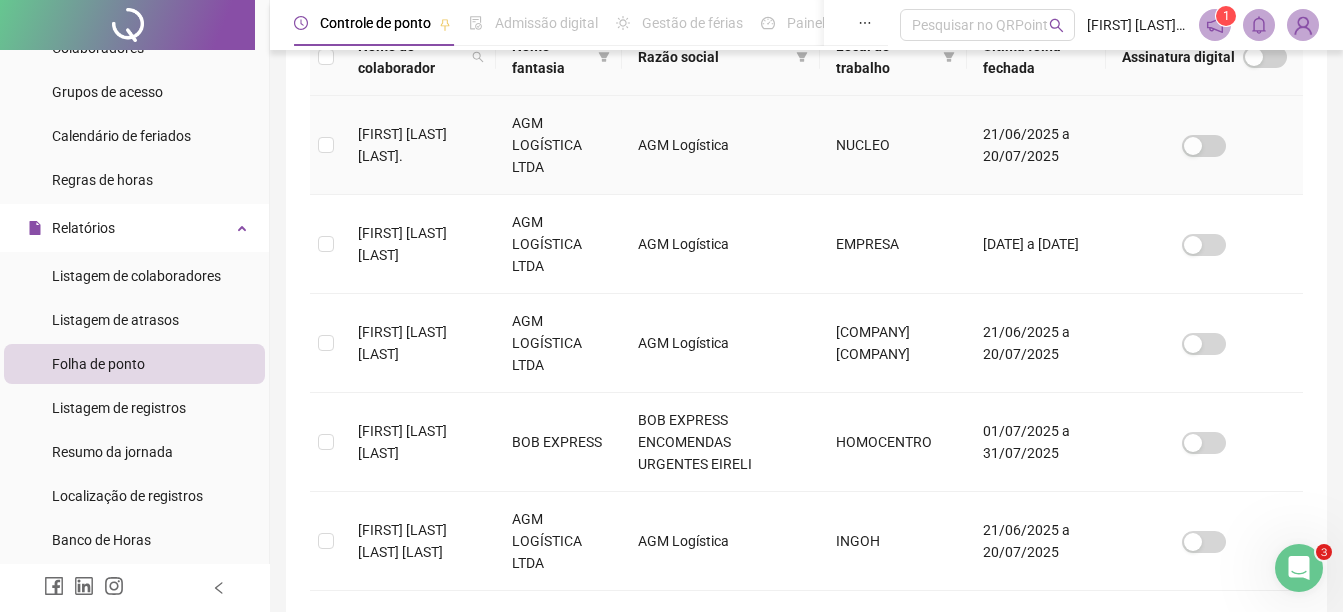 scroll, scrollTop: 404, scrollLeft: 0, axis: vertical 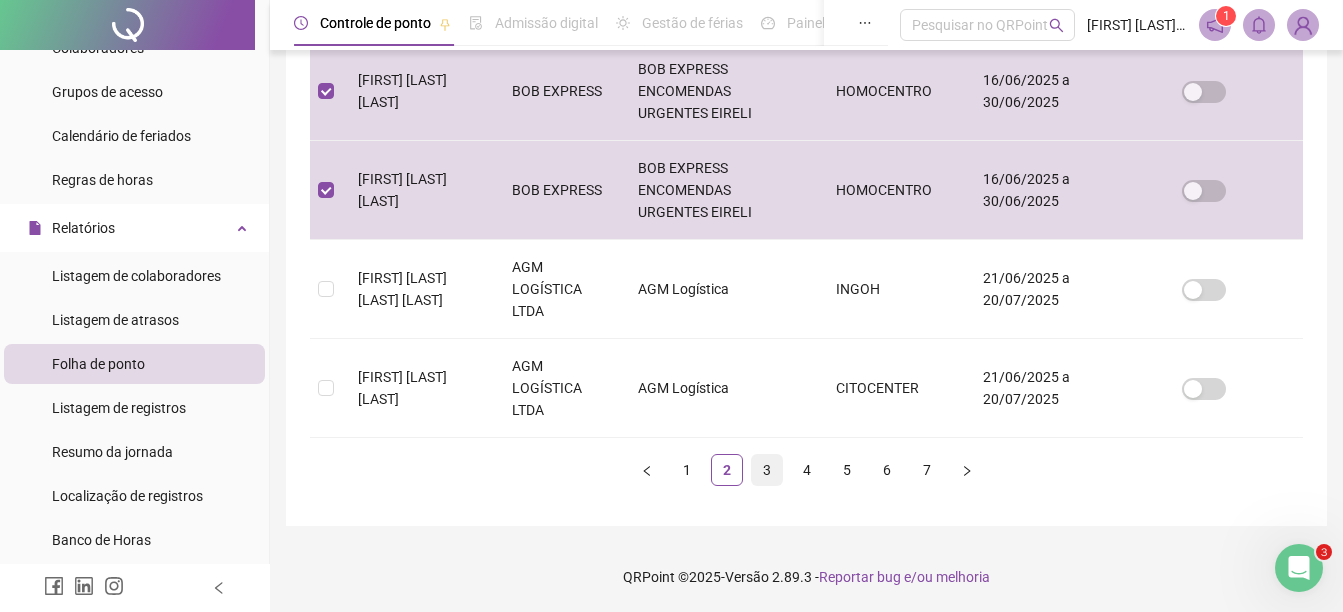 click on "3" at bounding box center (767, 470) 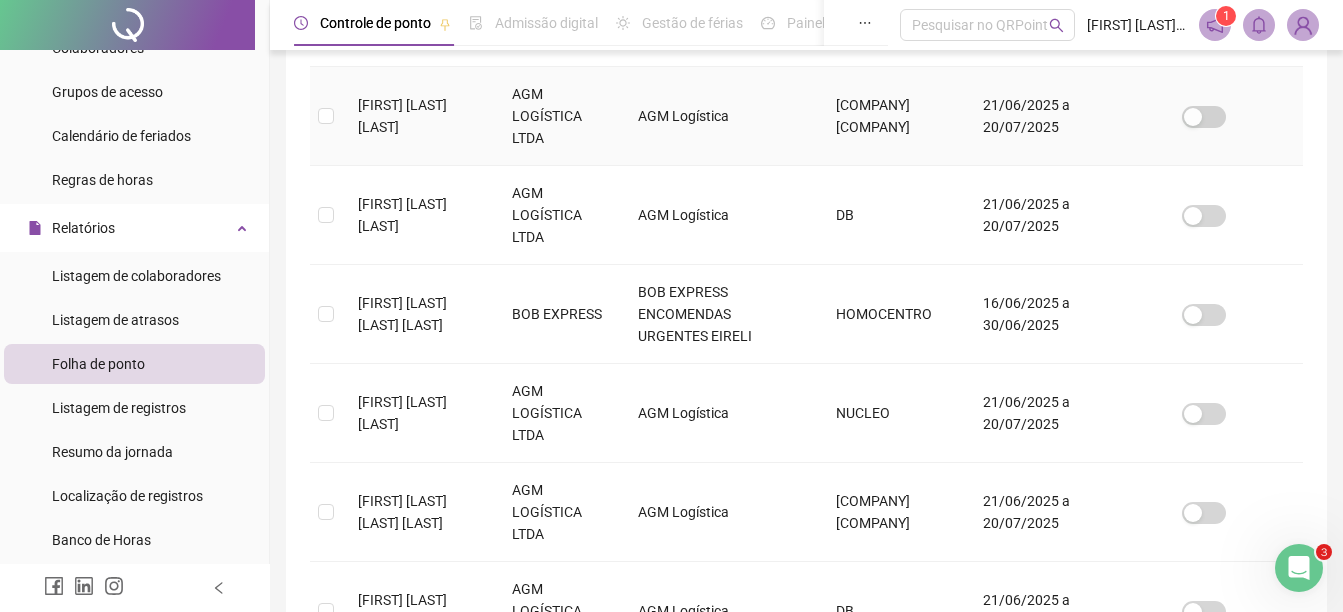 scroll, scrollTop: 604, scrollLeft: 0, axis: vertical 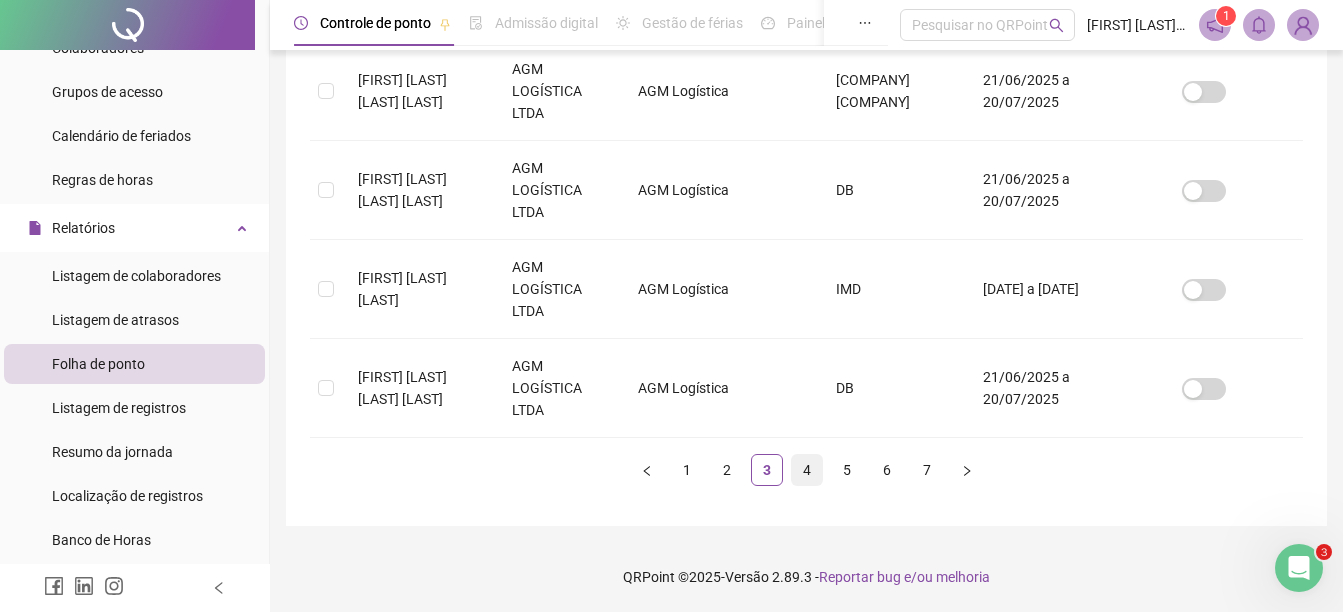 click on "4" at bounding box center (807, 470) 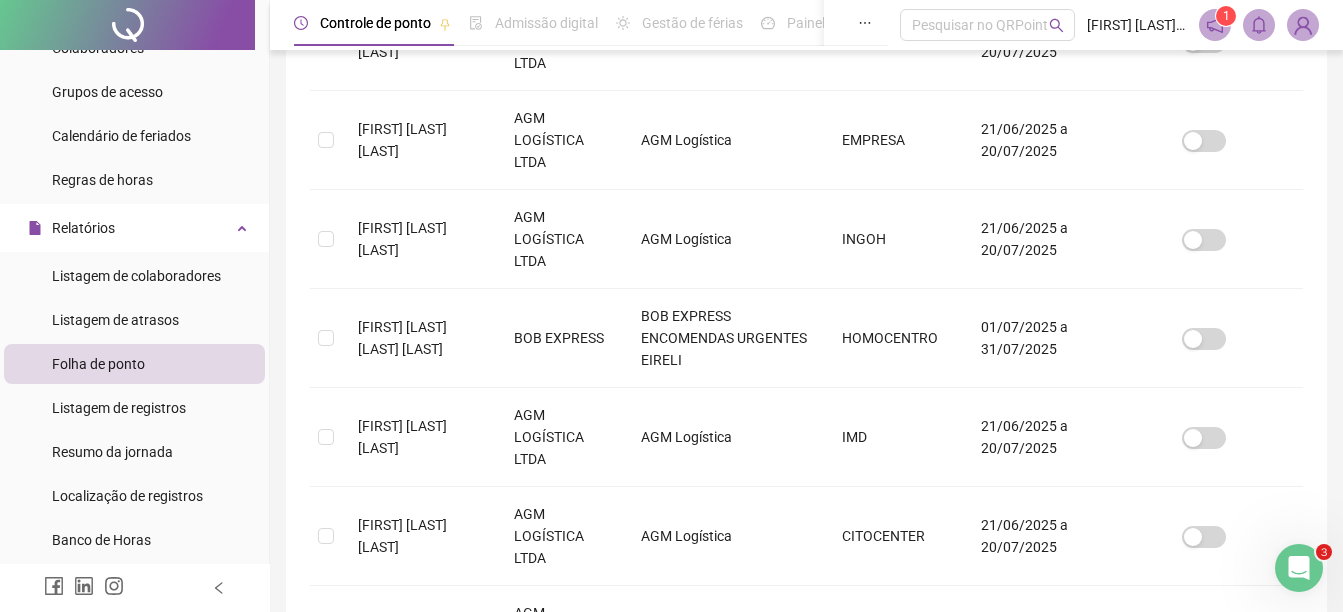 scroll, scrollTop: 804, scrollLeft: 0, axis: vertical 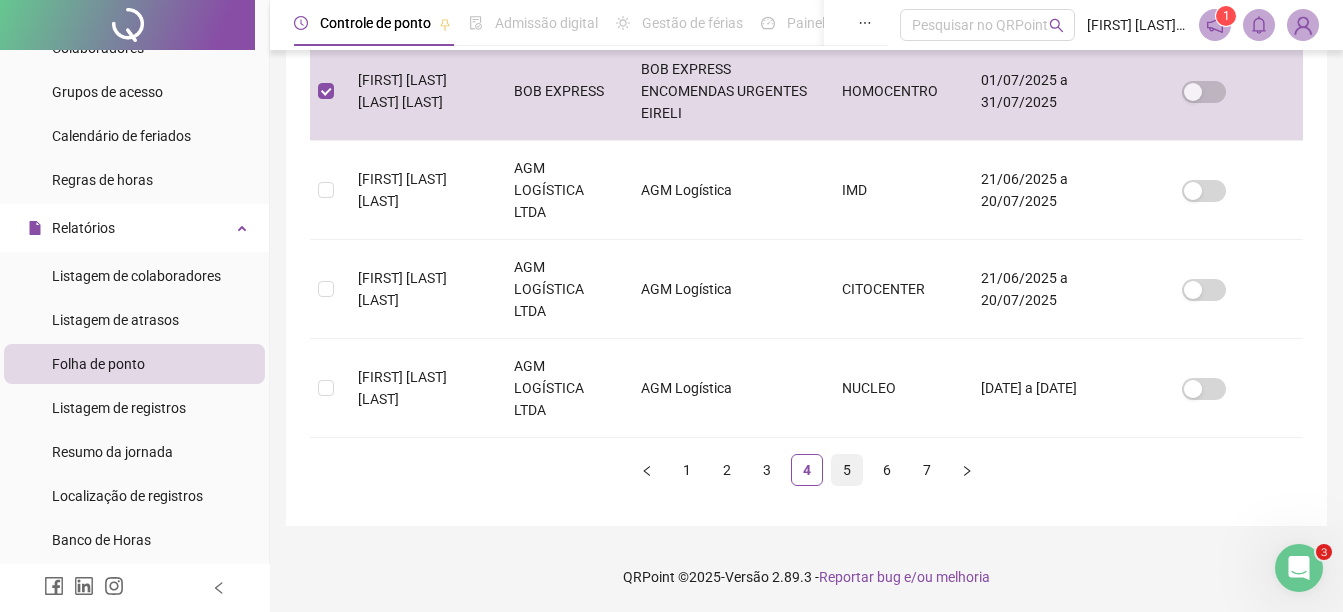 click on "5" at bounding box center [847, 470] 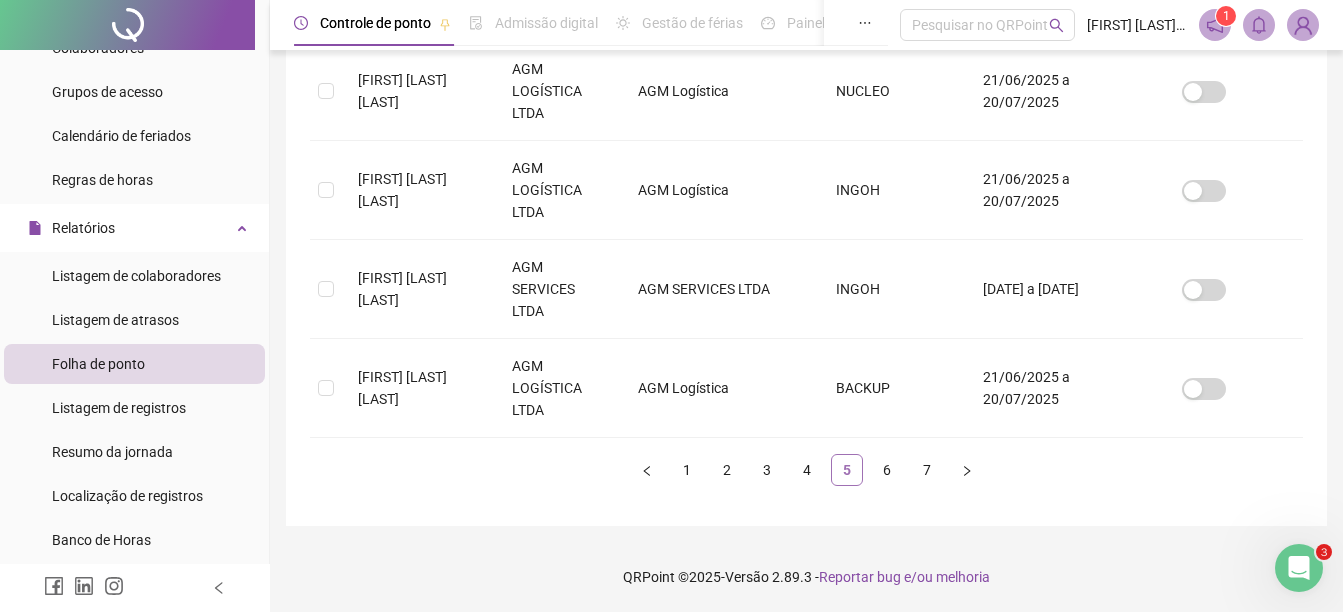 scroll, scrollTop: 104, scrollLeft: 0, axis: vertical 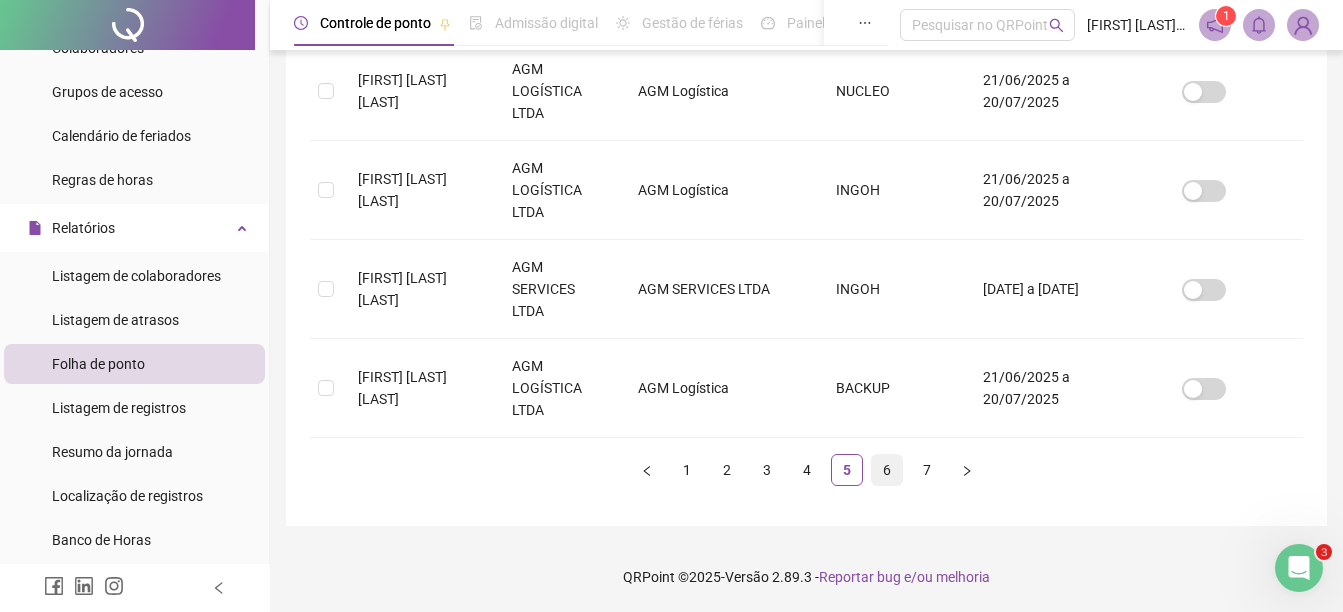 click on "6" at bounding box center (887, 470) 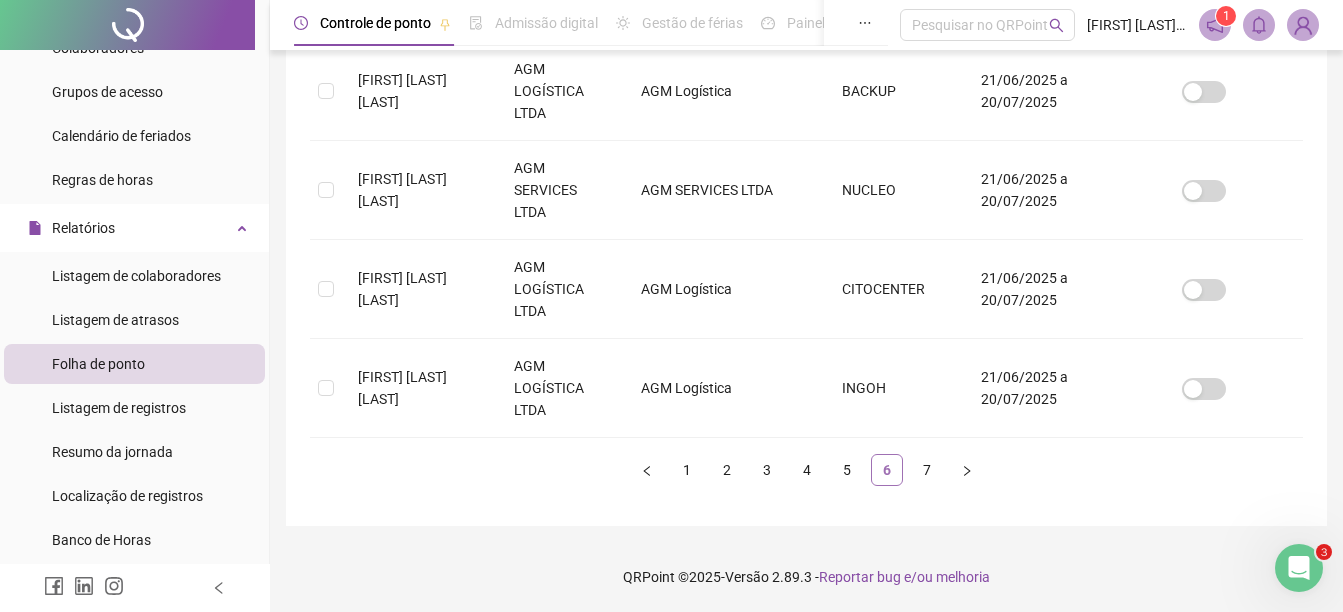scroll, scrollTop: 104, scrollLeft: 0, axis: vertical 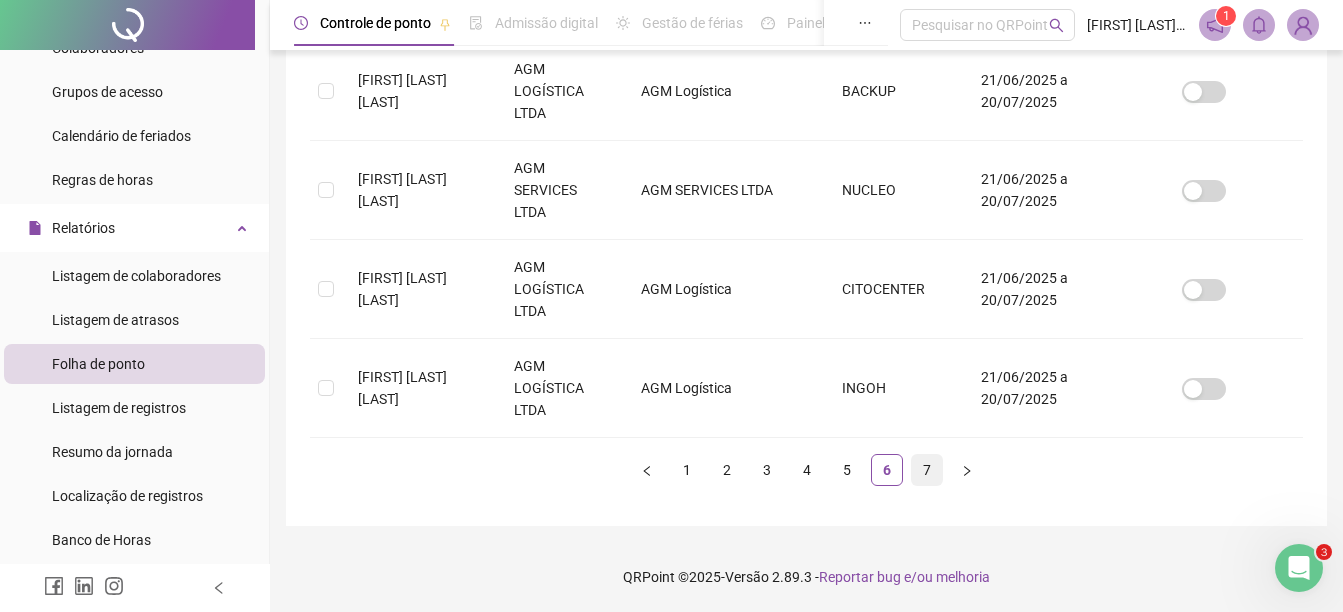 click on "7" at bounding box center [927, 470] 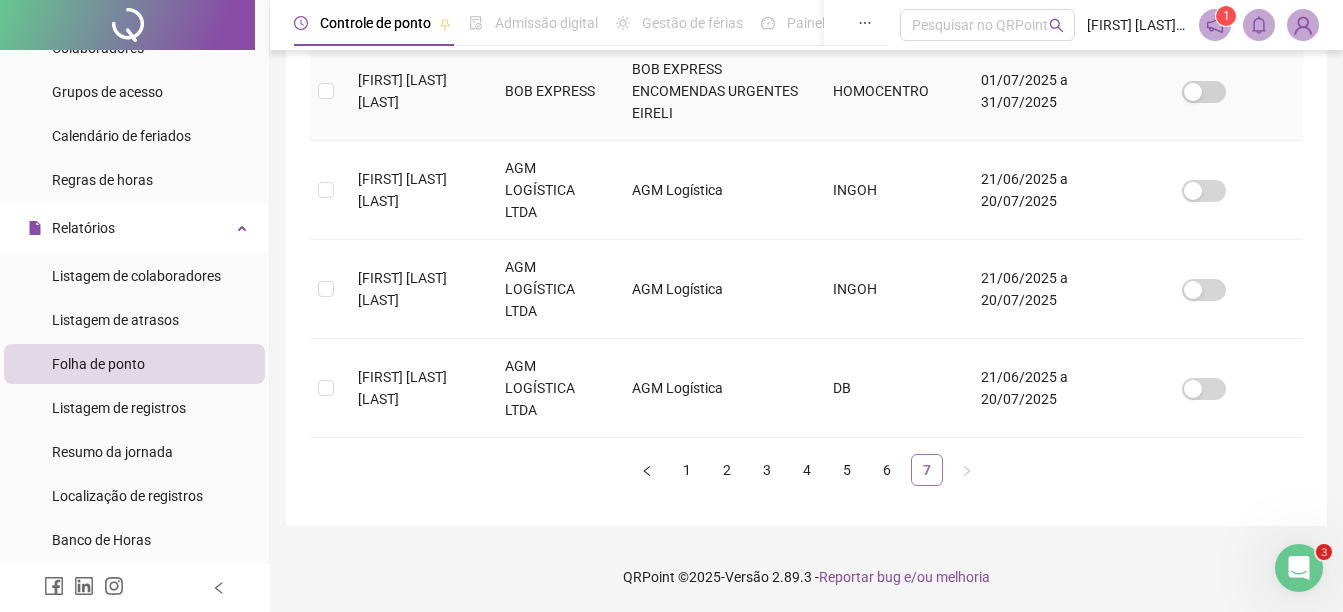 scroll, scrollTop: 104, scrollLeft: 0, axis: vertical 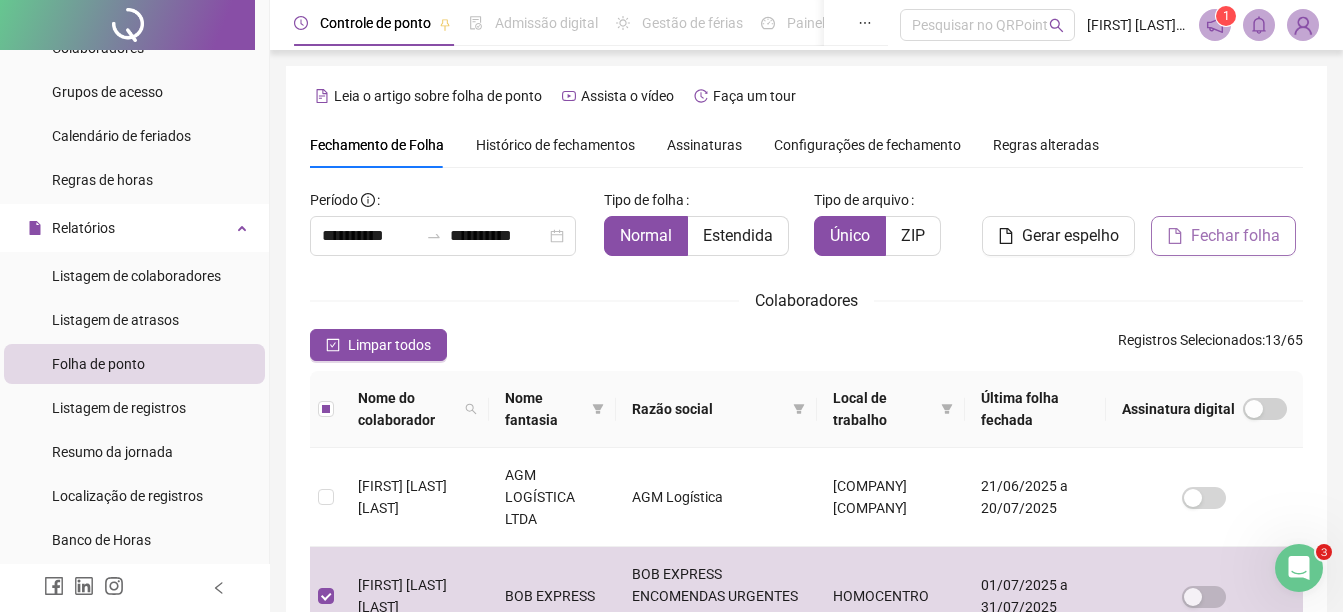 click on "Fechar folha" at bounding box center (1235, 236) 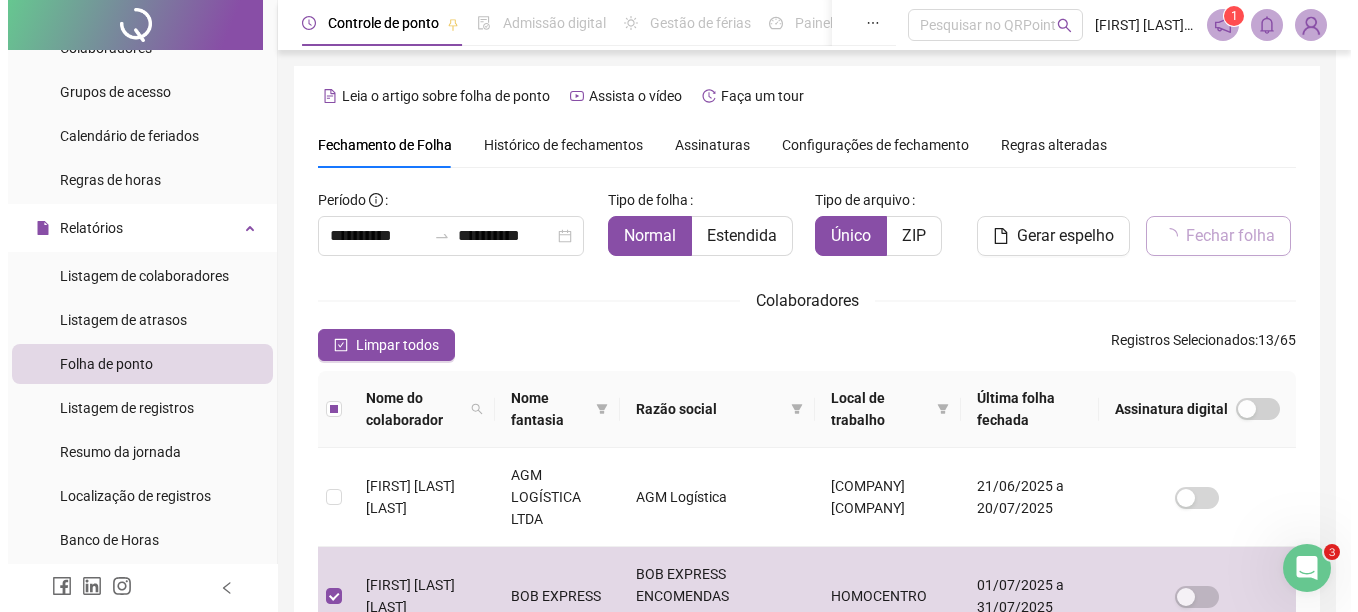 scroll, scrollTop: 104, scrollLeft: 0, axis: vertical 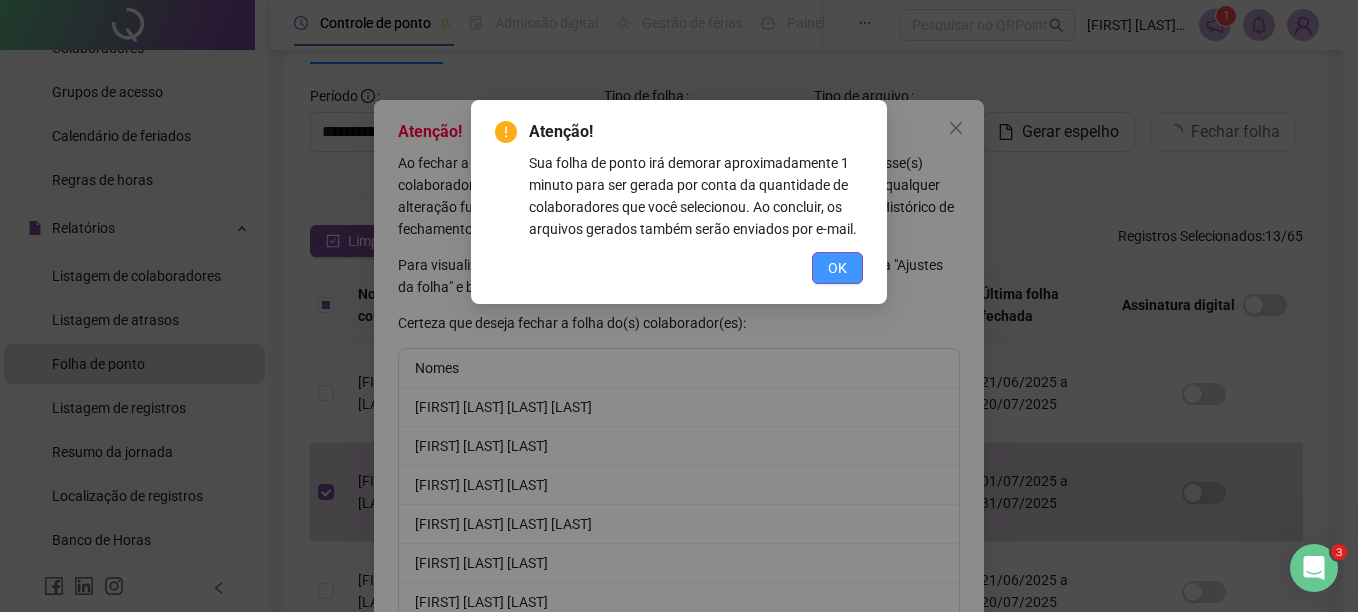 click on "OK" at bounding box center [837, 268] 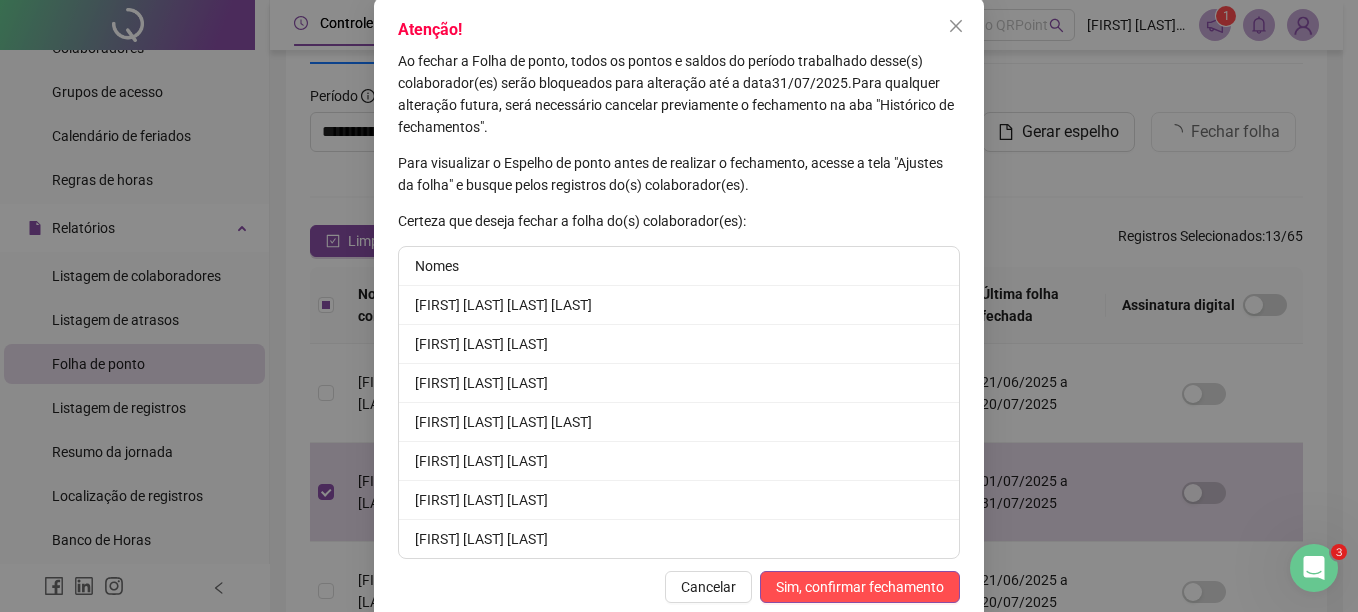 scroll, scrollTop: 137, scrollLeft: 0, axis: vertical 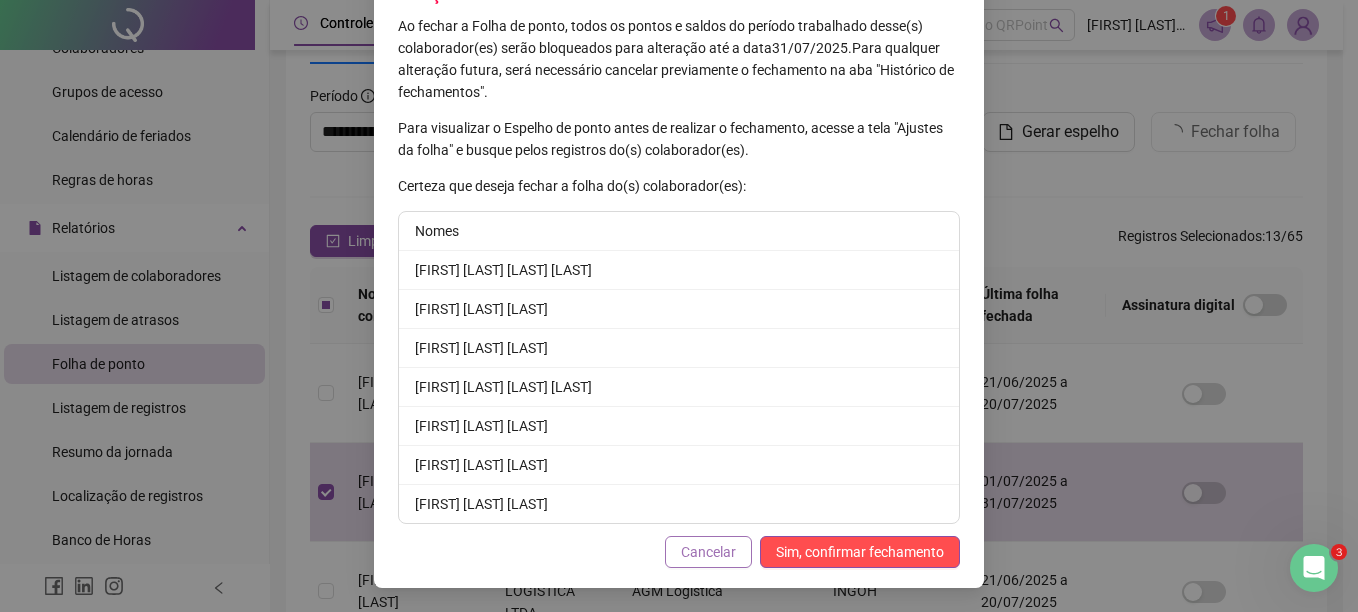 click on "Cancelar" at bounding box center [708, 552] 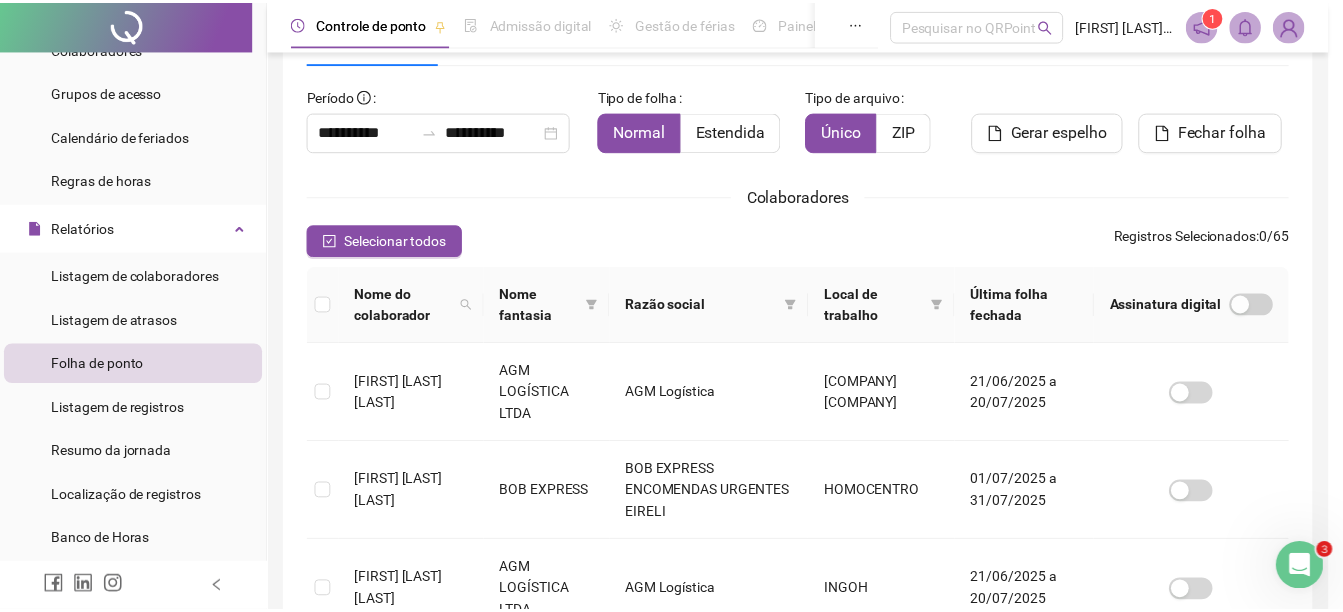 scroll, scrollTop: 37, scrollLeft: 0, axis: vertical 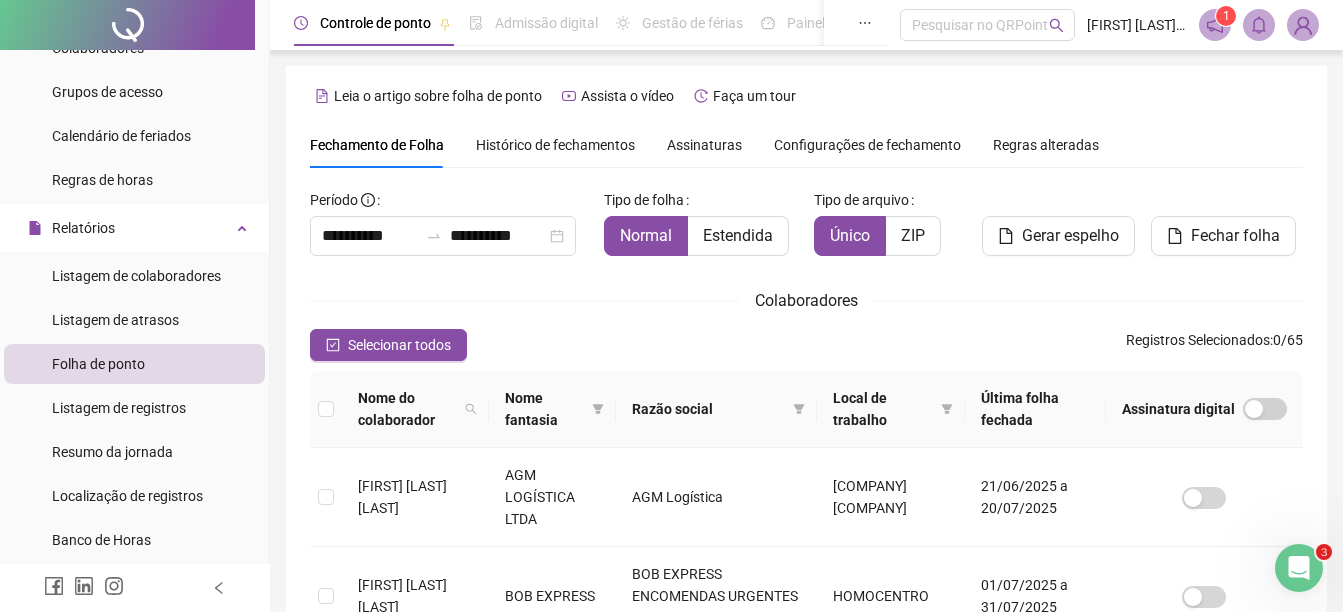 click on "Histórico de fechamentos" at bounding box center [555, 145] 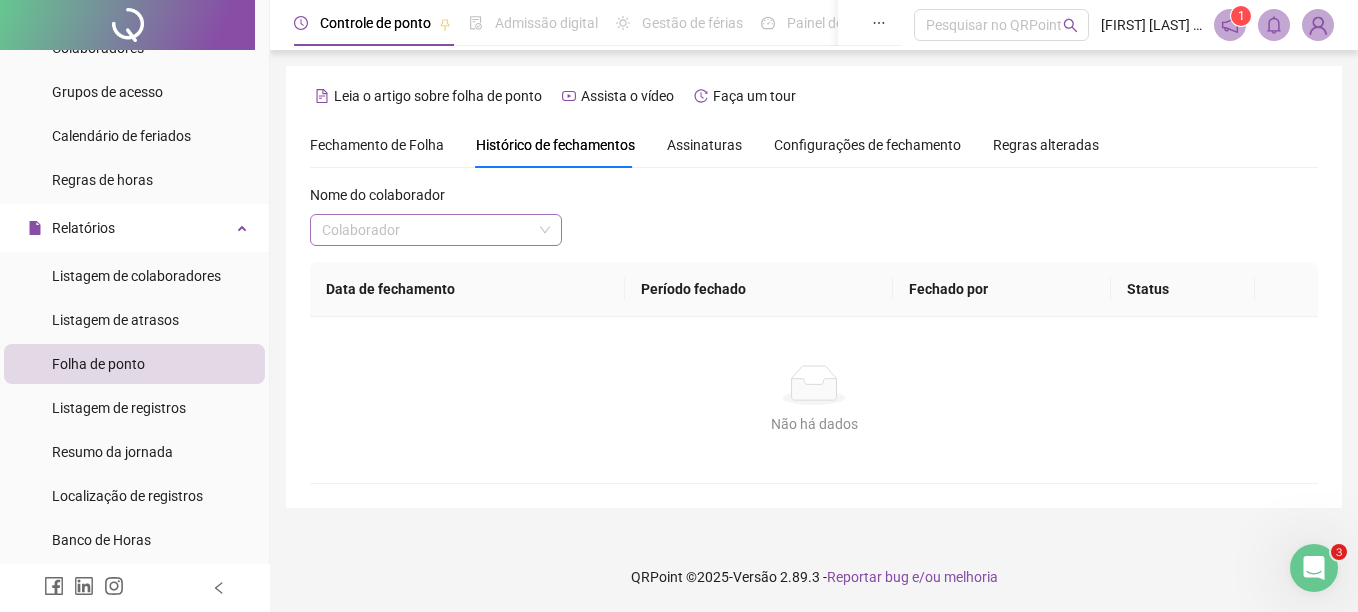 click at bounding box center (427, 230) 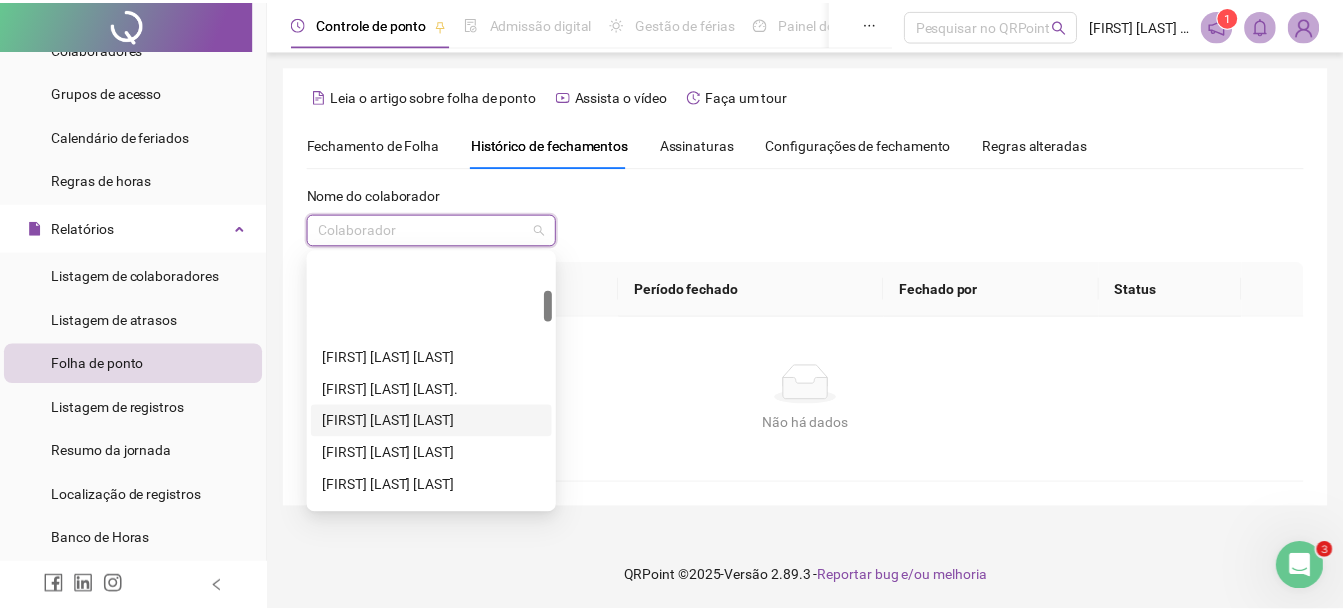 scroll, scrollTop: 300, scrollLeft: 0, axis: vertical 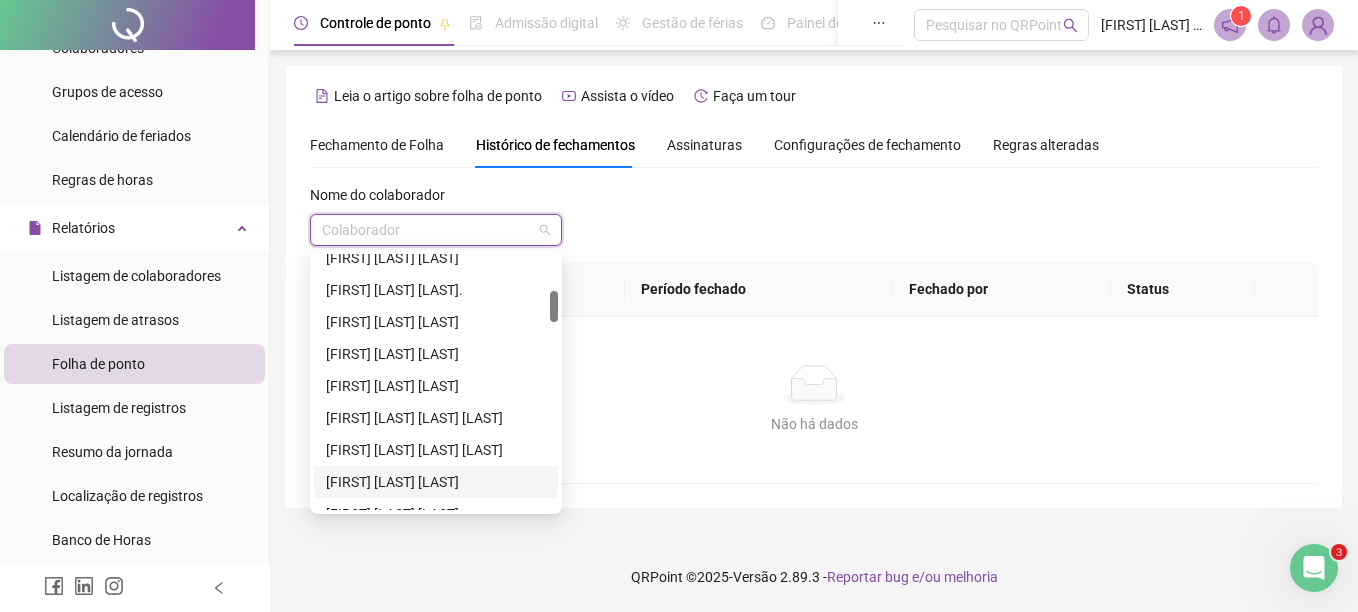 click on "[FIRST] [LAST] [LAST]" at bounding box center (436, 482) 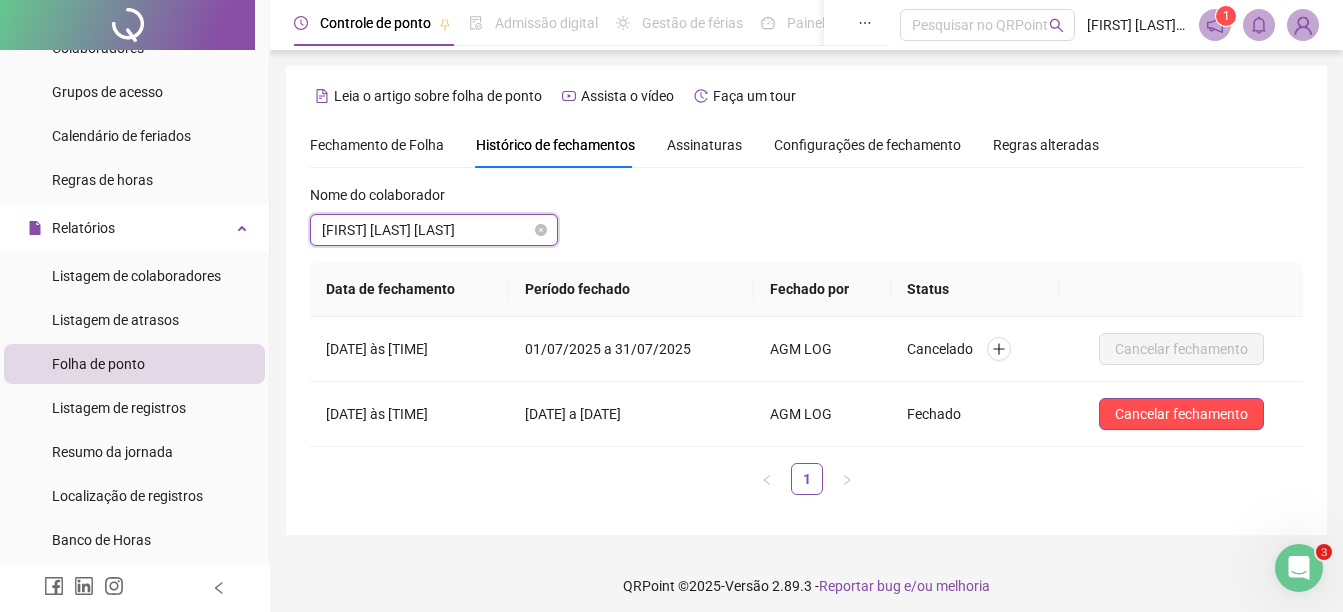 click on "[FIRST] [LAST] [LAST]" at bounding box center [434, 230] 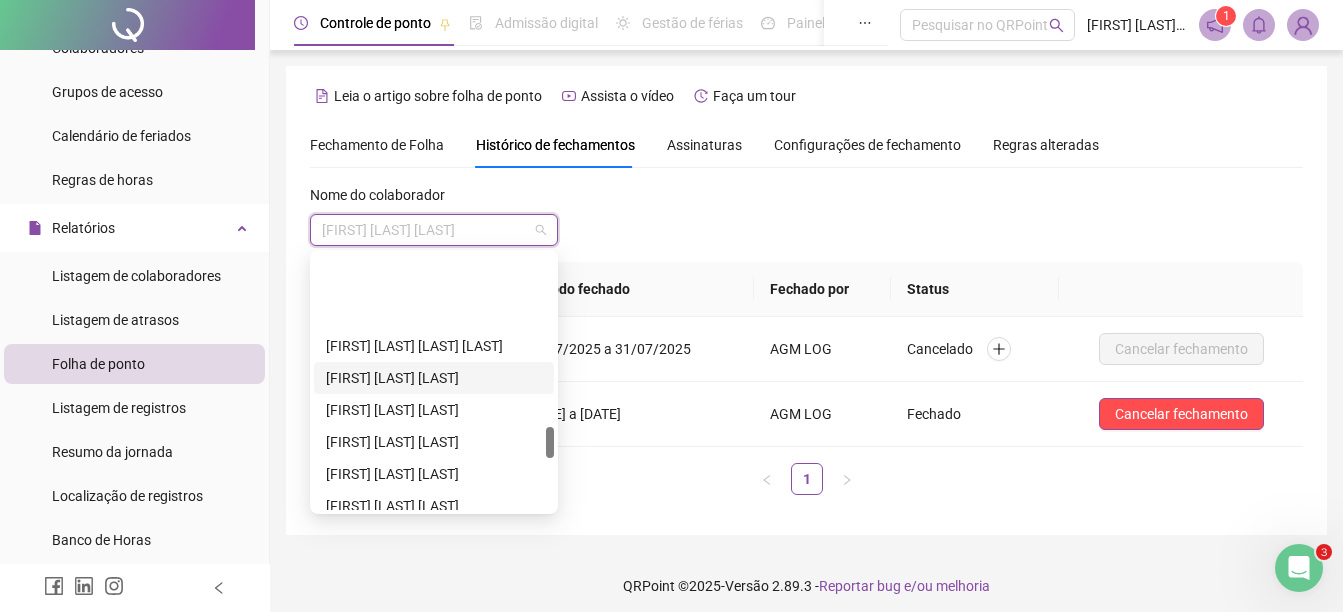 scroll, scrollTop: 1400, scrollLeft: 0, axis: vertical 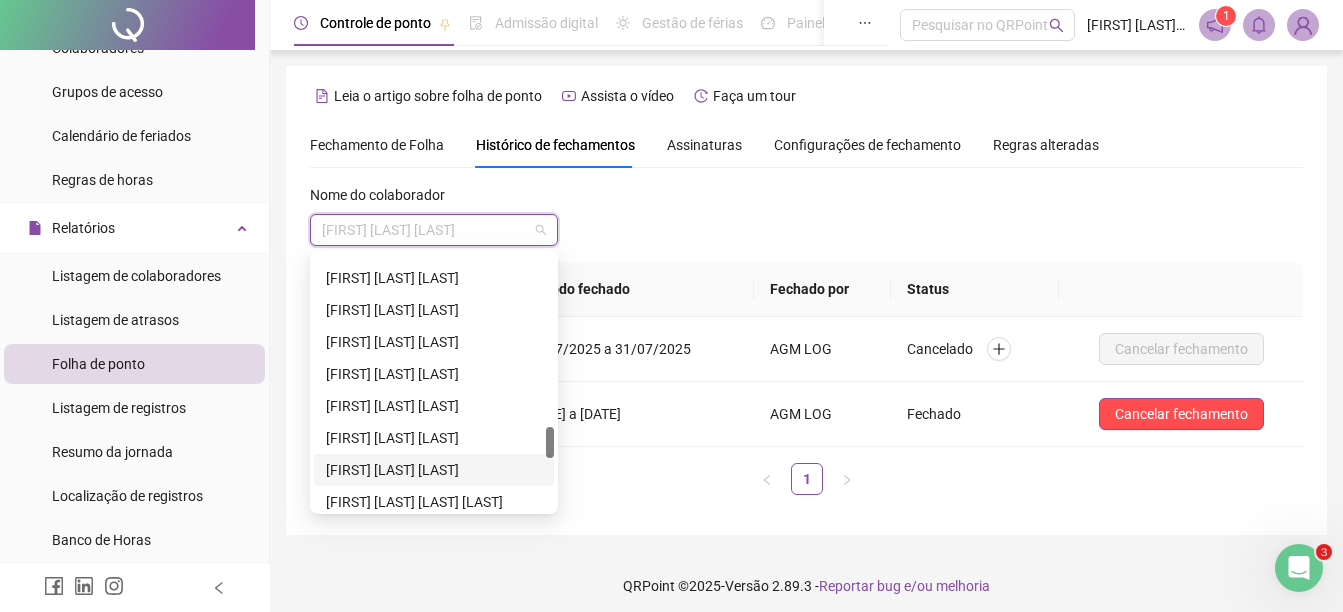 click on "[FIRST] [LAST] [LAST]" at bounding box center (434, 470) 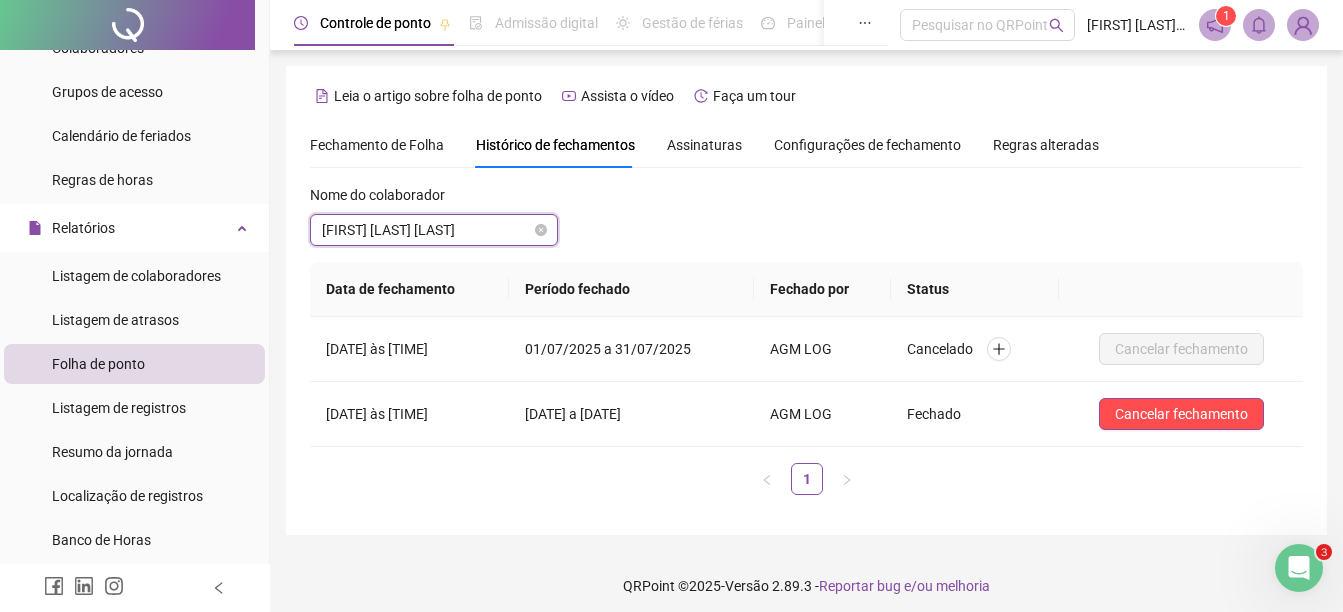 click on "[FIRST] [LAST] [LAST]" at bounding box center [434, 230] 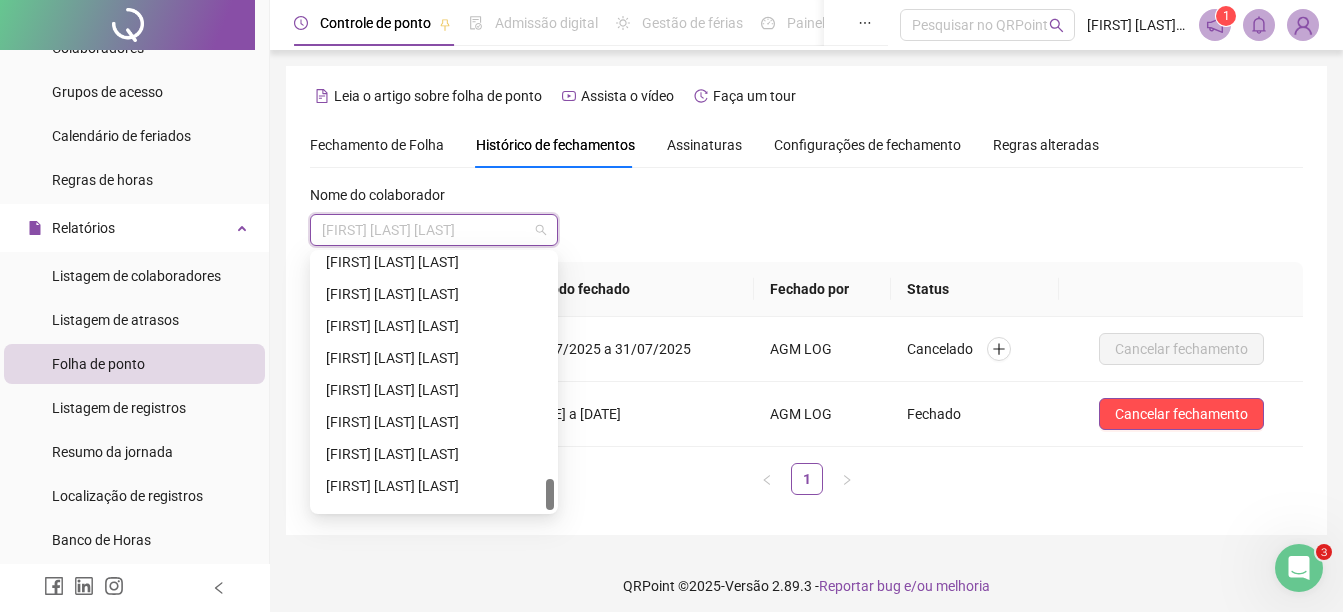 scroll, scrollTop: 1824, scrollLeft: 0, axis: vertical 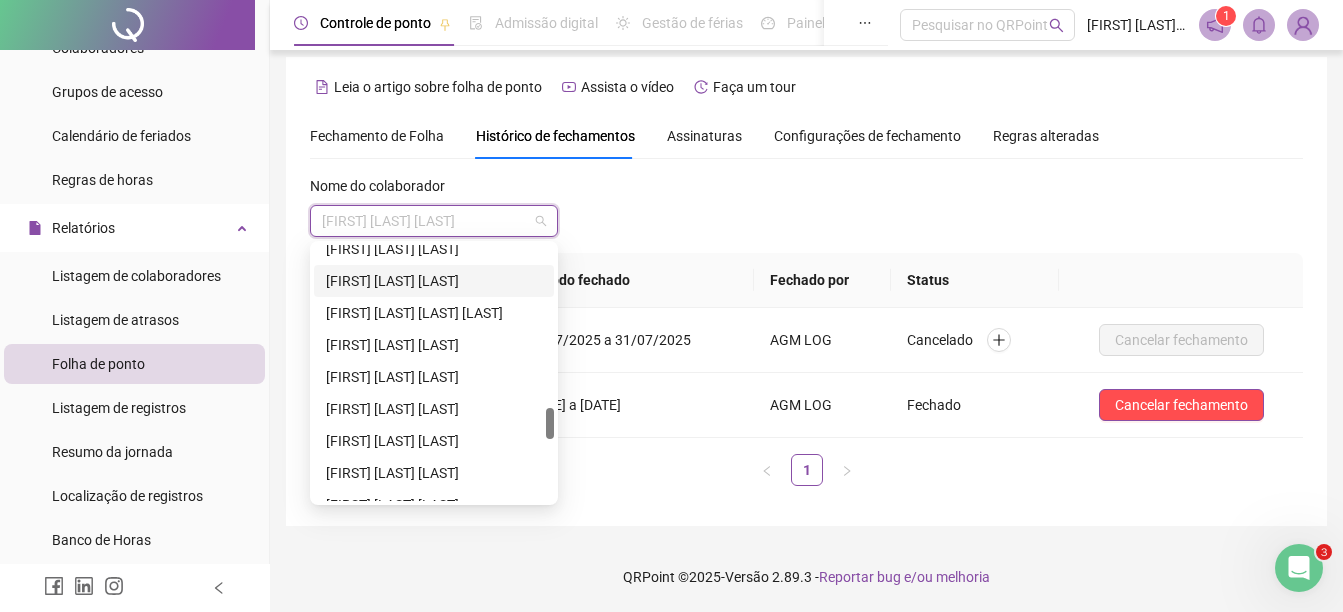click on "[FIRST] [LAST] [LAST]" at bounding box center [434, 281] 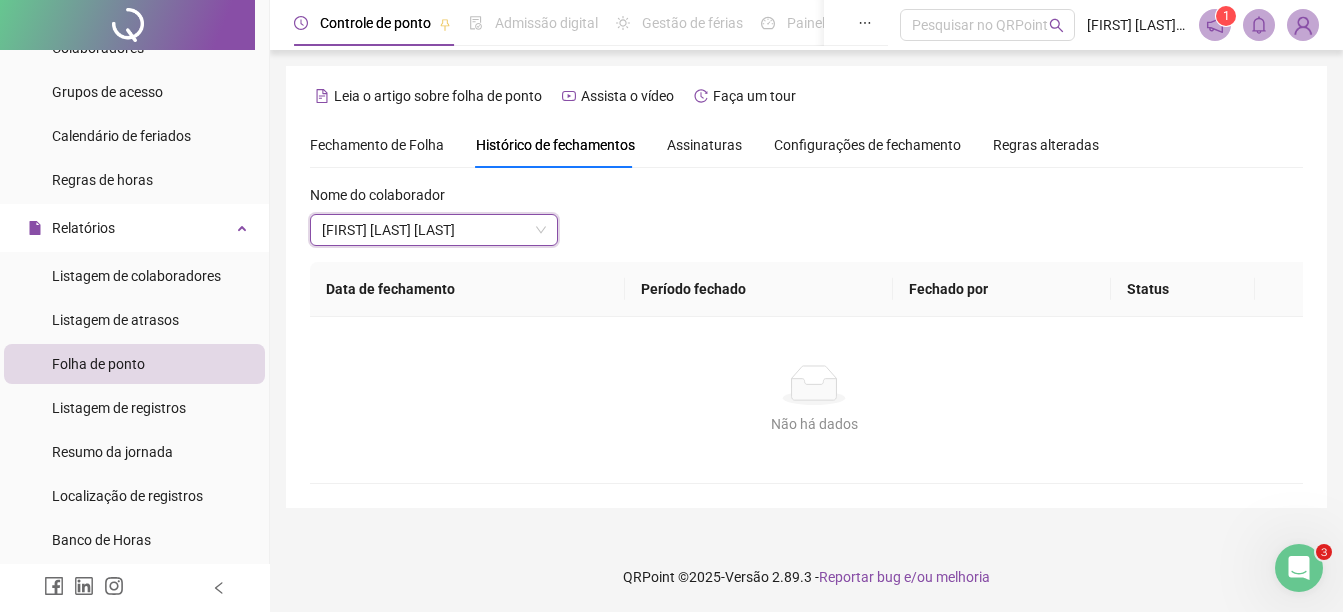 scroll, scrollTop: 0, scrollLeft: 0, axis: both 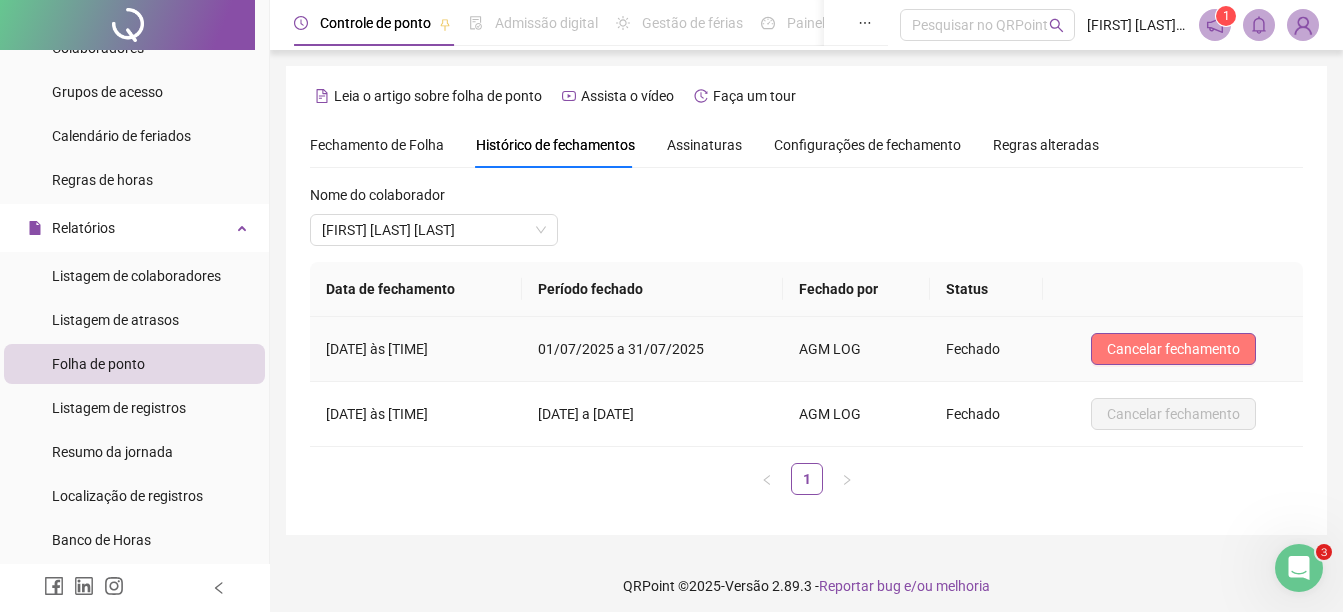 click on "Cancelar fechamento" at bounding box center (1173, 349) 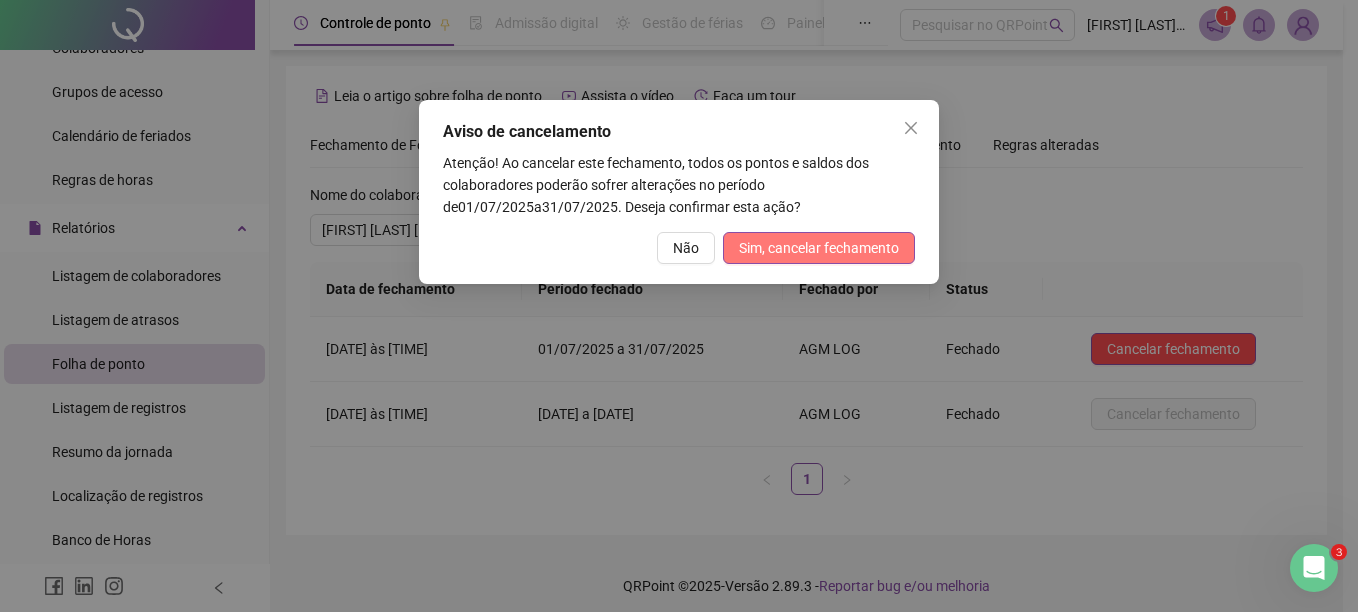 click on "Sim, cancelar fechamento" at bounding box center (819, 248) 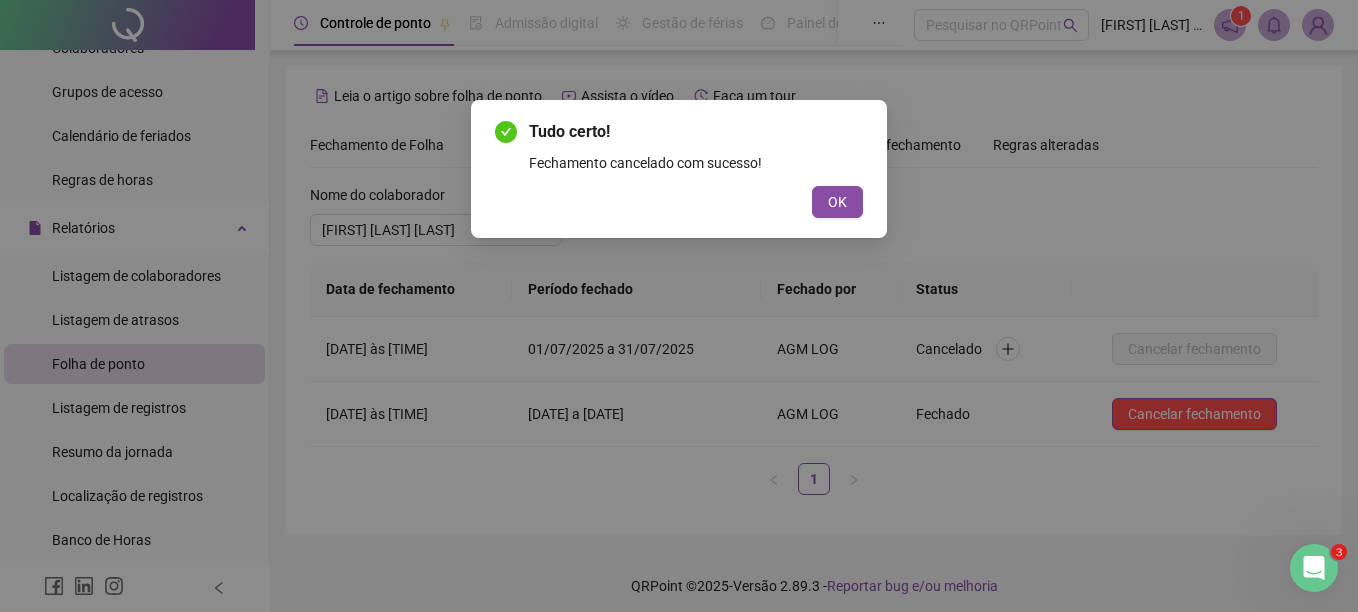 click on "OK" at bounding box center [837, 202] 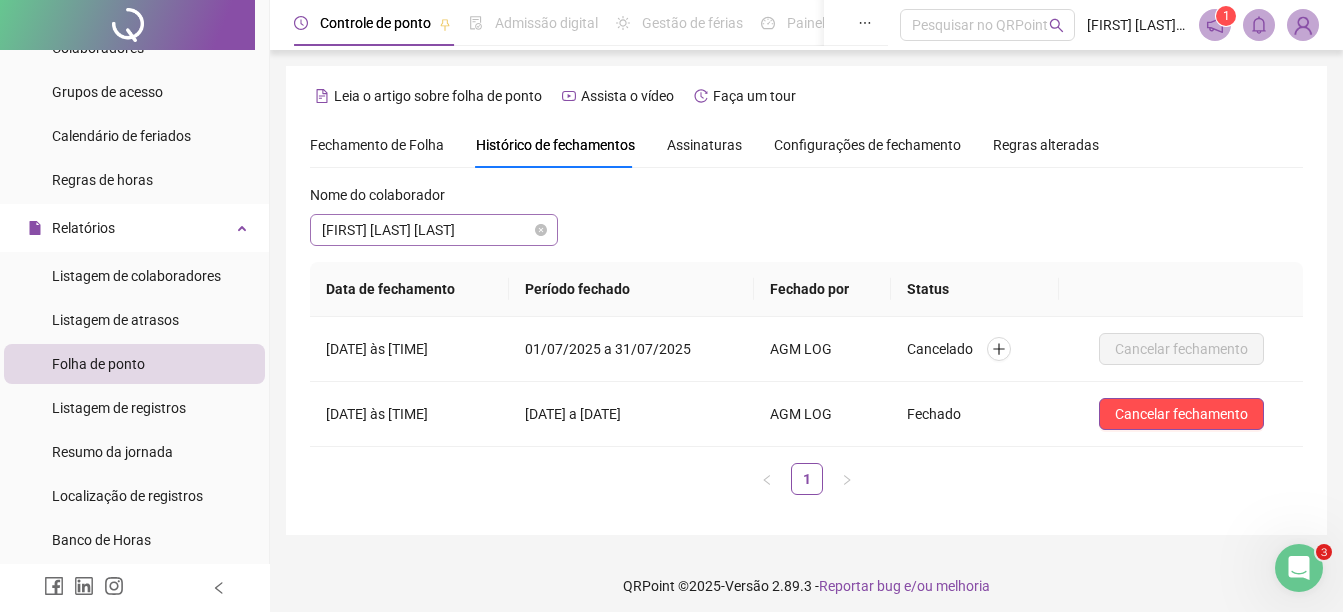 click on "[FIRST] [LAST] [LAST]" at bounding box center [434, 230] 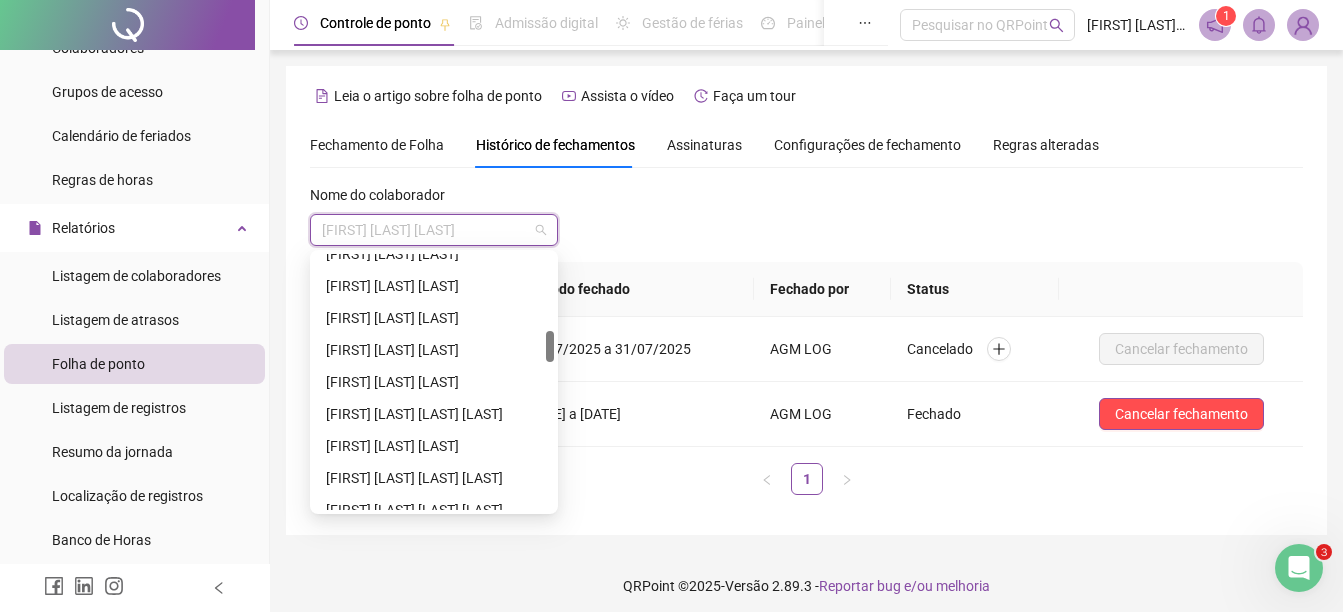 scroll, scrollTop: 424, scrollLeft: 0, axis: vertical 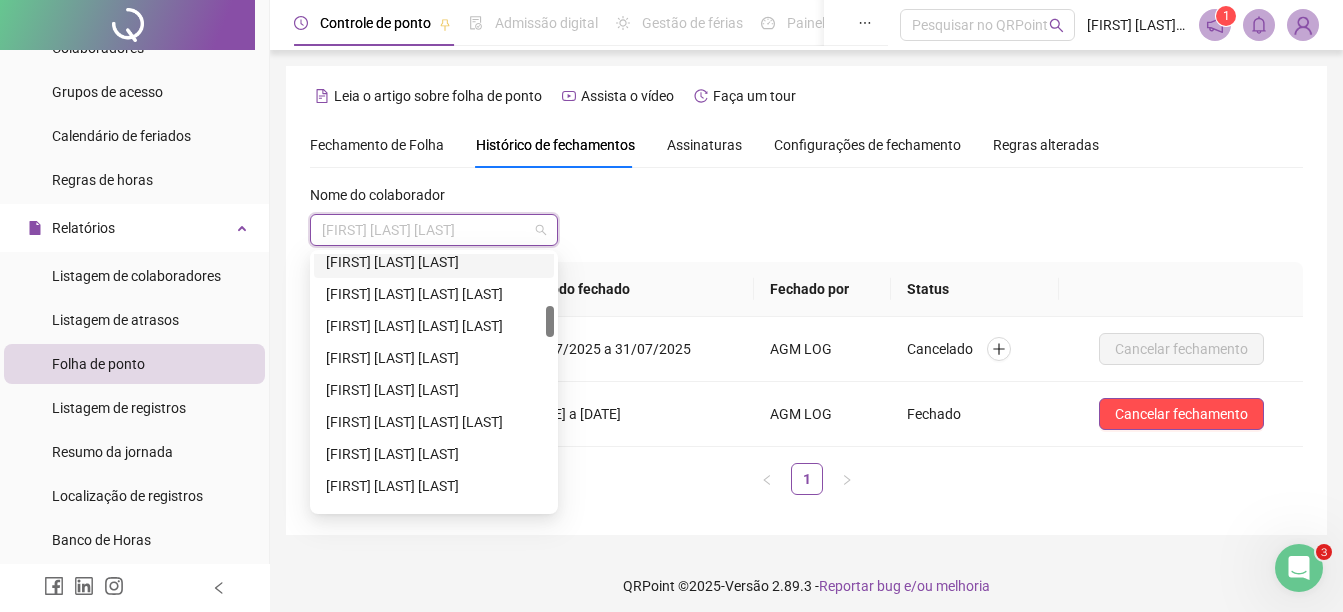 click on "[FIRST] [LAST] [LAST]" at bounding box center (434, 262) 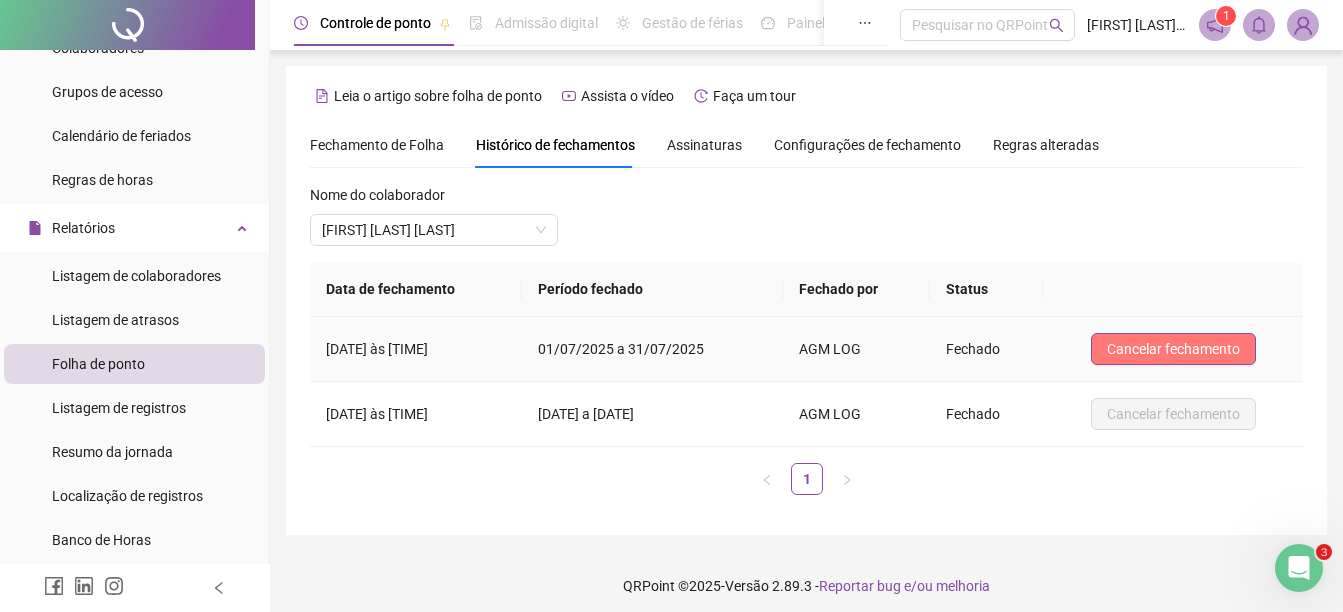 click on "Cancelar fechamento" at bounding box center (1173, 349) 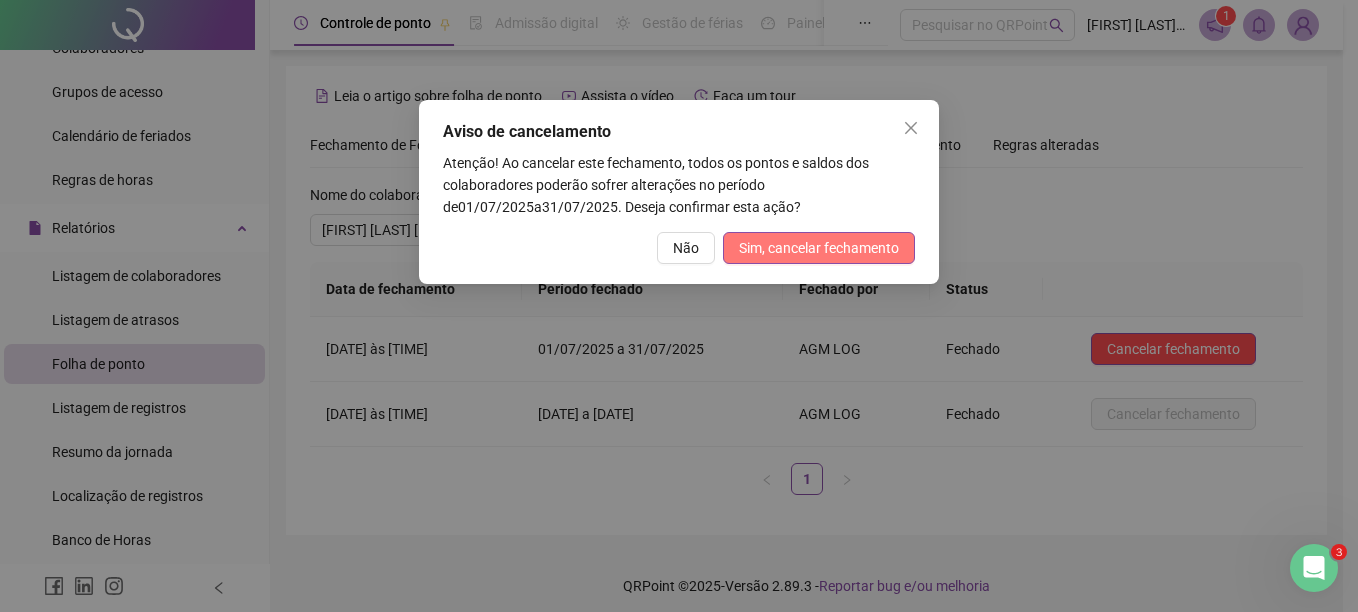 click on "Sim, cancelar fechamento" at bounding box center (819, 248) 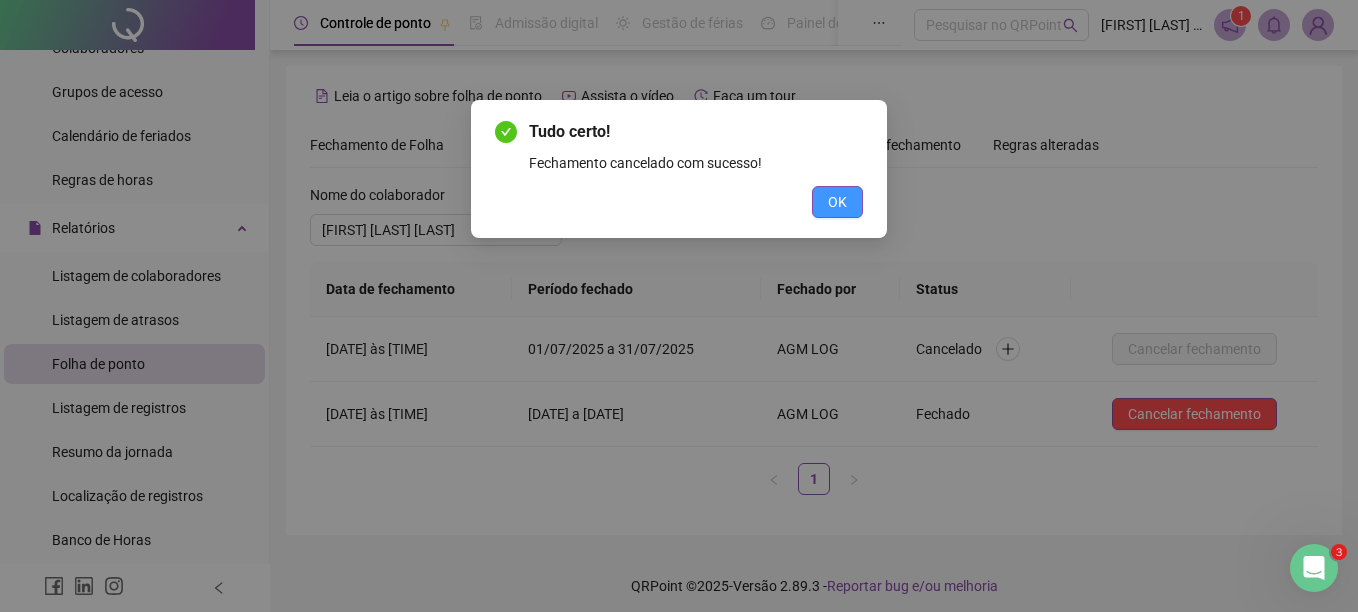 click on "OK" at bounding box center (837, 202) 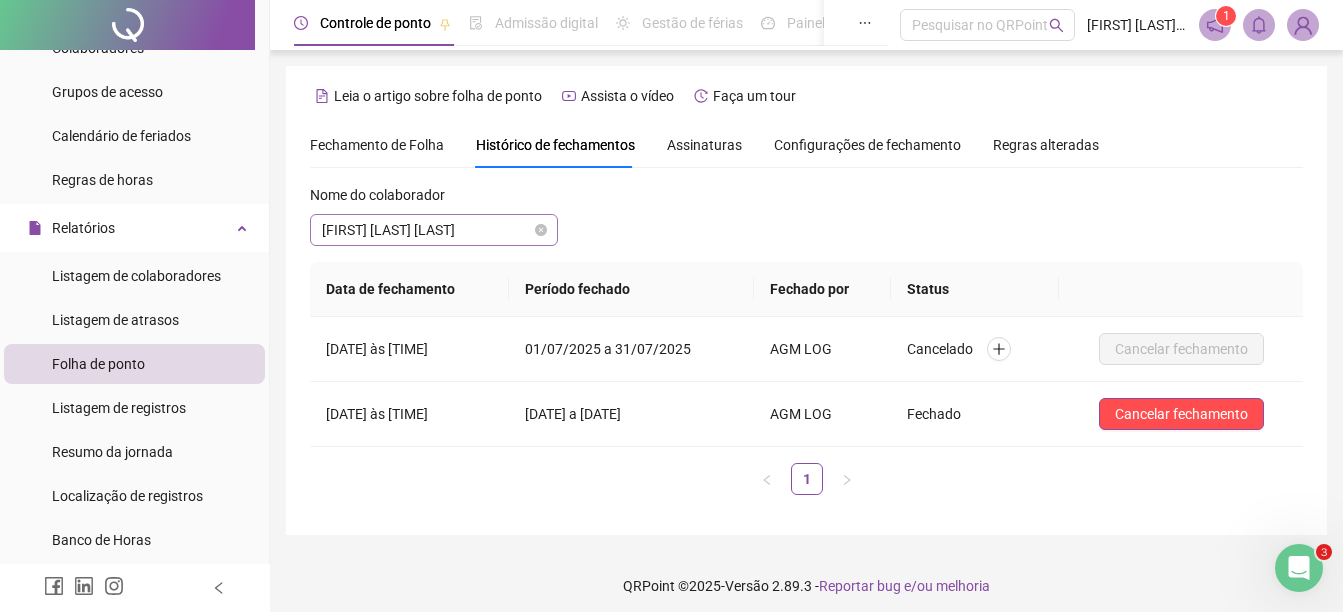 click on "[FIRST] [LAST] [LAST]" at bounding box center (434, 230) 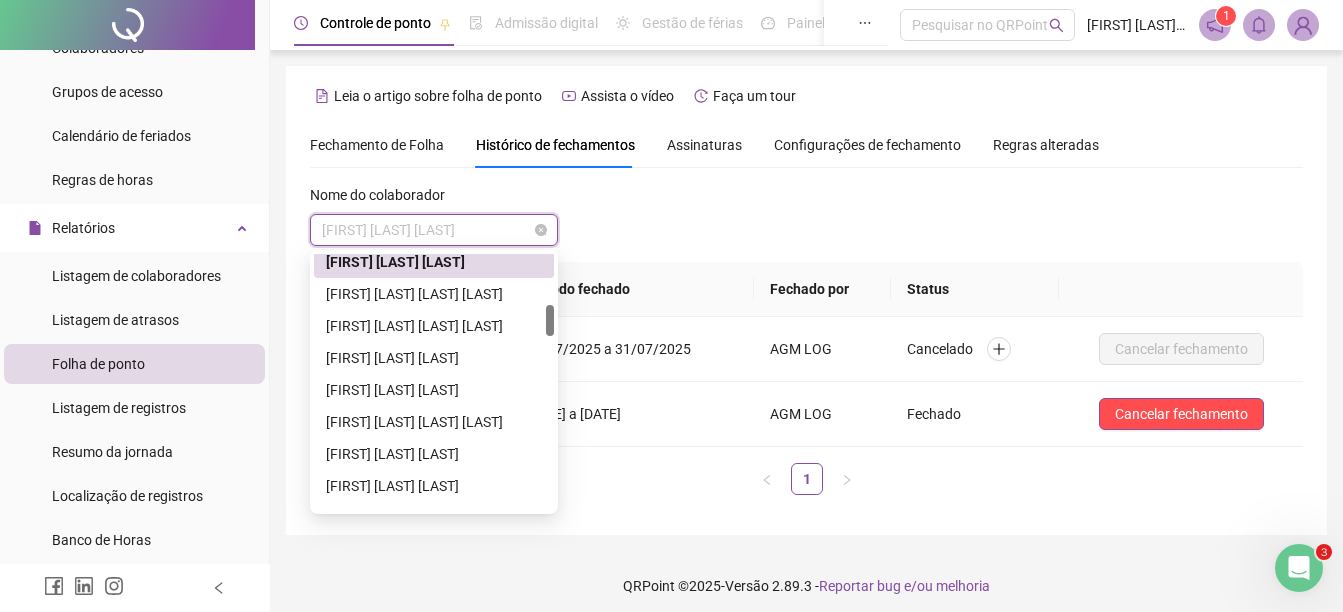 scroll, scrollTop: 416, scrollLeft: 0, axis: vertical 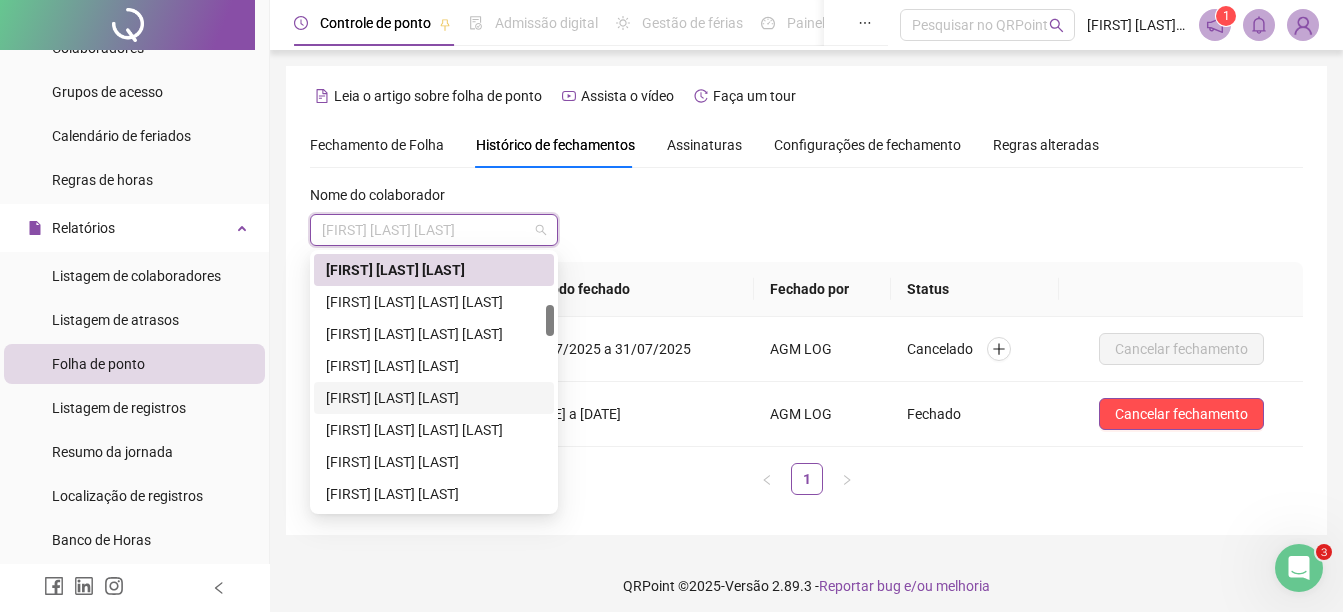 click on "[FIRST] [LAST] [LAST]" at bounding box center (434, 398) 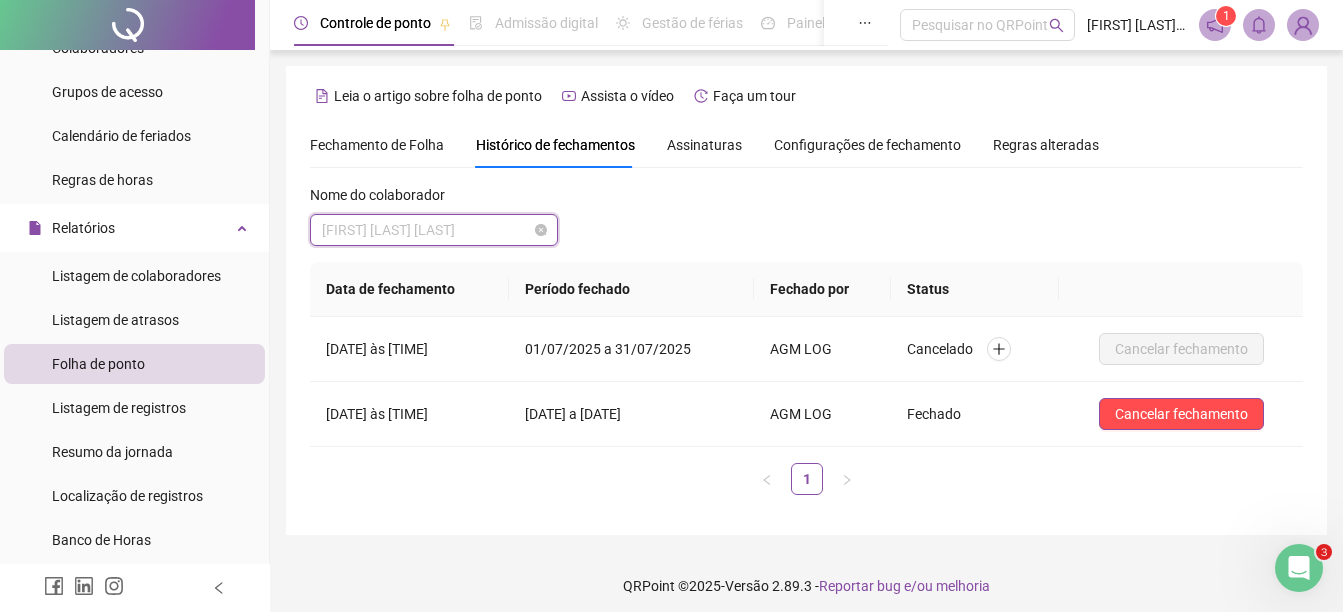 click on "[FIRST] [LAST] [LAST]" at bounding box center [434, 230] 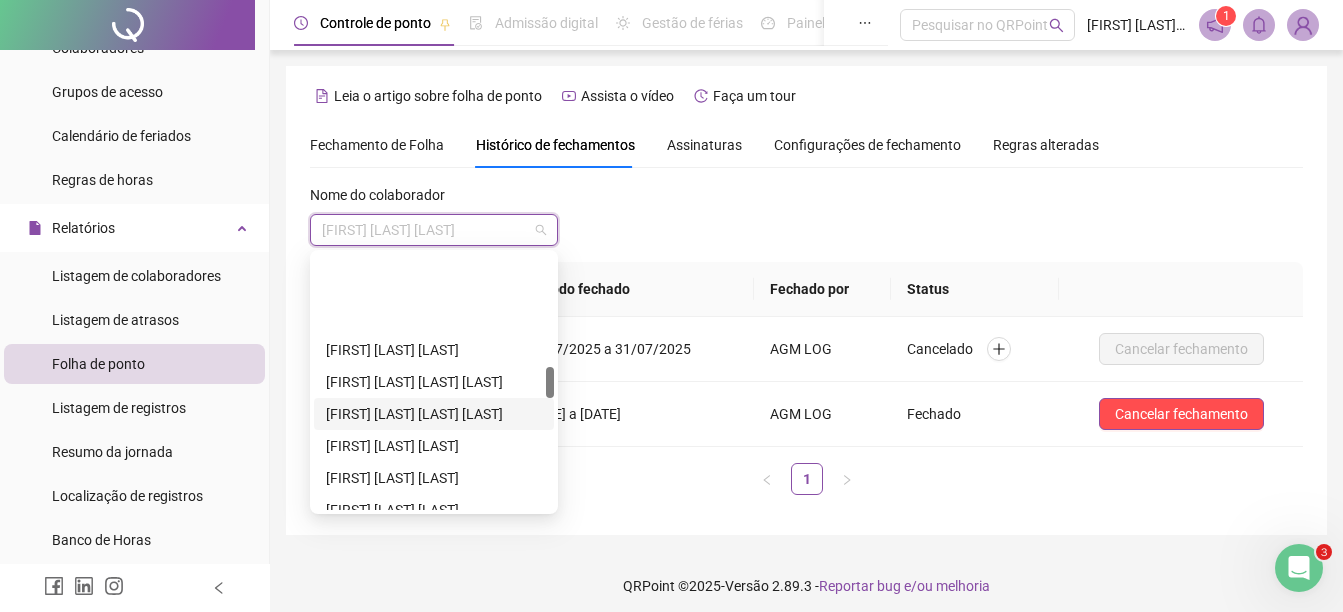 scroll, scrollTop: 916, scrollLeft: 0, axis: vertical 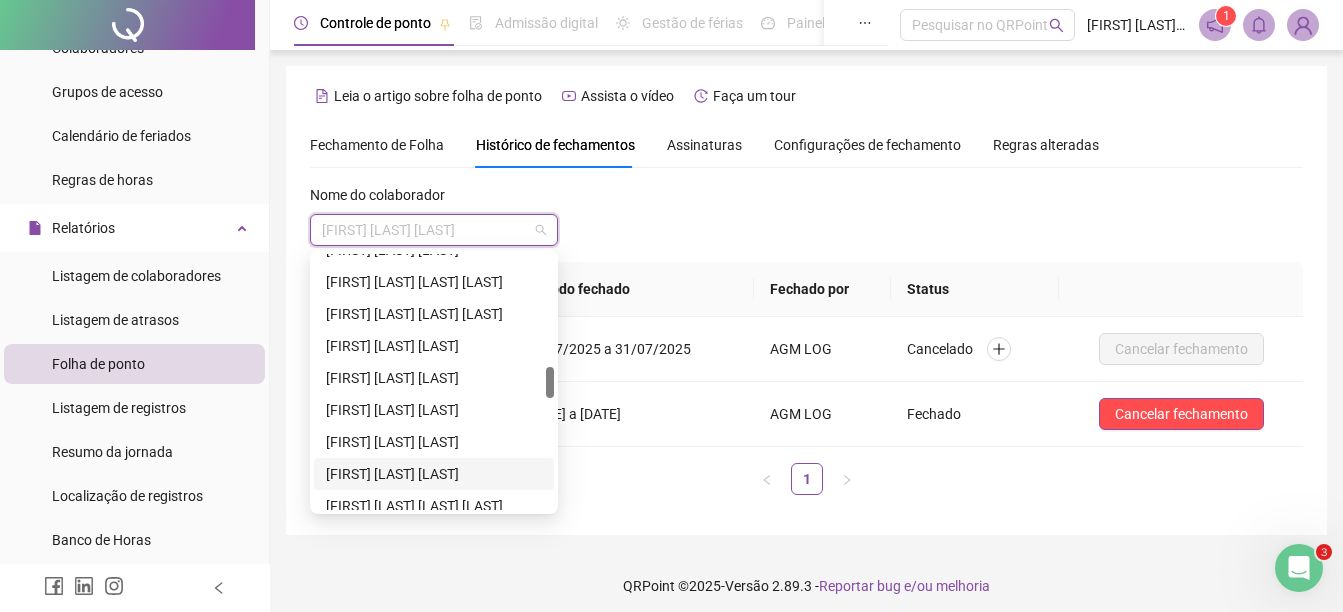 click on "[FIRST] [LAST] [LAST]" at bounding box center (434, 474) 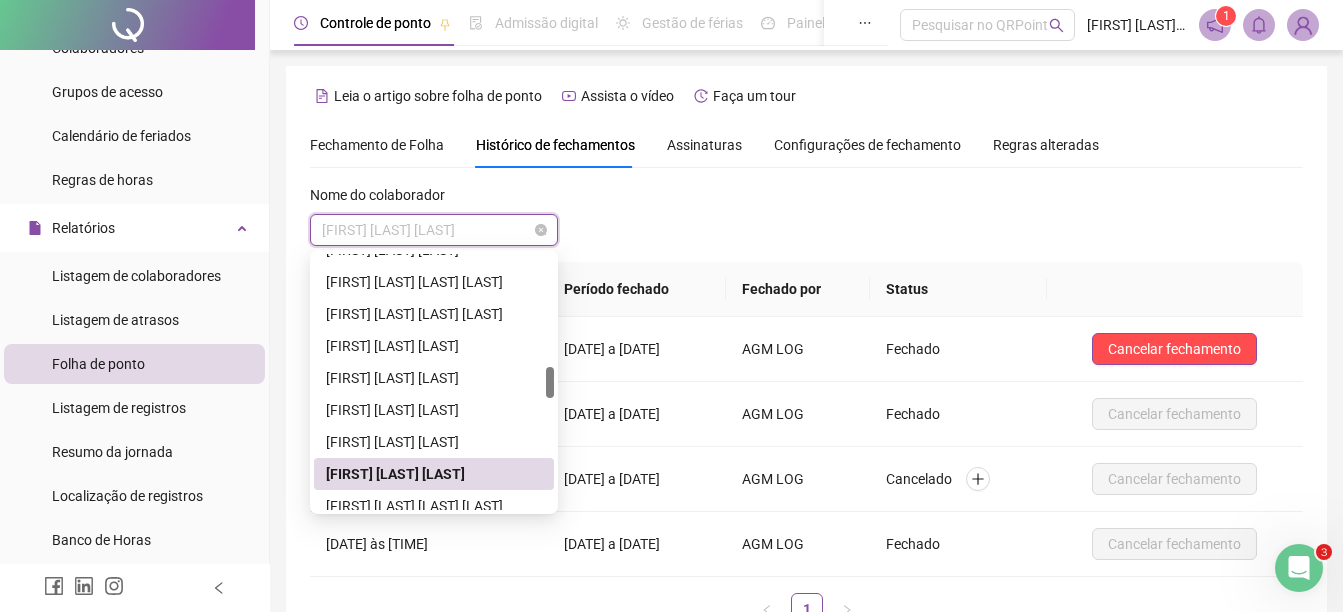 click on "[FIRST] [LAST] [LAST]" at bounding box center [434, 230] 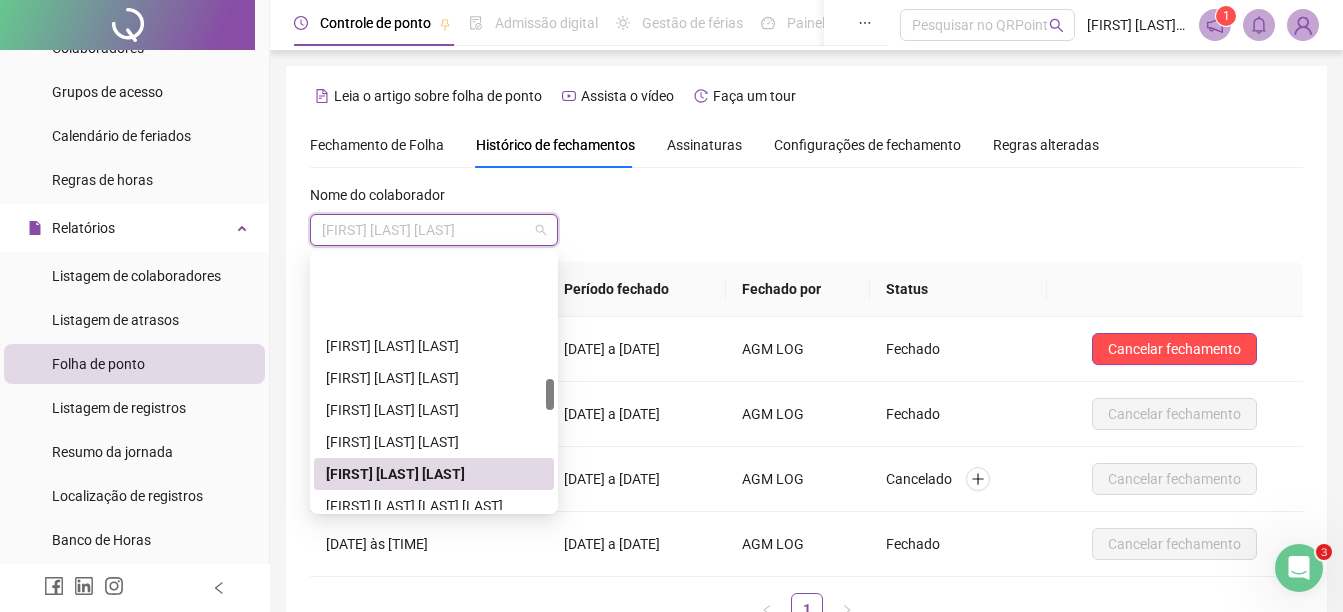 scroll, scrollTop: 1016, scrollLeft: 0, axis: vertical 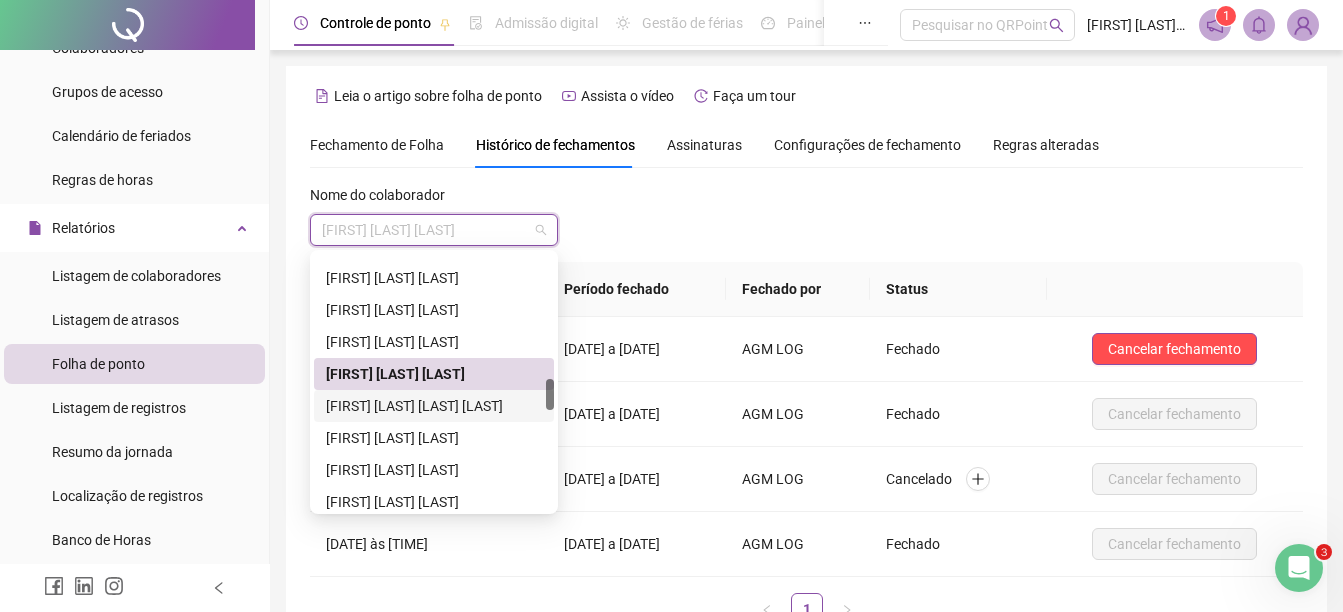 click on "[FIRST] [LAST] [LAST] [LAST]" at bounding box center (434, 406) 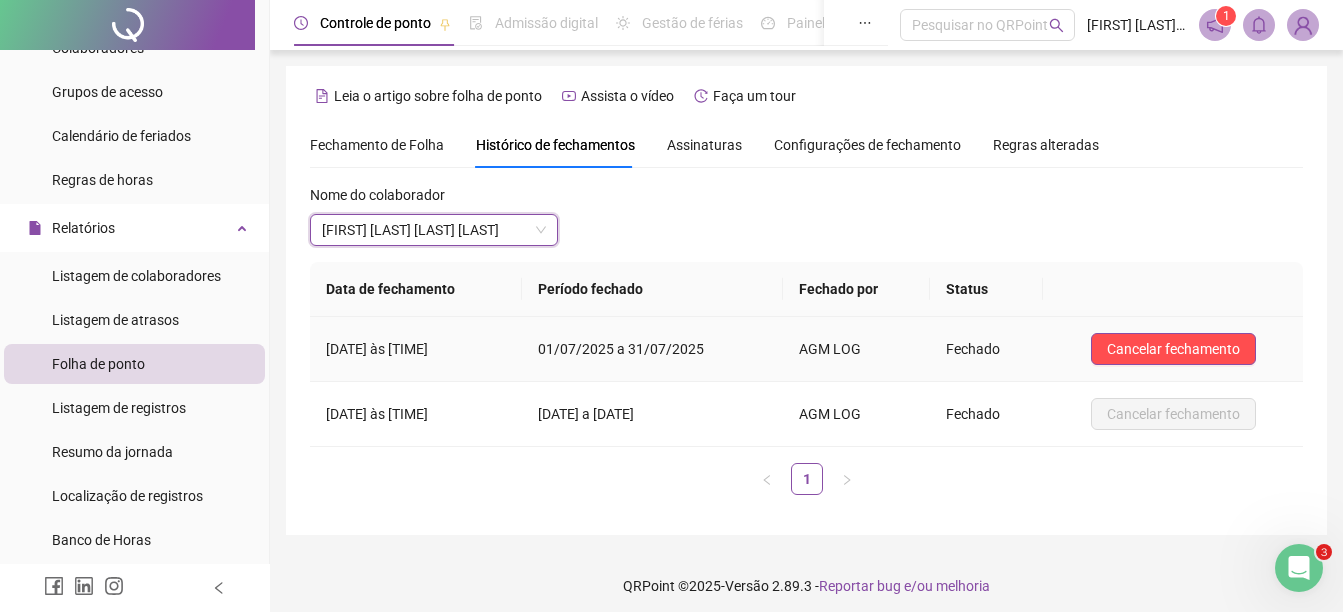 click on "Cancelar fechamento" at bounding box center [1173, 349] 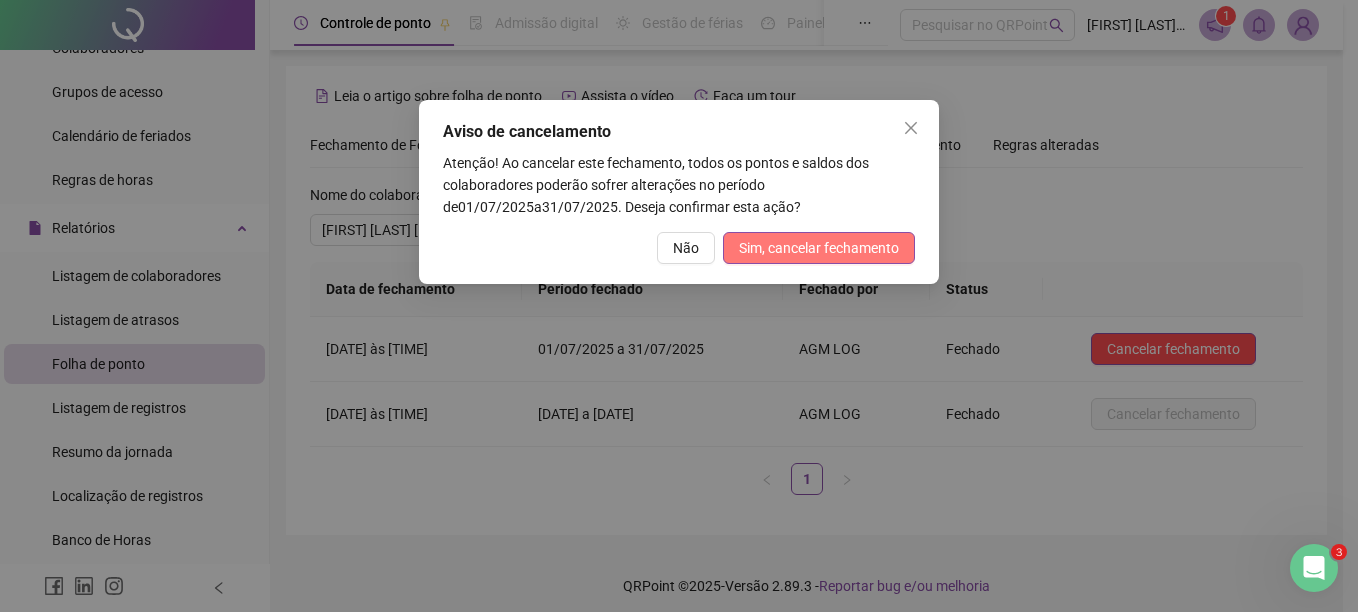 click on "Sim, cancelar fechamento" at bounding box center [819, 248] 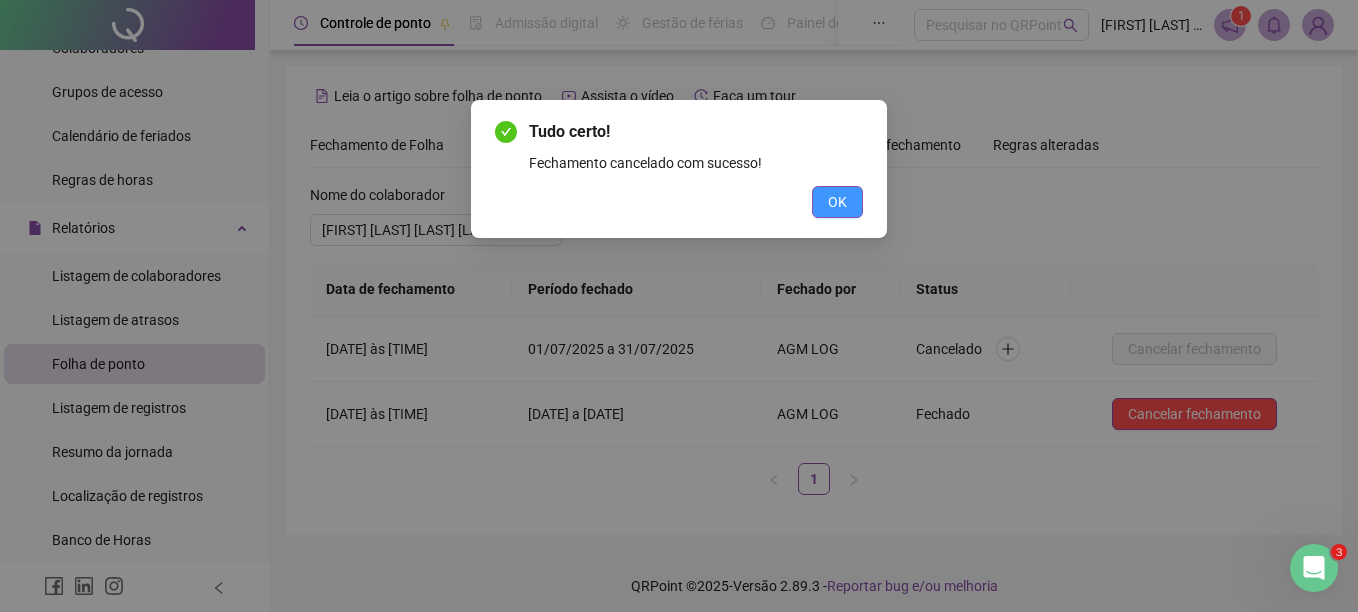 click on "OK" at bounding box center [837, 202] 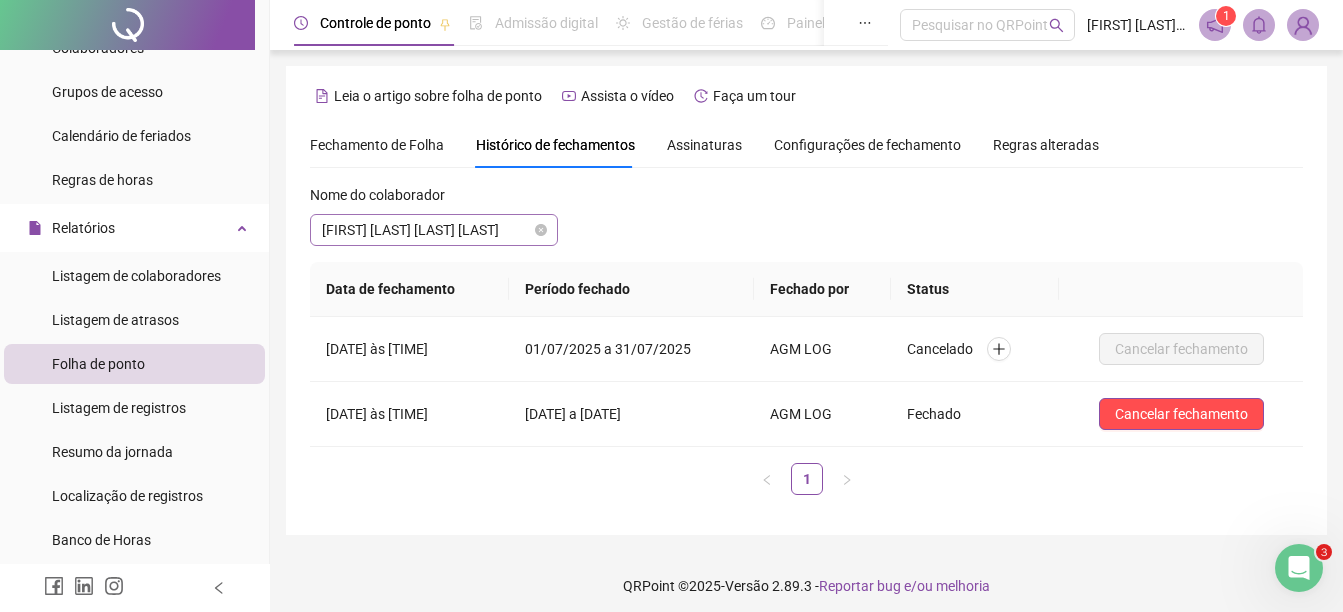 click on "[FIRST] [LAST] [LAST] [LAST]" at bounding box center (434, 230) 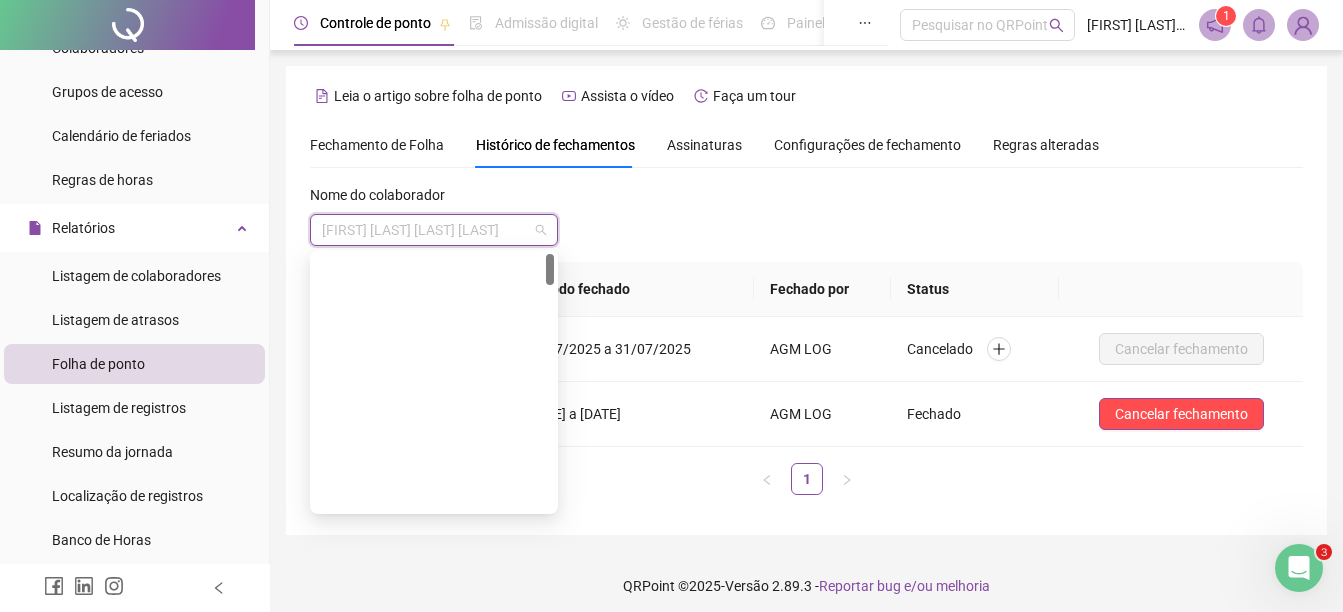 scroll, scrollTop: 0, scrollLeft: 0, axis: both 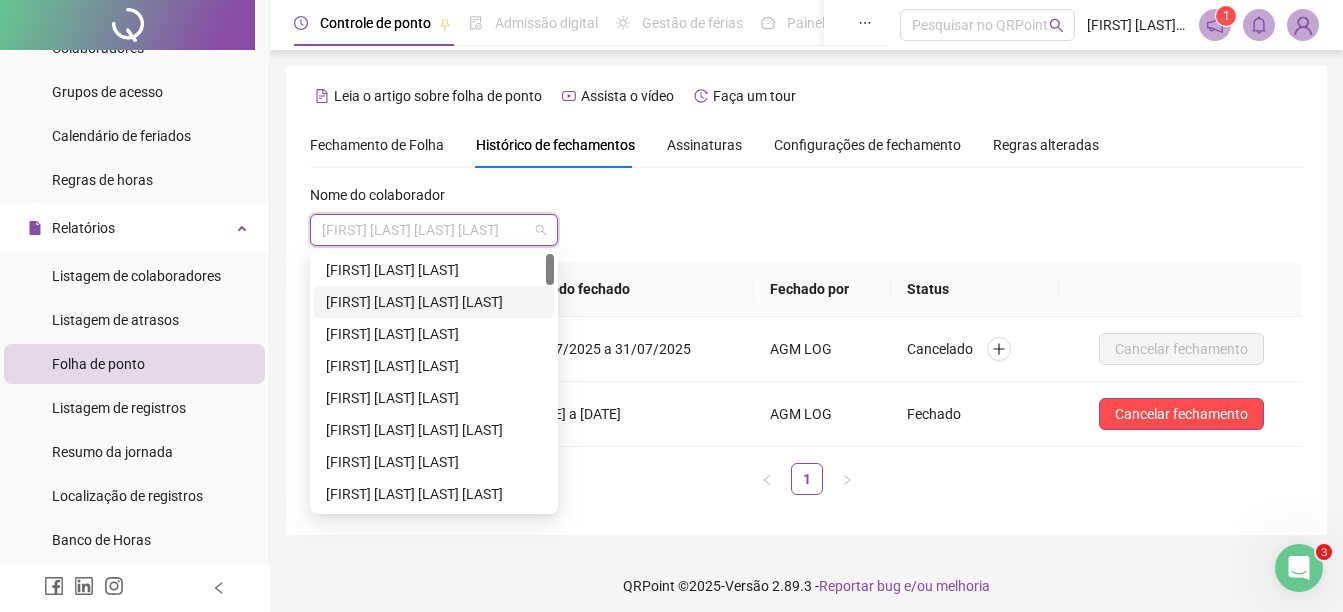 click on "[FIRST] [LAST] [LAST] [LAST]" at bounding box center [434, 302] 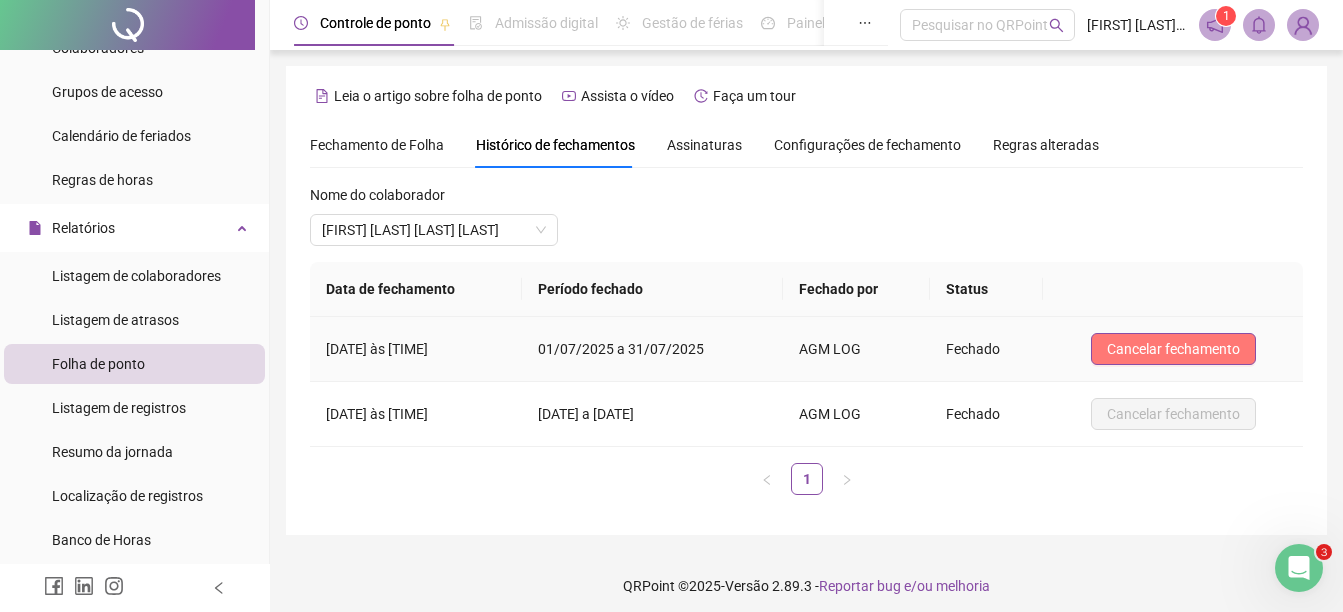 click on "Cancelar fechamento" at bounding box center [1173, 349] 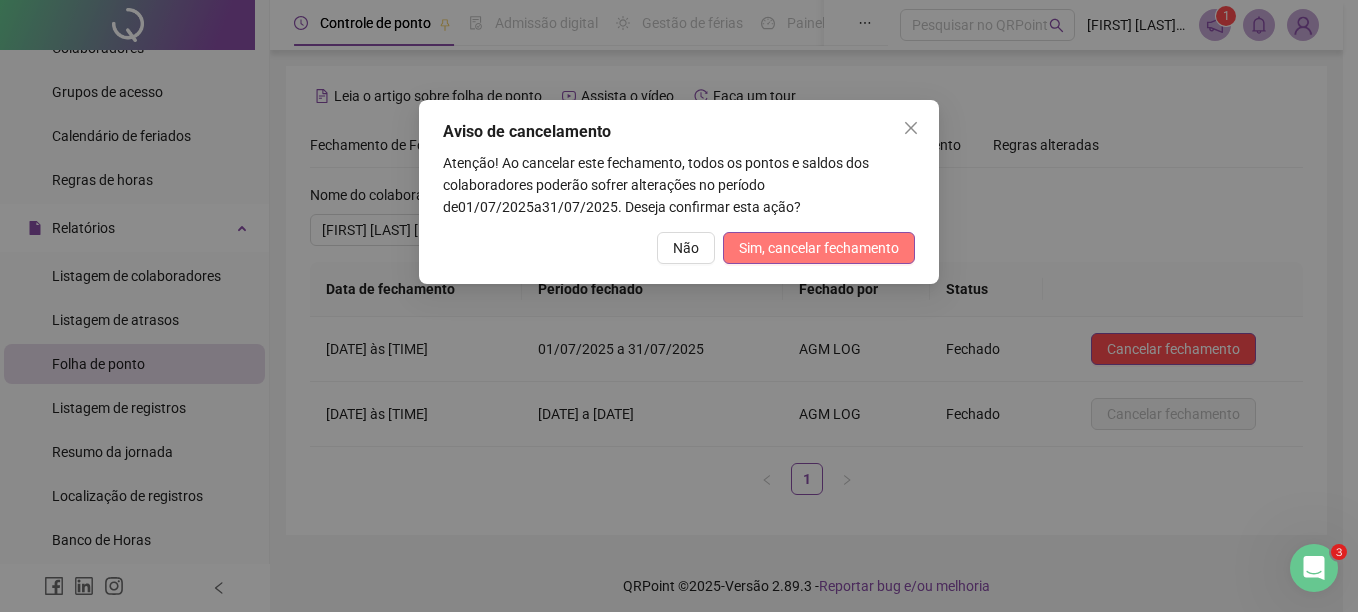 click on "Sim, cancelar fechamento" at bounding box center (819, 248) 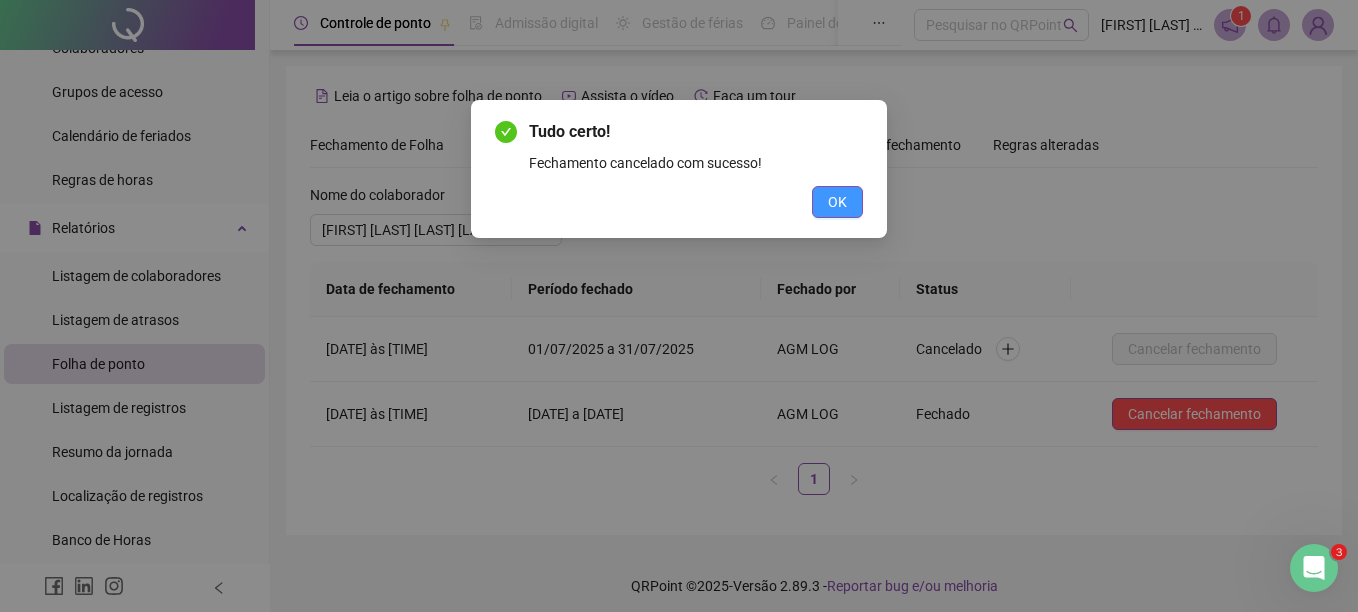 click on "OK" at bounding box center (837, 202) 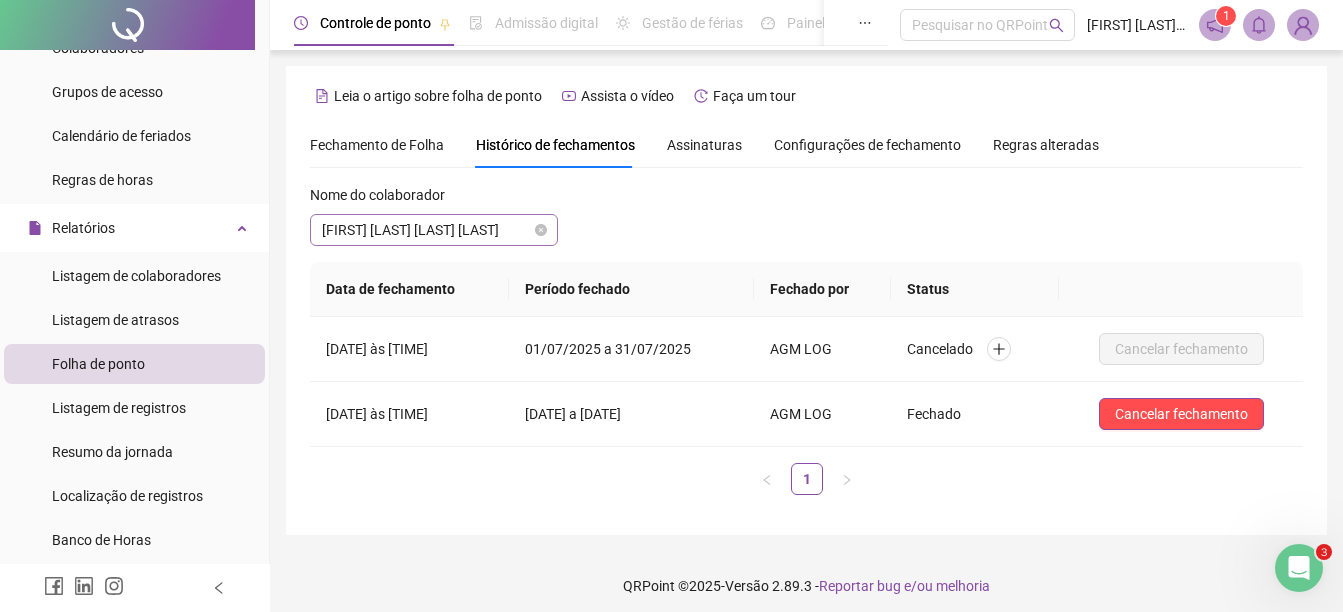 click on "[FIRST] [LAST] [LAST] [LAST]" at bounding box center (434, 230) 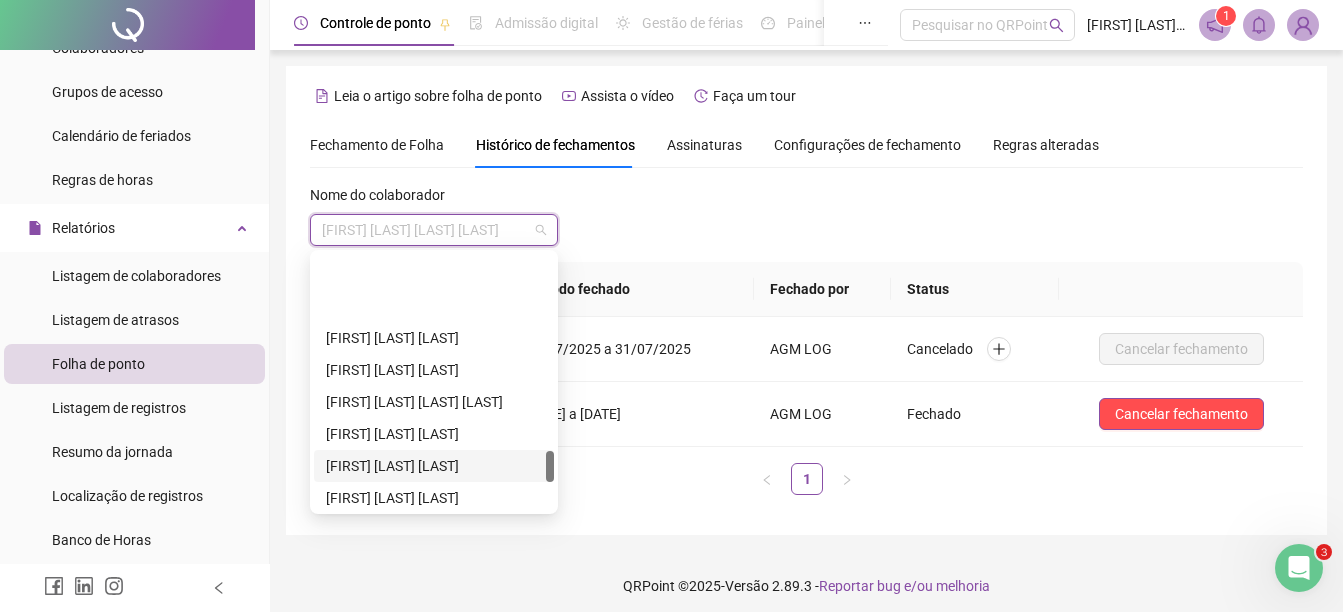 scroll, scrollTop: 1600, scrollLeft: 0, axis: vertical 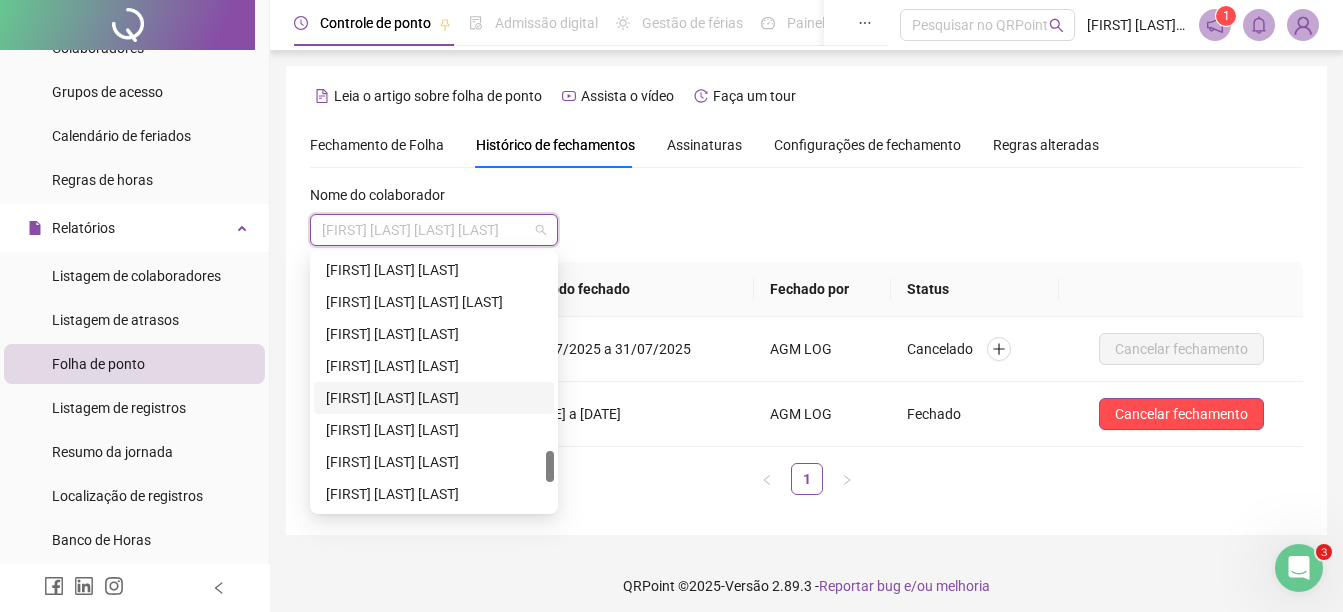 click on "[FIRST] [LAST] [LAST]" at bounding box center (434, 398) 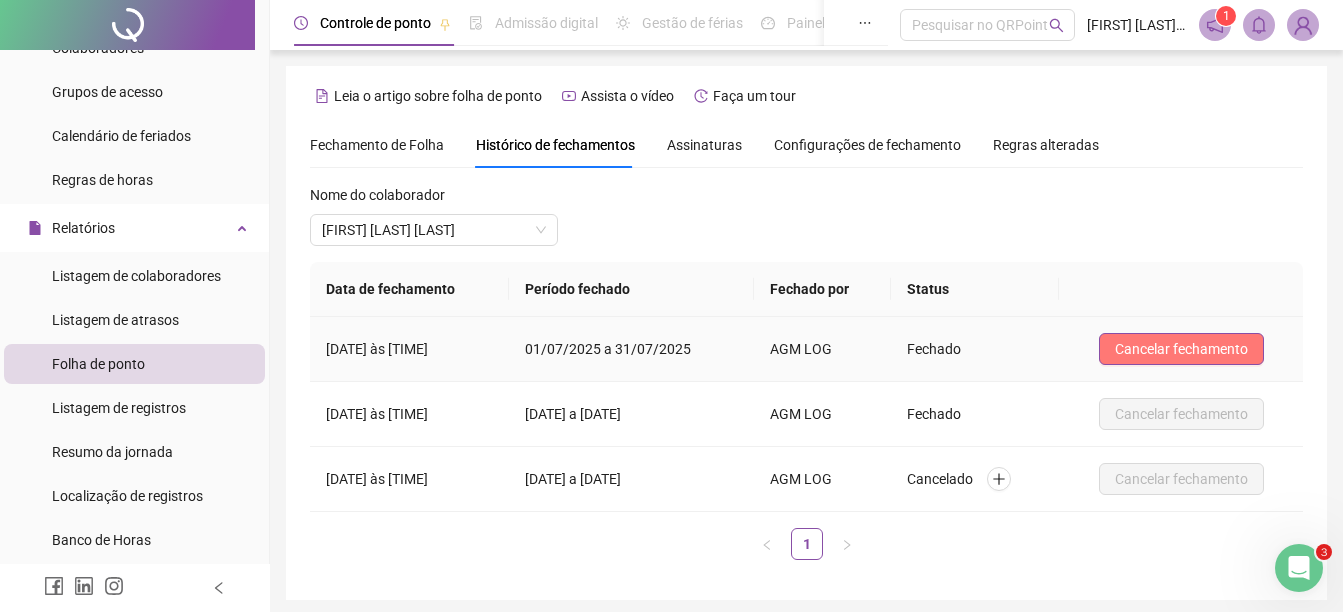 click on "Cancelar fechamento" at bounding box center (1181, 349) 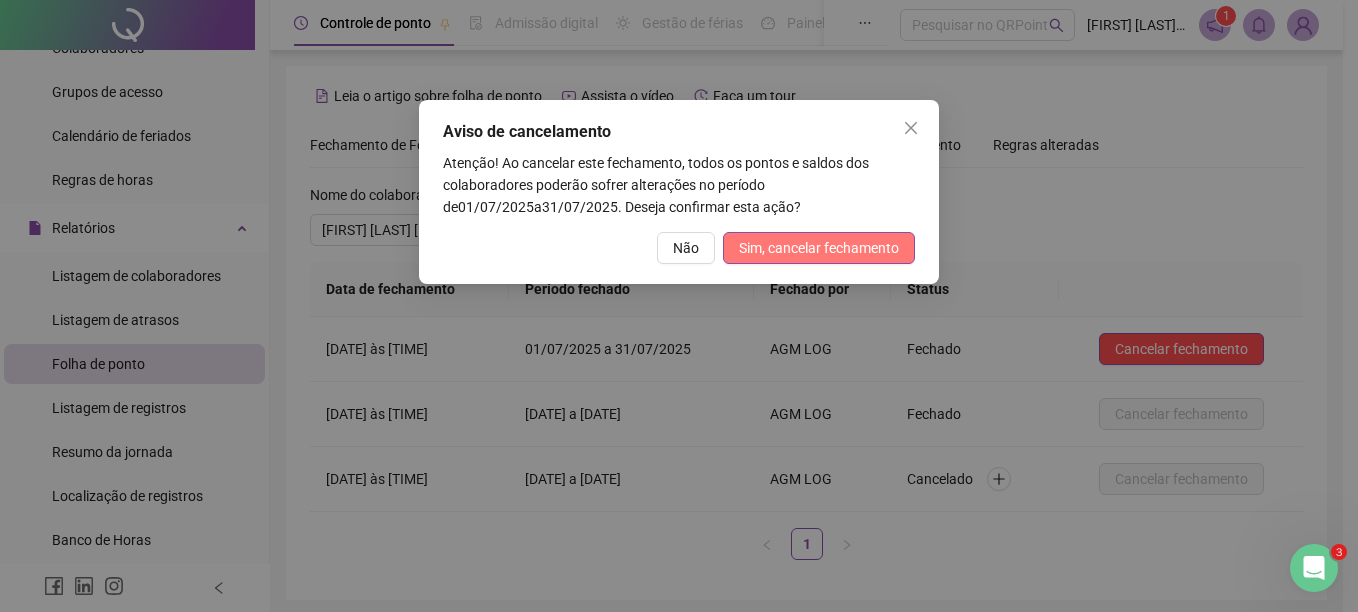click on "Sim, cancelar fechamento" at bounding box center (819, 248) 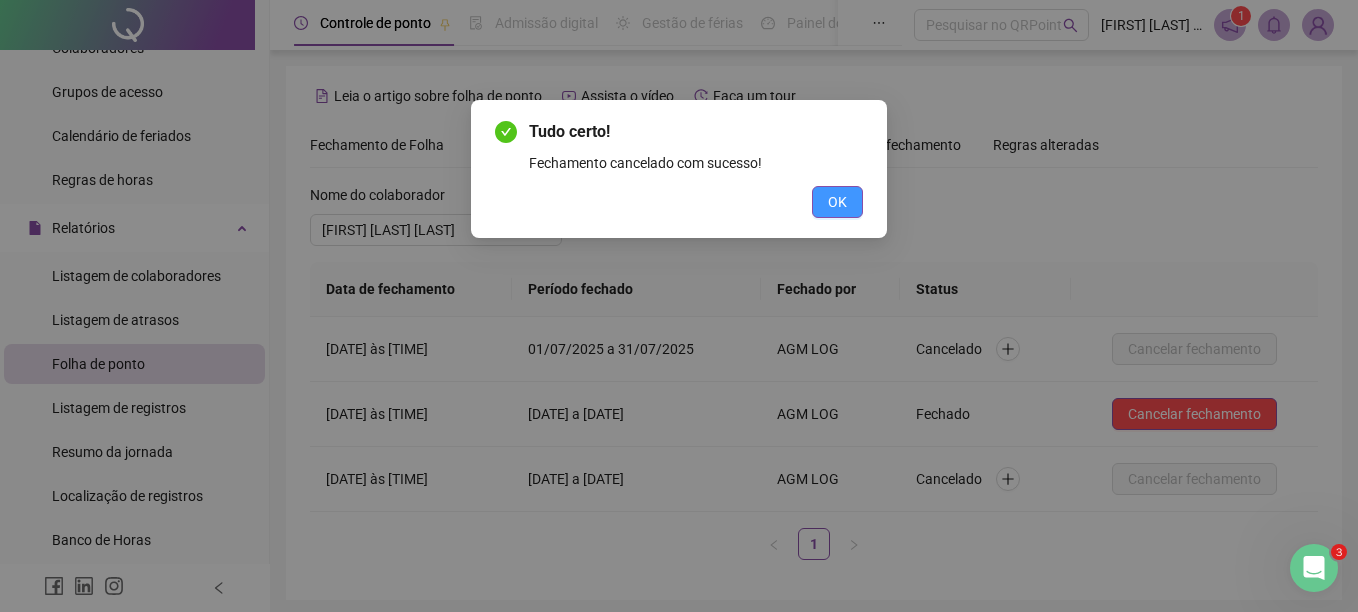 click on "OK" at bounding box center [837, 202] 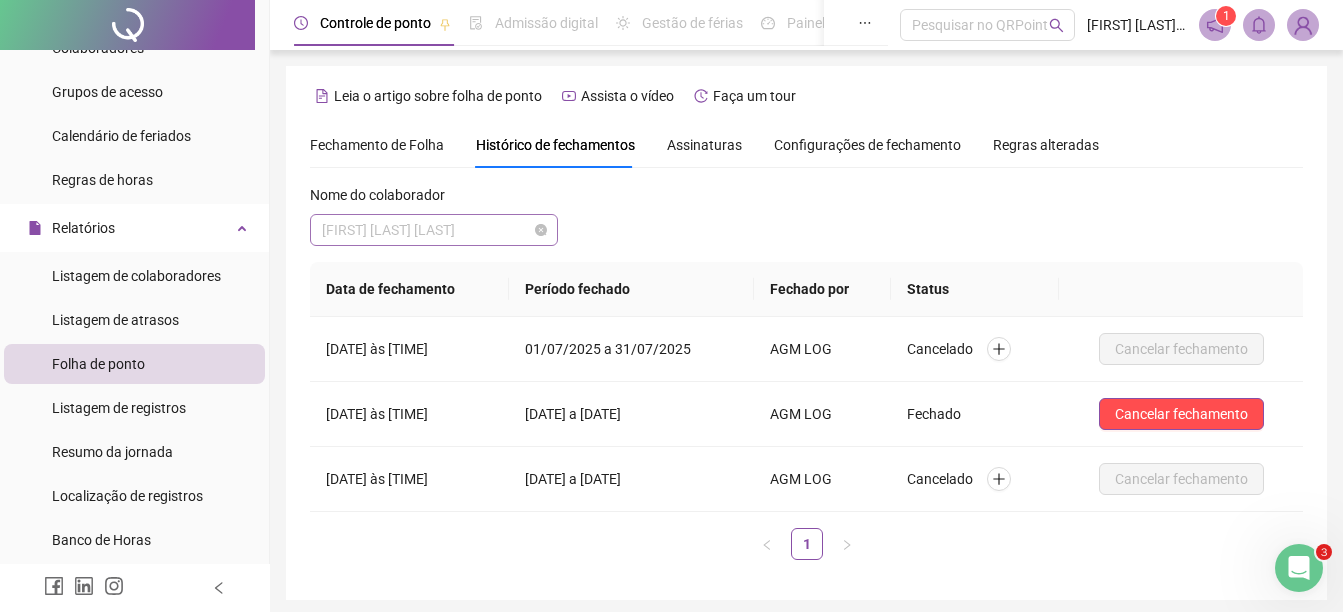 click on "[FIRST] [LAST] [LAST]" at bounding box center [434, 230] 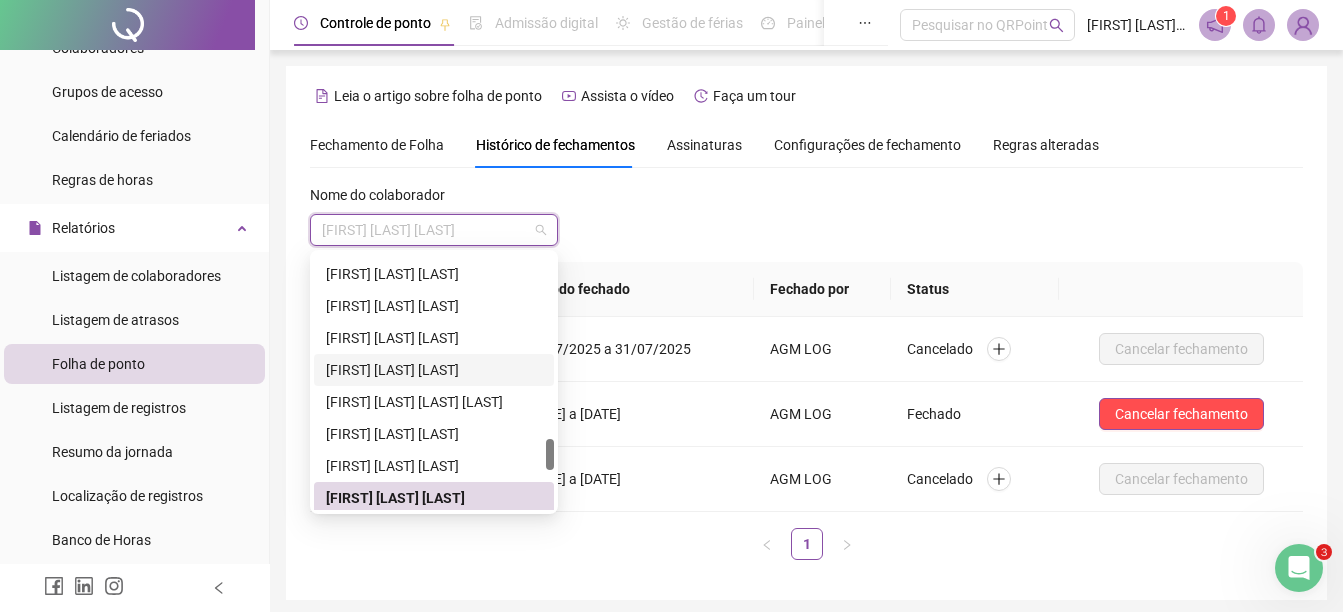 scroll, scrollTop: 1400, scrollLeft: 0, axis: vertical 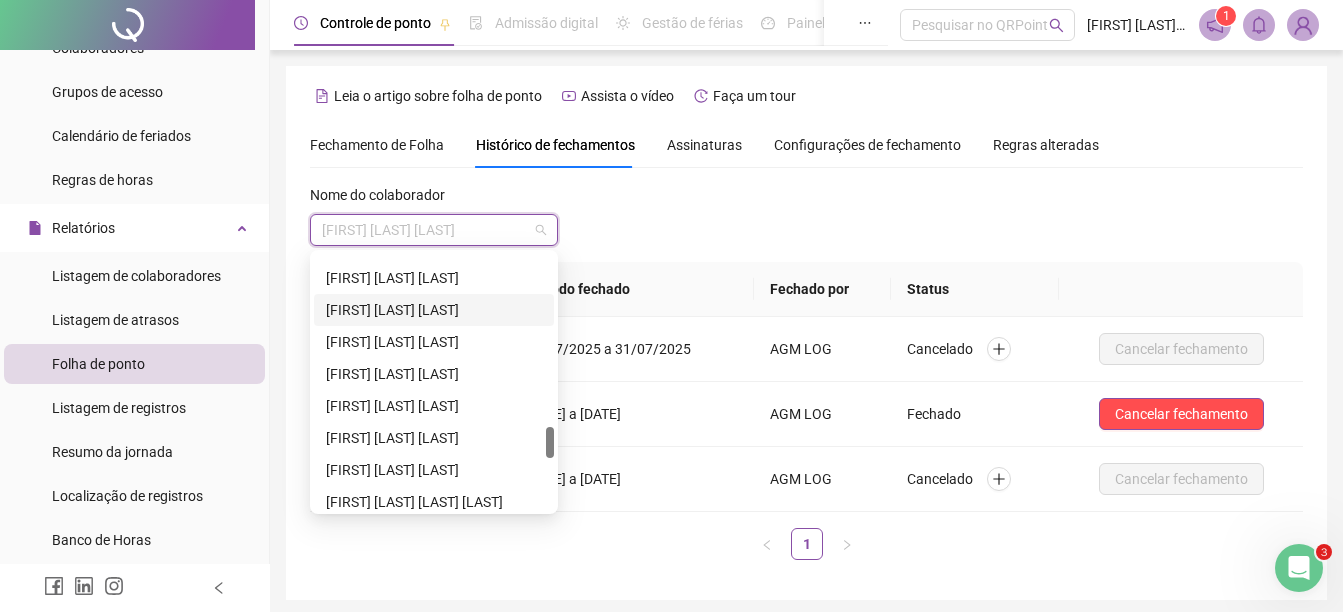 click on "[FIRST] [LAST] [LAST]" at bounding box center [434, 310] 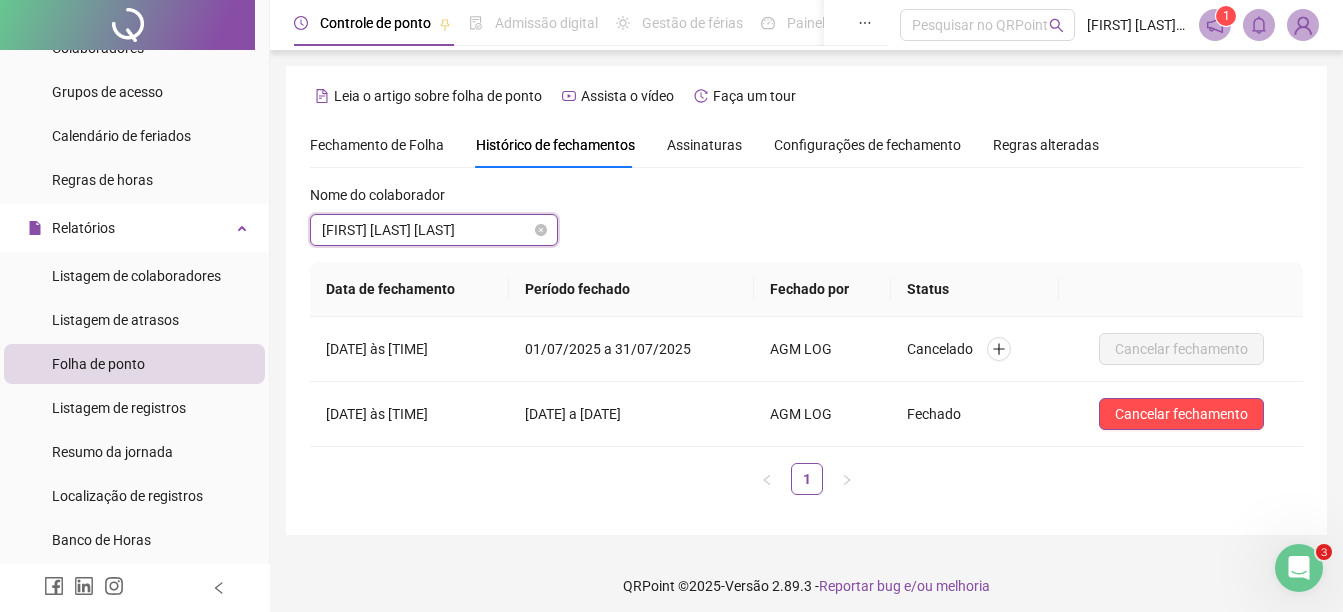 click on "[FIRST] [LAST] [LAST]" at bounding box center (434, 230) 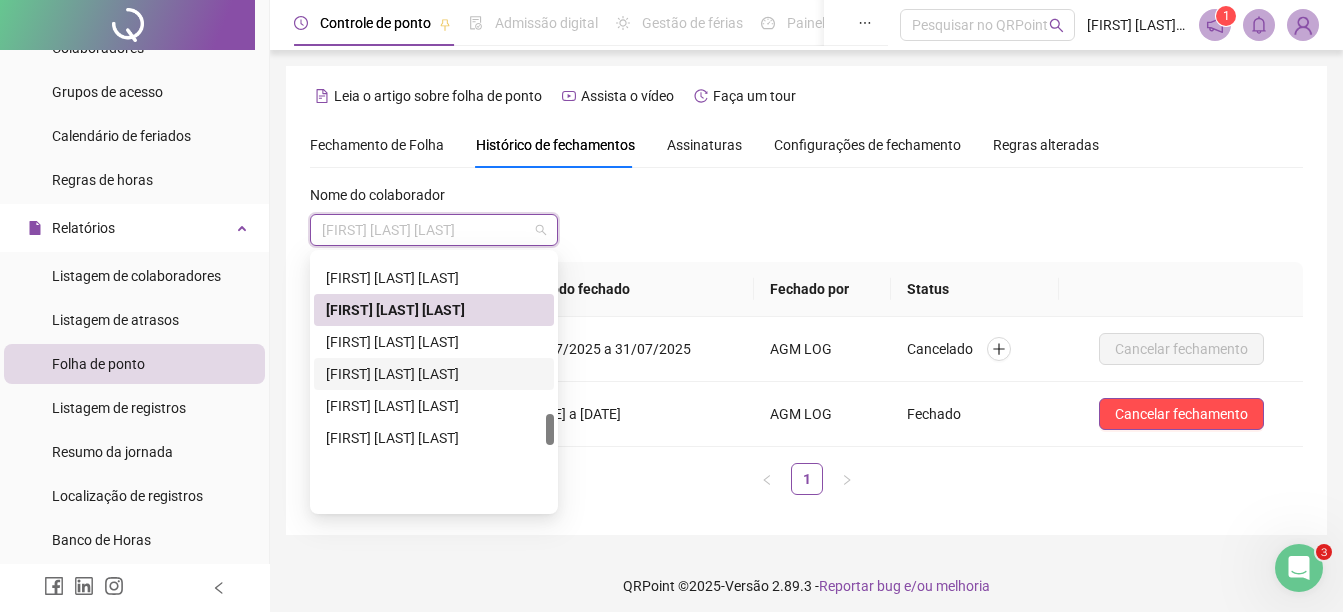 scroll, scrollTop: 1200, scrollLeft: 0, axis: vertical 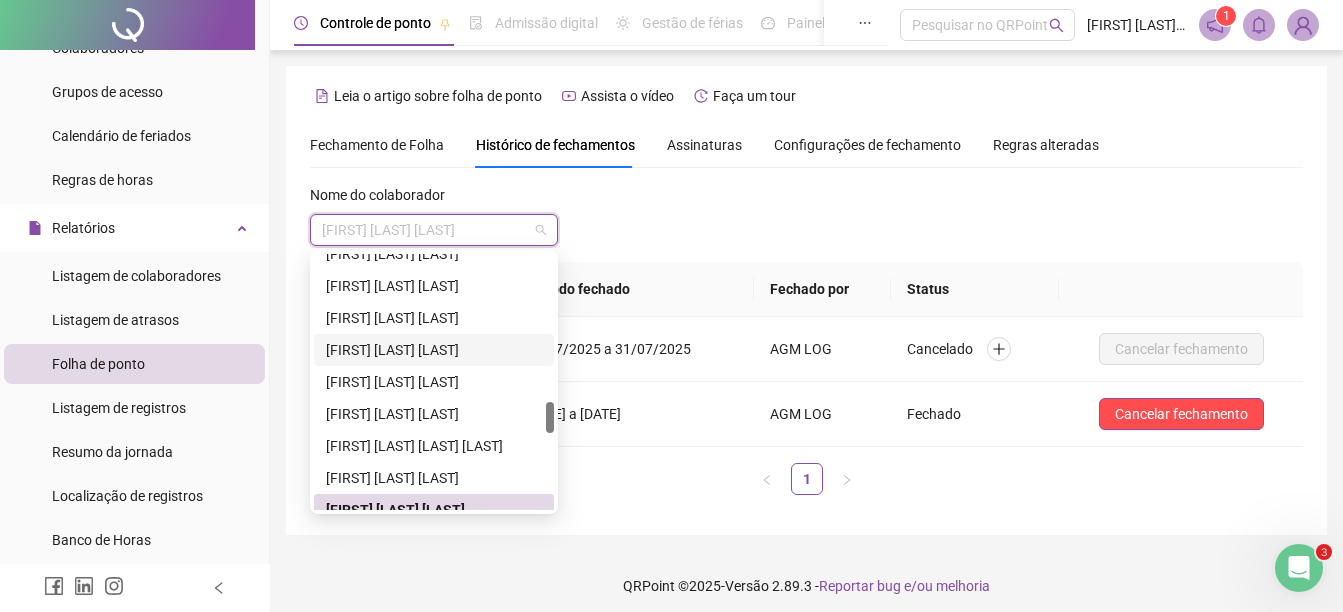 click on "[FIRST] [LAST] [LAST]" at bounding box center (434, 350) 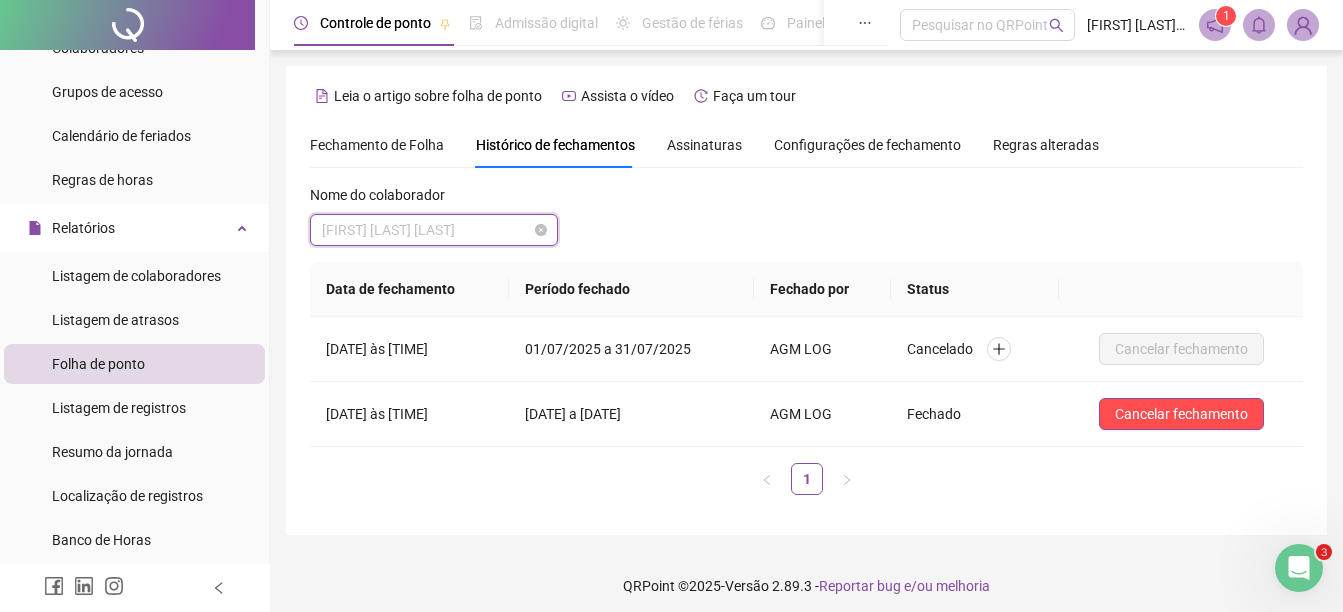 click on "[FIRST] [LAST] [LAST]" at bounding box center [434, 230] 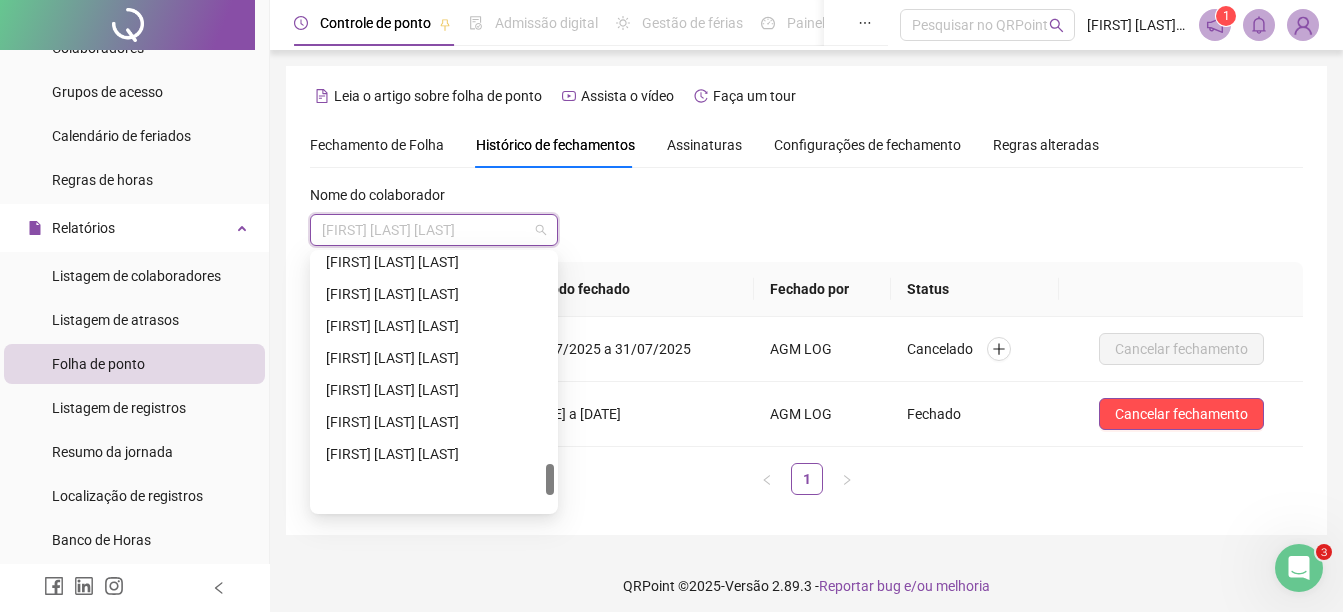 scroll, scrollTop: 1800, scrollLeft: 0, axis: vertical 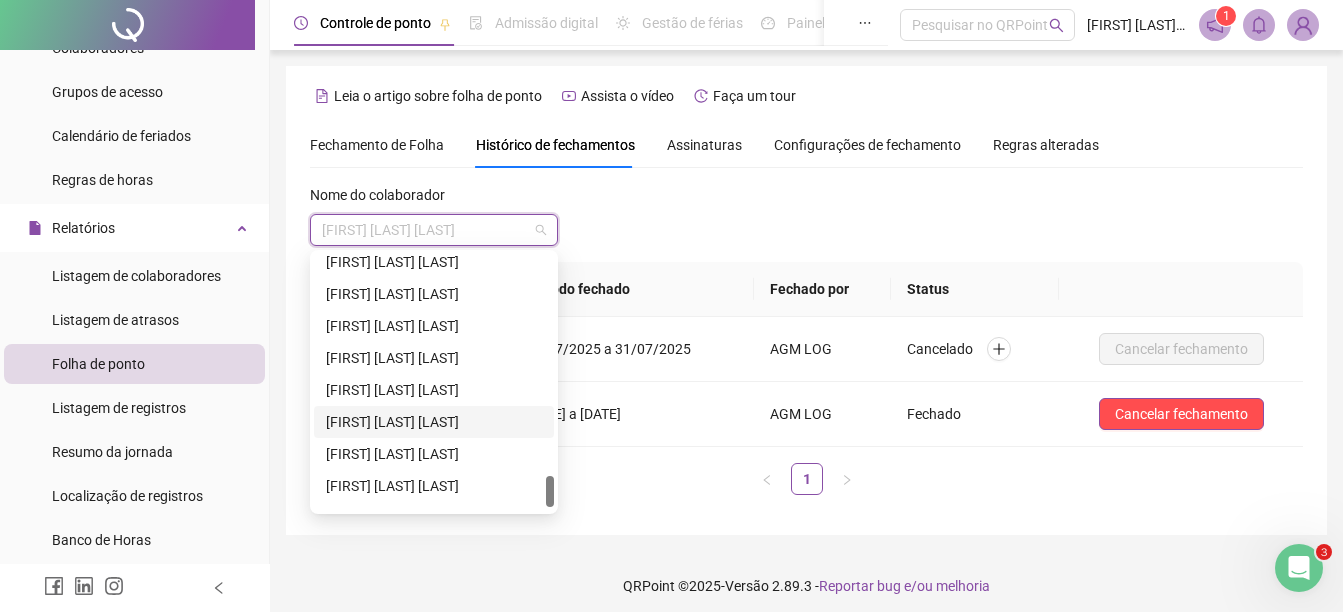 click on "[FIRST] [LAST] [LAST]" at bounding box center [434, 422] 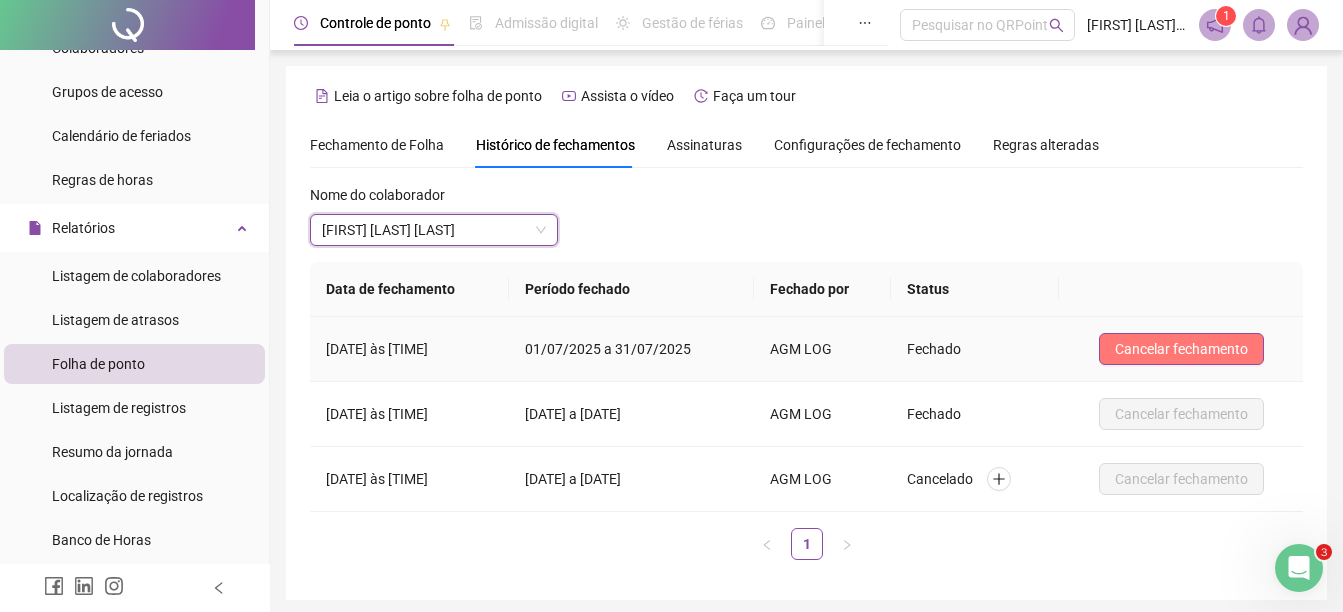 click on "Cancelar fechamento" at bounding box center (1181, 349) 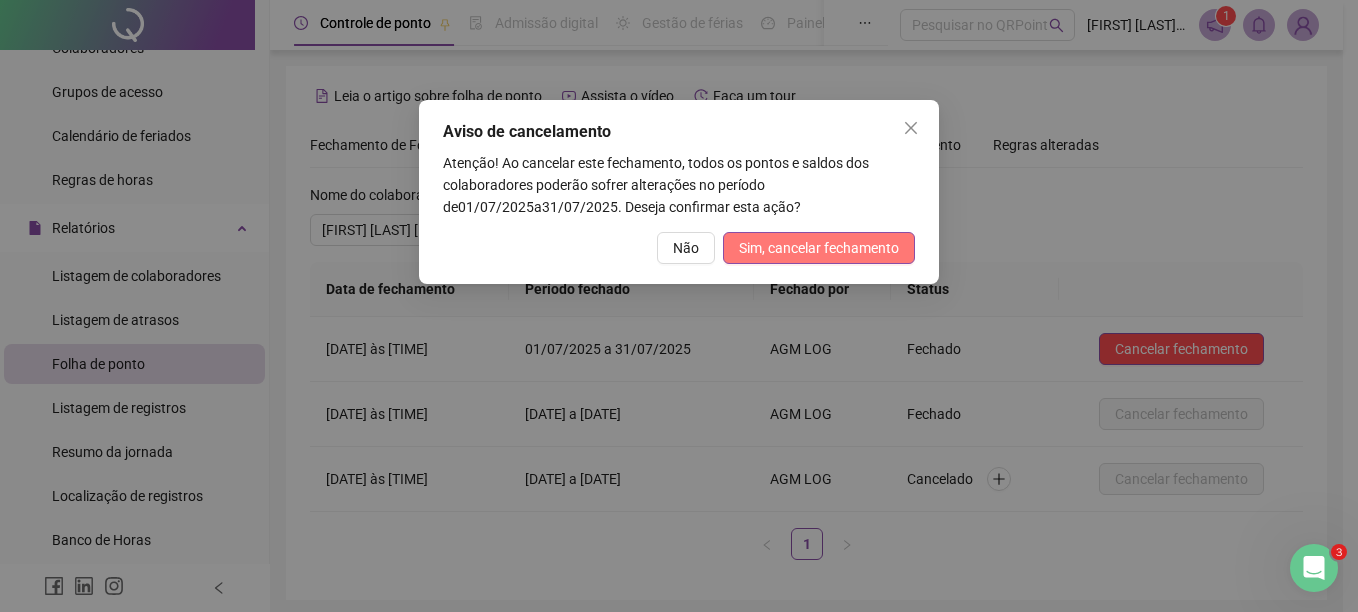 click on "Sim, cancelar fechamento" at bounding box center [819, 248] 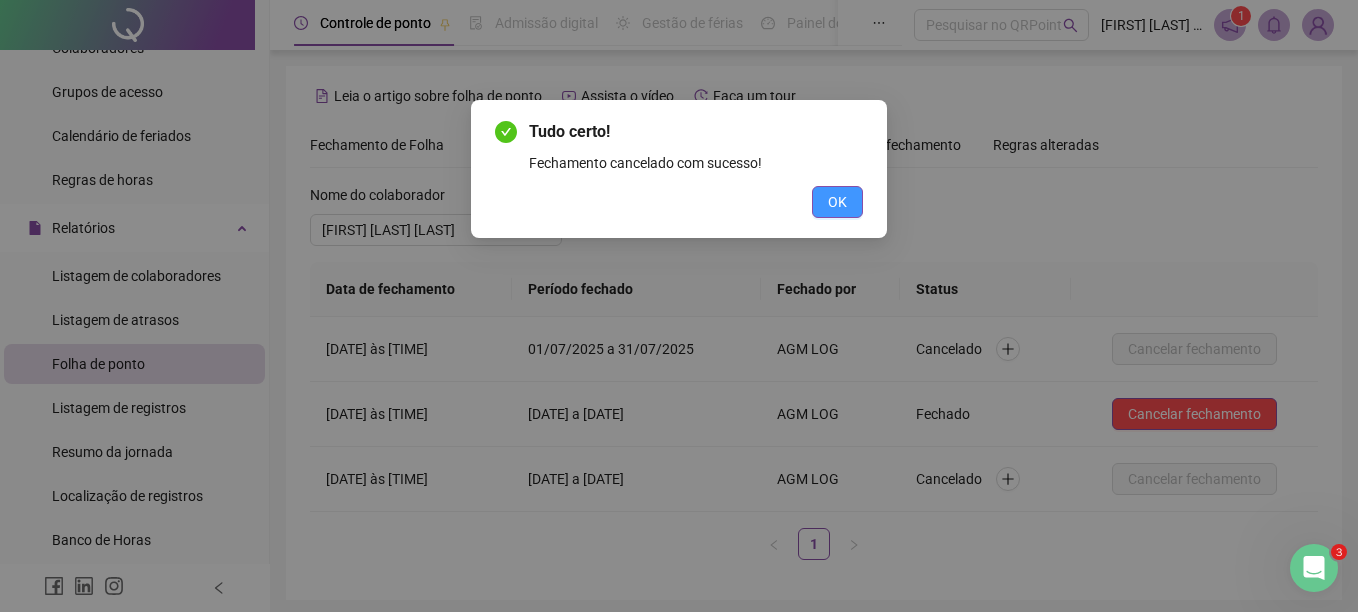 click on "OK" at bounding box center (837, 202) 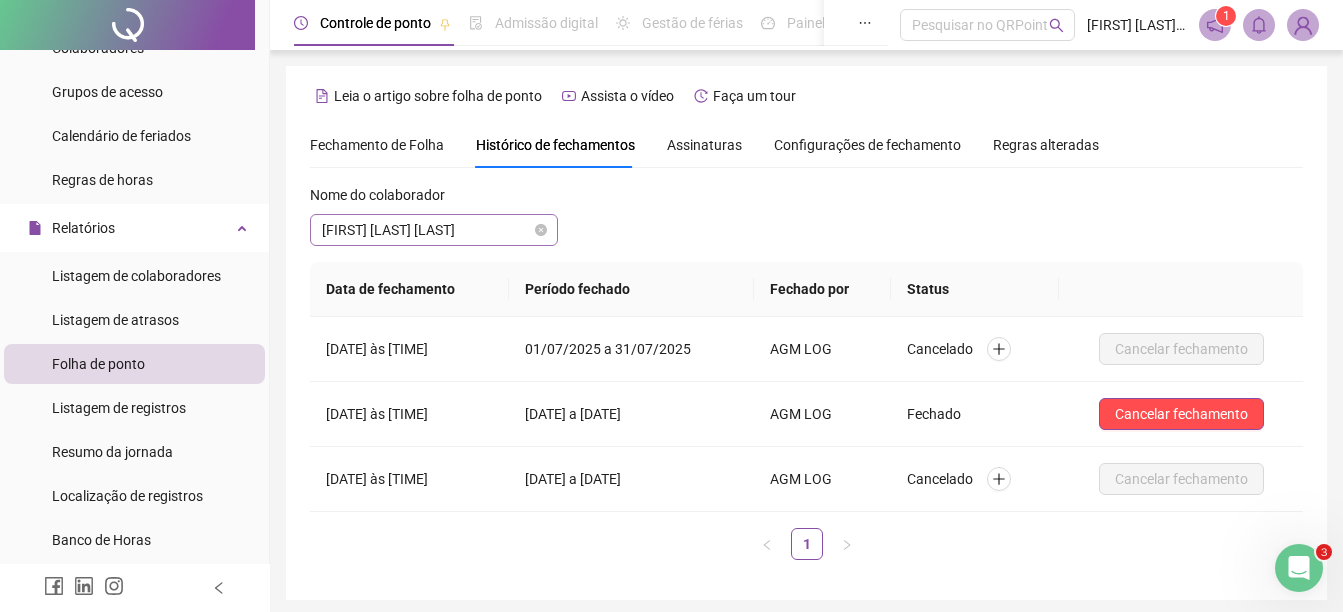 click on "[FIRST] [LAST] [LAST]" at bounding box center (434, 230) 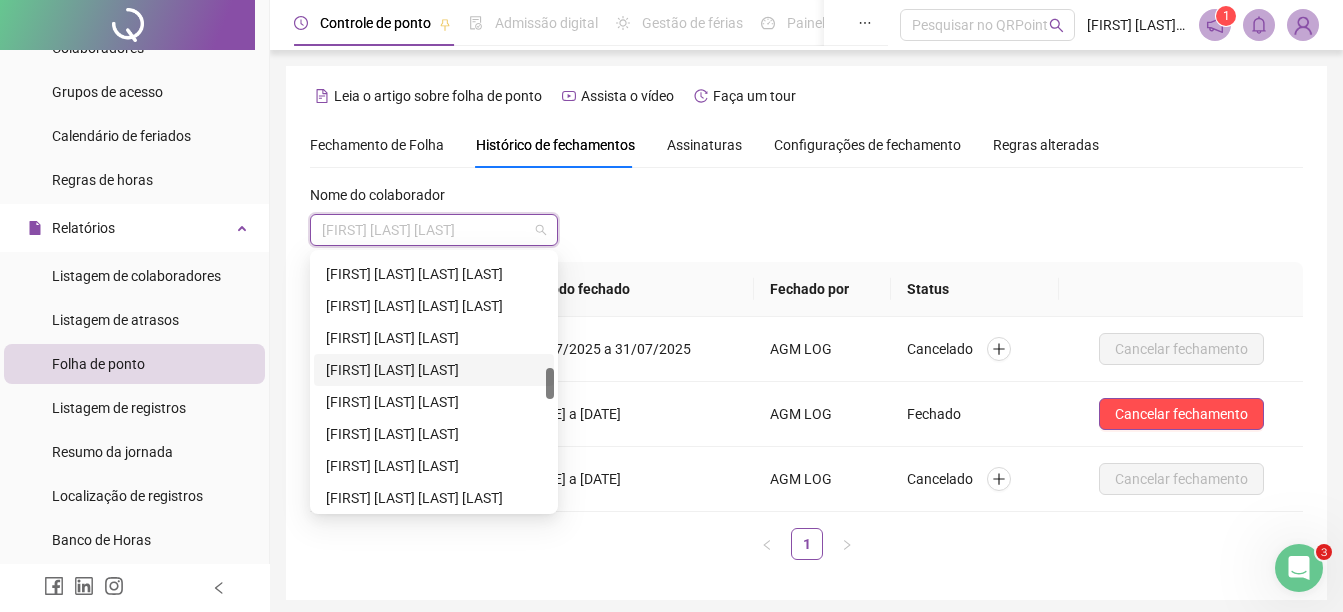 scroll, scrollTop: 724, scrollLeft: 0, axis: vertical 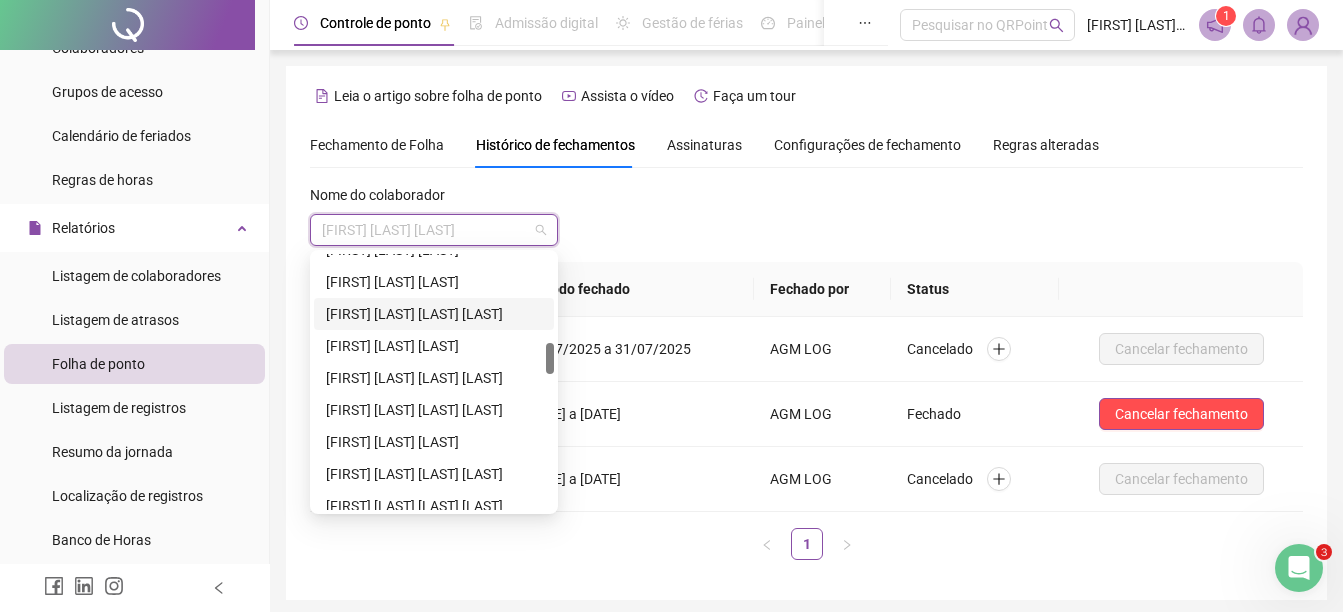 click on "[FIRST] [LAST] [LAST] [LAST]" at bounding box center (434, 314) 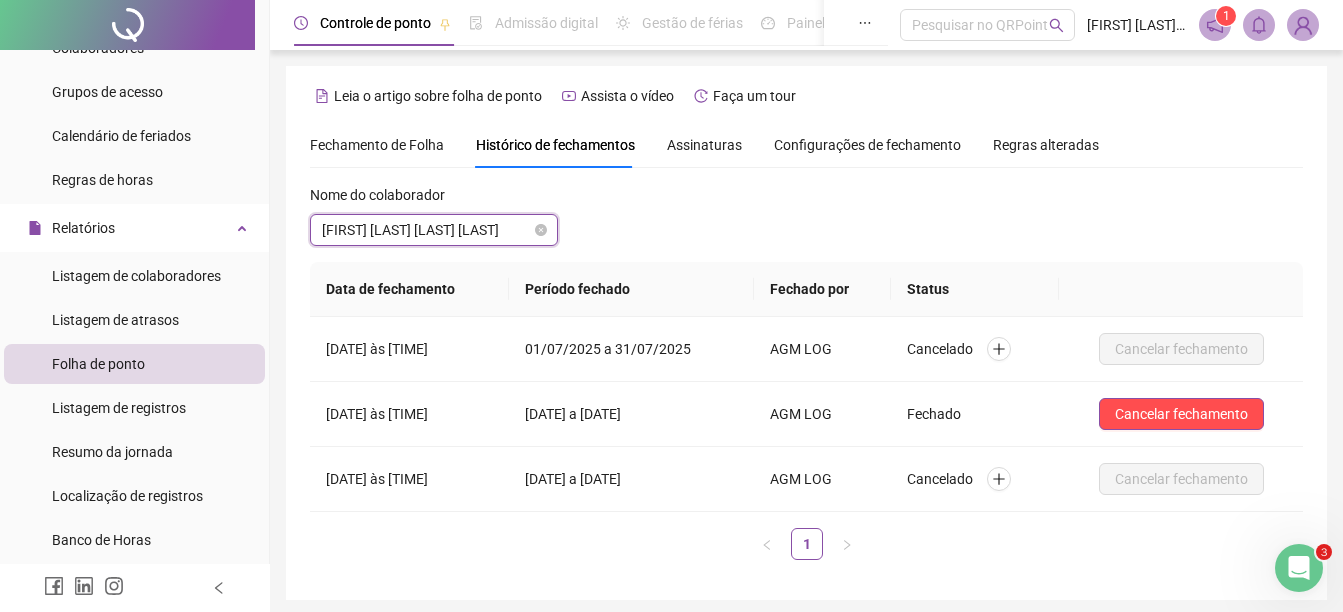 click on "[FIRST] [LAST] [LAST] [LAST]" at bounding box center (434, 230) 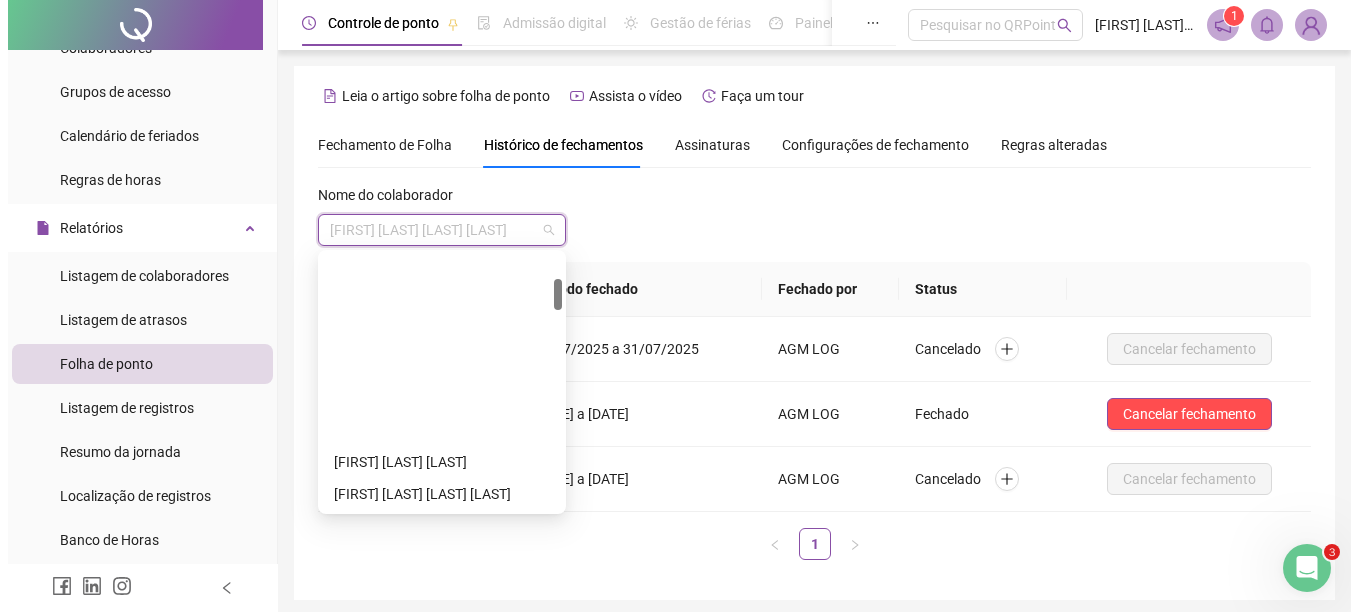 scroll, scrollTop: 200, scrollLeft: 0, axis: vertical 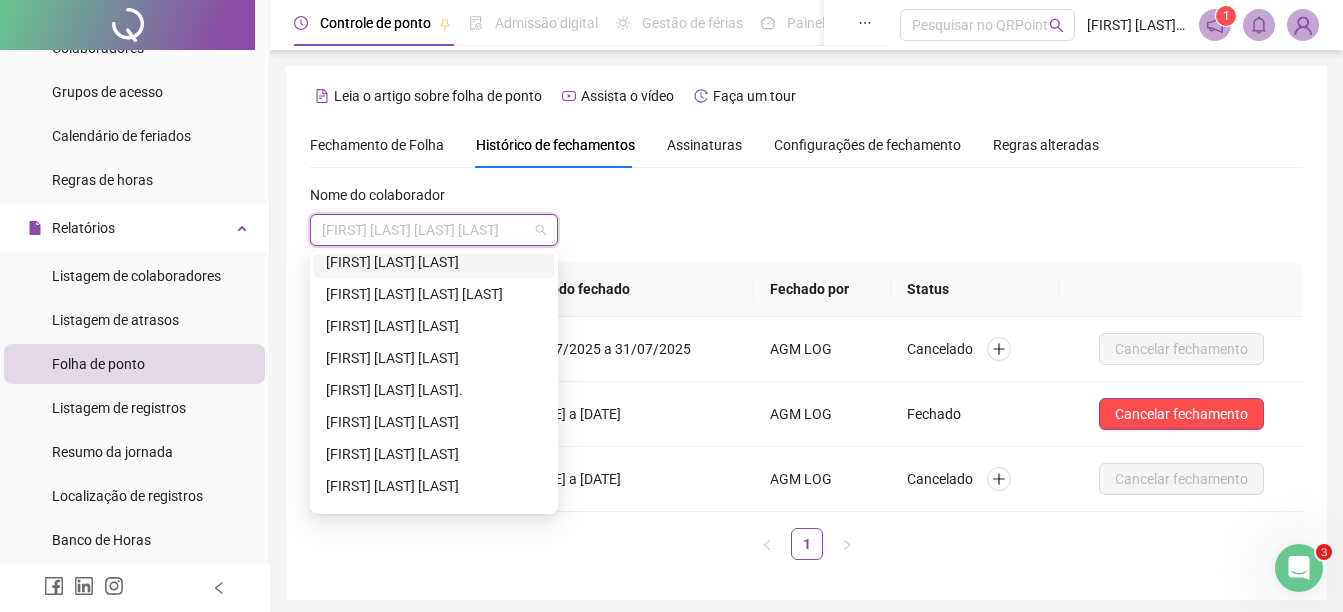 click on "[FIRST] [LAST] [LAST]" at bounding box center (434, 262) 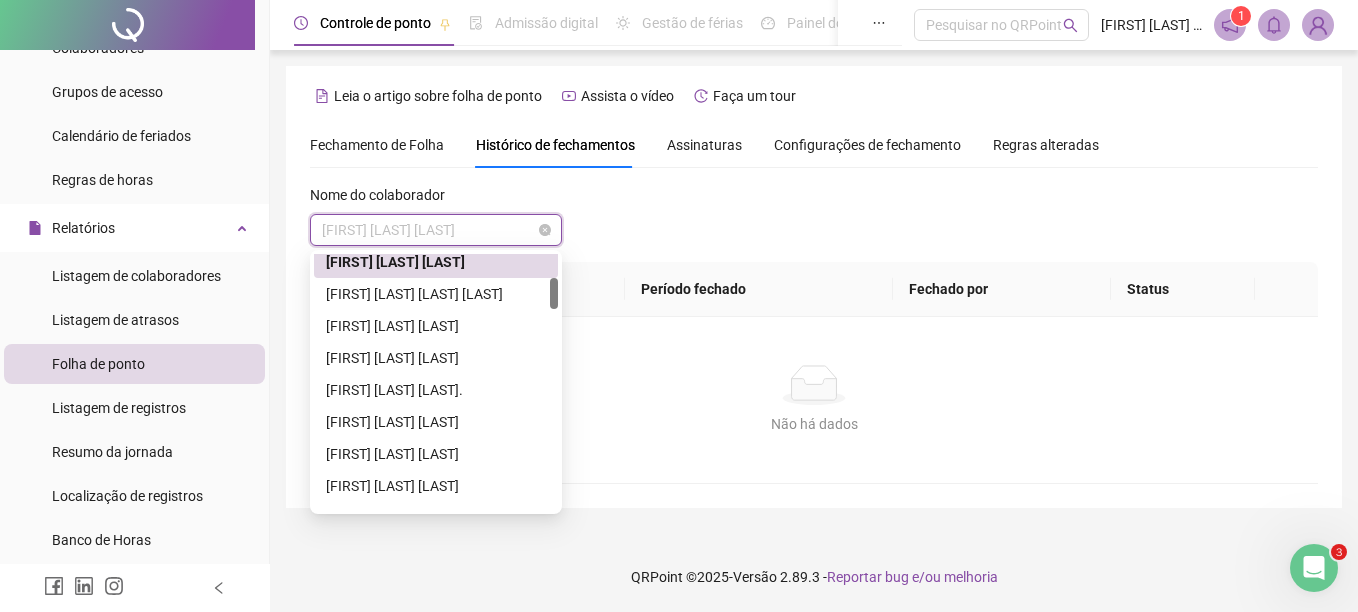 scroll, scrollTop: 192, scrollLeft: 0, axis: vertical 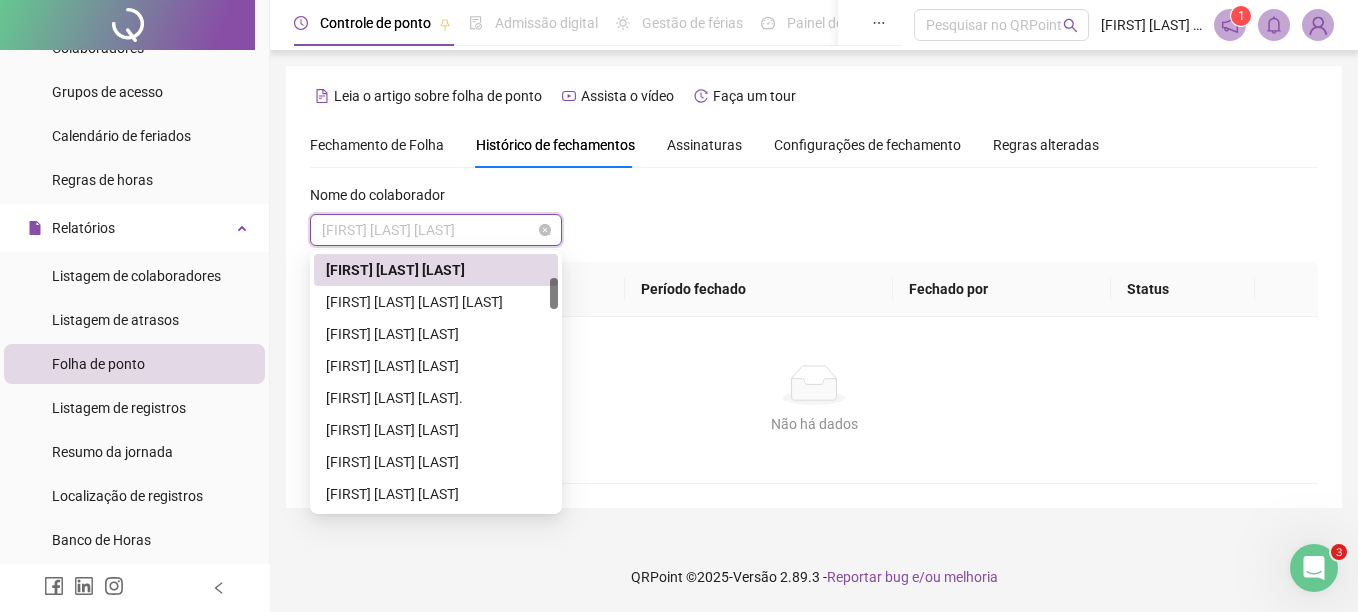 click on "[FIRST] [LAST] [LAST]" at bounding box center [436, 230] 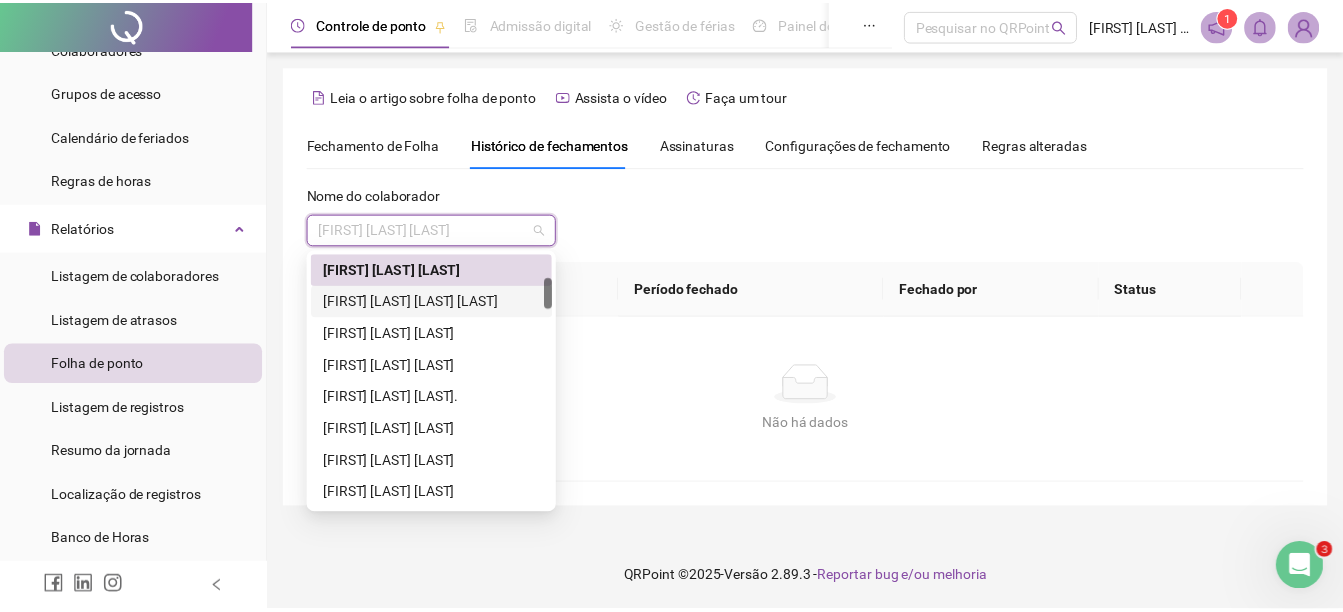 scroll, scrollTop: 92, scrollLeft: 0, axis: vertical 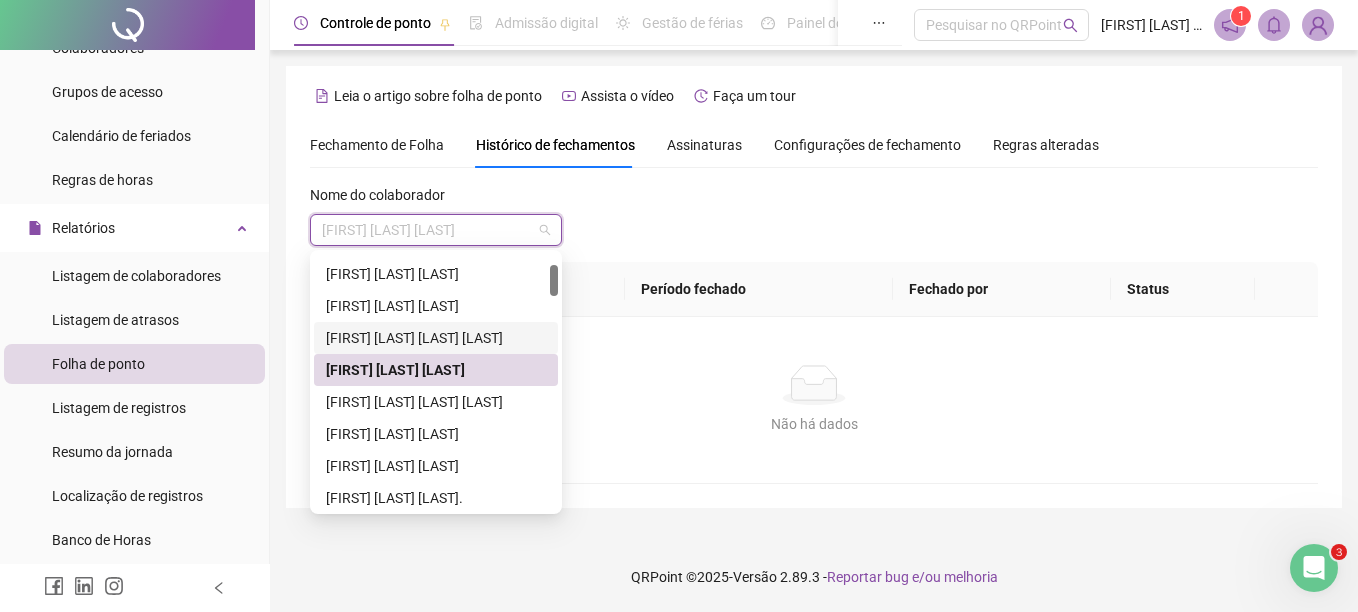 click on "[FIRST] [LAST] [LAST] [LAST]" at bounding box center [436, 338] 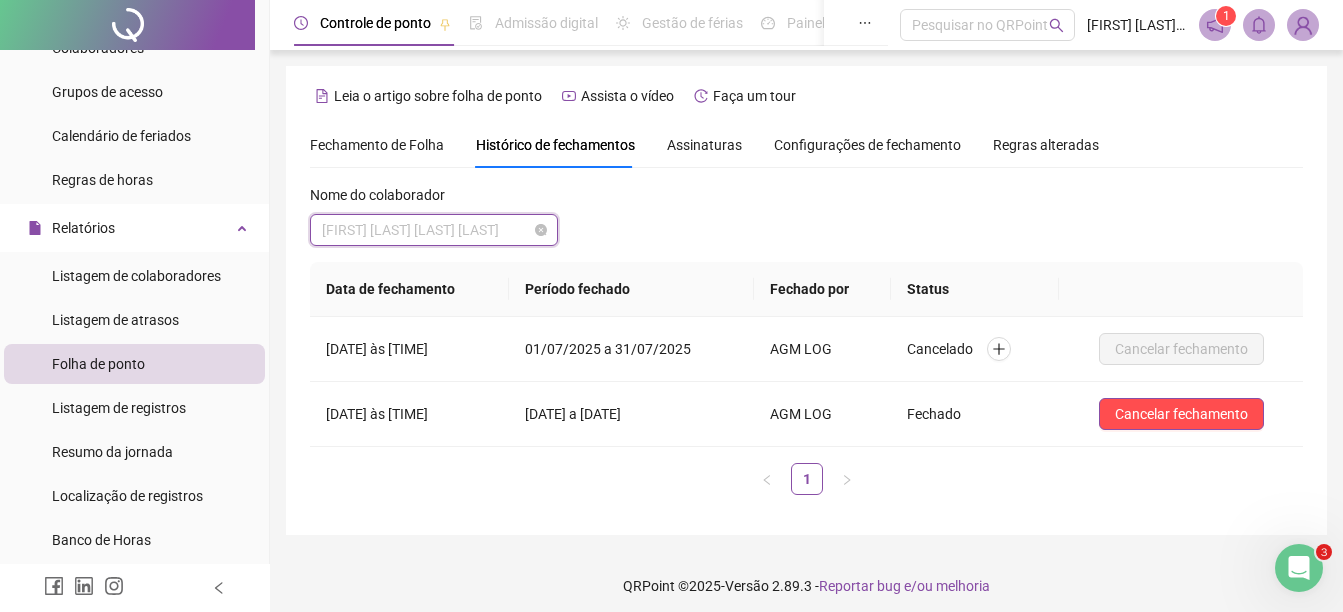 click on "[FIRST] [LAST] [LAST] [LAST]" at bounding box center [434, 230] 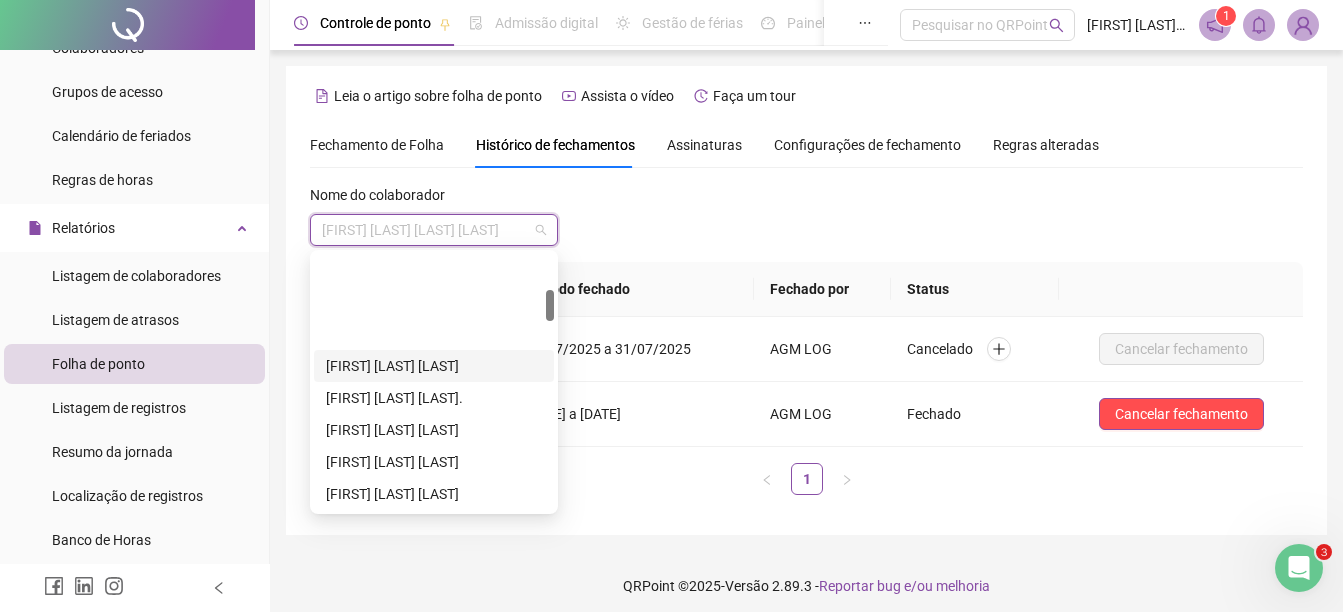 scroll, scrollTop: 392, scrollLeft: 0, axis: vertical 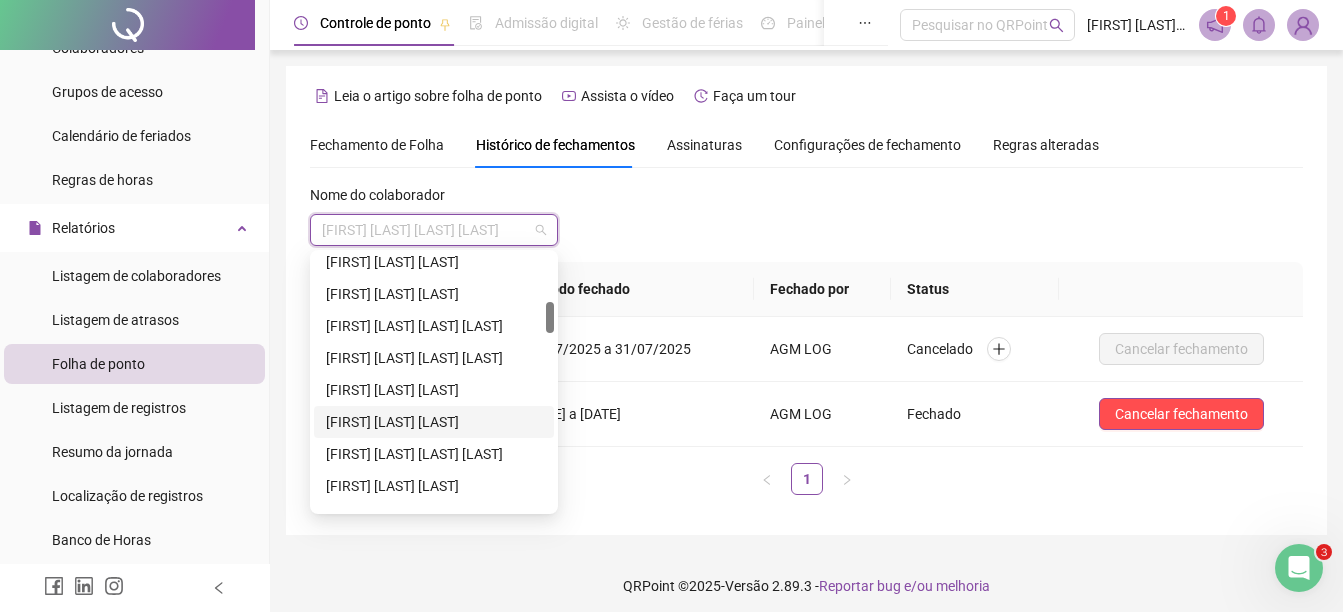 click on "[FIRST] [LAST] [LAST]" at bounding box center [434, 422] 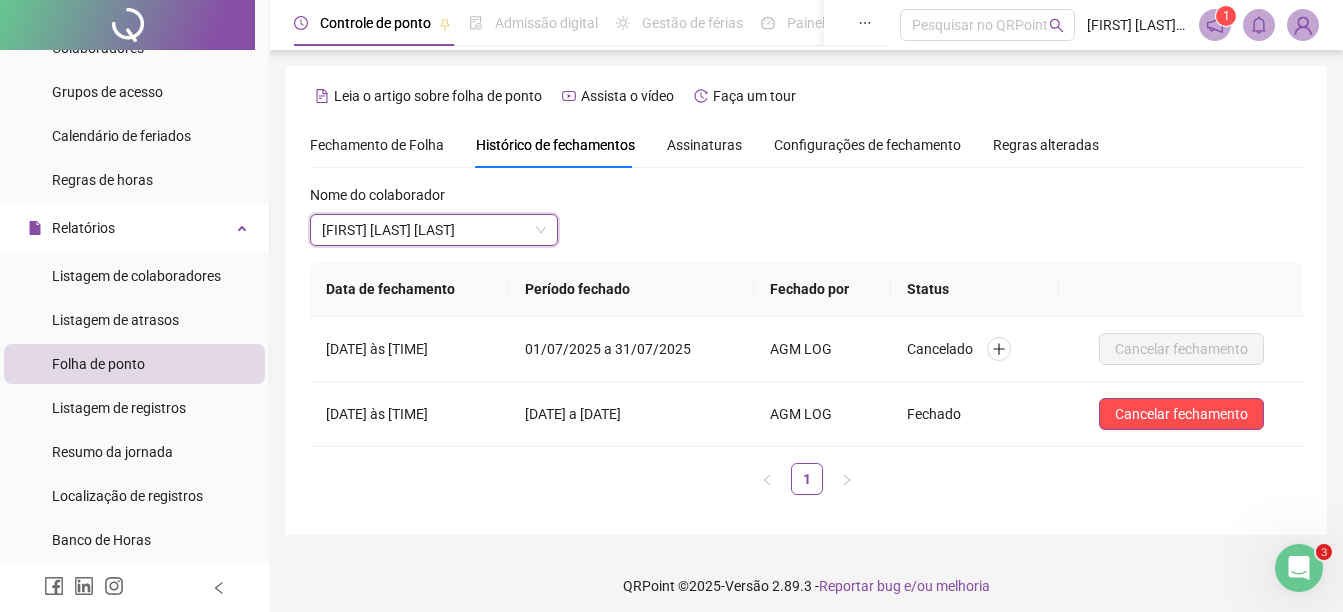 click on "Fechamento de Folha" at bounding box center (377, 145) 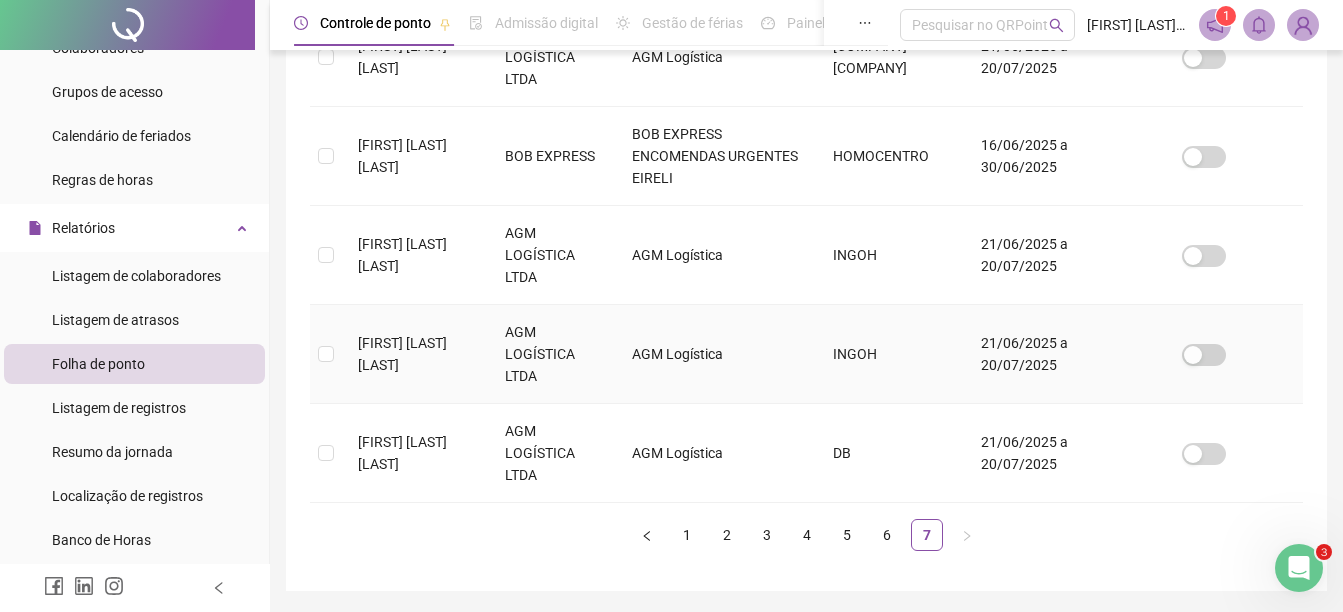 scroll, scrollTop: 305, scrollLeft: 0, axis: vertical 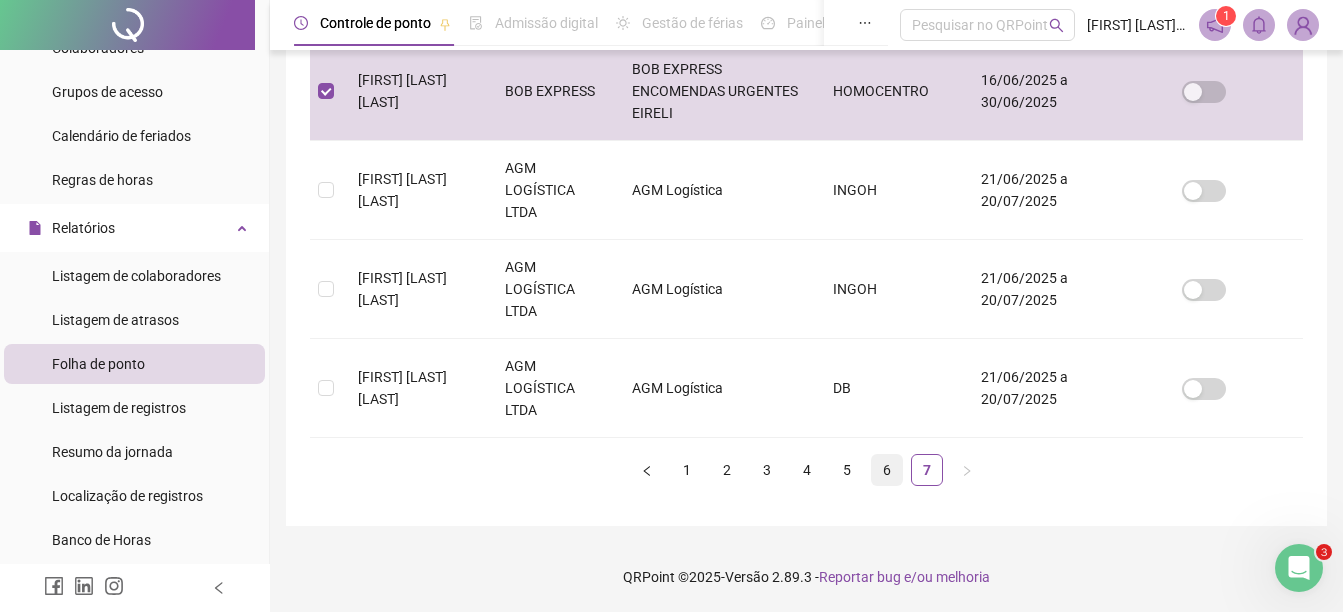 click on "6" at bounding box center [887, 470] 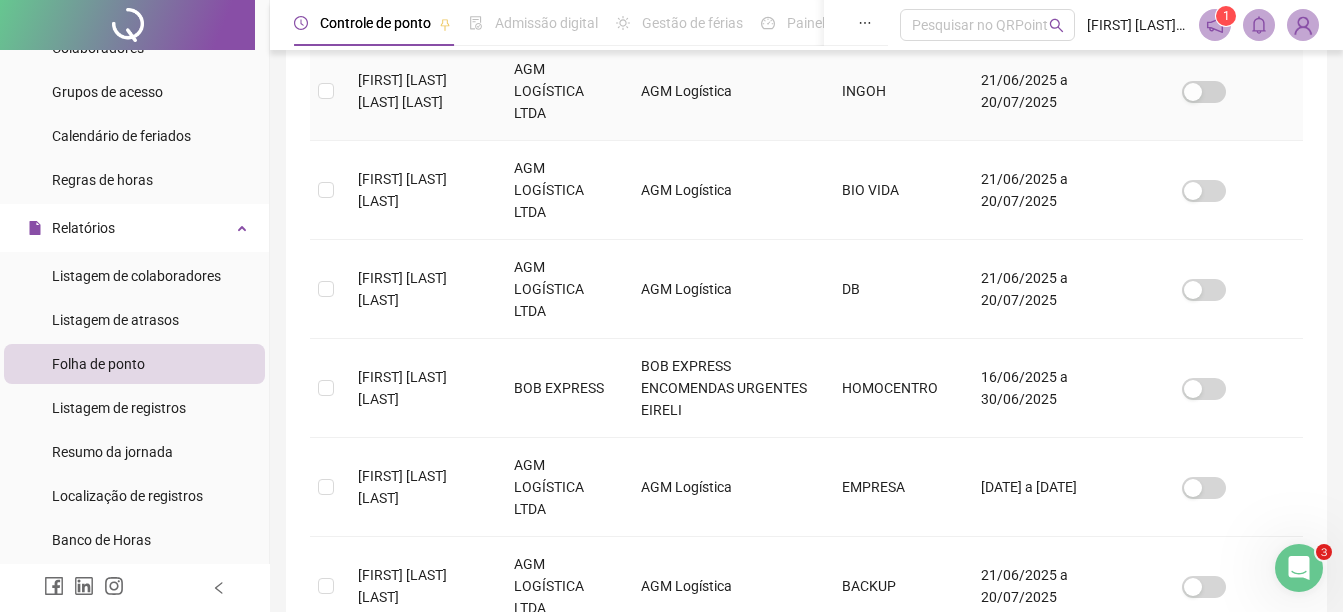 scroll, scrollTop: 104, scrollLeft: 0, axis: vertical 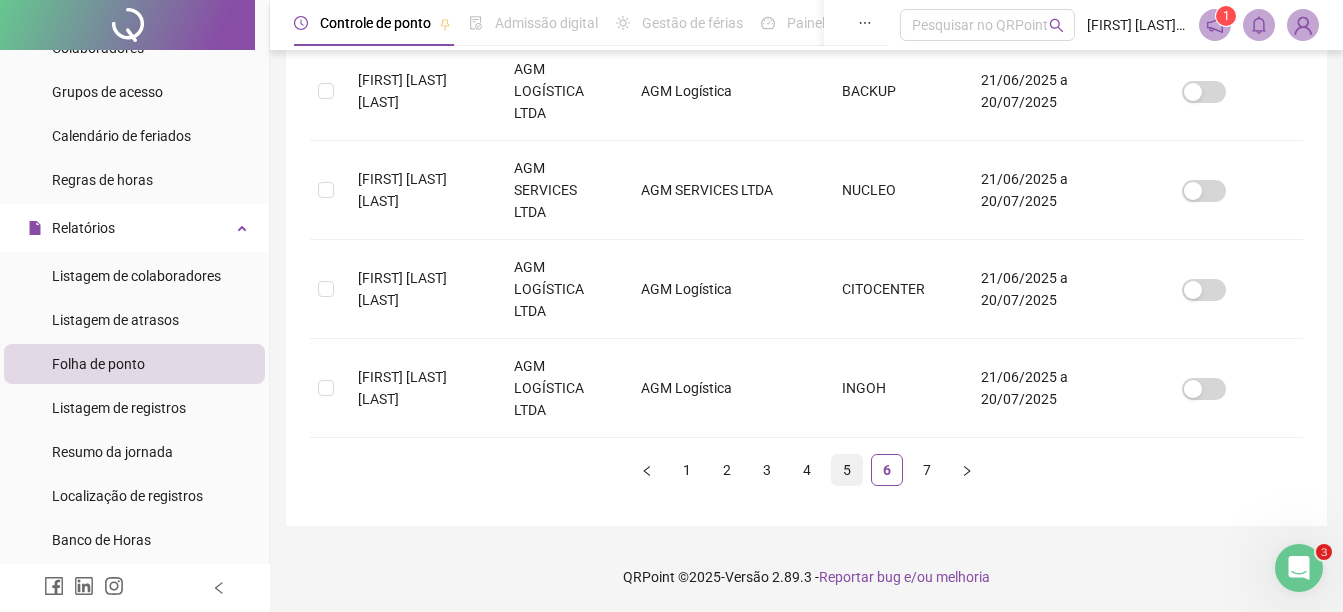 click on "5" at bounding box center [847, 470] 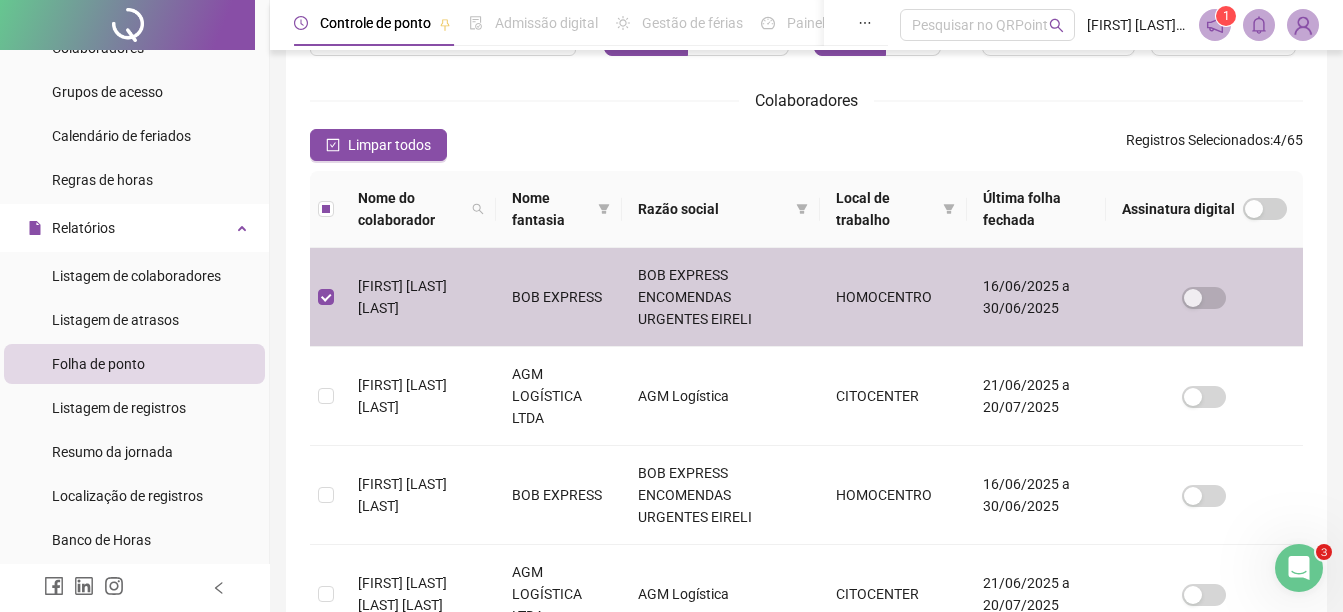 scroll, scrollTop: 304, scrollLeft: 0, axis: vertical 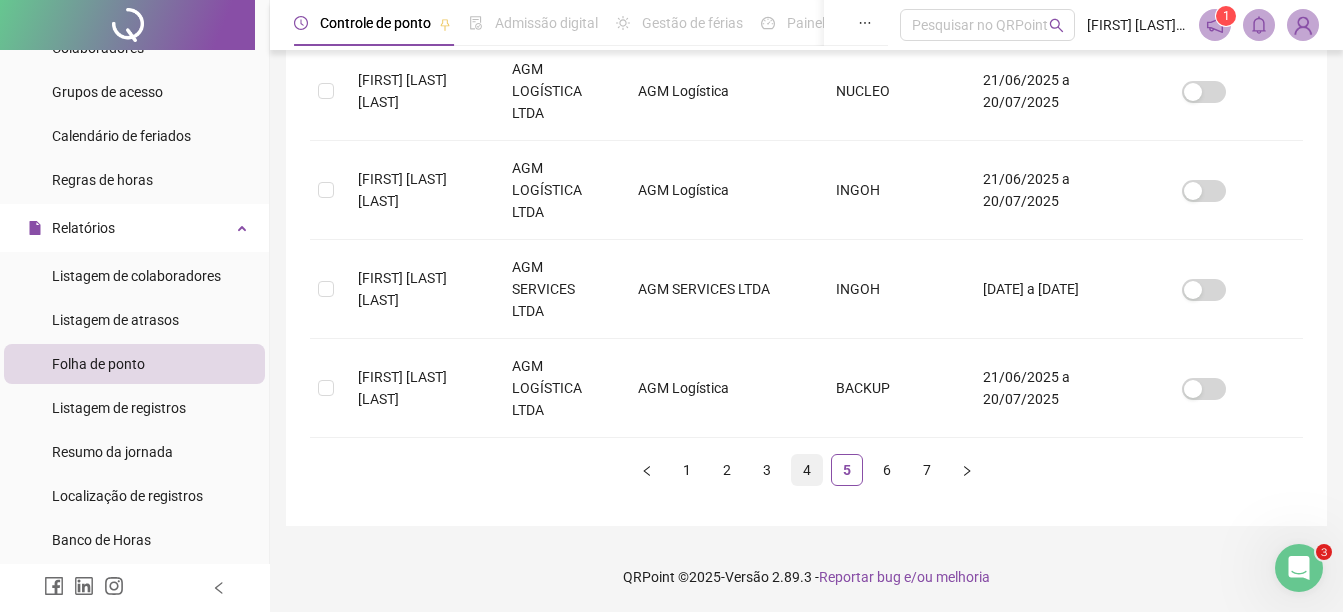 click on "4" at bounding box center (807, 470) 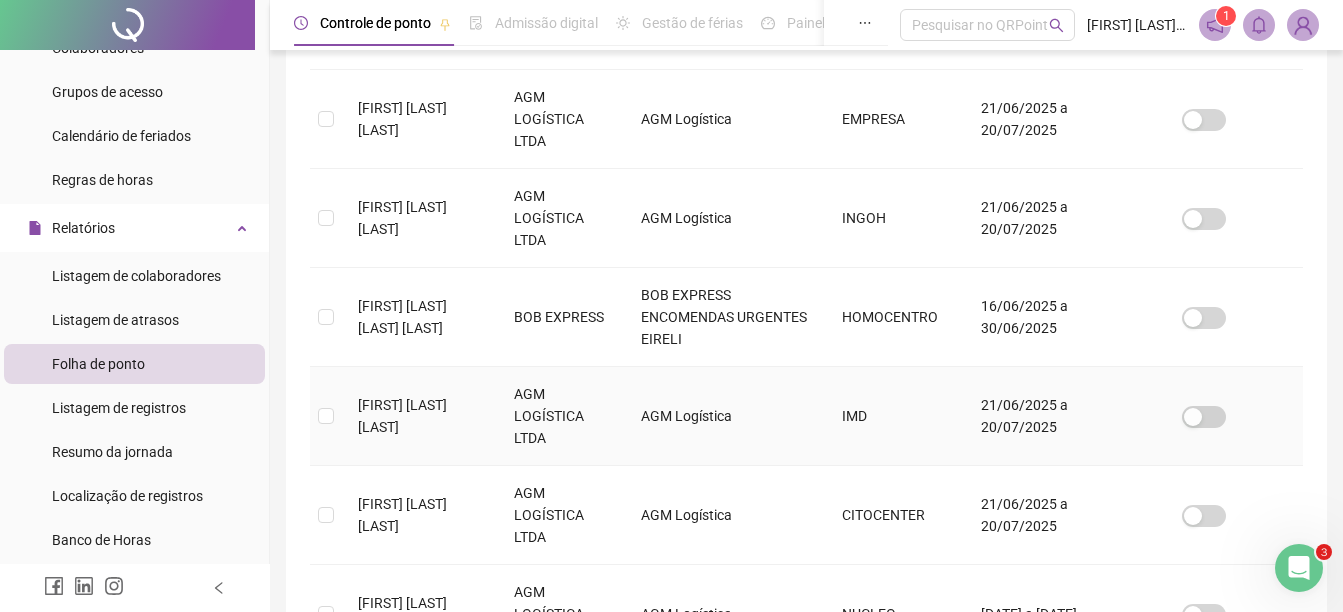 scroll, scrollTop: 804, scrollLeft: 0, axis: vertical 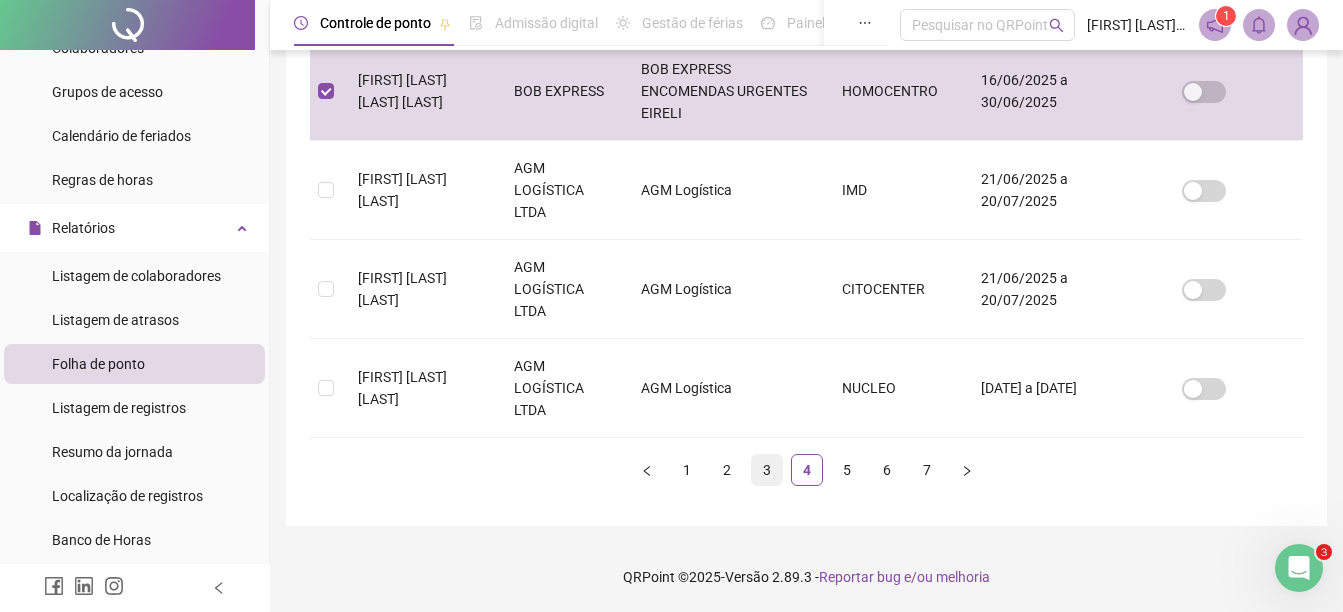 click on "3" at bounding box center (767, 470) 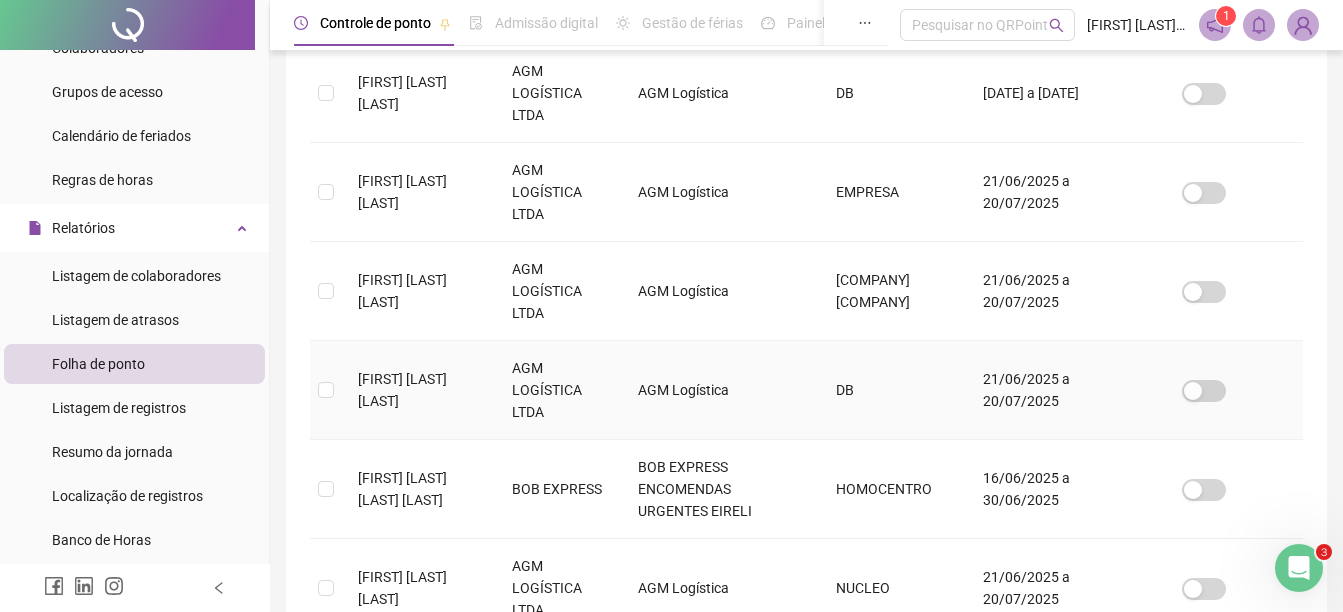 scroll, scrollTop: 504, scrollLeft: 0, axis: vertical 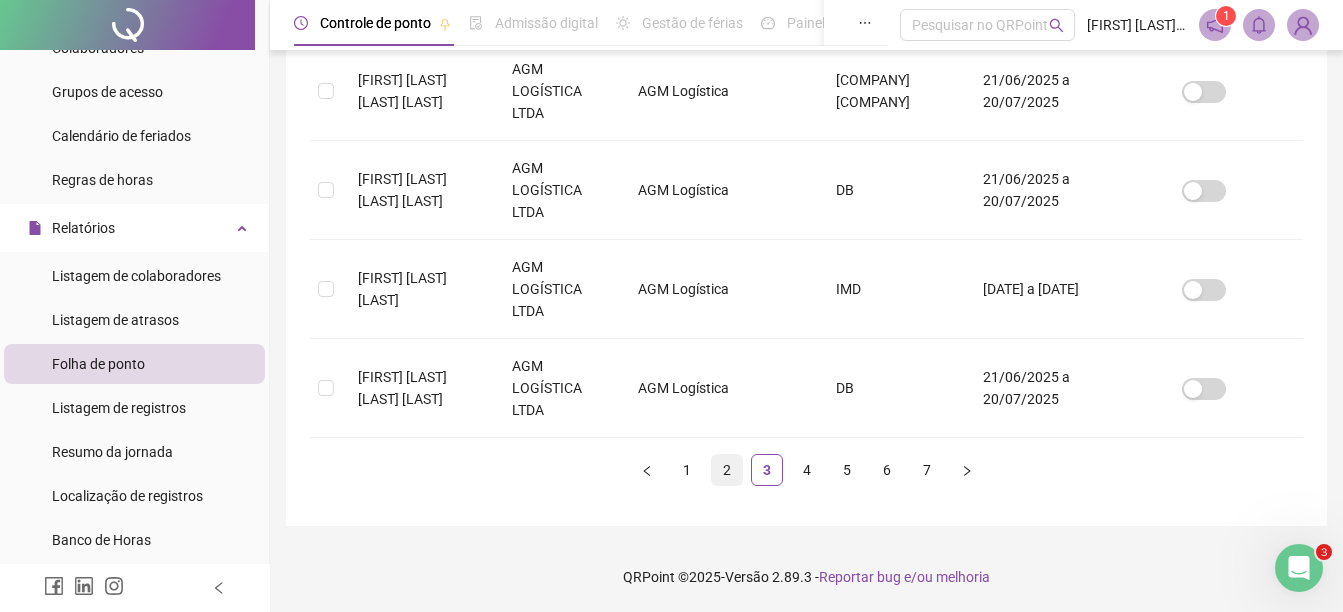 click on "2" at bounding box center [727, 470] 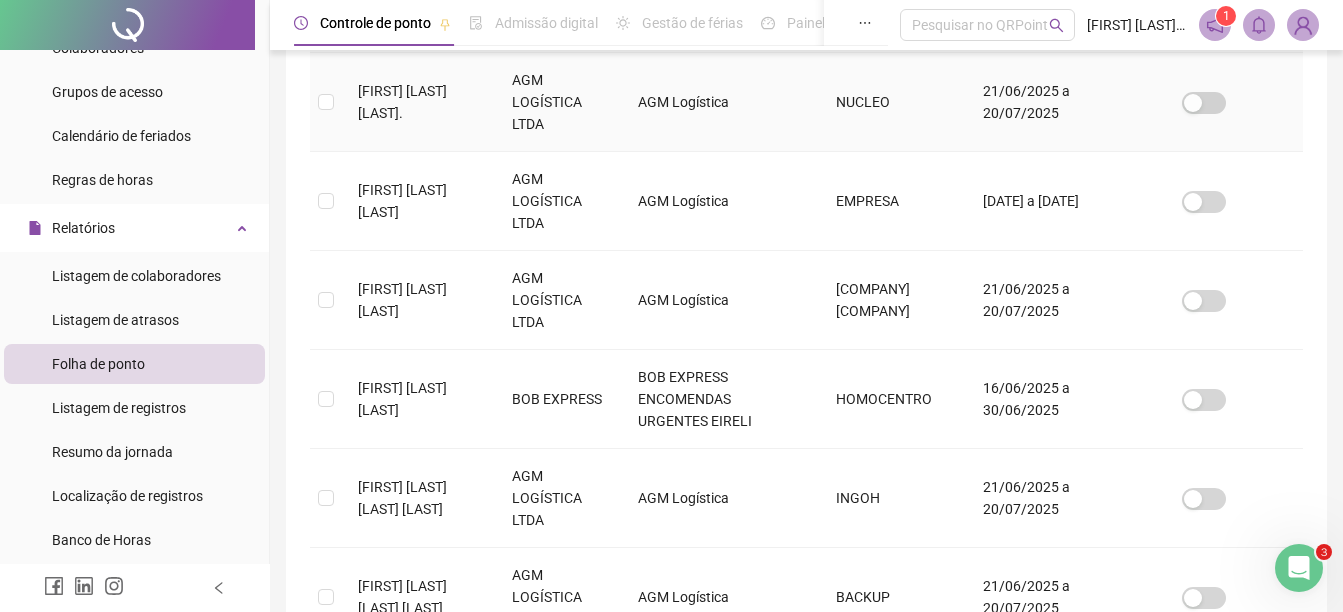 scroll, scrollTop: 404, scrollLeft: 0, axis: vertical 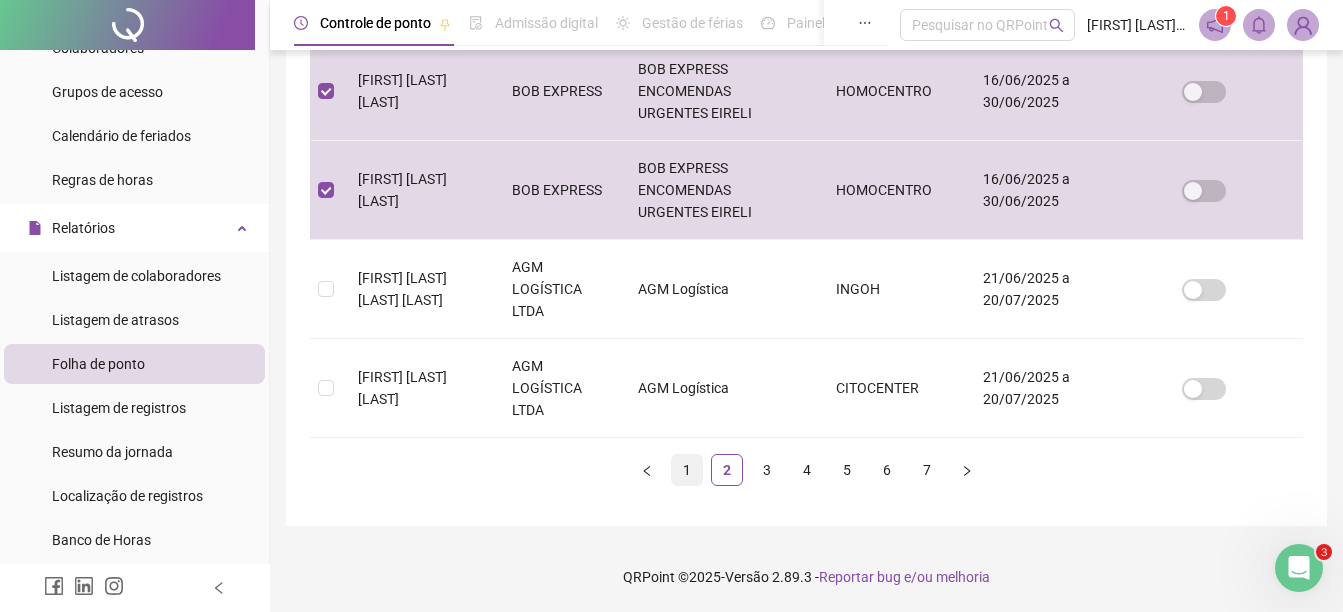 click on "1" at bounding box center (687, 470) 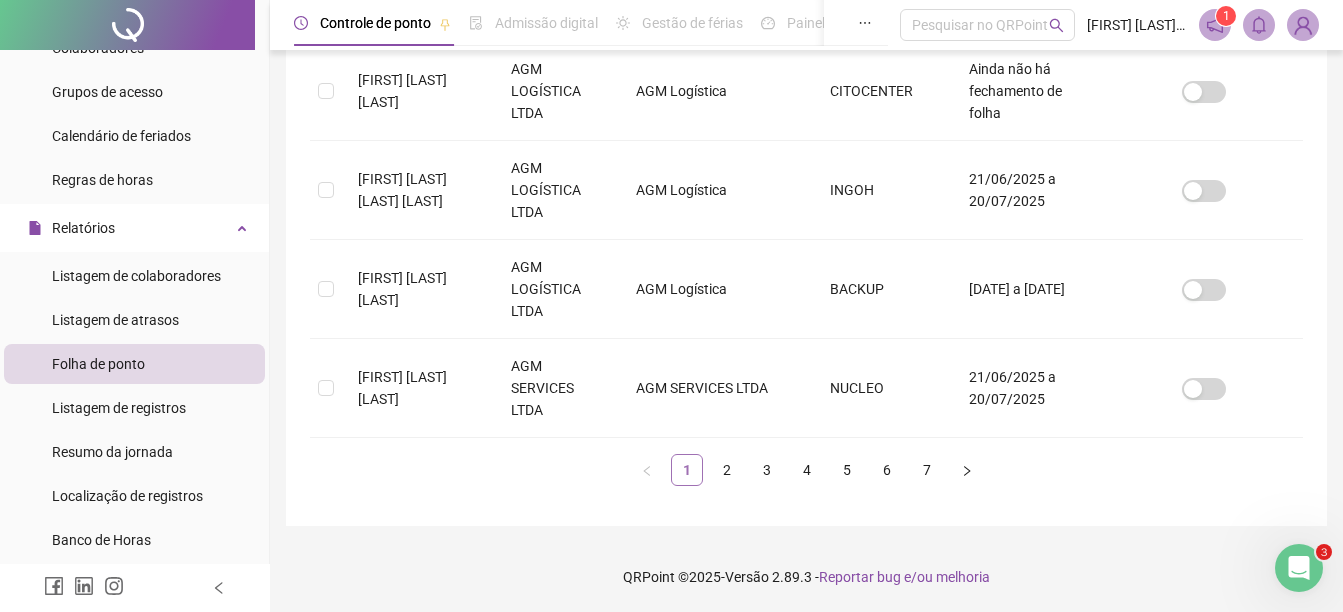 scroll, scrollTop: 104, scrollLeft: 0, axis: vertical 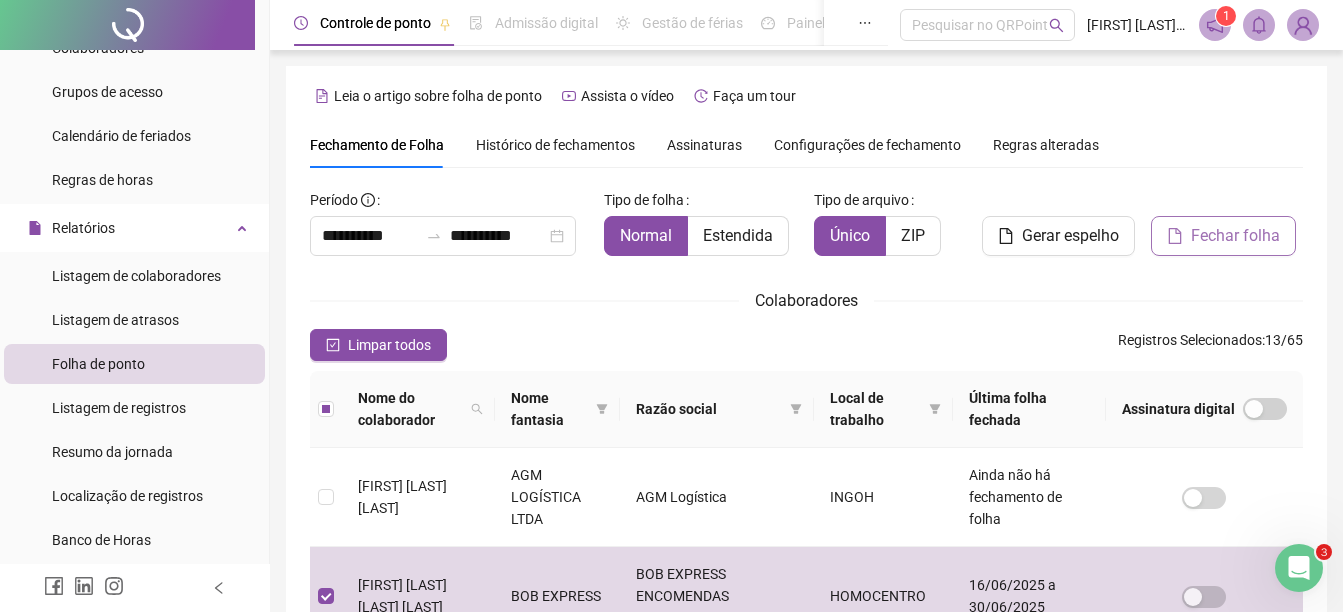 click on "Fechar folha" at bounding box center [1235, 236] 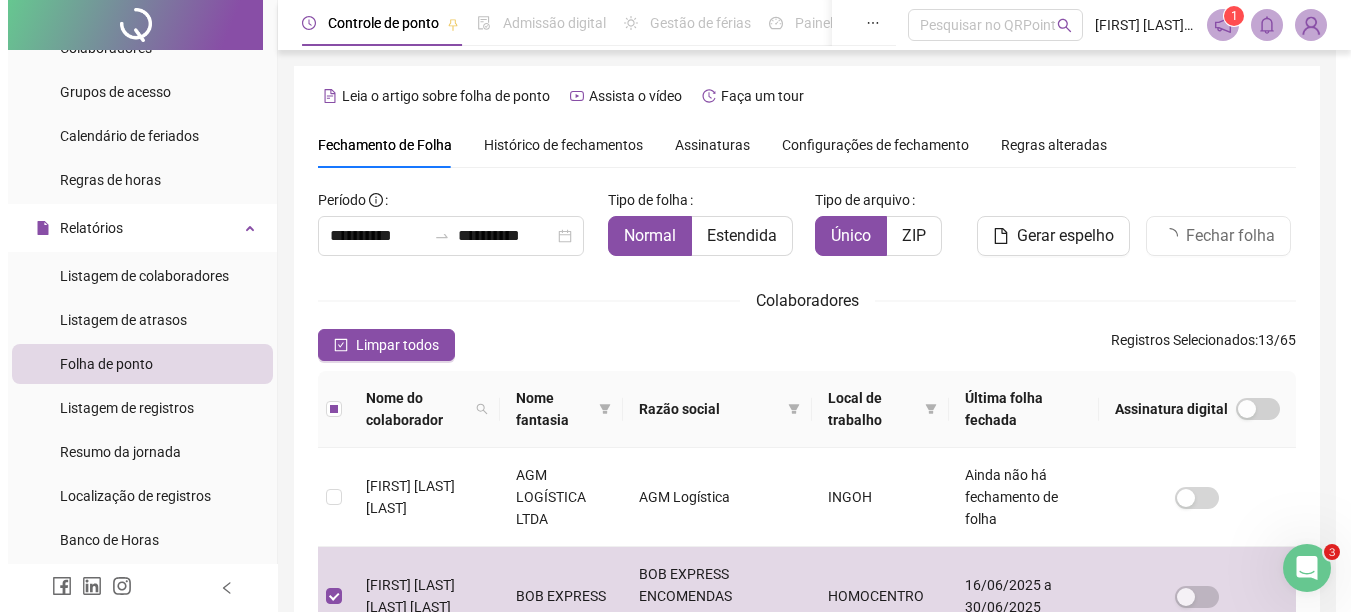 scroll, scrollTop: 104, scrollLeft: 0, axis: vertical 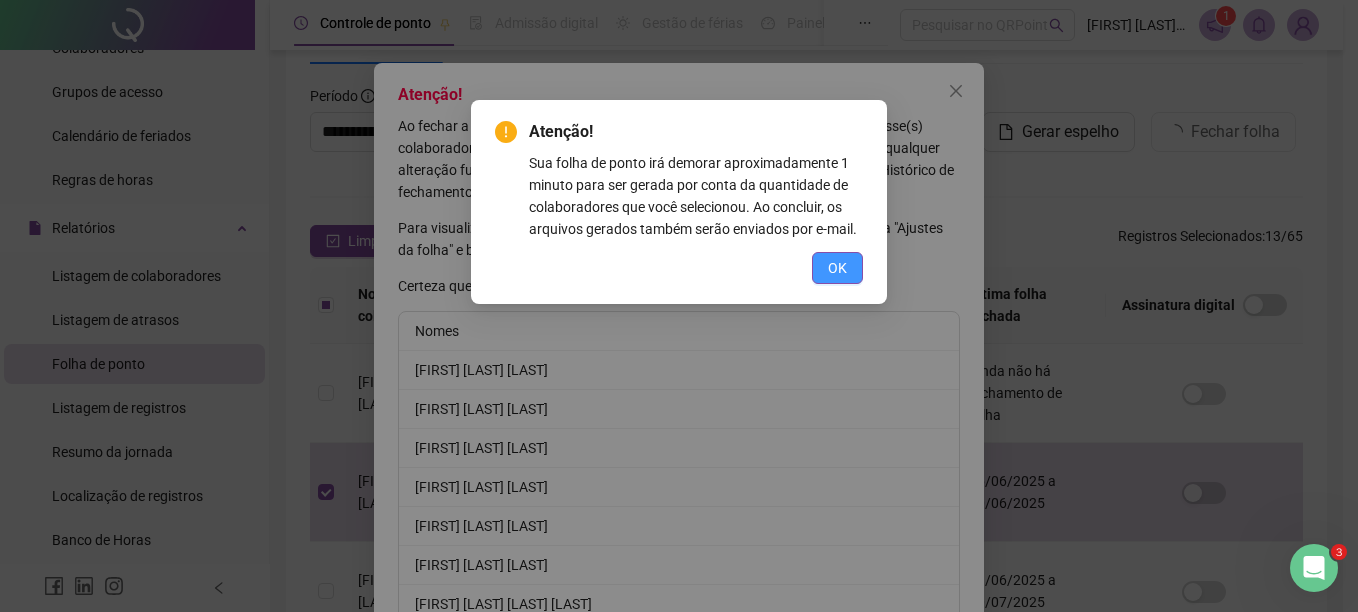 click on "OK" at bounding box center [837, 268] 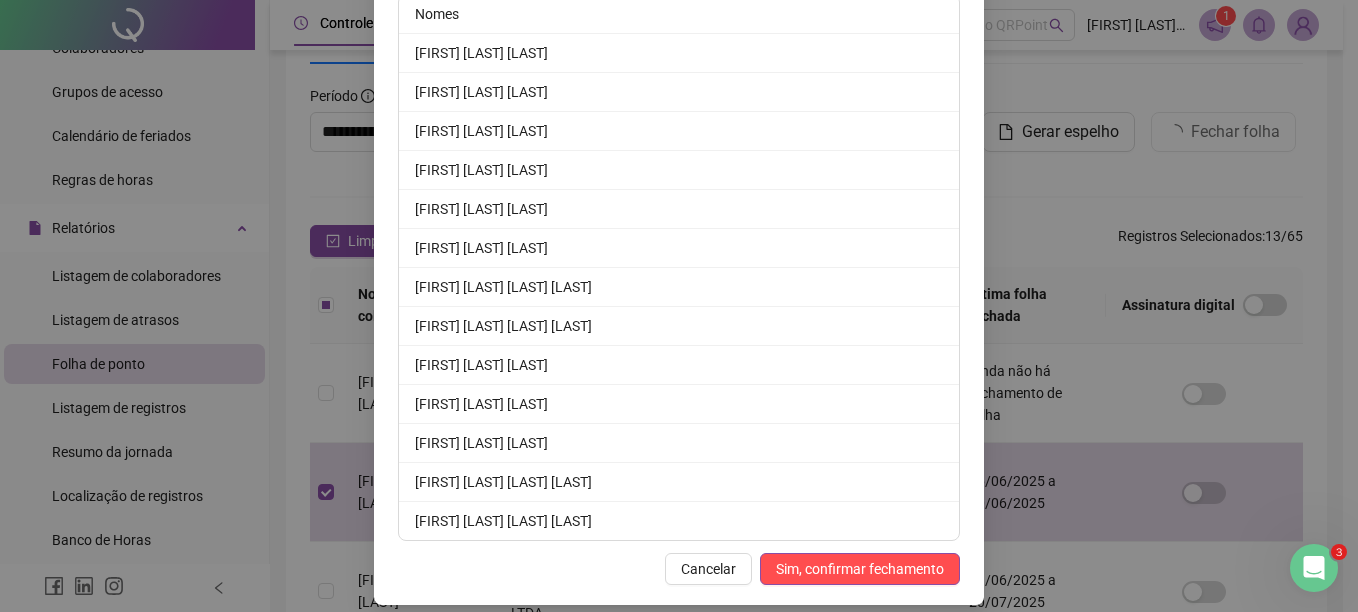 scroll, scrollTop: 371, scrollLeft: 0, axis: vertical 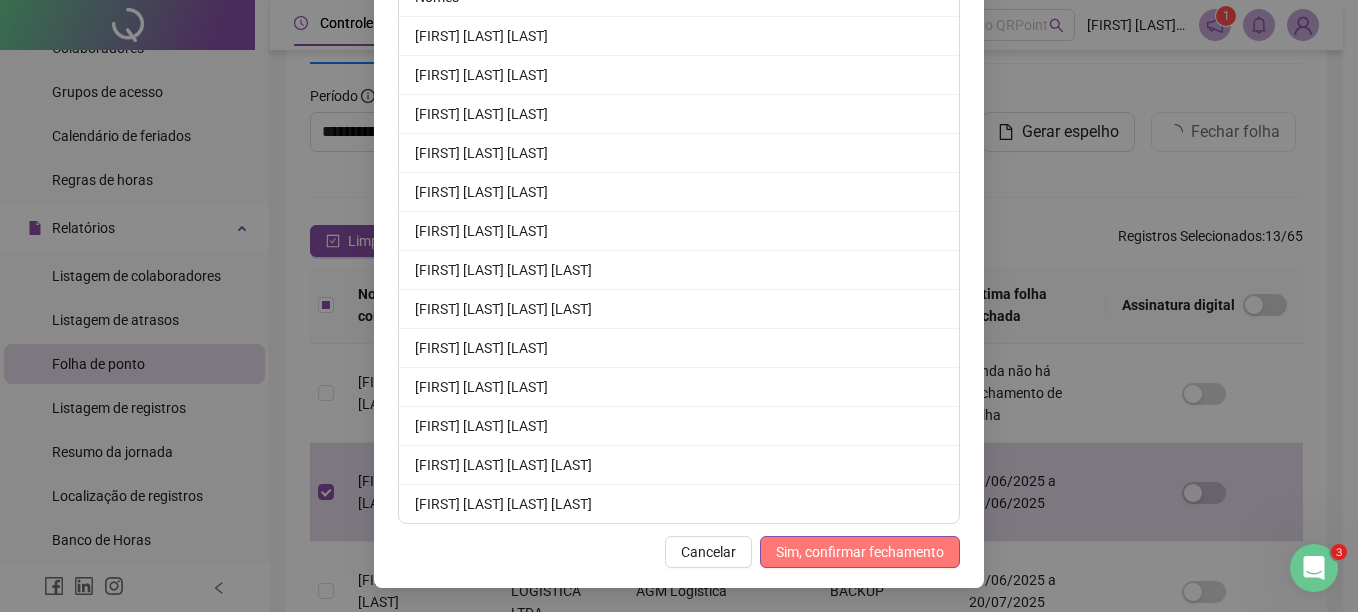 click on "Sim, confirmar fechamento" at bounding box center [860, 552] 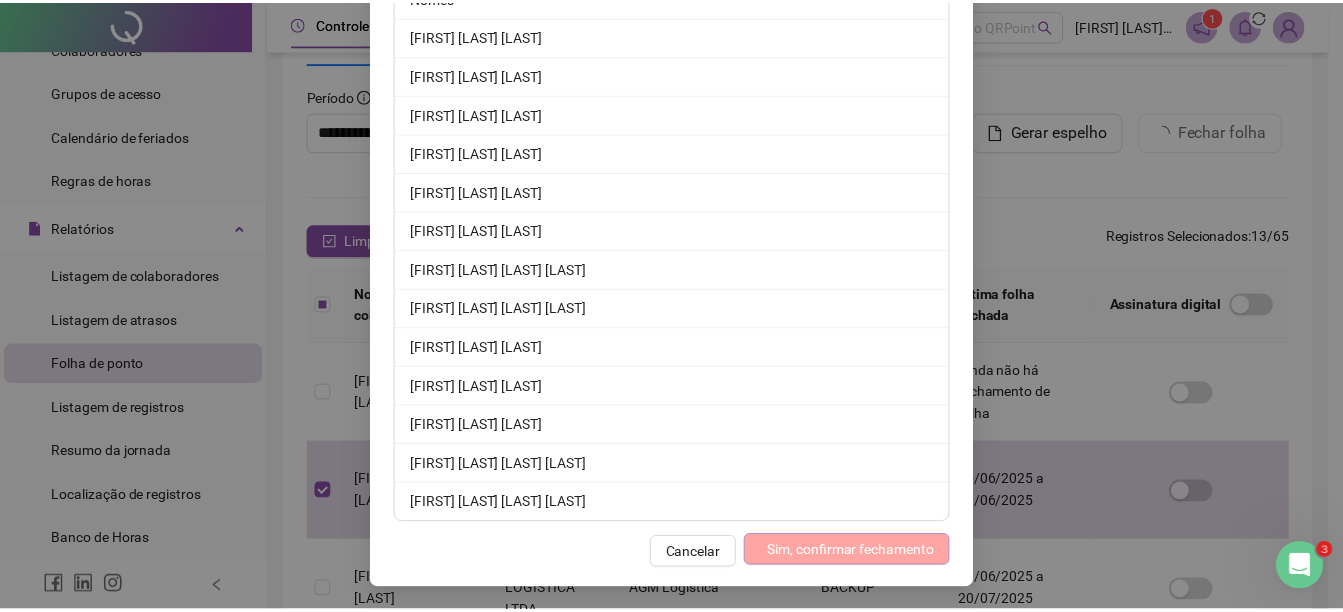 scroll, scrollTop: 273, scrollLeft: 0, axis: vertical 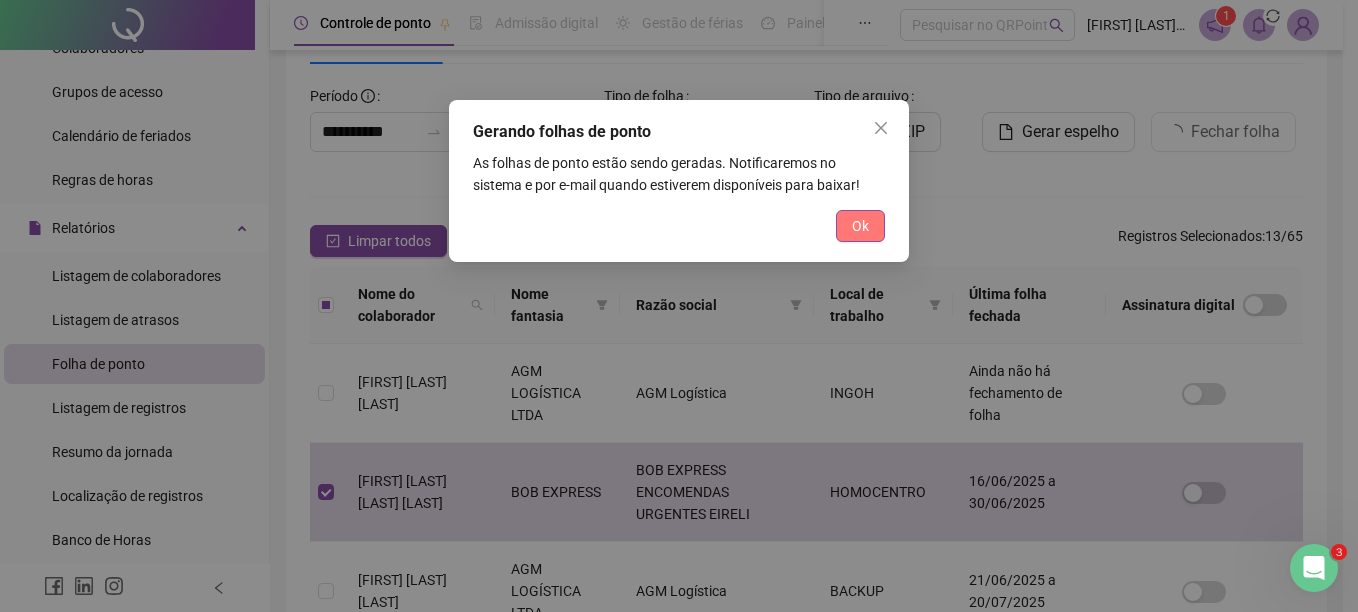 click on "Ok" at bounding box center [860, 226] 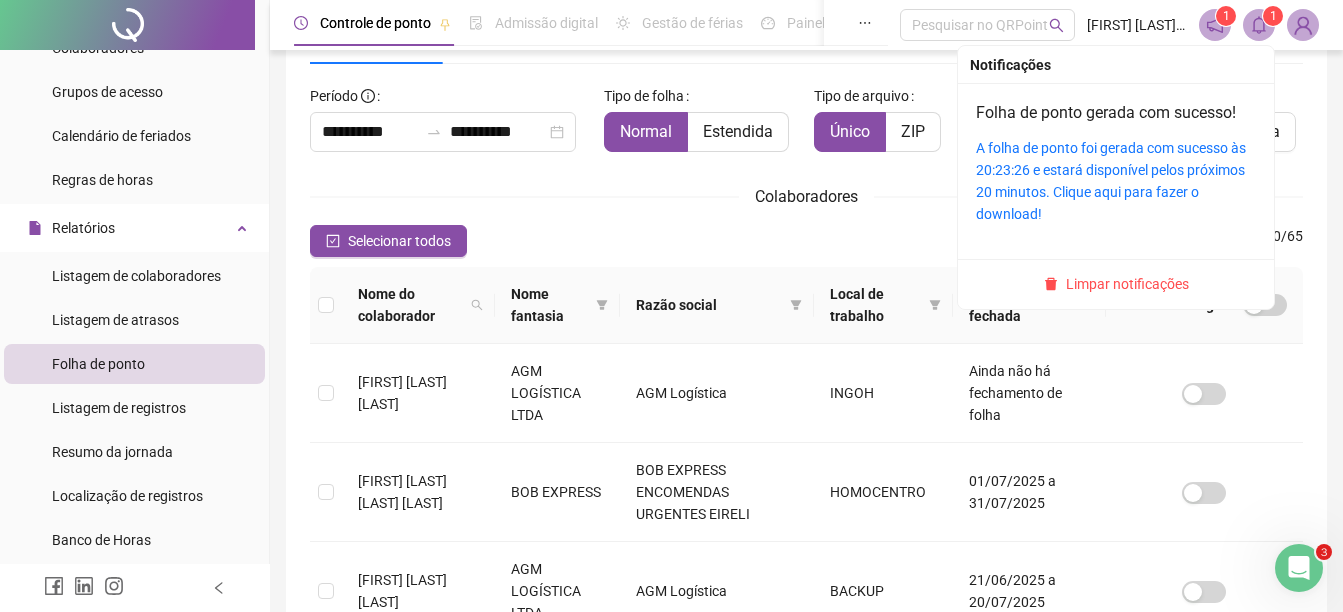 click 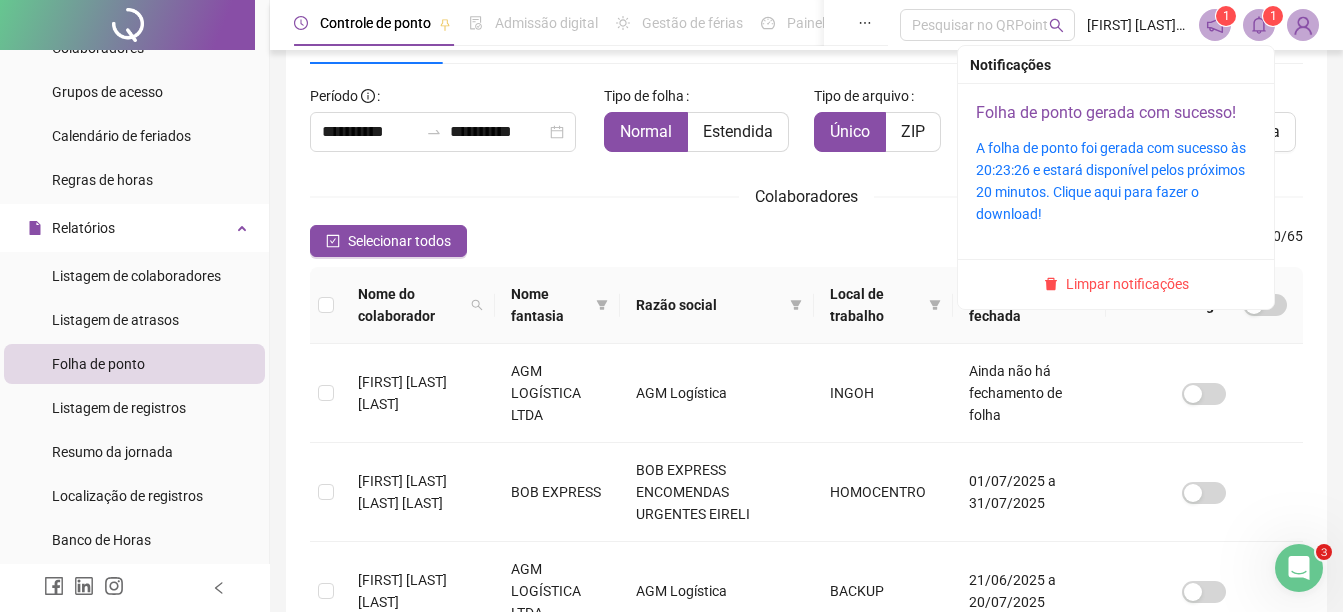 click on "Folha de ponto gerada com sucesso!" at bounding box center [1106, 112] 